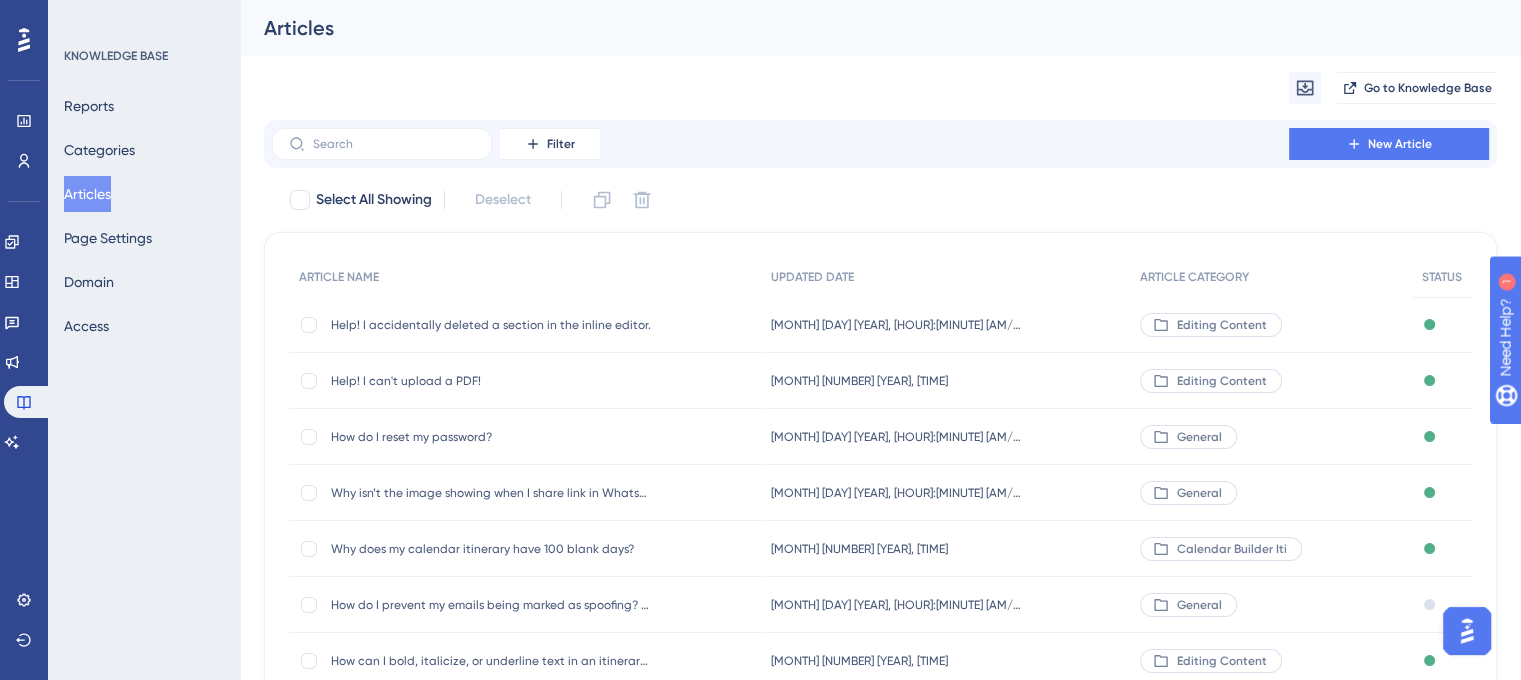 scroll, scrollTop: 0, scrollLeft: 0, axis: both 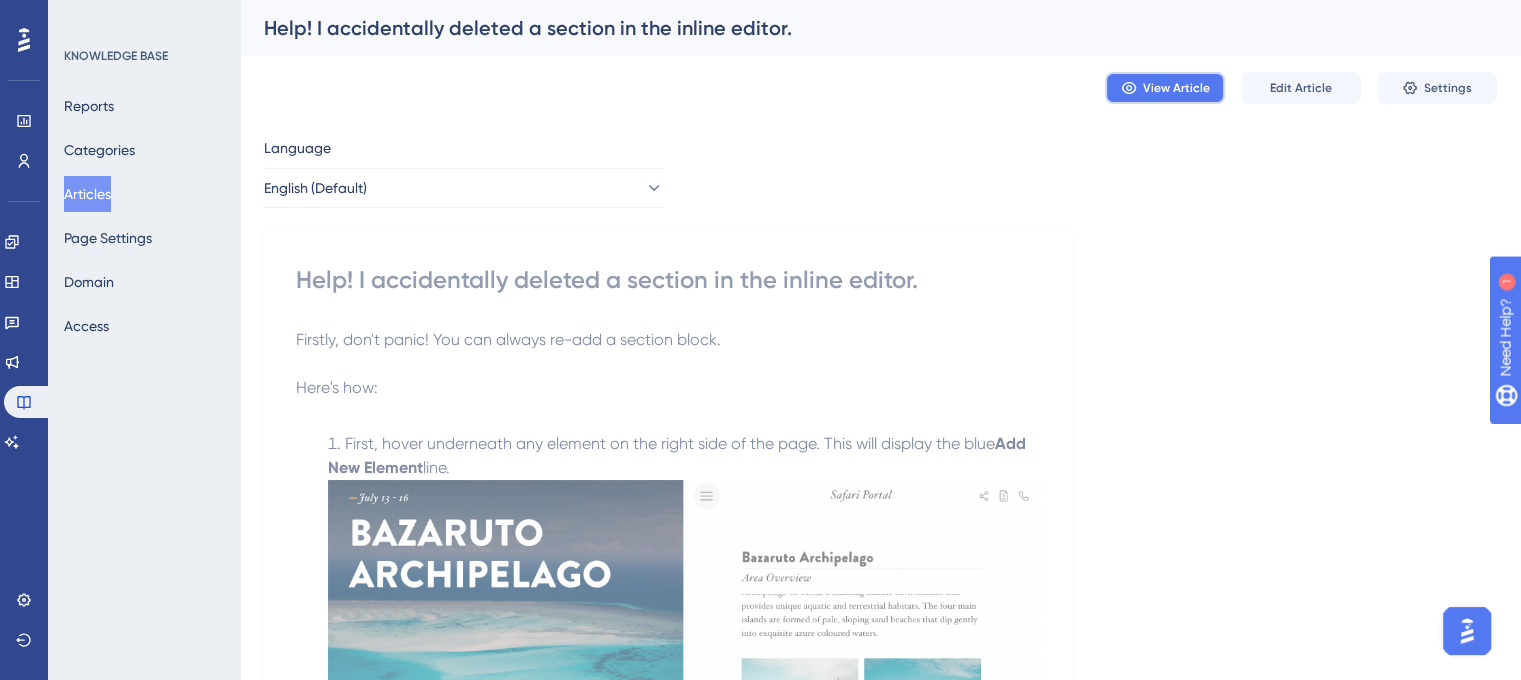 click on "View Article" at bounding box center (1176, 88) 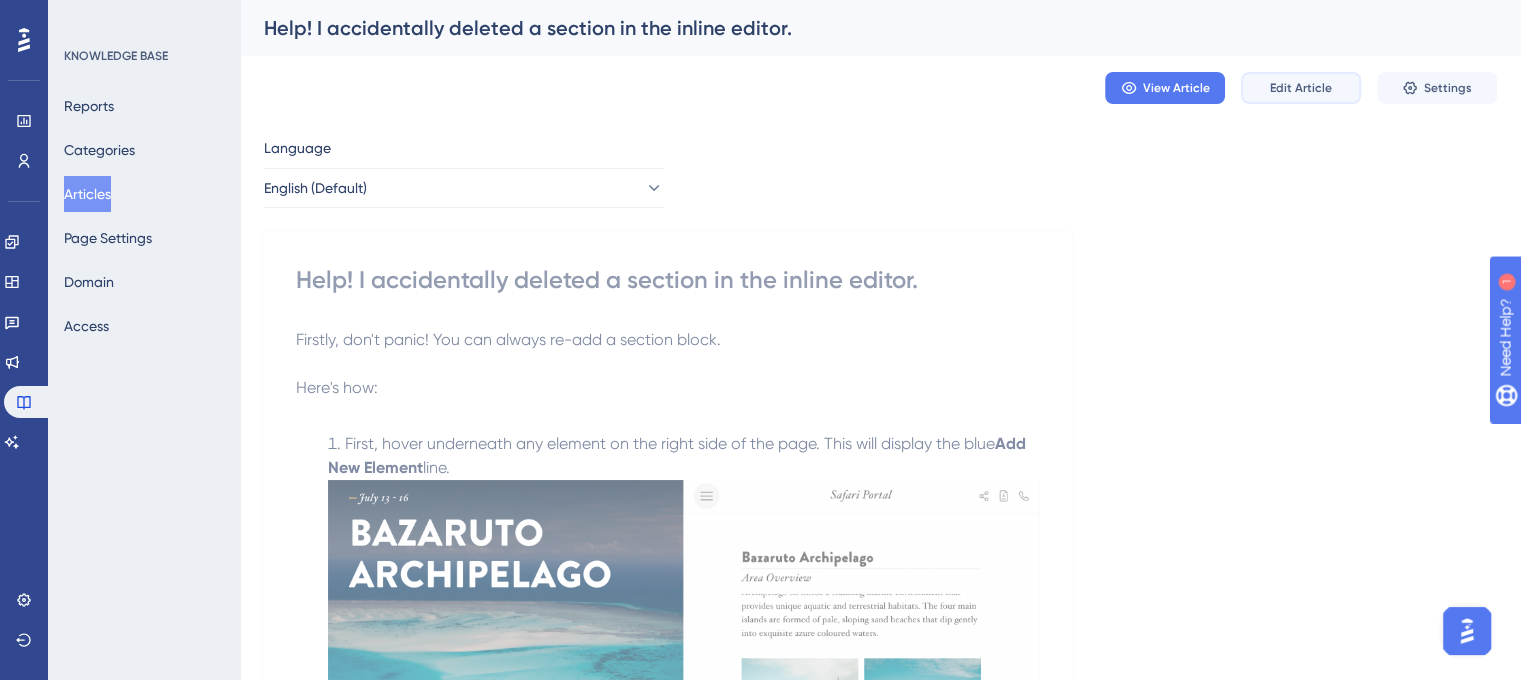 click on "Edit Article" at bounding box center [1301, 88] 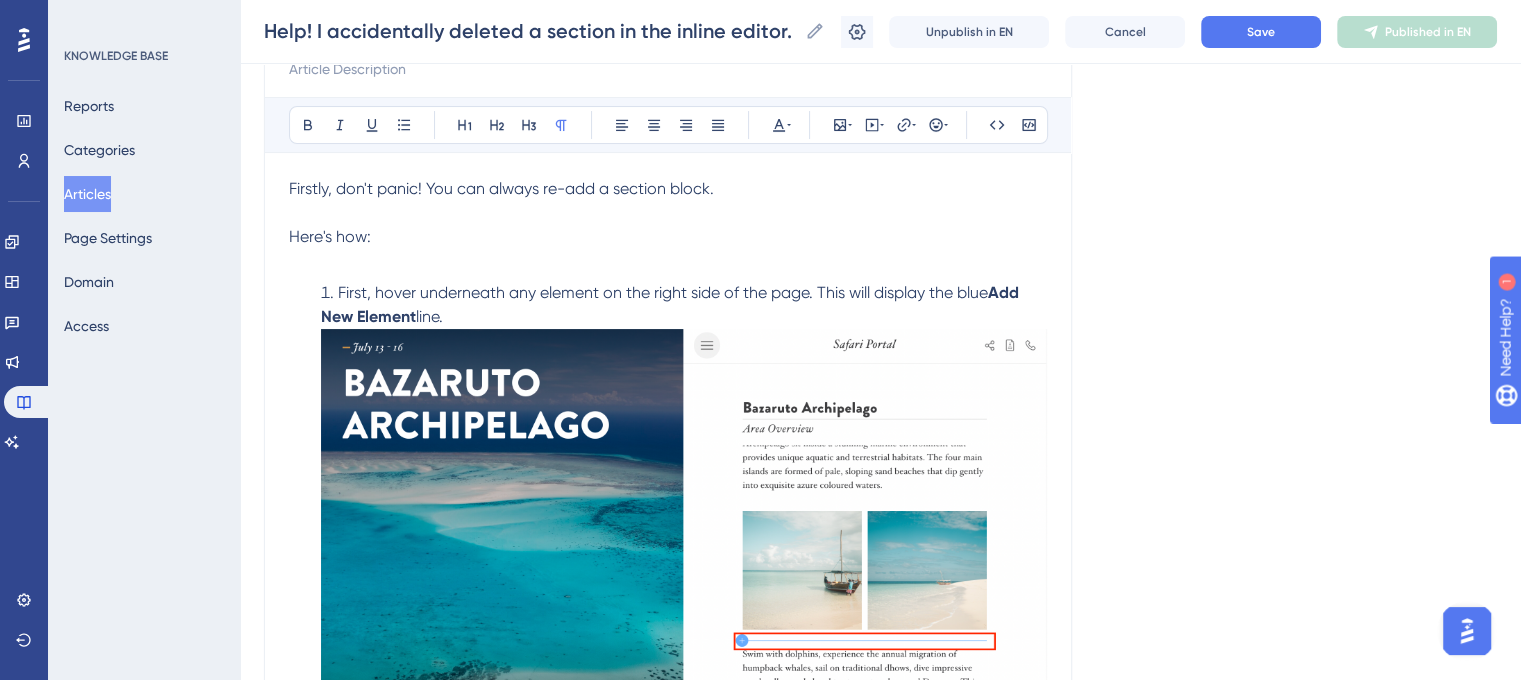 scroll, scrollTop: 0, scrollLeft: 0, axis: both 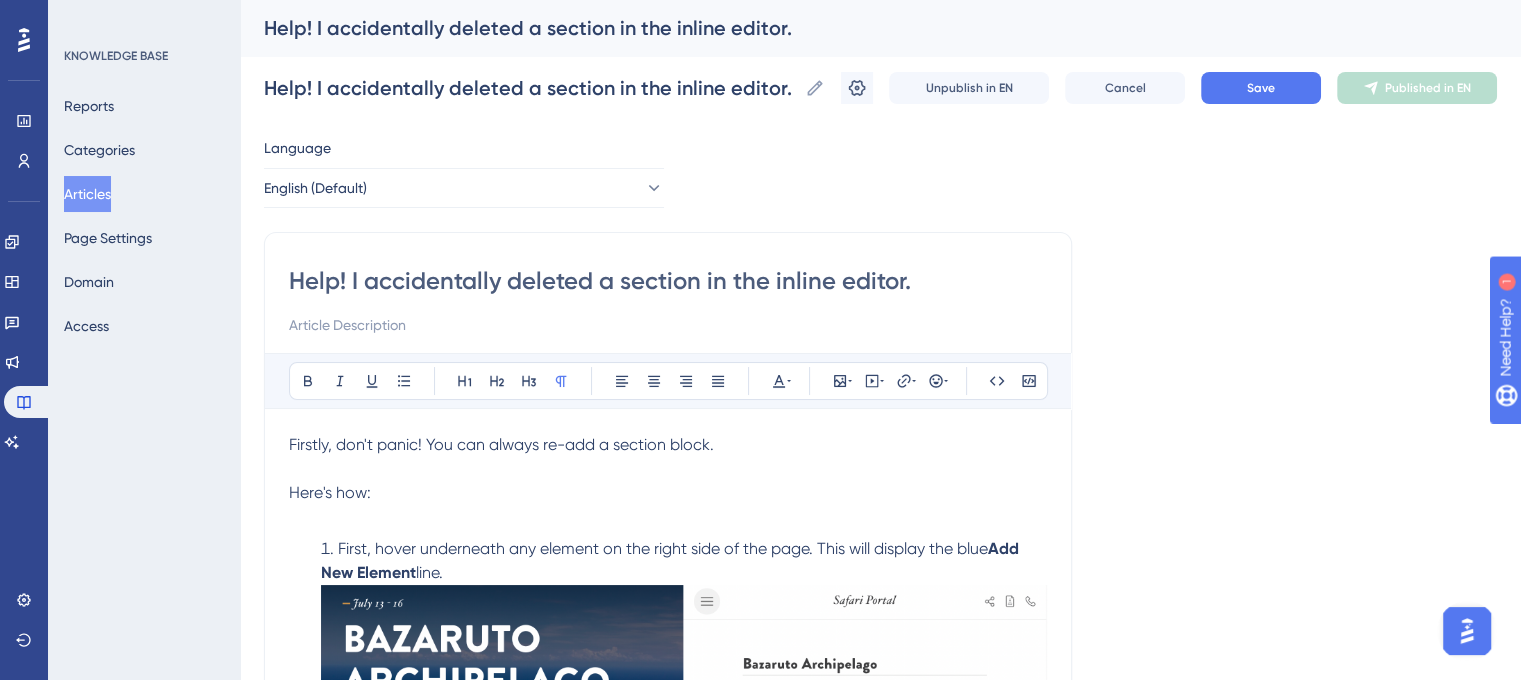 drag, startPoint x: 938, startPoint y: 283, endPoint x: 268, endPoint y: 279, distance: 670.01196 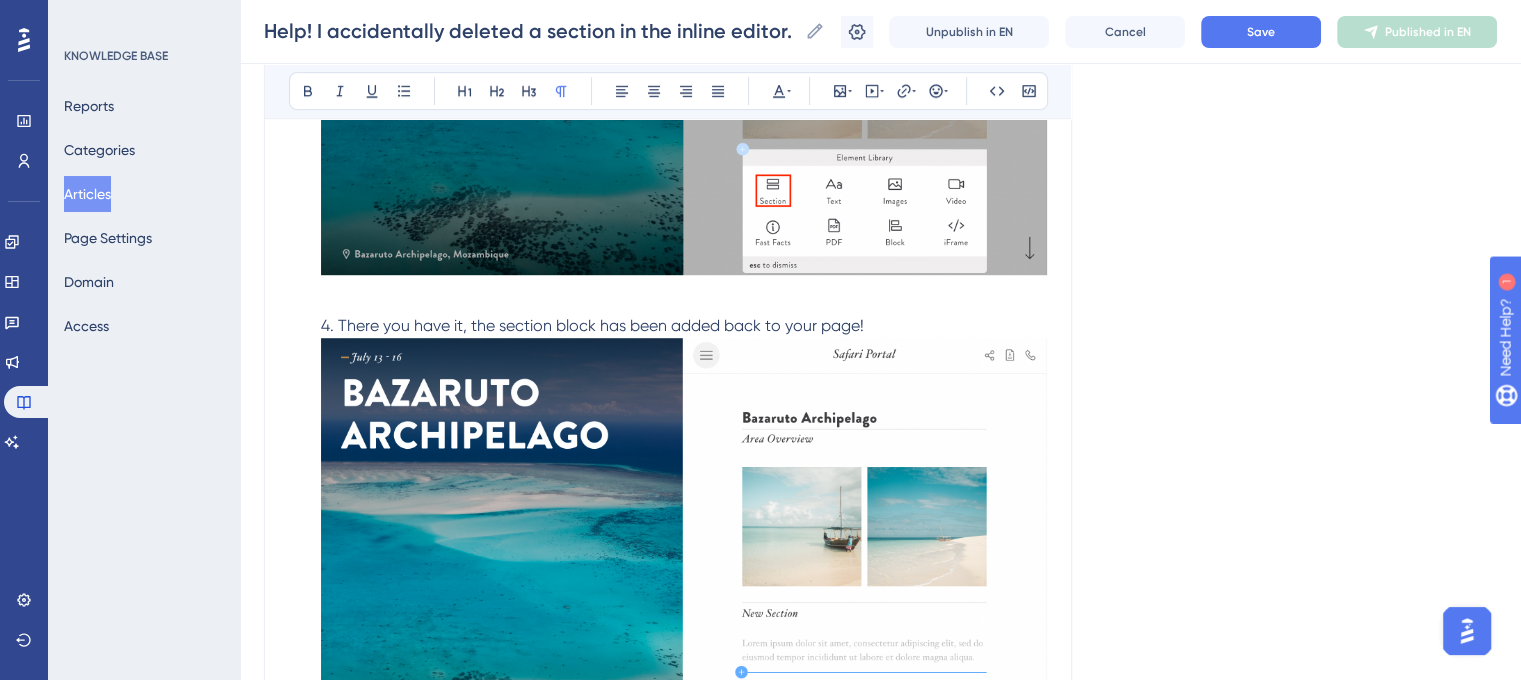 scroll, scrollTop: 1124, scrollLeft: 0, axis: vertical 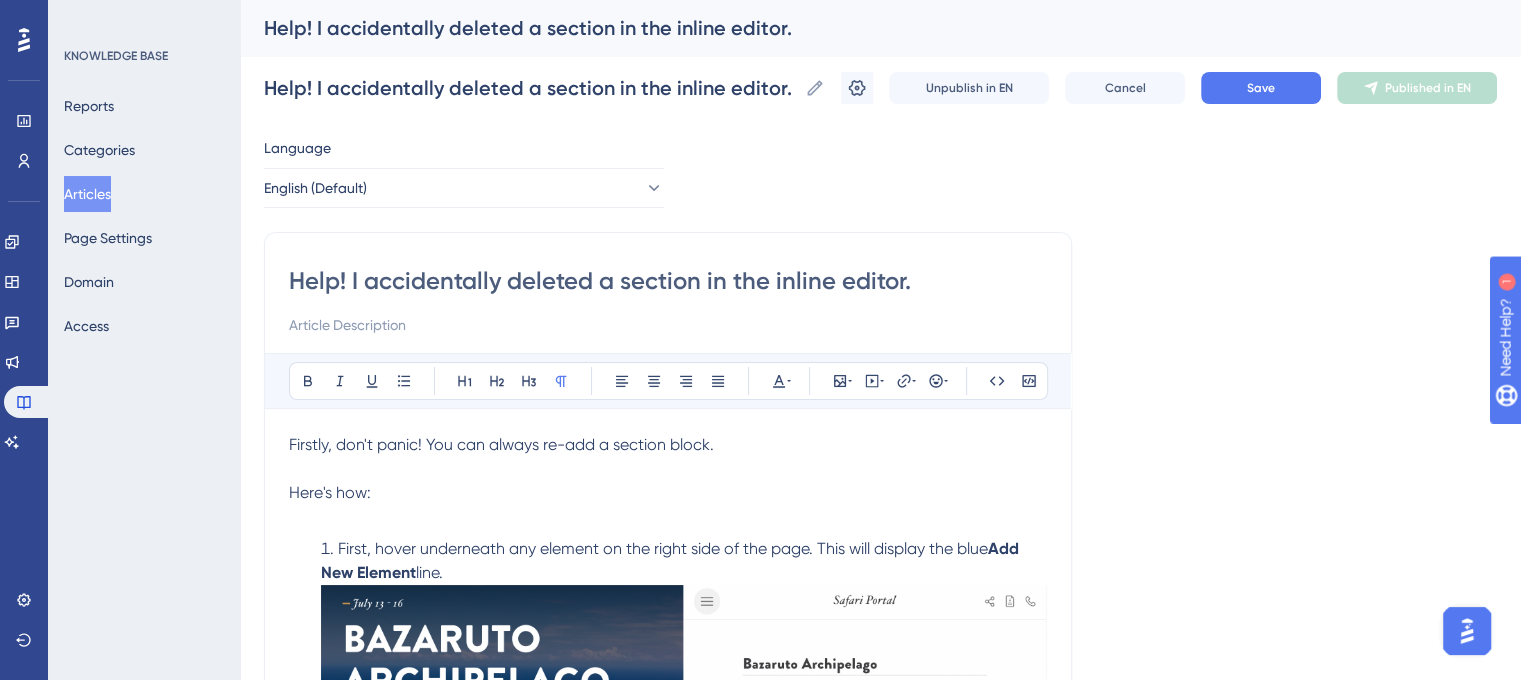 click at bounding box center (668, 325) 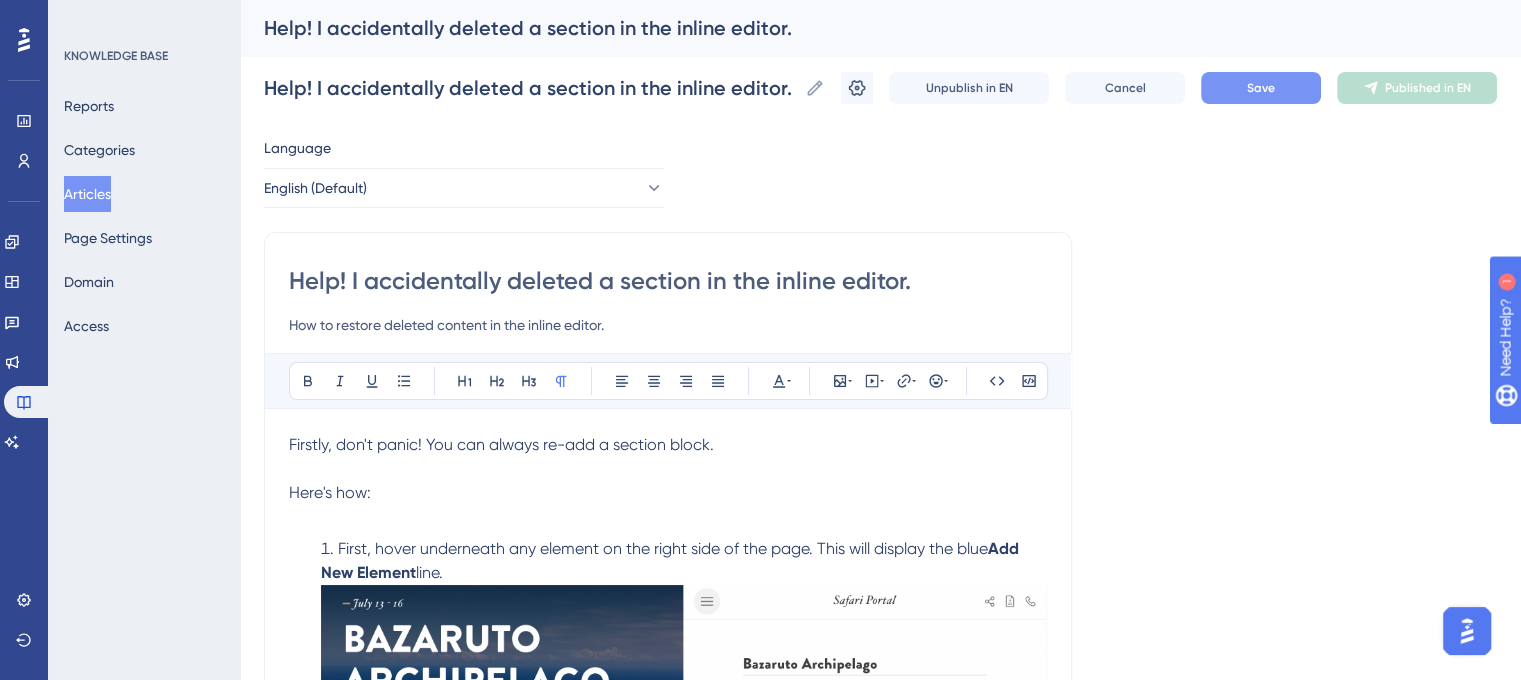 type on "How to restore deleted content in the inline editor." 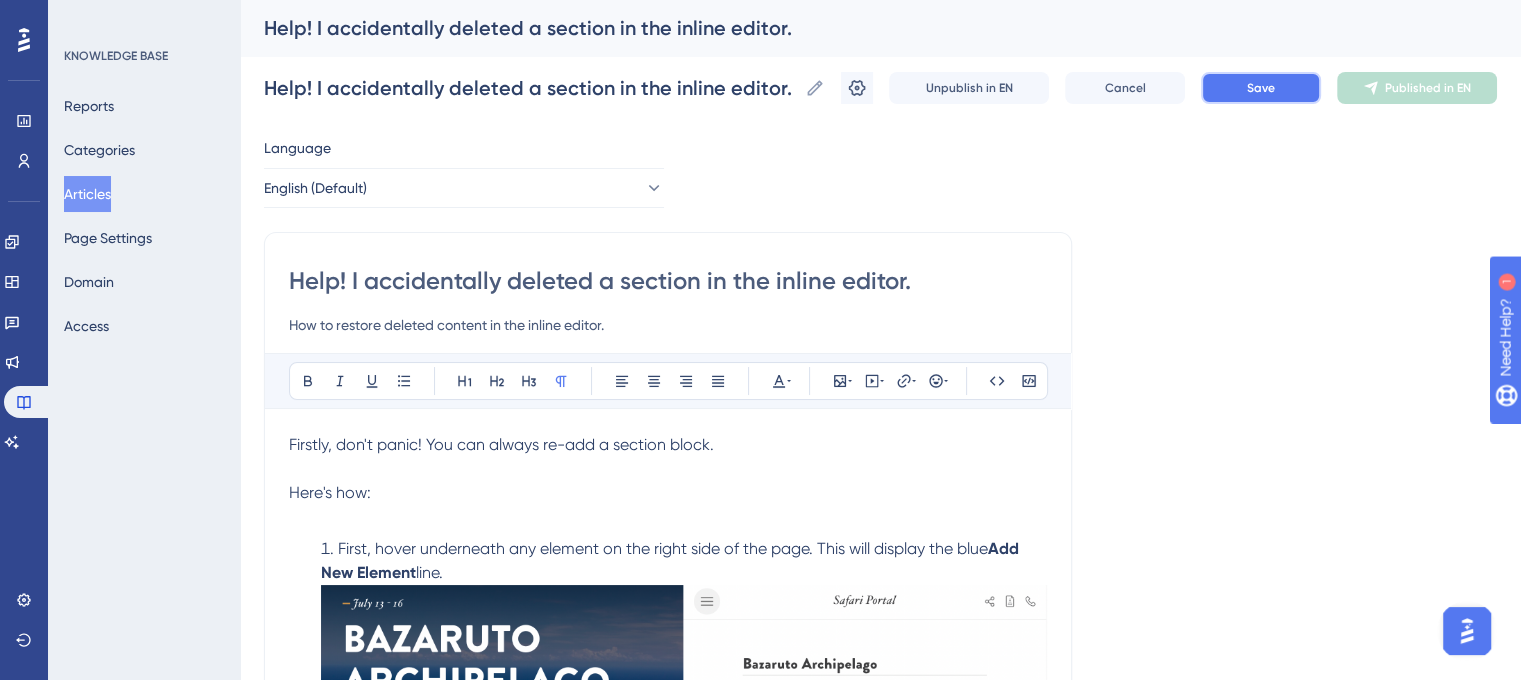 click on "Save" at bounding box center [1261, 88] 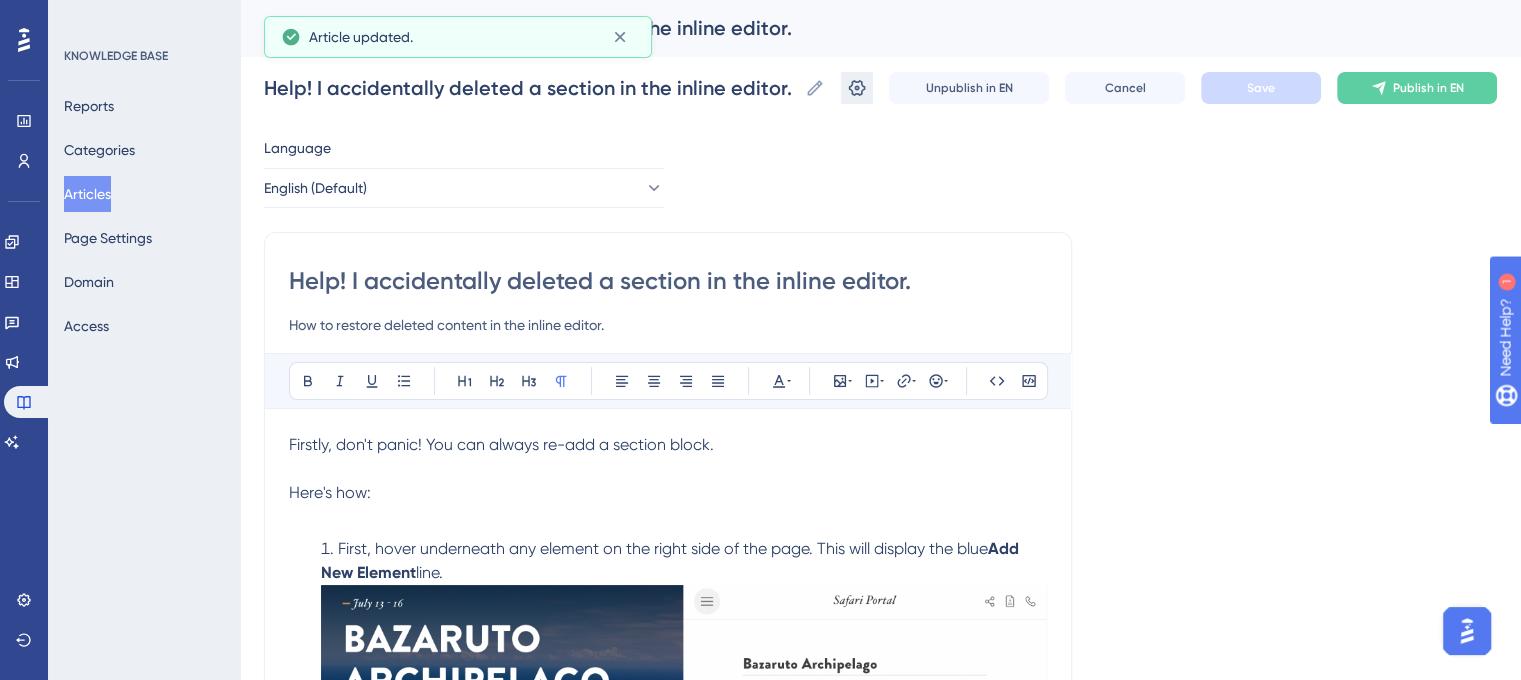 click 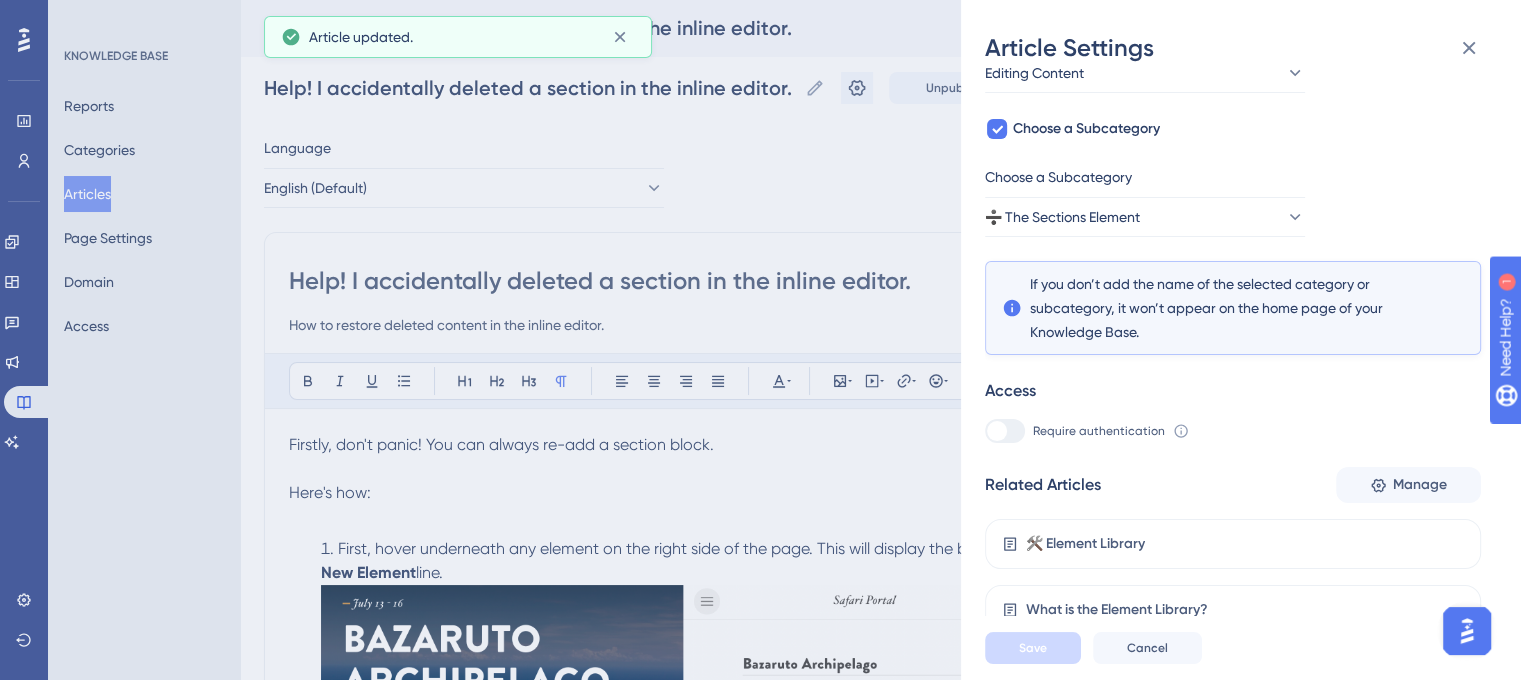scroll, scrollTop: 165, scrollLeft: 0, axis: vertical 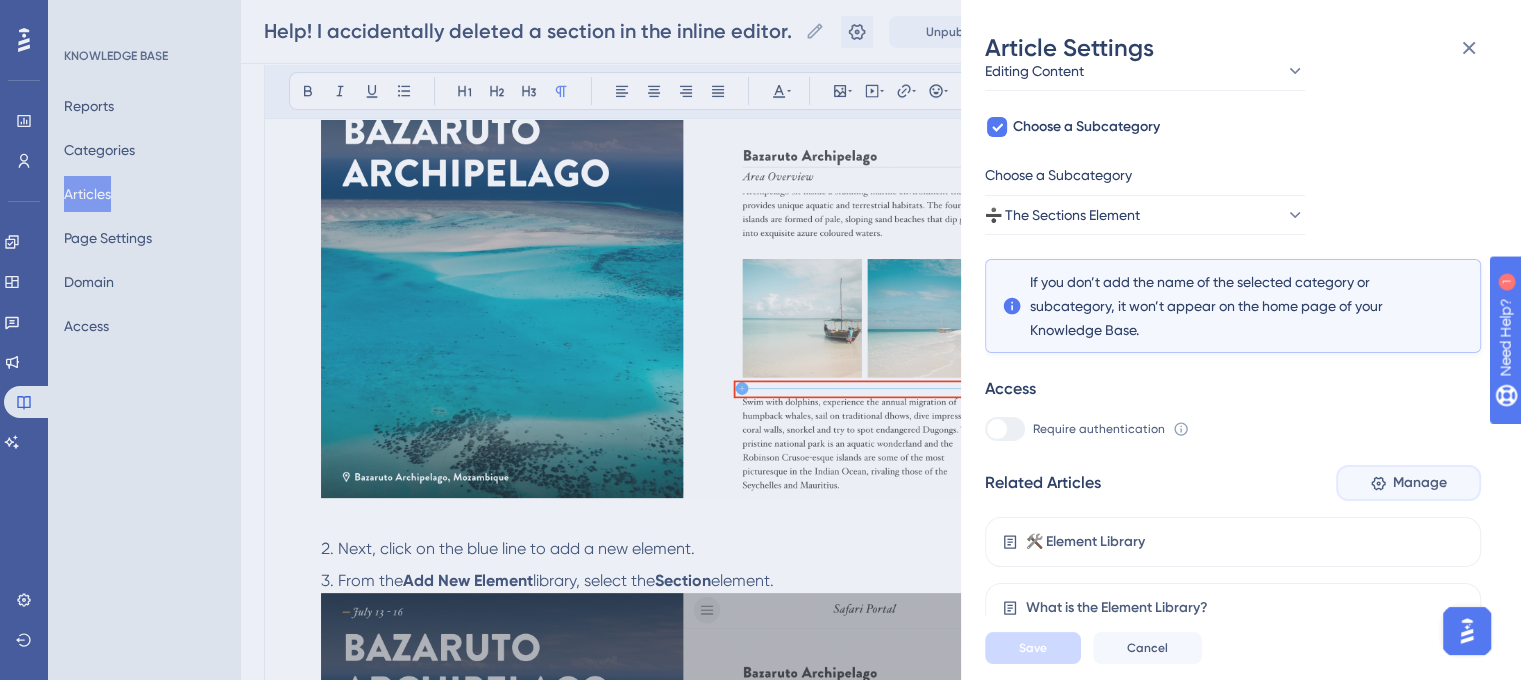 click on "Manage" at bounding box center [1420, 483] 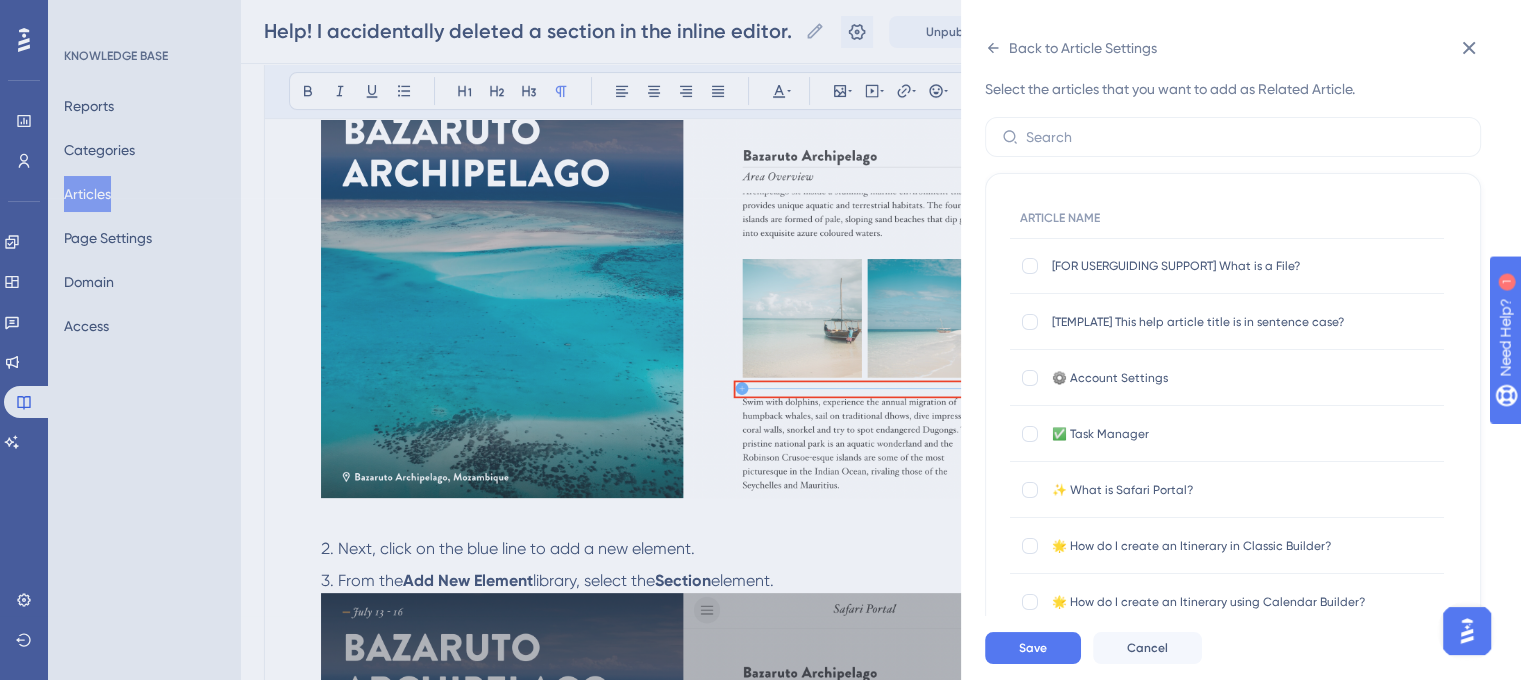 scroll, scrollTop: 0, scrollLeft: 0, axis: both 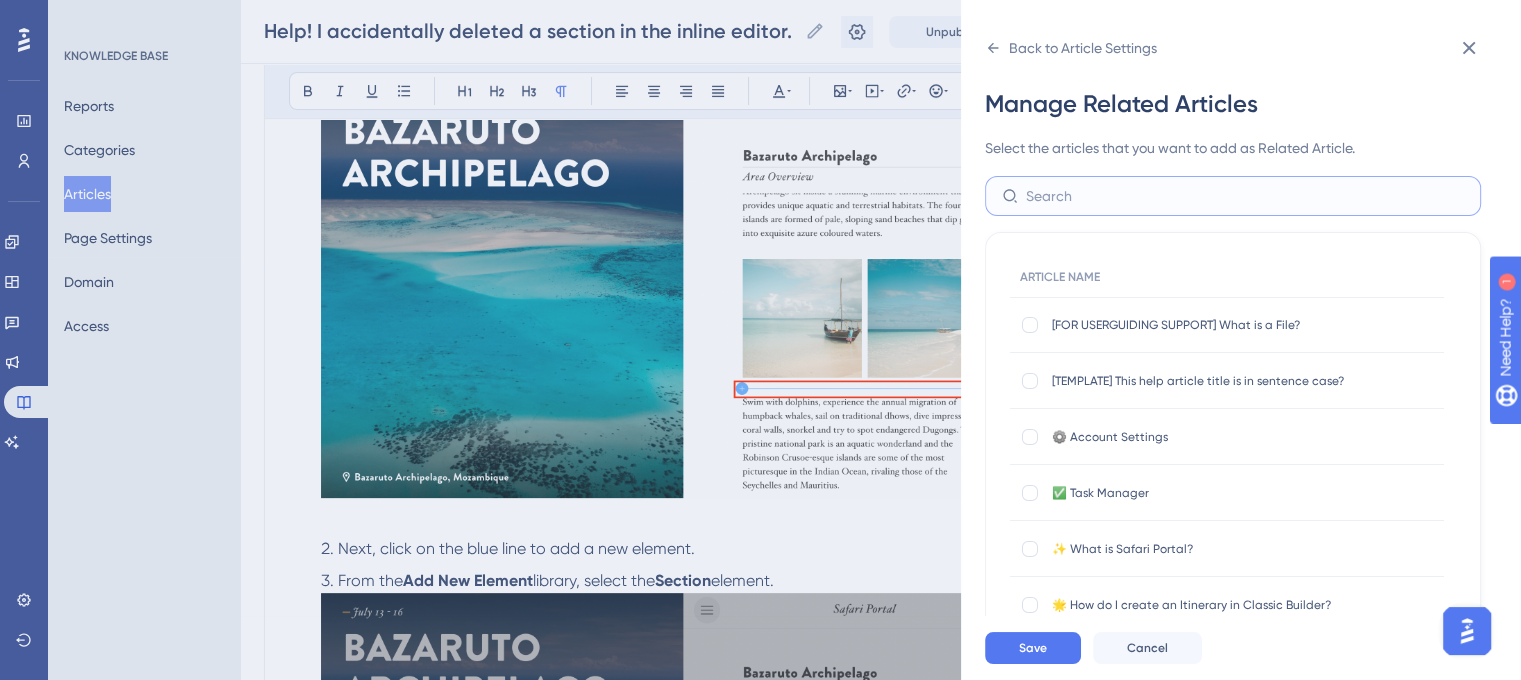 click at bounding box center [1245, 196] 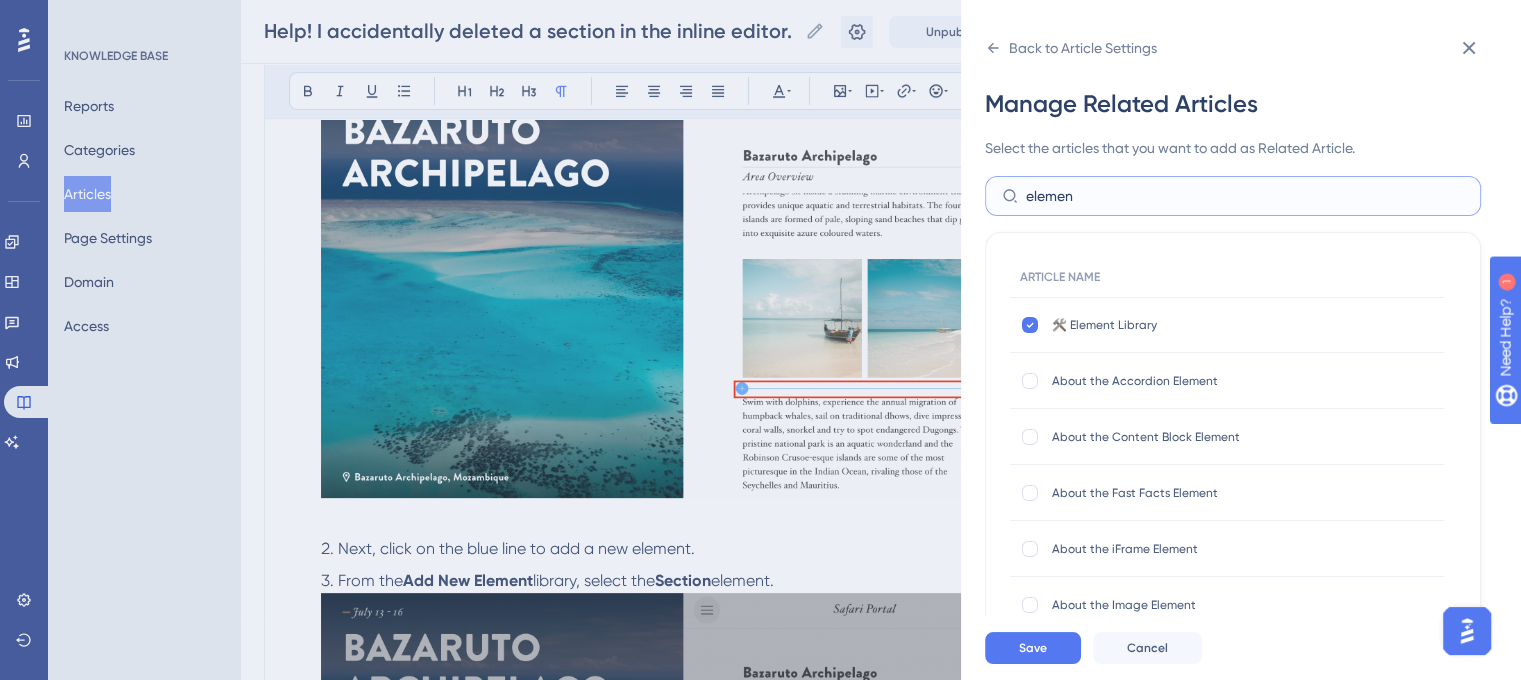 type on "element" 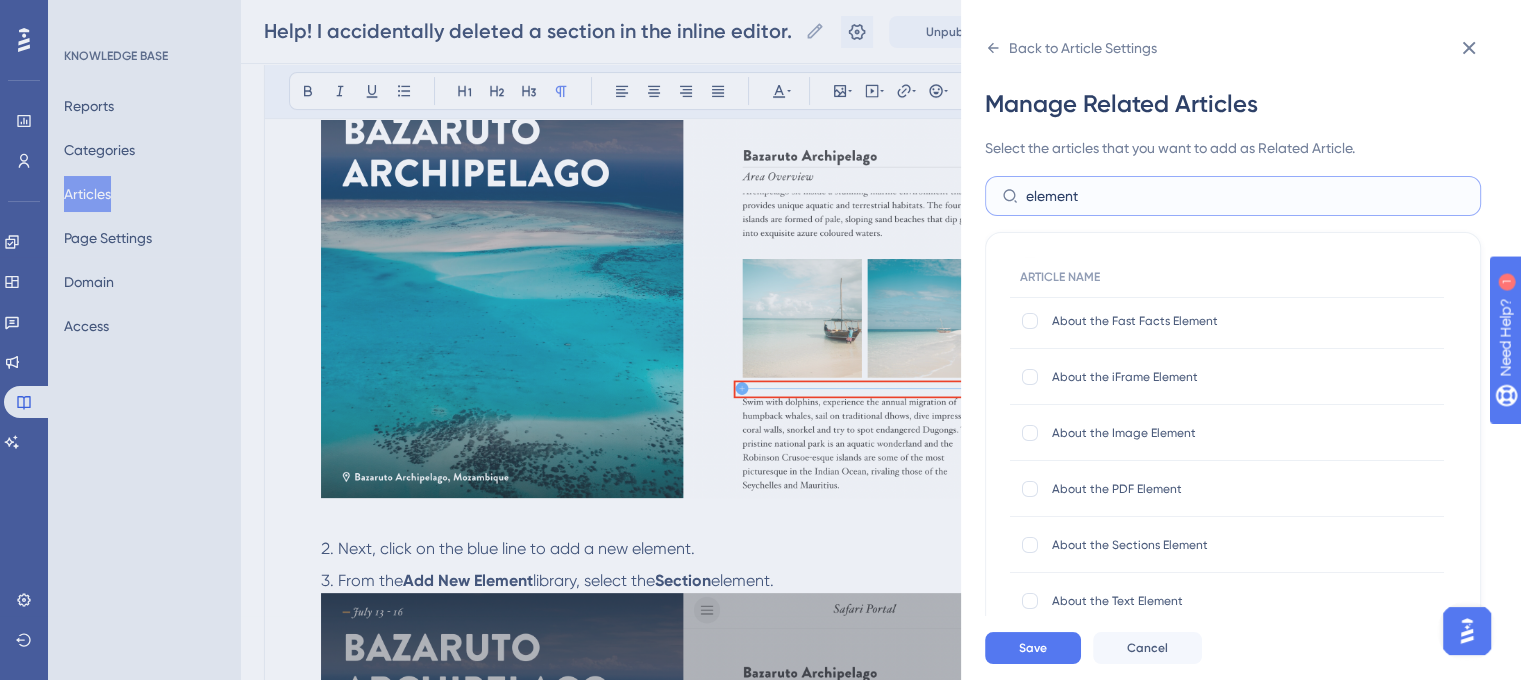 scroll, scrollTop: 185, scrollLeft: 0, axis: vertical 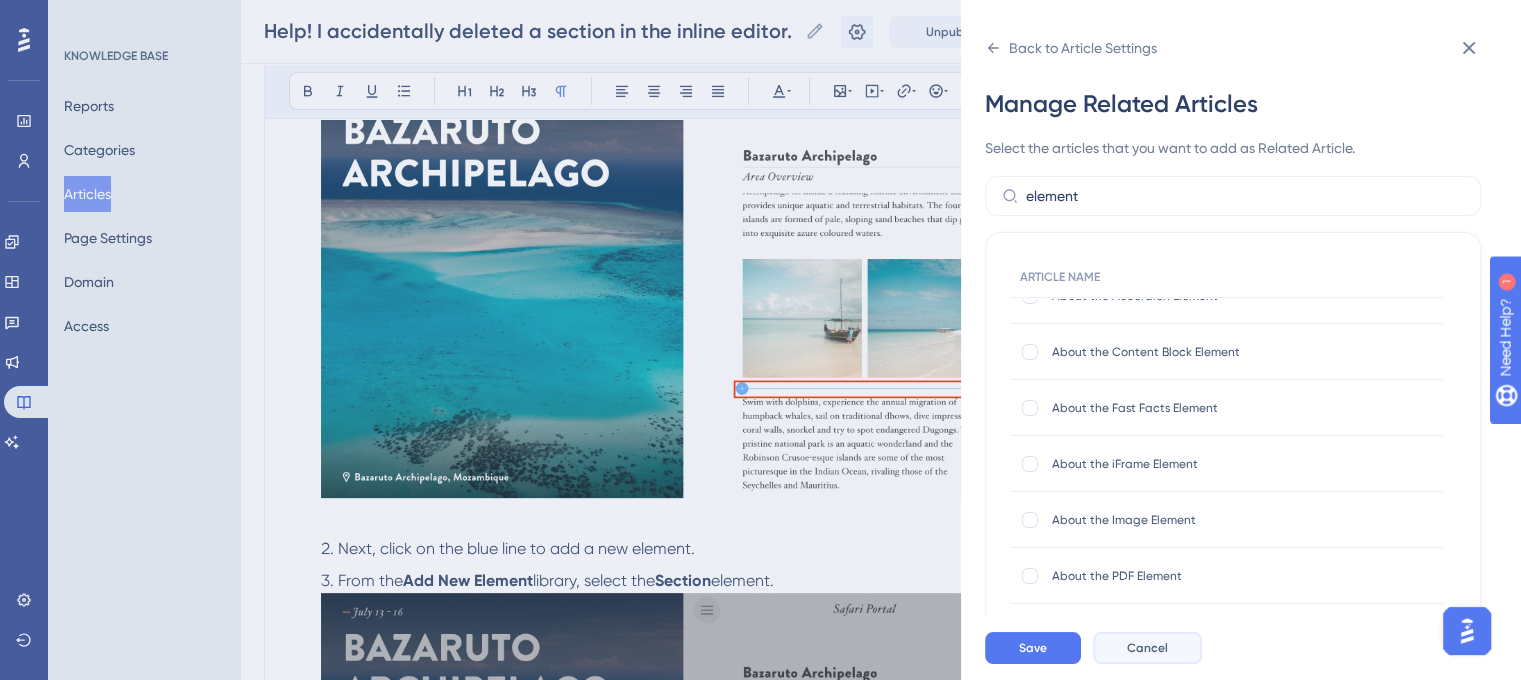 click on "Cancel" at bounding box center [1147, 648] 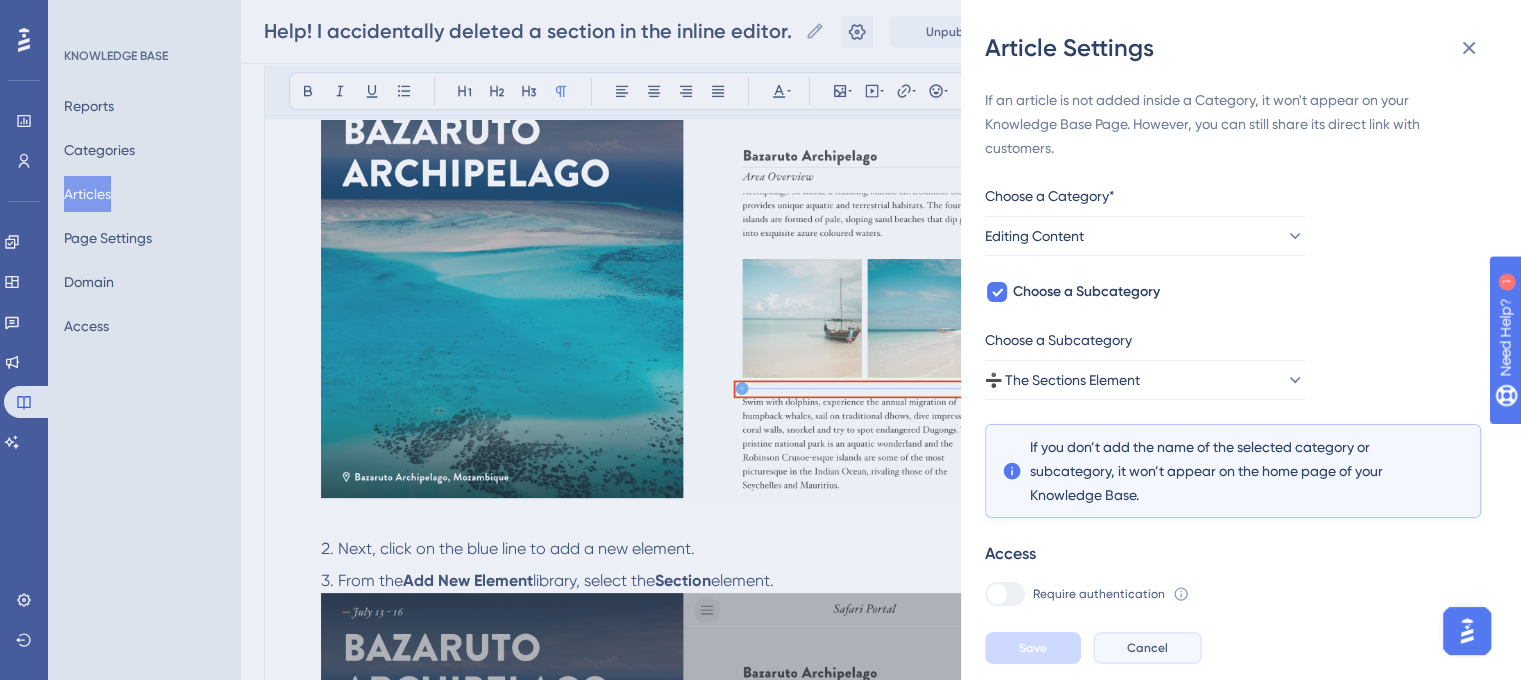 click on "Cancel" at bounding box center (1147, 648) 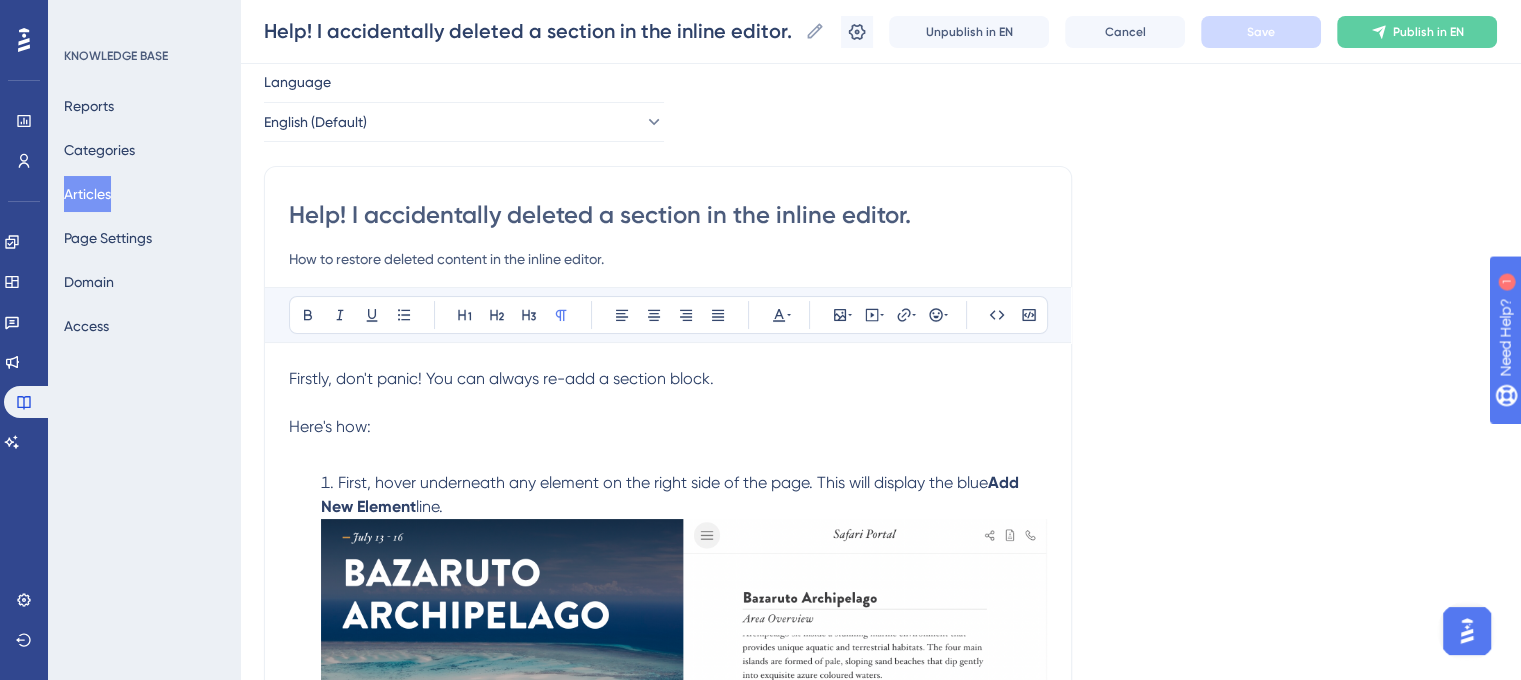 scroll, scrollTop: 200, scrollLeft: 0, axis: vertical 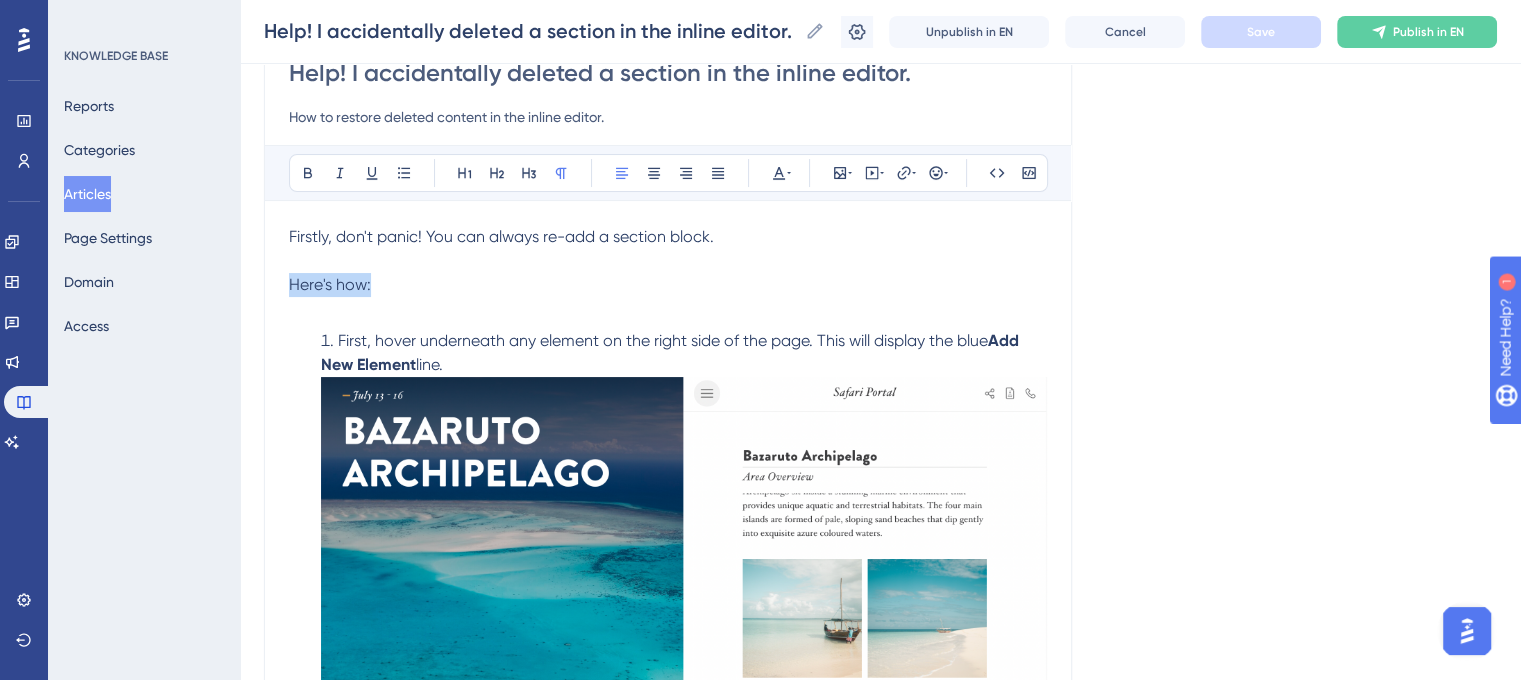 drag, startPoint x: 389, startPoint y: 280, endPoint x: 283, endPoint y: 280, distance: 106 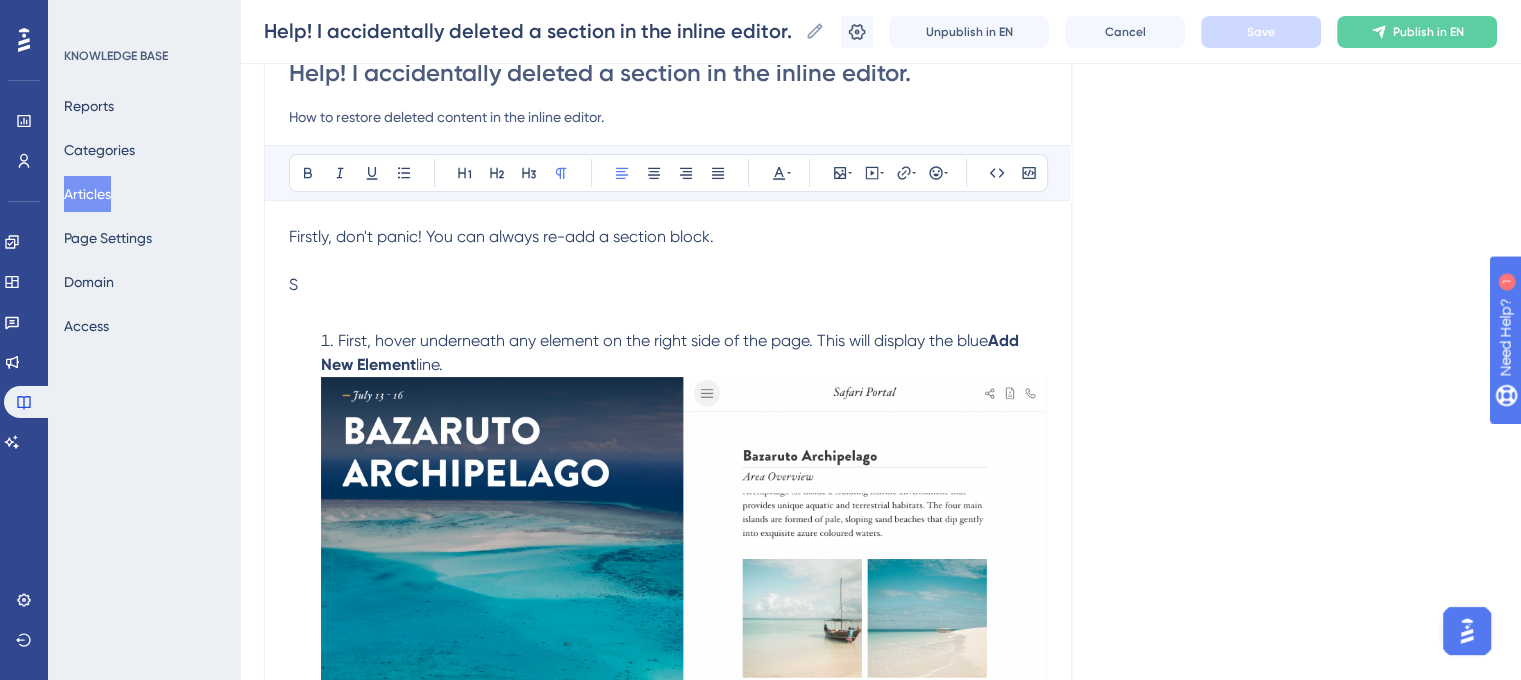 type 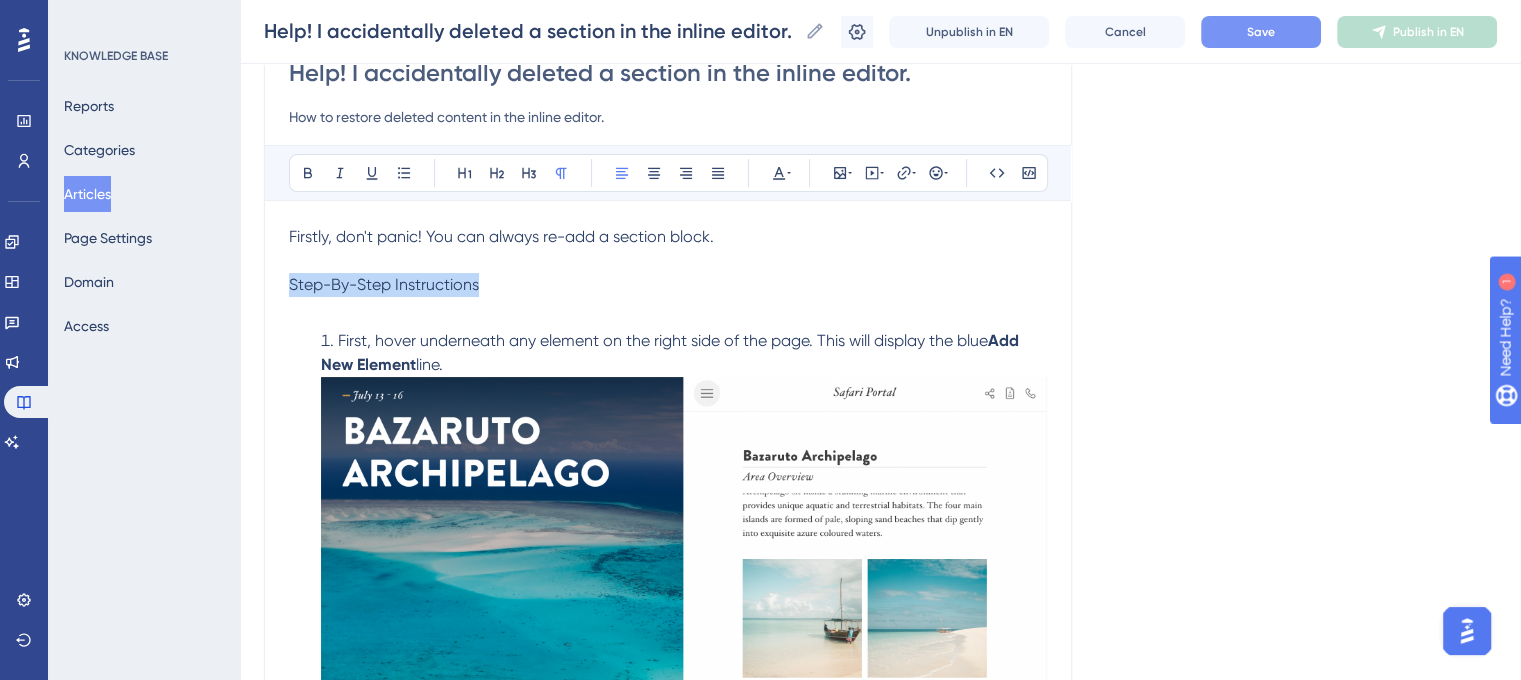 drag, startPoint x: 492, startPoint y: 278, endPoint x: 252, endPoint y: 282, distance: 240.03333 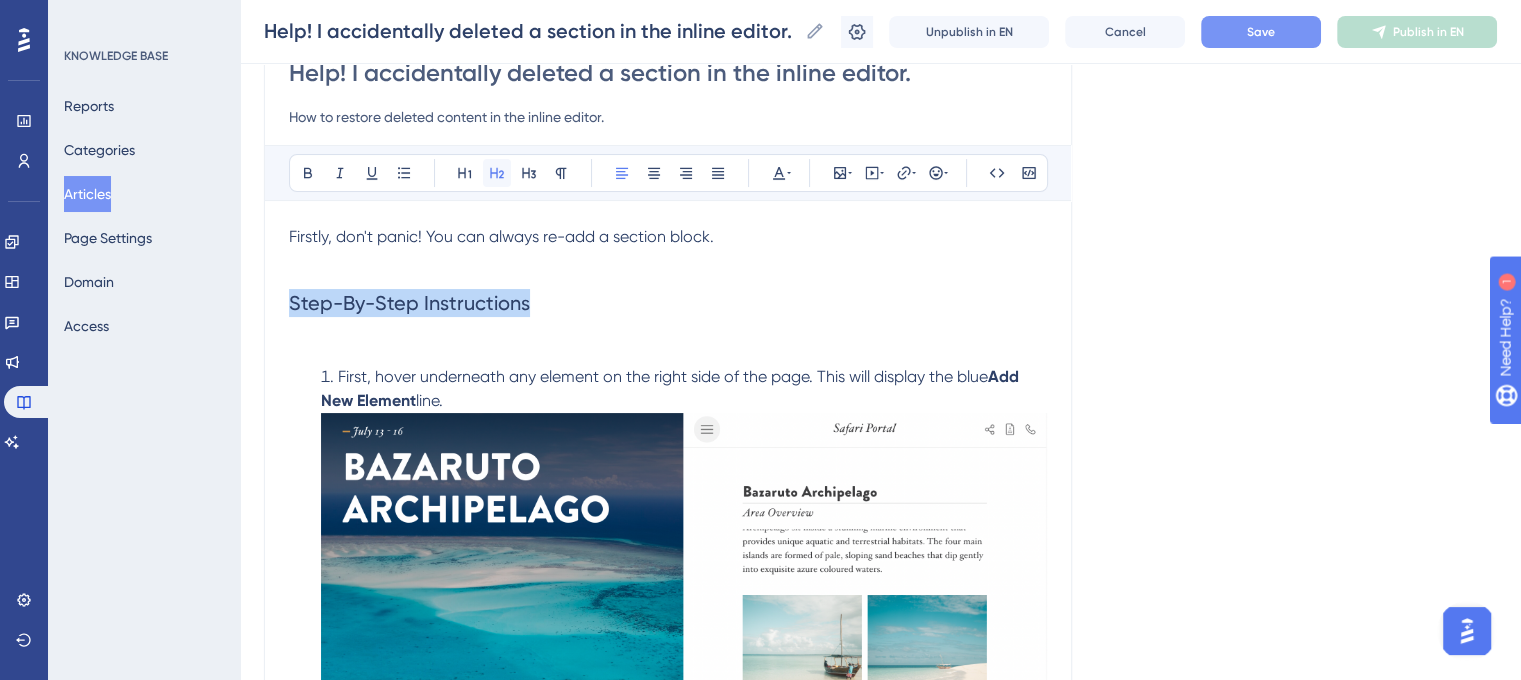 click 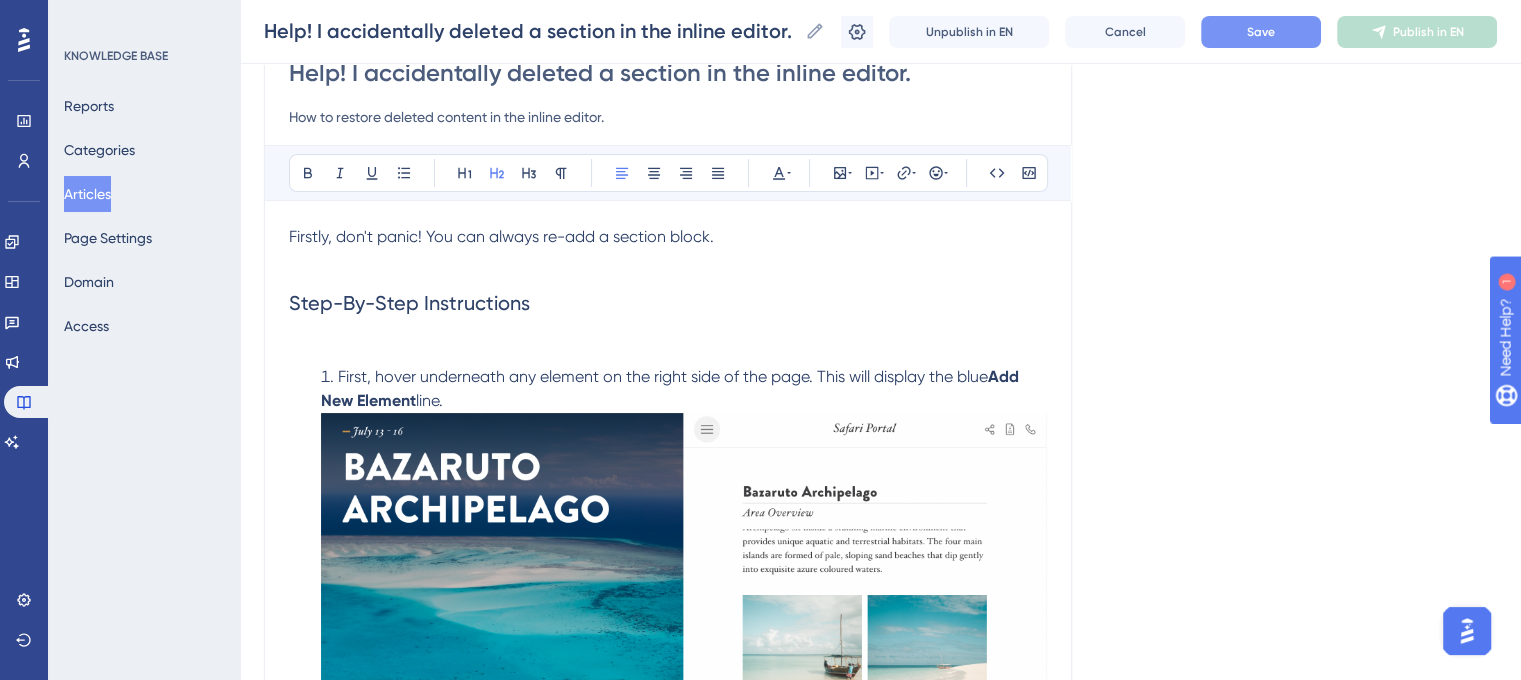 click at bounding box center (668, 345) 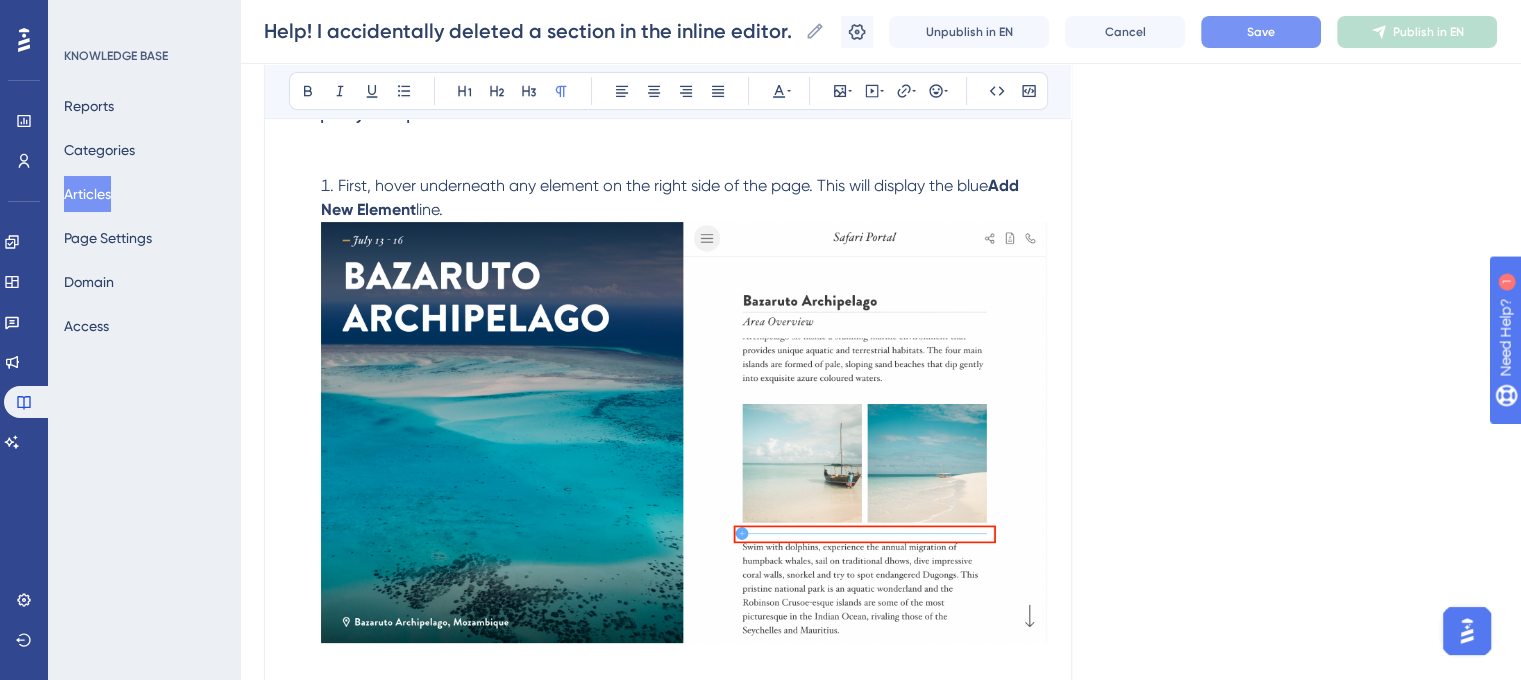 scroll, scrollTop: 500, scrollLeft: 0, axis: vertical 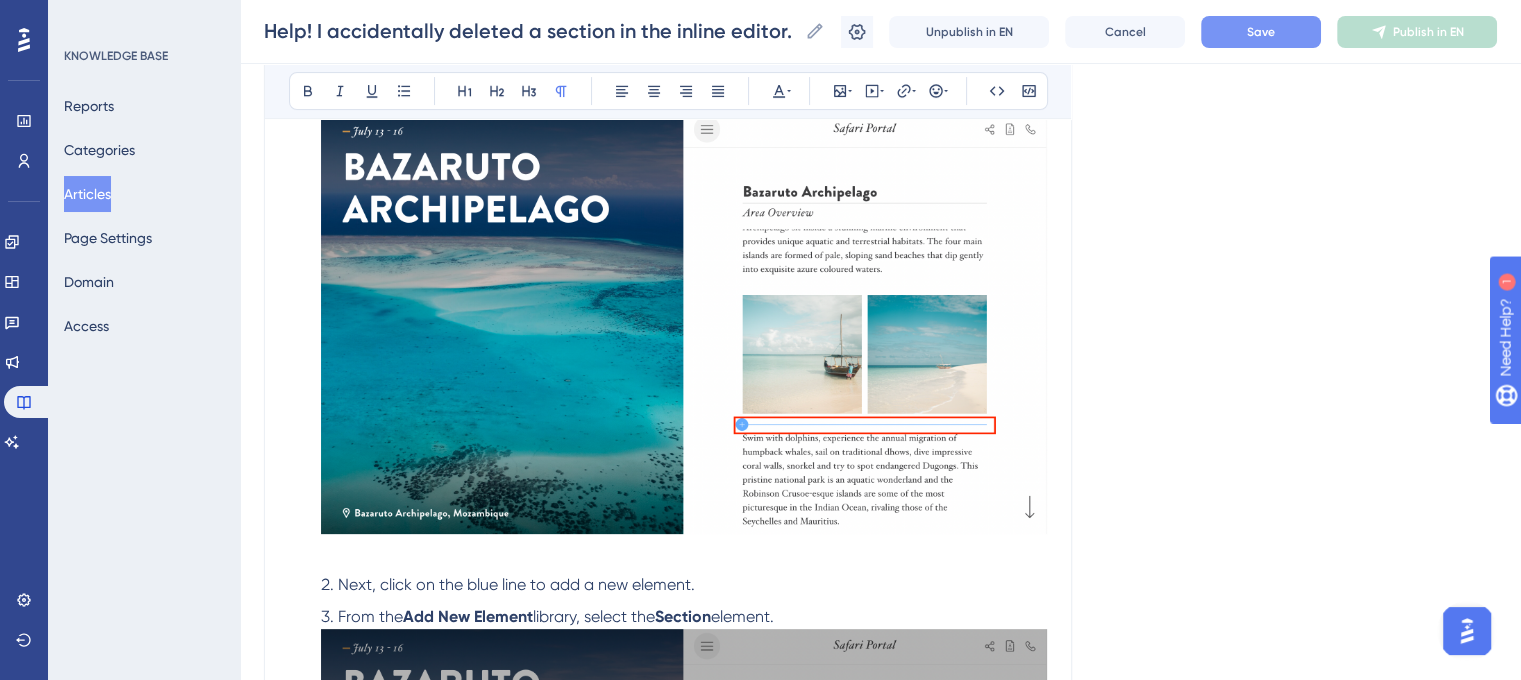 click at bounding box center (684, 323) 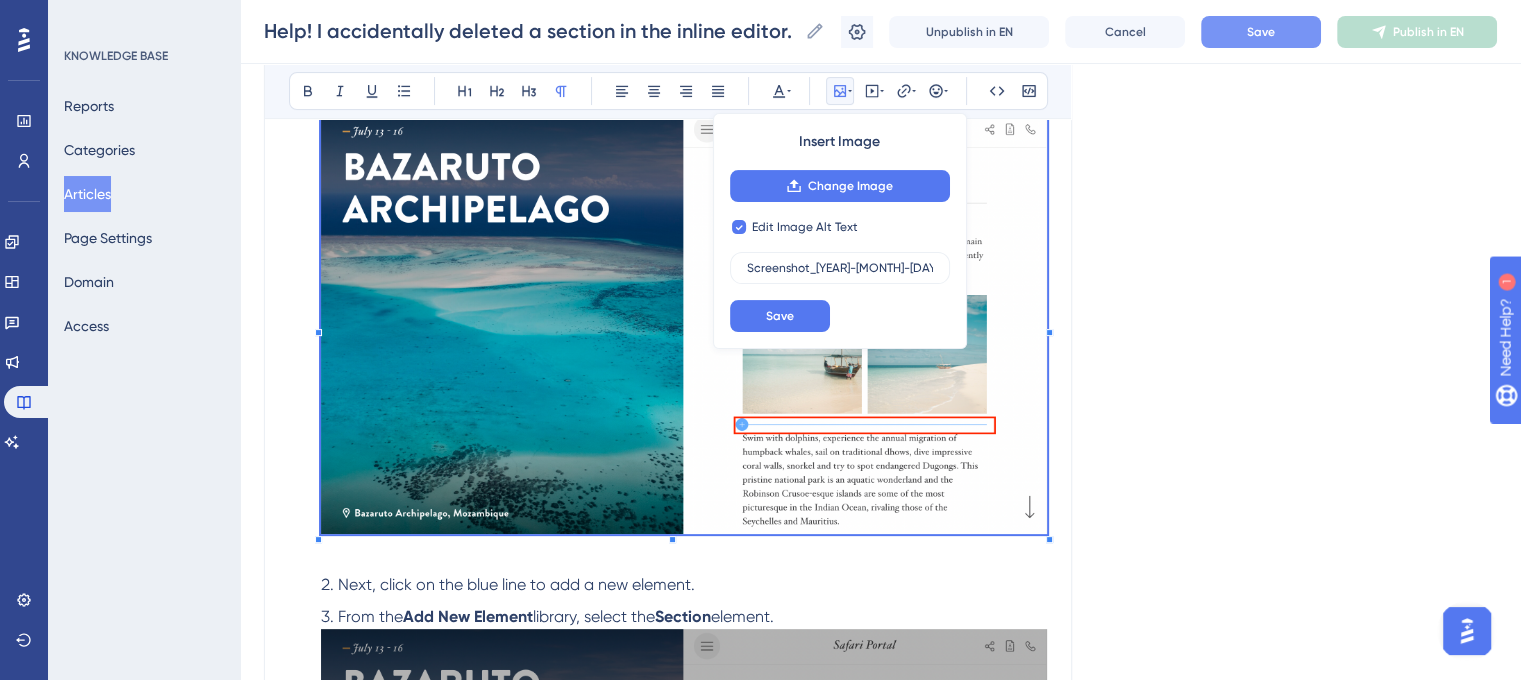 checkbox on "false" 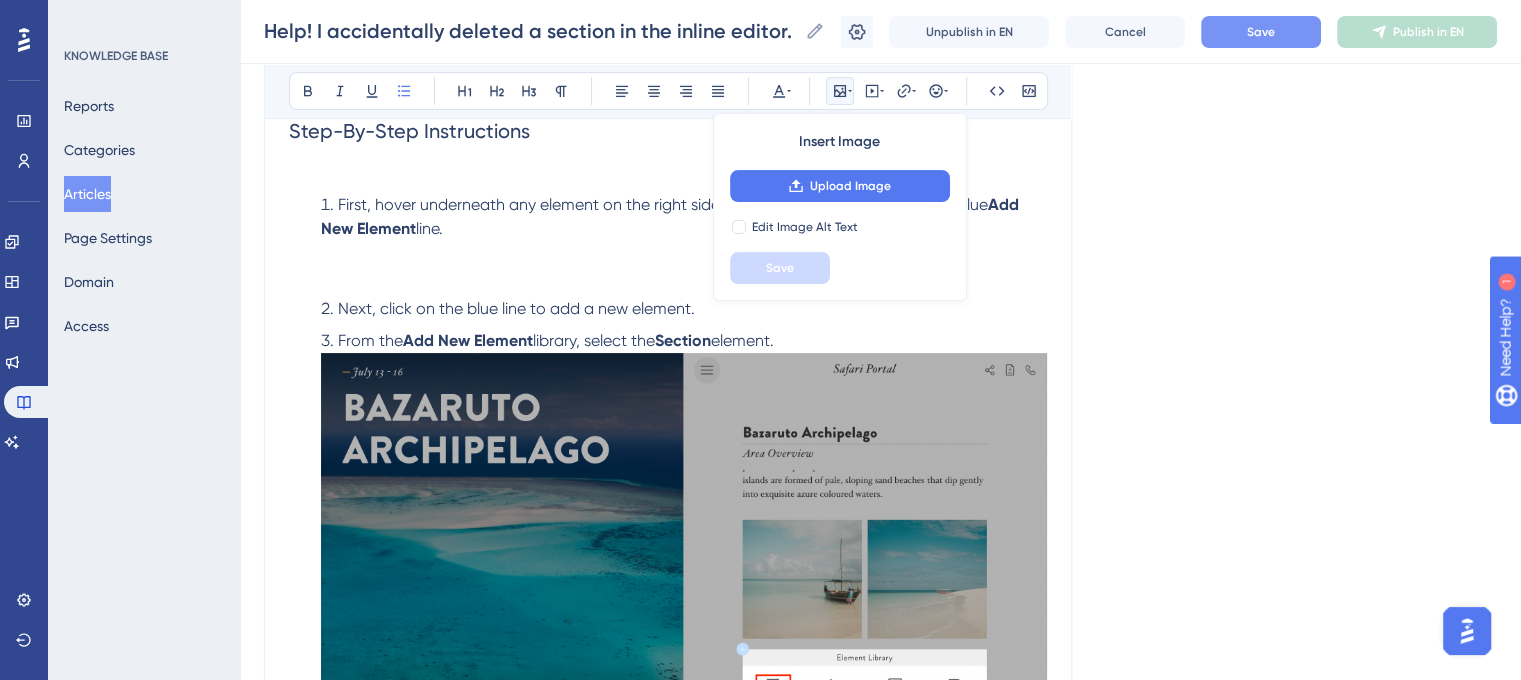 scroll, scrollTop: 300, scrollLeft: 0, axis: vertical 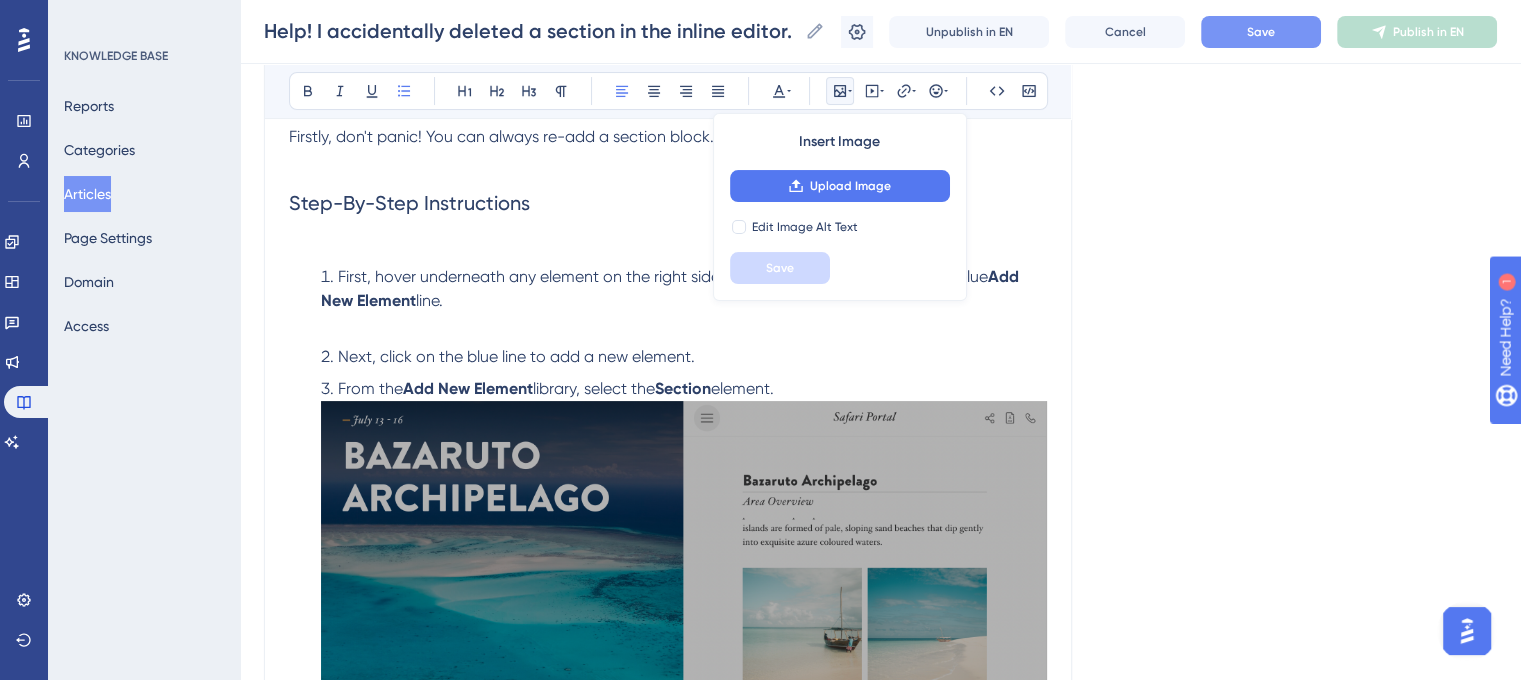 click on "First, hover underneath any element on the right side of the page. This will display the blue  Add New Element  line." at bounding box center (684, 301) 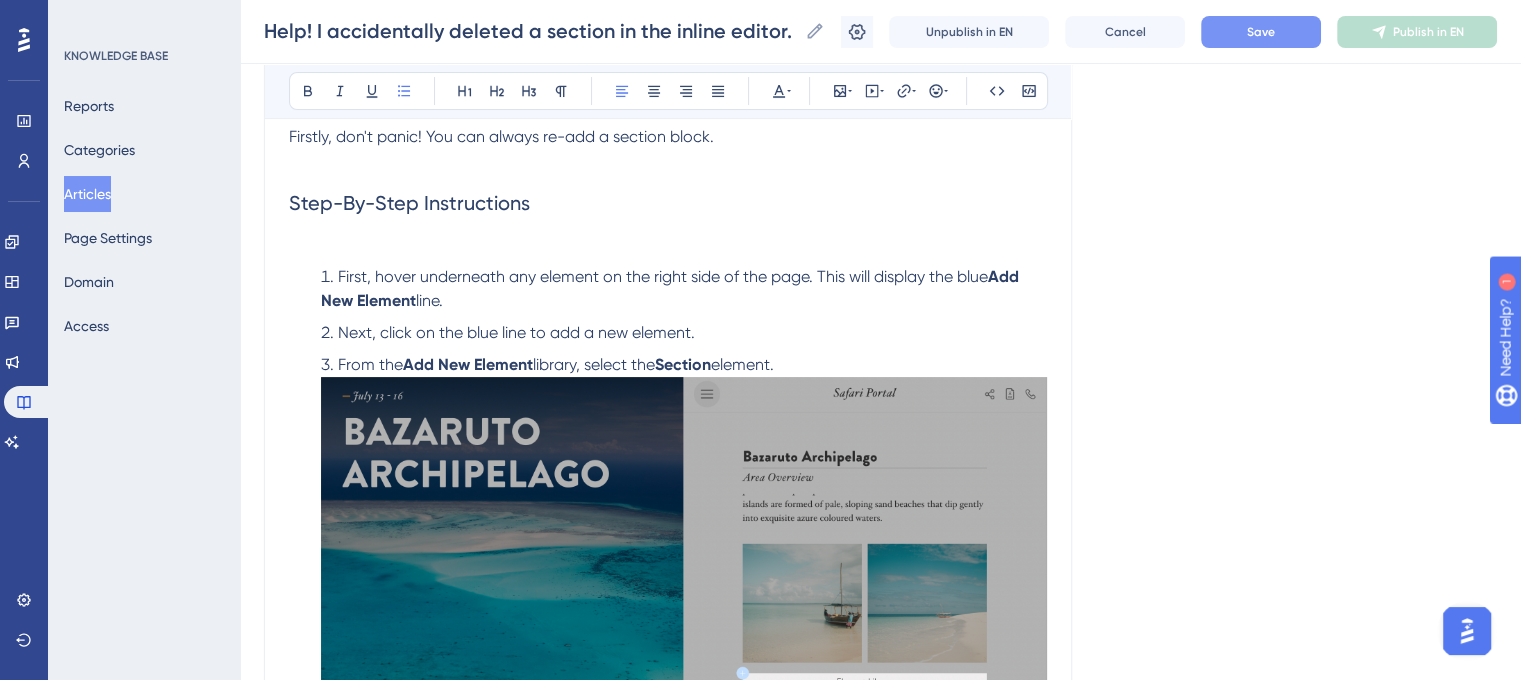click at bounding box center (684, 588) 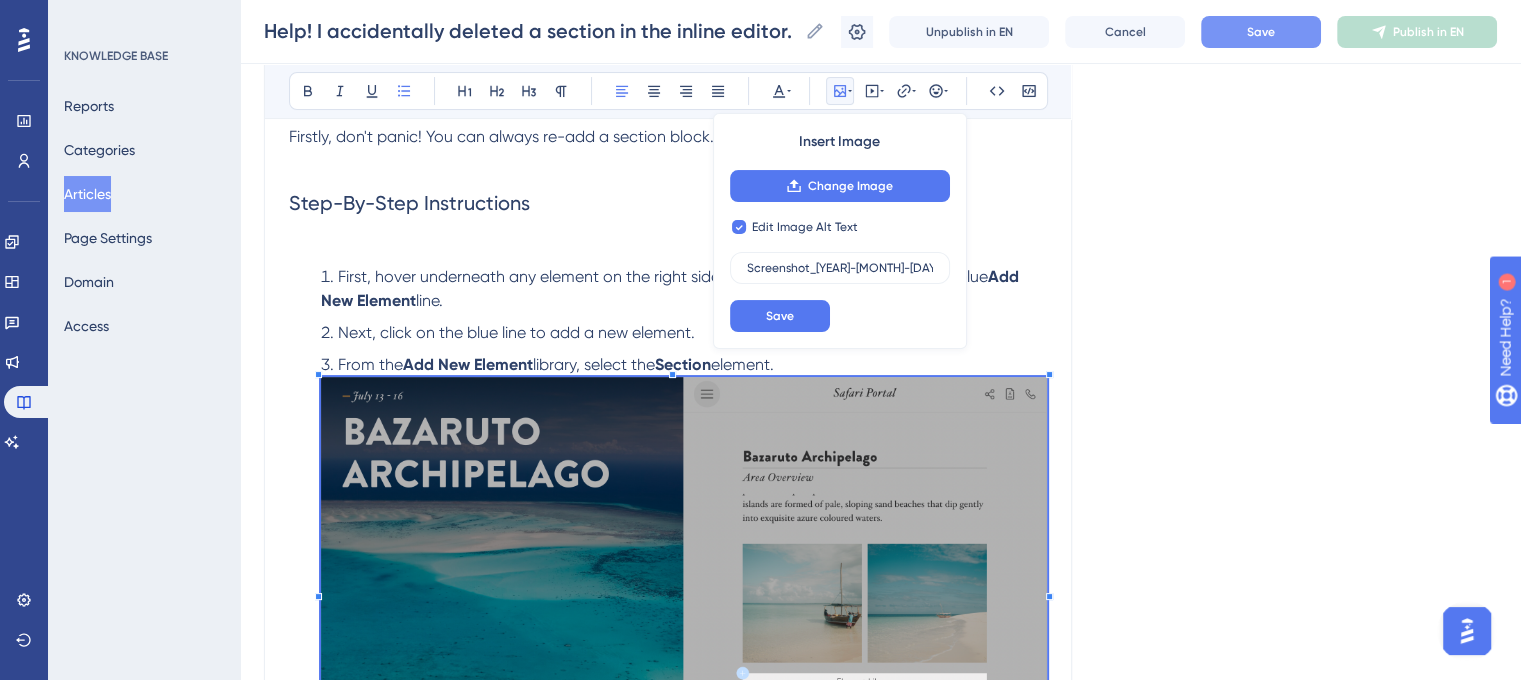 checkbox on "false" 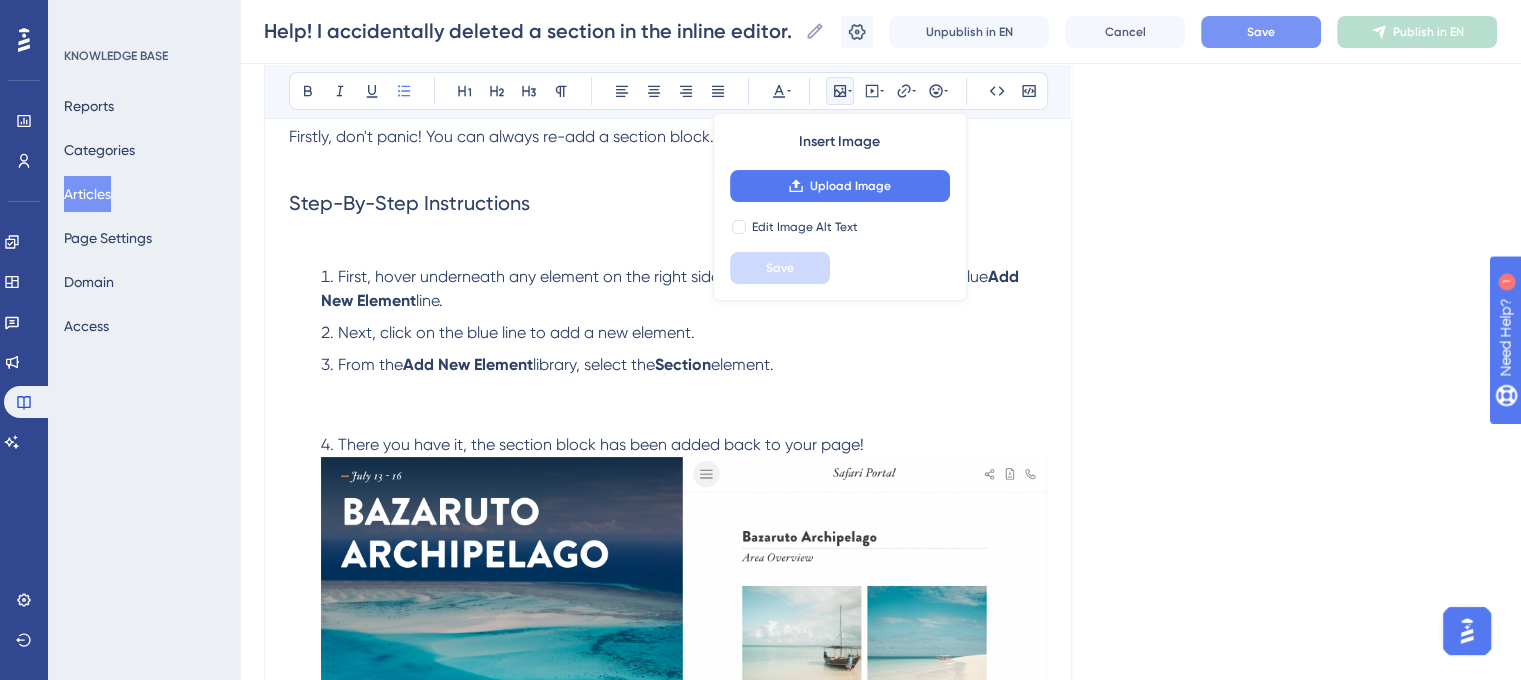 click on "From the  Add New Element  library, select the  Section  element." at bounding box center (684, 389) 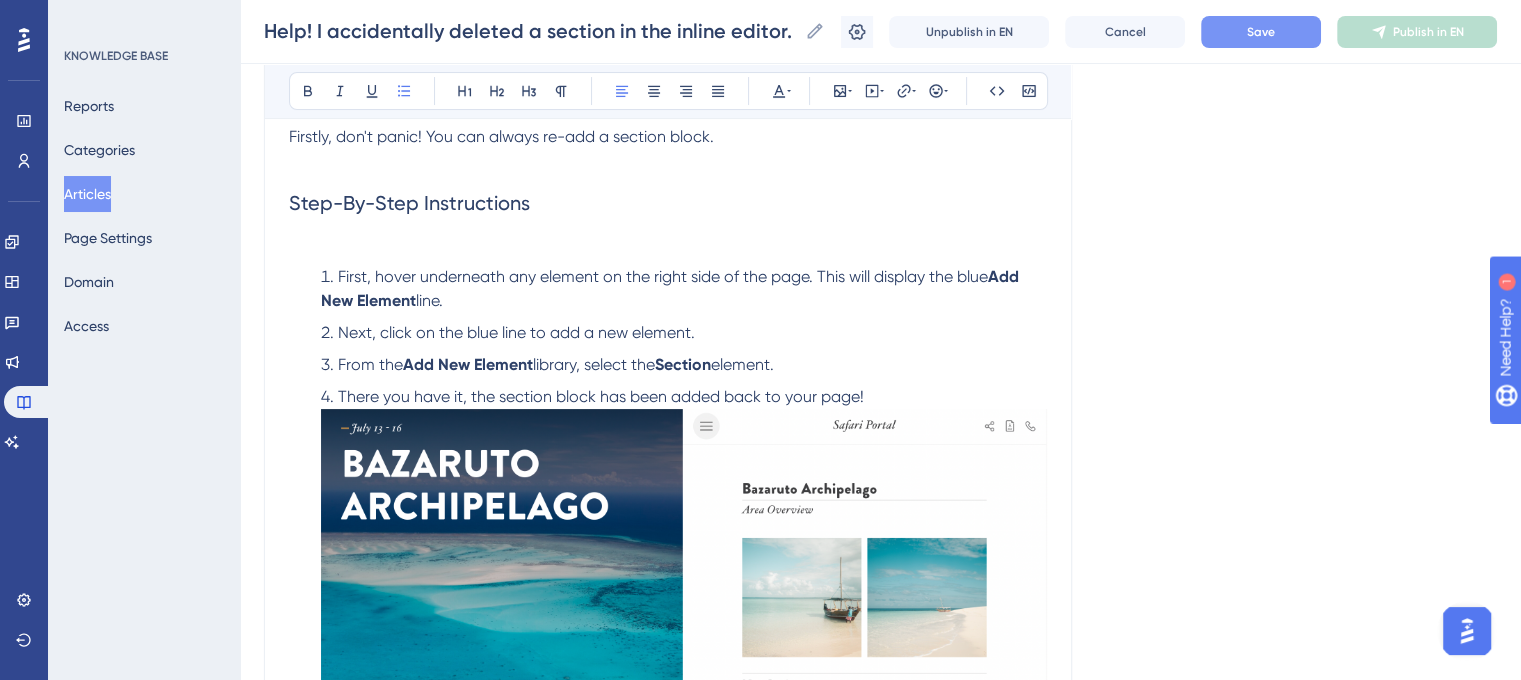 click at bounding box center (684, 621) 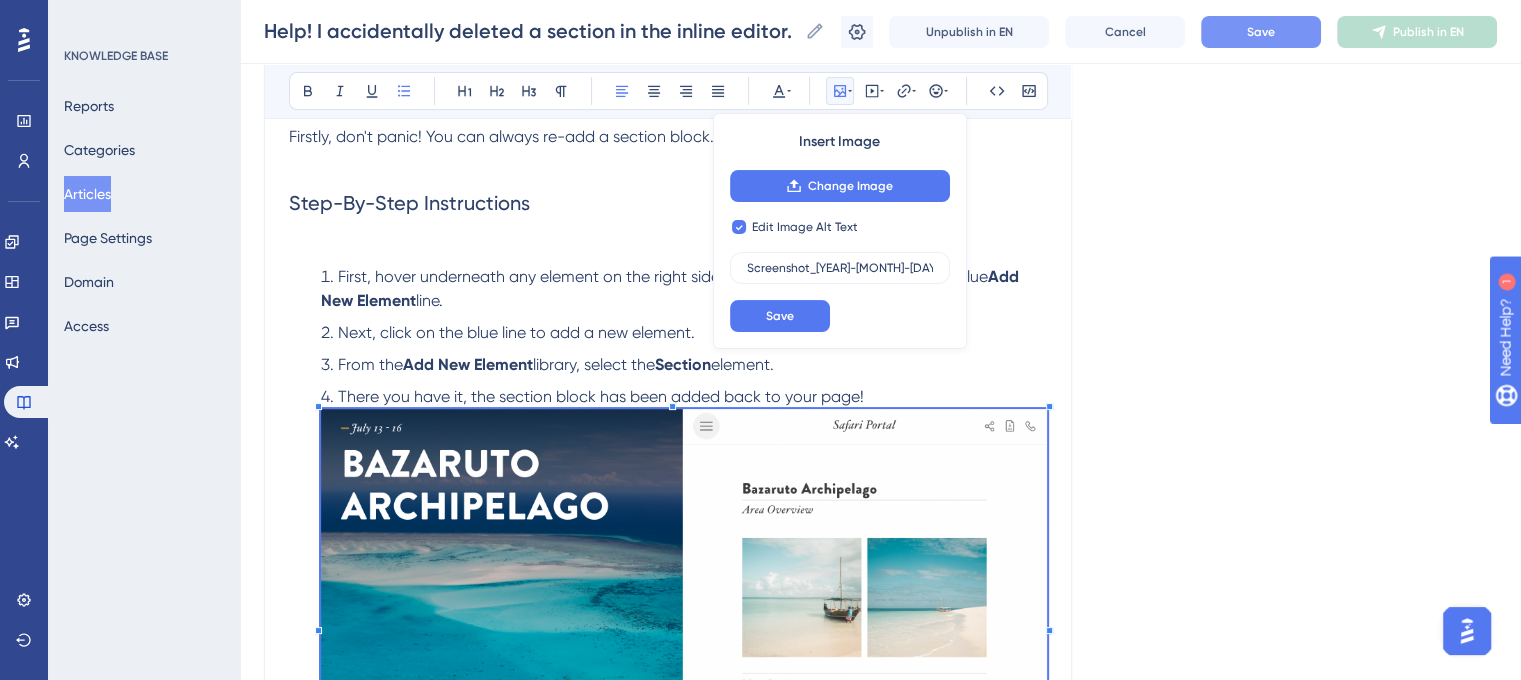 checkbox on "false" 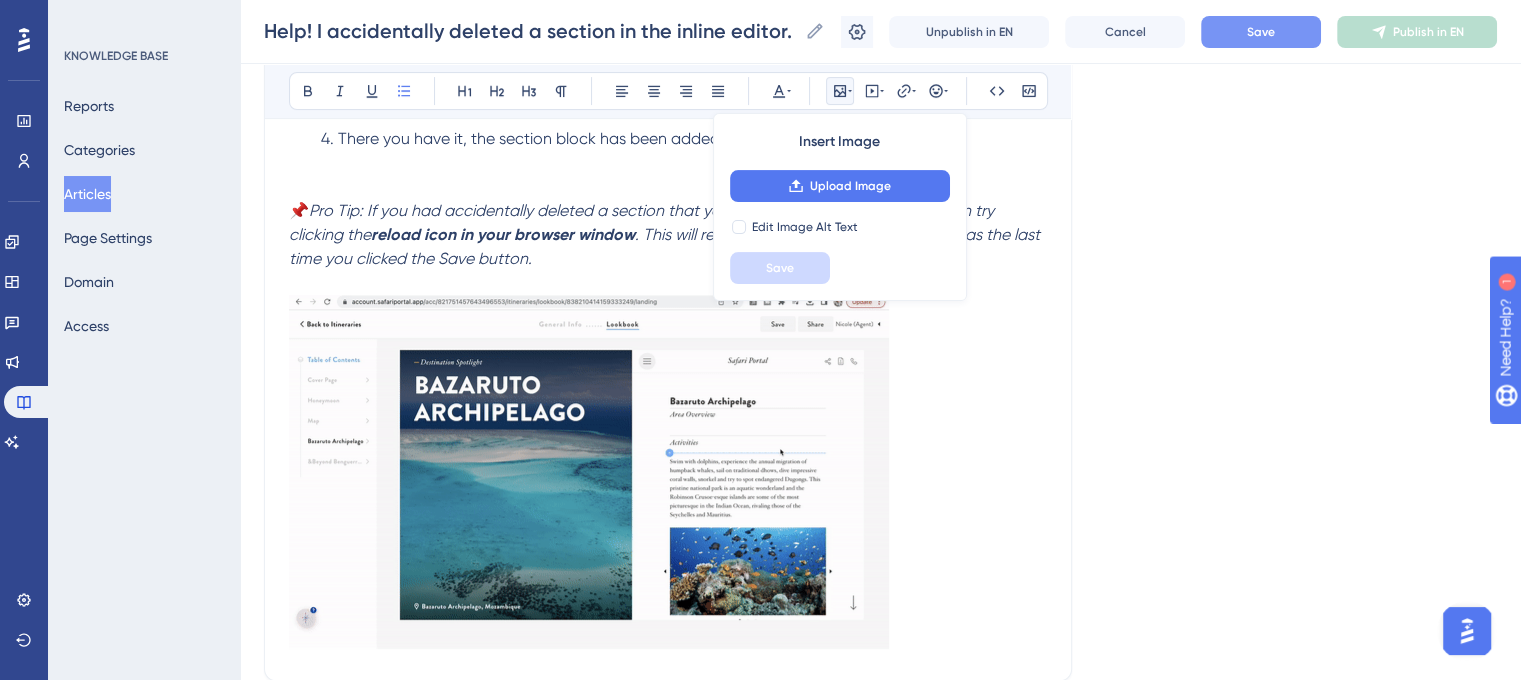 scroll, scrollTop: 345, scrollLeft: 0, axis: vertical 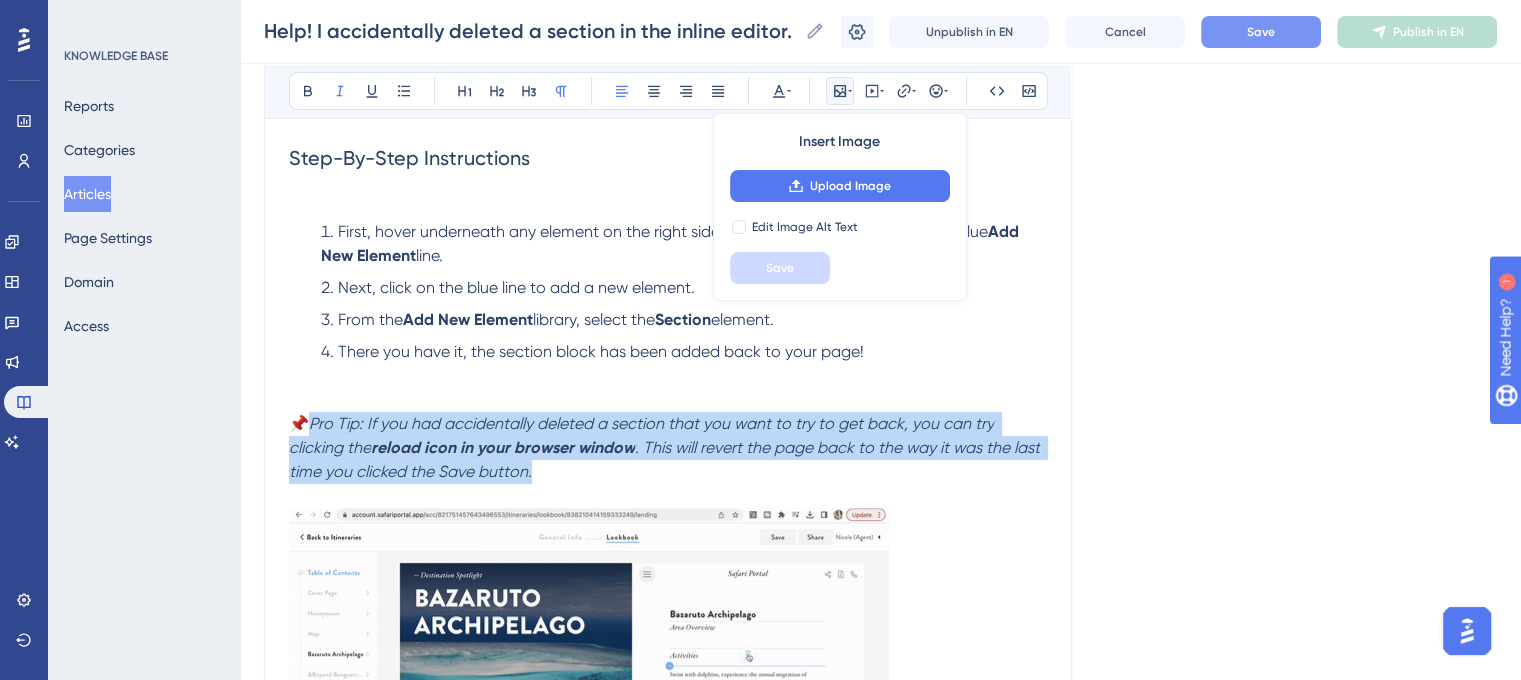 drag, startPoint x: 544, startPoint y: 477, endPoint x: 319, endPoint y: 430, distance: 229.85648 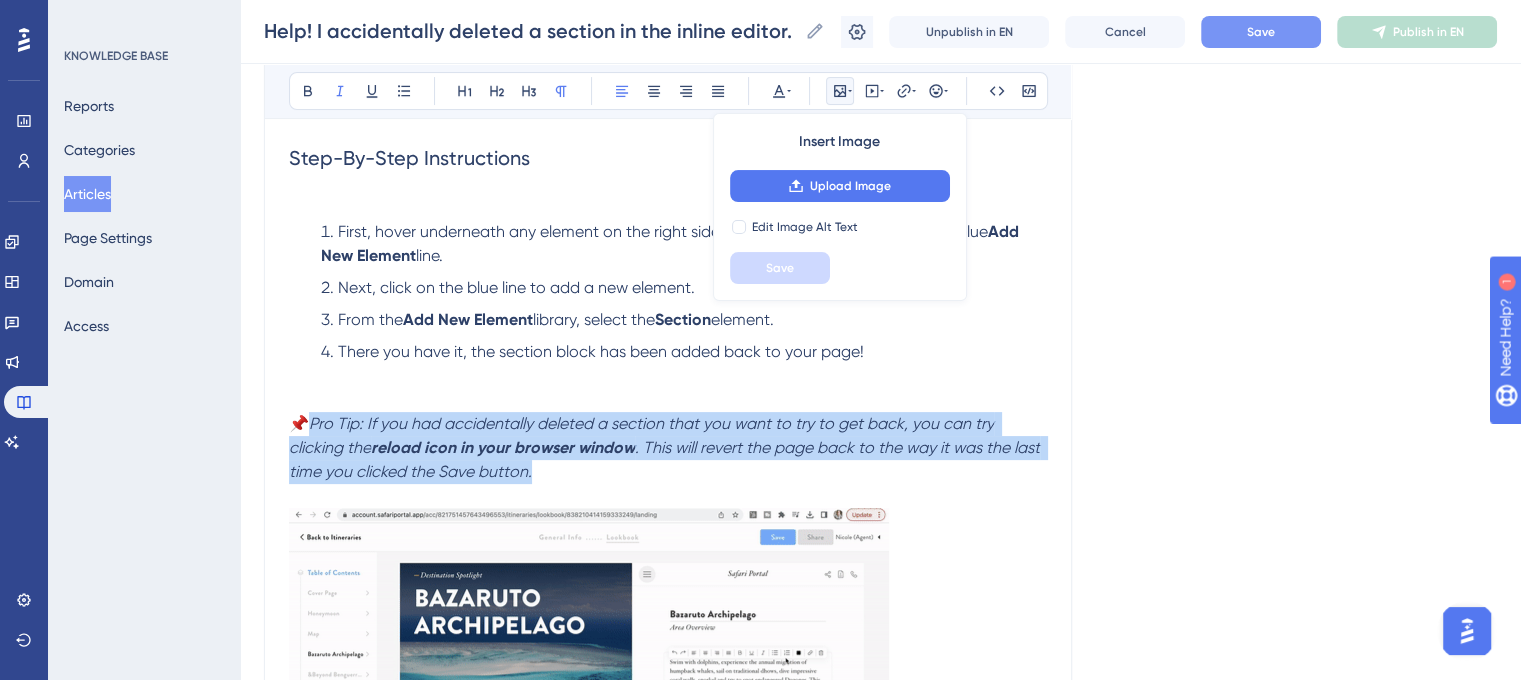 click on "📌  Pro Tip: If you had accidentally deleted a section that you want to try to get back, you can try clicking the  reload icon in your browser window . This will revert the page back to the way it was the last time you clicked the Save button." at bounding box center [668, 448] 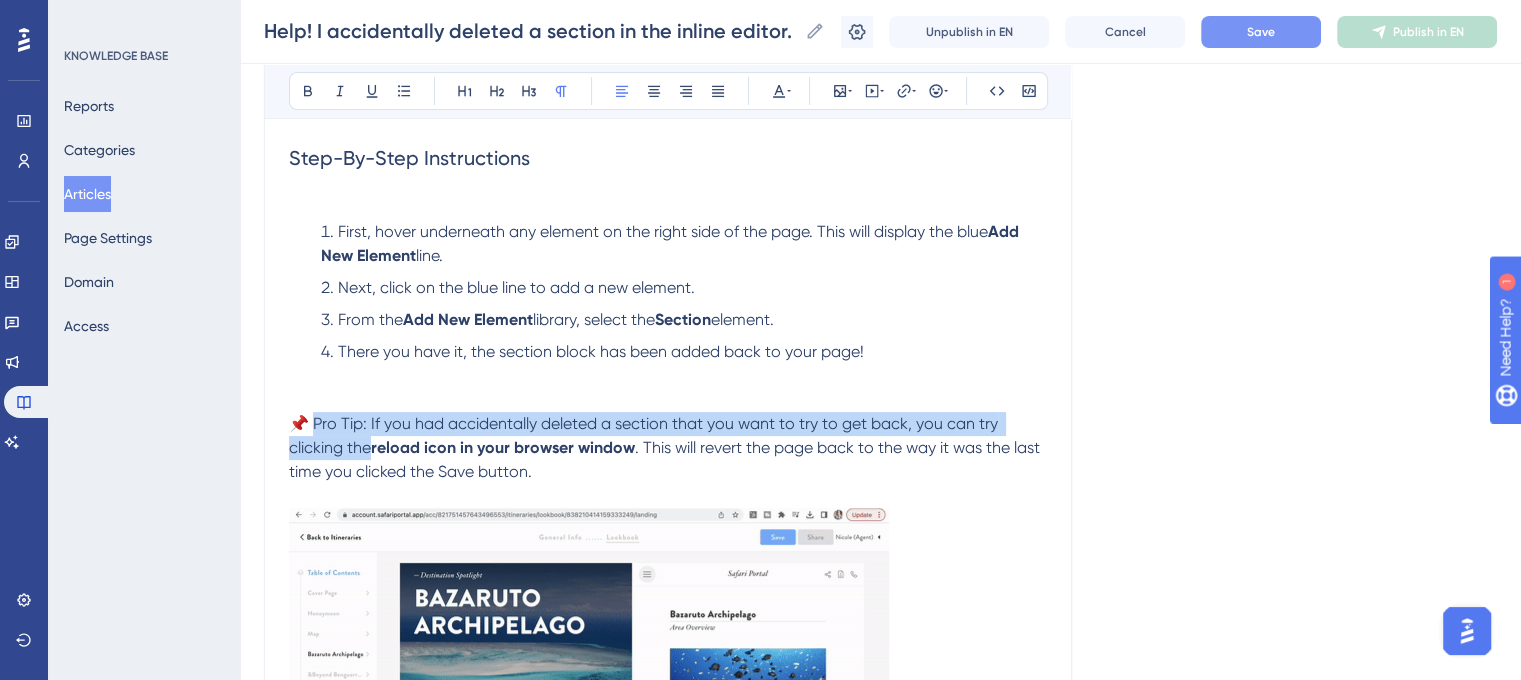 click on "📌 Pro Tip: If you had accidentally deleted a section that you want to try to get back, you can try clicking the" at bounding box center [645, 435] 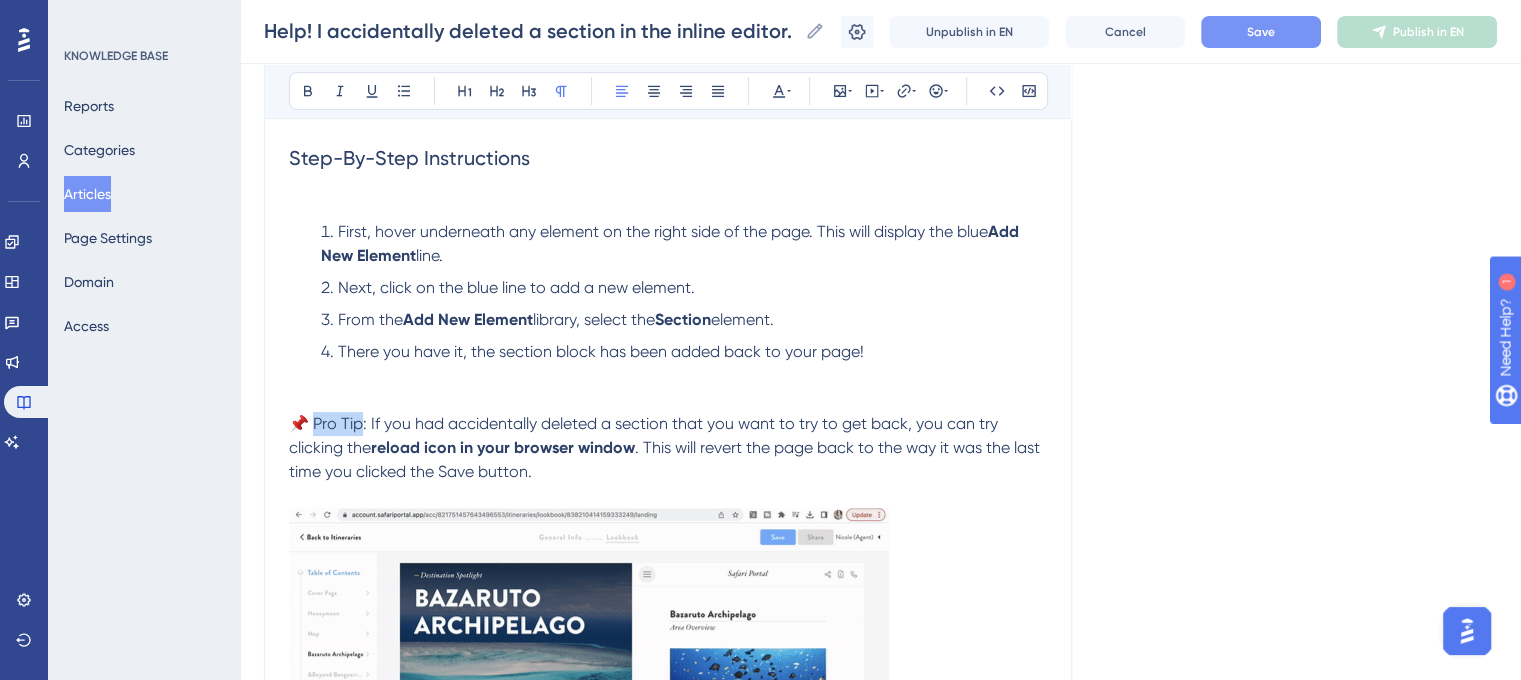 drag, startPoint x: 365, startPoint y: 421, endPoint x: 317, endPoint y: 428, distance: 48.507732 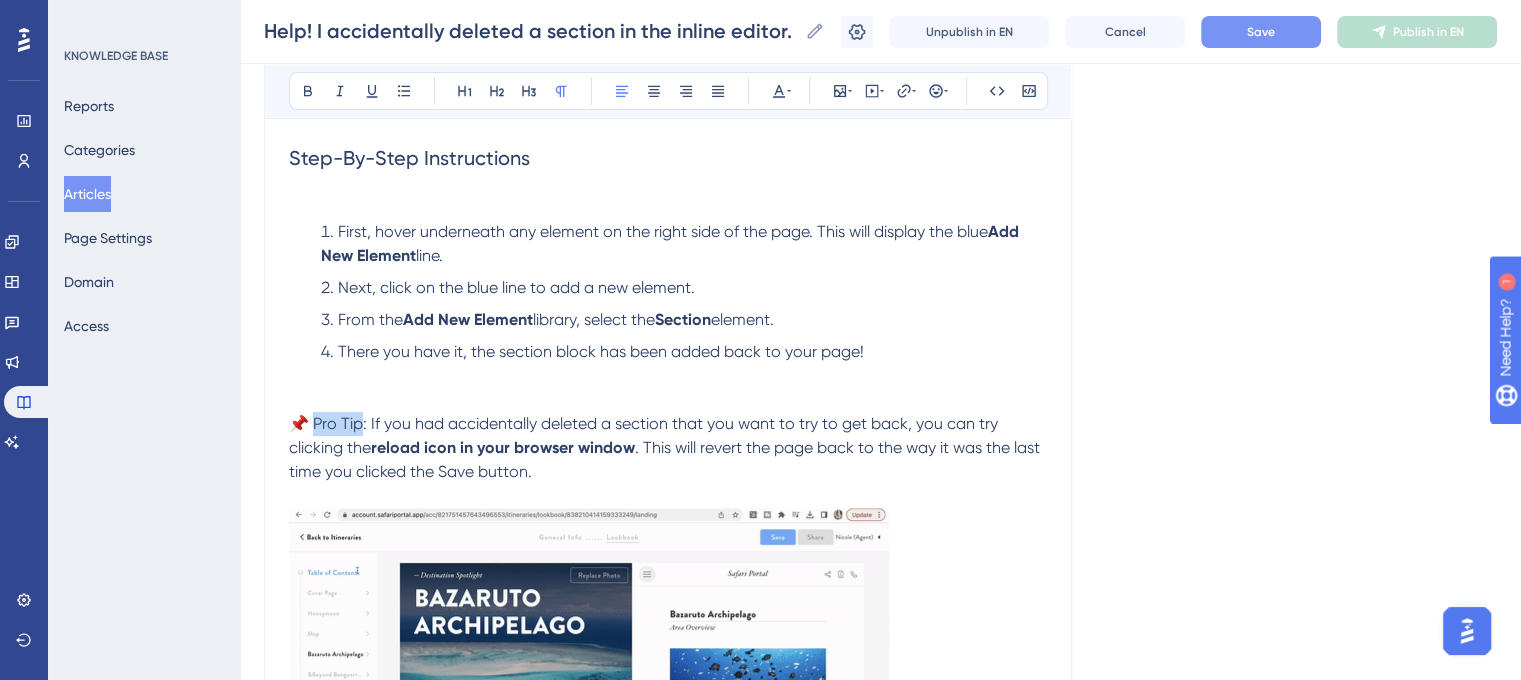 click on "📌 Pro Tip: If you had accidentally deleted a section that you want to try to get back, you can try clicking the" at bounding box center [645, 435] 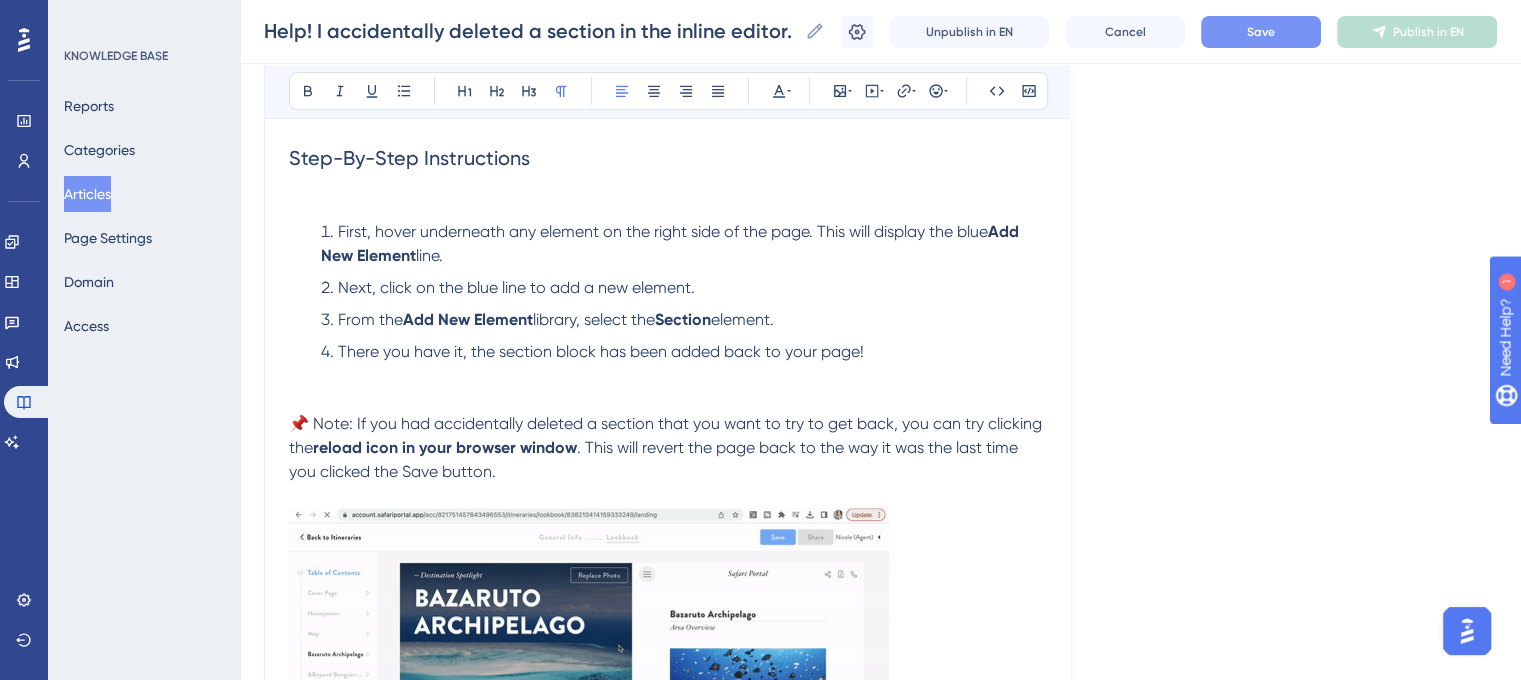 click on "Save" at bounding box center [1261, 32] 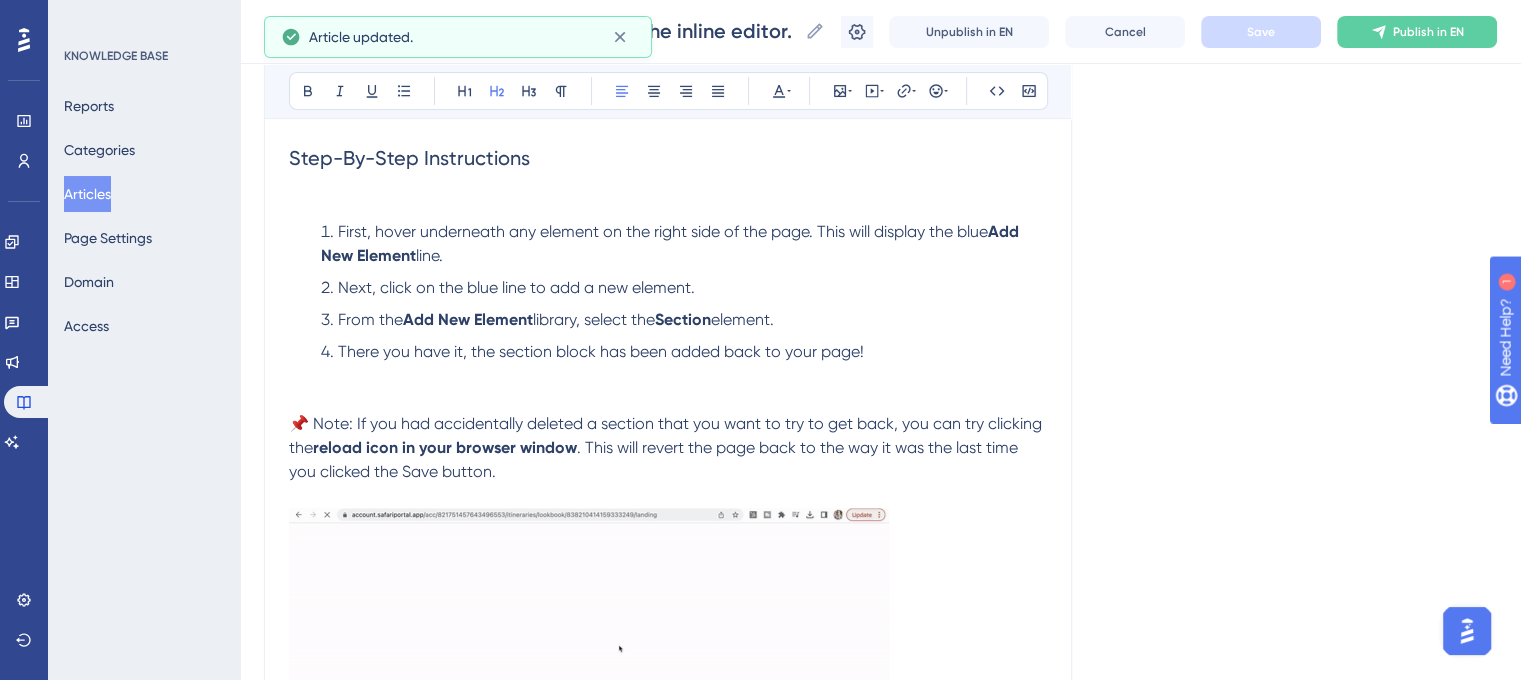 click on "Step-By-Step Instructions" at bounding box center (668, 158) 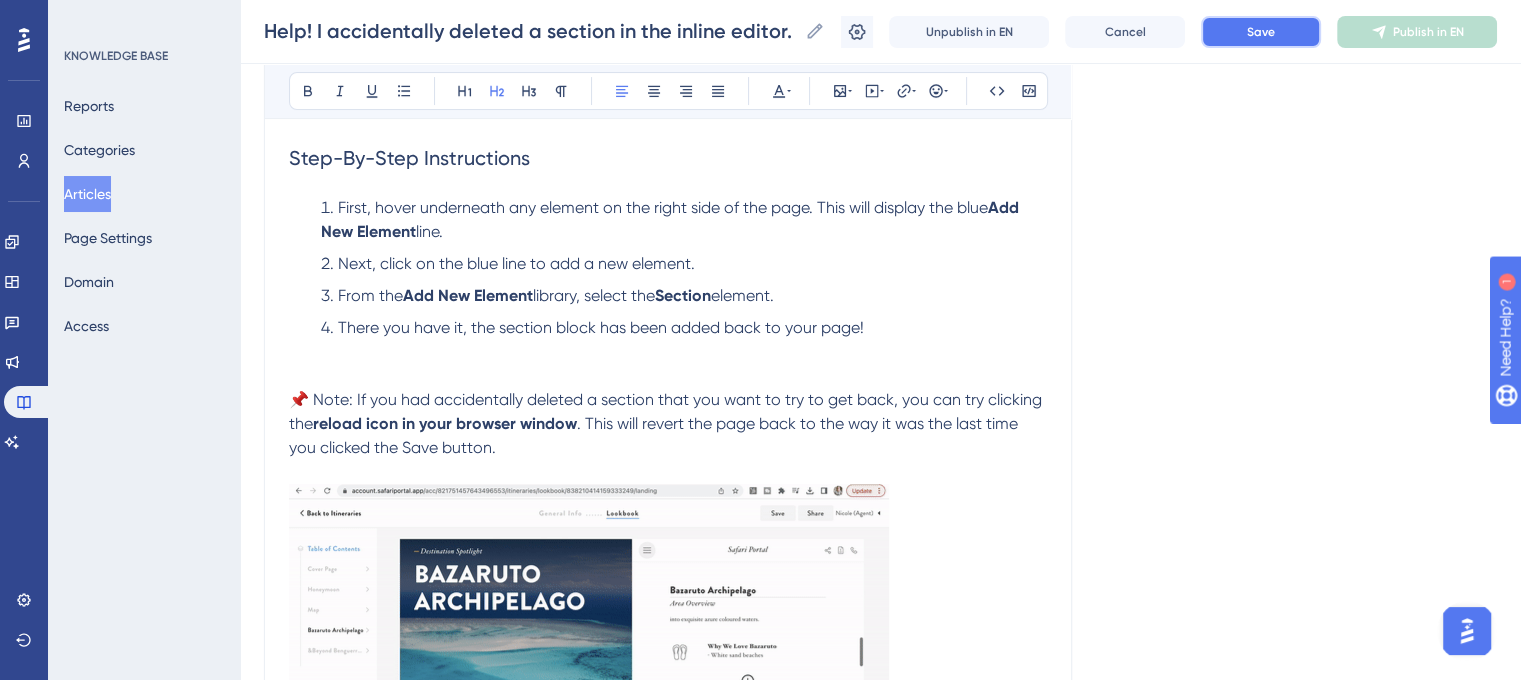 click on "Save" at bounding box center [1261, 32] 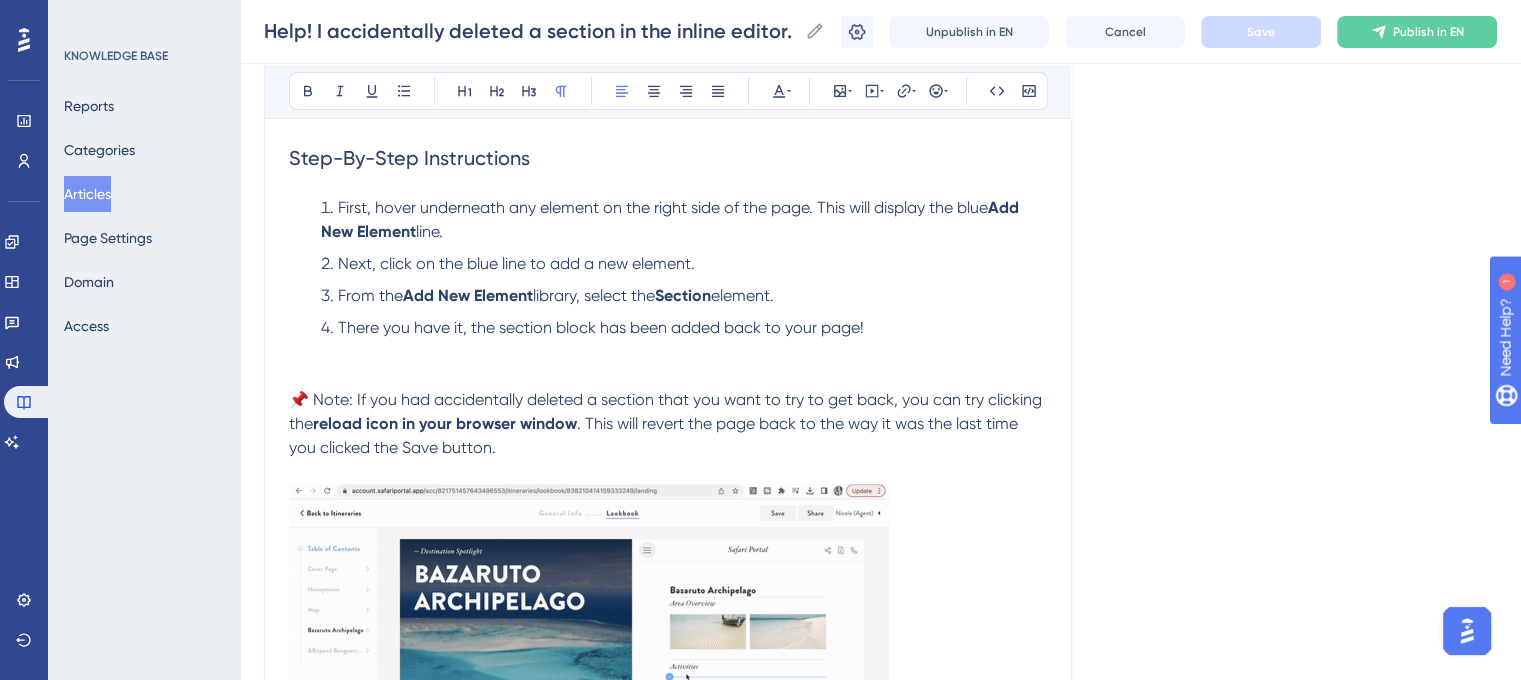 click on "📌 Note: If you had accidentally deleted a section that you want to try to get back, you can try clicking the  reload icon in your browser window . This will revert the page back to the way it was the last time you clicked the Save button." at bounding box center [668, 424] 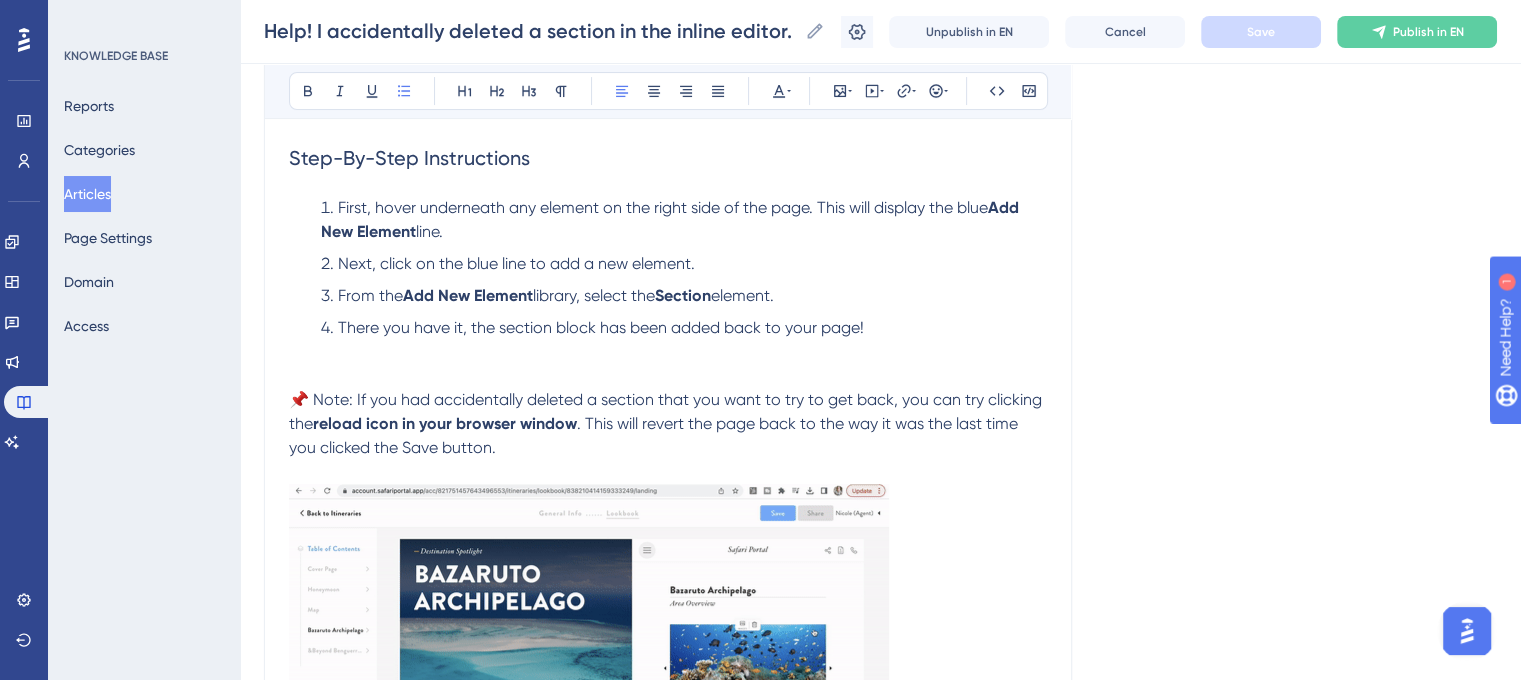 click on "First, hover underneath any element on the right side of the page. This will display the blue" at bounding box center [663, 207] 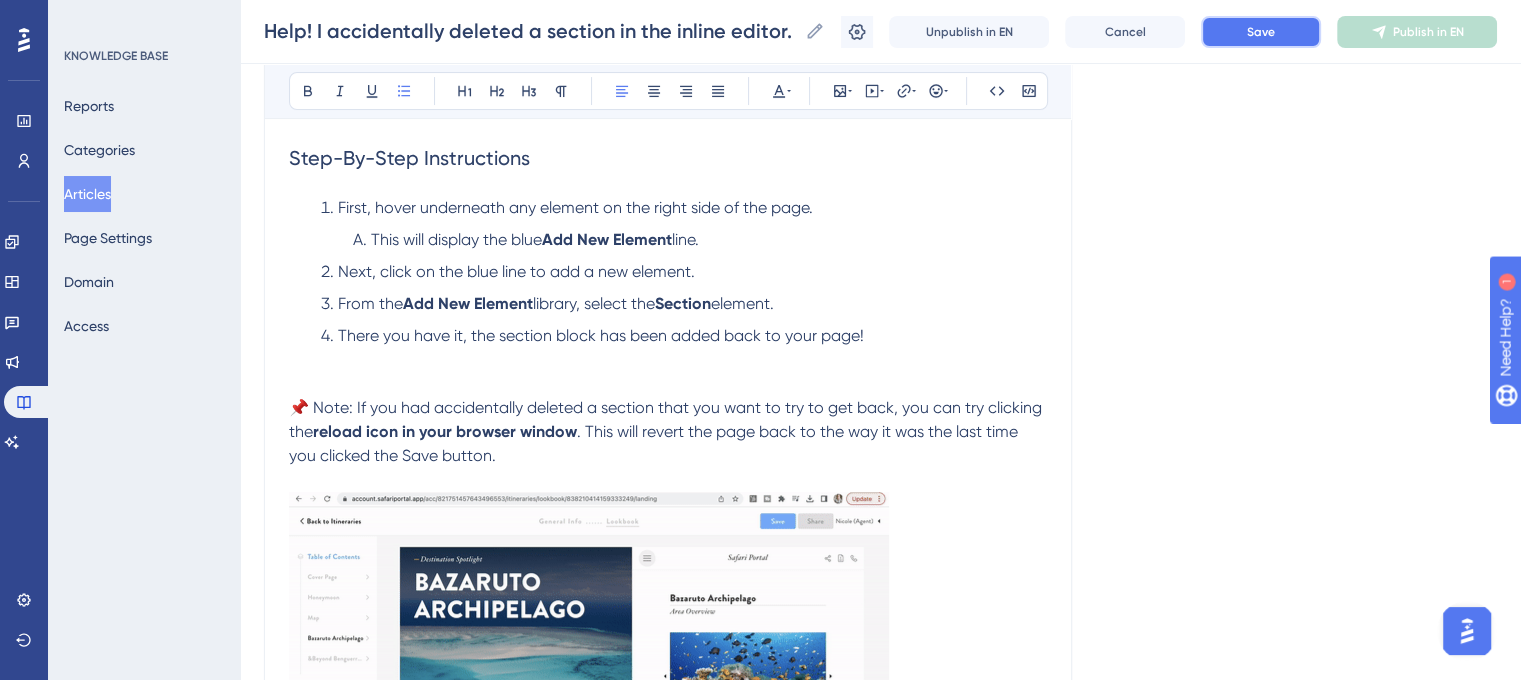 click on "Save" at bounding box center [1261, 32] 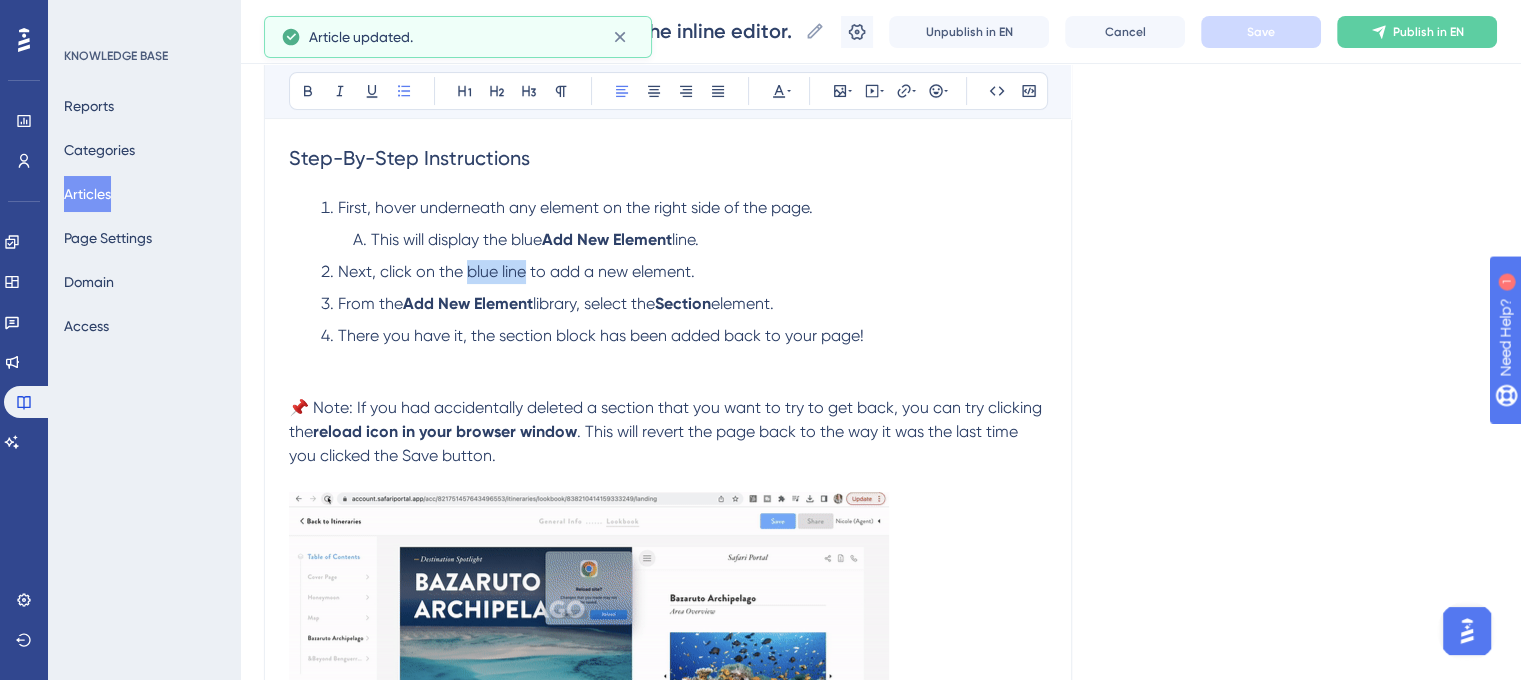 drag, startPoint x: 521, startPoint y: 272, endPoint x: 468, endPoint y: 272, distance: 53 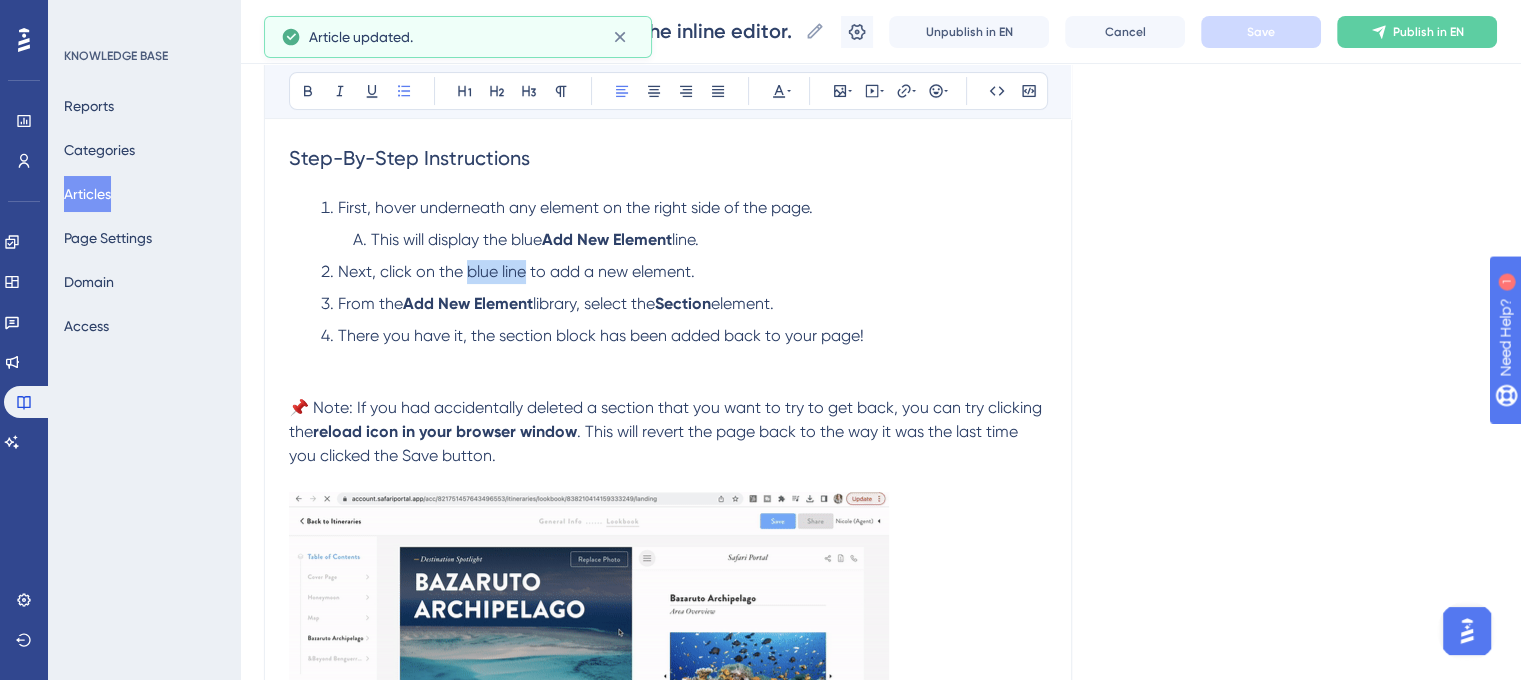 click on "Next, click on the blue line to add a new element." at bounding box center (516, 271) 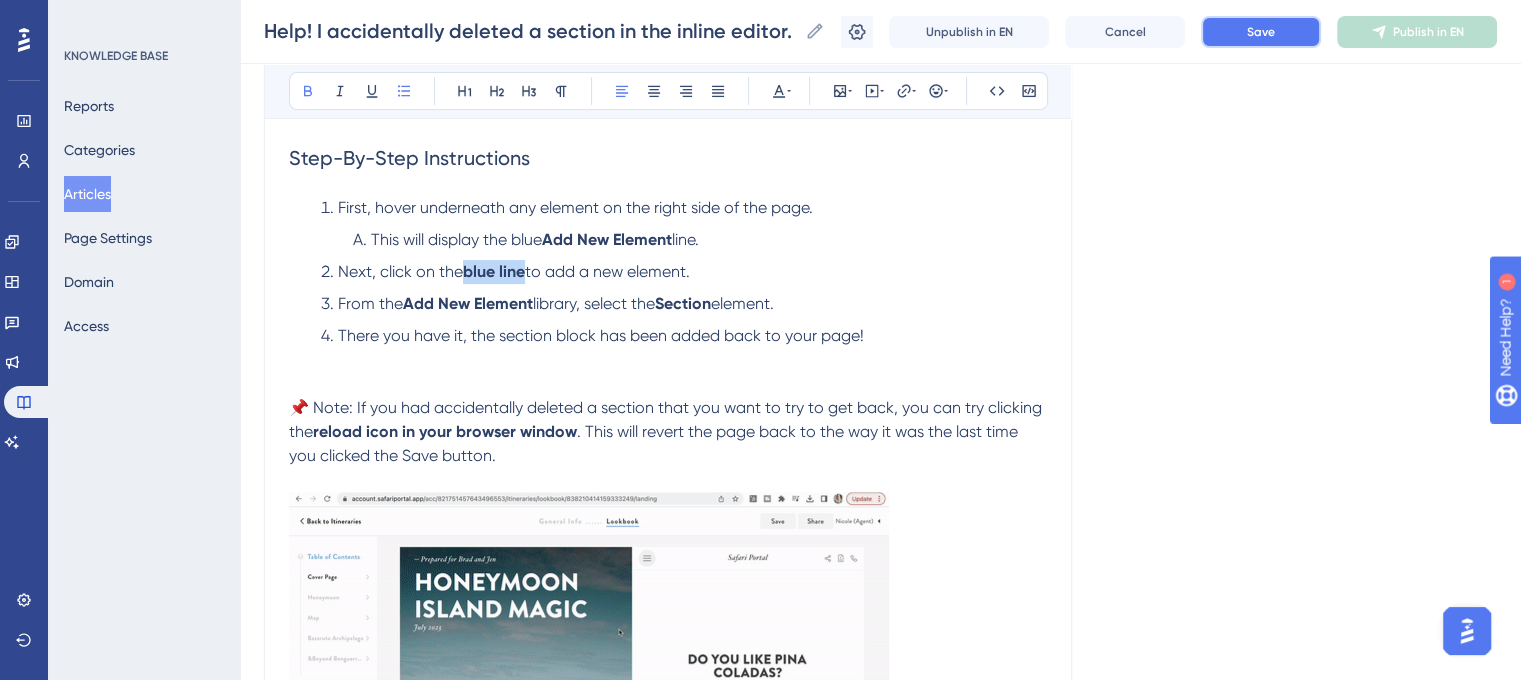 click on "Save" at bounding box center [1261, 32] 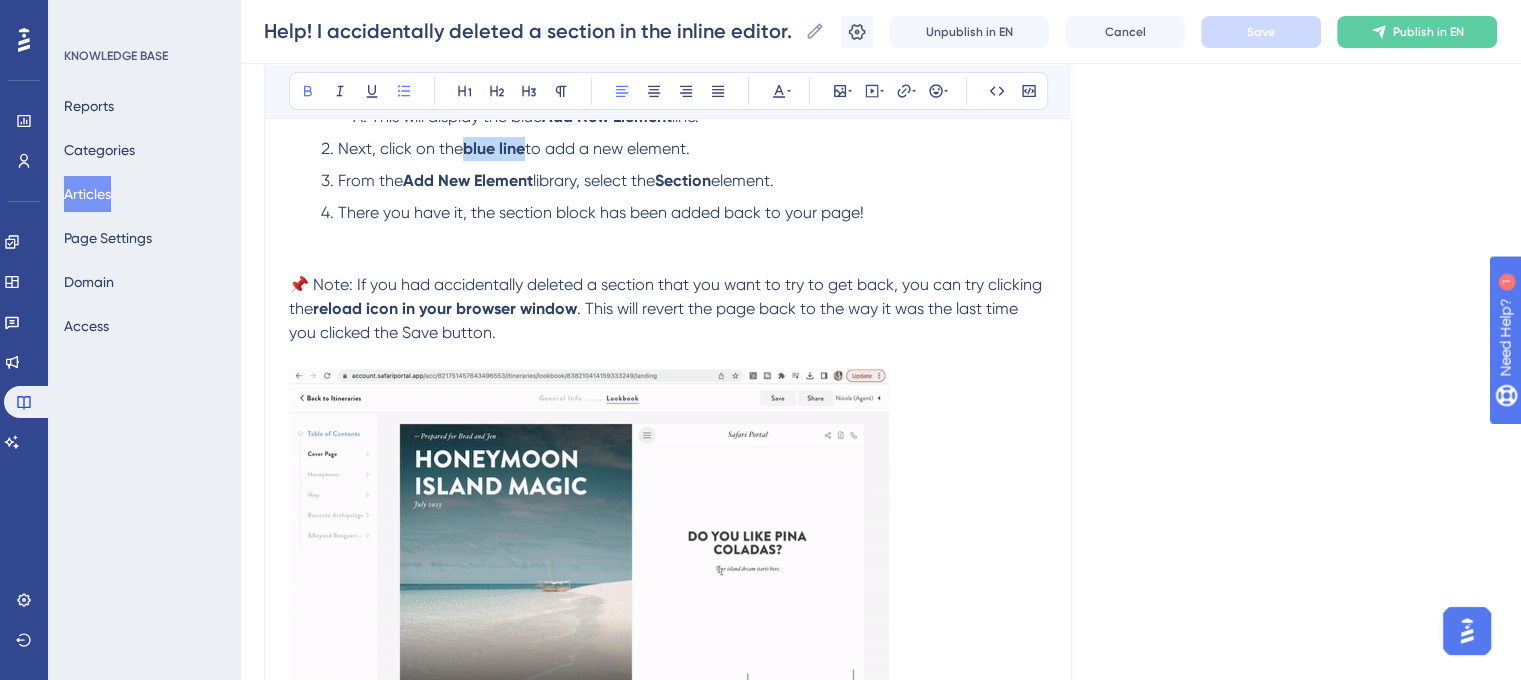 scroll, scrollTop: 445, scrollLeft: 0, axis: vertical 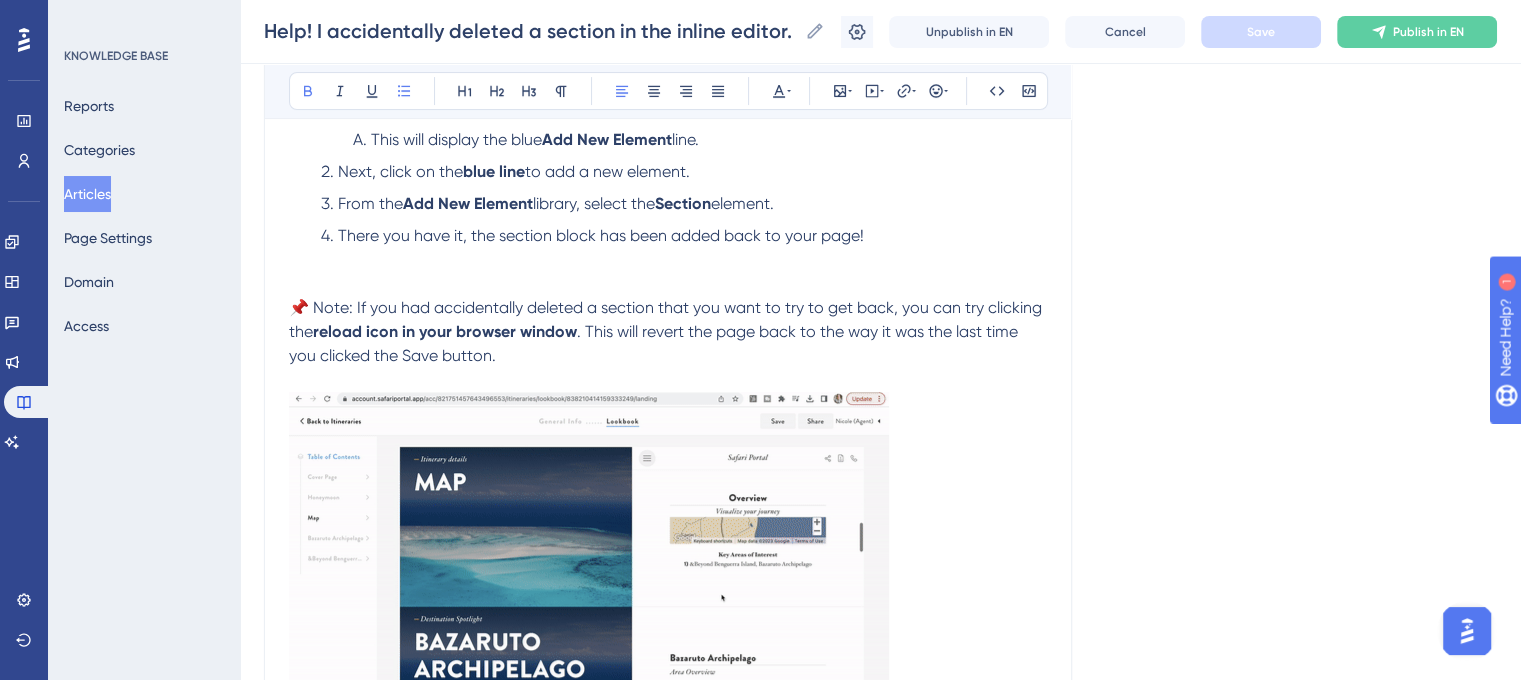 click on "There you have it, the section block has been added back to your page!" at bounding box center [684, 248] 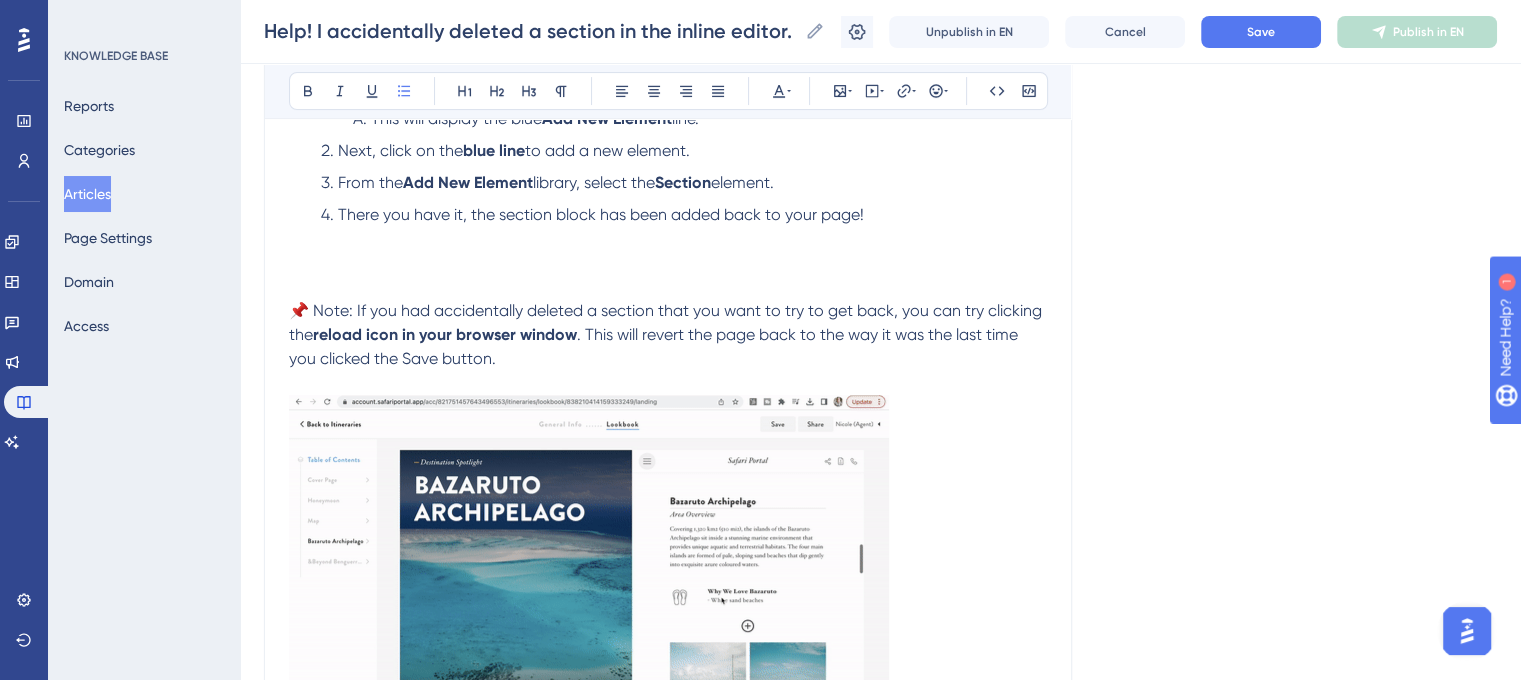 scroll, scrollTop: 345, scrollLeft: 0, axis: vertical 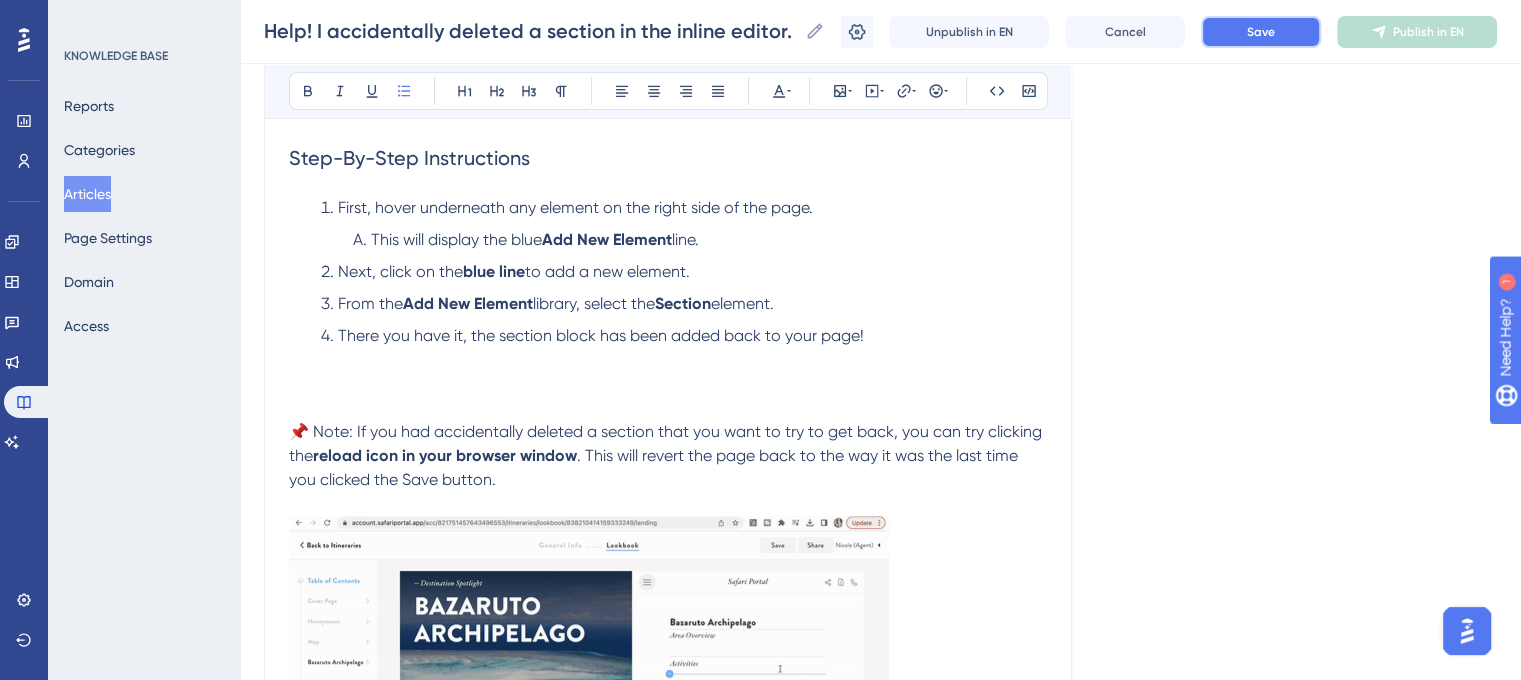 click on "Save" at bounding box center (1261, 32) 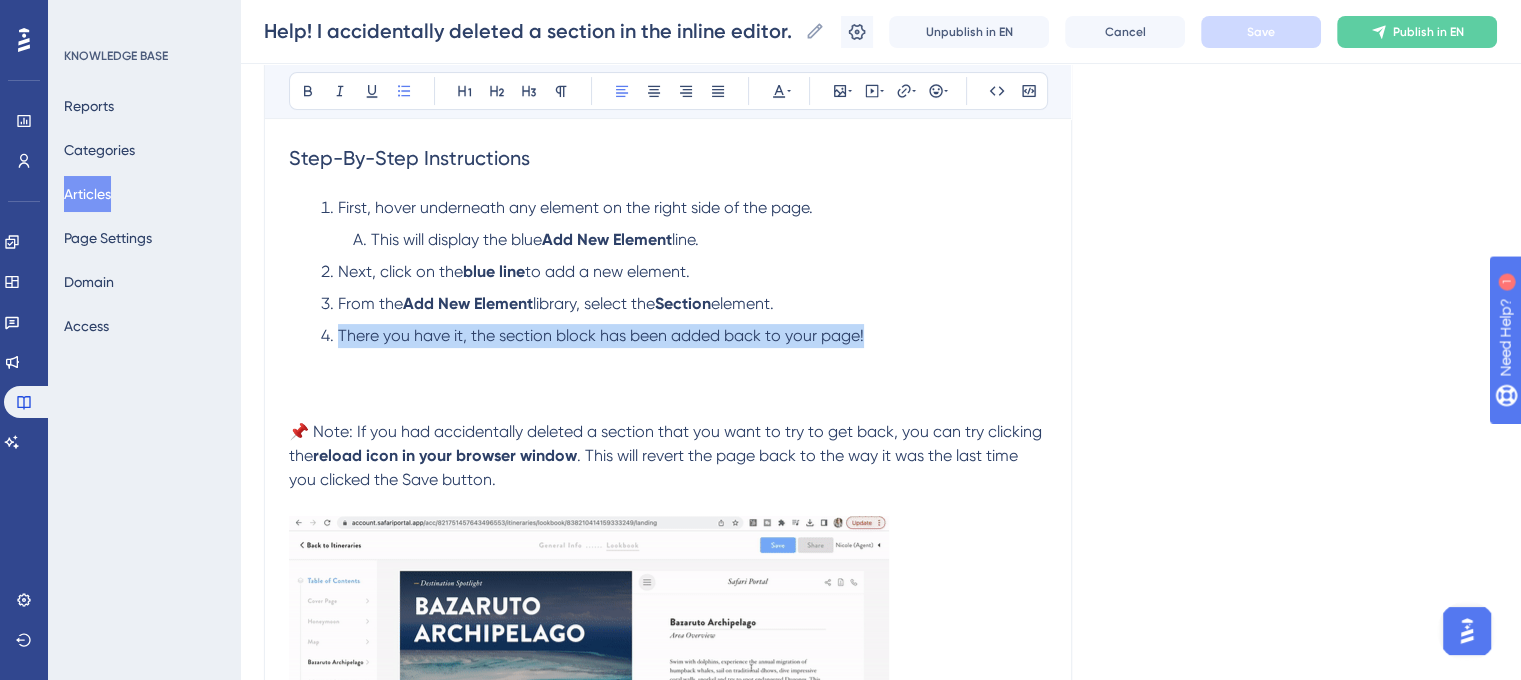 drag, startPoint x: 871, startPoint y: 337, endPoint x: 335, endPoint y: 347, distance: 536.09326 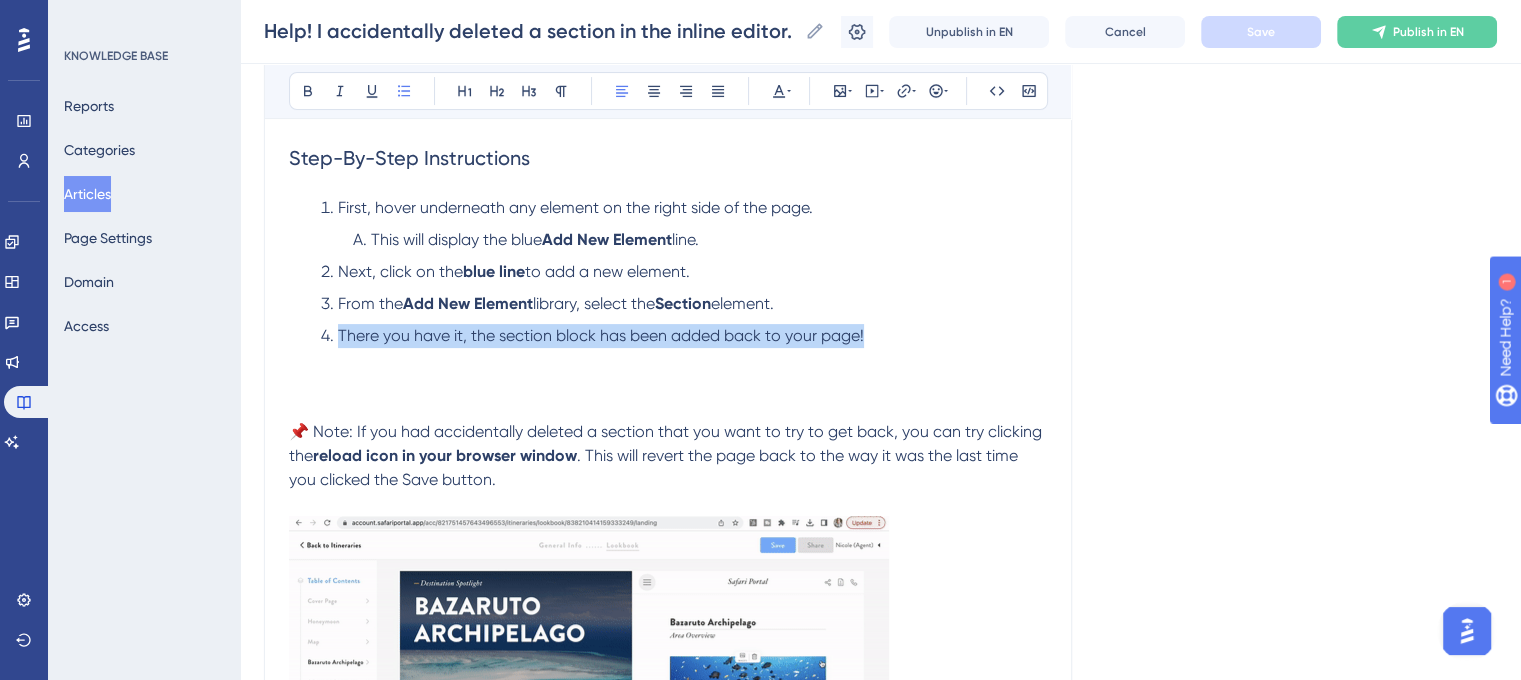 click on "There you have it, the section block has been added back to your page!" at bounding box center [684, 360] 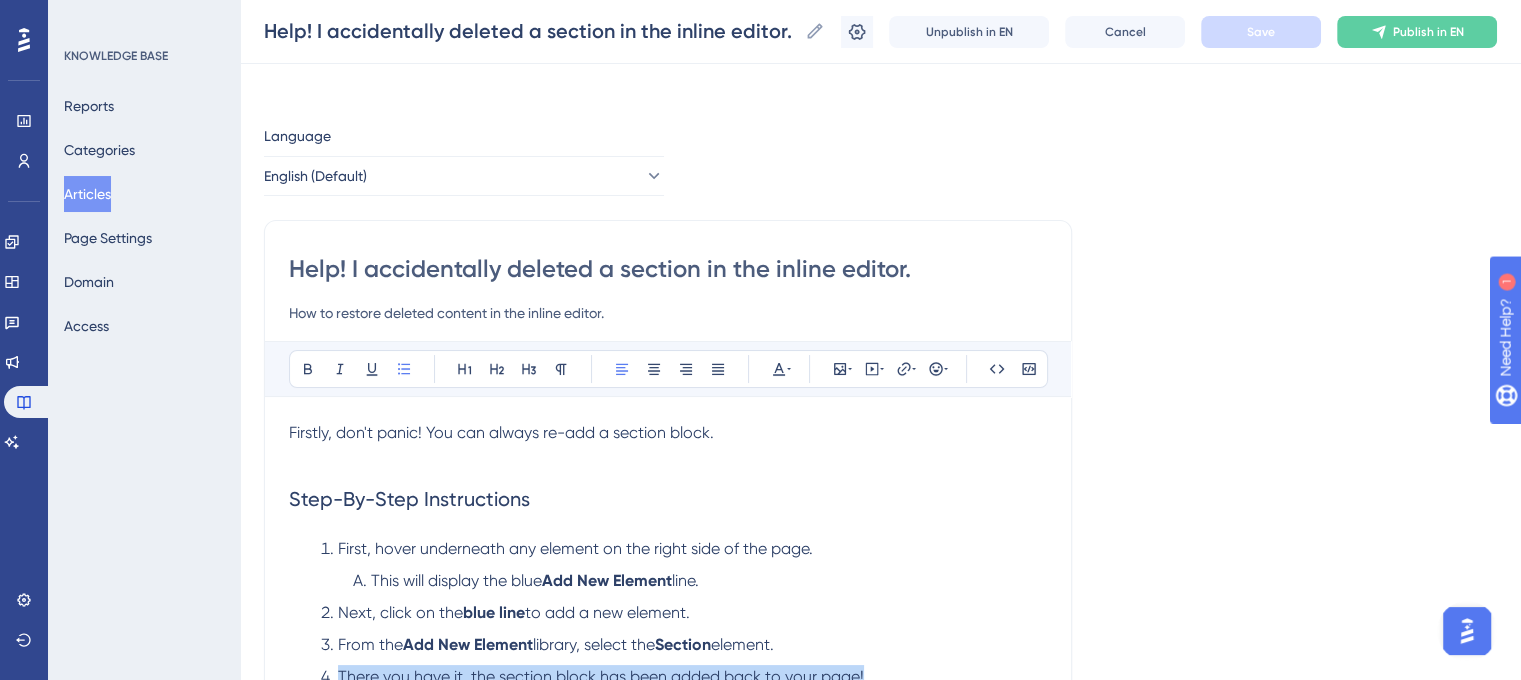 scroll, scrollTop: 0, scrollLeft: 0, axis: both 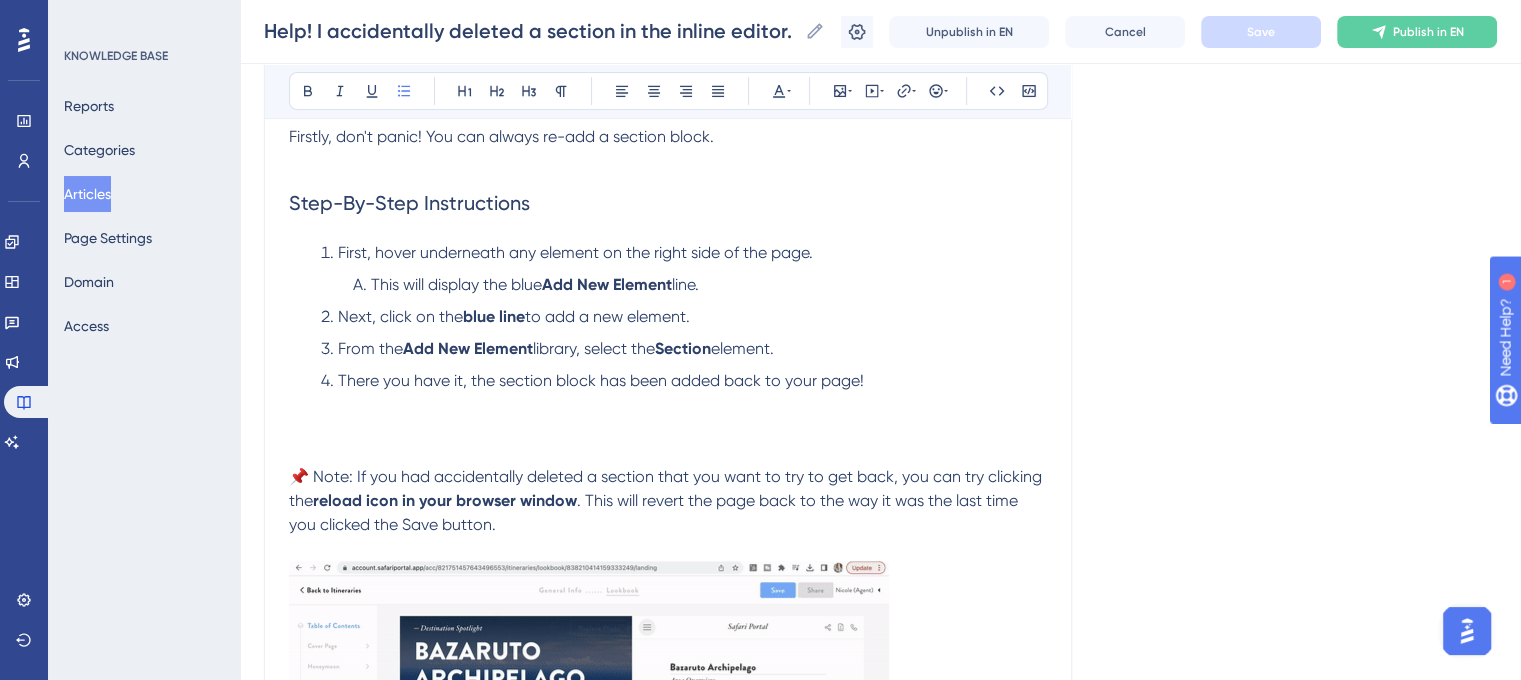 click on "First, hover underneath any element on the right side of the page. This will display the blue  Add New Element  line. Next, click on the  blue line  to add a new element. From the  Add New Element  library, select the  Section  element. There you have it, the section block has been added back to your page!" at bounding box center (668, 341) 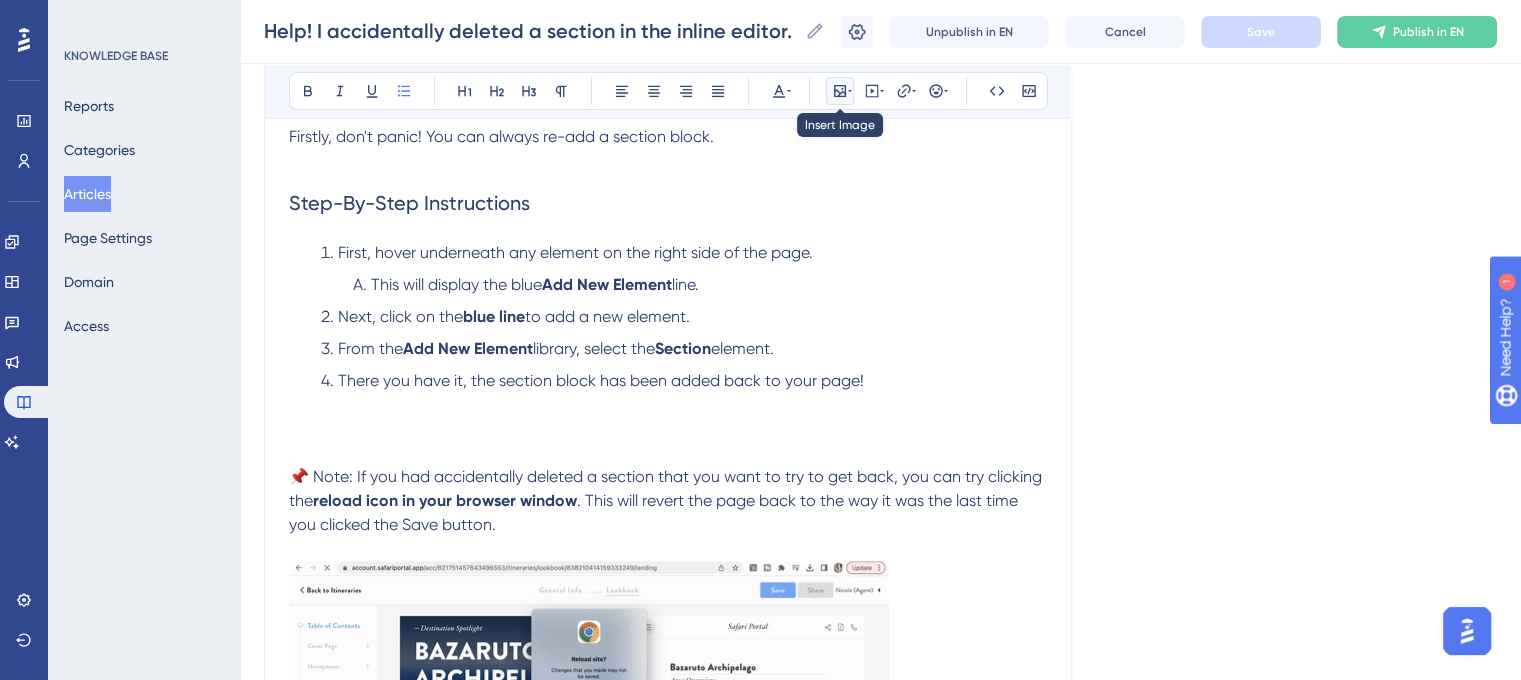 click 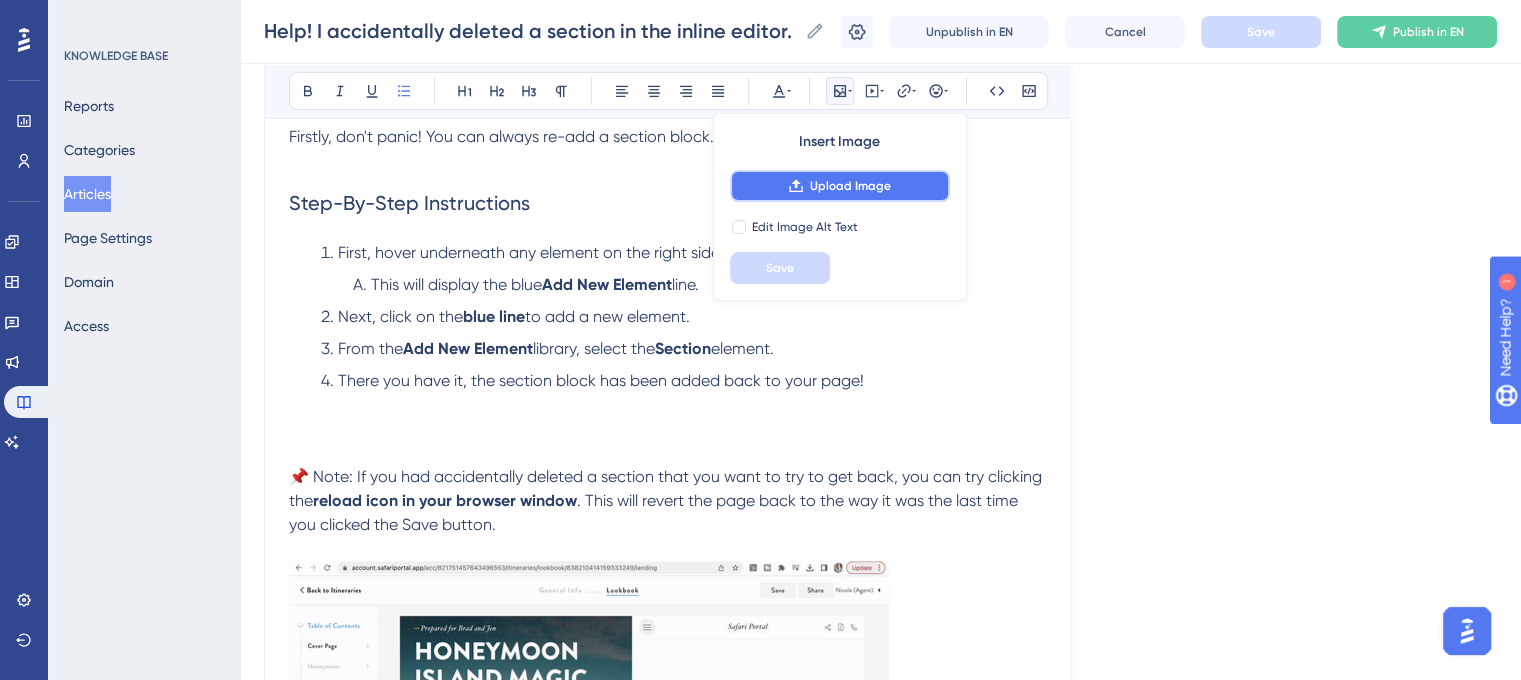click on "Upload Image" at bounding box center [850, 186] 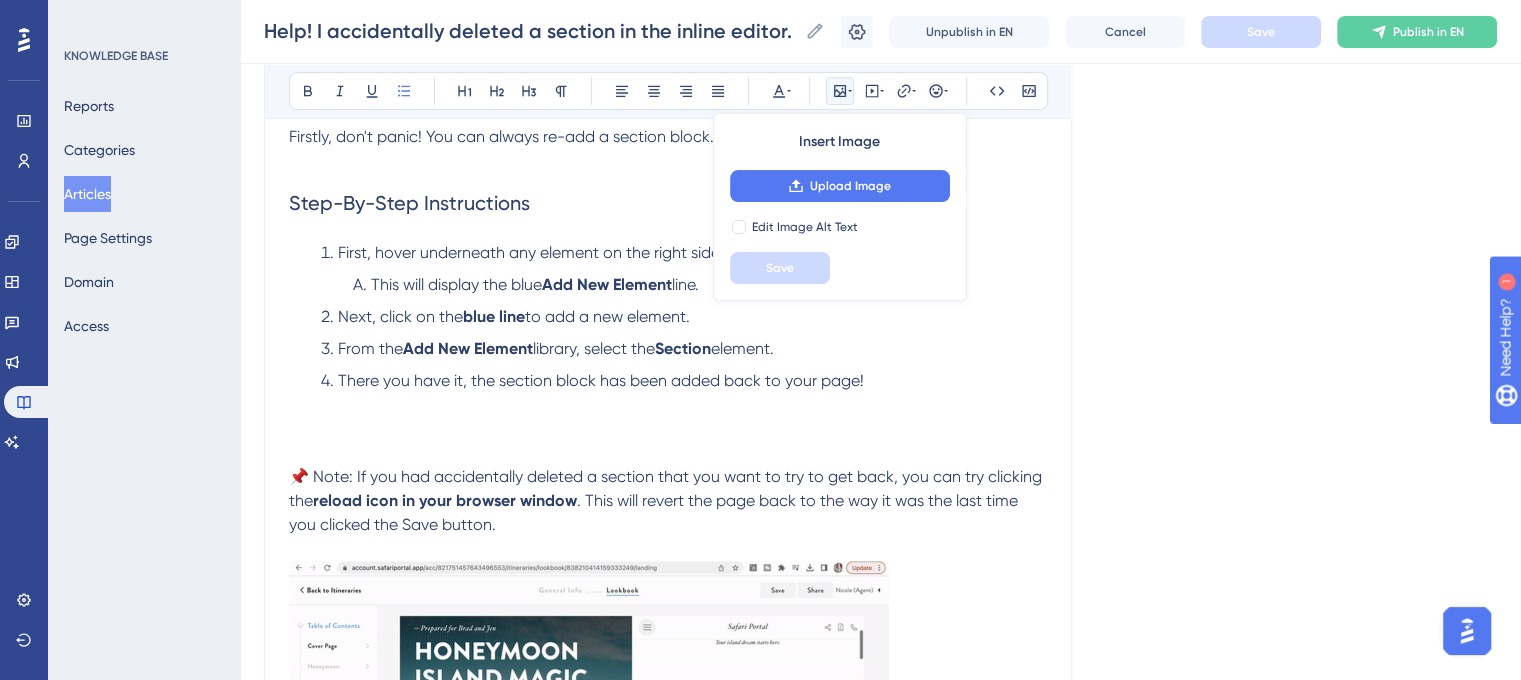 click on "Help! I accidentally deleted a section in the inline editor. How to restore deleted content in the inline editor. Bold Italic Underline Bullet Point Heading 1 Heading 2 Heading 3 Normal Align Left Align Center Align Right Align Justify Text Color Insert Image Upload Image Edit Image Alt Text Save Embed Video Hyperlink Emojis Code Code Block Firstly, don't panic! You can always re-add a section block. Step-By-Step Instructions First, hover underneath any element on the right side of the page. This will display the blue  Add New Element  line. Next, click on the  blue line  to add a new element. From the  Add New Element  library, select the  Section  element. There you have it, the section block has been added back to your page! 📌 Note: If you had accidentally deleted a section that you want to try to get back, you can try clicking the  reload icon in your browser window . This will revert the page back to the way it was the last time you clicked the Save button." at bounding box center [668, 435] 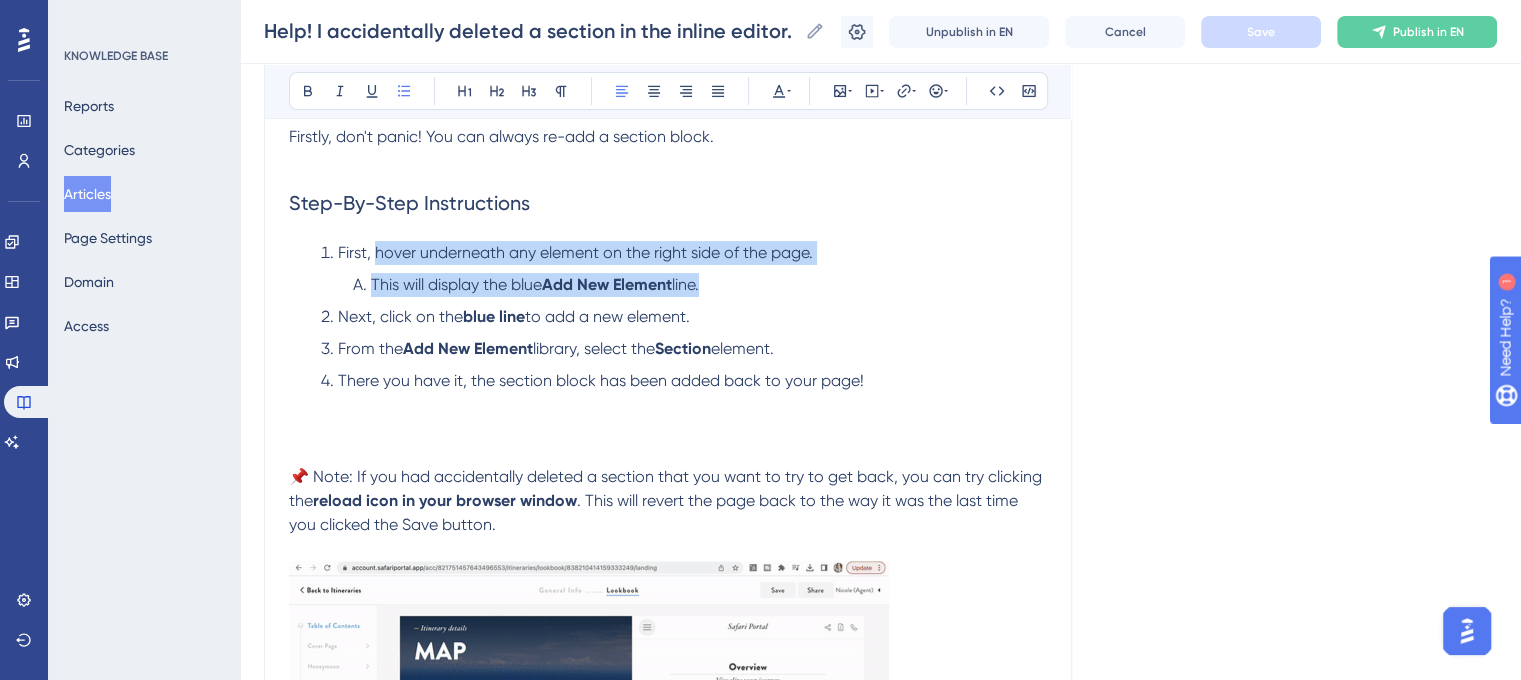 drag, startPoint x: 373, startPoint y: 250, endPoint x: 711, endPoint y: 274, distance: 338.851 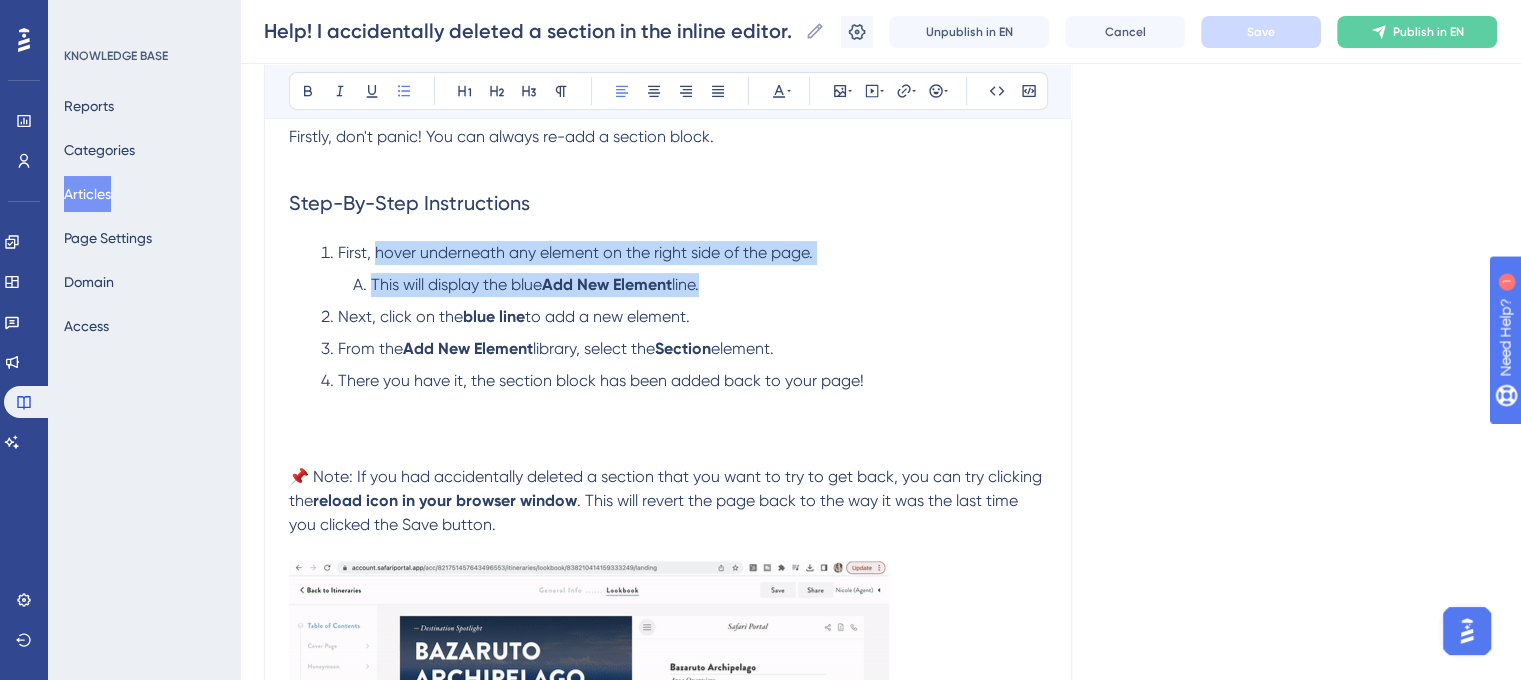click on "First, hover underneath any element on the right side of the page. This will display the blue  Add New Element  line. Next, click on the  blue line  to add a new element. From the  Add New Element  library, select the  Section  element. There you have it, the section block has been added back to your page!" at bounding box center [668, 341] 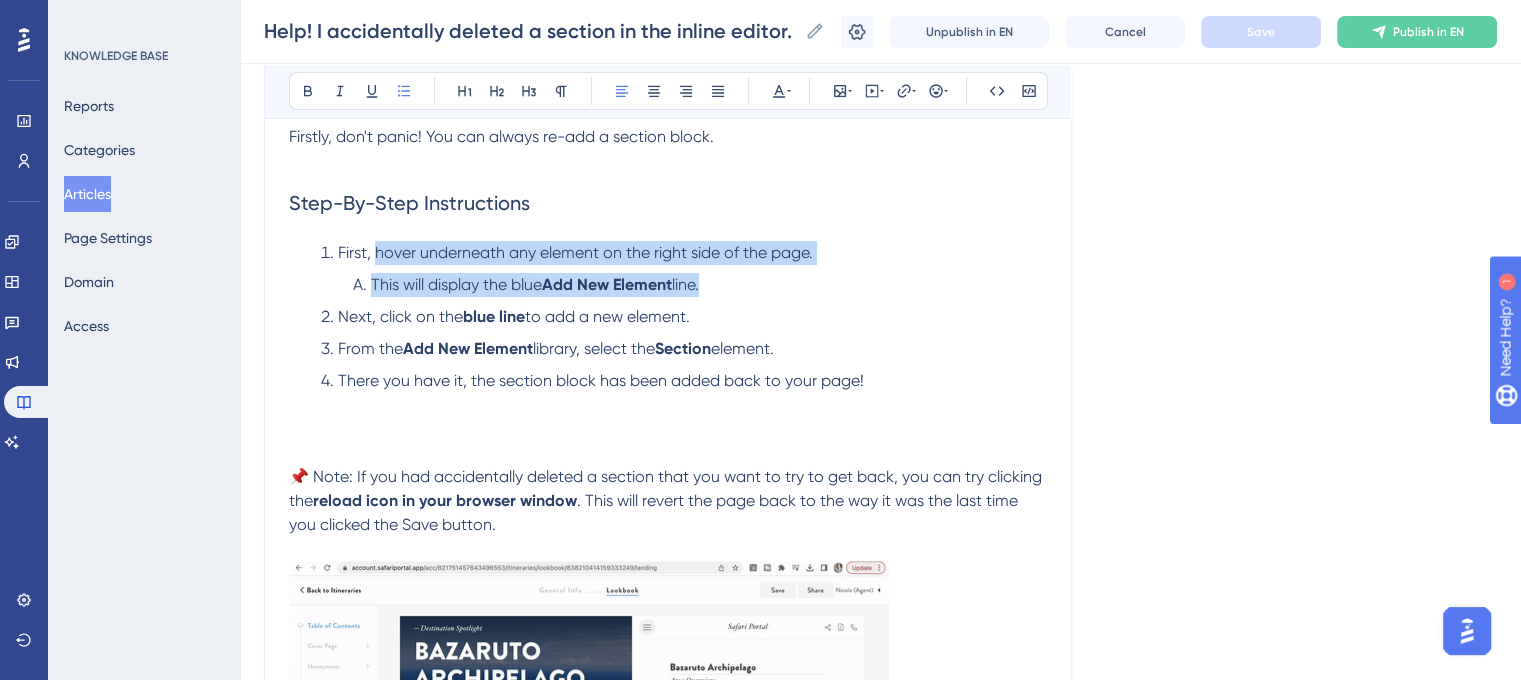 copy on "hover underneath any element on the right side of the page. This will display the blue  Add New Element  line." 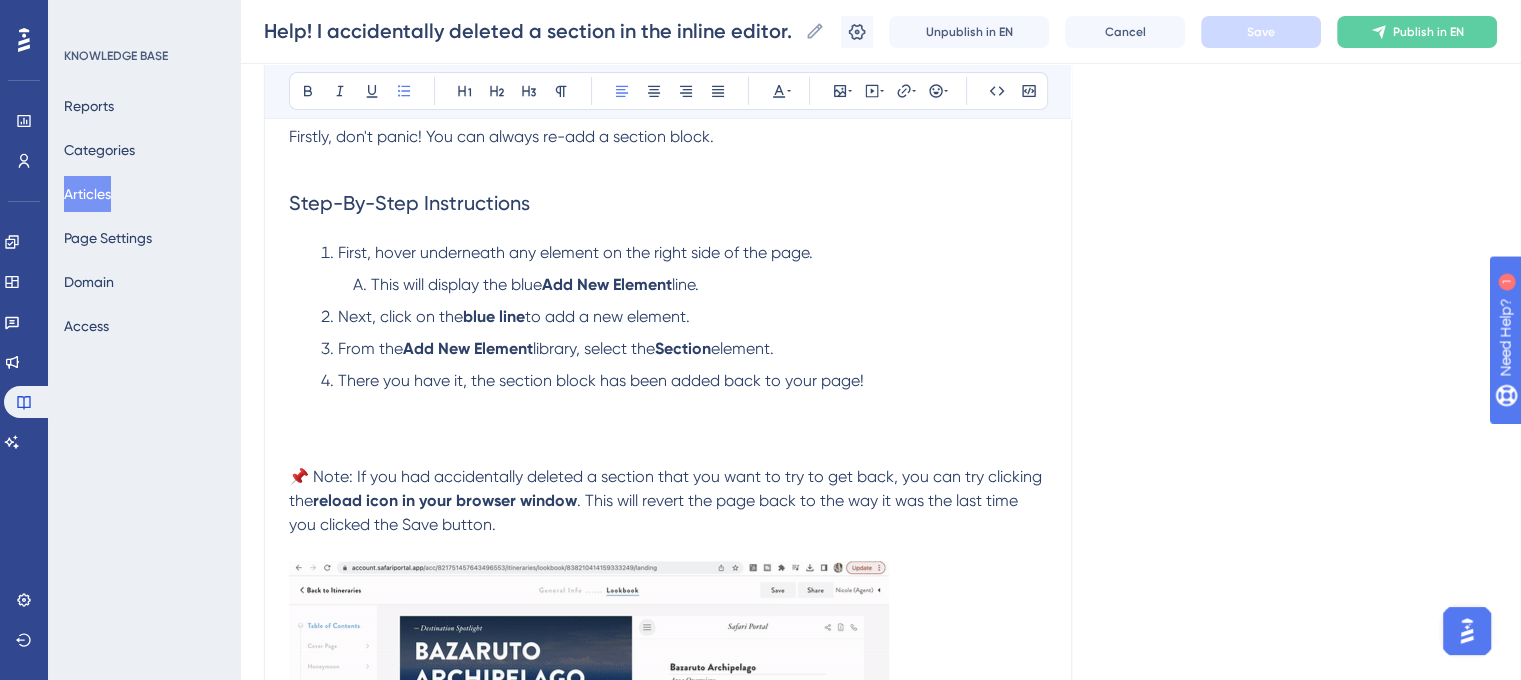 click on "First, hover underneath any element on the right side of the page. This will display the blue  Add New Element  line. Next, click on the  blue line  to add a new element. From the  Add New Element  library, select the  Section  element. There you have it, the section block has been added back to your page!" at bounding box center [668, 341] 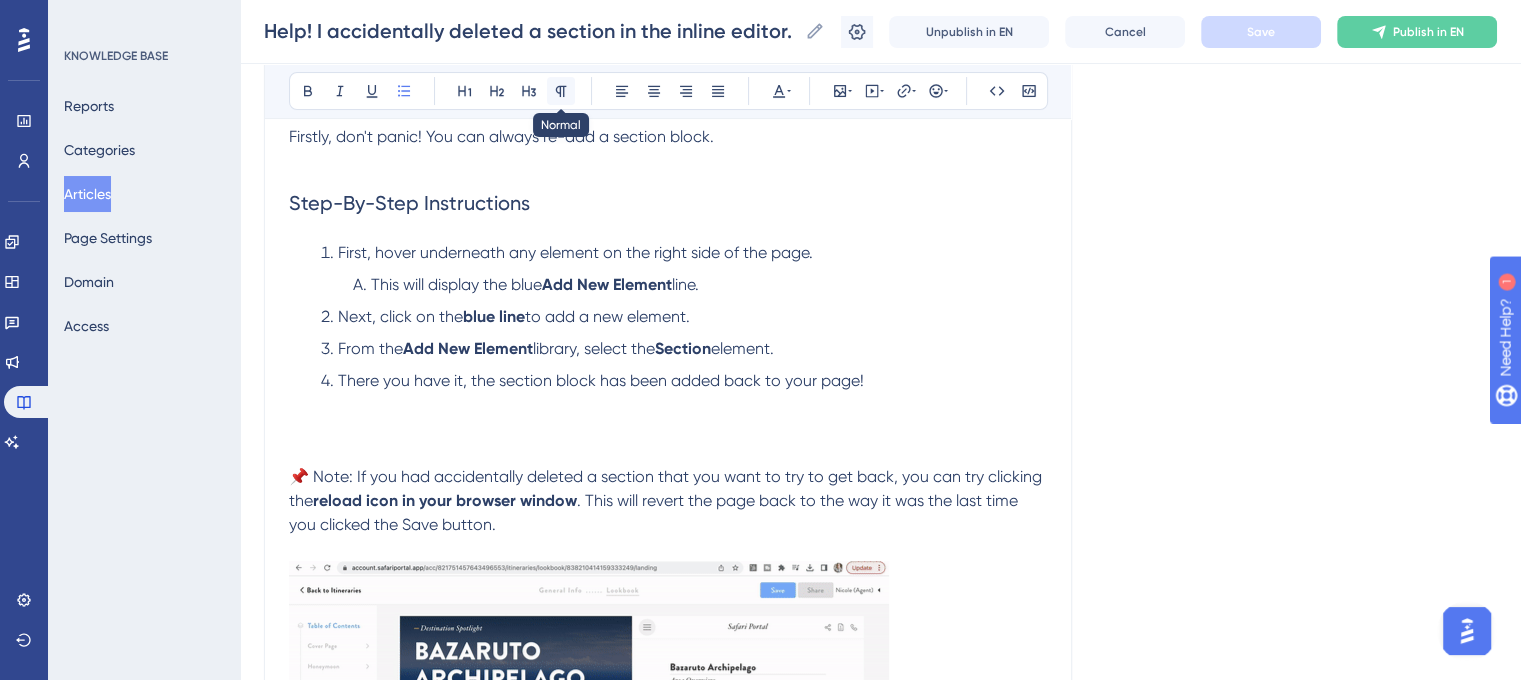 click 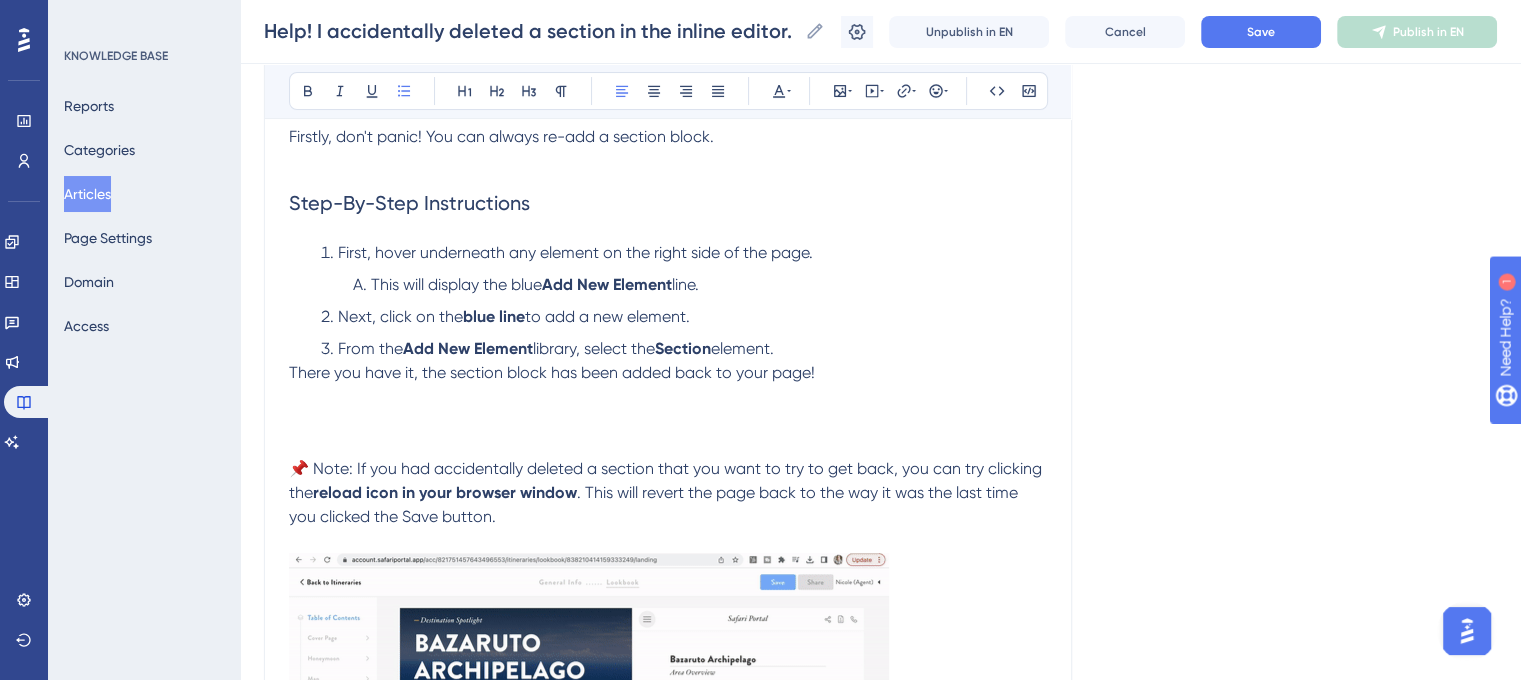 click on "There you have it, the section block has been added back to your page!" at bounding box center (668, 397) 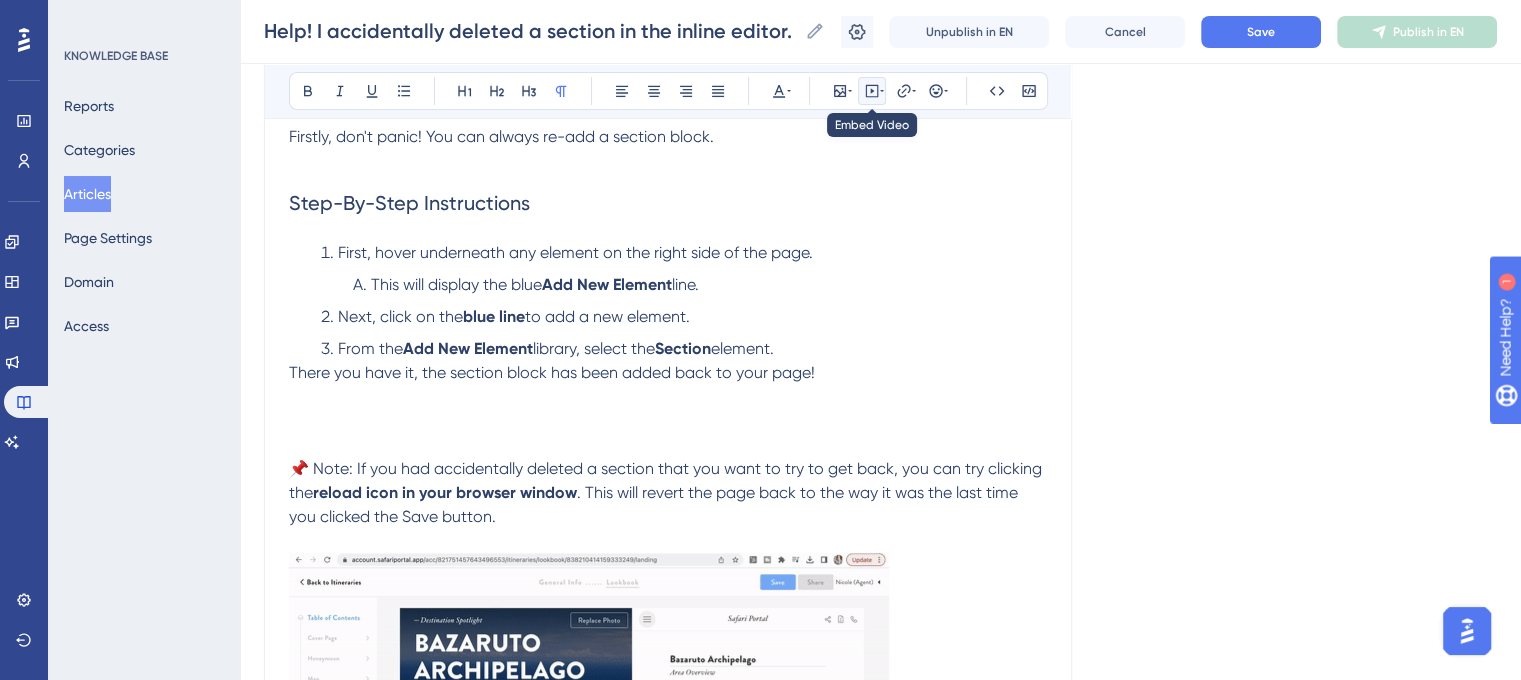 click 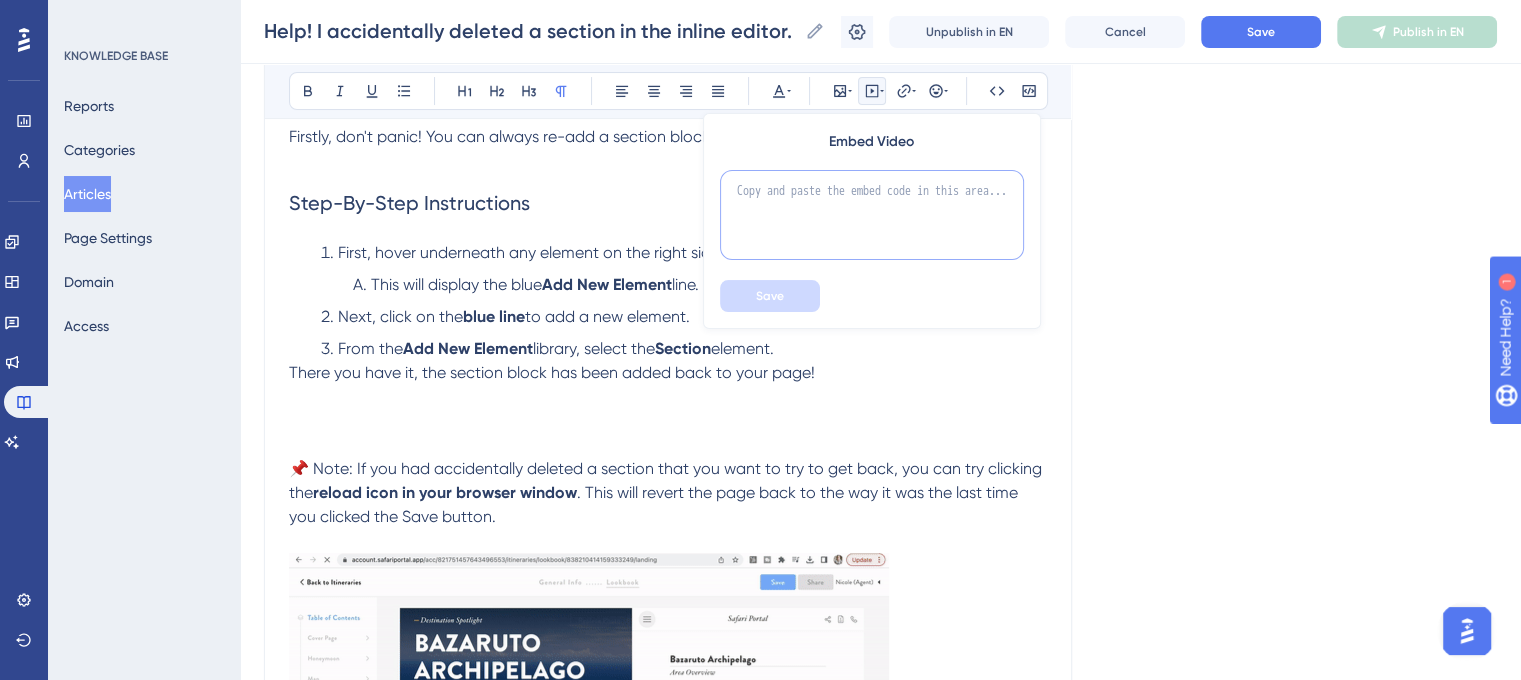 click at bounding box center [872, 215] 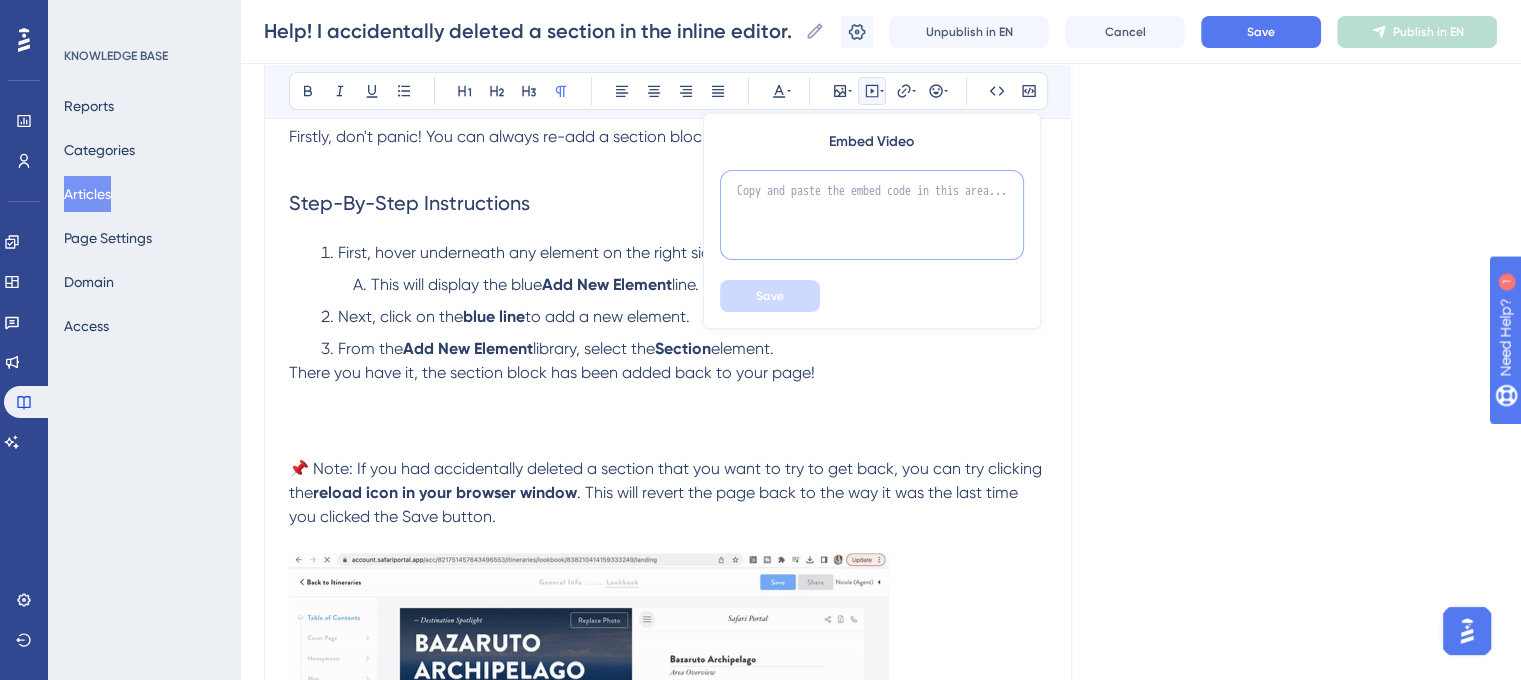 paste on "<!--ARCADE EMBED START--><div style="position: relative; padding-bottom: calc(45.27777777777778% + 41px); height: 0; width: 100%;"><iframe src="https://demo.arcade.software/TzUoB32lp4fGwqdmPbGy?embed&embed_mobile=inline&embed_desktop=inline&show_copy_link=true" title="Add a New Section to Your Itinerary Page" frameborder="0" loading="lazy" webkitallowfullscreen mozallowfullscreen allowfullscreen allow="clipboard-write" style="position: absolute; top: 0; left: 0; width: 100%; height: 100%; color-scheme: light;" ></iframe></div><!--ARCADE EMBED END-->" 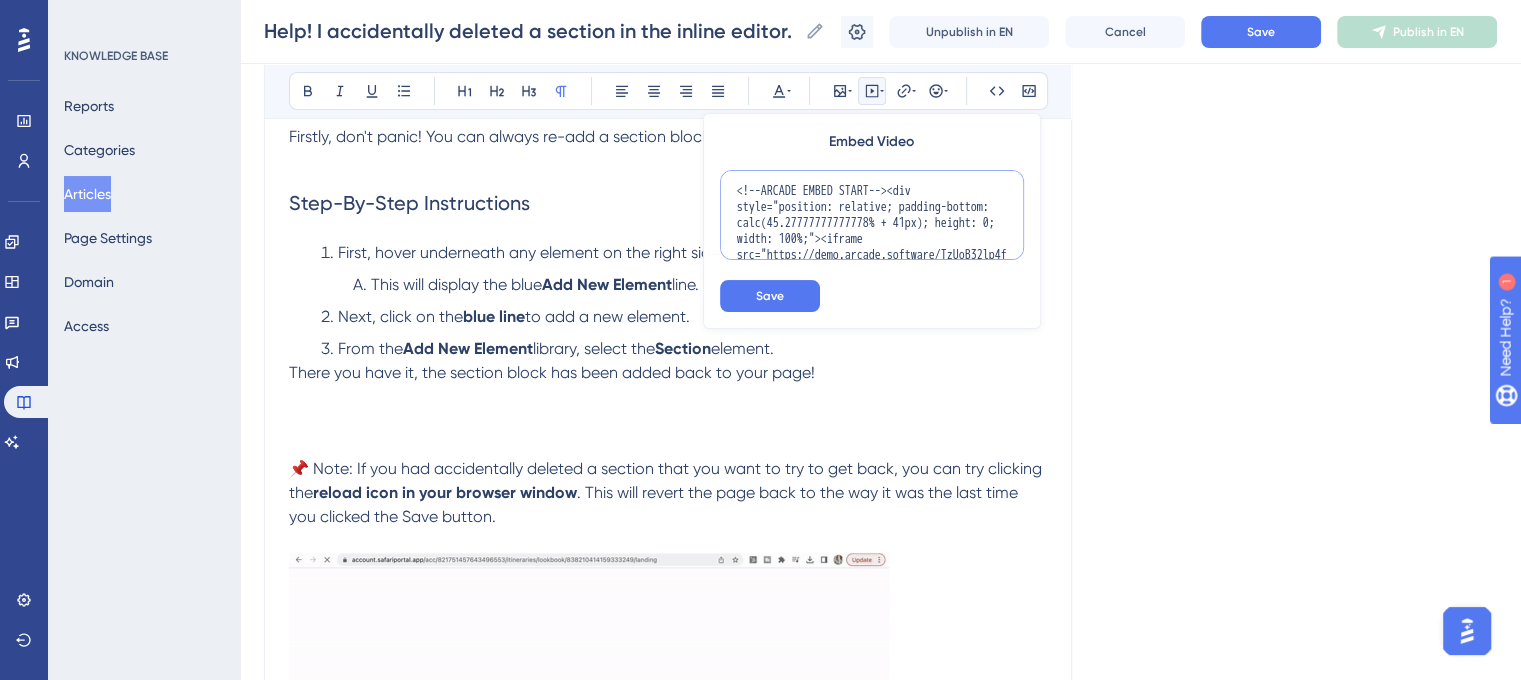 scroll, scrollTop: 212, scrollLeft: 0, axis: vertical 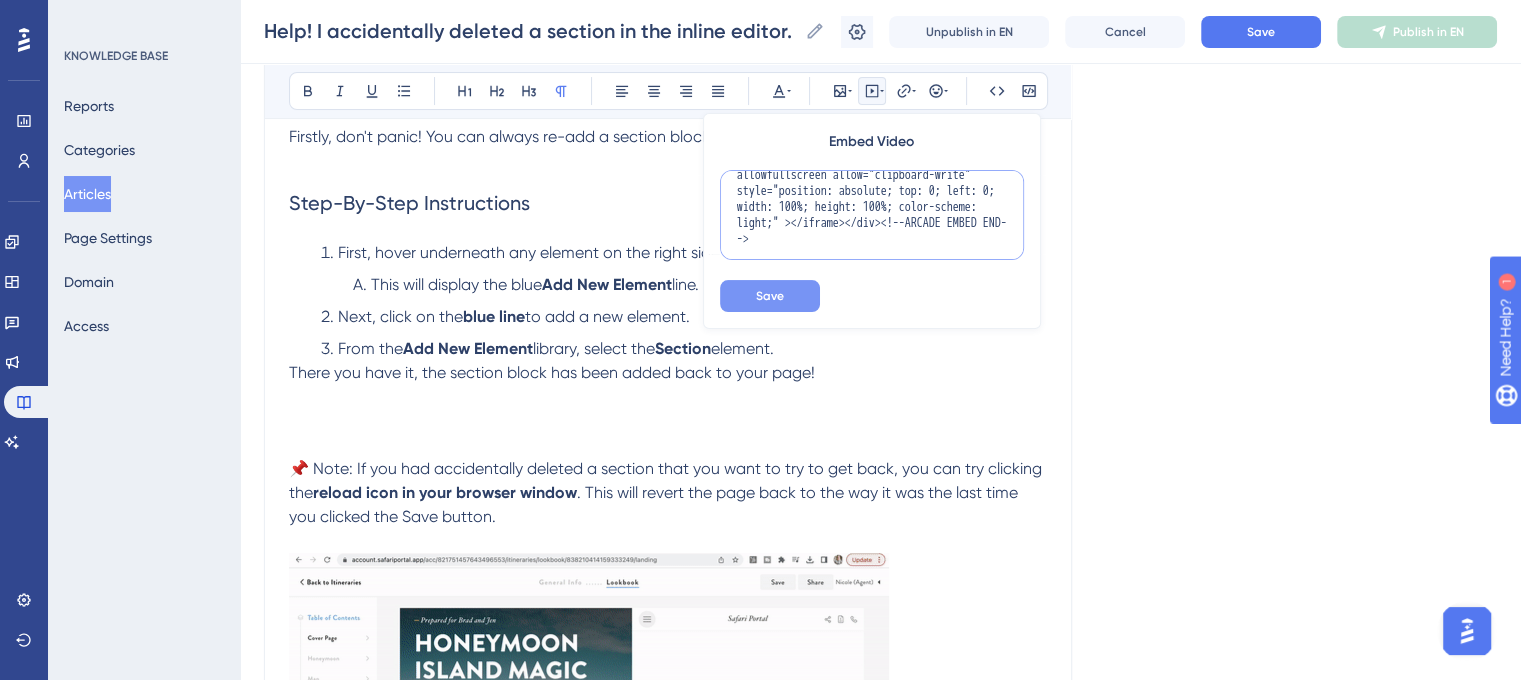 type on "<!--ARCADE EMBED START--><div style="position: relative; padding-bottom: calc(45.27777777777778% + 41px); height: 0; width: 100%;"><iframe src="https://demo.arcade.software/TzUoB32lp4fGwqdmPbGy?embed&embed_mobile=inline&embed_desktop=inline&show_copy_link=true" title="Add a New Section to Your Itinerary Page" frameborder="0" loading="lazy" webkitallowfullscreen mozallowfullscreen allowfullscreen allow="clipboard-write" style="position: absolute; top: 0; left: 0; width: 100%; height: 100%; color-scheme: light;" ></iframe></div><!--ARCADE EMBED END-->" 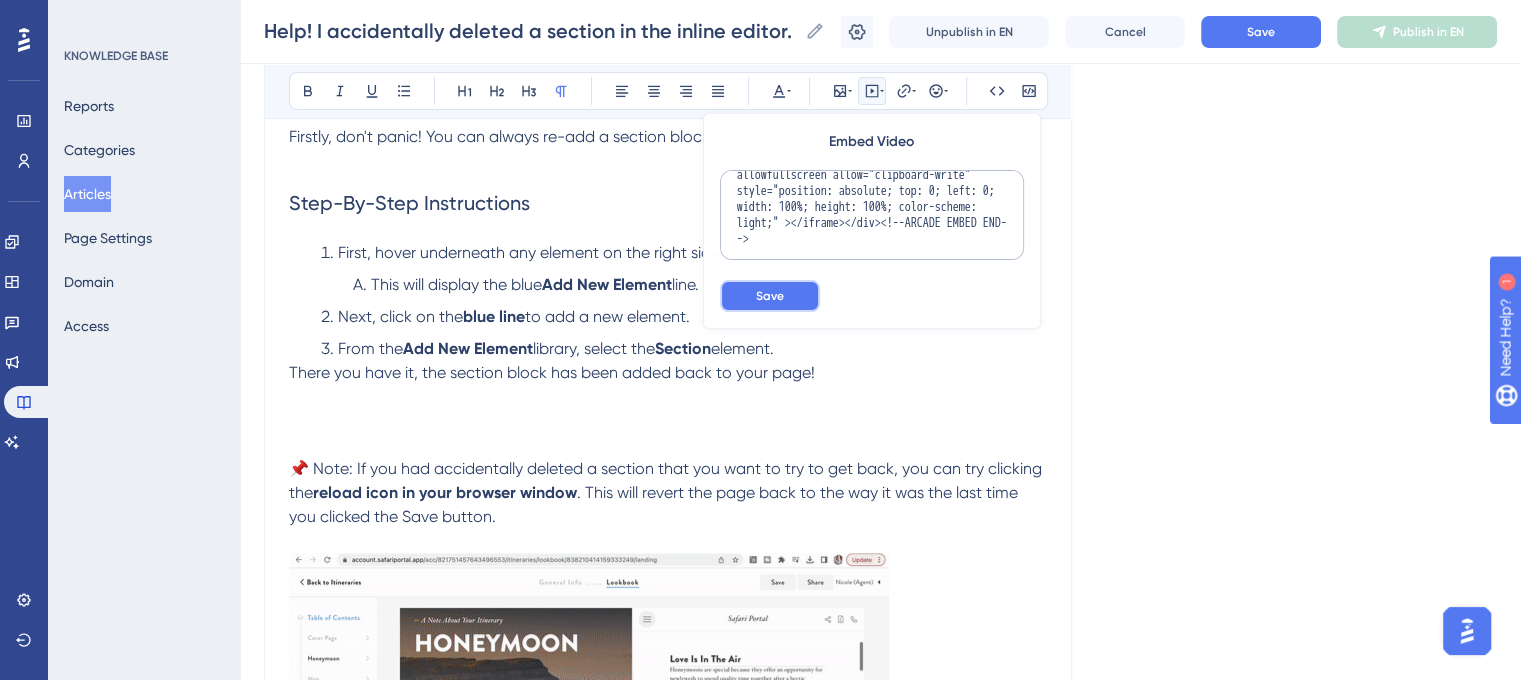 click on "Save" at bounding box center [770, 296] 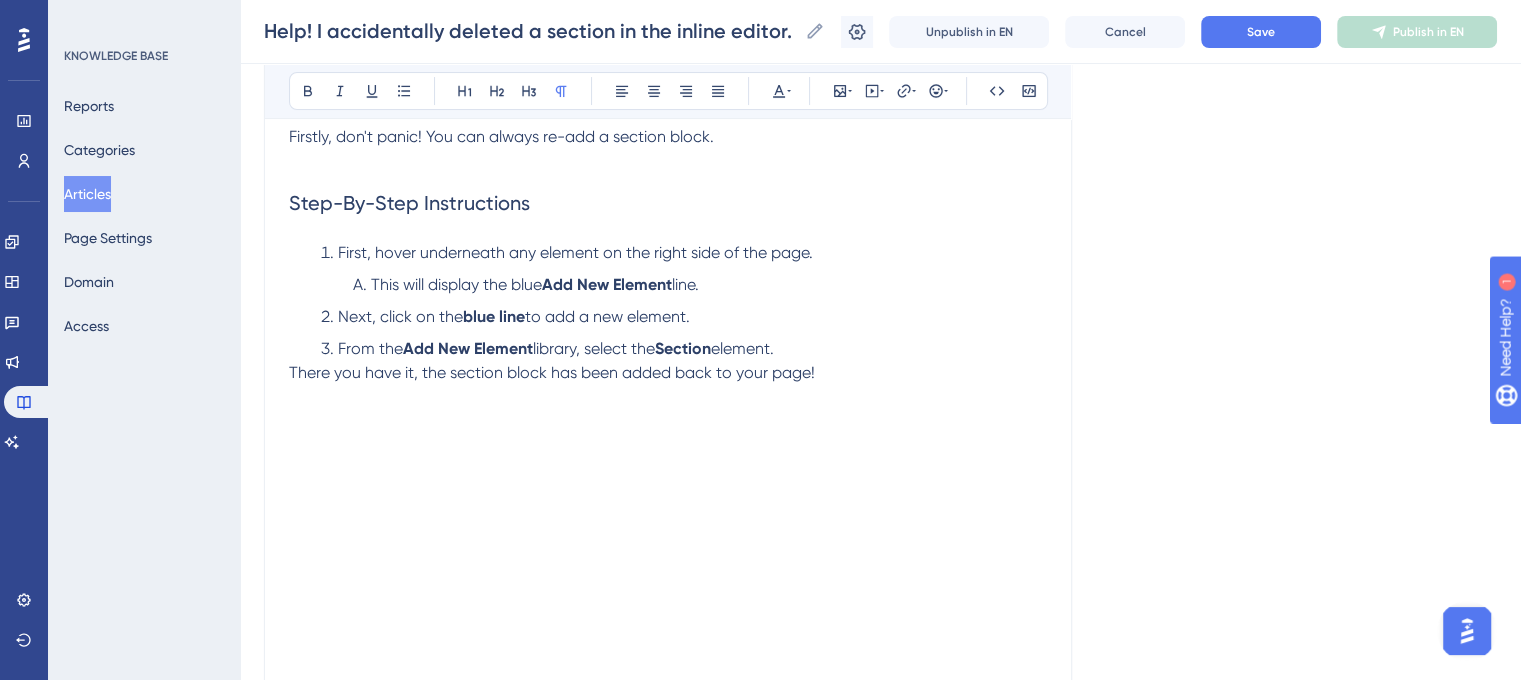 scroll, scrollTop: 444, scrollLeft: 0, axis: vertical 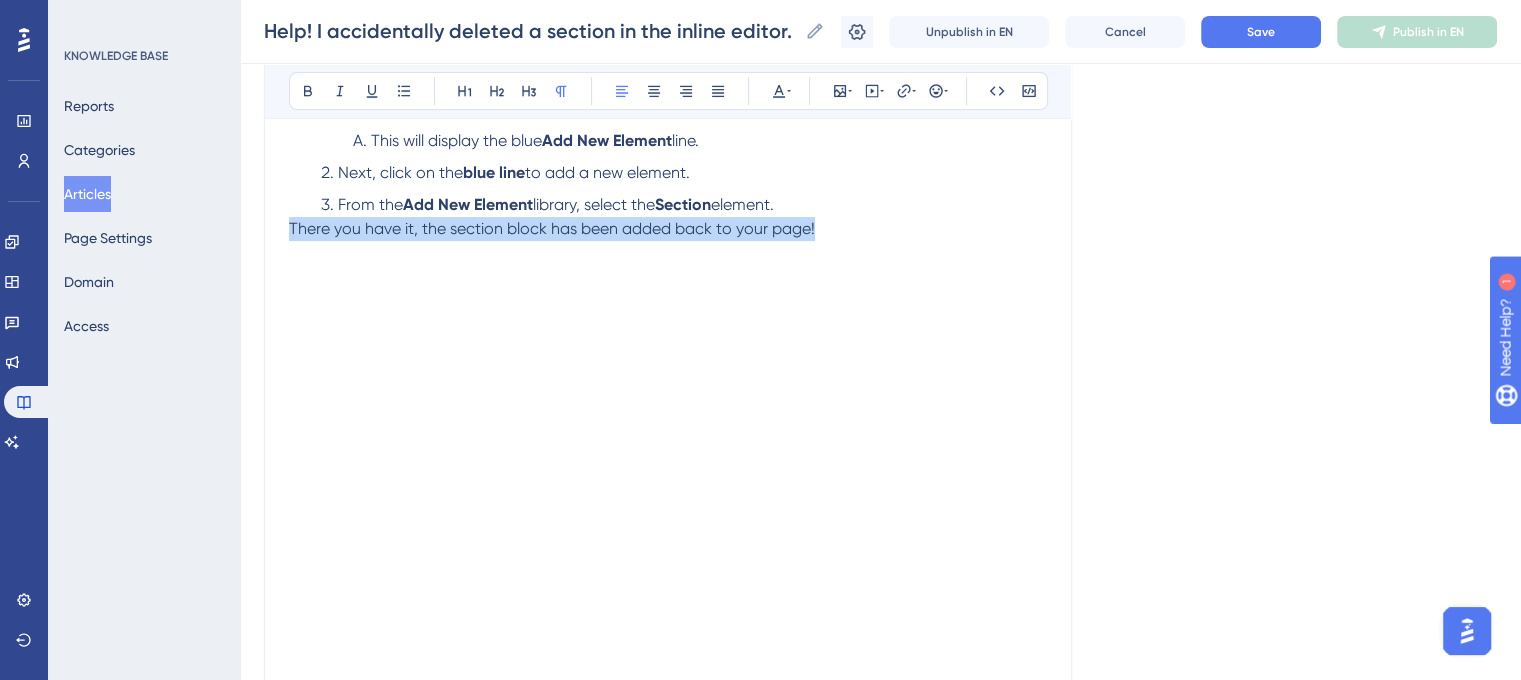 drag, startPoint x: 806, startPoint y: 225, endPoint x: 286, endPoint y: 229, distance: 520.0154 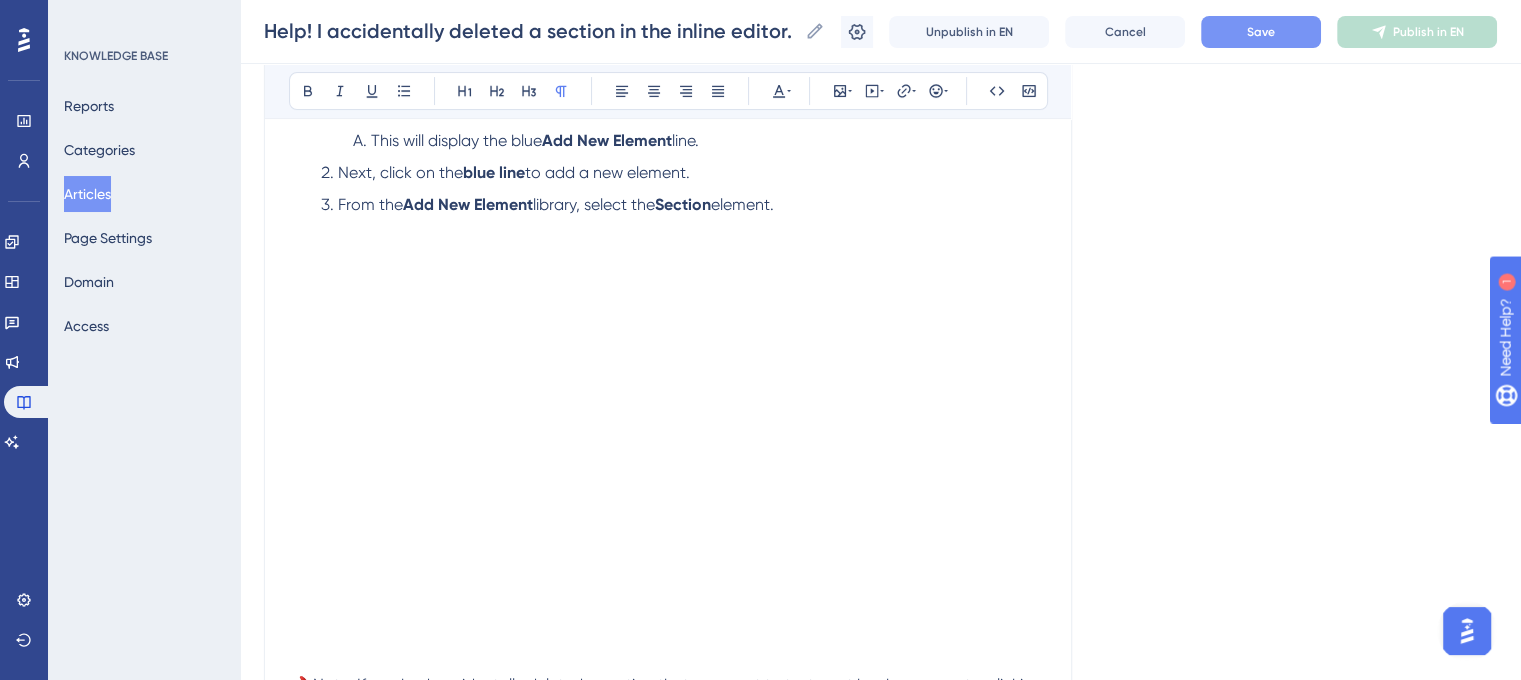 click on "Save" at bounding box center [1261, 32] 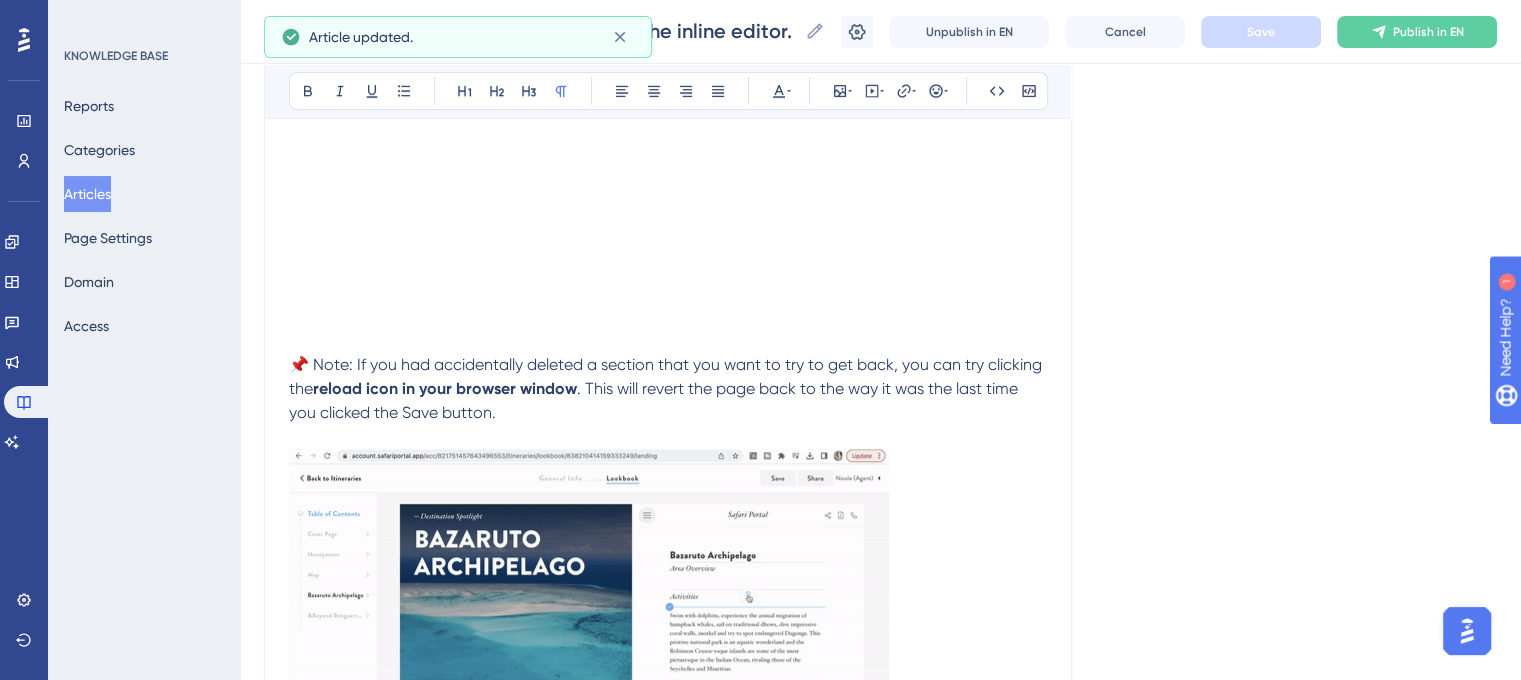 scroll, scrollTop: 844, scrollLeft: 0, axis: vertical 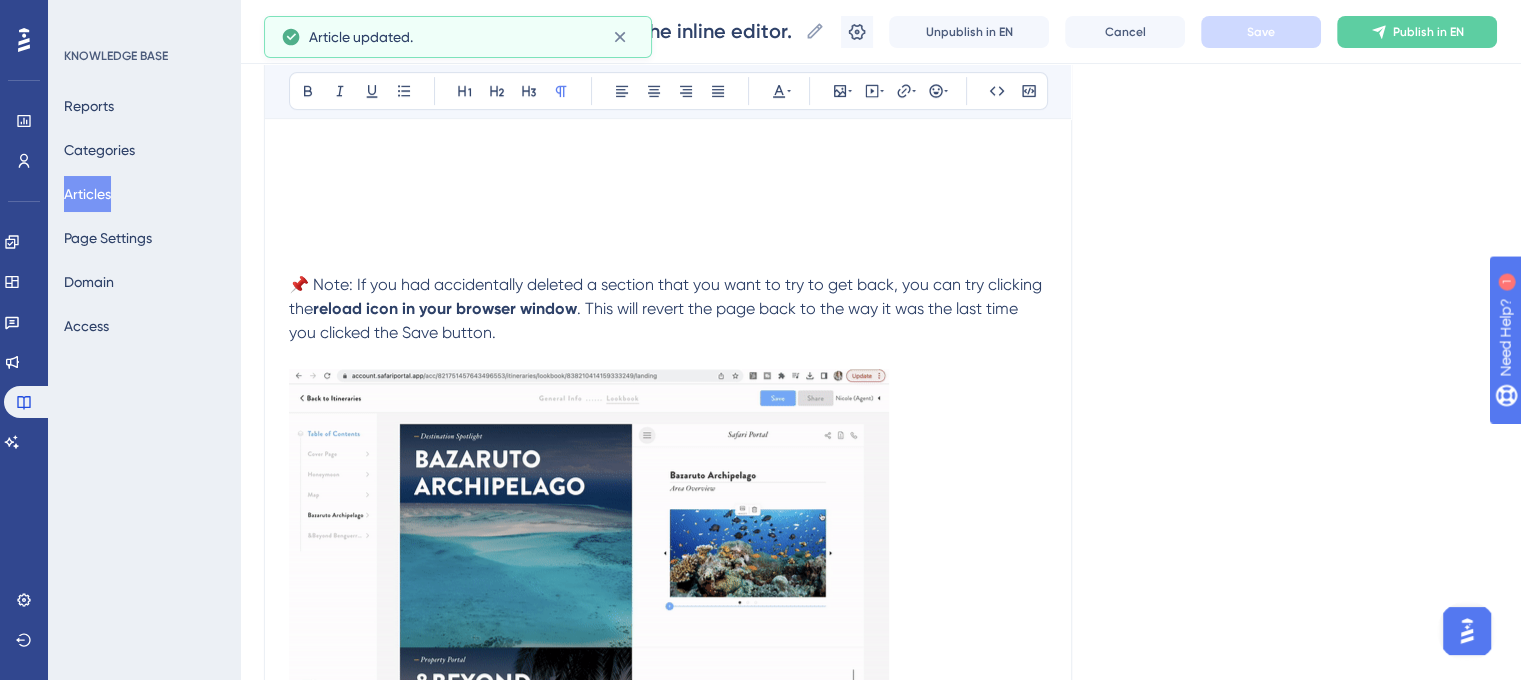 click on "📌 Note: If you had accidentally deleted a section that you want to try to get back, you can try clicking the  reload icon in your browser window . This will revert the page back to the way it was the last time you clicked the Save button." at bounding box center [668, 309] 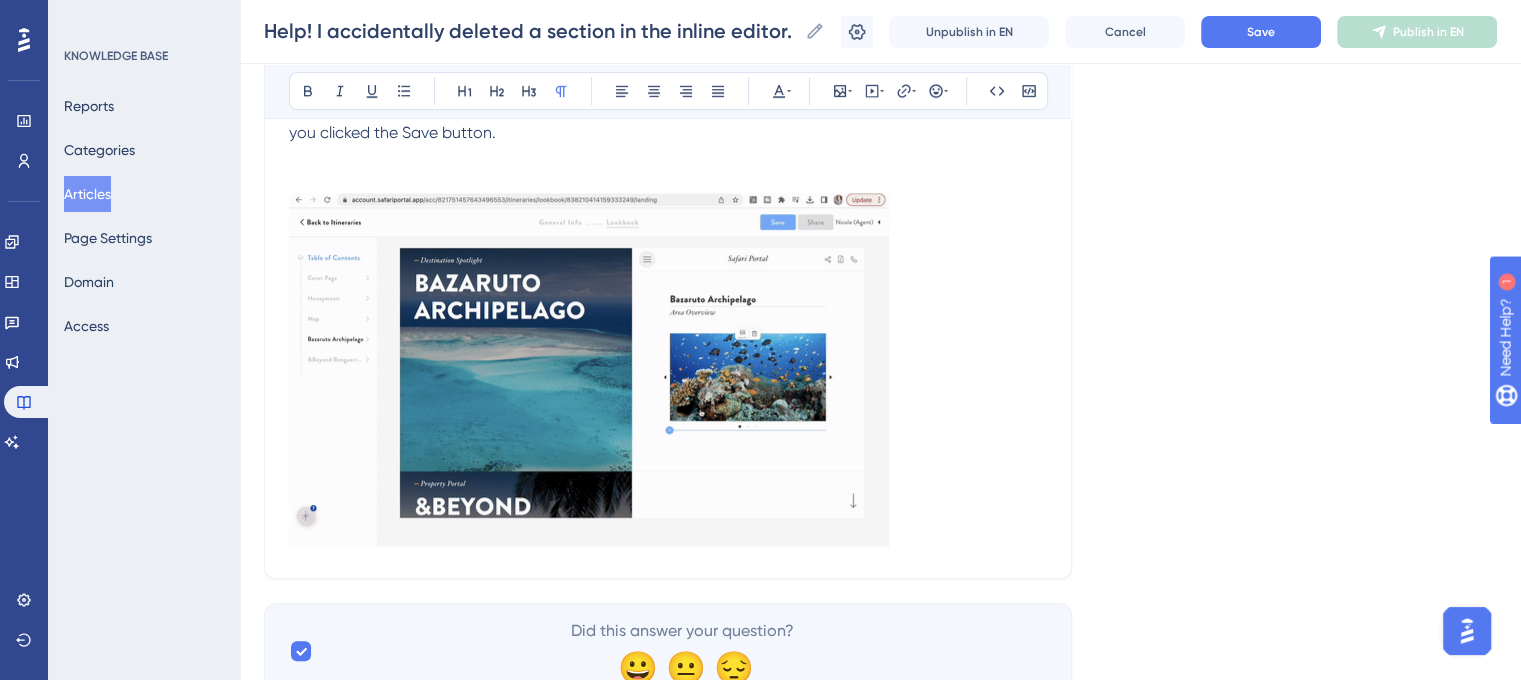 scroll, scrollTop: 944, scrollLeft: 0, axis: vertical 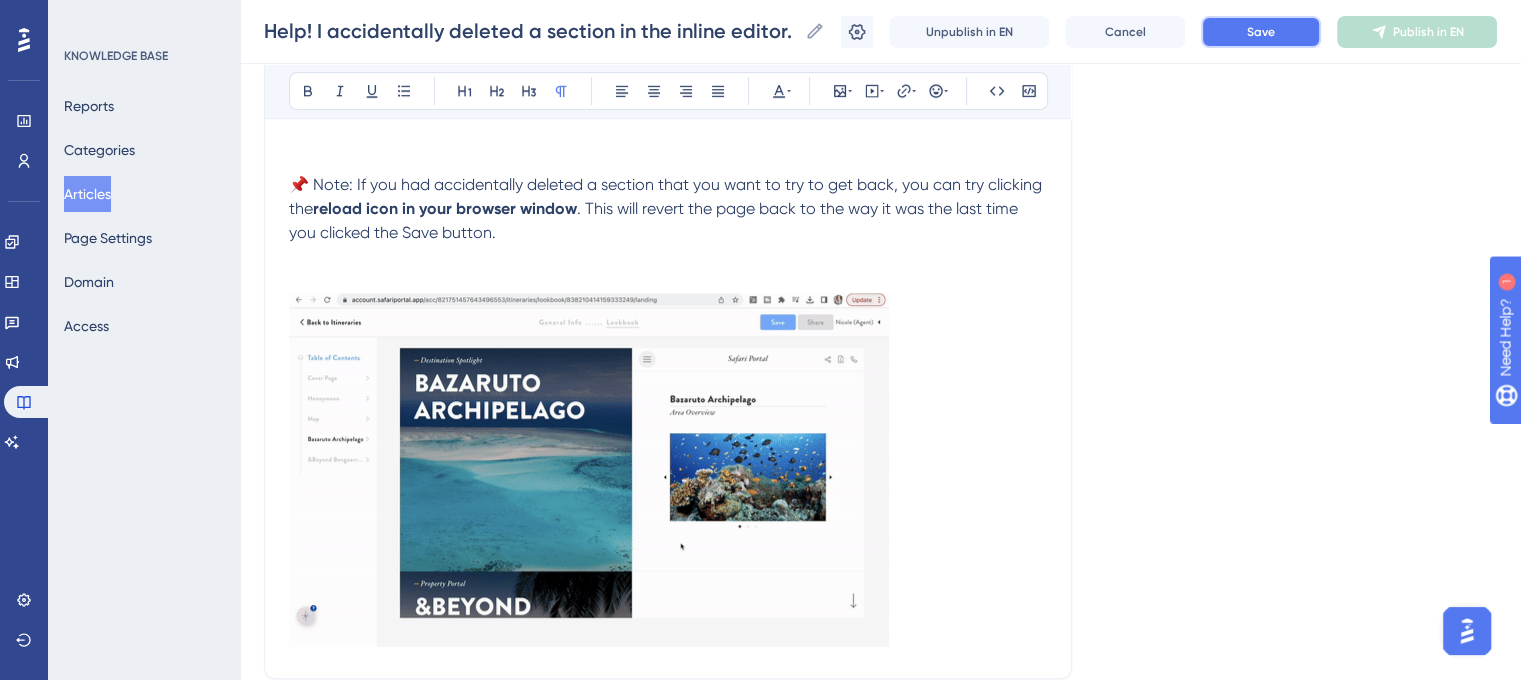 click on "Save" at bounding box center [1261, 32] 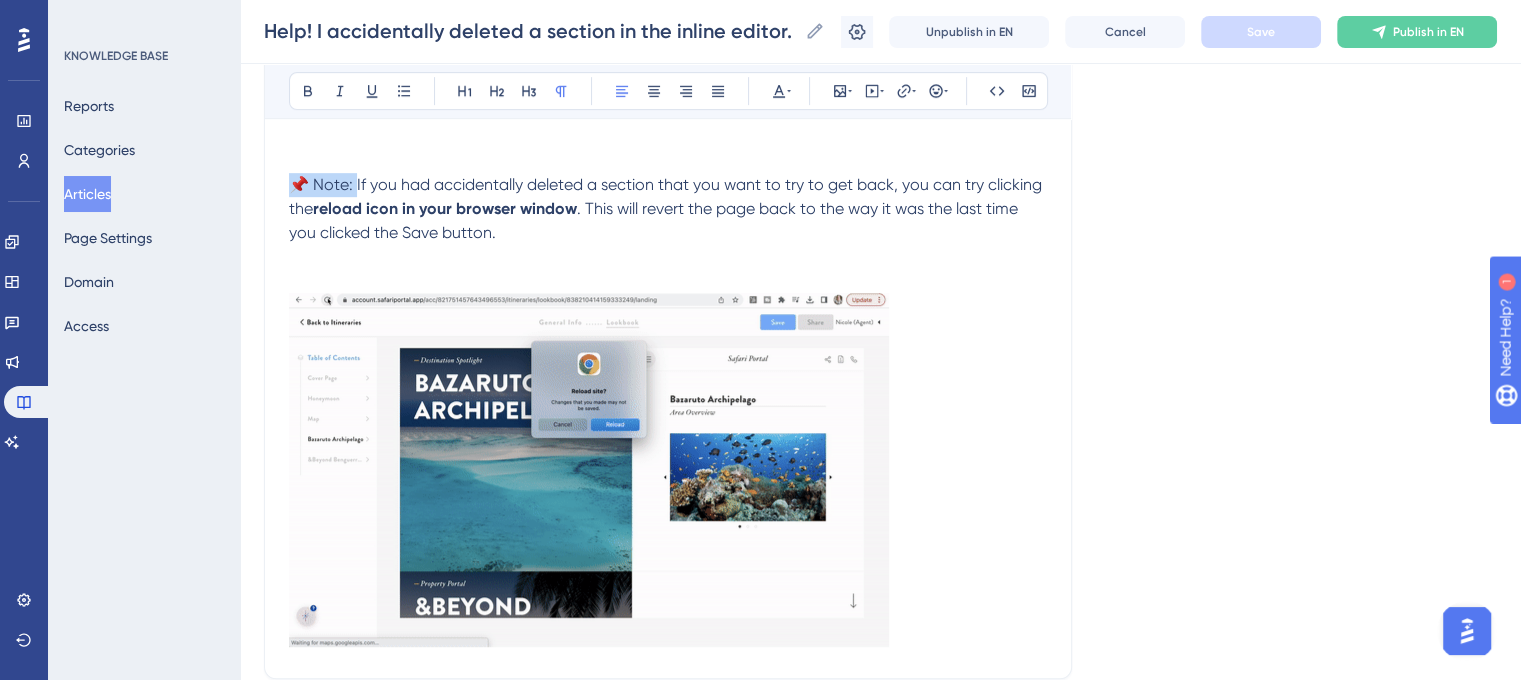drag, startPoint x: 357, startPoint y: 182, endPoint x: 274, endPoint y: 183, distance: 83.00603 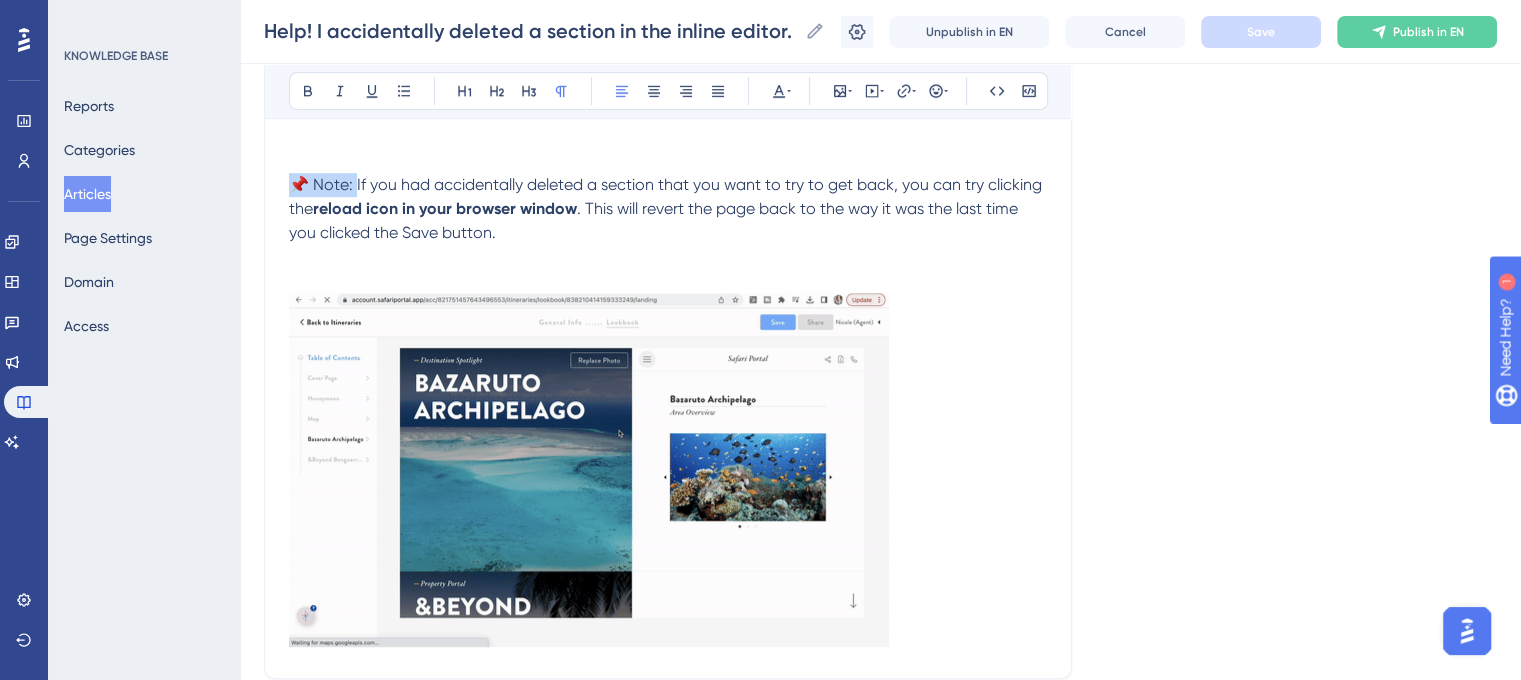 click on "Help! I accidentally deleted a section in the inline editor. How to restore deleted content in the inline editor. Bold Italic Underline Bullet Point Heading 1 Heading 2 Heading 3 Normal Align Left Align Center Align Right Align Justify Text Color Insert Image Embed Video Hyperlink Emojis Code Code Block Firstly, don't panic! You can always re-add a section block. Step-By-Step Instructions First, hover underneath any element on the right side of the page. This will display the blue  Add New Element  line. Next, click on the  blue line  to add a new element. From the  Add New Element  library, select the  Section  element. 📌 Note: If you had accidentally deleted a section that you want to try to get back, you can try clicking the  reload icon in your browser window . This will revert the page back to the way it was the last time you clicked the Save button." at bounding box center [668, -21] 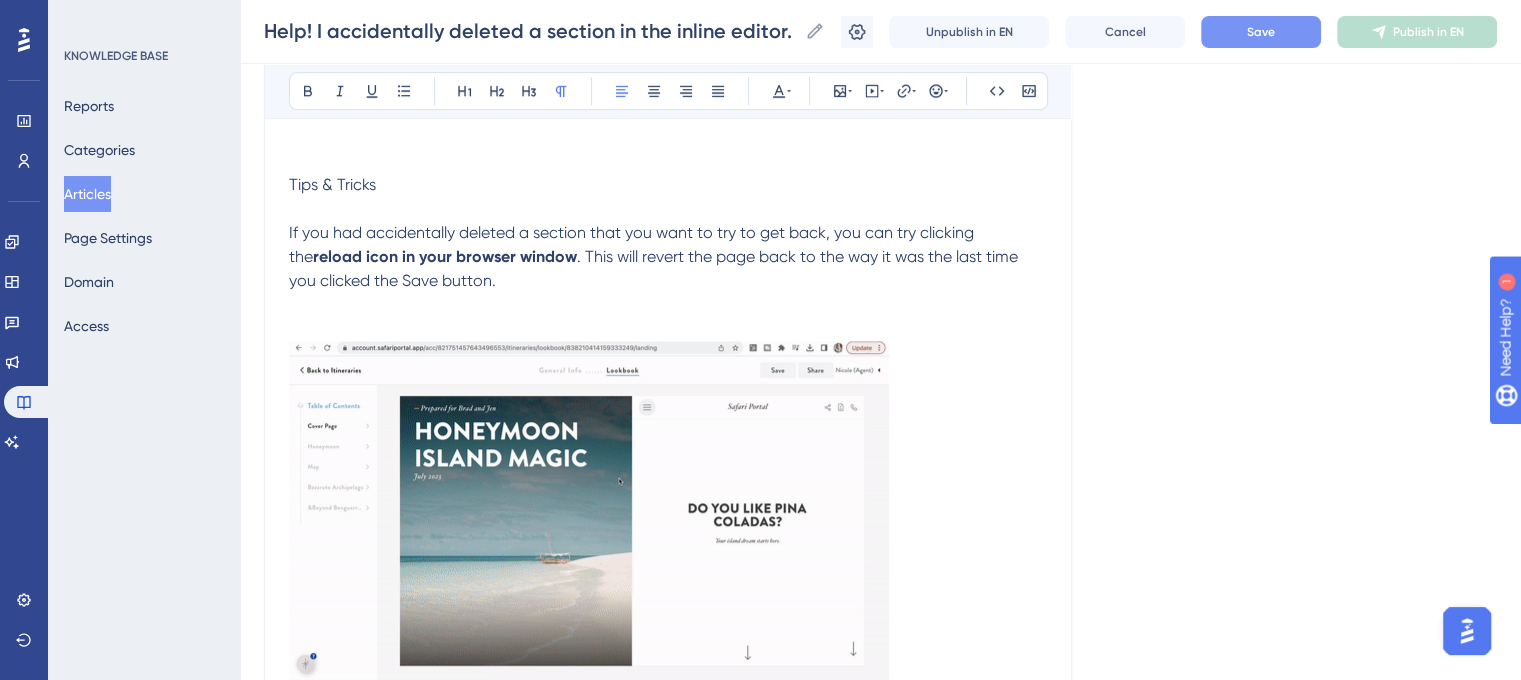 click on "Tips & Tricks" at bounding box center (668, 185) 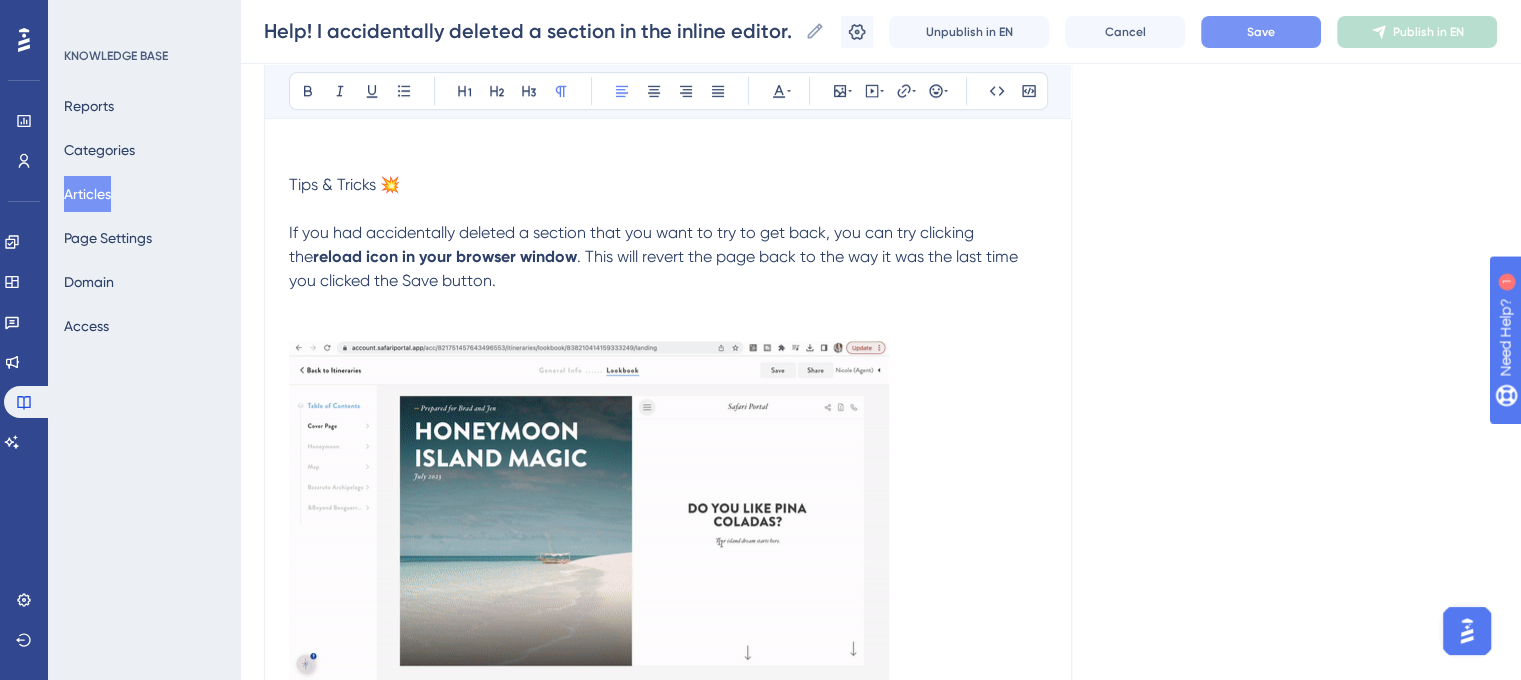 drag, startPoint x: 286, startPoint y: 183, endPoint x: 358, endPoint y: 182, distance: 72.00694 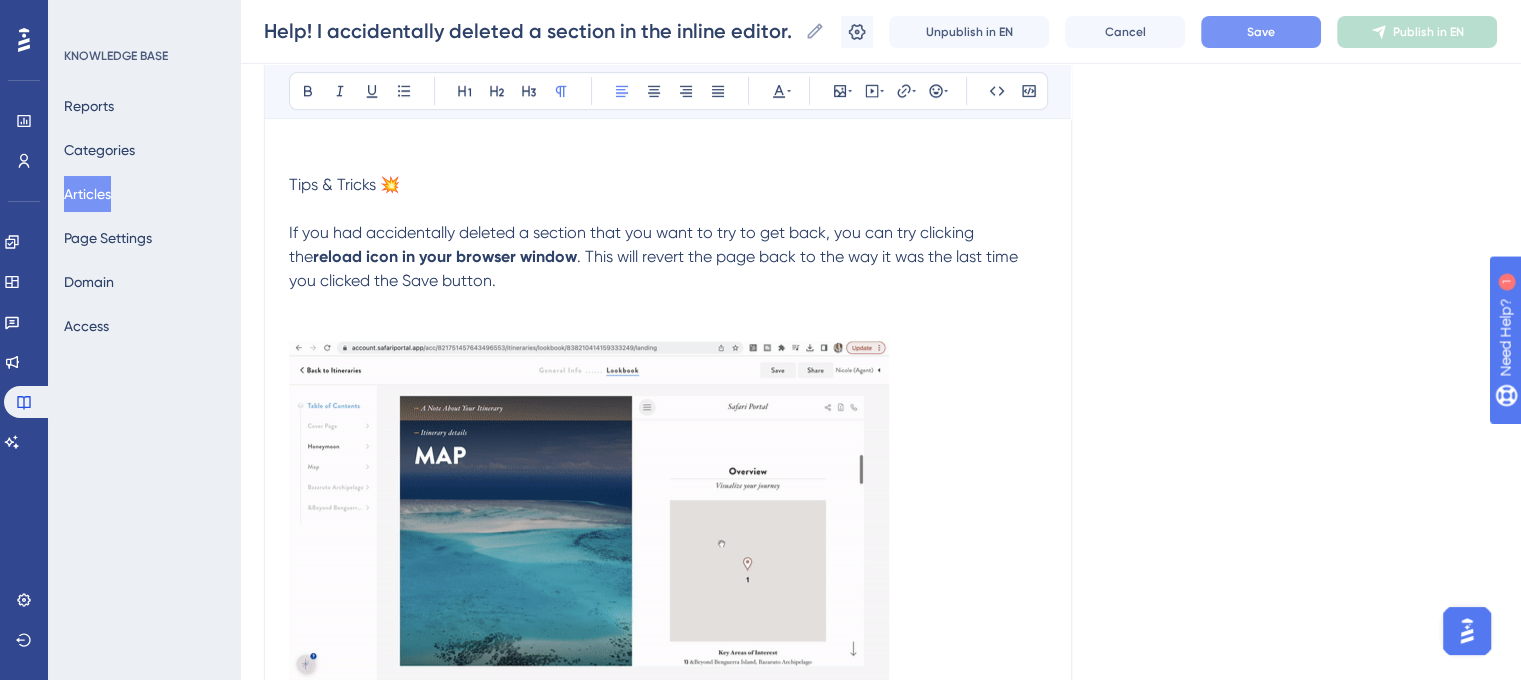 click on "Help! I accidentally deleted a section in the inline editor. How to restore deleted content in the inline editor. Bold Italic Underline Bullet Point Heading 1 Heading 2 Heading 3 Normal Align Left Align Center Align Right Align Justify Text Color Insert Image Embed Video Hyperlink Emojis Code Code Block Firstly, don't panic! You can always re-add a section block. Step-By-Step Instructions First, hover underneath any element on the right side of the page. This will display the blue  Add New Element  line. Next, click on the  blue line  to add a new element. From the  Add New Element  library, select the  Section  element. Tips & Tricks 💥 If you had accidentally deleted a section that you want to try to get back, you can try clicking the  reload icon in your browser window . This will revert the page back to the way it was the last time you clicked the Save button." at bounding box center [668, 3] 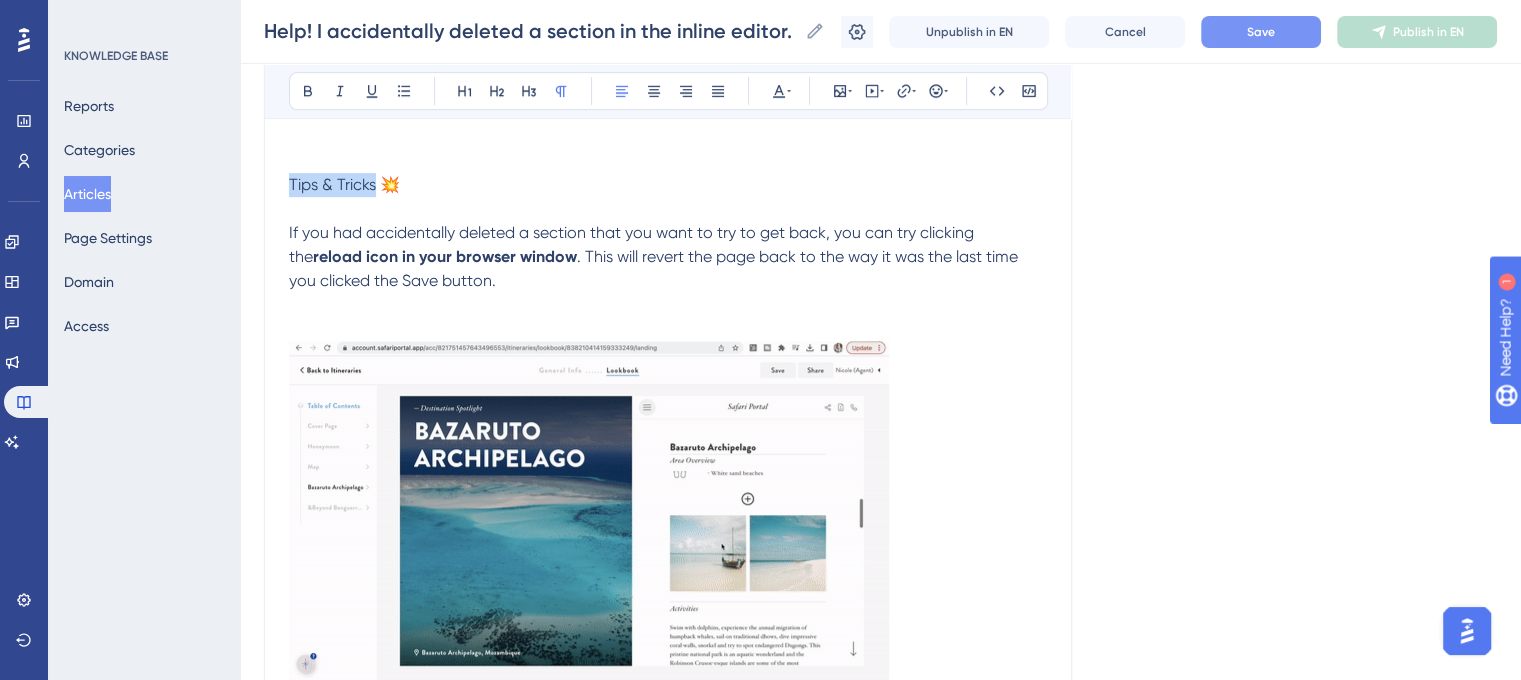 drag, startPoint x: 376, startPoint y: 183, endPoint x: 312, endPoint y: 175, distance: 64.49806 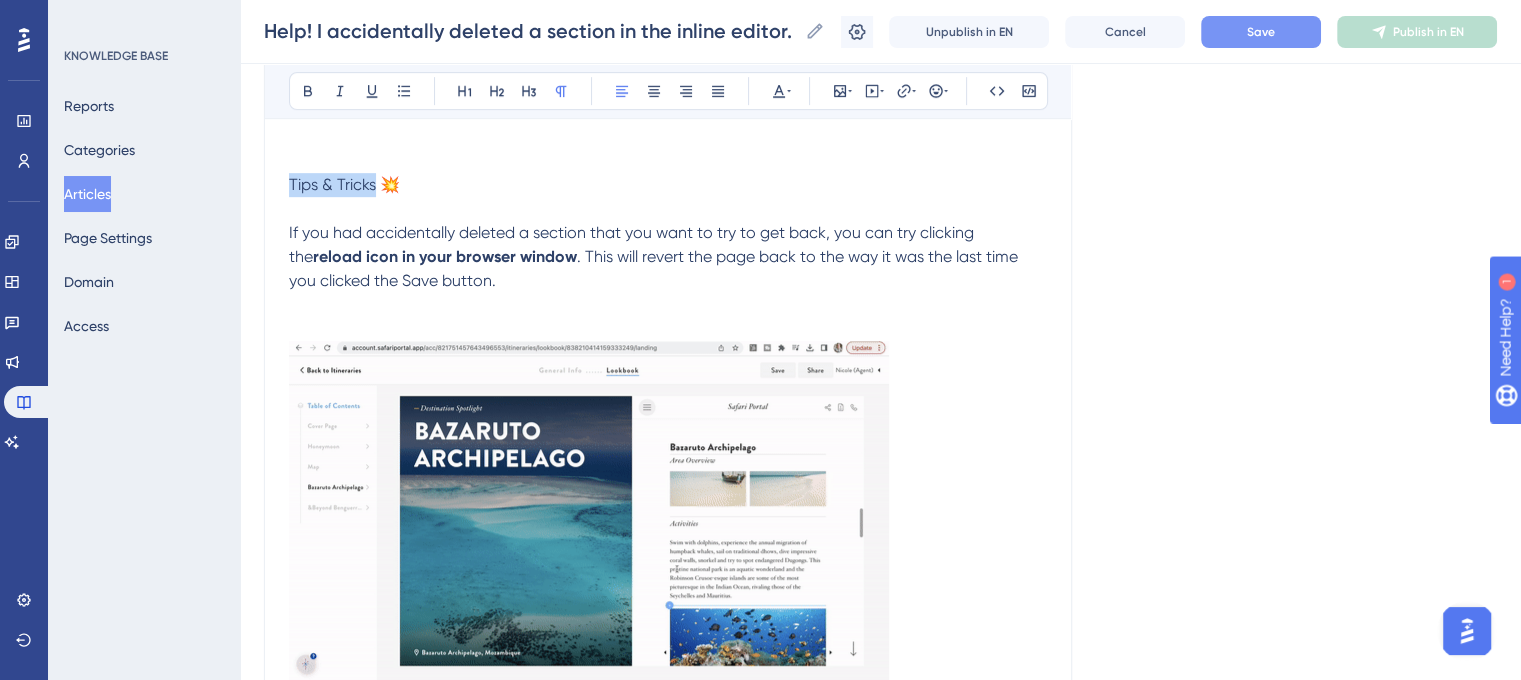 click on "Help! I accidentally deleted a section in the inline editor. How to restore deleted content in the inline editor. Bold Italic Underline Bullet Point Heading 1 Heading 2 Heading 3 Normal Align Left Align Center Align Right Align Justify Text Color Insert Image Embed Video Hyperlink Emojis Code Code Block Firstly, don't panic! You can always re-add a section block. Step-By-Step Instructions First, hover underneath any element on the right side of the page. This will display the blue  Add New Element  line. Next, click on the  blue line  to add a new element. From the  Add New Element  library, select the  Section  element. Tips & Tricks 💥 If you had accidentally deleted a section that you want to try to get back, you can try clicking the  reload icon in your browser window . This will revert the page back to the way it was the last time you clicked the Save button." at bounding box center (668, 3) 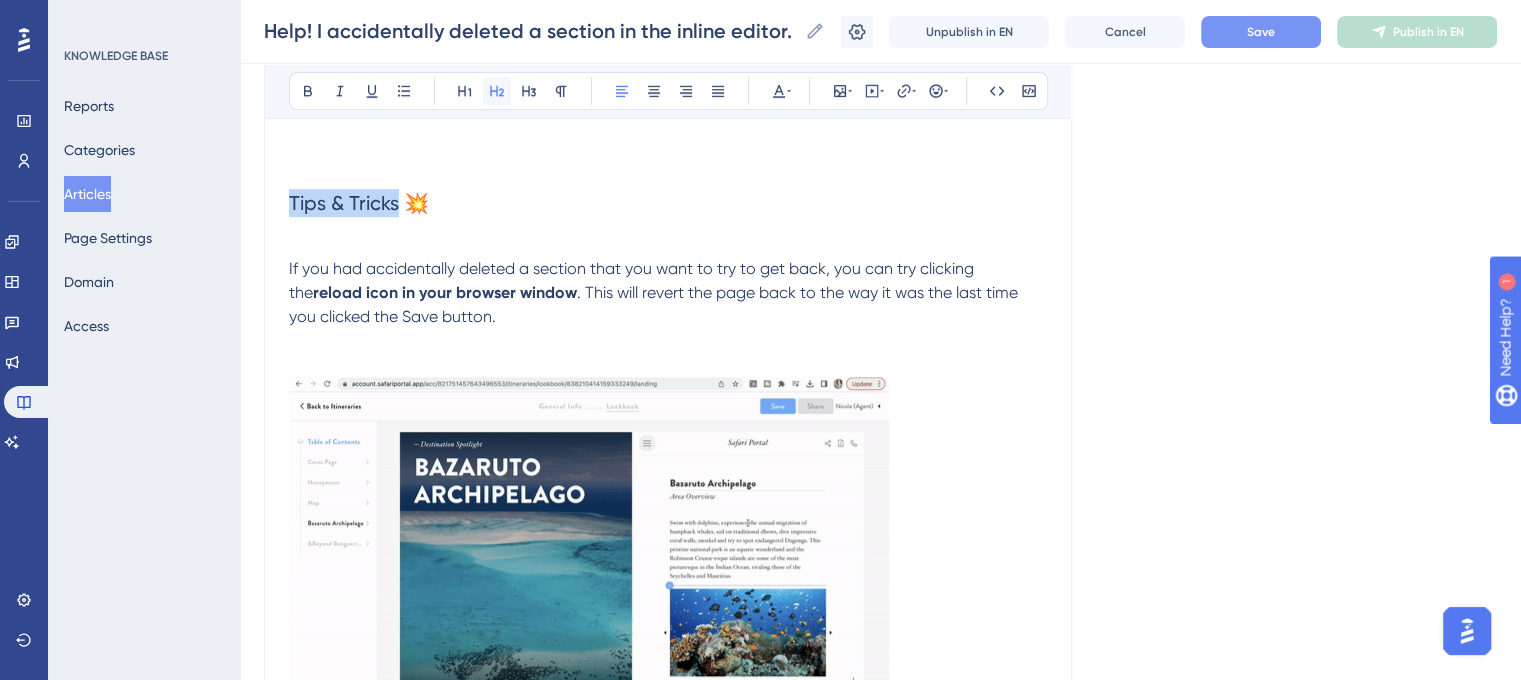 click 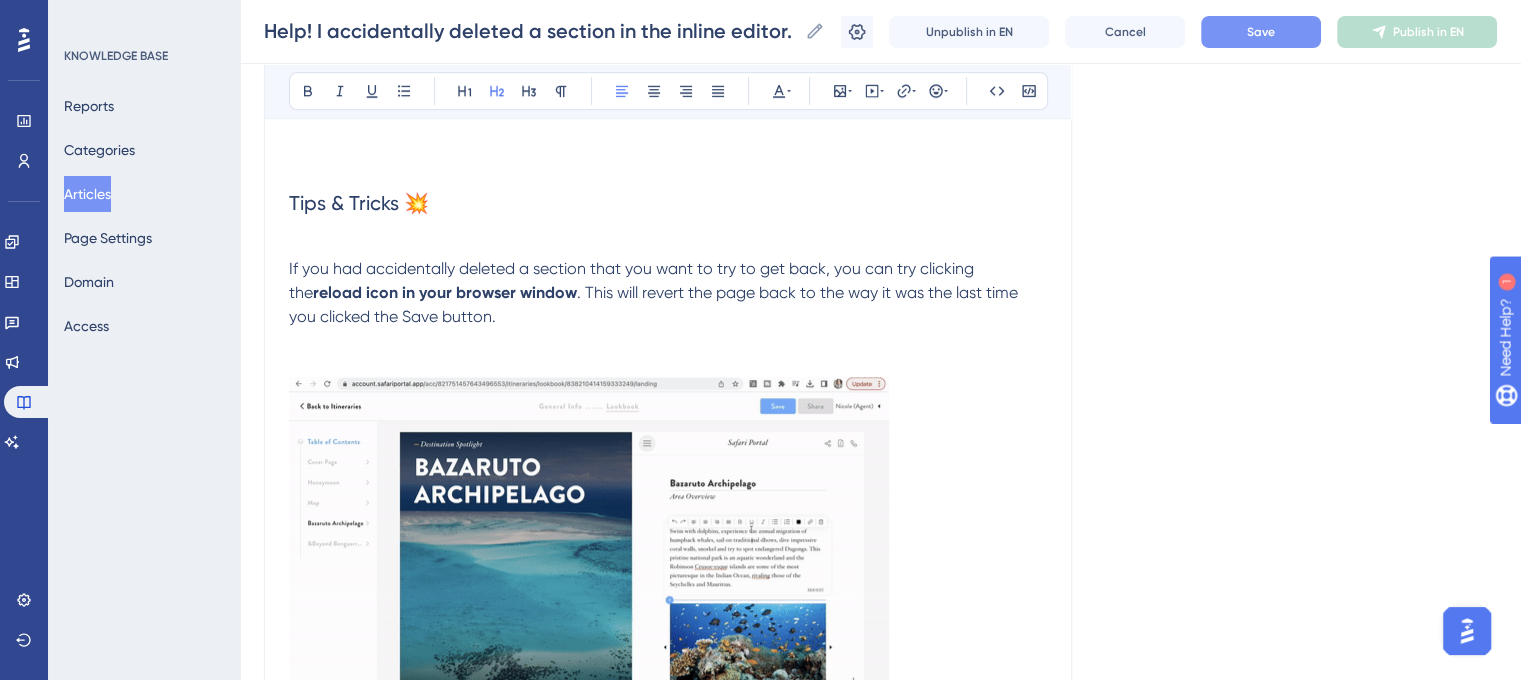 click on "Tips & Tricks 💥" at bounding box center [668, 203] 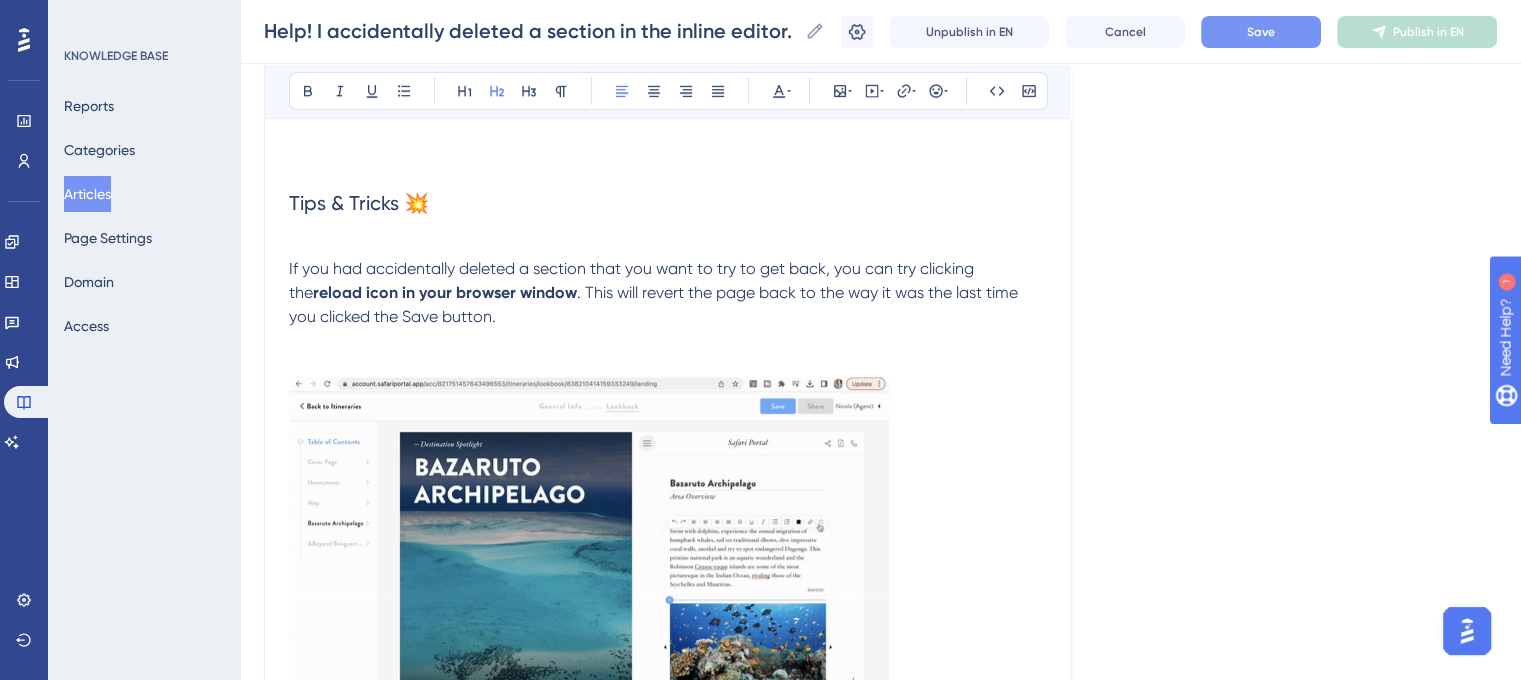 click on "Tips & Tricks 💥" at bounding box center (359, 203) 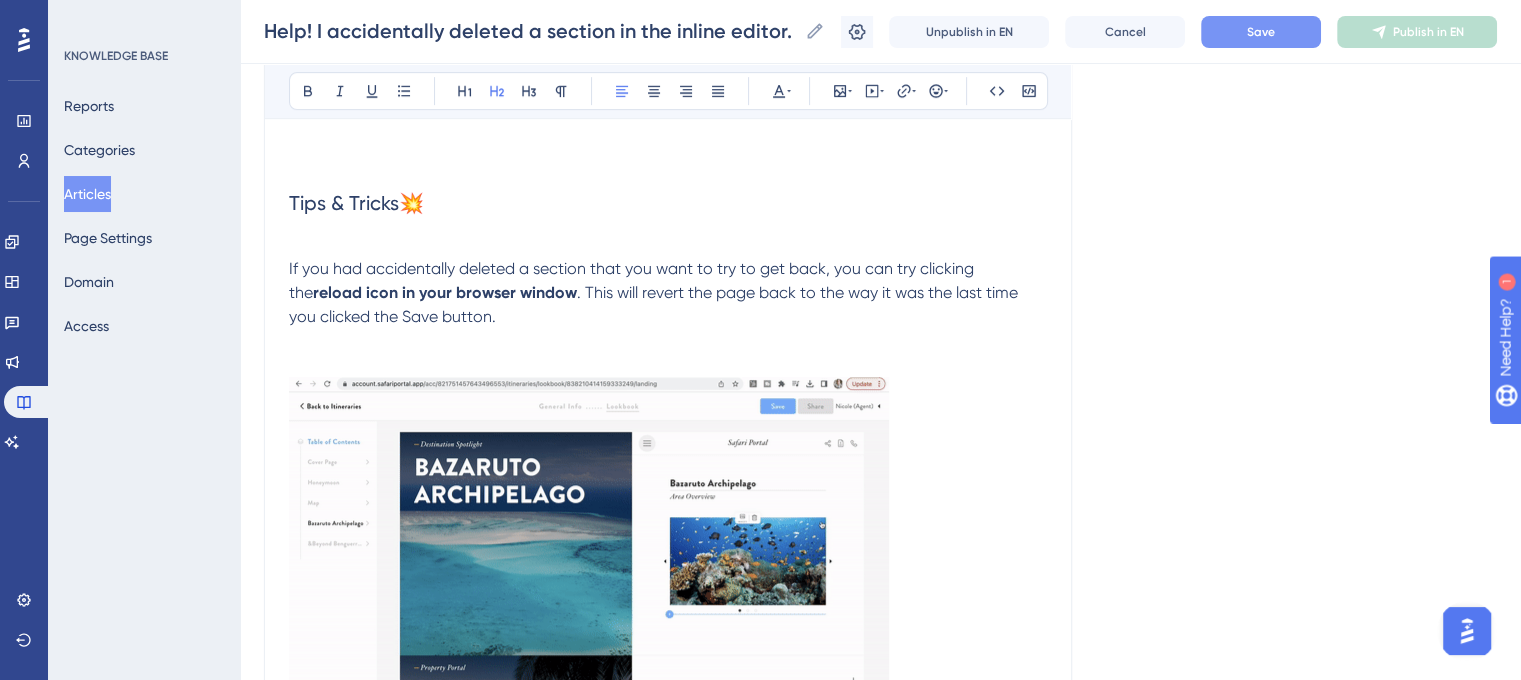 click on "If you had accidentally deleted a section that you want to try to get back, you can try clicking the" at bounding box center (633, 280) 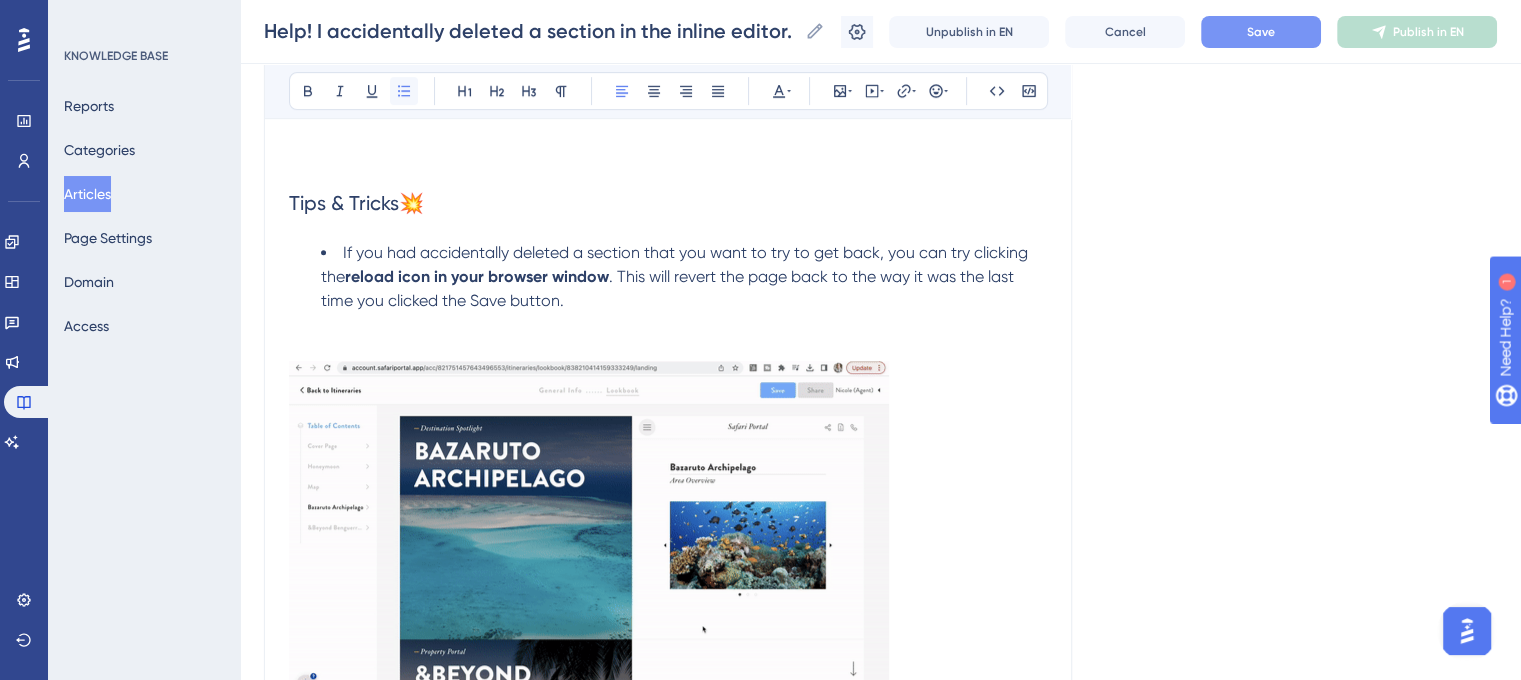 click 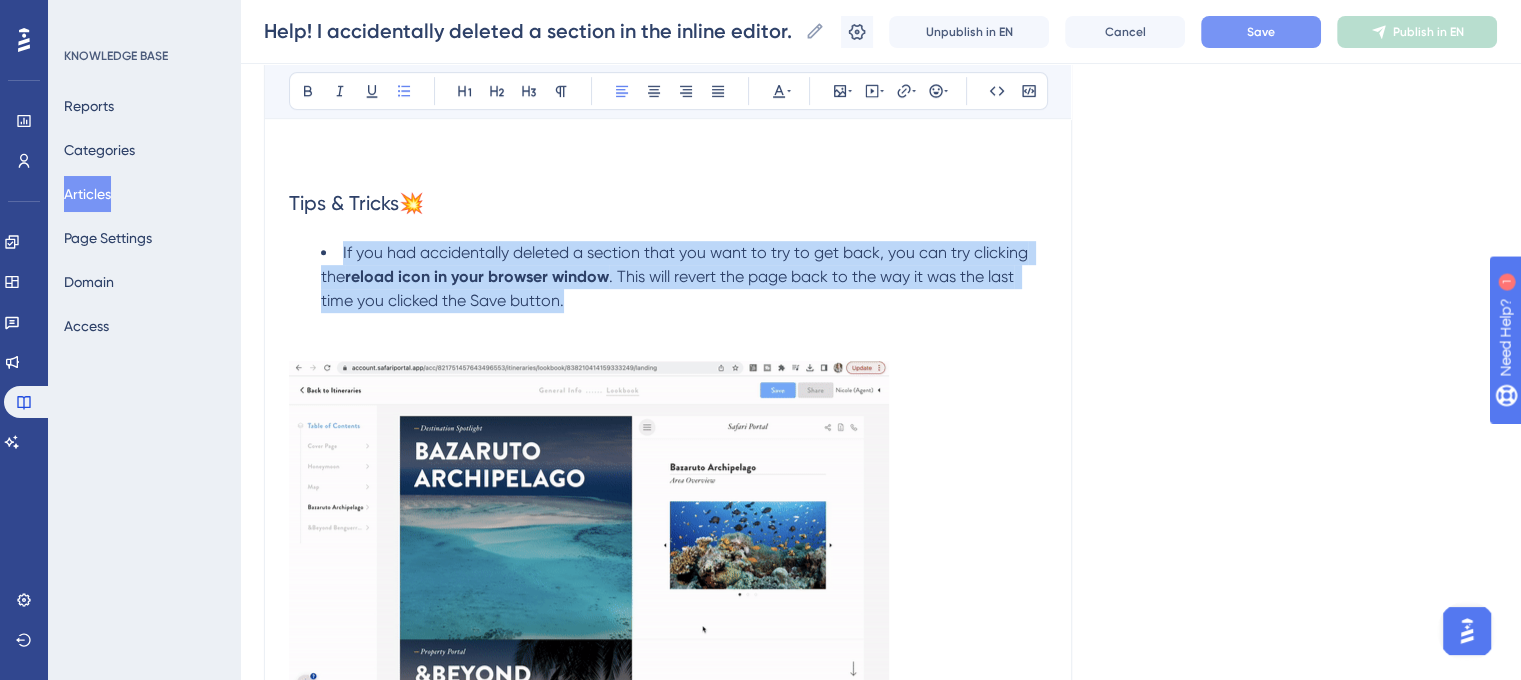 drag, startPoint x: 500, startPoint y: 306, endPoint x: 336, endPoint y: 252, distance: 172.66151 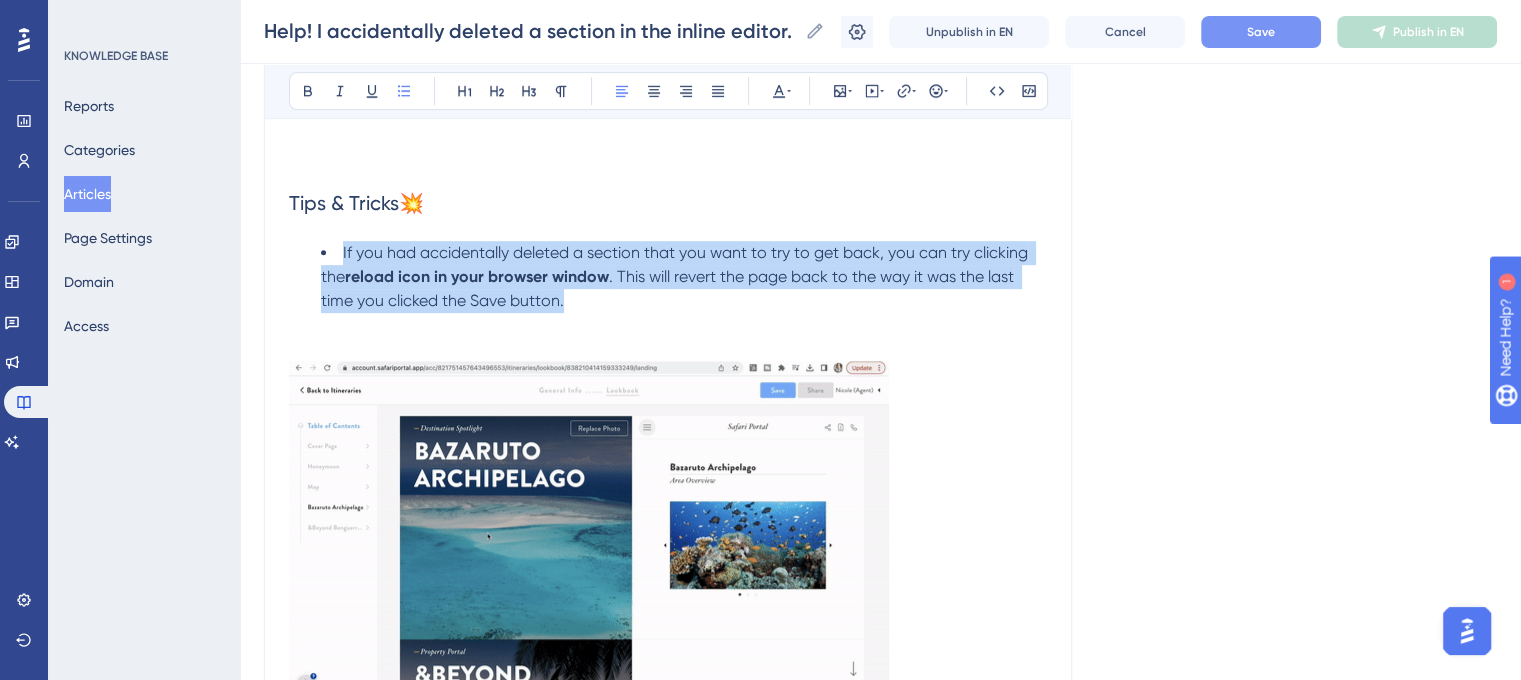 click on "If you had accidentally deleted a section that you want to try to get back, you can try clicking the  reload icon in your browser window . This will revert the page back to the way it was the last time you clicked the Save button." at bounding box center [684, 277] 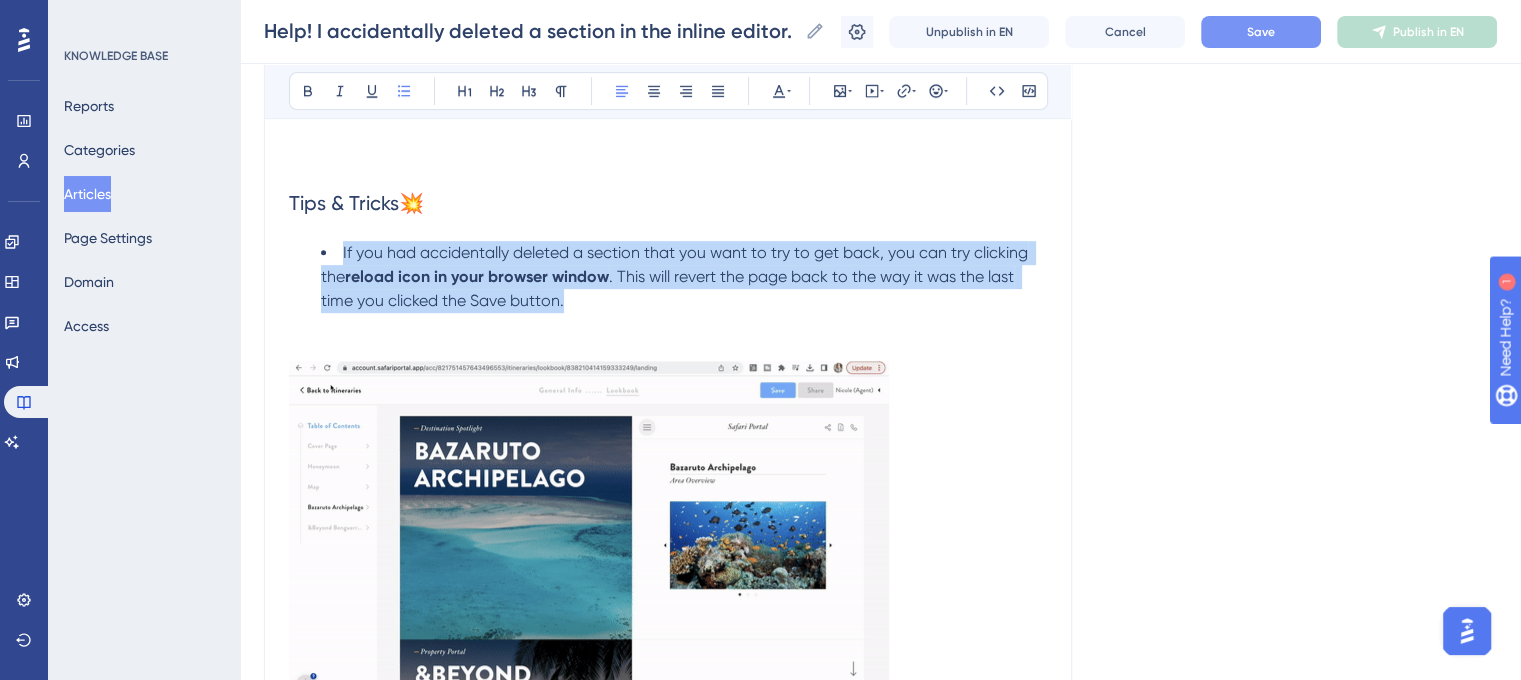 copy on "If you had accidentally deleted a section that you want to try to get back, you can try clicking the  reload icon in your browser window . This will revert the page back to the way it was the last time you clicked the Save button." 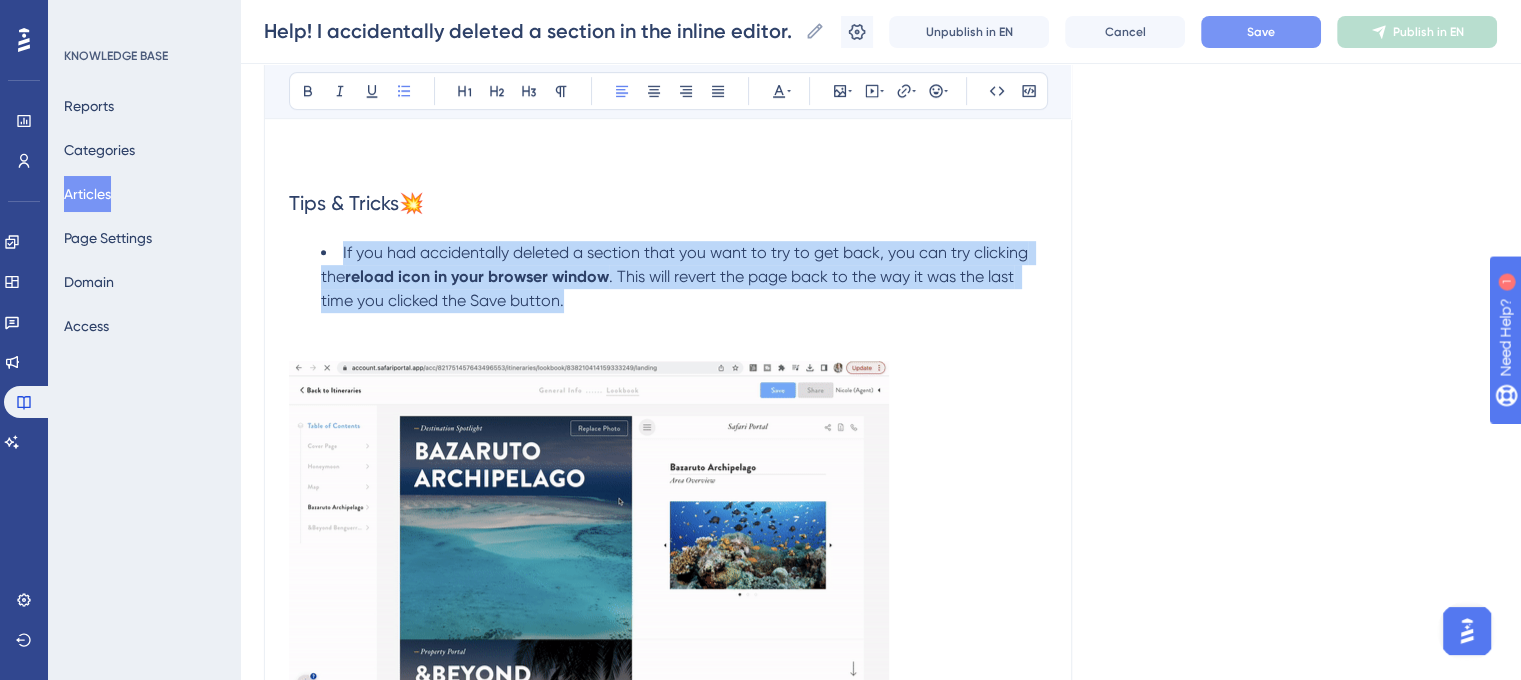 click on "If you had accidentally deleted a section that you want to try to get back, you can try clicking the  reload icon in your browser window . This will revert the page back to the way it was the last time you clicked the Save button." at bounding box center (684, 277) 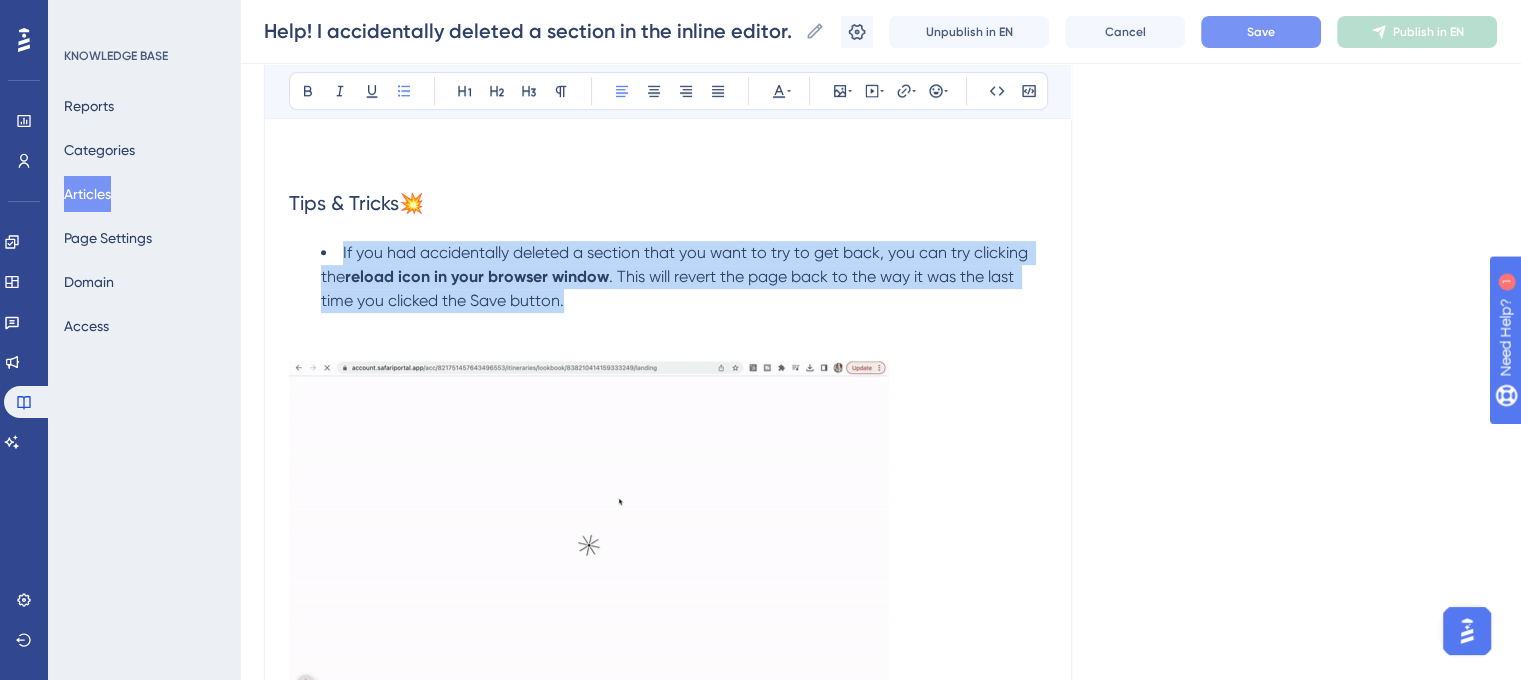 drag, startPoint x: 551, startPoint y: 292, endPoint x: 336, endPoint y: 243, distance: 220.51303 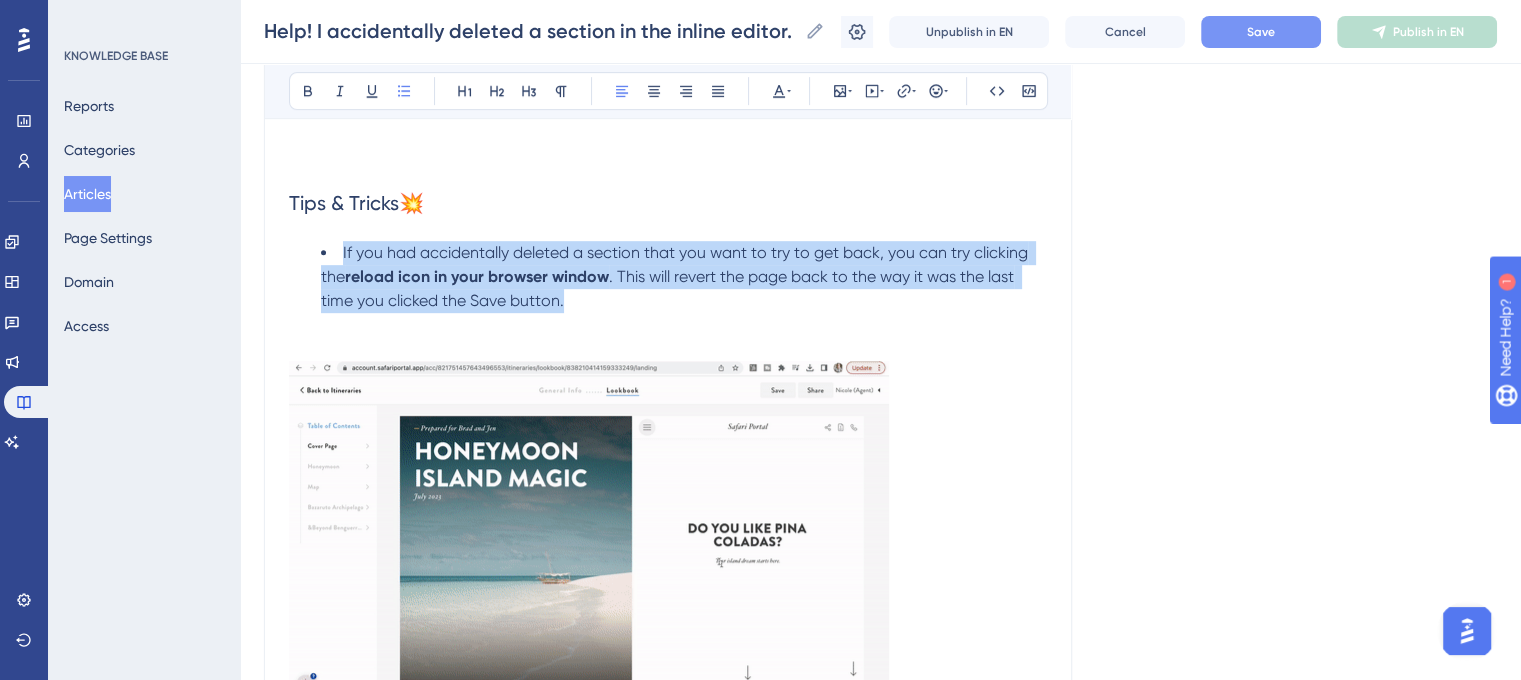 click on "If you had accidentally deleted a section that you want to try to get back, you can try clicking the  reload icon in your browser window . This will revert the page back to the way it was the last time you clicked the Save button." at bounding box center [684, 277] 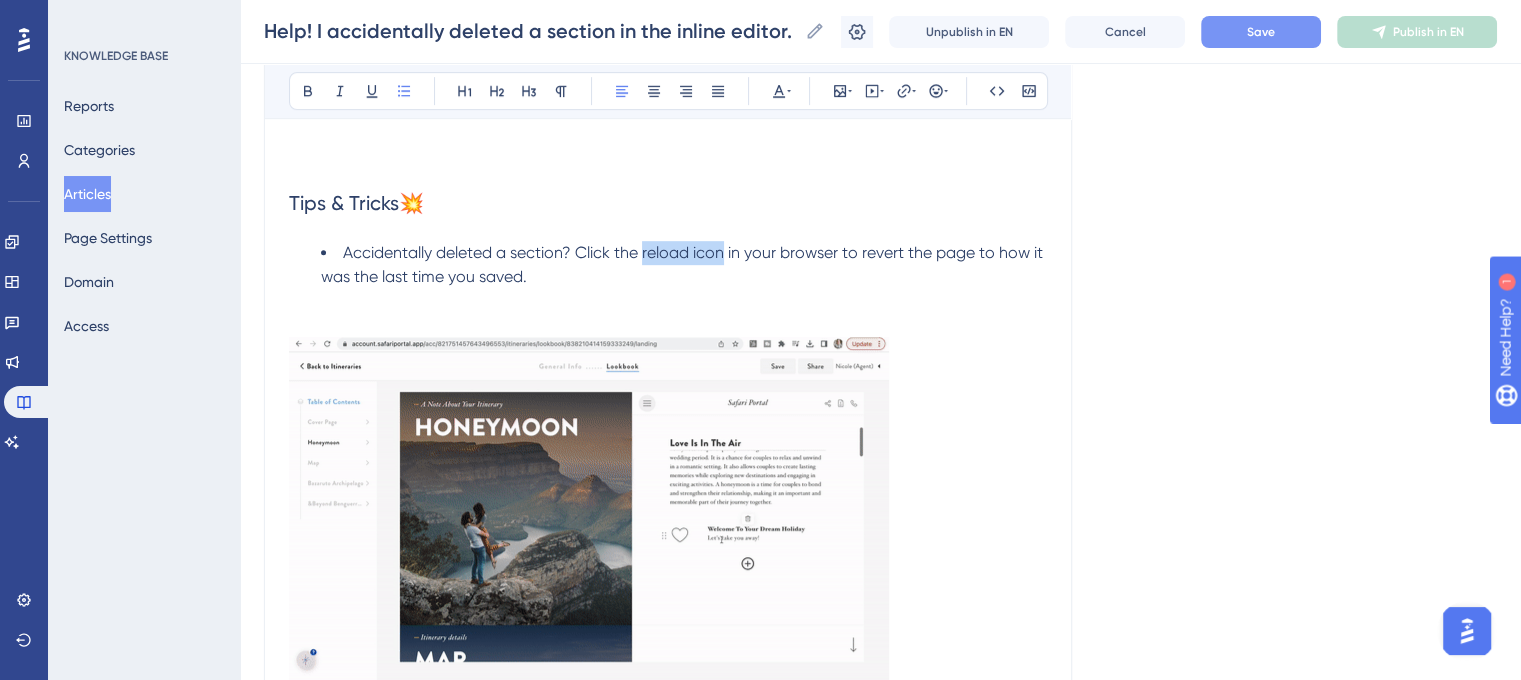 drag, startPoint x: 664, startPoint y: 254, endPoint x: 723, endPoint y: 255, distance: 59.008472 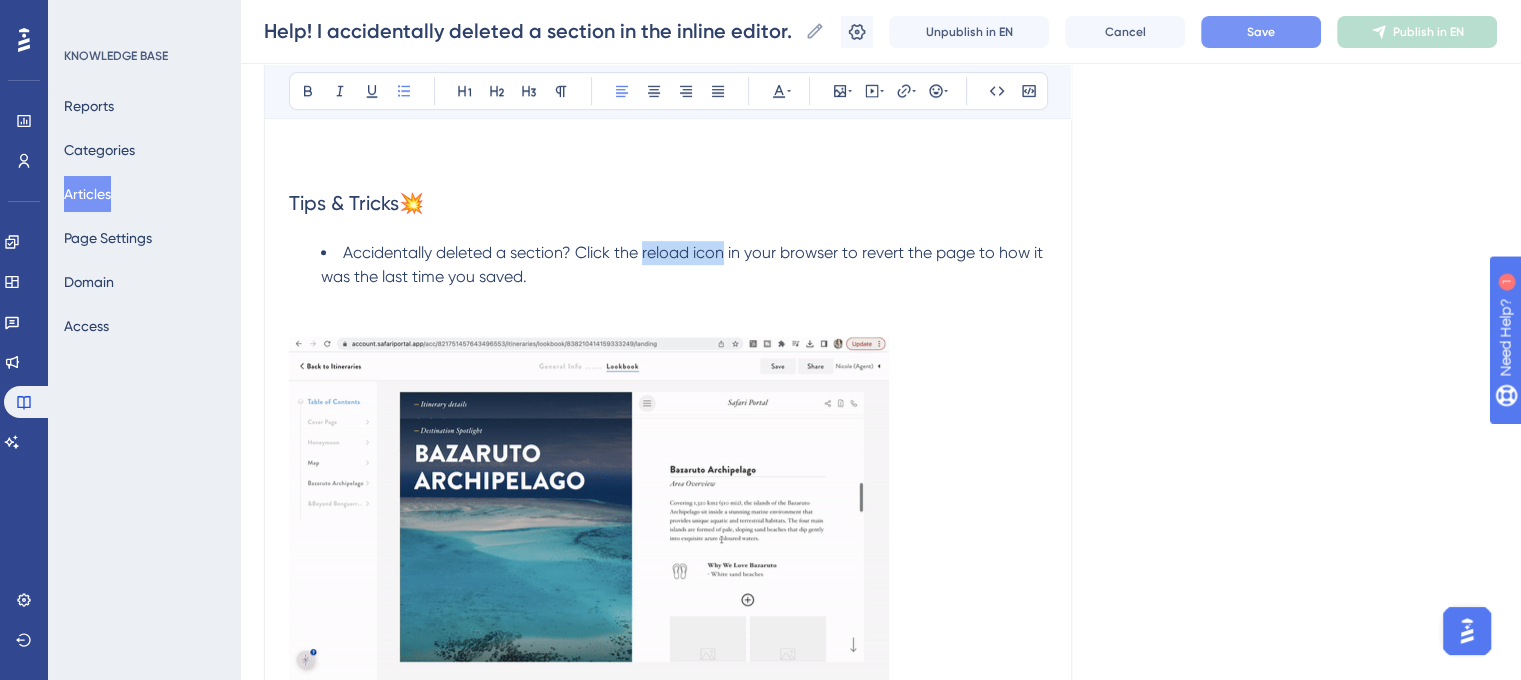 click on "Accidentally deleted a section? Click the reload icon in your browser to revert the page to how it was the last time you saved." at bounding box center [684, 264] 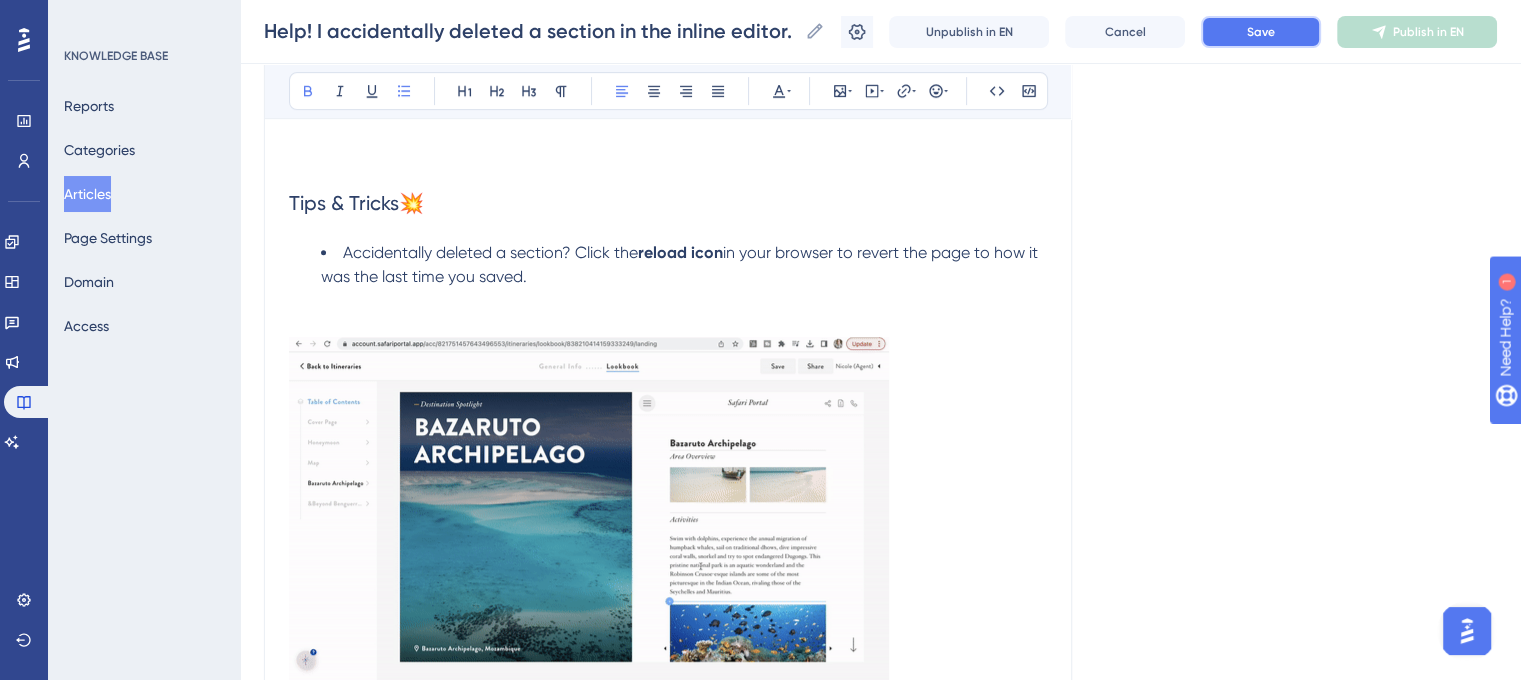 click on "Save" at bounding box center (1261, 32) 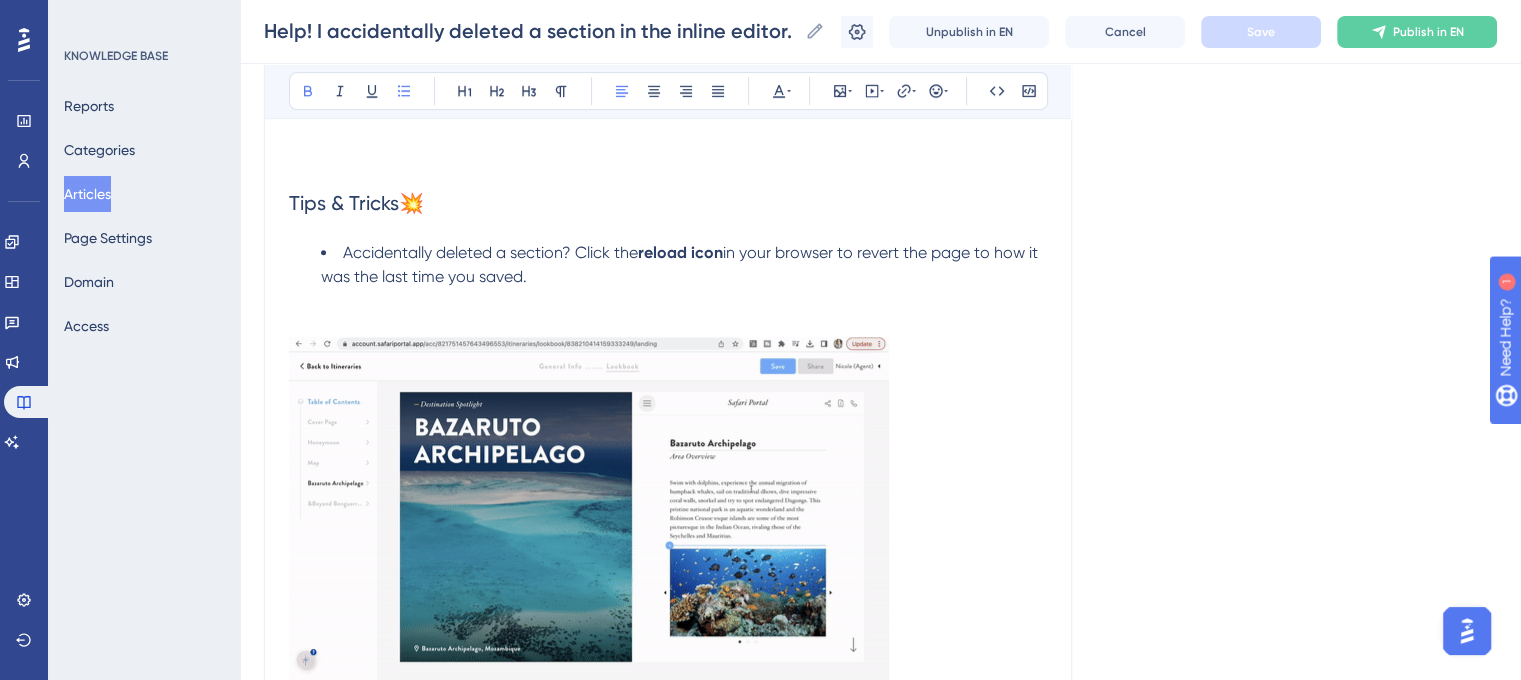 click at bounding box center [589, 514] 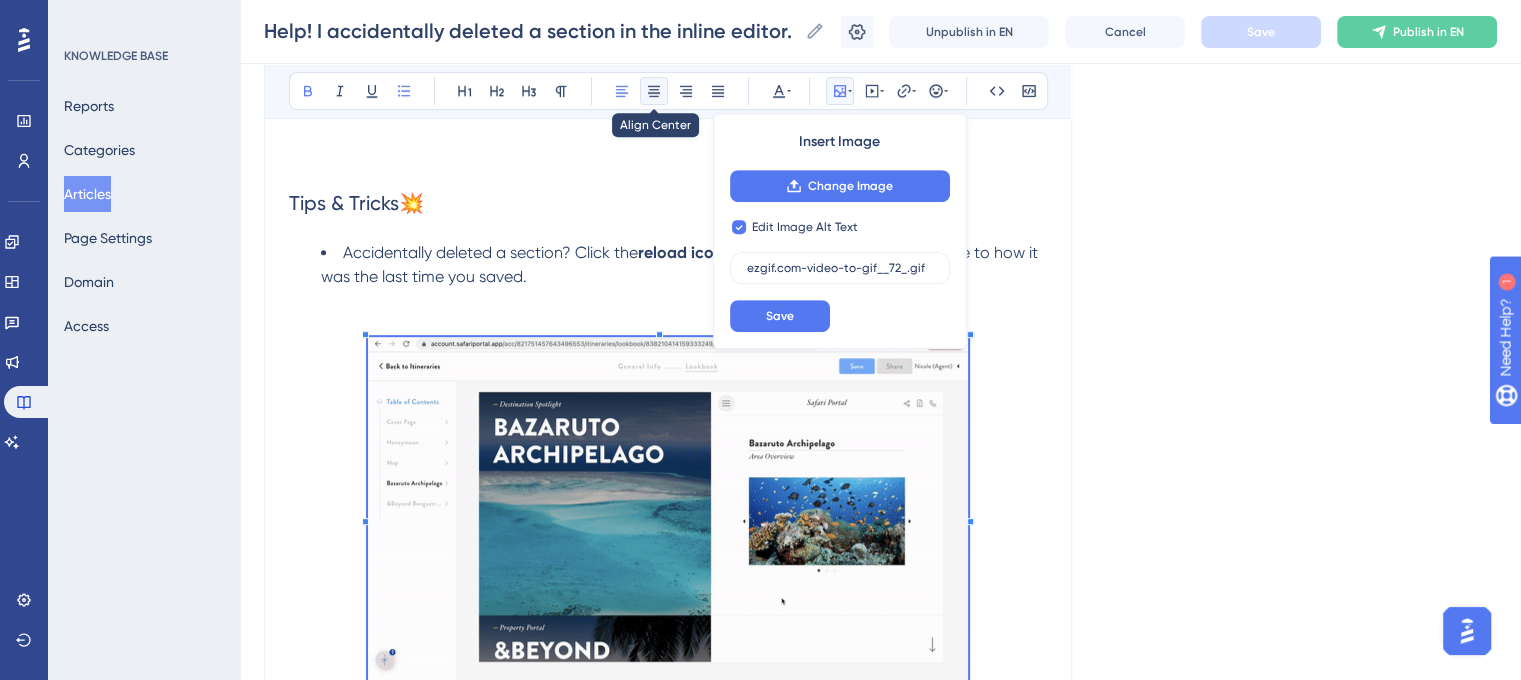 click 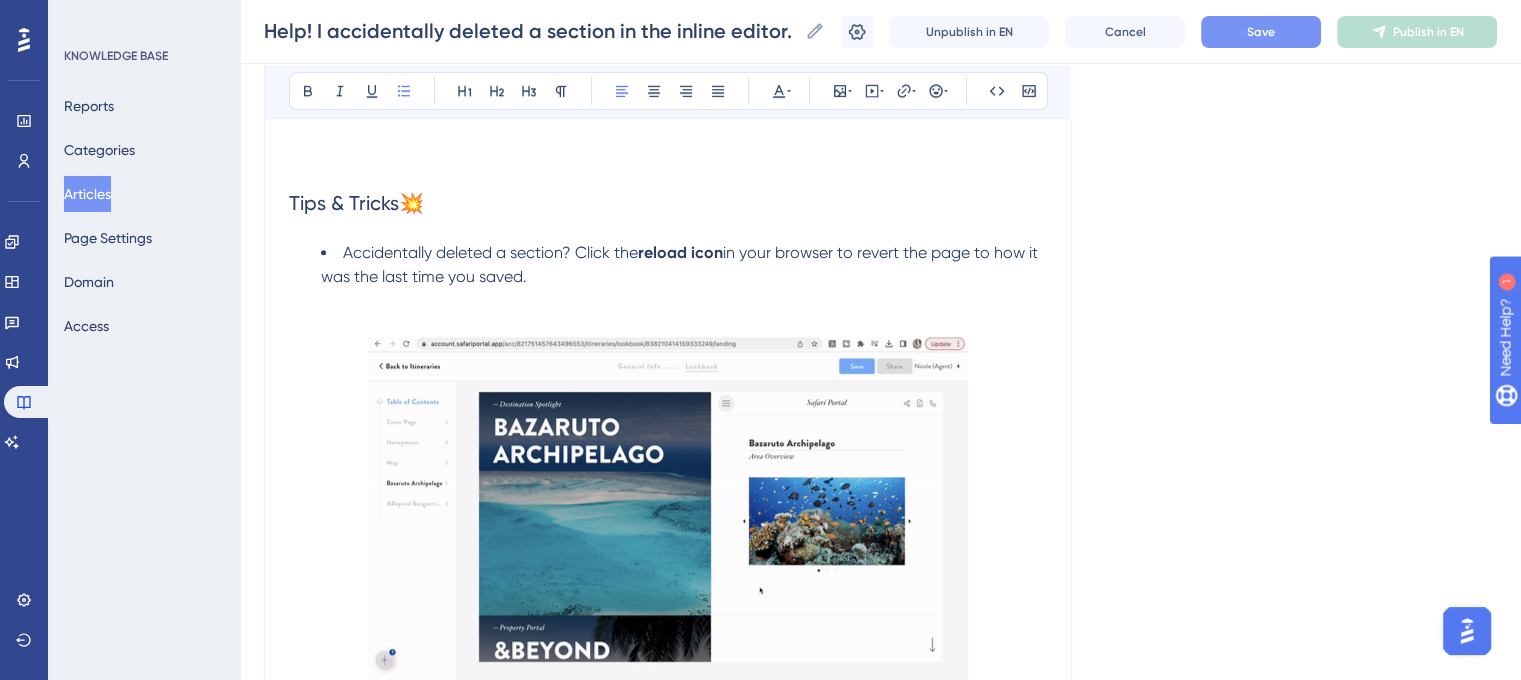 click on "Accidentally deleted a section? Click the  reload icon  in your browser to revert the page to how it was the last time you saved." at bounding box center (684, 265) 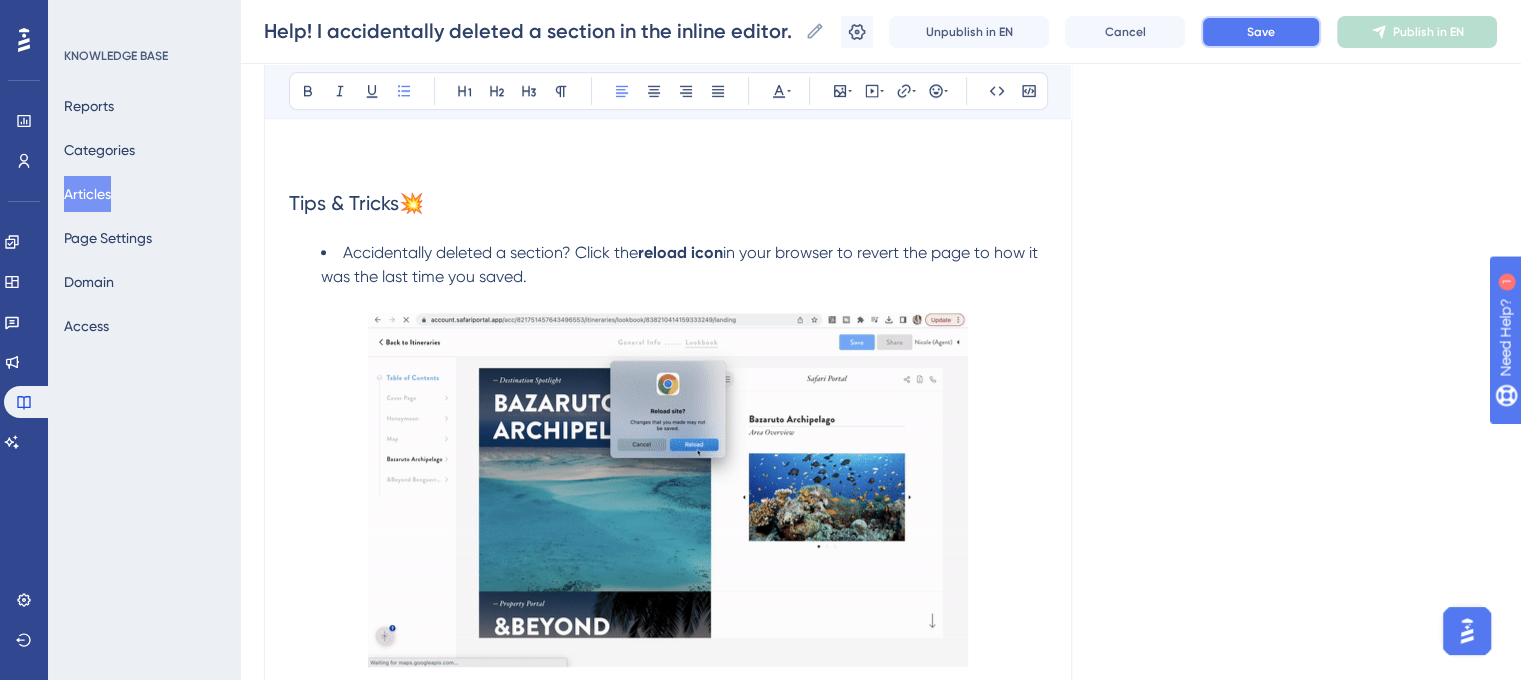 click on "Save" at bounding box center (1261, 32) 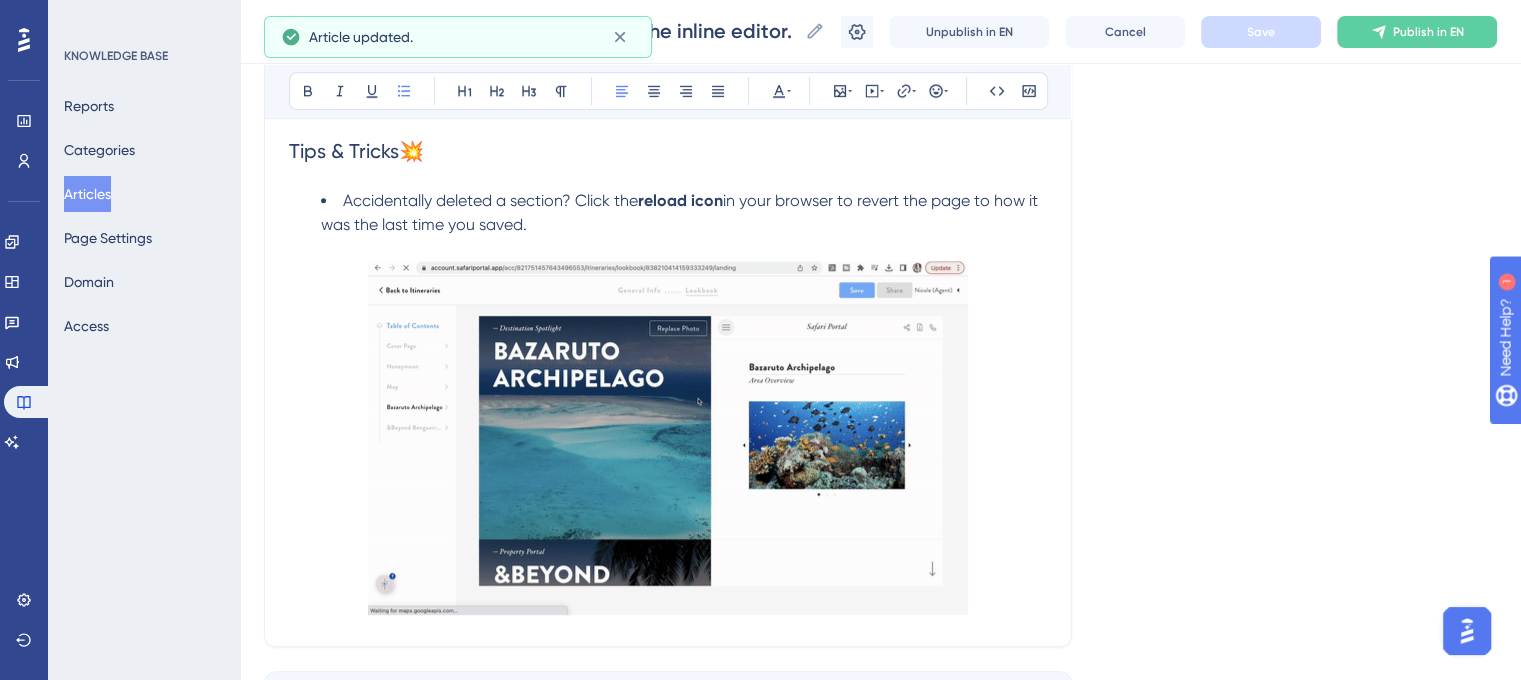 scroll, scrollTop: 1044, scrollLeft: 0, axis: vertical 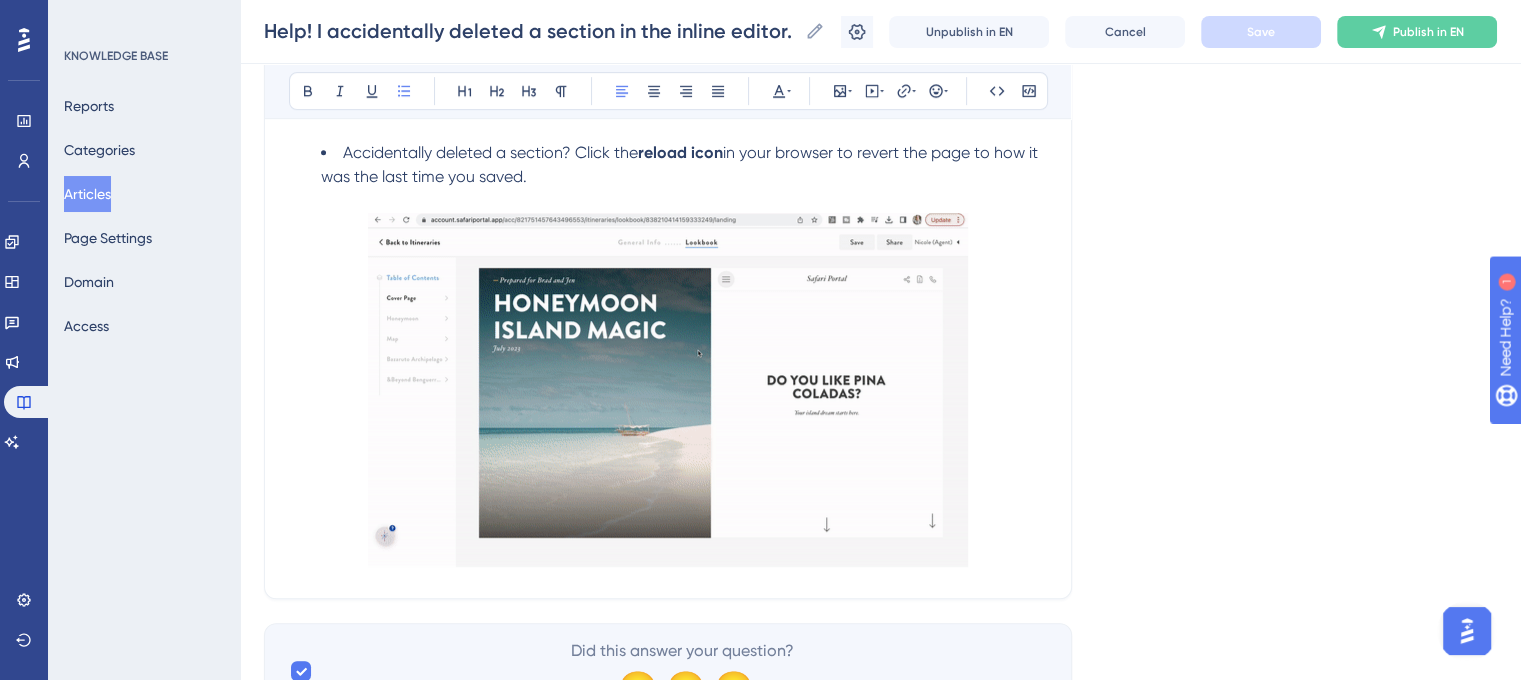 click on "Accidentally deleted a section? Click the  reload icon  in your browser to revert the page to how it was the last time you saved." at bounding box center [684, 165] 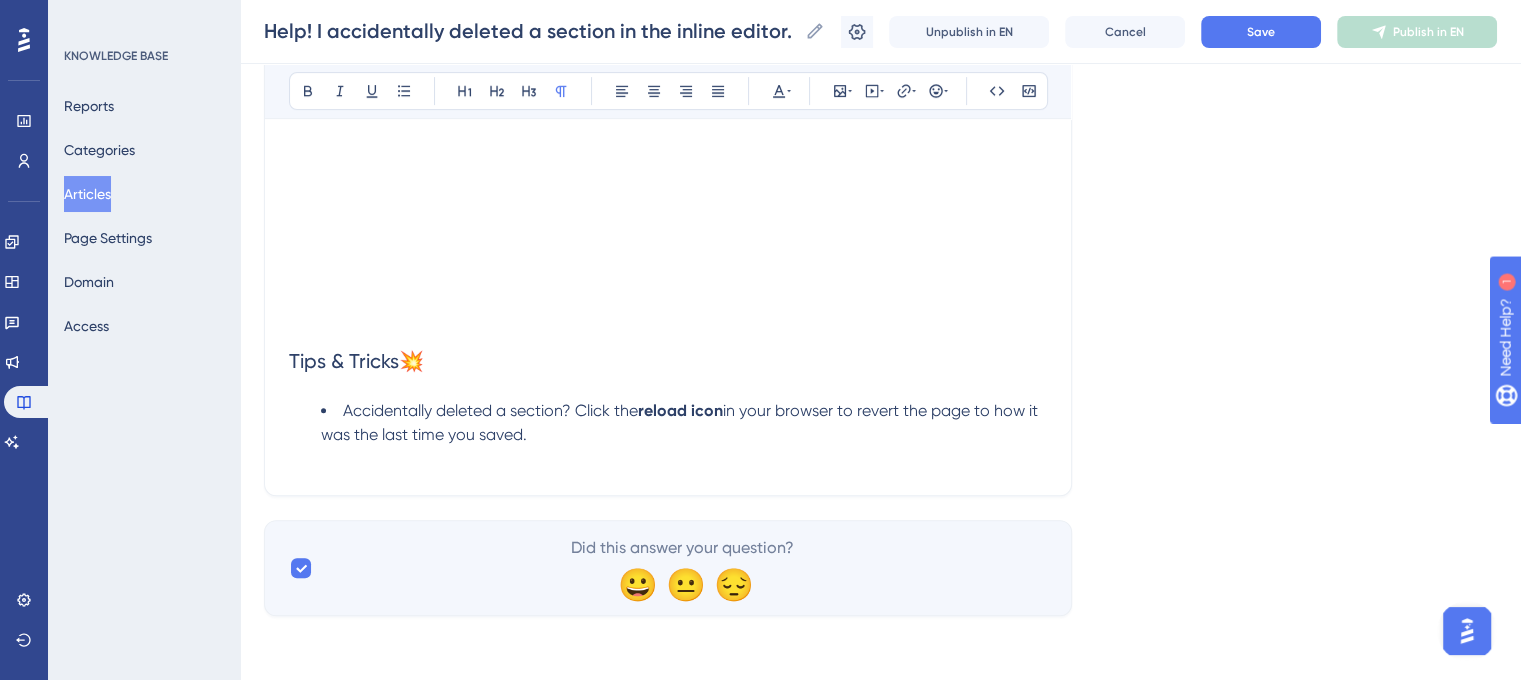 scroll, scrollTop: 812, scrollLeft: 0, axis: vertical 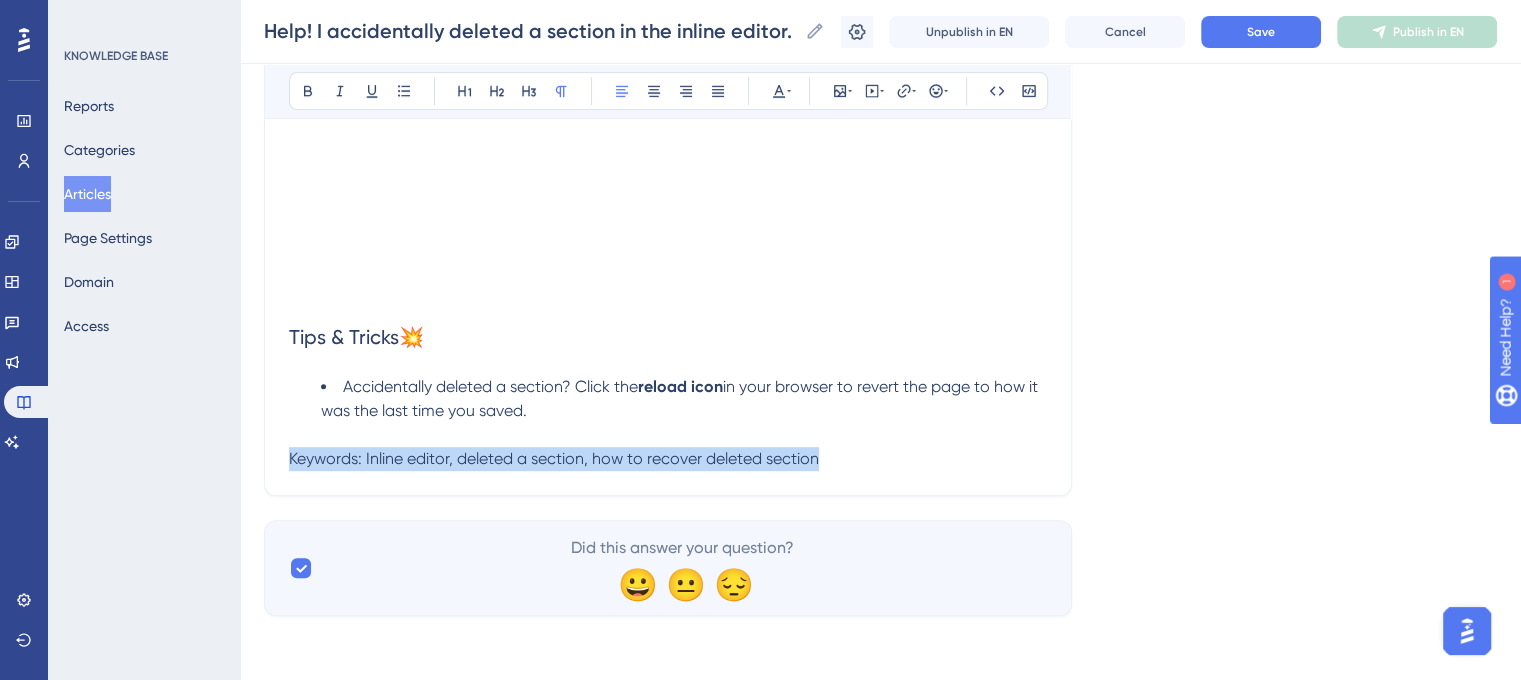 drag, startPoint x: 822, startPoint y: 459, endPoint x: 230, endPoint y: 458, distance: 592.00085 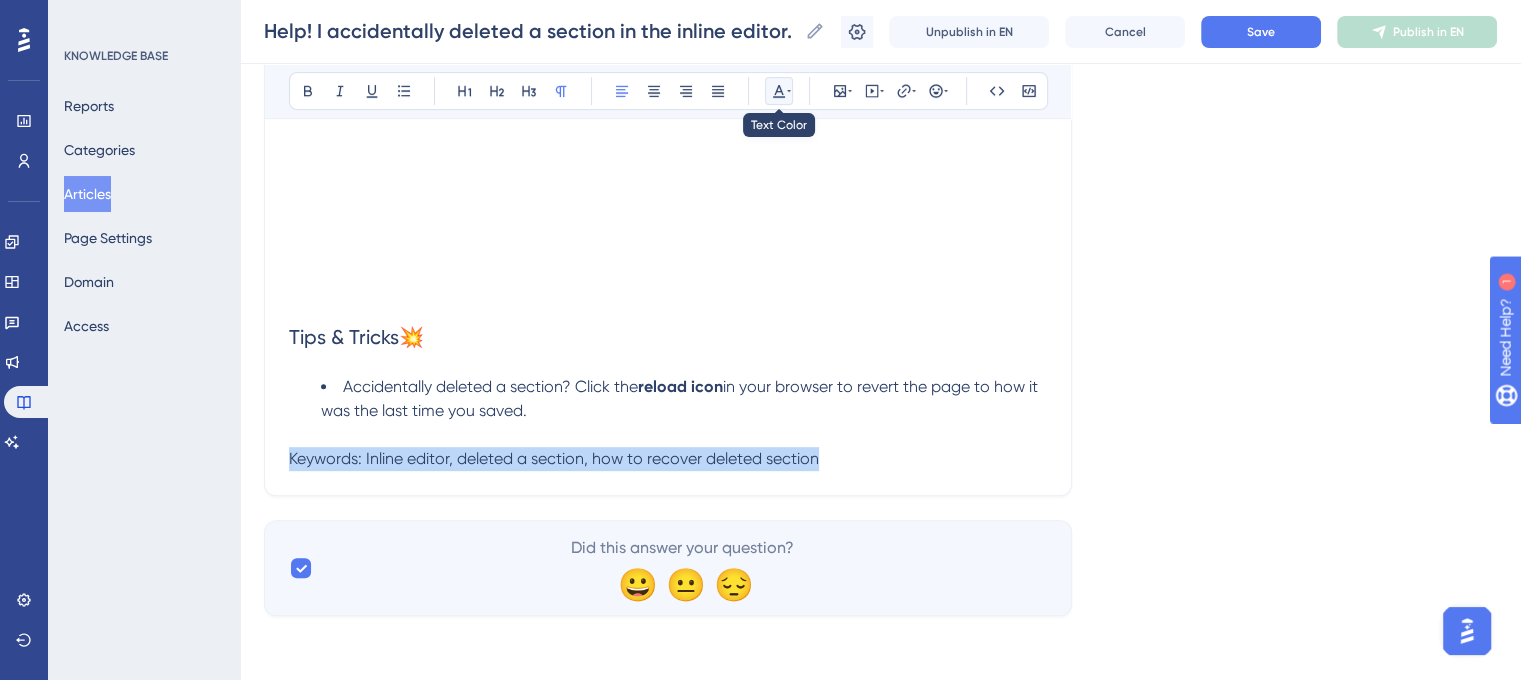 click 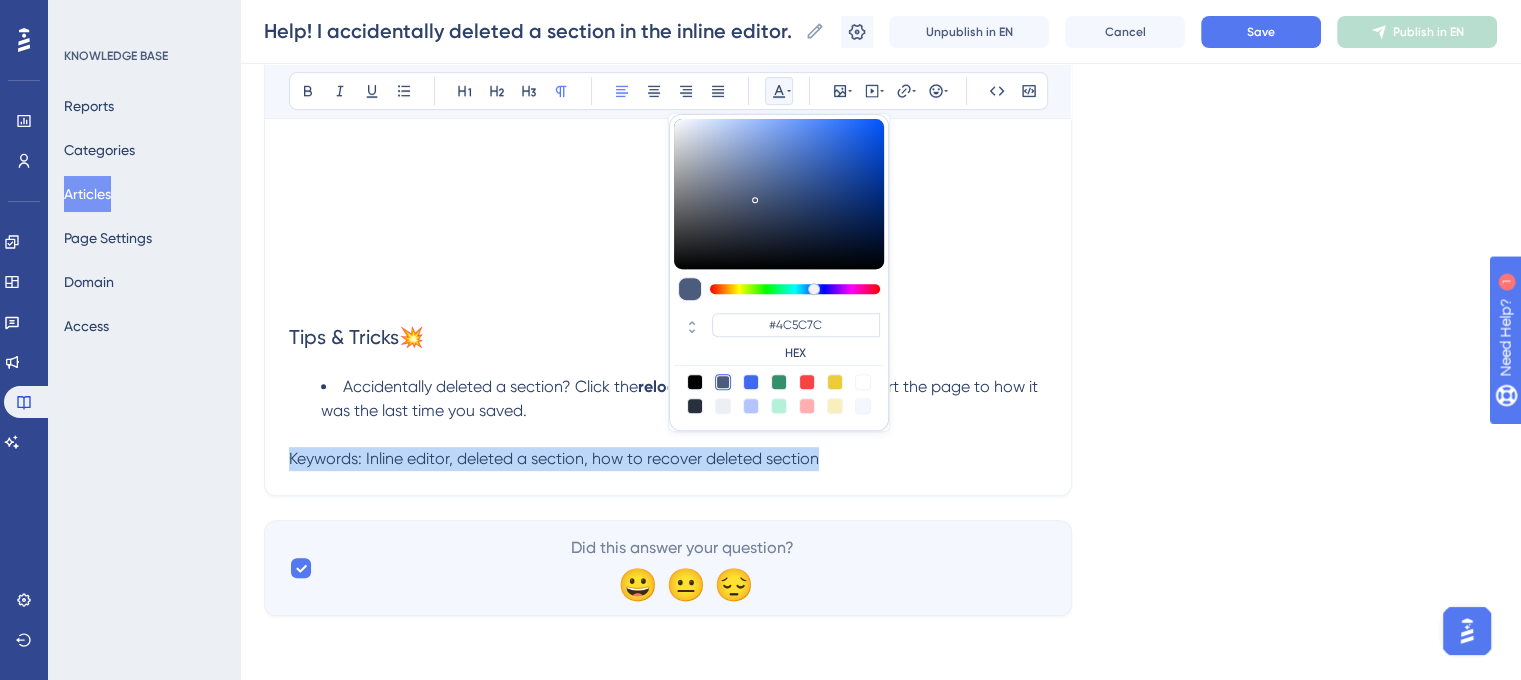 click at bounding box center (723, 406) 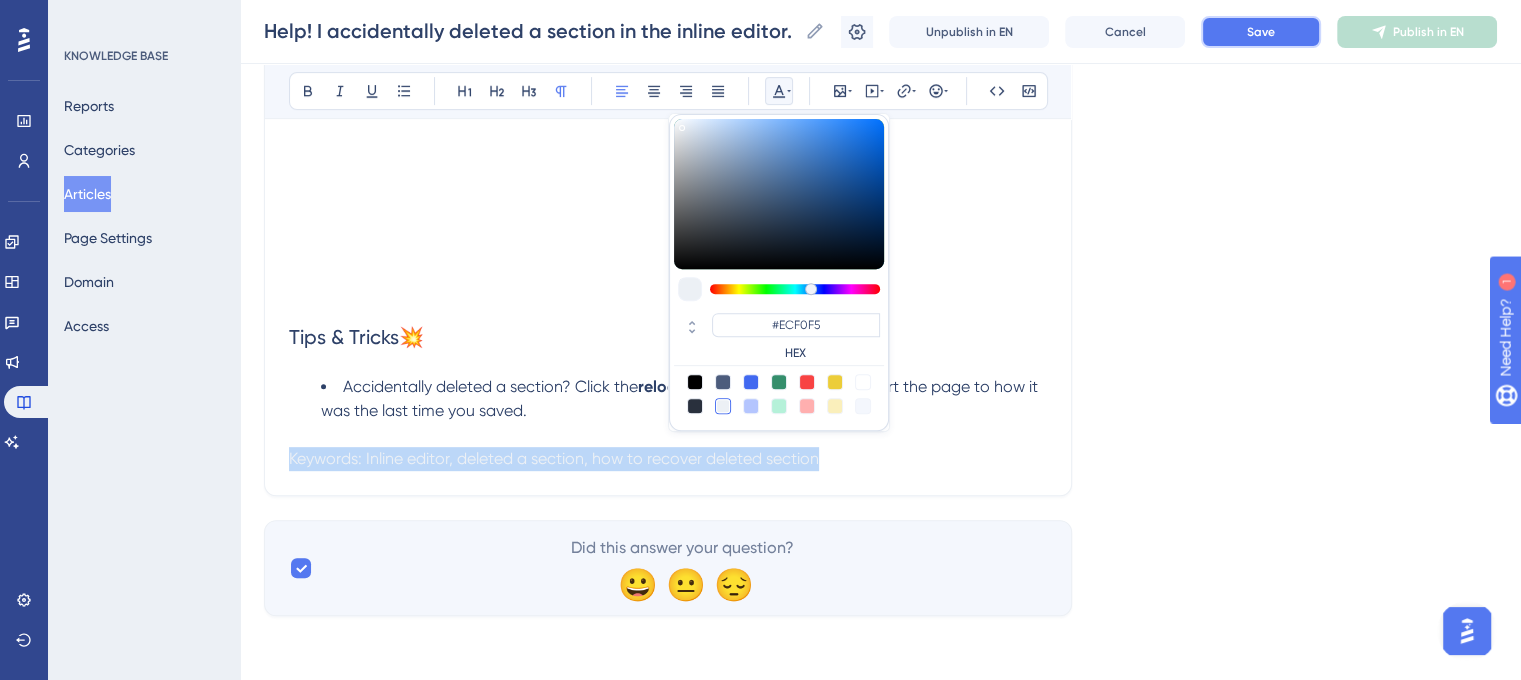 click on "Save" at bounding box center (1261, 32) 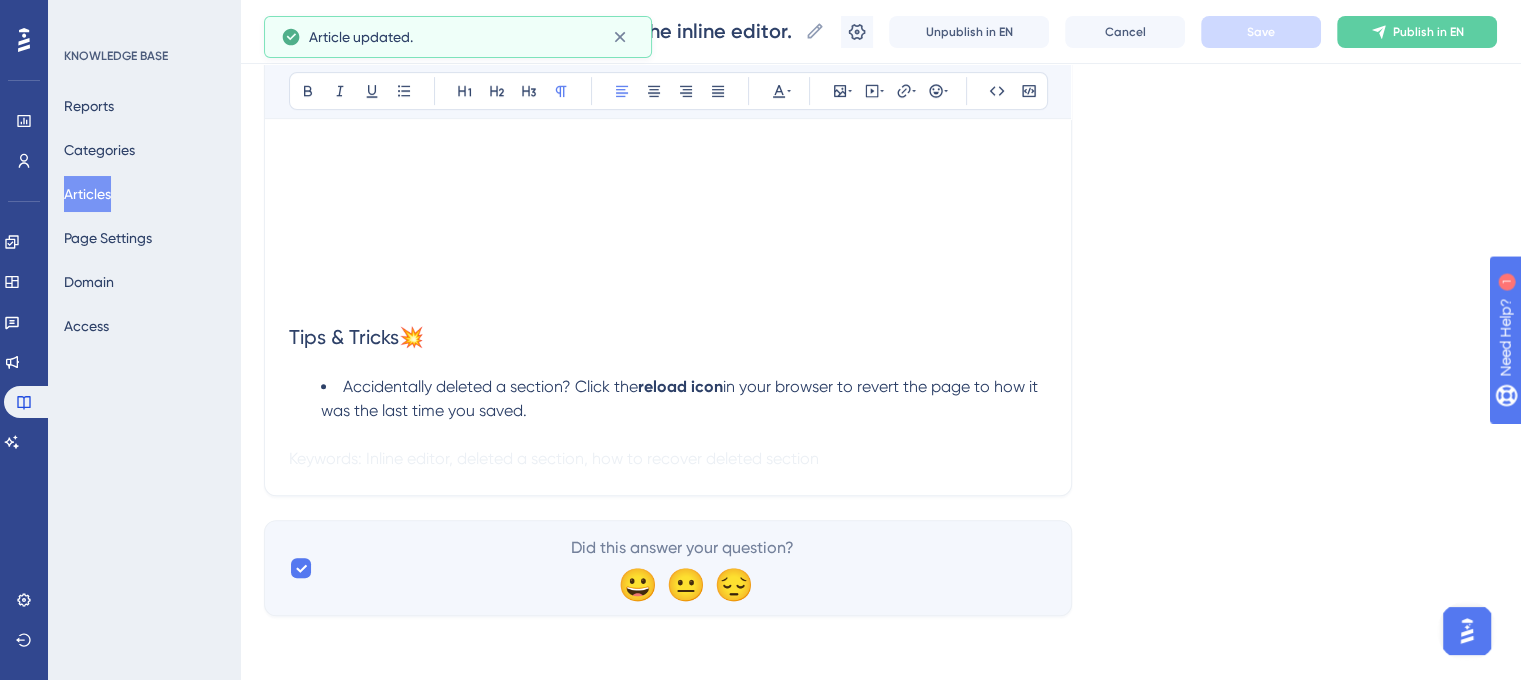 click on "Accidentally deleted a section? Click the  reload icon  in your browser to revert the page to how it was the last time you saved." at bounding box center (684, 399) 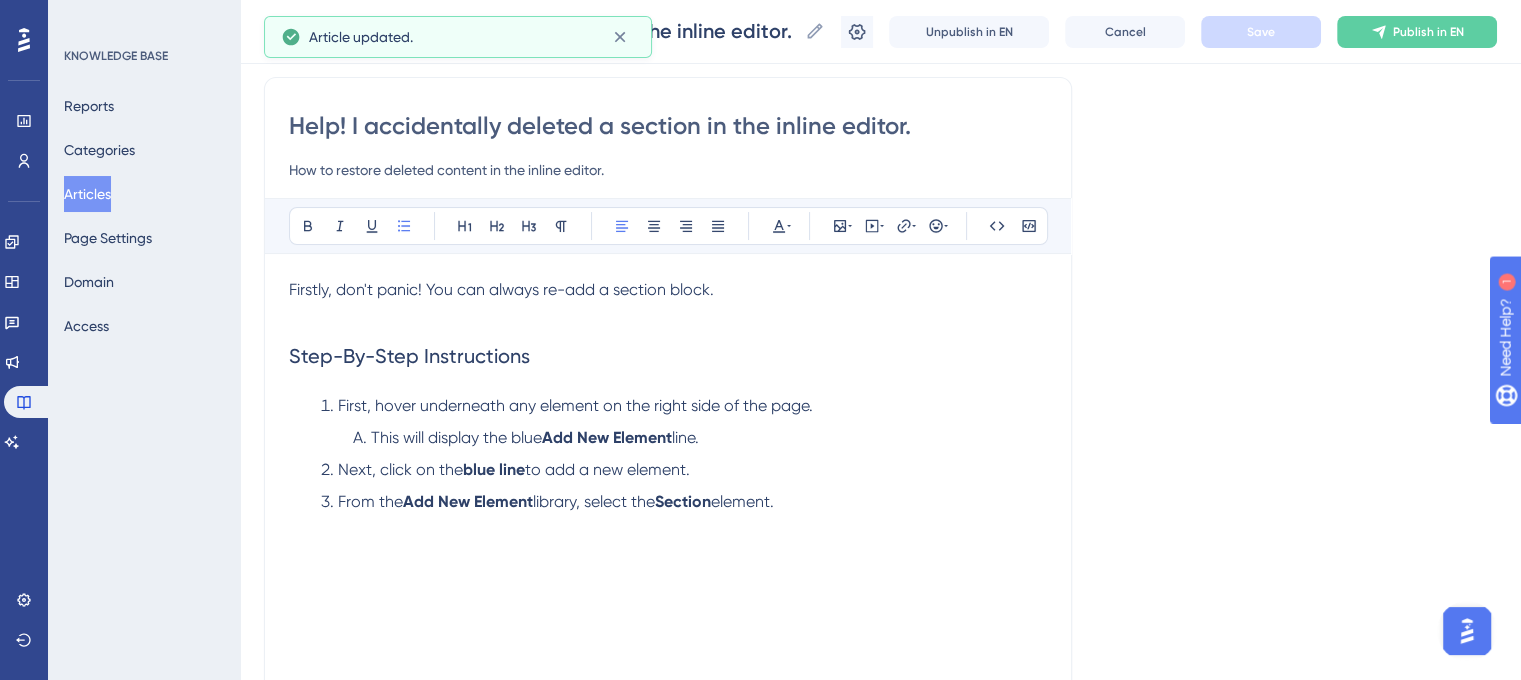scroll, scrollTop: 112, scrollLeft: 0, axis: vertical 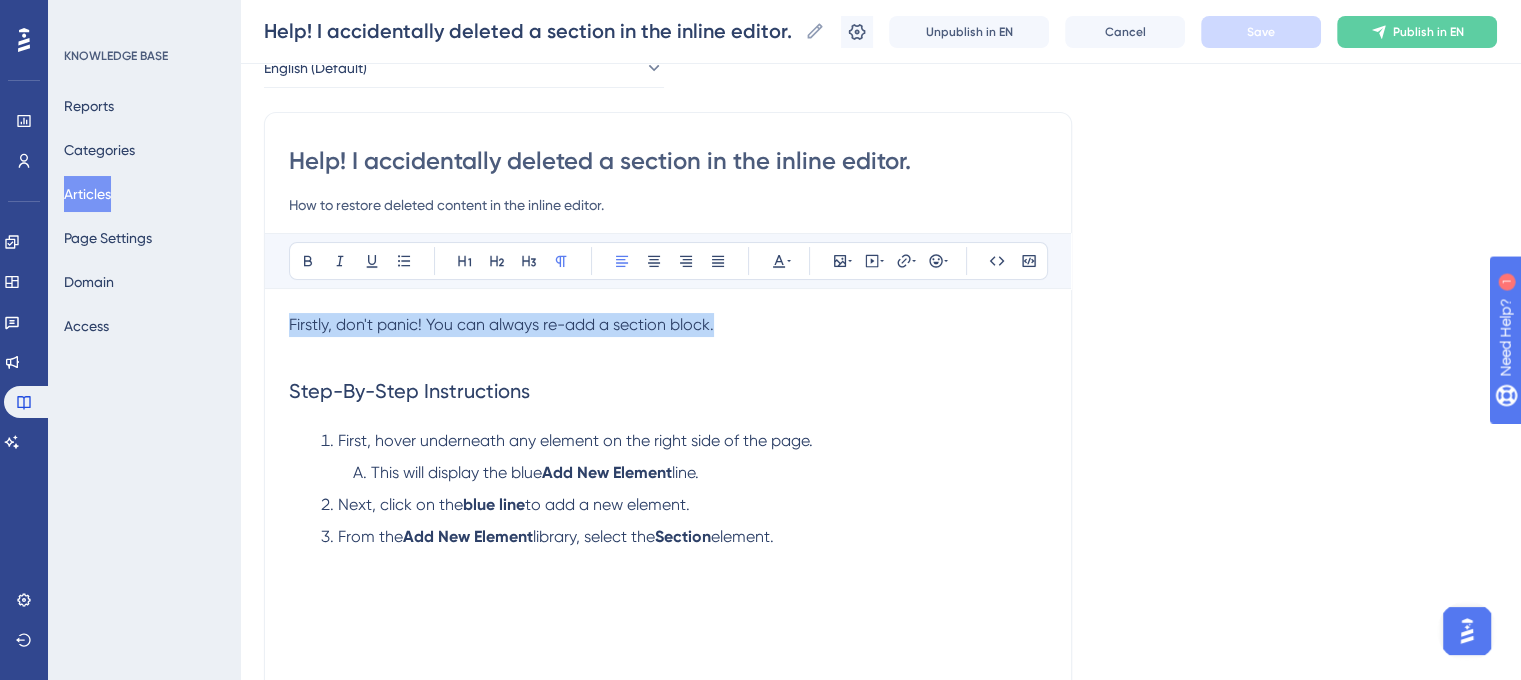 drag, startPoint x: 744, startPoint y: 317, endPoint x: 284, endPoint y: 306, distance: 460.1315 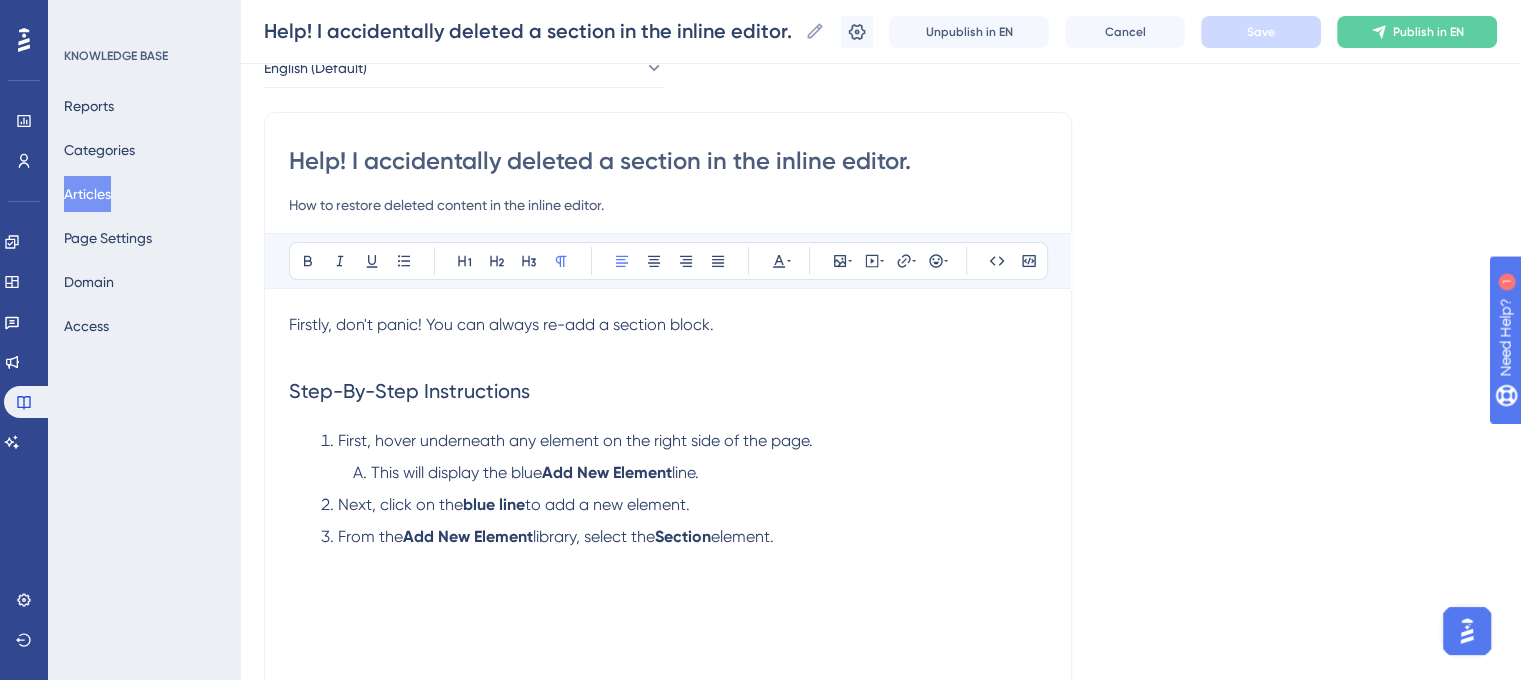 click at bounding box center (668, 349) 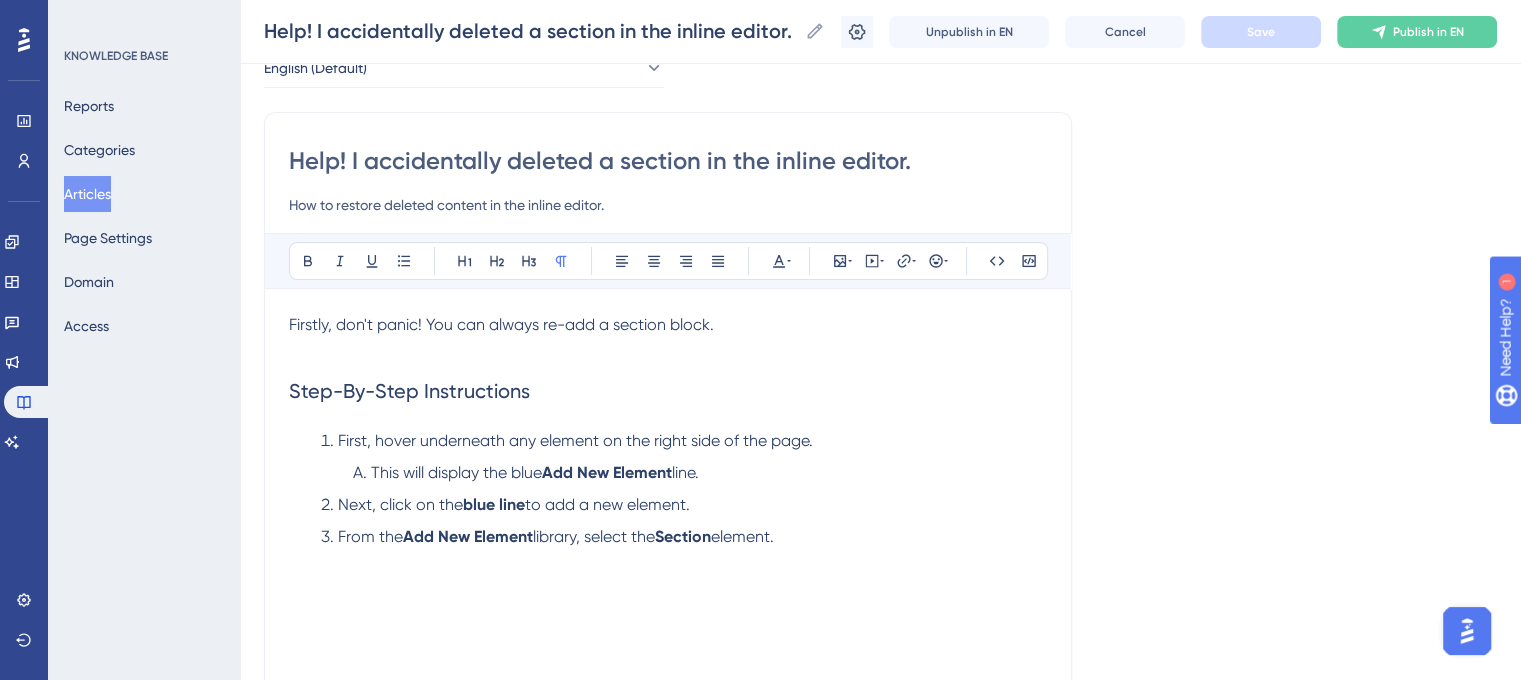 click on "Firstly, don't panic! You can always re-add a section block." at bounding box center (501, 324) 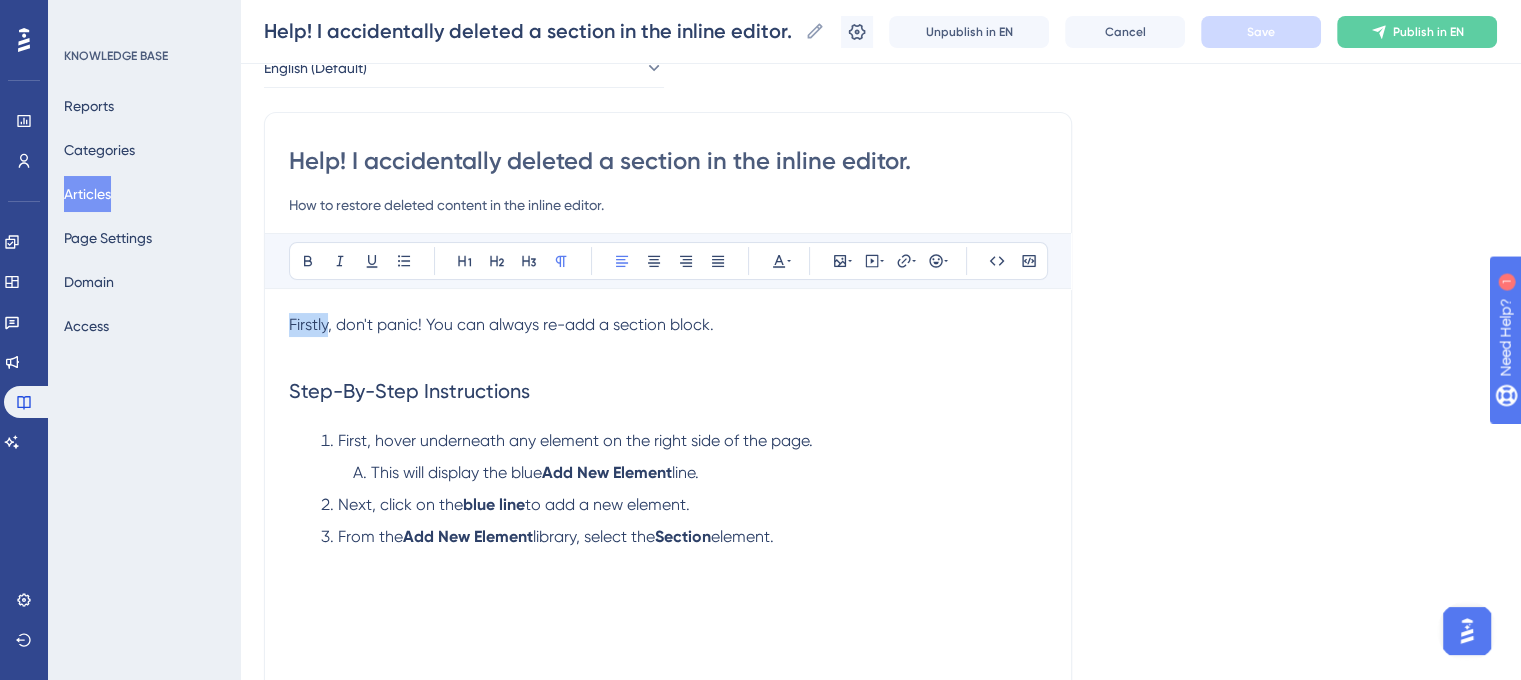 click on "Firstly, don't panic! You can always re-add a section block." at bounding box center [501, 324] 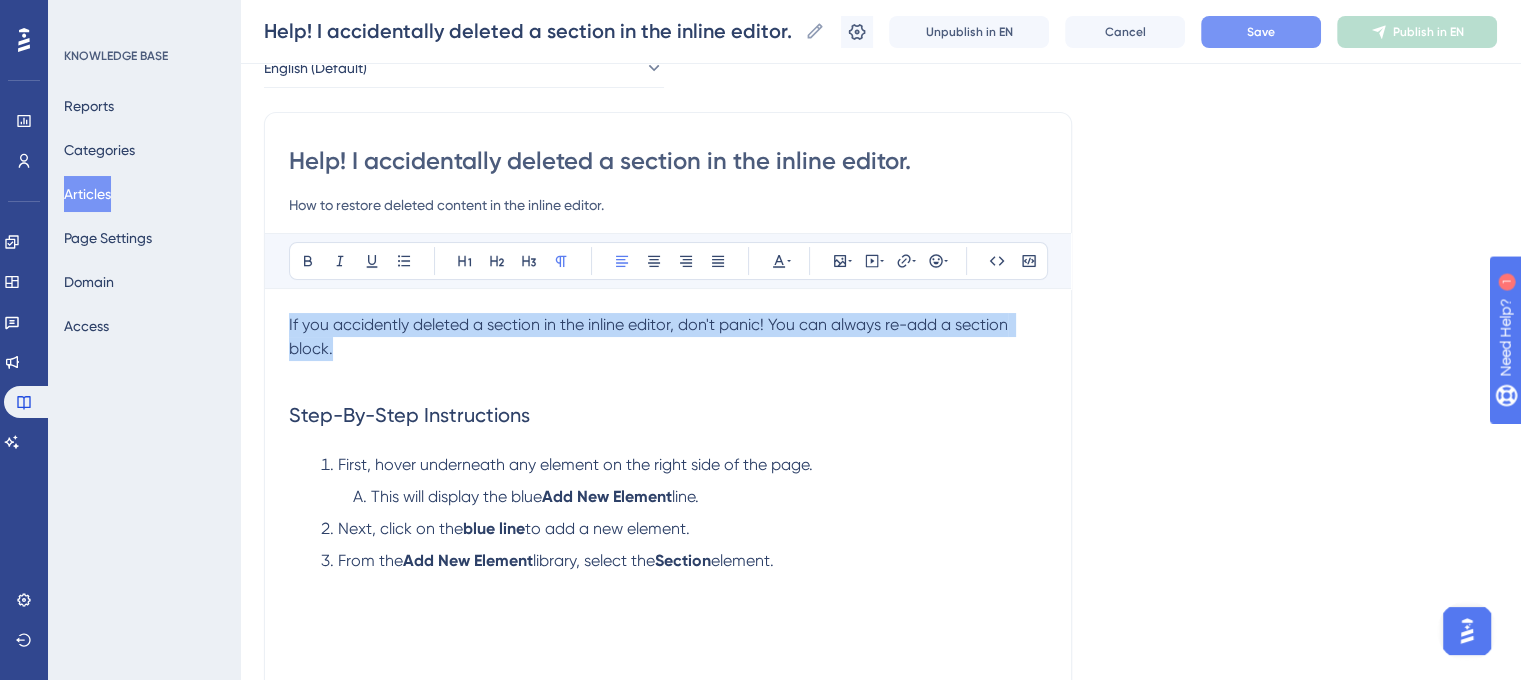 drag, startPoint x: 337, startPoint y: 353, endPoint x: 276, endPoint y: 327, distance: 66.309875 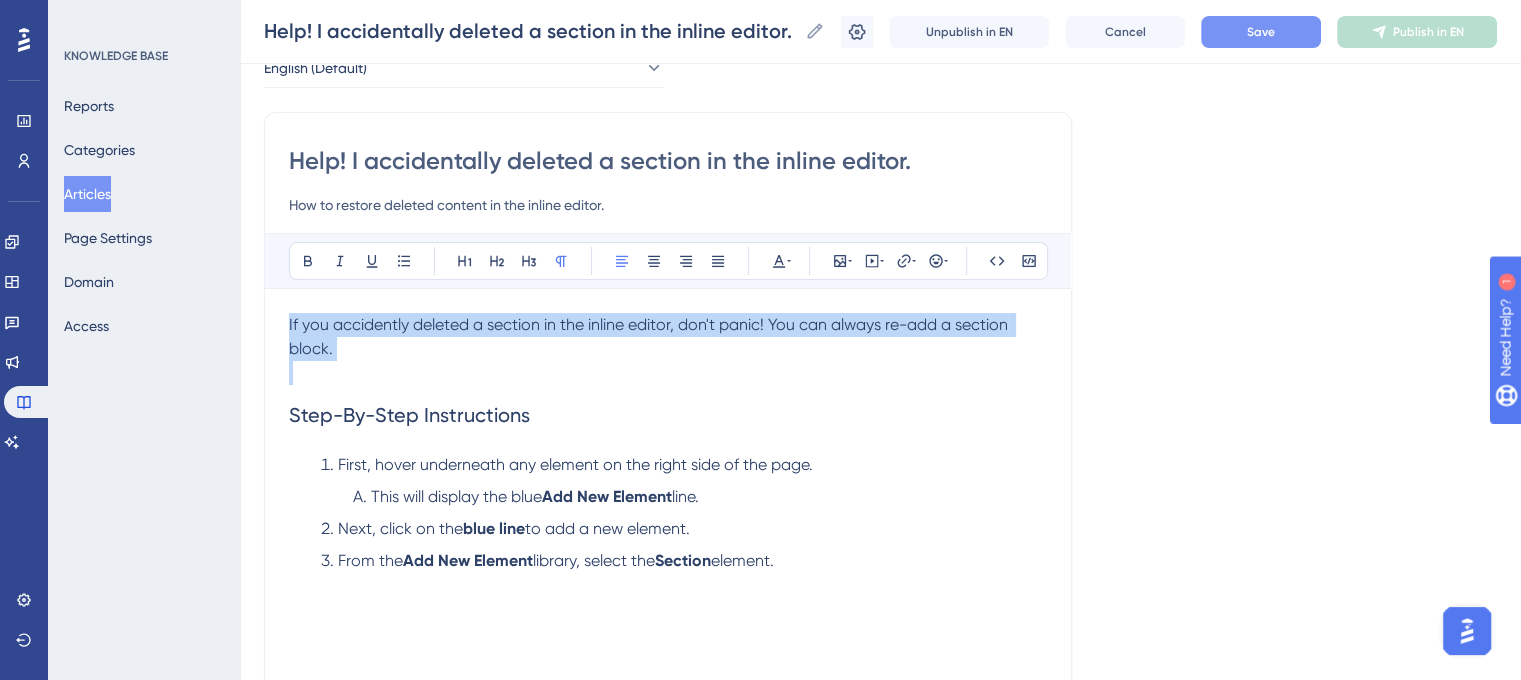 drag, startPoint x: 315, startPoint y: 340, endPoint x: 289, endPoint y: 333, distance: 26.925823 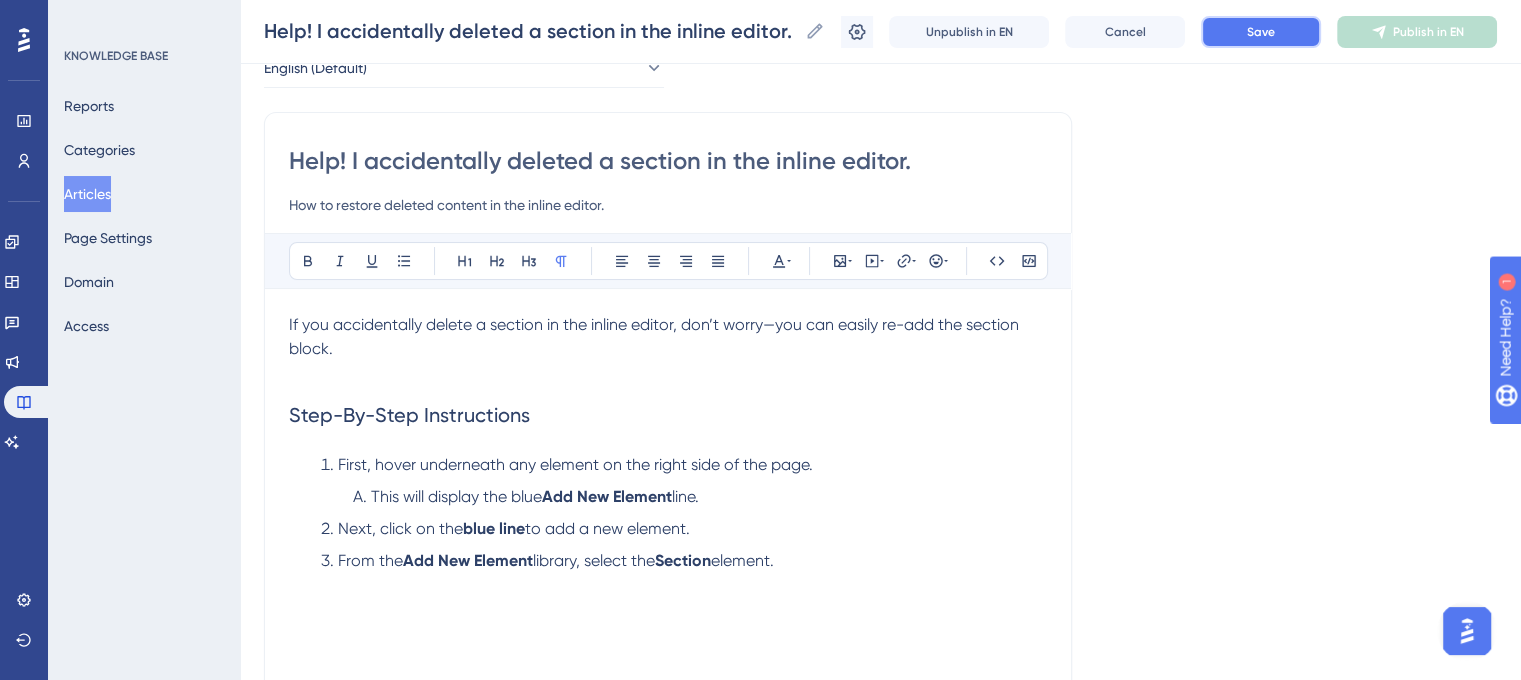 click on "Save" at bounding box center (1261, 32) 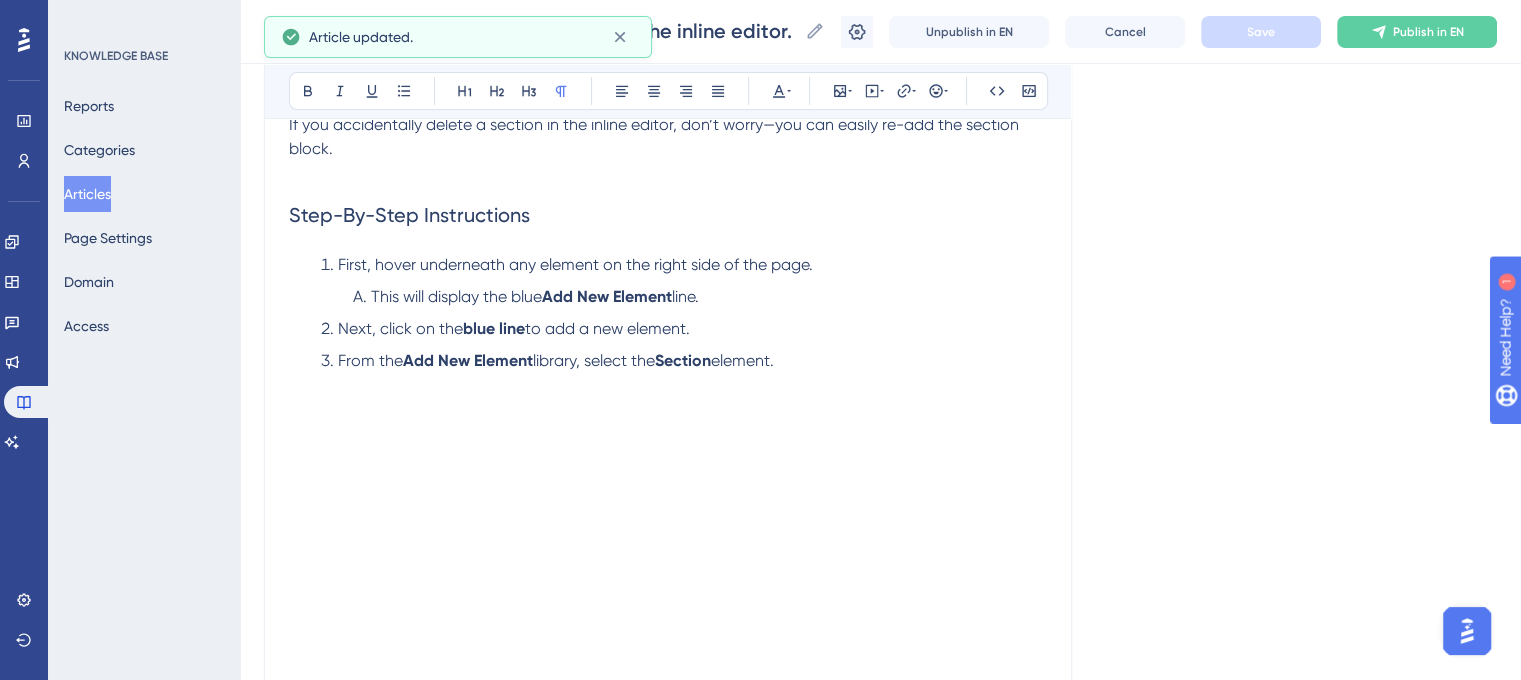 scroll, scrollTop: 0, scrollLeft: 0, axis: both 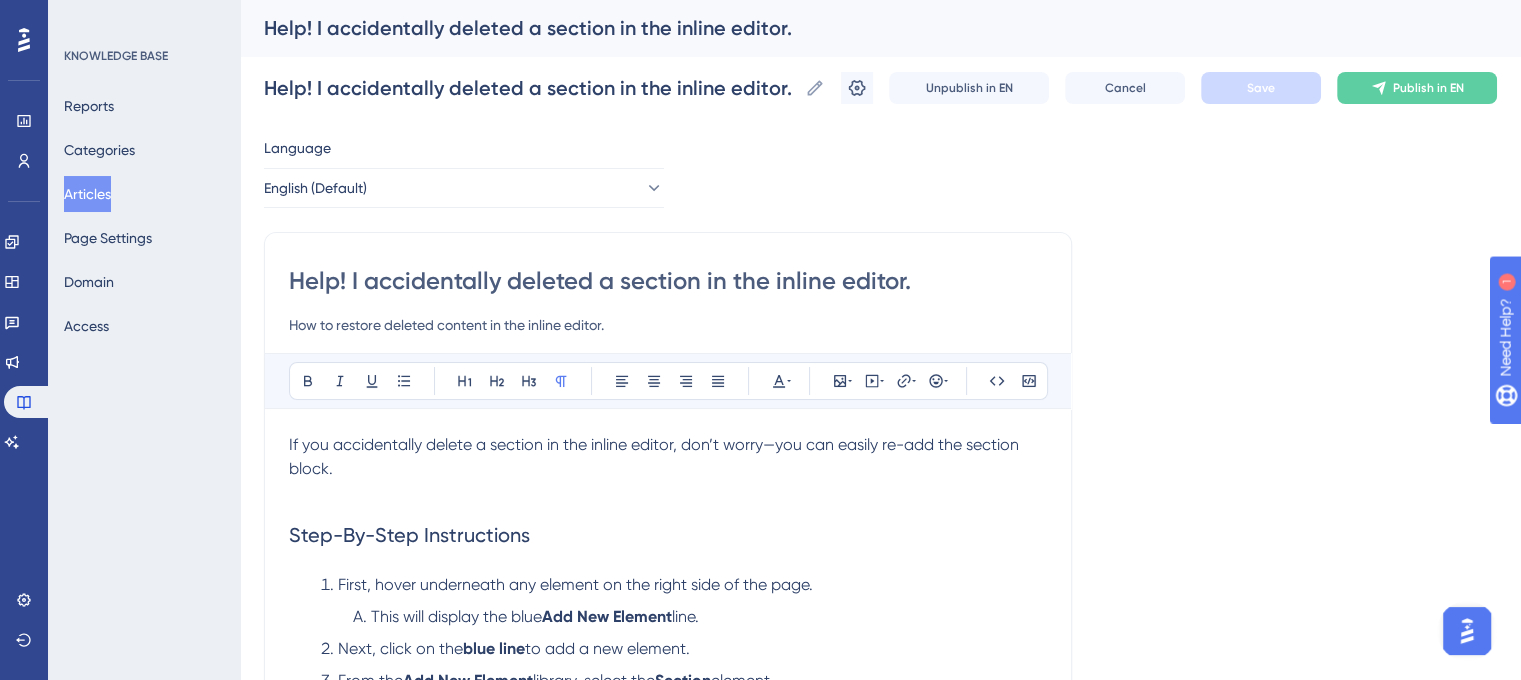 drag, startPoint x: 920, startPoint y: 283, endPoint x: 280, endPoint y: 295, distance: 640.1125 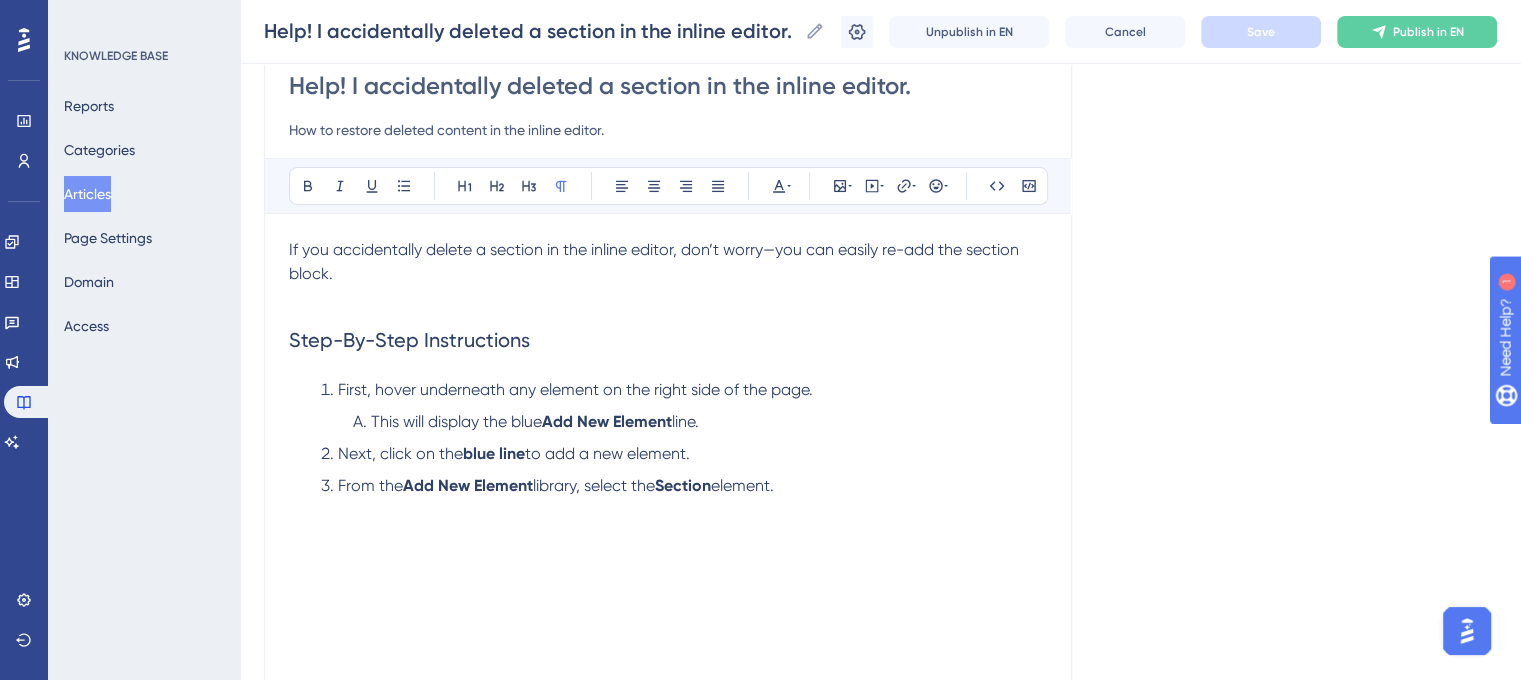 scroll, scrollTop: 200, scrollLeft: 0, axis: vertical 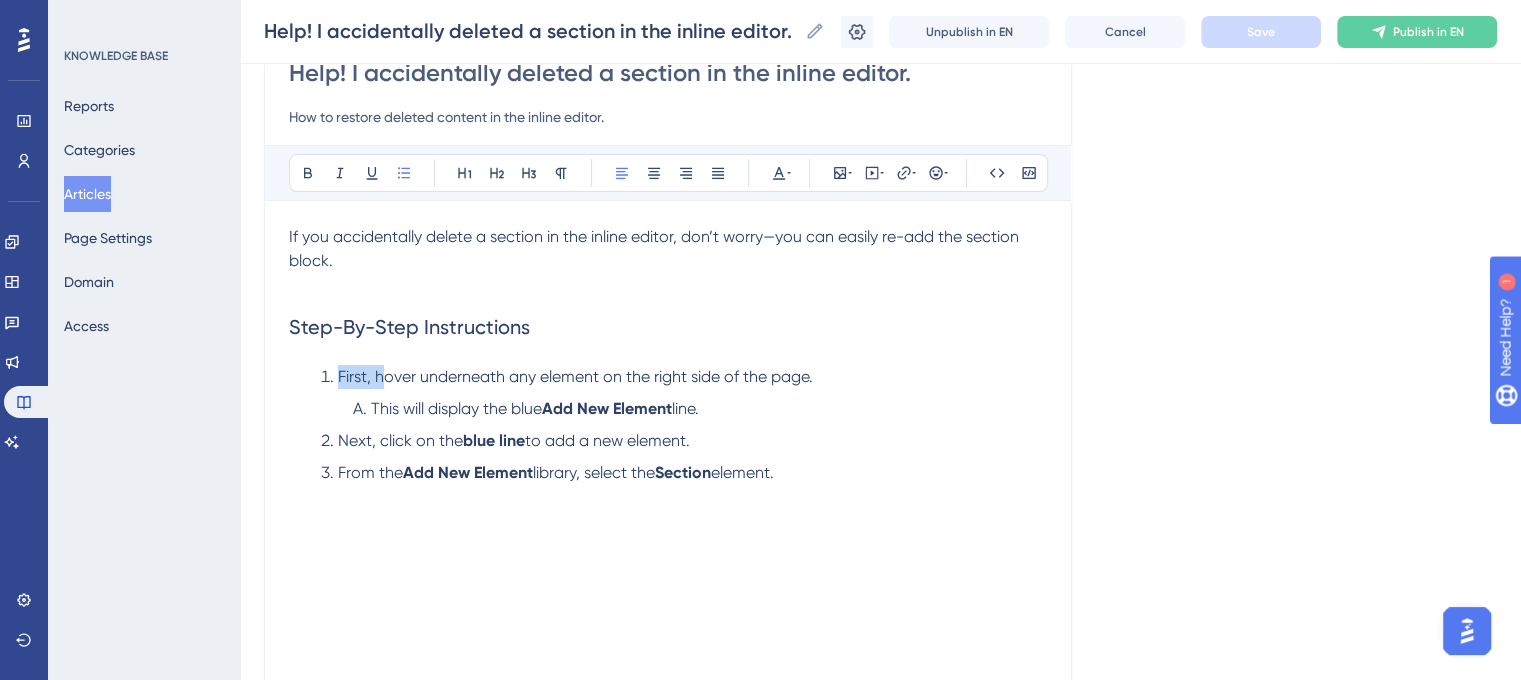 drag, startPoint x: 379, startPoint y: 374, endPoint x: 340, endPoint y: 378, distance: 39.20459 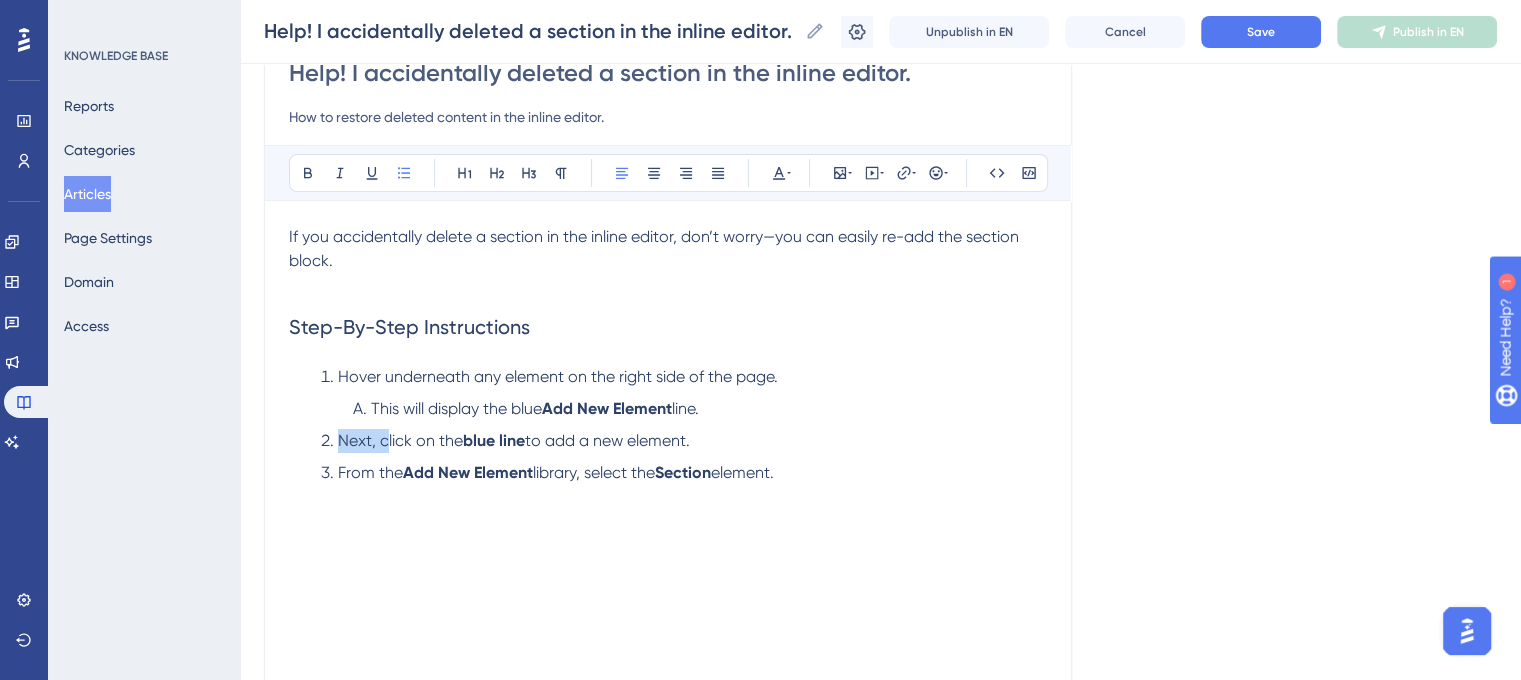 drag, startPoint x: 384, startPoint y: 441, endPoint x: 340, endPoint y: 440, distance: 44.011364 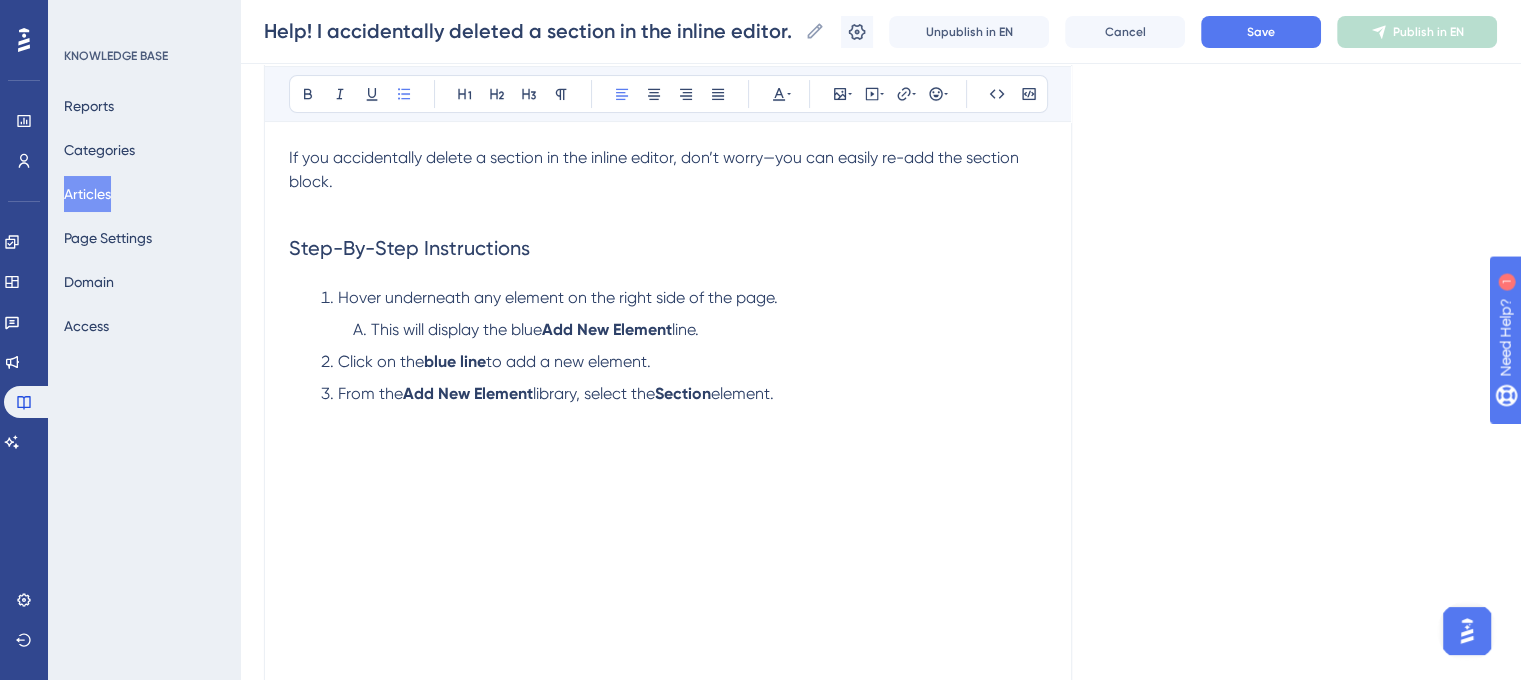 scroll, scrollTop: 400, scrollLeft: 0, axis: vertical 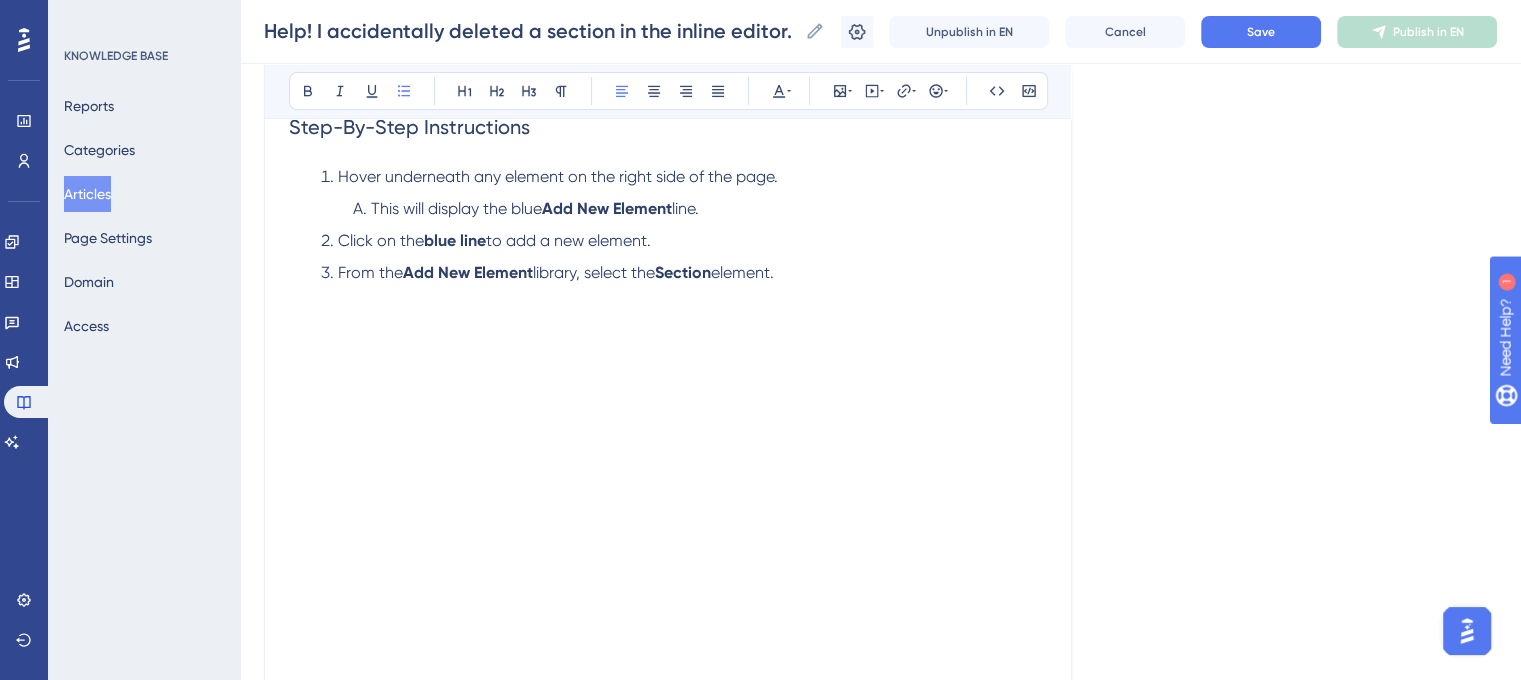 click on "Add New Element" at bounding box center [468, 272] 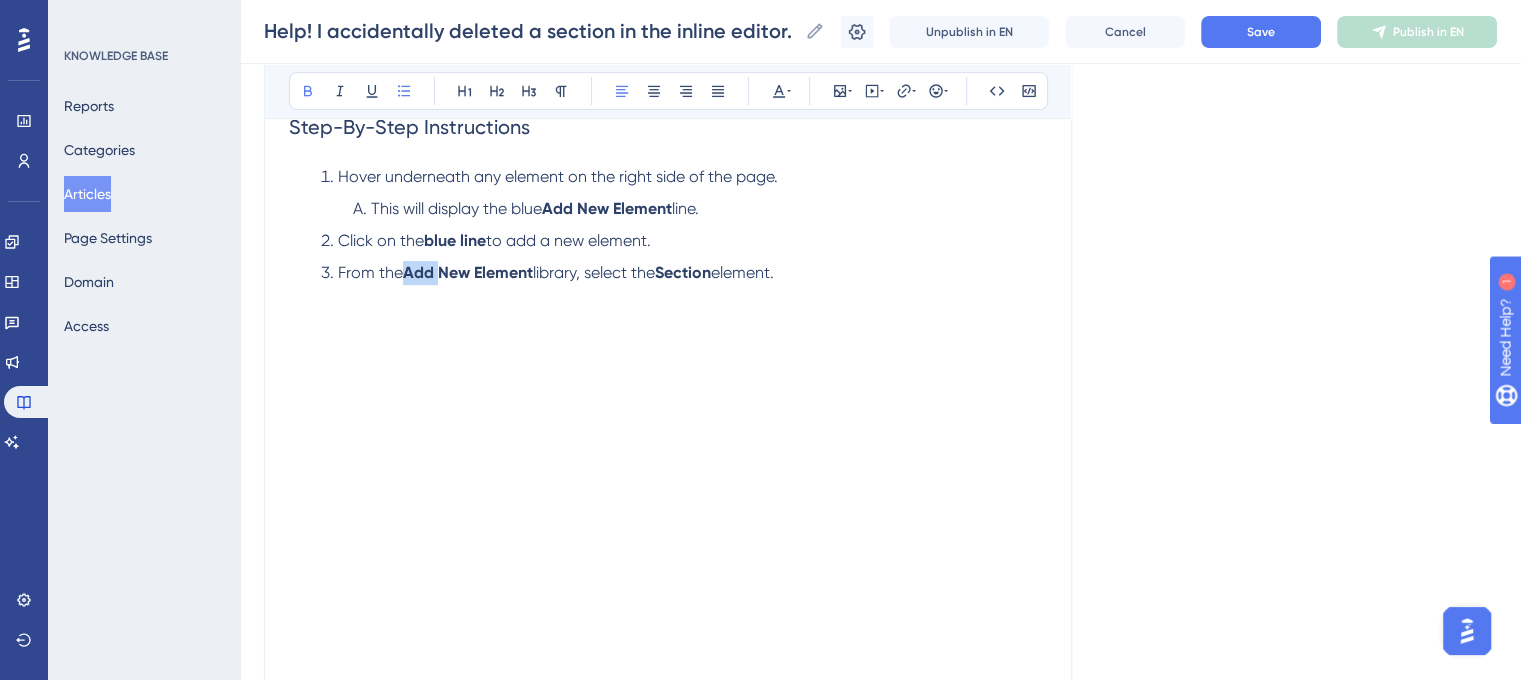 click on "Add New Element" at bounding box center (468, 272) 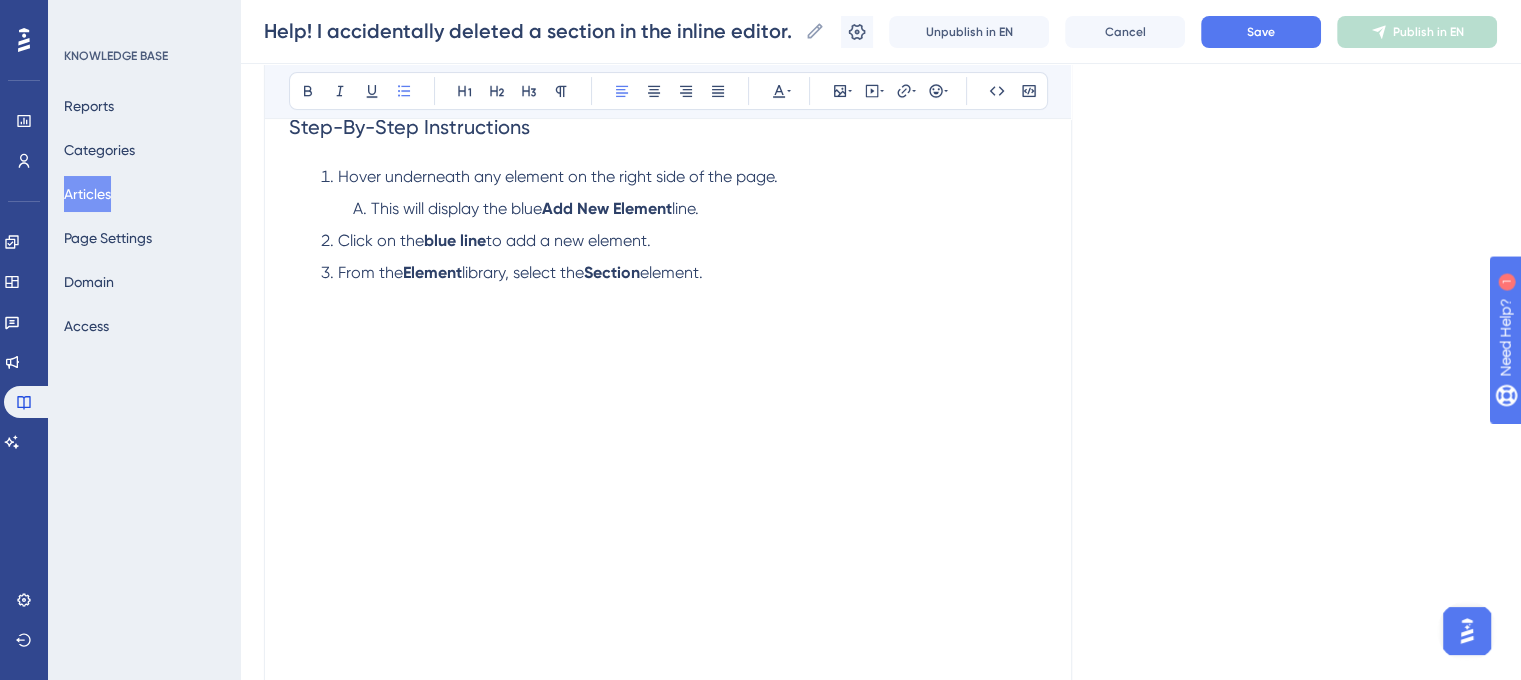 click on "library, select the" at bounding box center [523, 272] 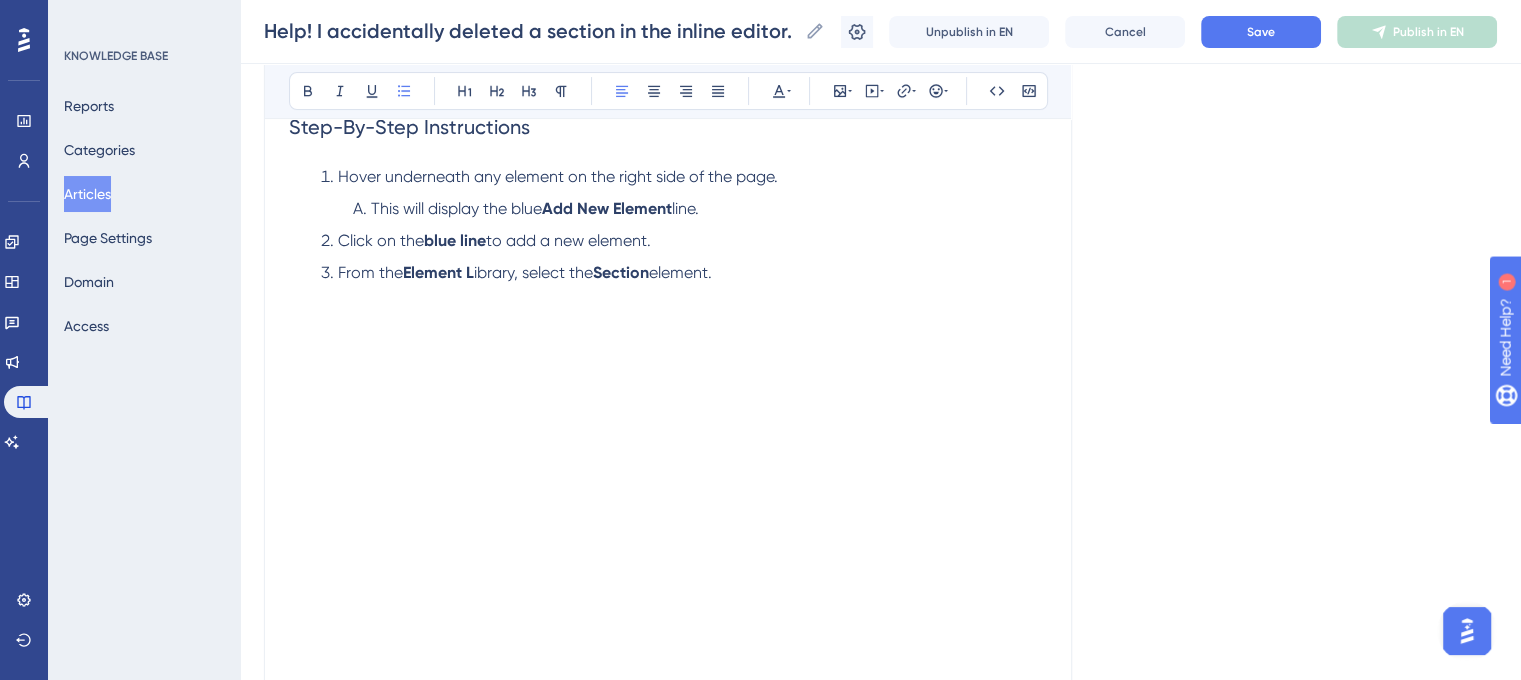 click on "ibrary, select the" at bounding box center (533, 272) 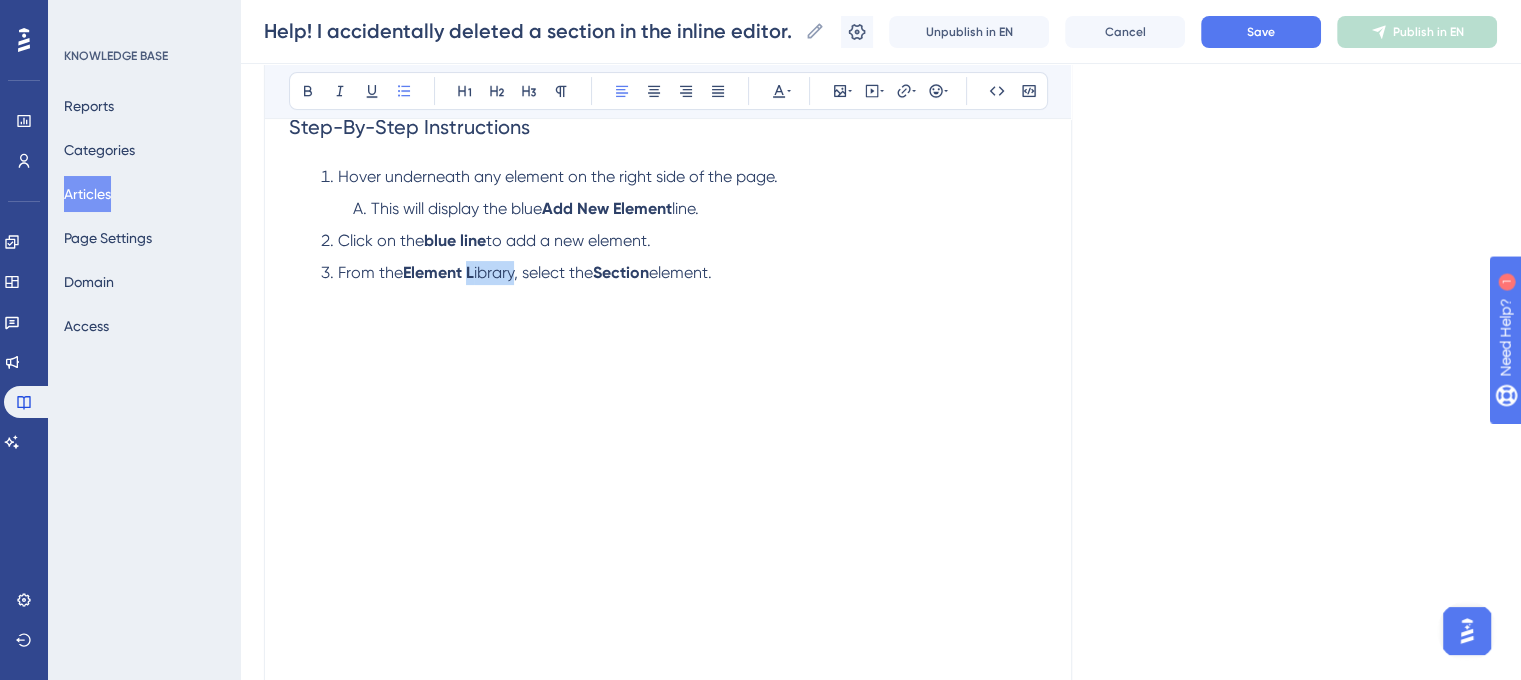 click on "ibrary, select the" at bounding box center (533, 272) 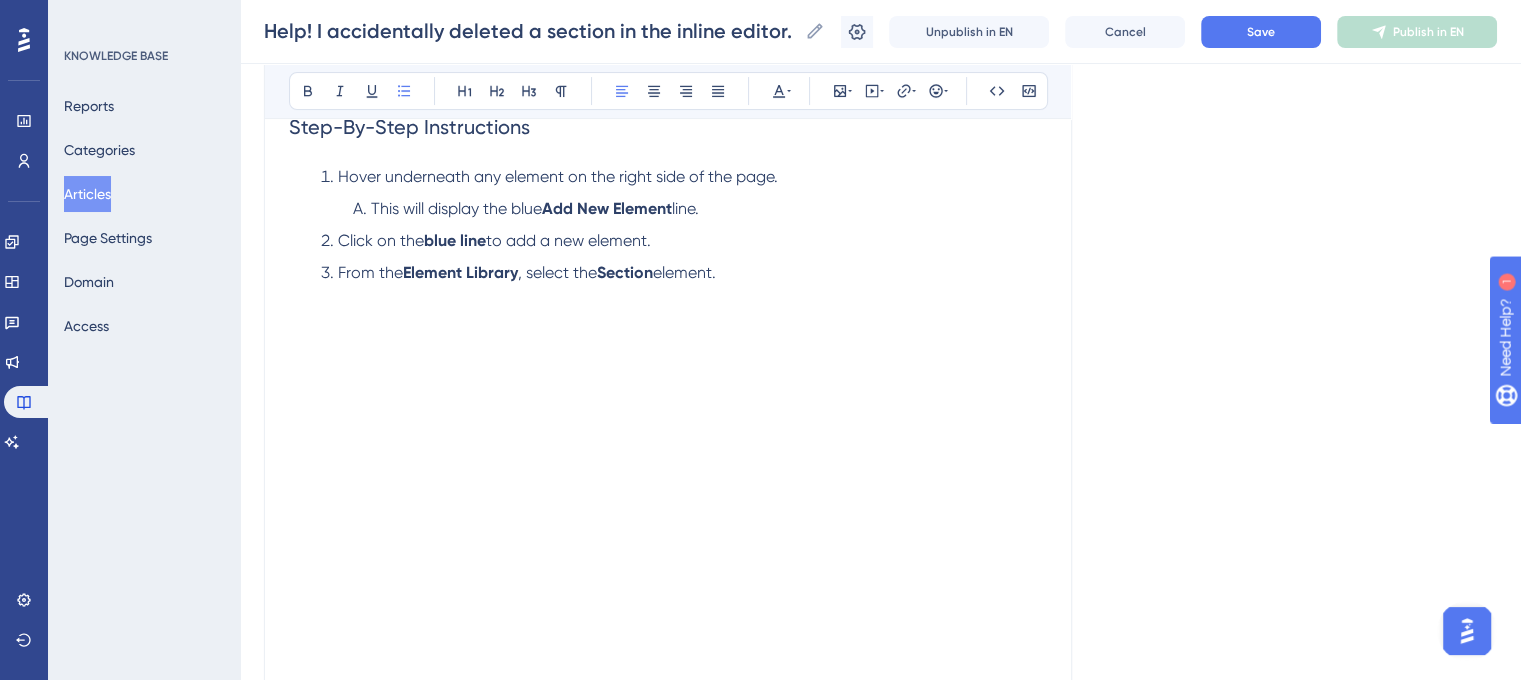 click on "Hover underneath any element on the right side of the page. This will display the blue  Add New Element  line. Click on the  blue line  to add a new element. From the  Element Library , select the  Section  element." at bounding box center (668, 225) 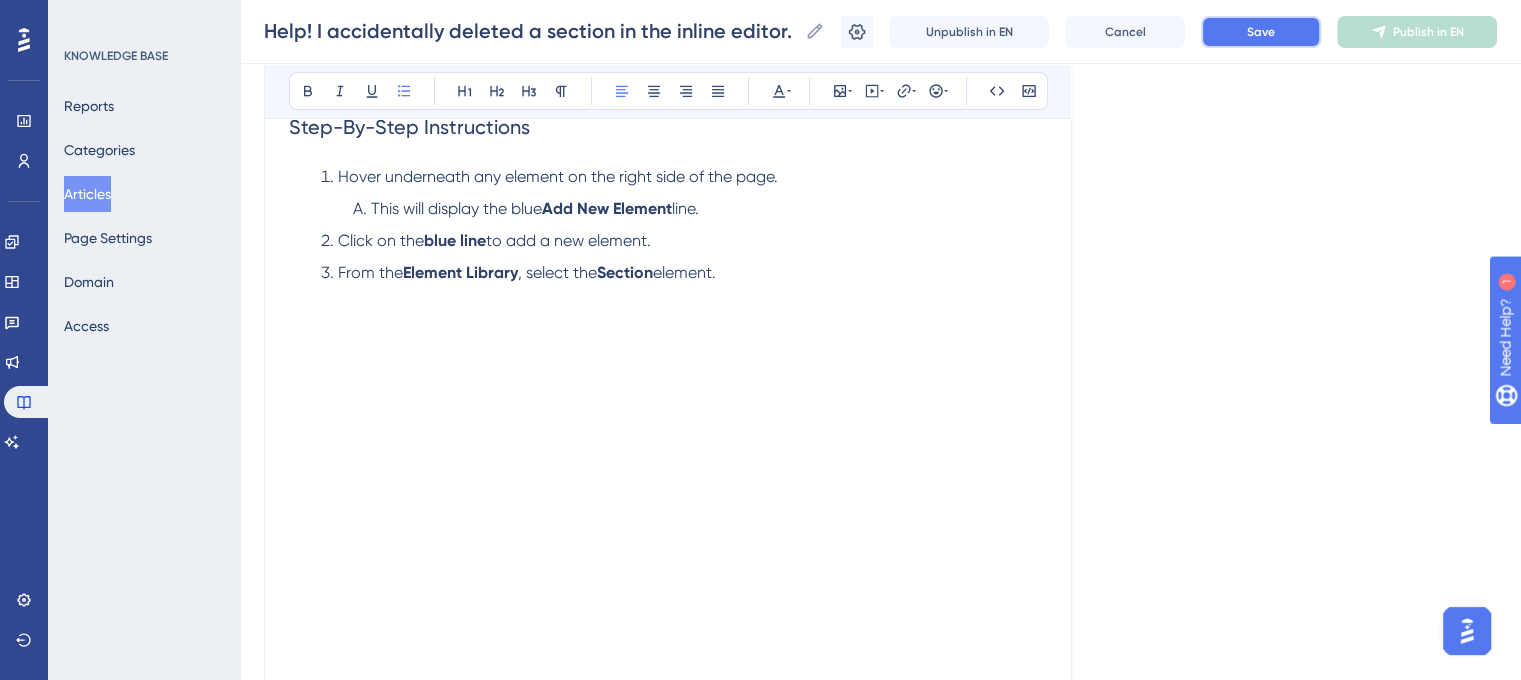 click on "Save" at bounding box center [1261, 32] 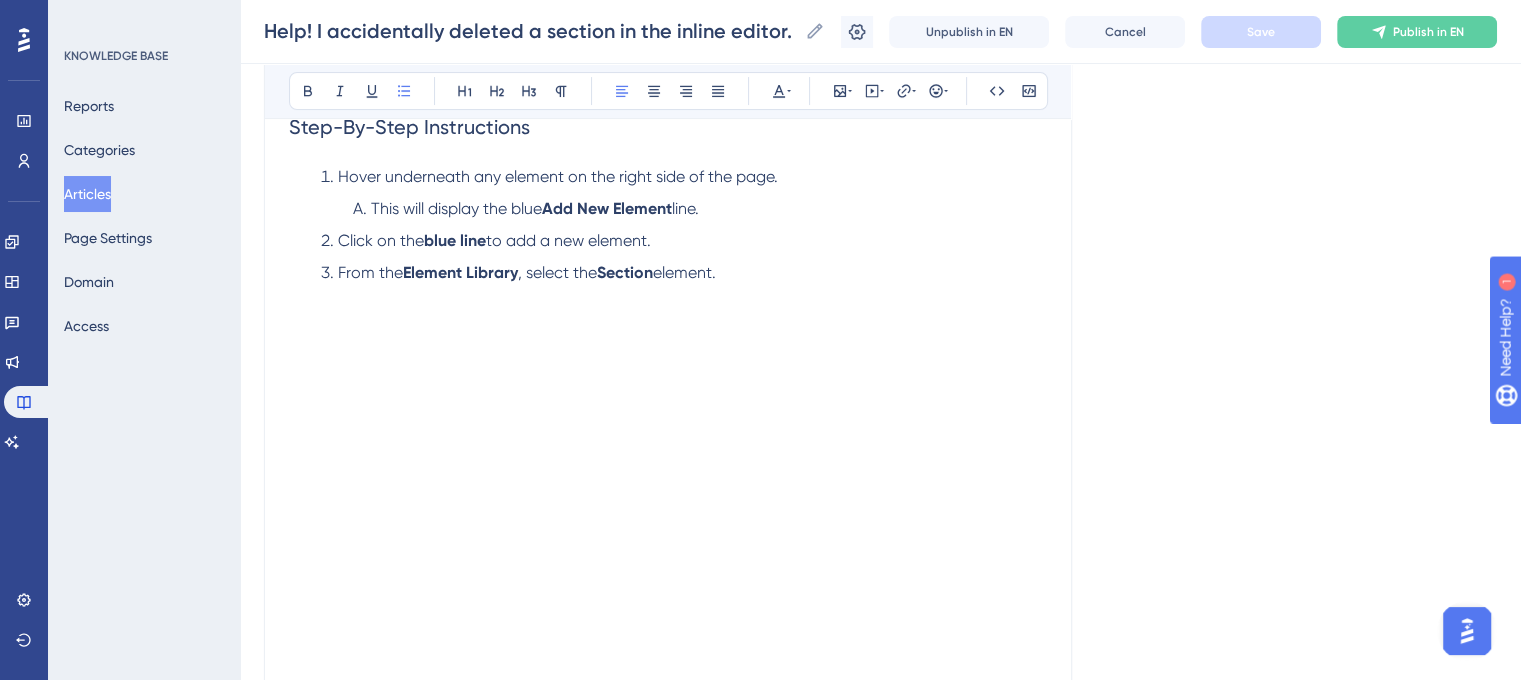click on "From the  Element Library , select the  Section  element." at bounding box center [684, 273] 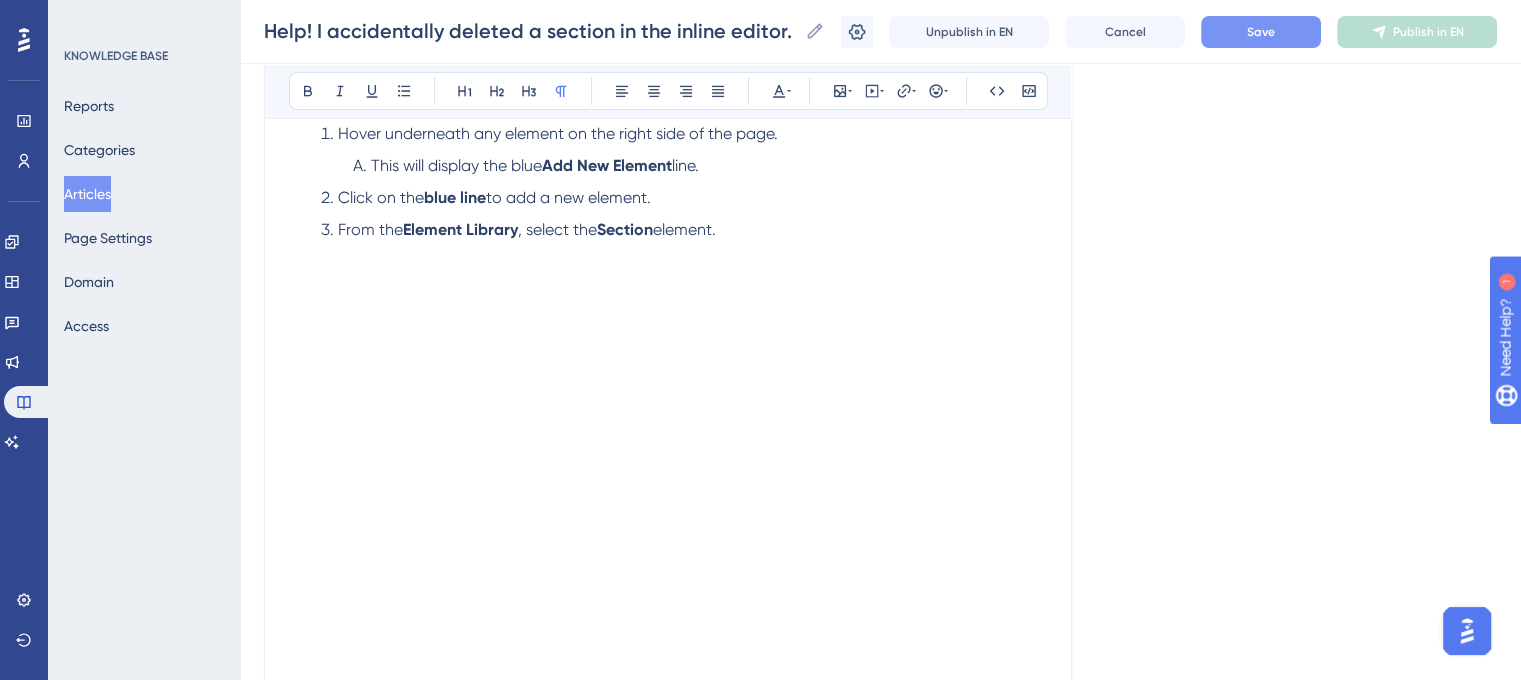 scroll, scrollTop: 420, scrollLeft: 0, axis: vertical 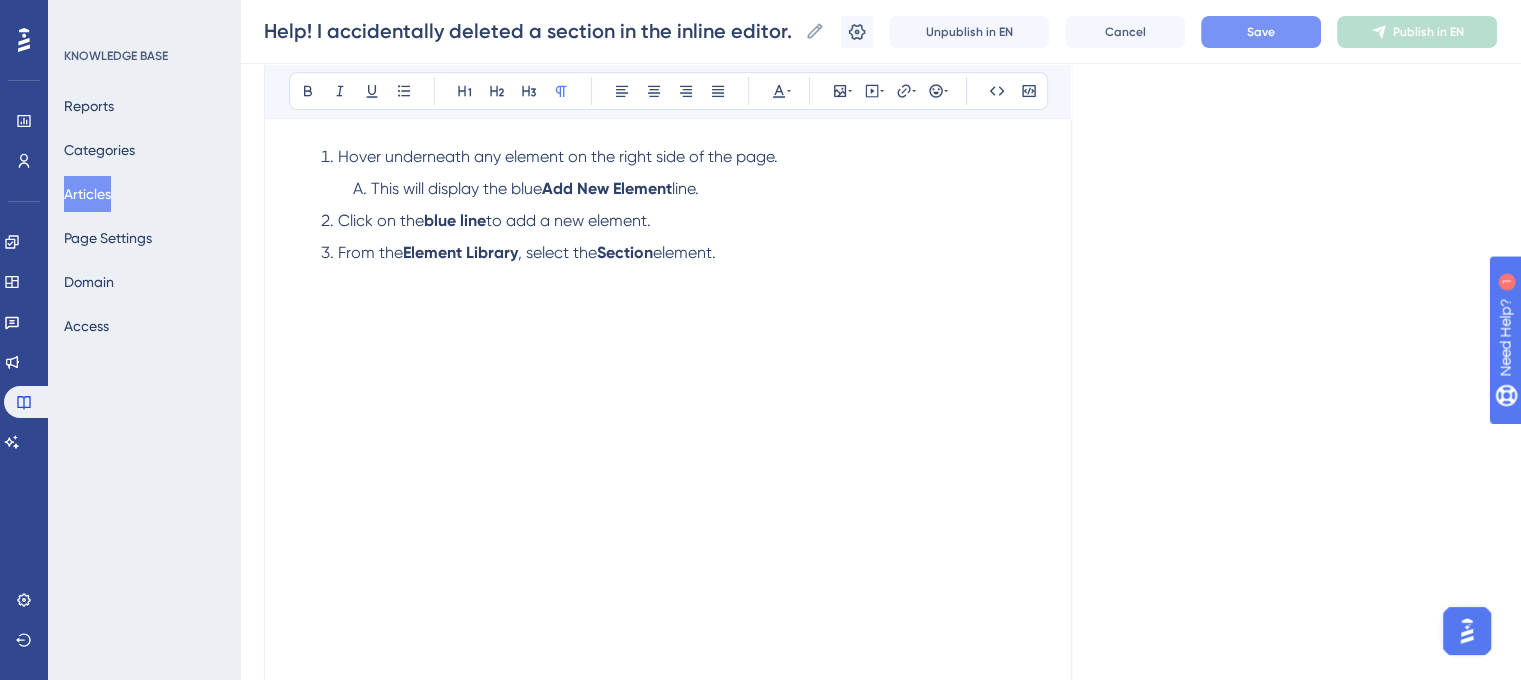 click on "From the  Element Library , select the  Section  element." at bounding box center [684, 253] 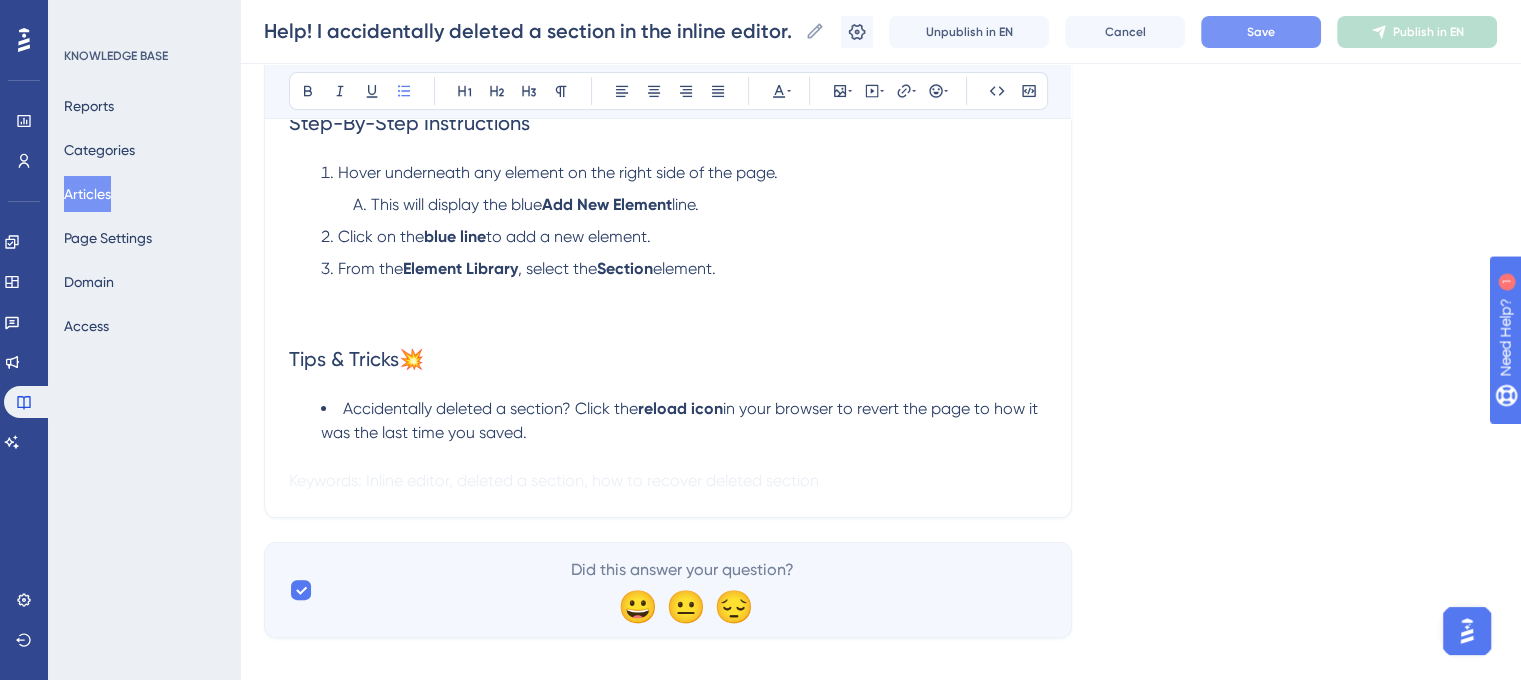 scroll, scrollTop: 420, scrollLeft: 0, axis: vertical 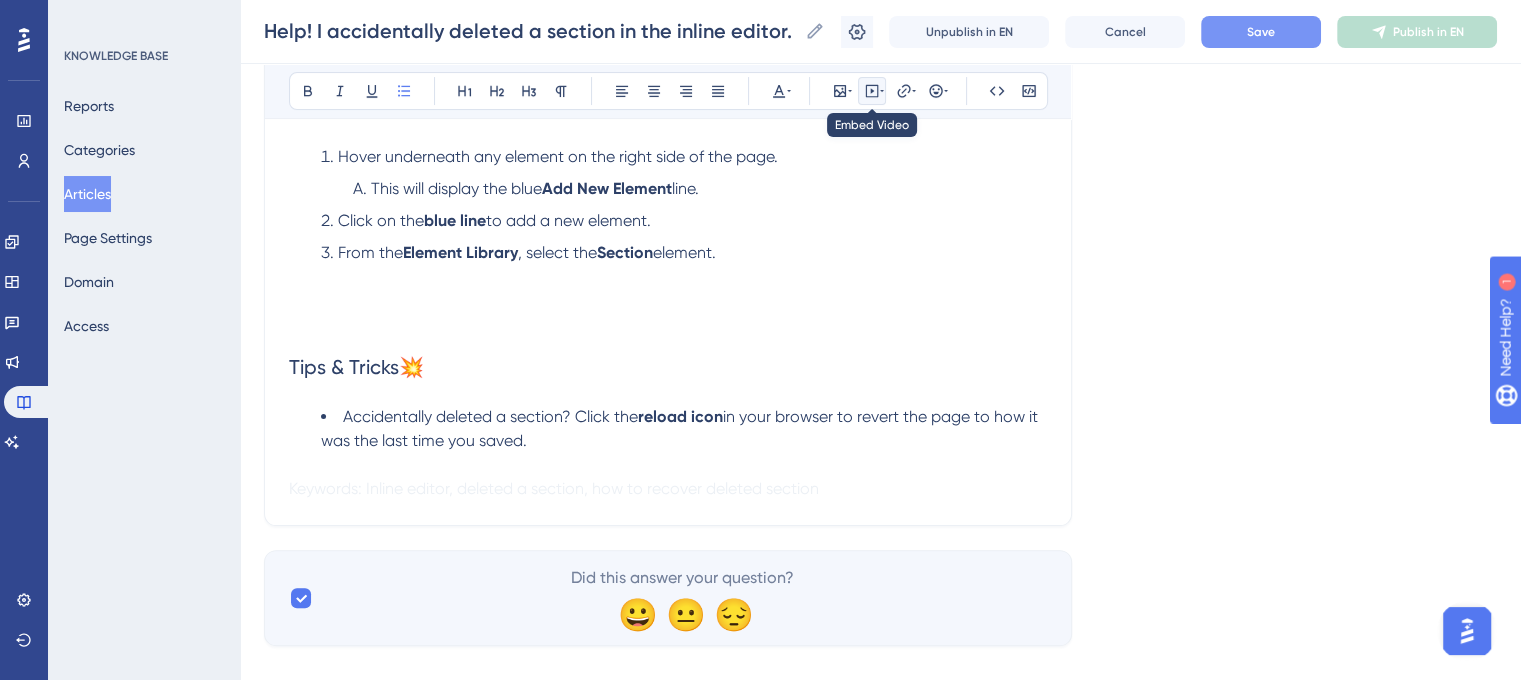 click 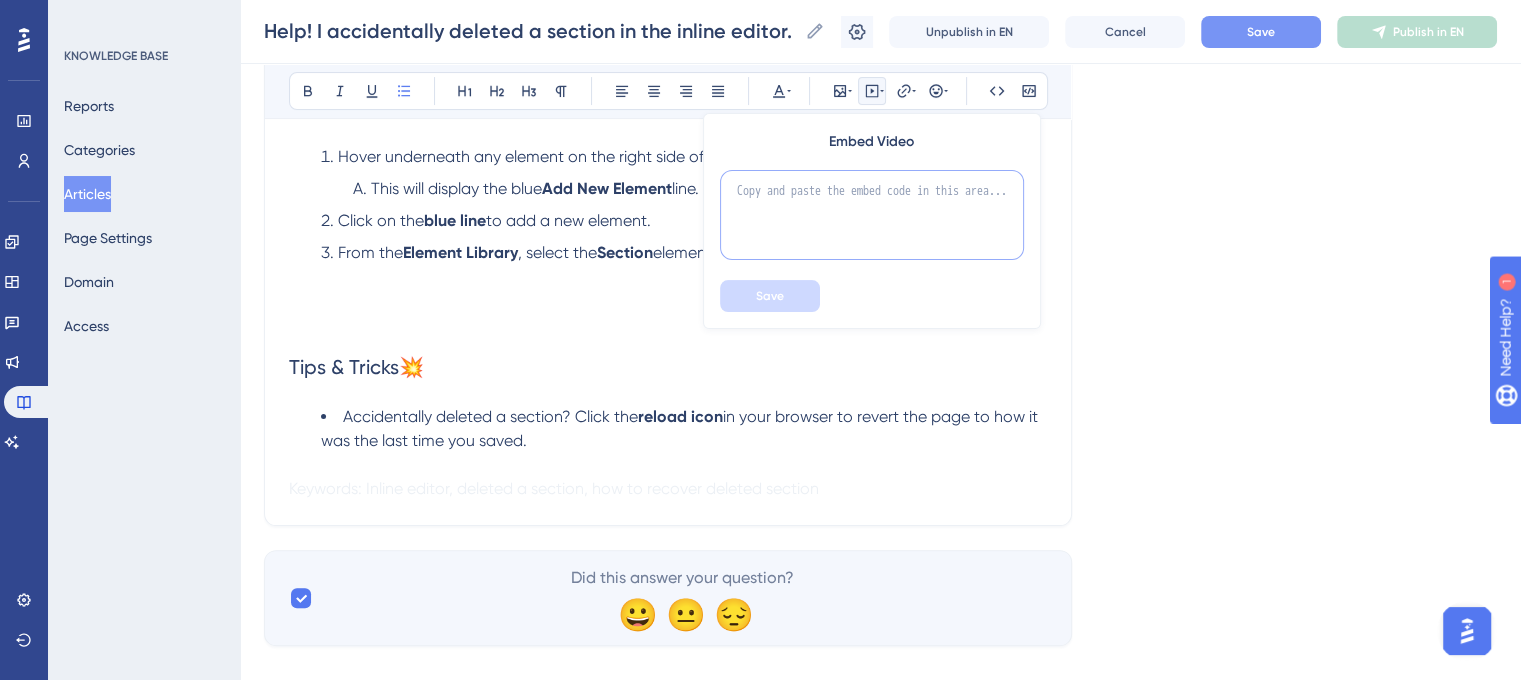 click at bounding box center [872, 215] 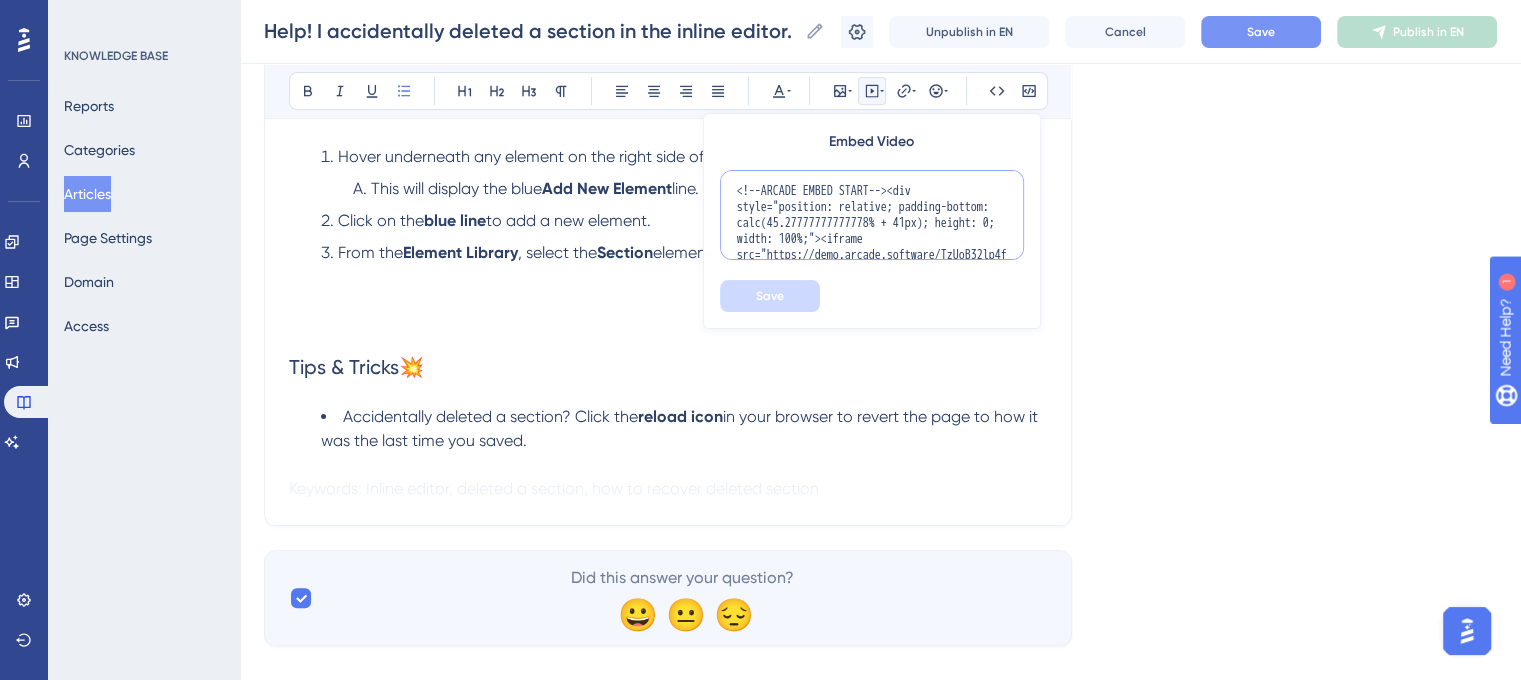 scroll, scrollTop: 212, scrollLeft: 0, axis: vertical 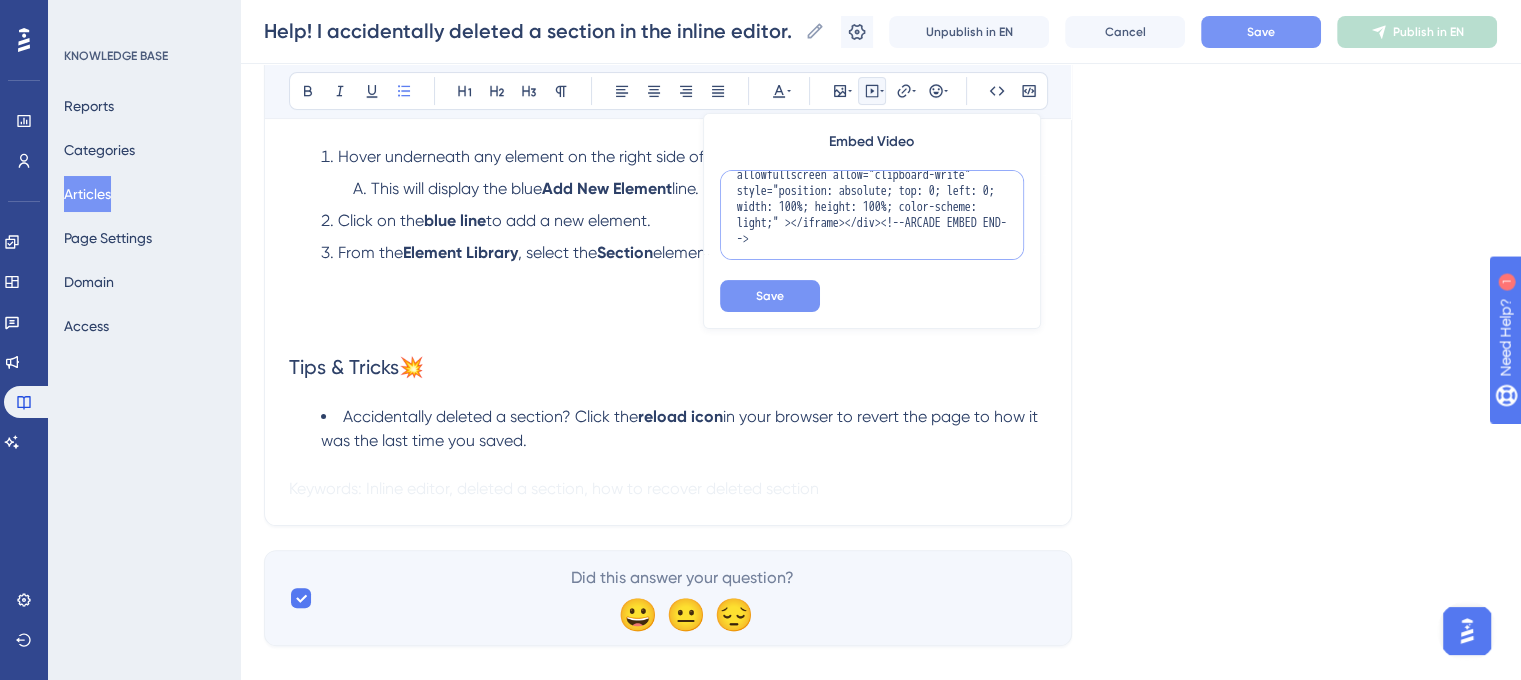 type on "<!--ARCADE EMBED START--><div style="position: relative; padding-bottom: calc(45.27777777777778% + 41px); height: 0; width: 100%;"><iframe src="https://demo.arcade.software/TzUoB32lp4fGwqdmPbGy?embed&embed_mobile=inline&embed_desktop=inline&show_copy_link=true" title="Add a New Section to Your Itinerary Page" frameborder="0" loading="lazy" webkitallowfullscreen mozallowfullscreen allowfullscreen allow="clipboard-write" style="position: absolute; top: 0; left: 0; width: 100%; height: 100%; color-scheme: light;" ></iframe></div><!--ARCADE EMBED END-->" 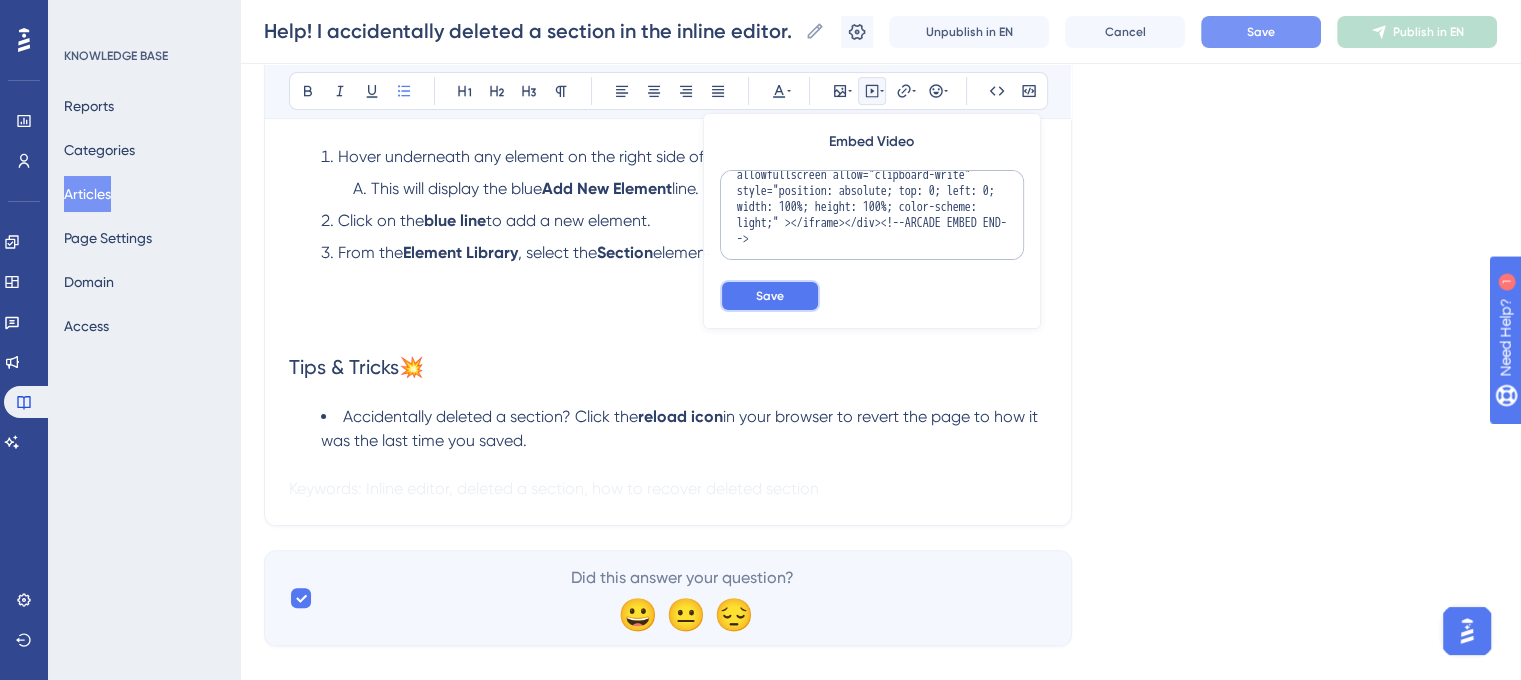 click on "Save" at bounding box center (770, 296) 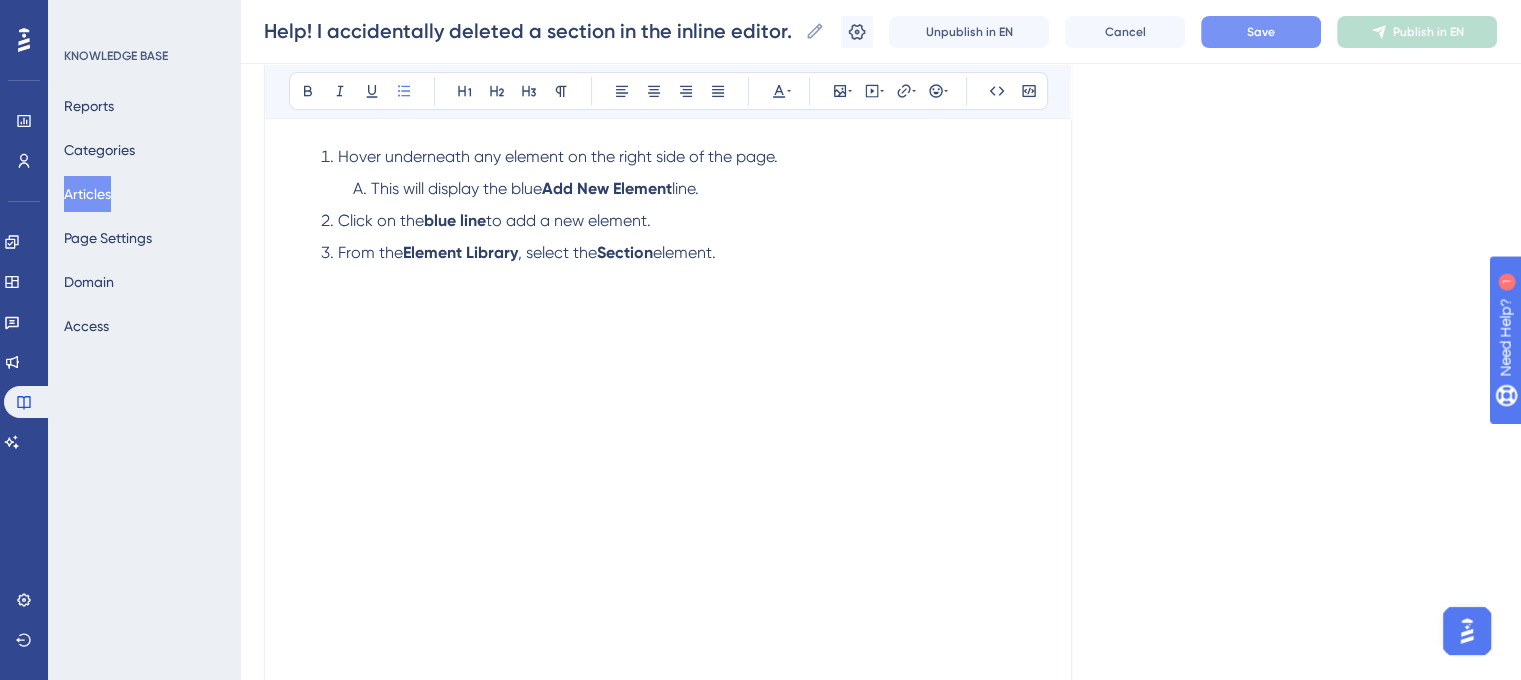 scroll, scrollTop: 452, scrollLeft: 0, axis: vertical 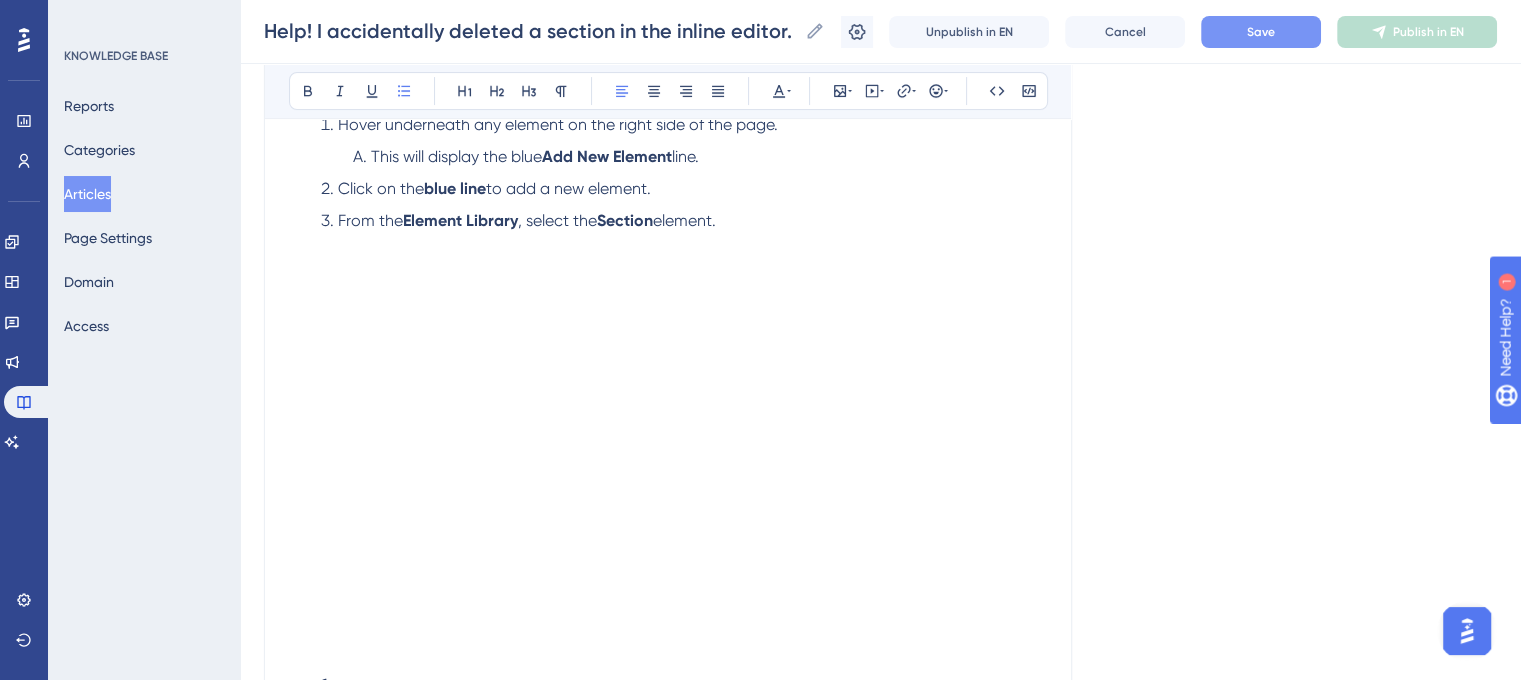 click on "From the  Element Library , select the  Section  element." at bounding box center (684, 245) 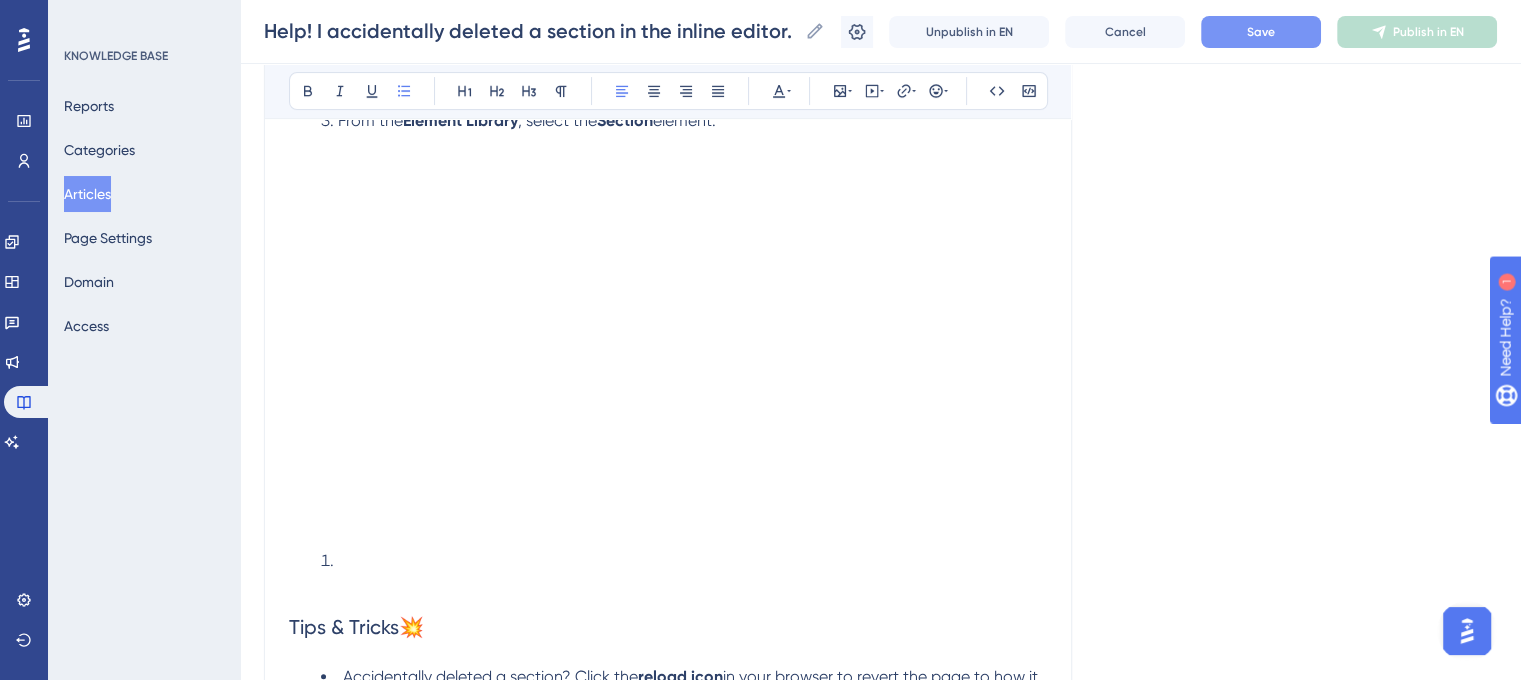 scroll, scrollTop: 752, scrollLeft: 0, axis: vertical 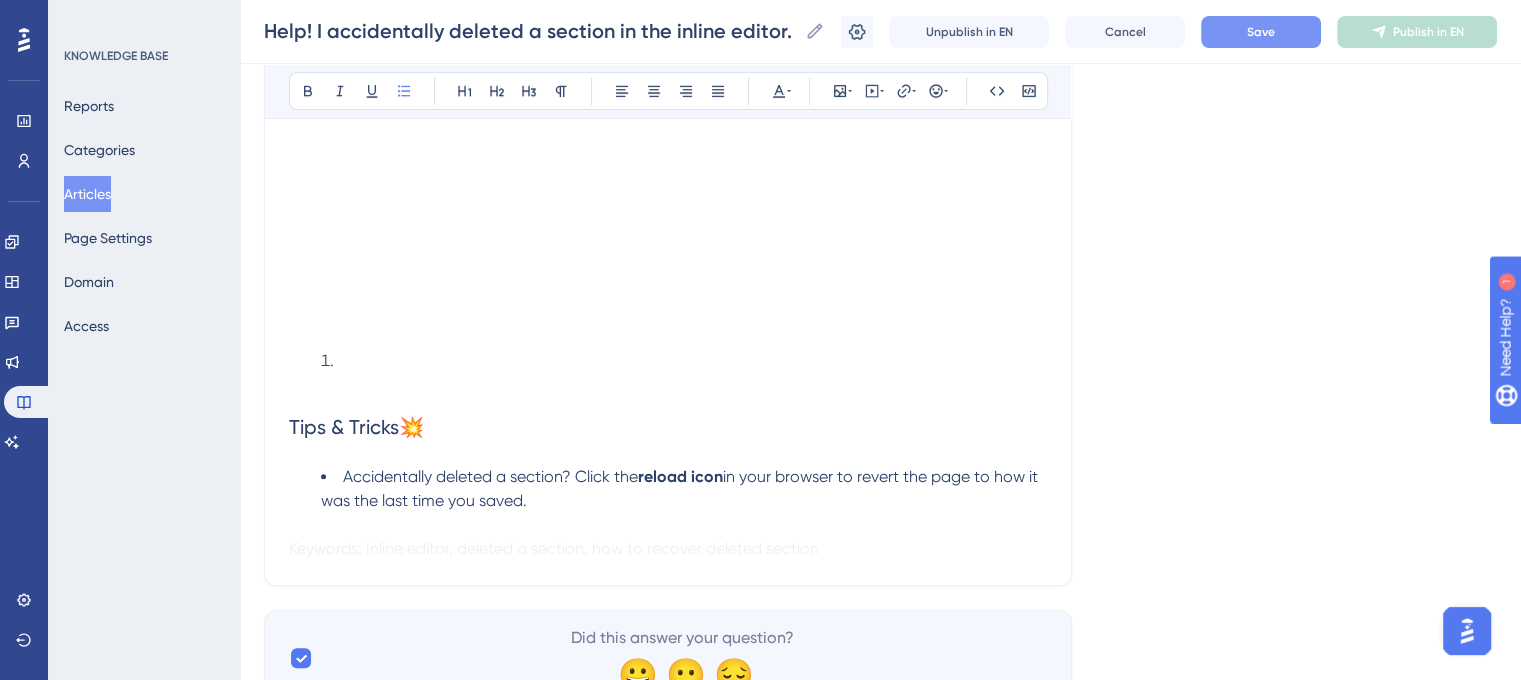 click at bounding box center [684, 373] 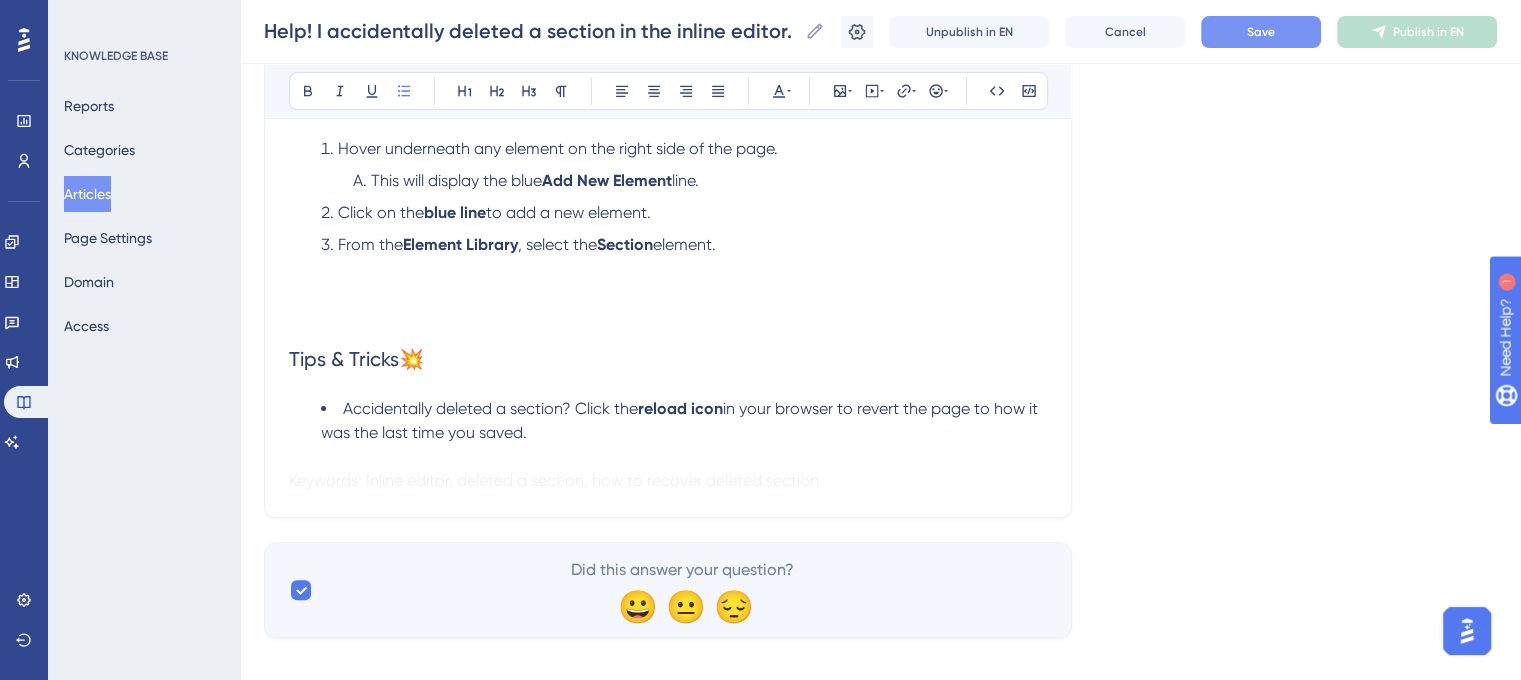 scroll, scrollTop: 452, scrollLeft: 0, axis: vertical 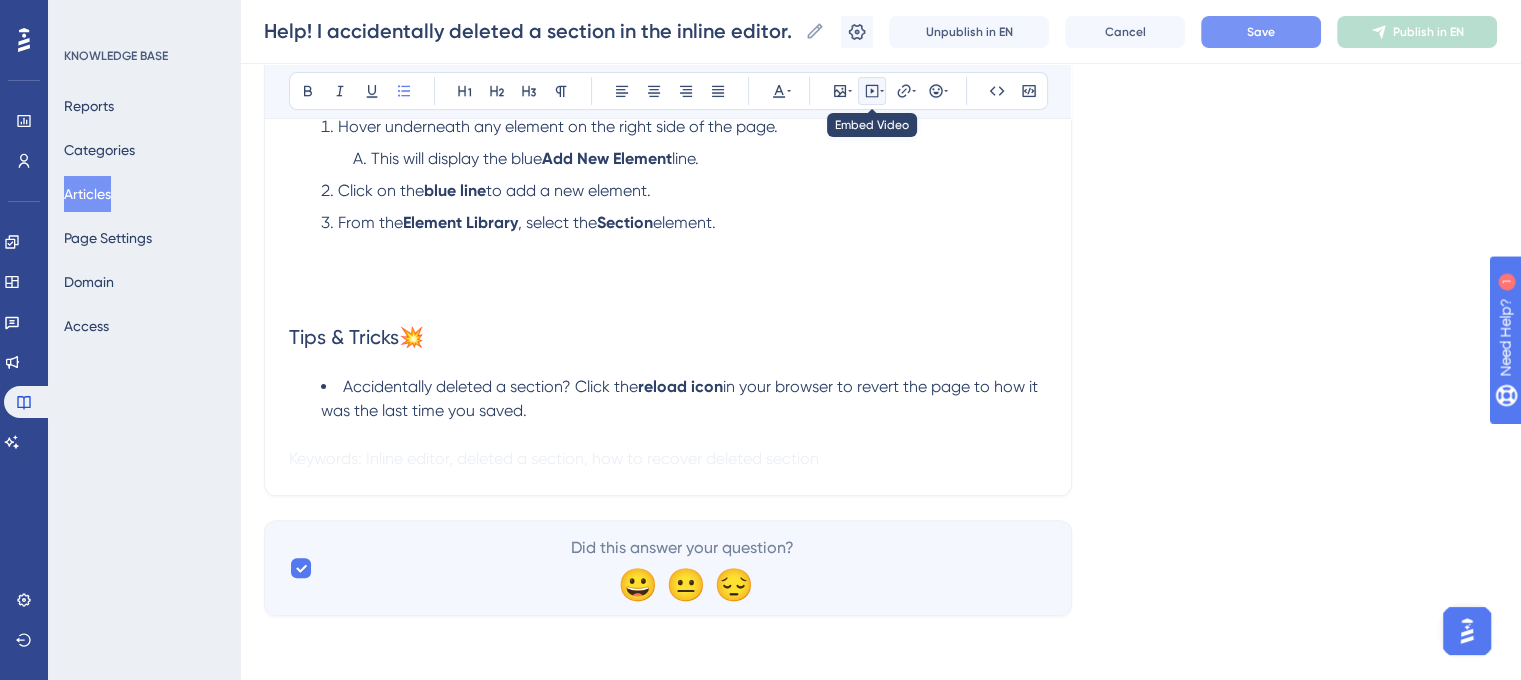 click 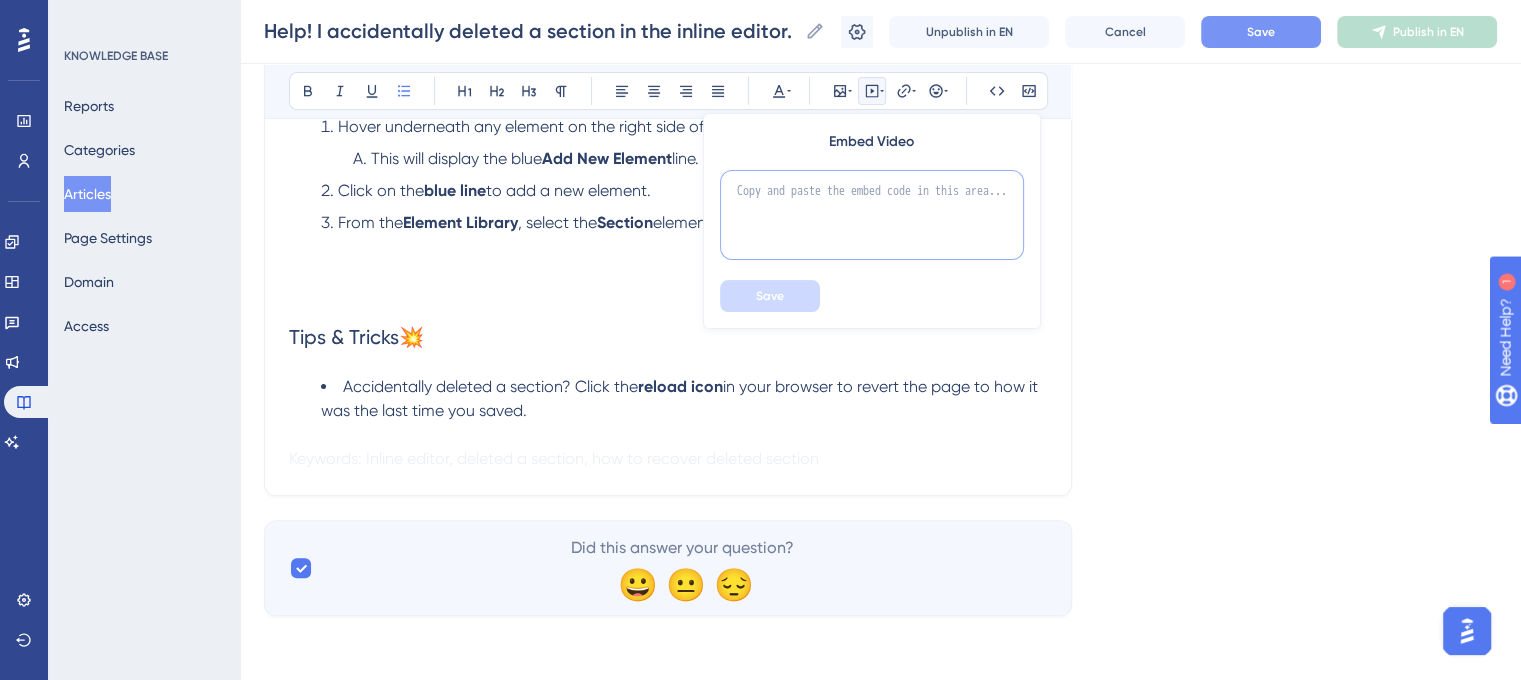 click at bounding box center [872, 215] 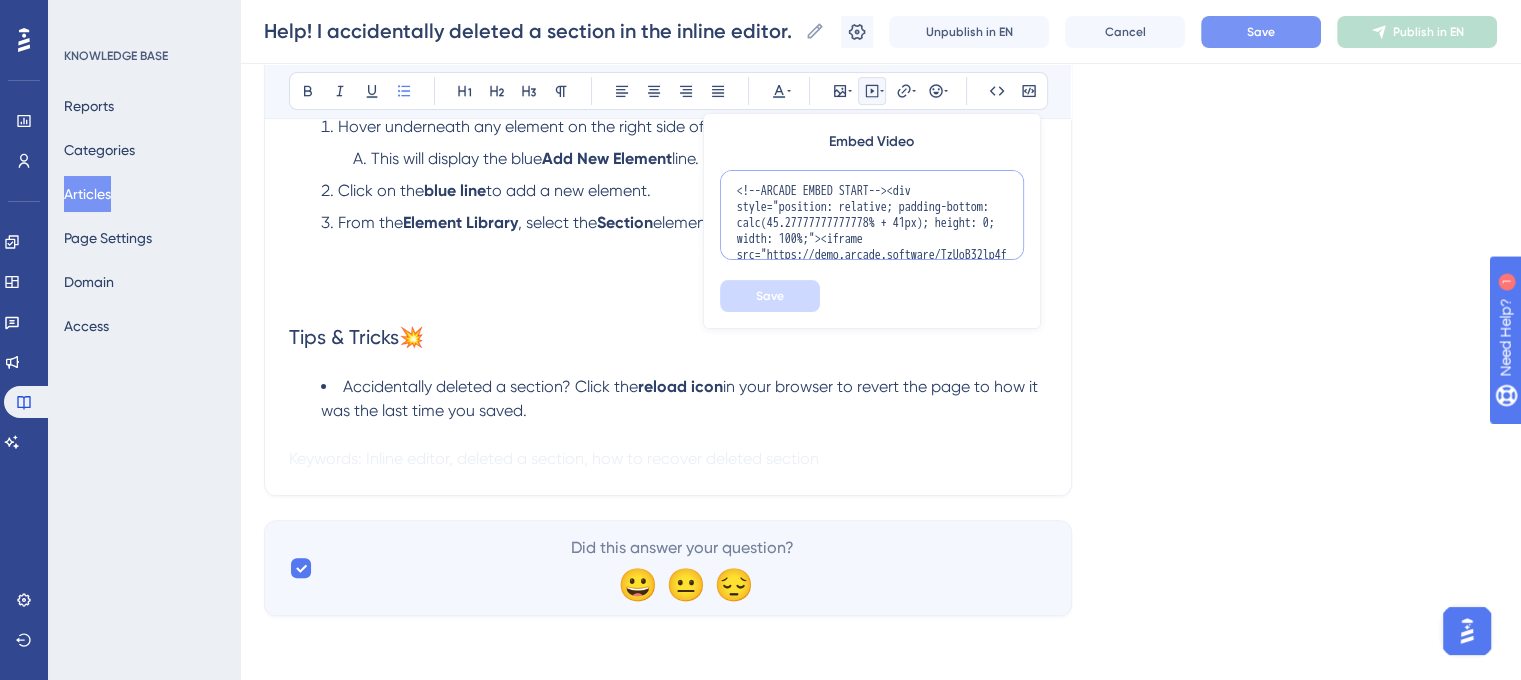 scroll, scrollTop: 212, scrollLeft: 0, axis: vertical 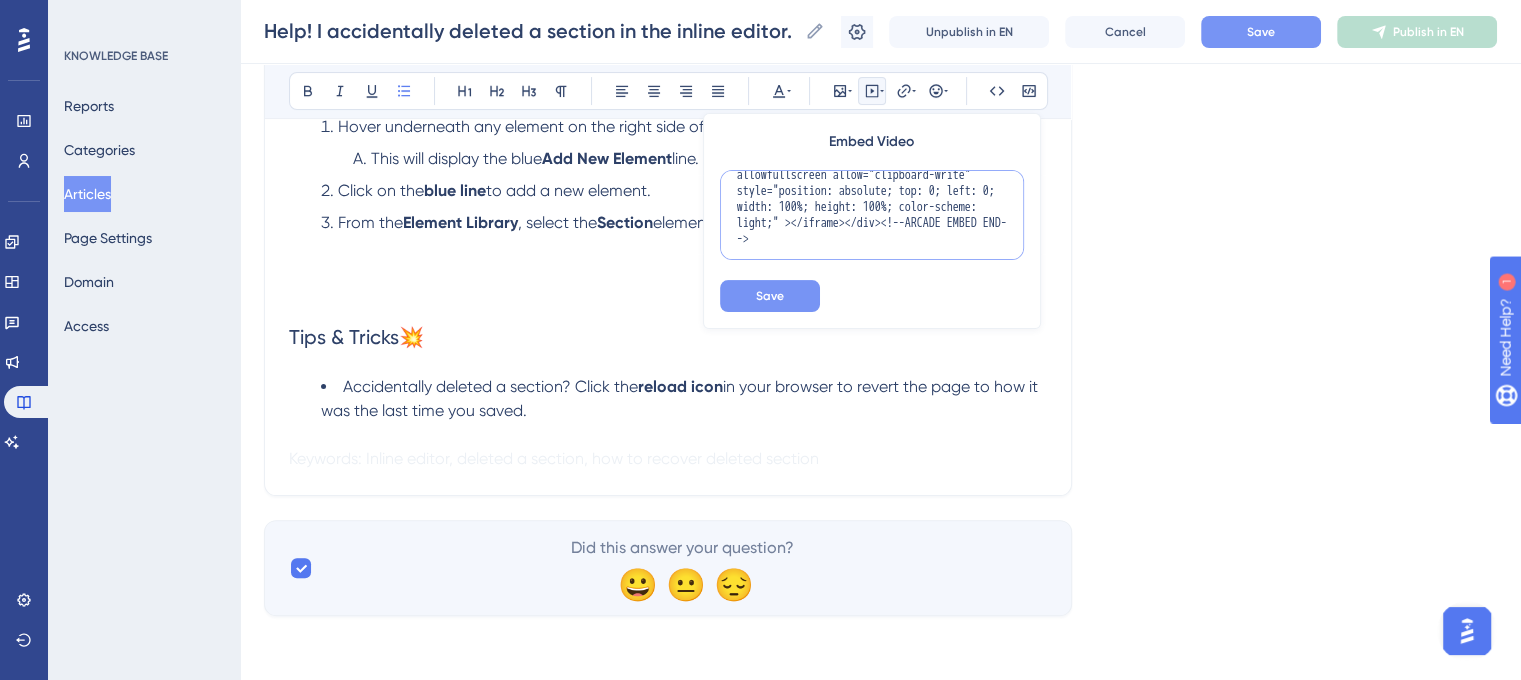 type on "<!--ARCADE EMBED START--><div style="position: relative; padding-bottom: calc(45.27777777777778% + 41px); height: 0; width: 100%;"><iframe src="https://demo.arcade.software/TzUoB32lp4fGwqdmPbGy?embed&embed_mobile=inline&embed_desktop=inline&show_copy_link=true" title="Add a New Section to Your Itinerary Page" frameborder="0" loading="lazy" webkitallowfullscreen mozallowfullscreen allowfullscreen allow="clipboard-write" style="position: absolute; top: 0; left: 0; width: 100%; height: 100%; color-scheme: light;" ></iframe></div><!--ARCADE EMBED END-->" 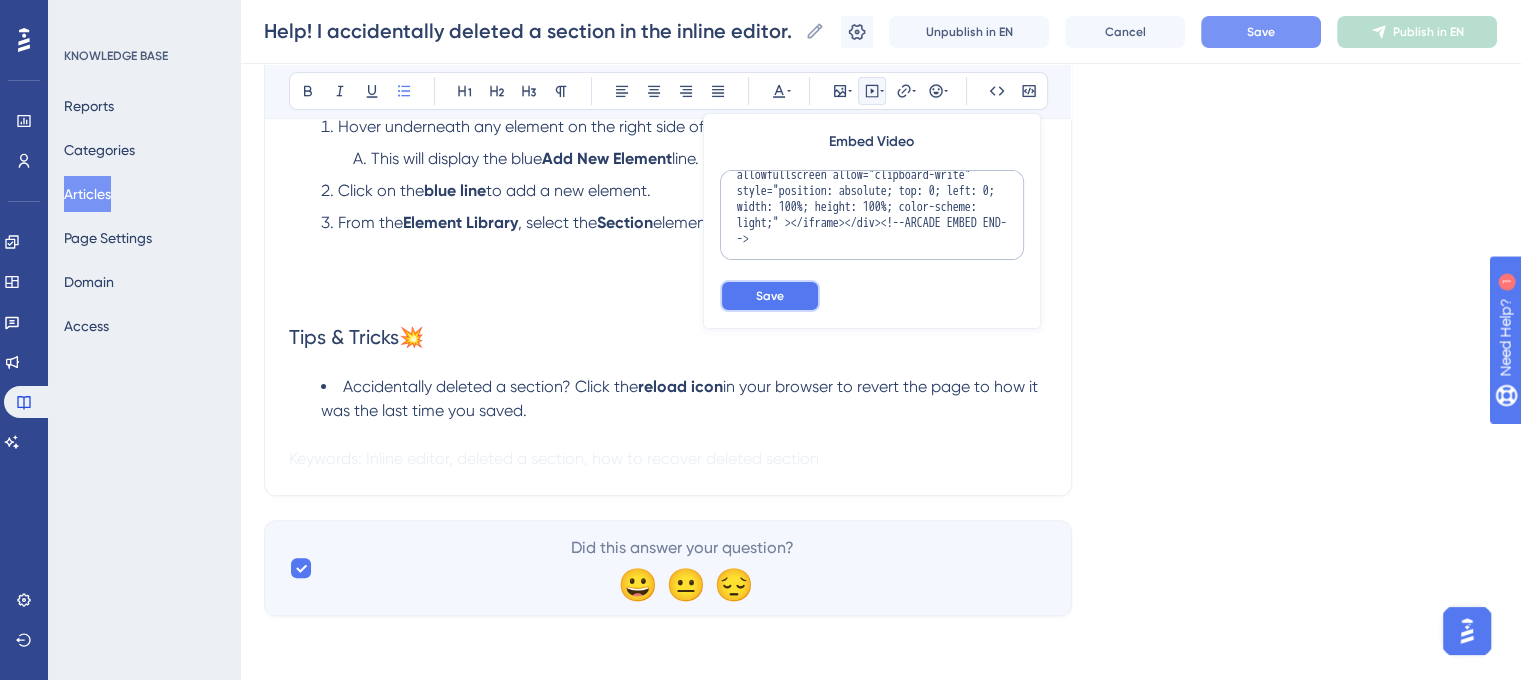 click on "Save" at bounding box center (770, 296) 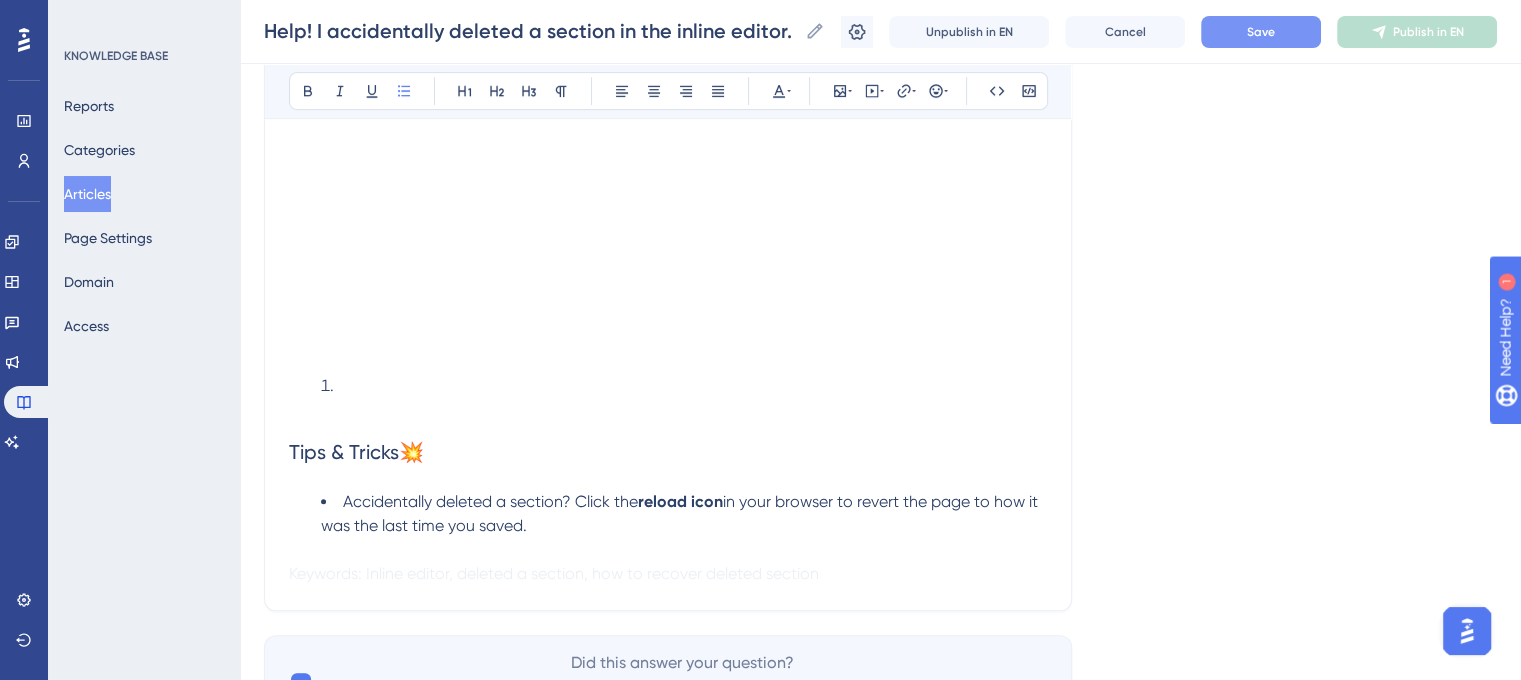 scroll, scrollTop: 752, scrollLeft: 0, axis: vertical 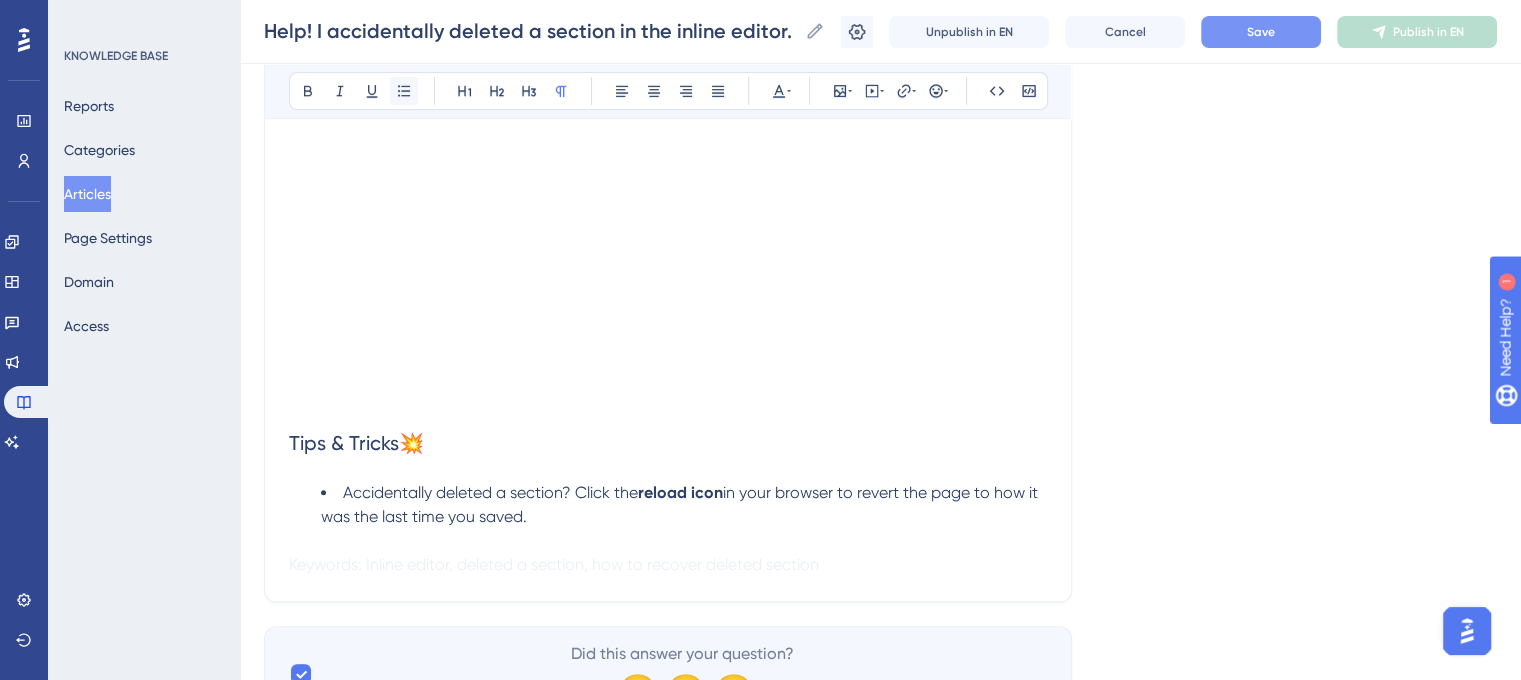click 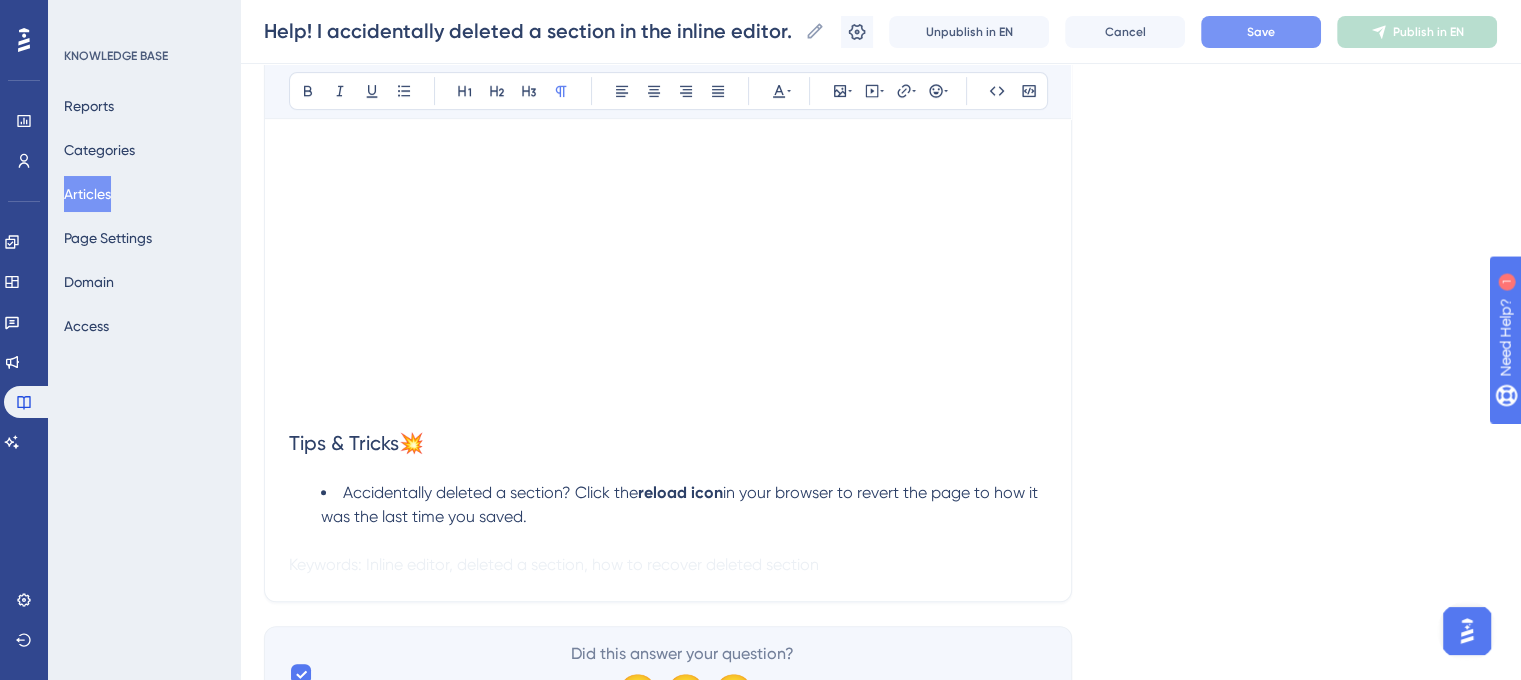 scroll, scrollTop: 452, scrollLeft: 0, axis: vertical 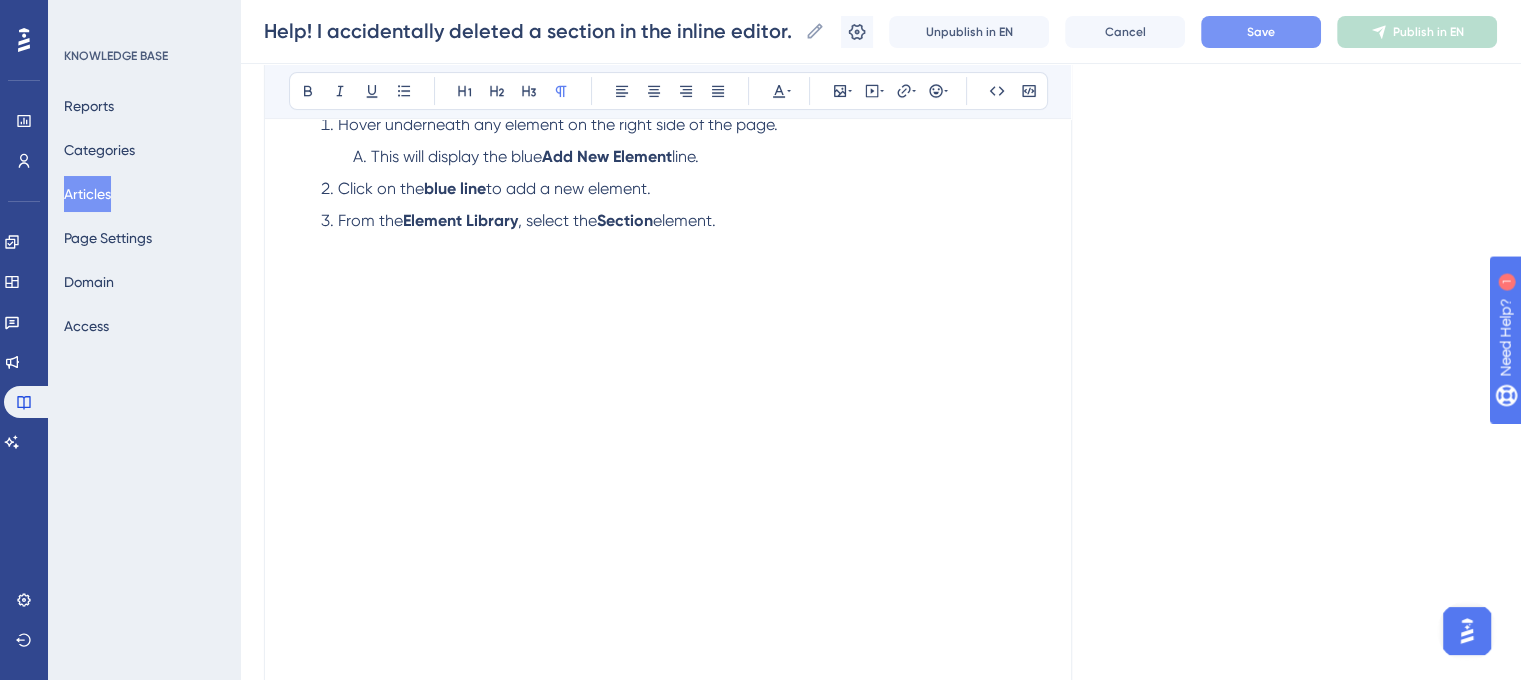 click on "From the  Element Library , select the  Section  element." at bounding box center (684, 245) 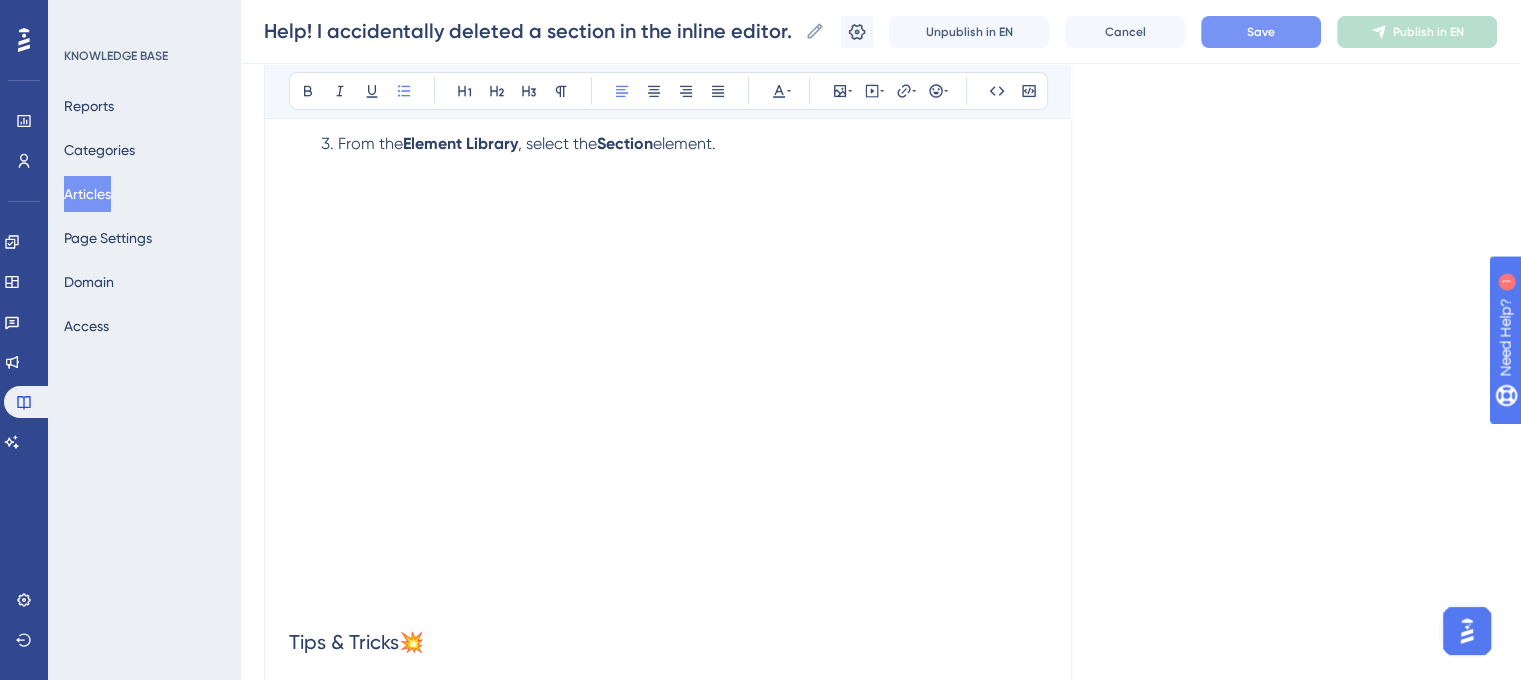 scroll, scrollTop: 652, scrollLeft: 0, axis: vertical 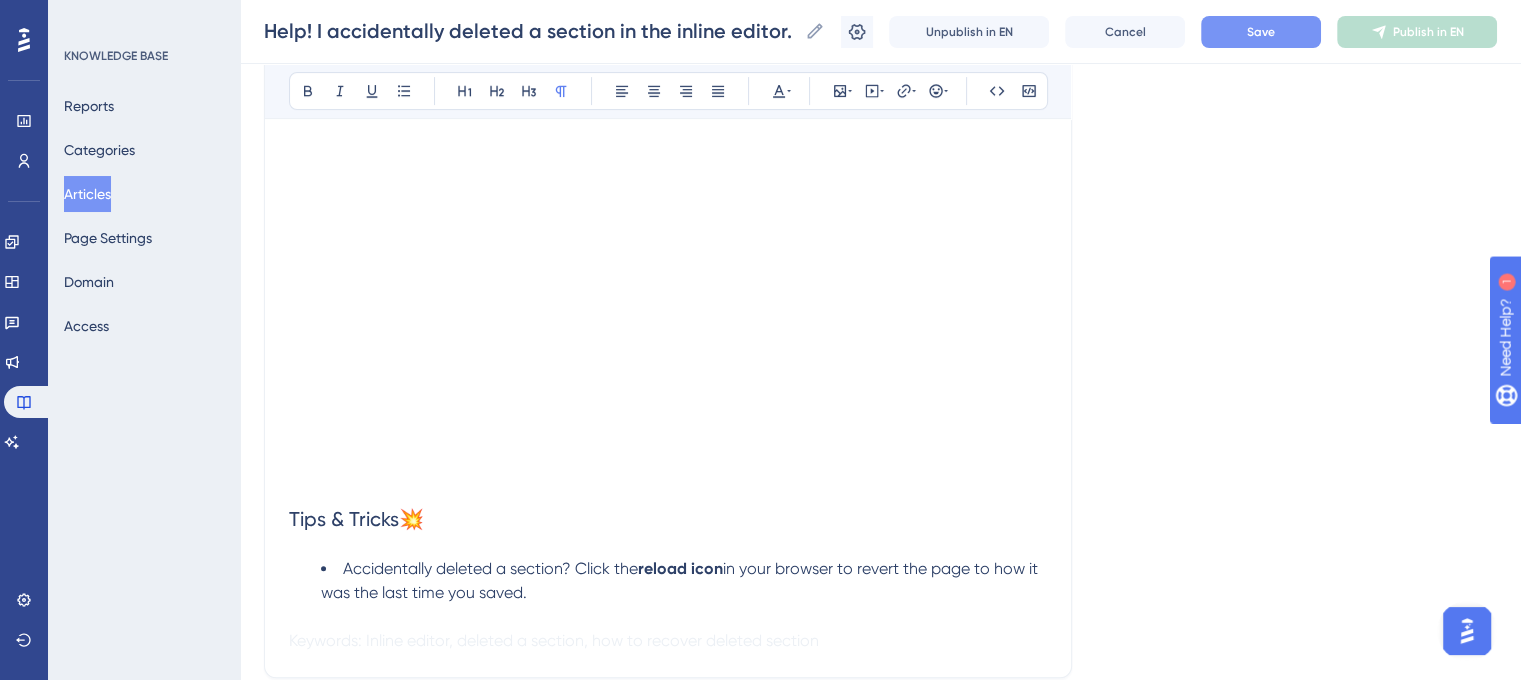 click at bounding box center [668, 465] 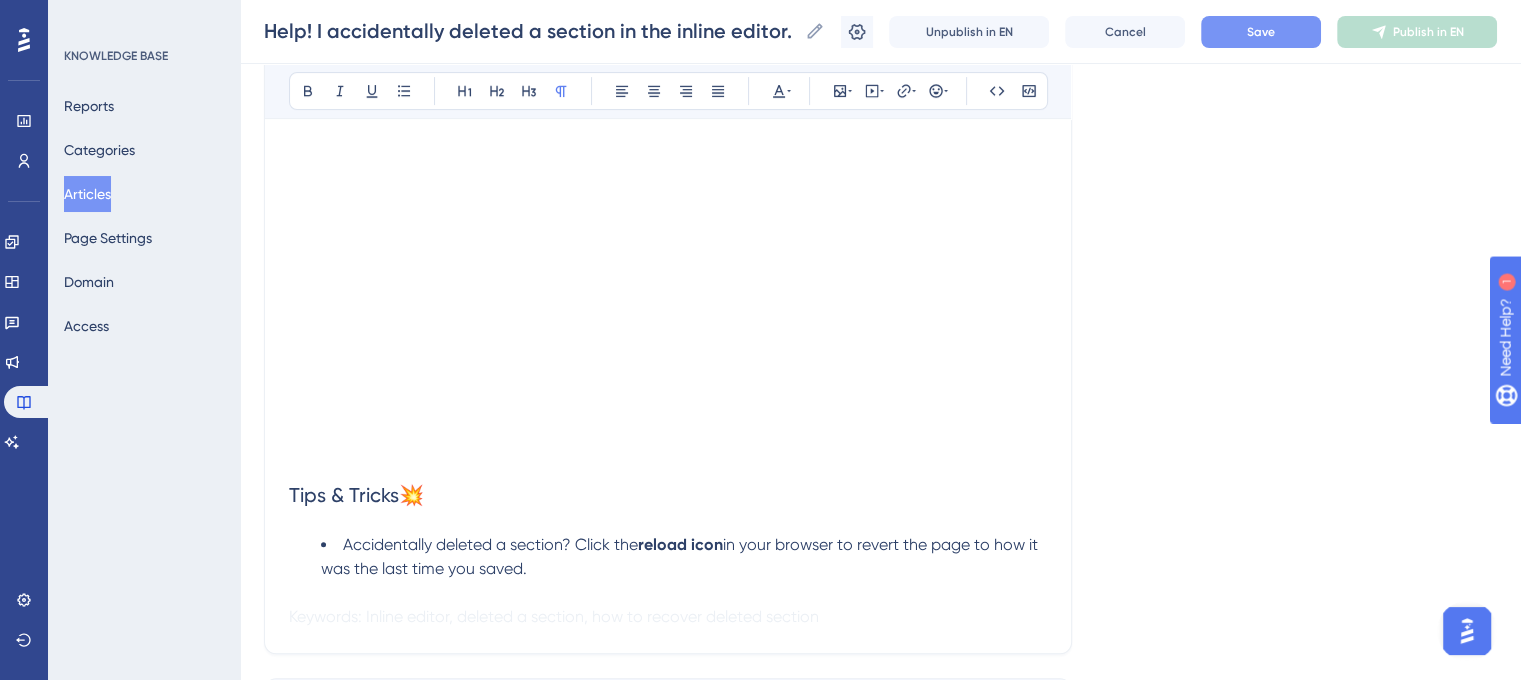 click on "Save" at bounding box center (1261, 32) 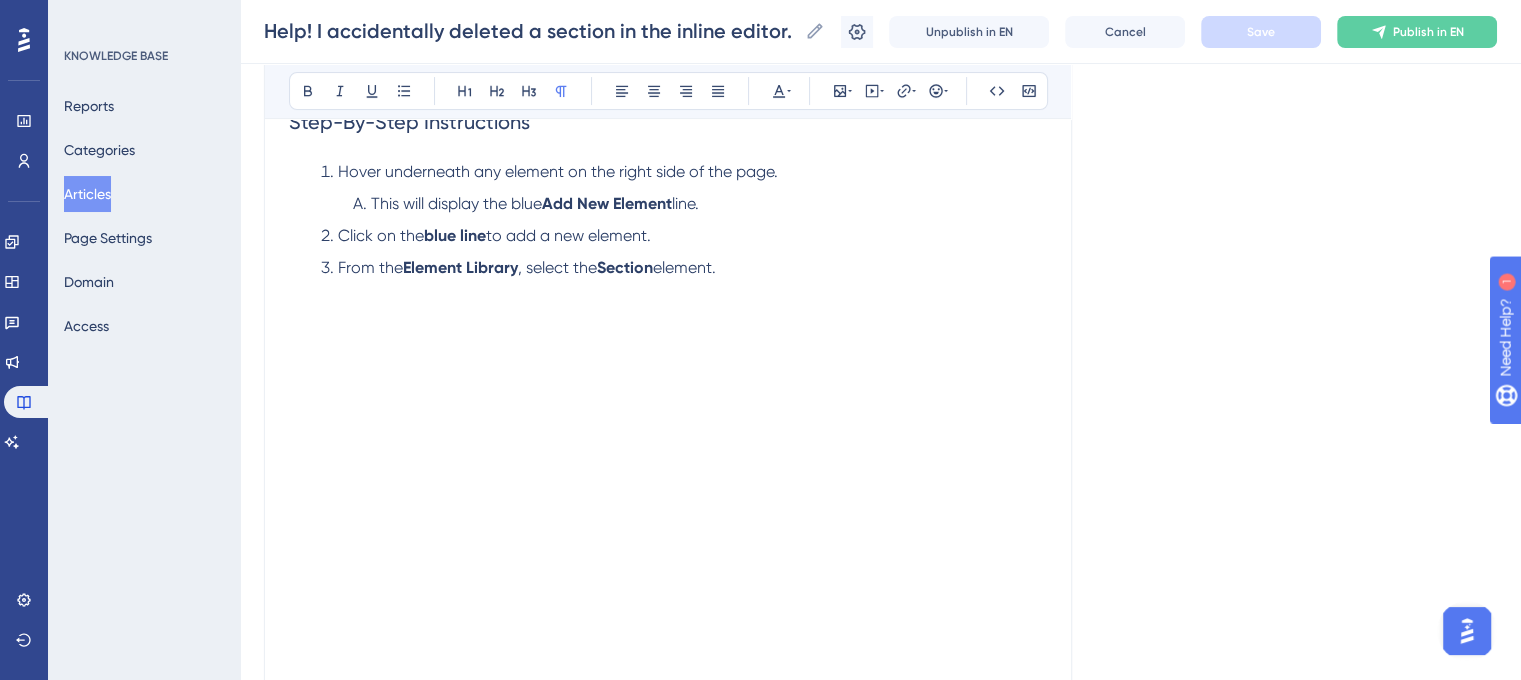 scroll, scrollTop: 0, scrollLeft: 0, axis: both 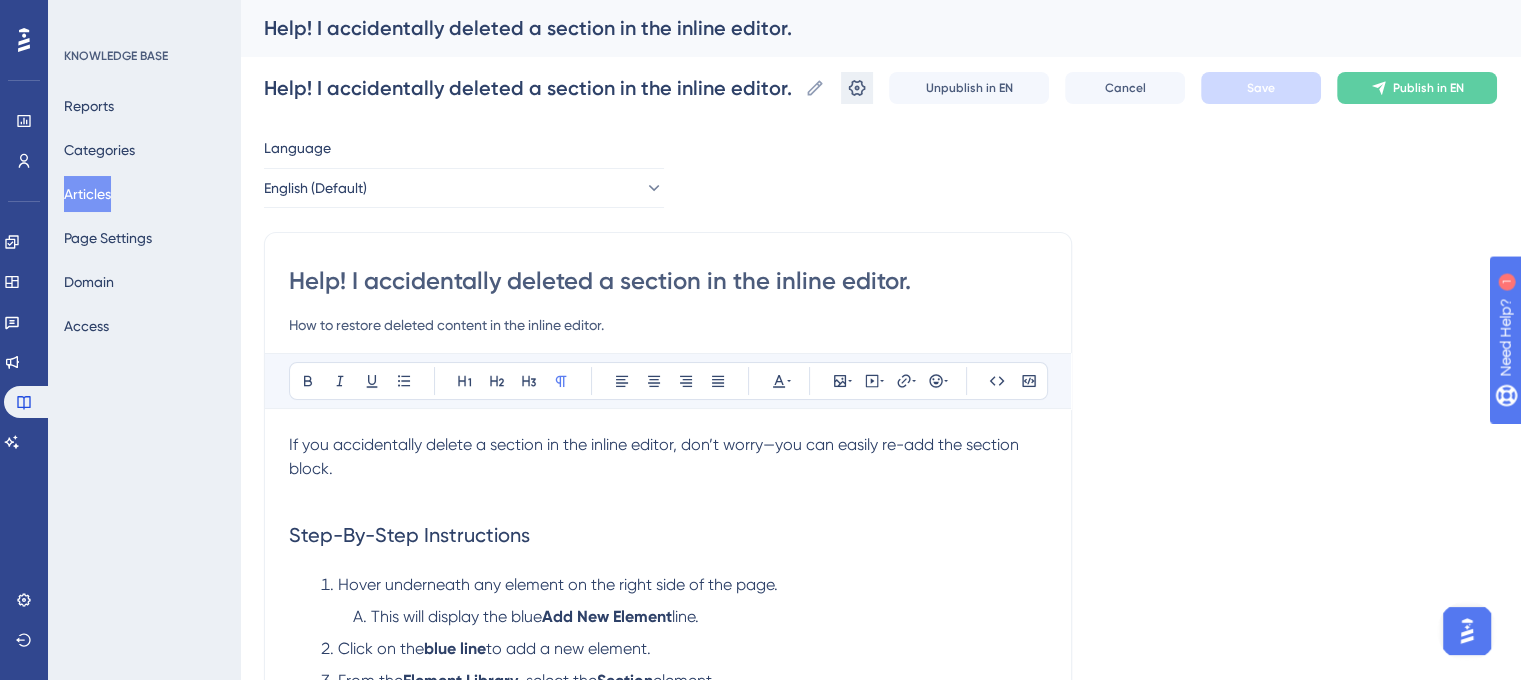 click 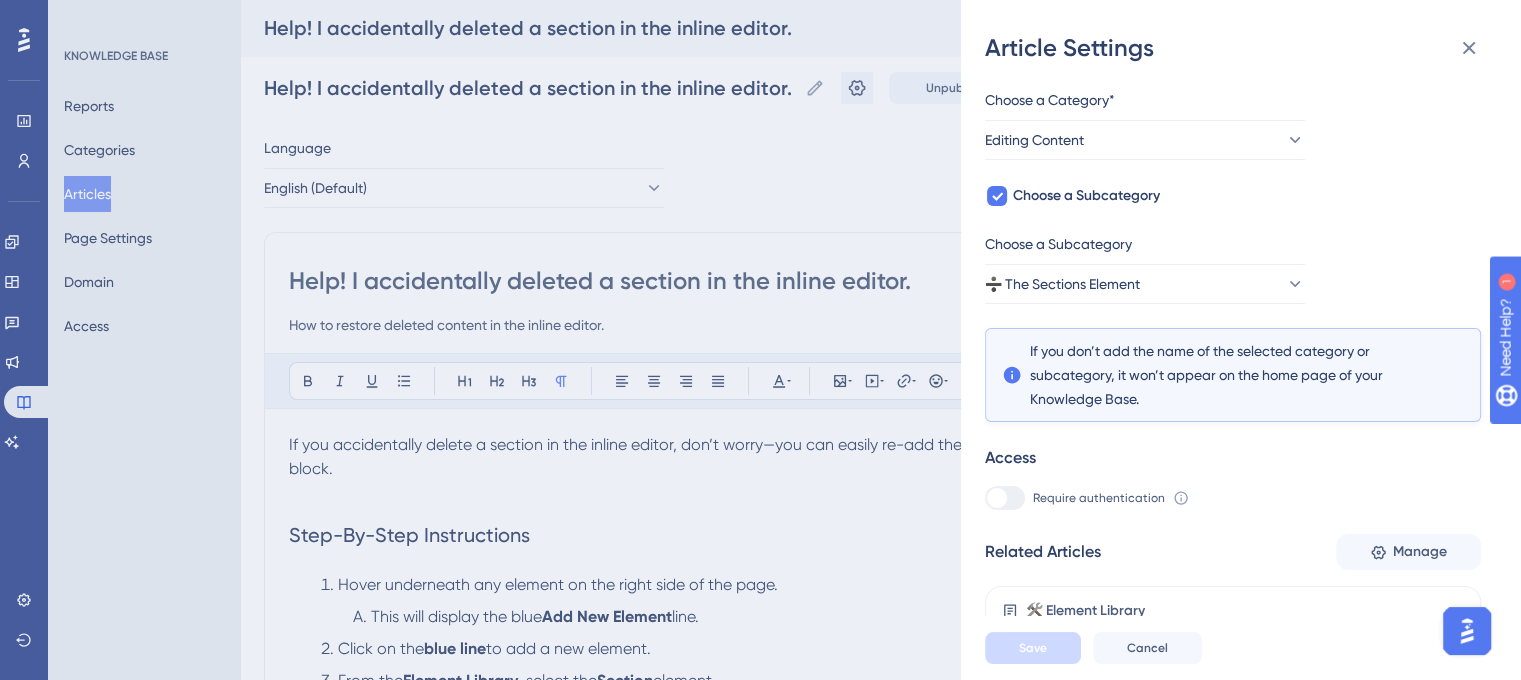 scroll, scrollTop: 165, scrollLeft: 0, axis: vertical 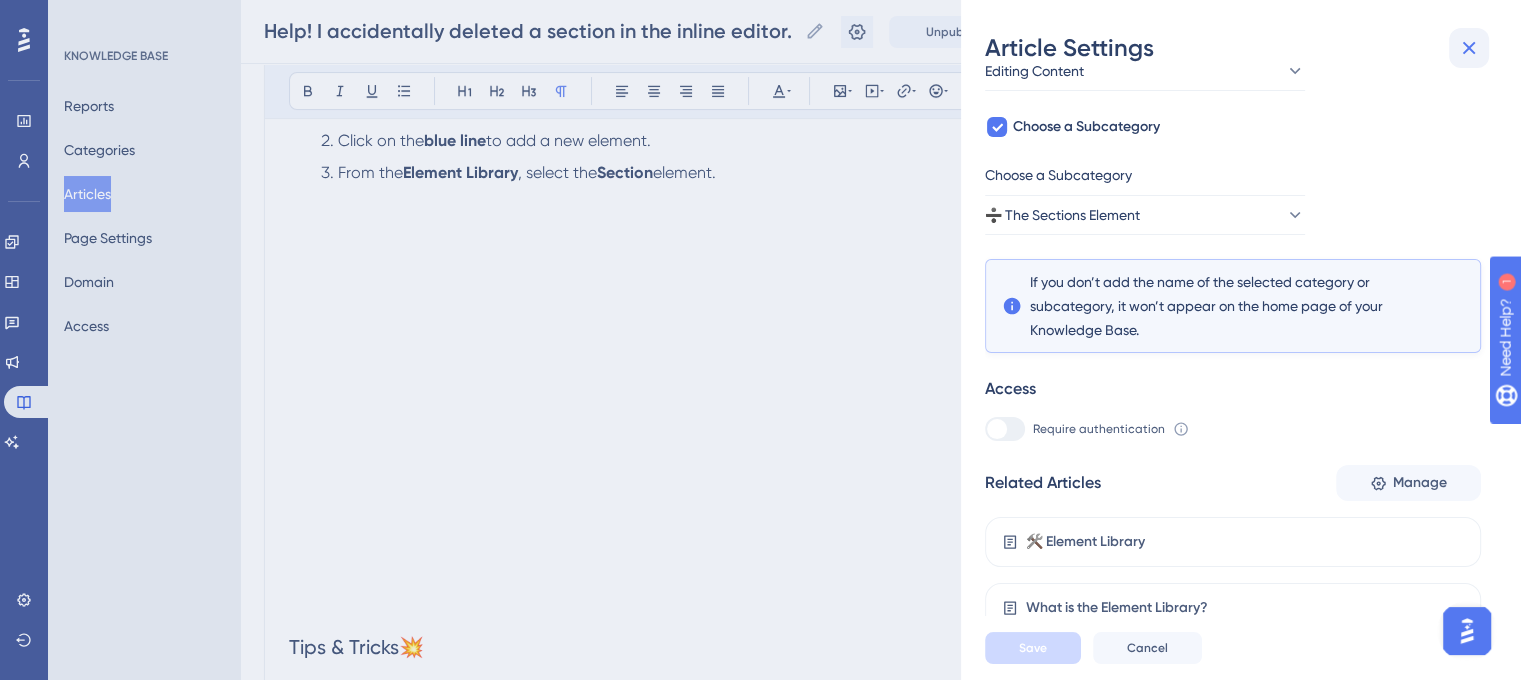 click 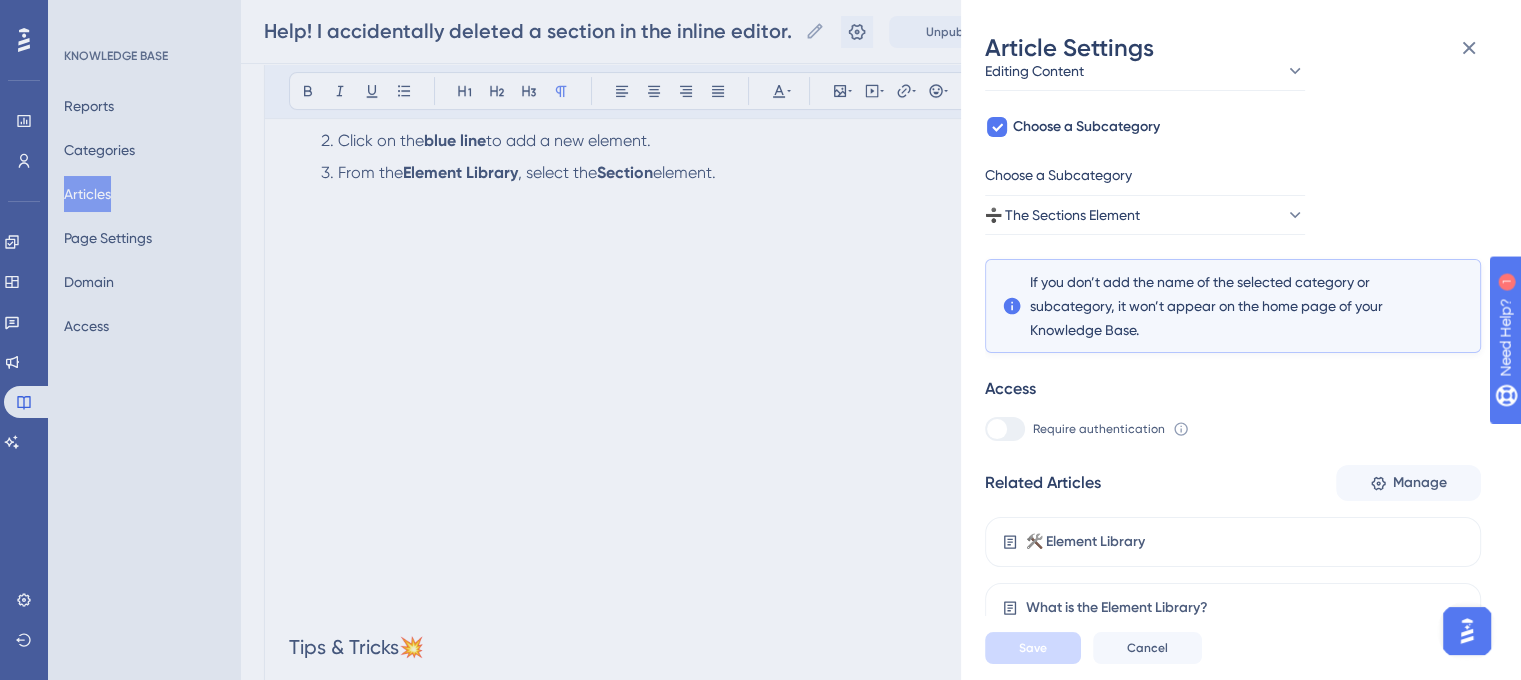 scroll, scrollTop: 0, scrollLeft: 0, axis: both 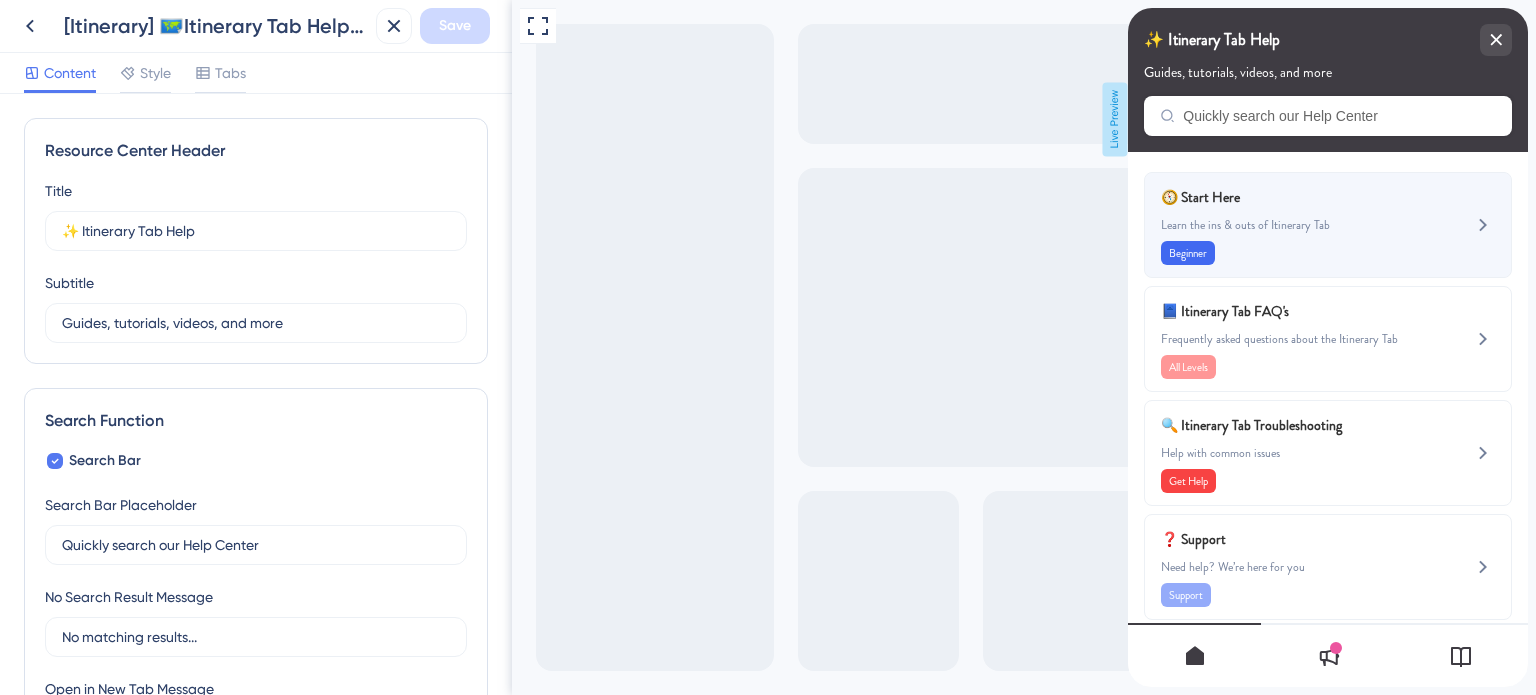 click on "Learn the ins & outs of Itinerary Tab" at bounding box center [1294, 225] 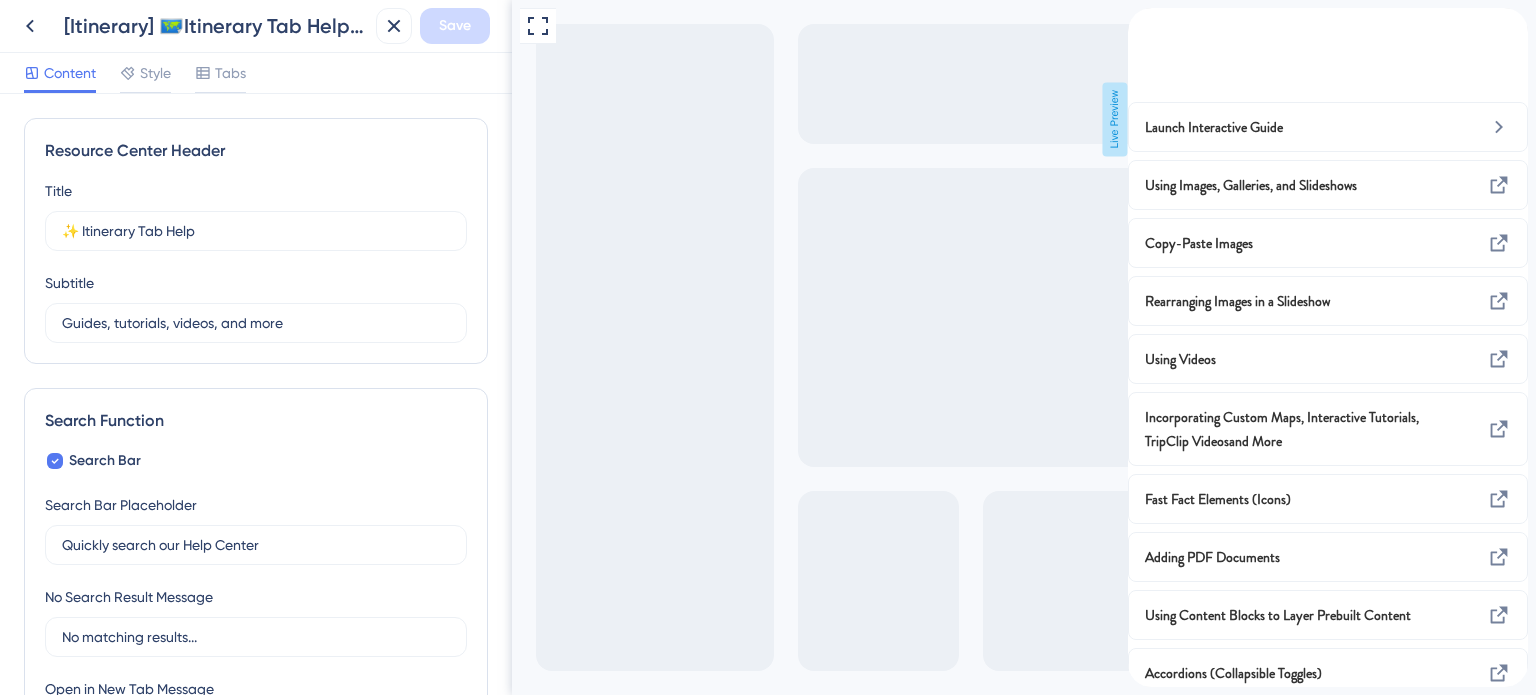click 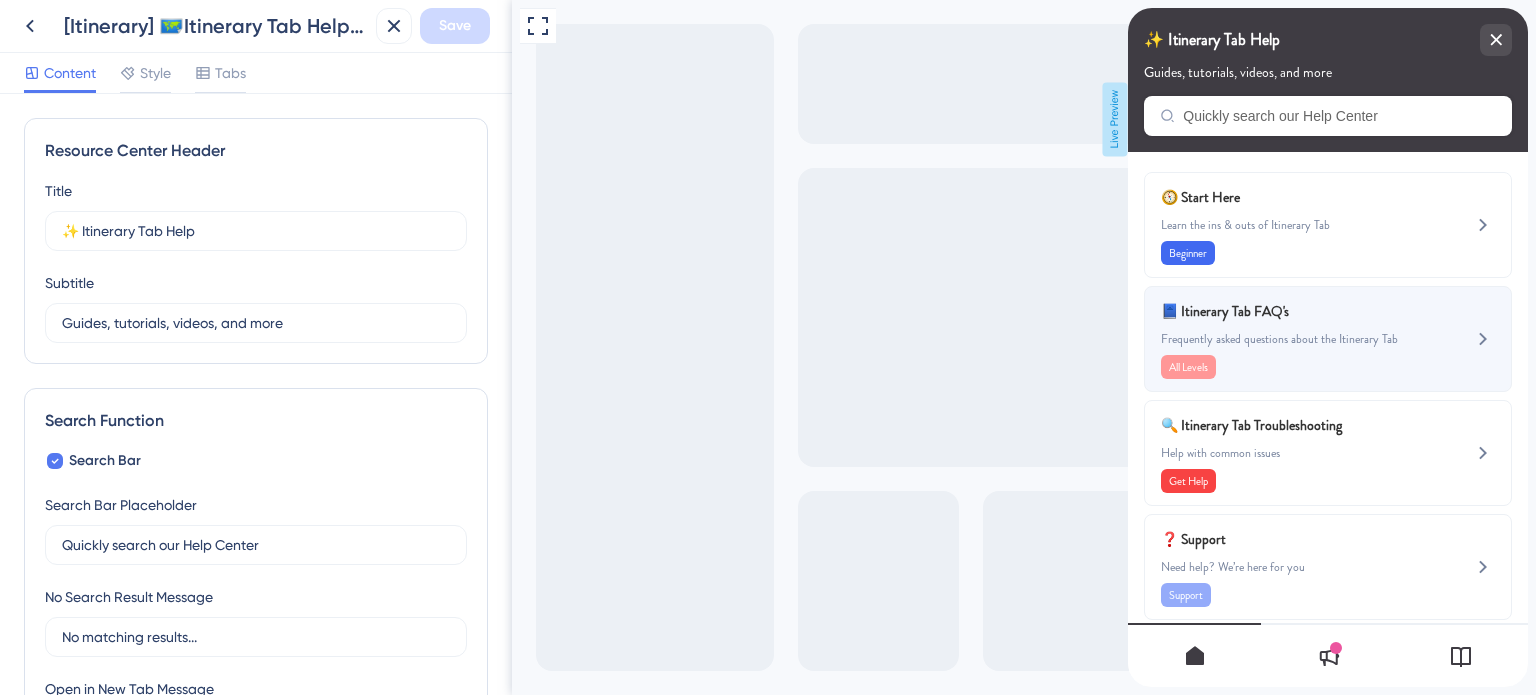 click on "📘   Itinerary Tab FAQ's" at bounding box center [1278, 311] 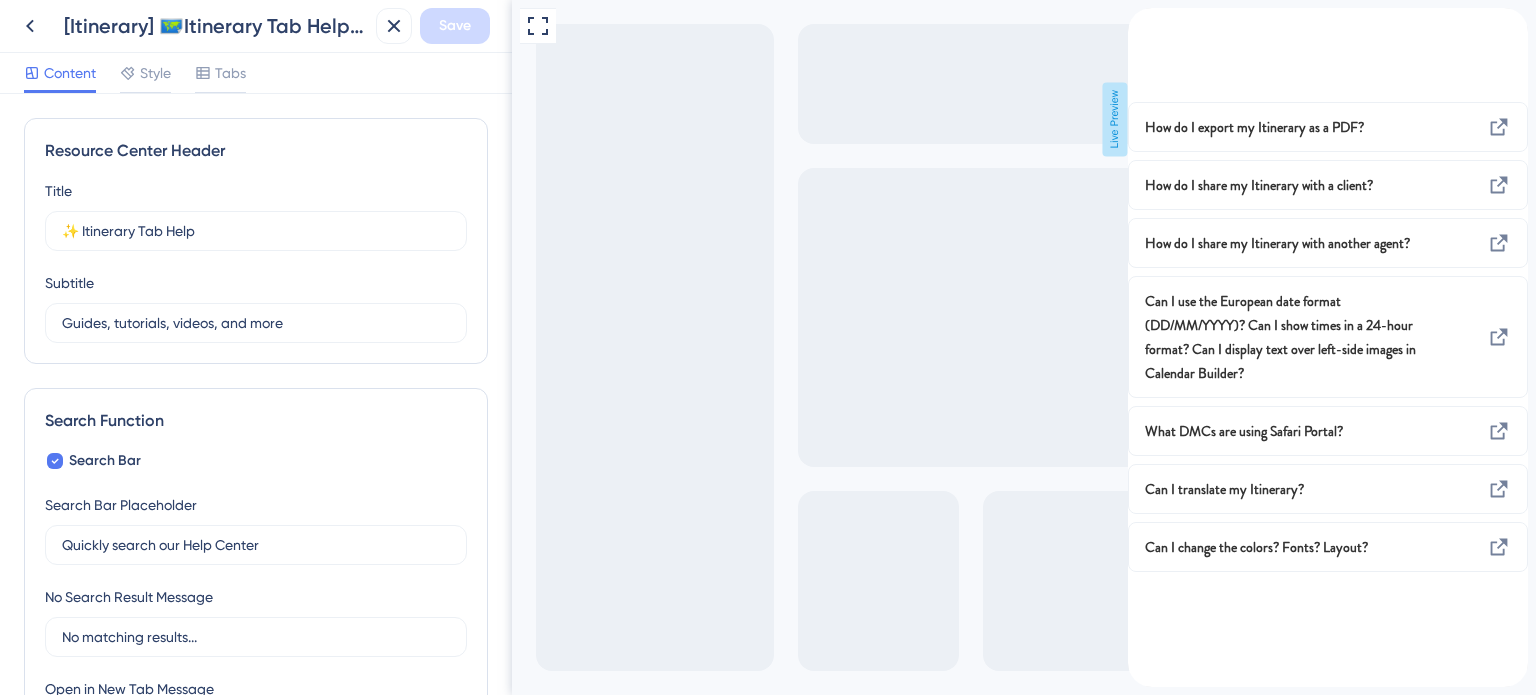 click 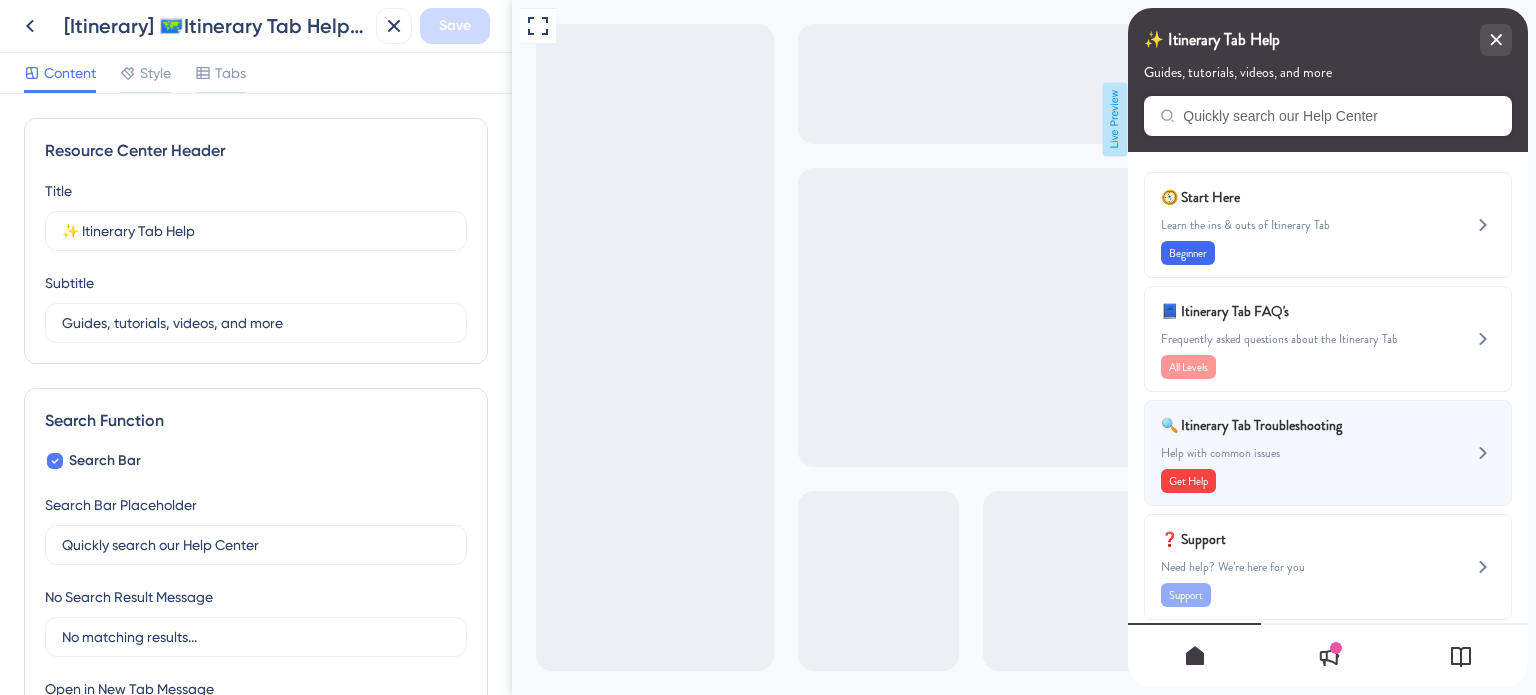 click on "Help with common issues" at bounding box center [1294, 453] 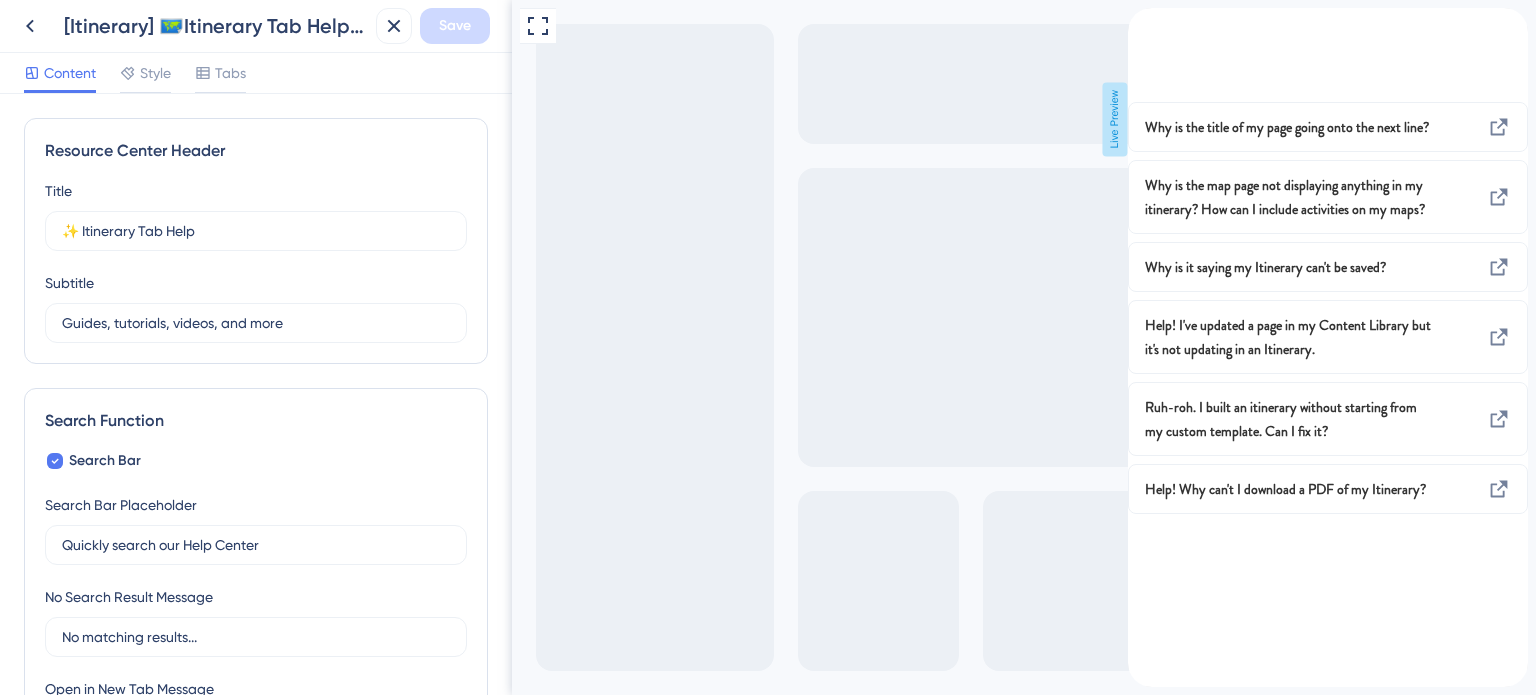 click 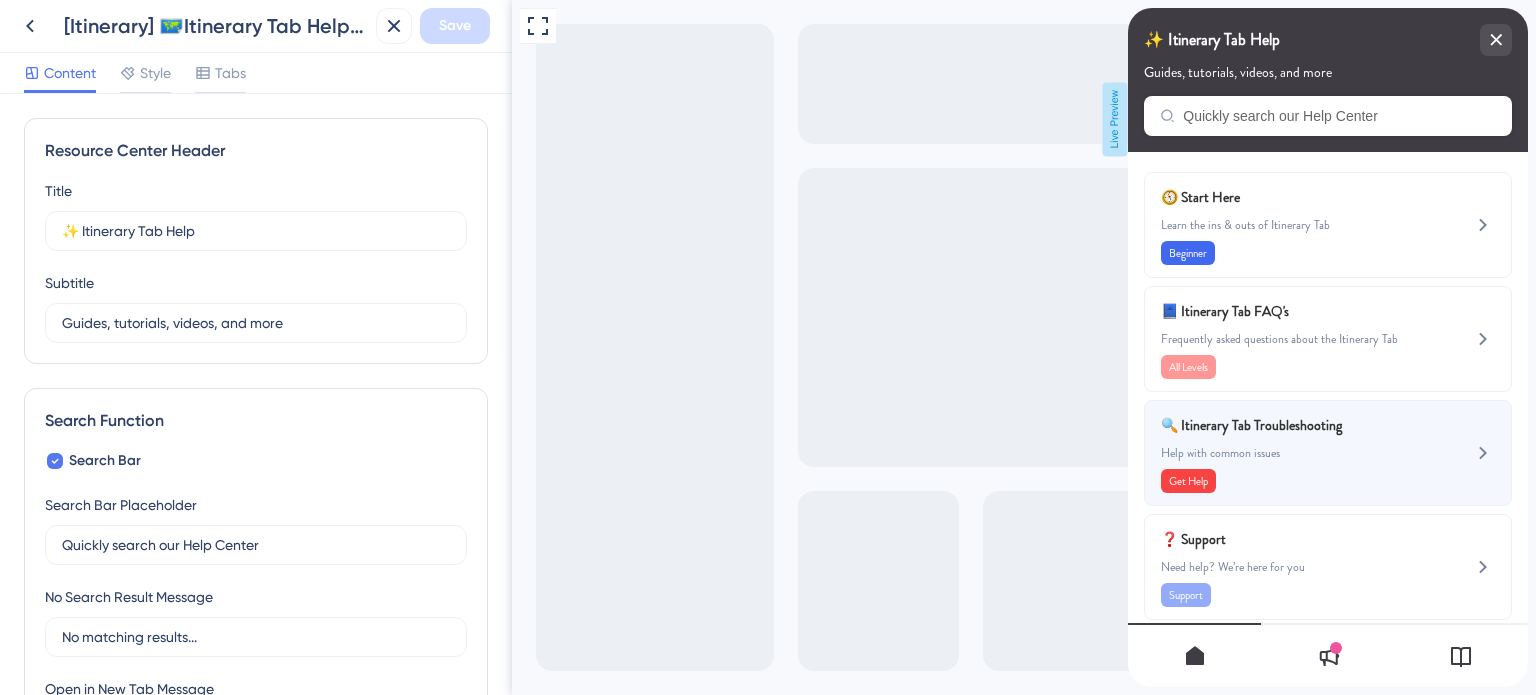 click on "🔍   Itinerary Tab Troubleshooting Help with common issues Get Help" at bounding box center (1294, 453) 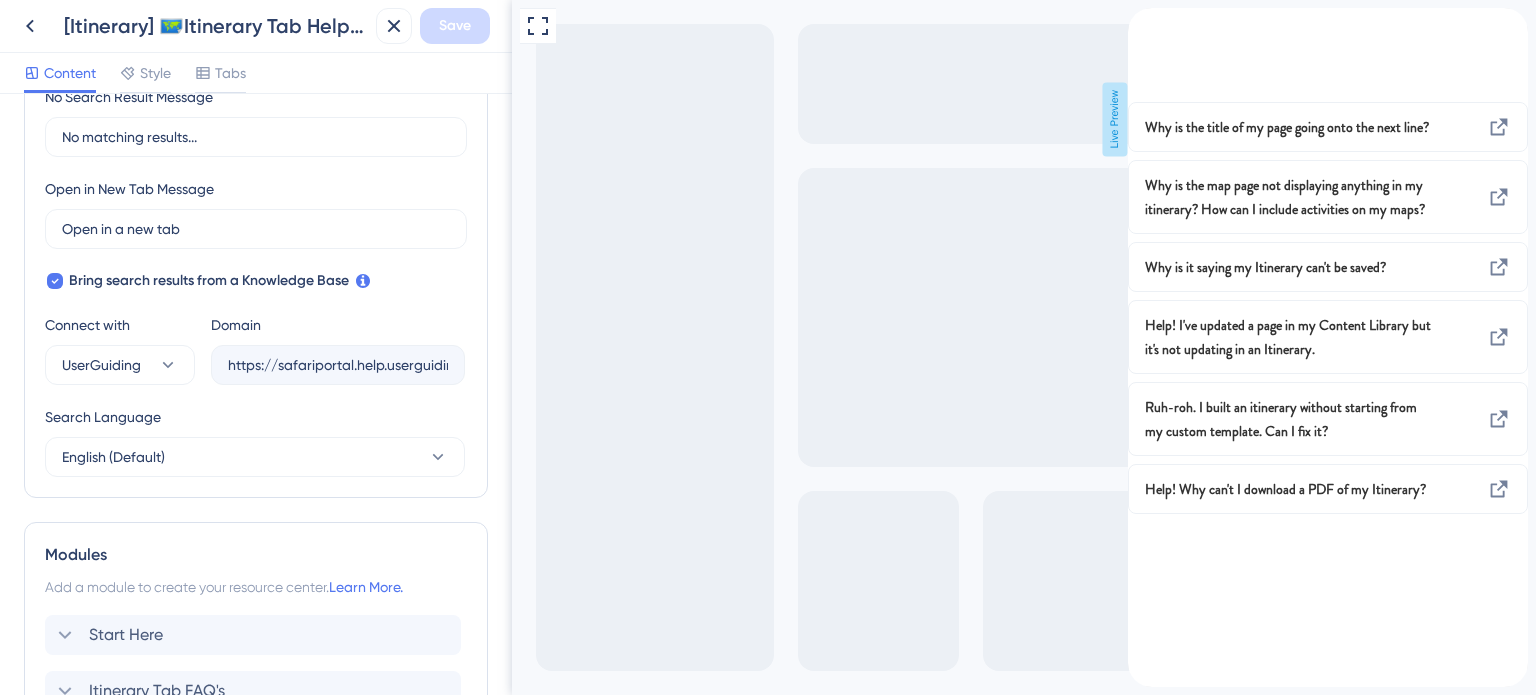 scroll, scrollTop: 800, scrollLeft: 0, axis: vertical 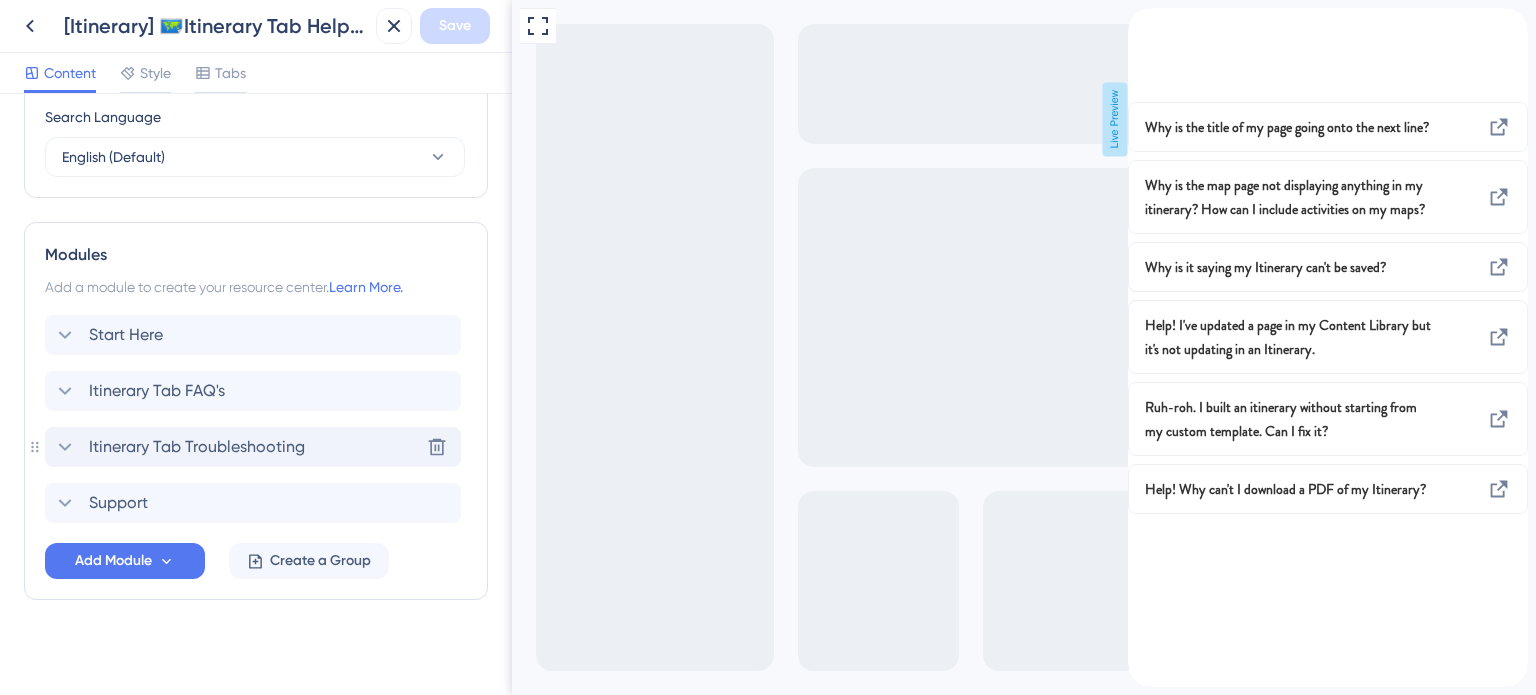 click on "Itinerary Tab Troubleshooting" at bounding box center (197, 447) 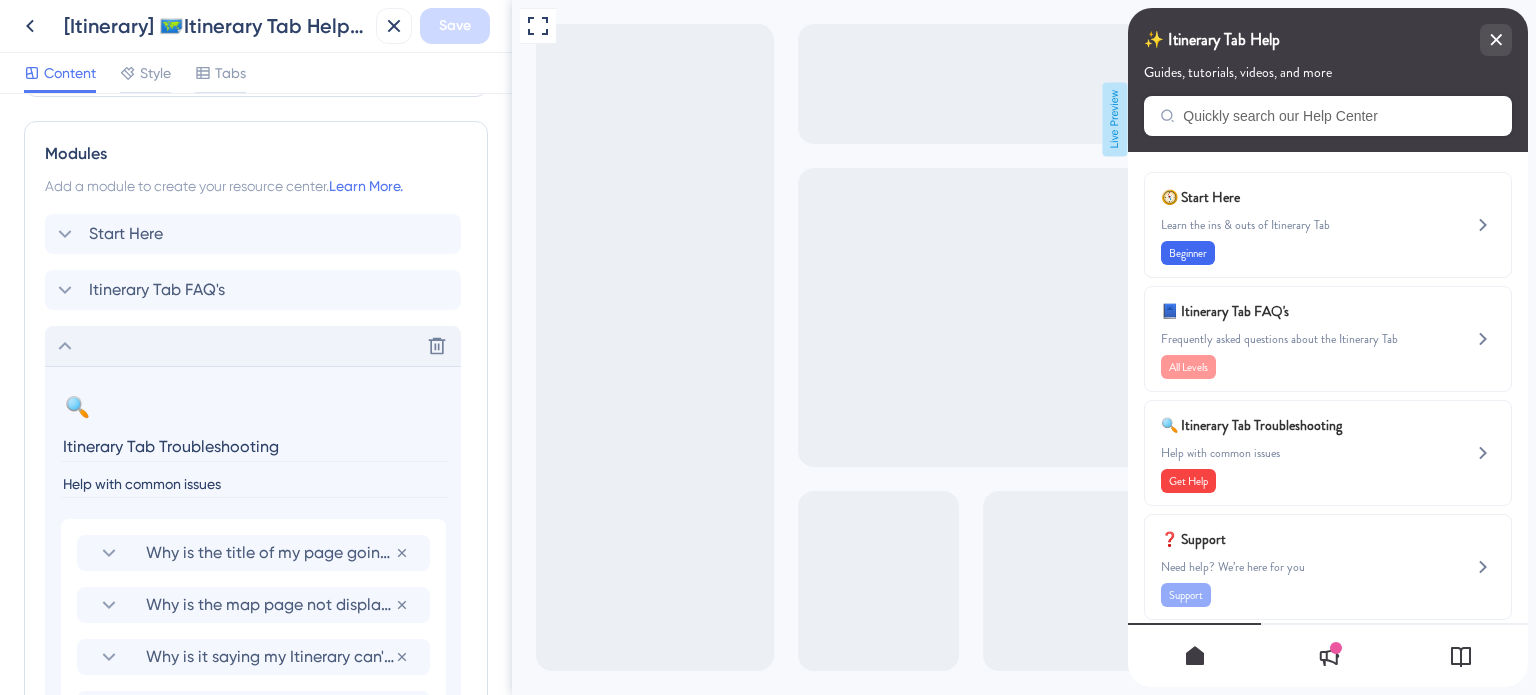 scroll, scrollTop: 1000, scrollLeft: 0, axis: vertical 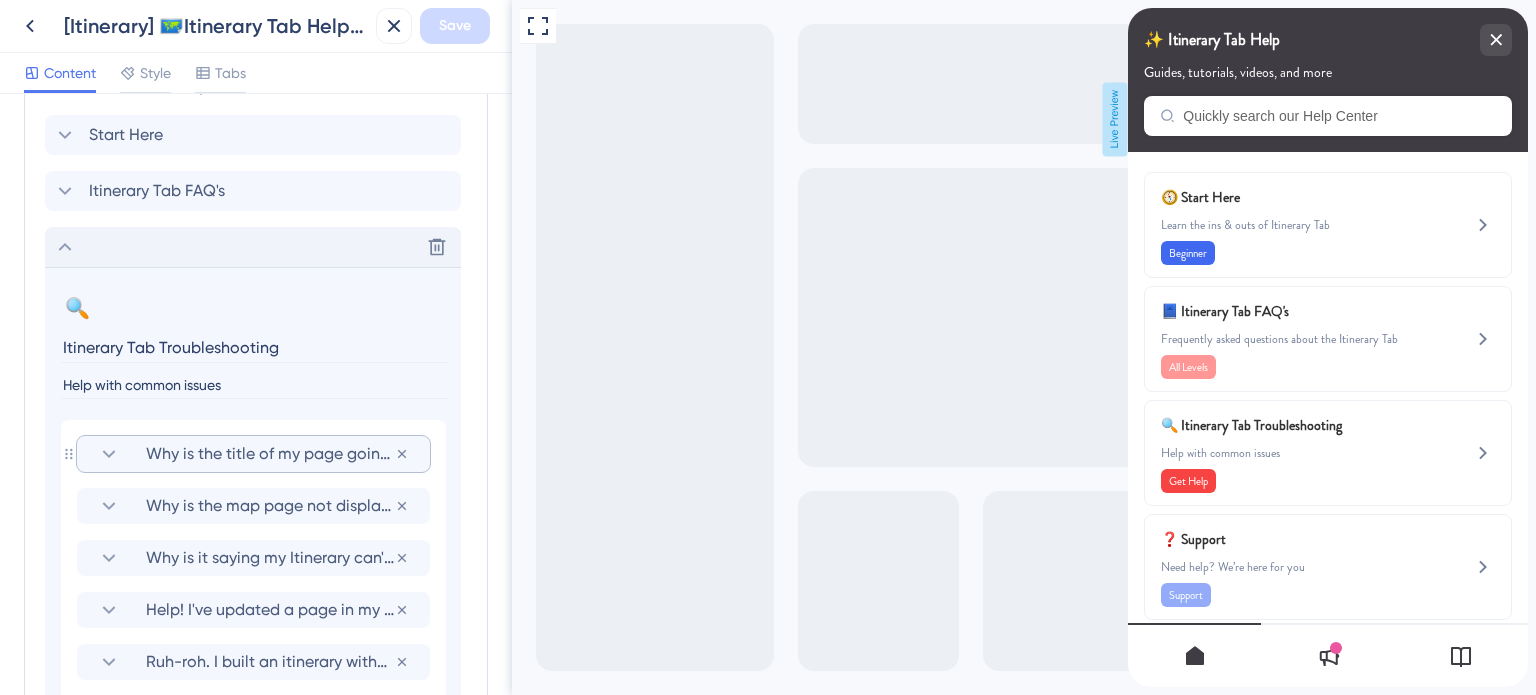 click on "Why is the title of my page going onto the next line?" at bounding box center [270, 454] 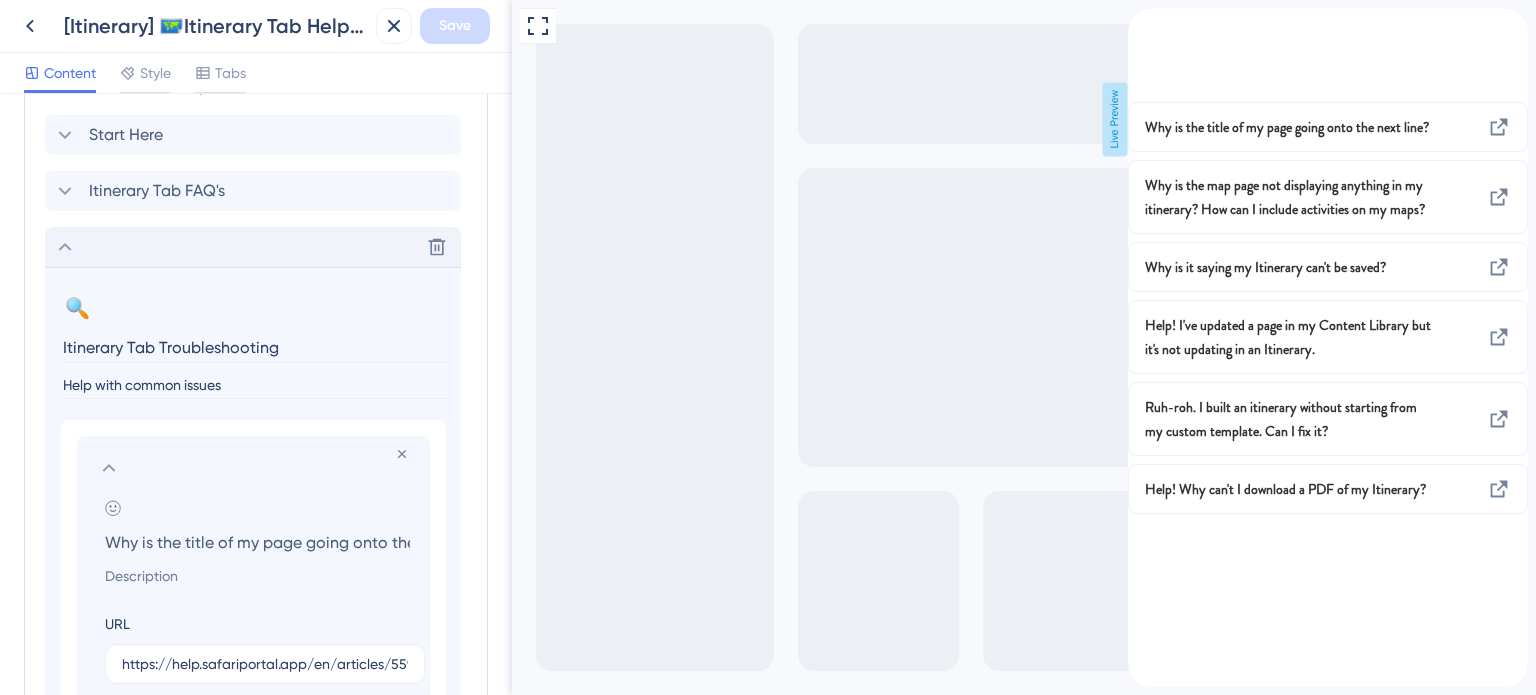 scroll, scrollTop: 0, scrollLeft: 77, axis: horizontal 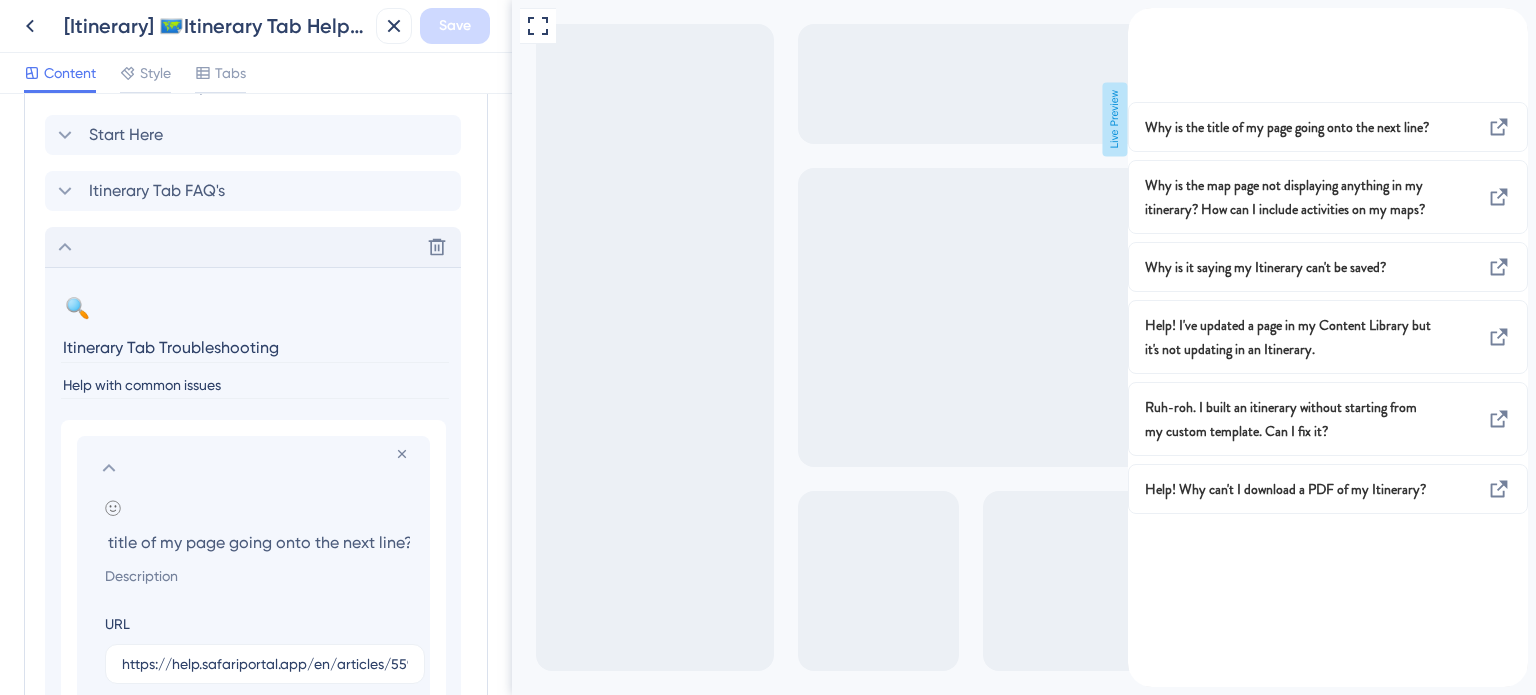 click 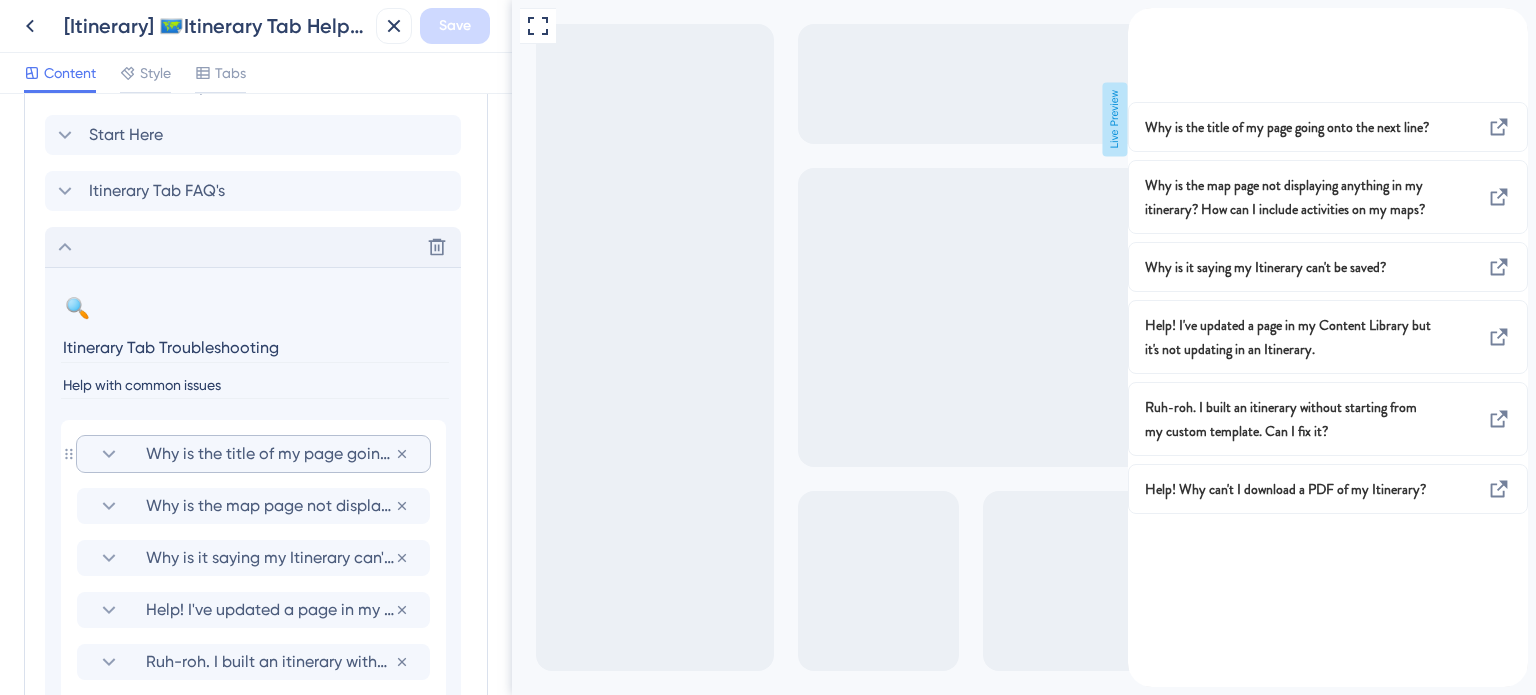 scroll, scrollTop: 1100, scrollLeft: 0, axis: vertical 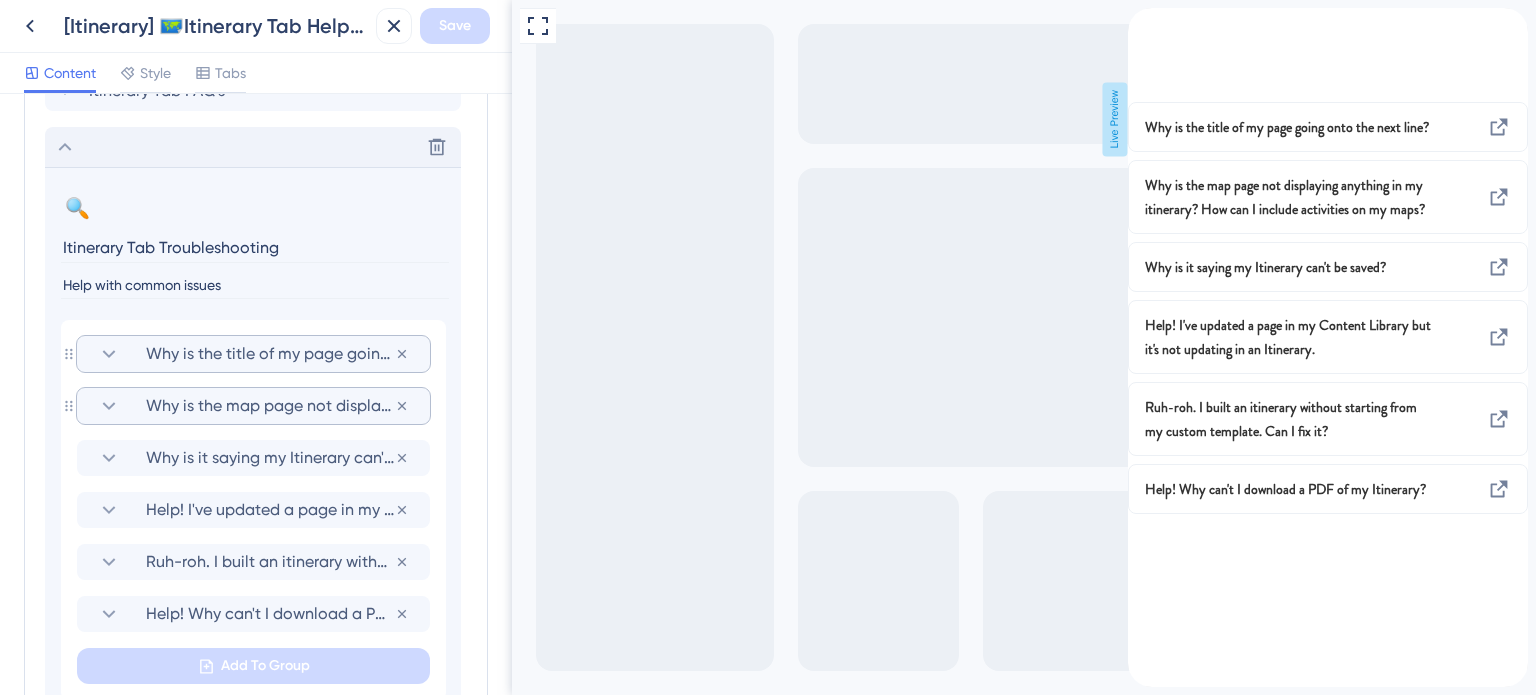 click on "Why is the map page not displaying anything in my itinerary? How can I include activities on my maps?" at bounding box center [270, 406] 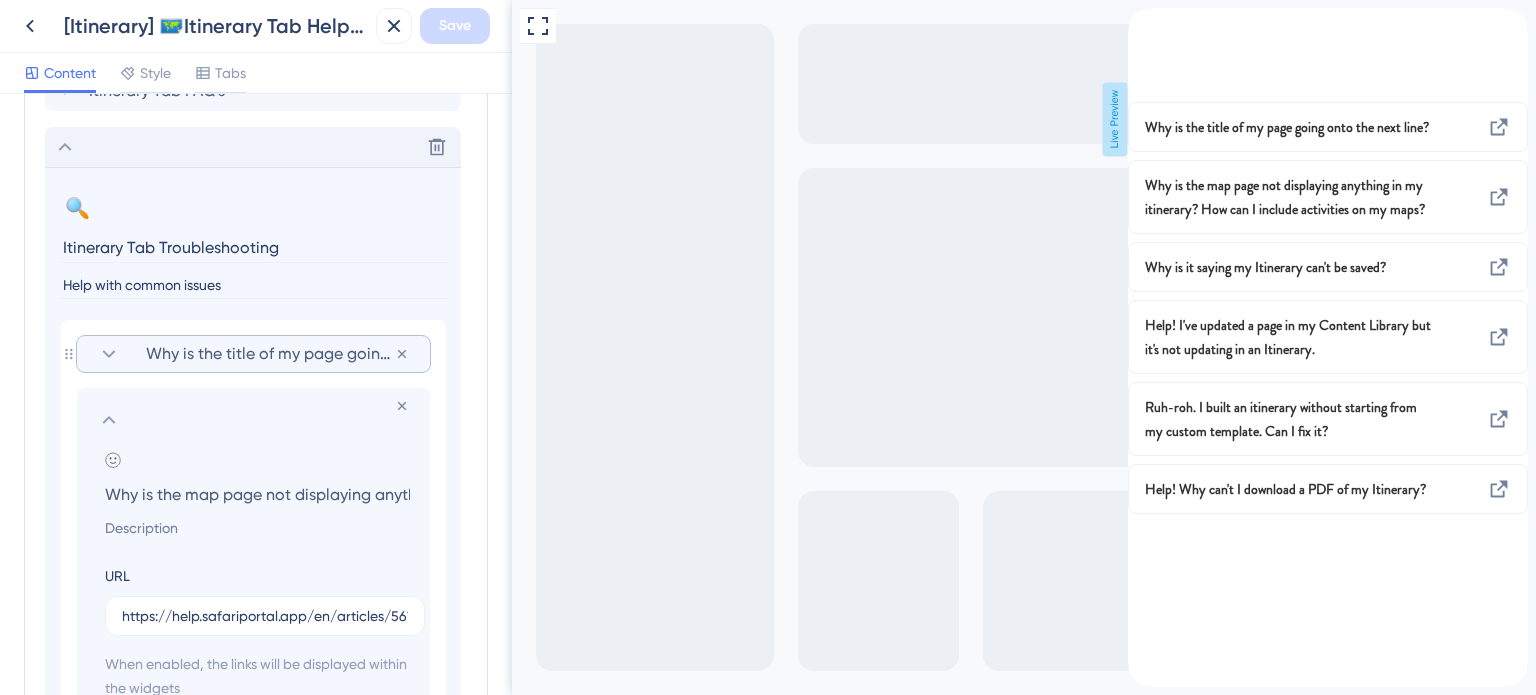 scroll, scrollTop: 0, scrollLeft: 448, axis: horizontal 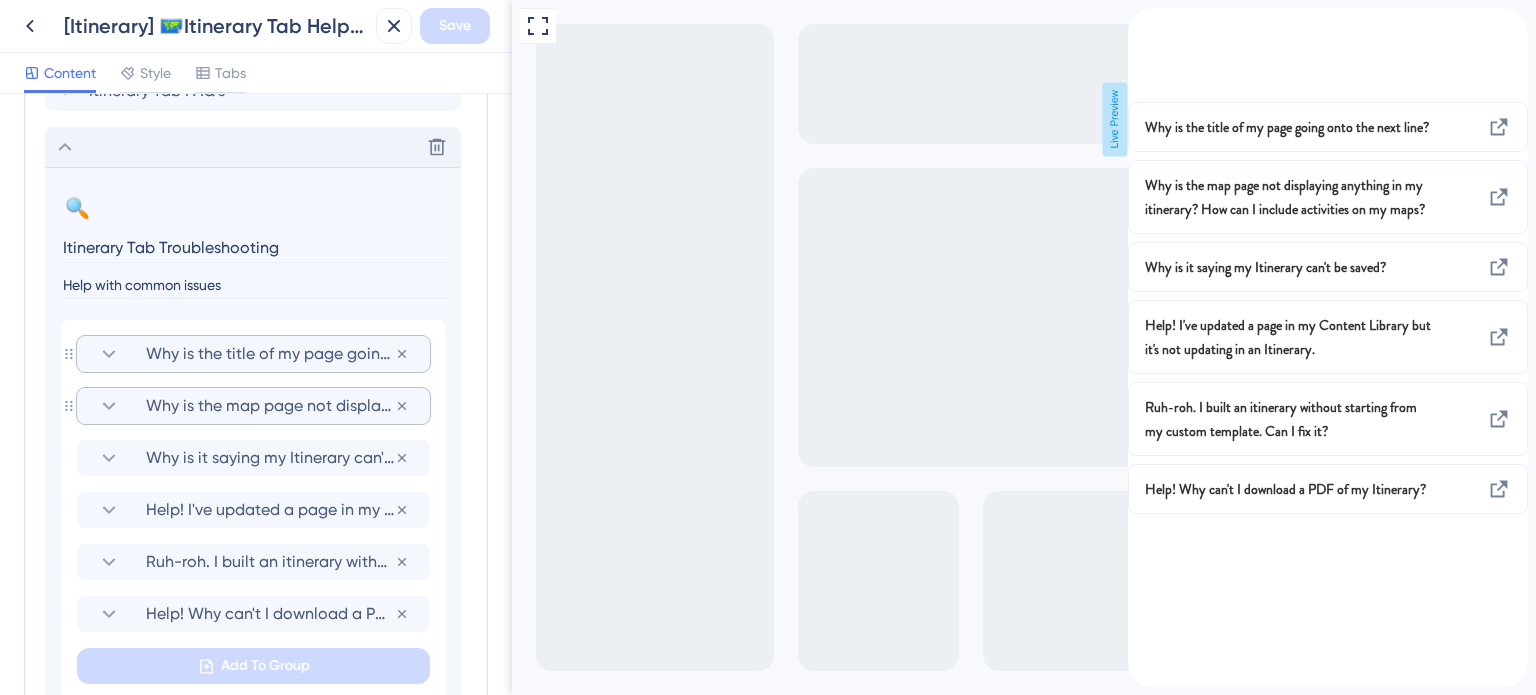 click on "Why is the map page not displaying anything in my itinerary? How can I include activities on my maps?" at bounding box center [270, 406] 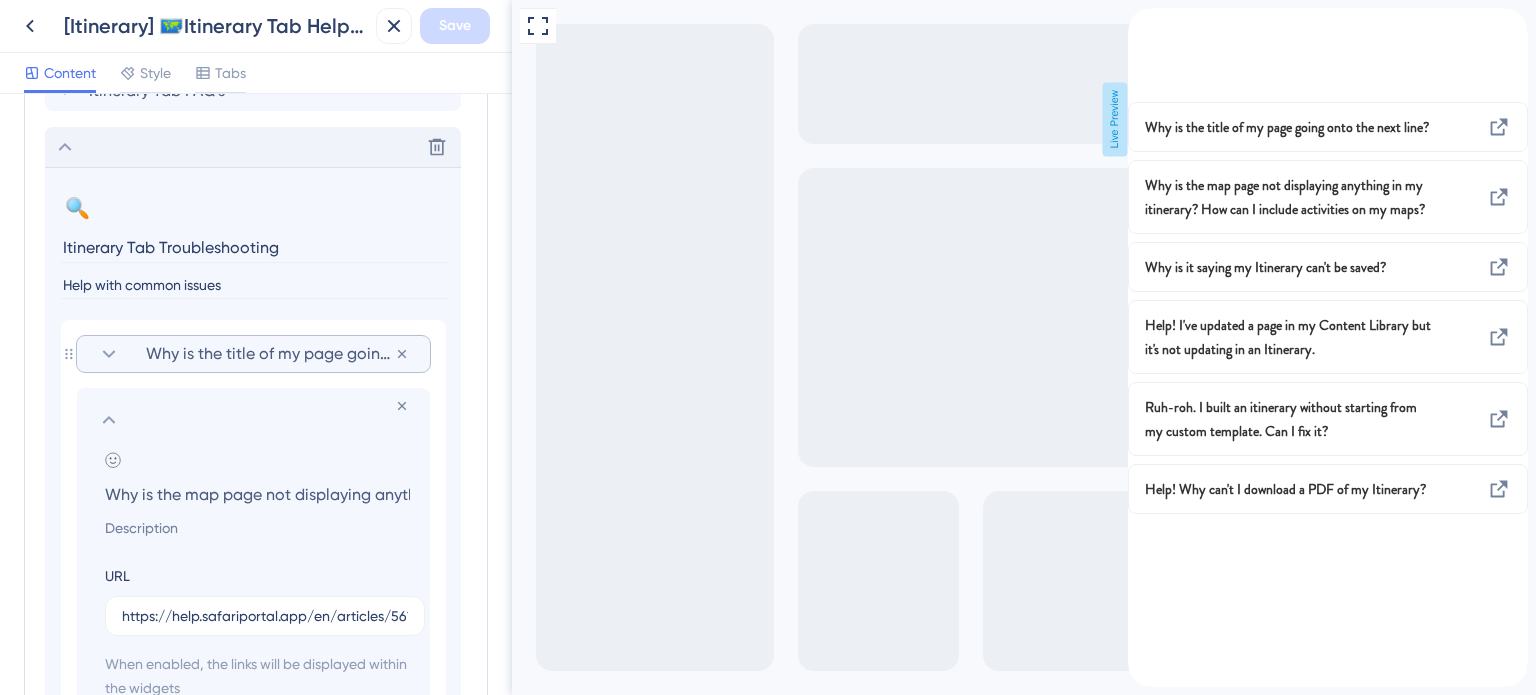 scroll, scrollTop: 0, scrollLeft: 448, axis: horizontal 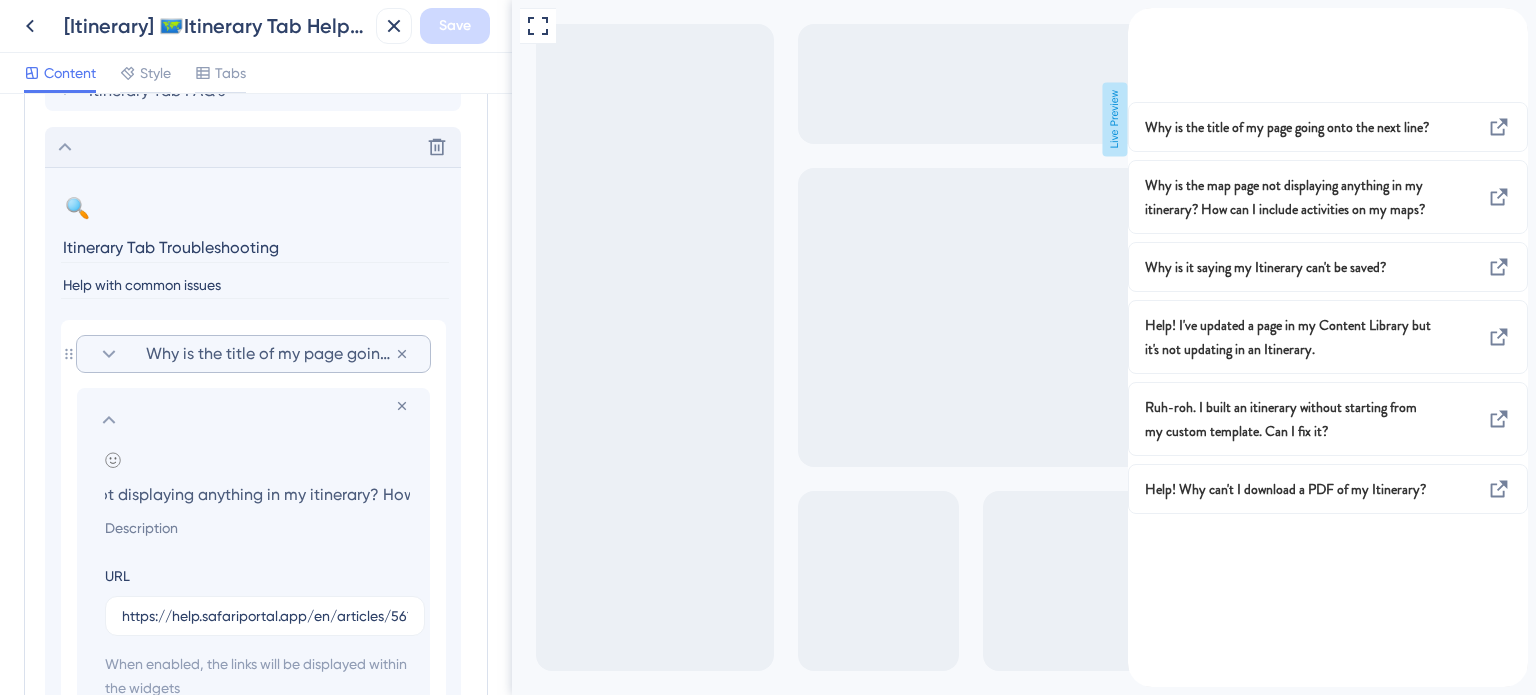 drag, startPoint x: 213, startPoint y: 491, endPoint x: 106, endPoint y: 492, distance: 107.00467 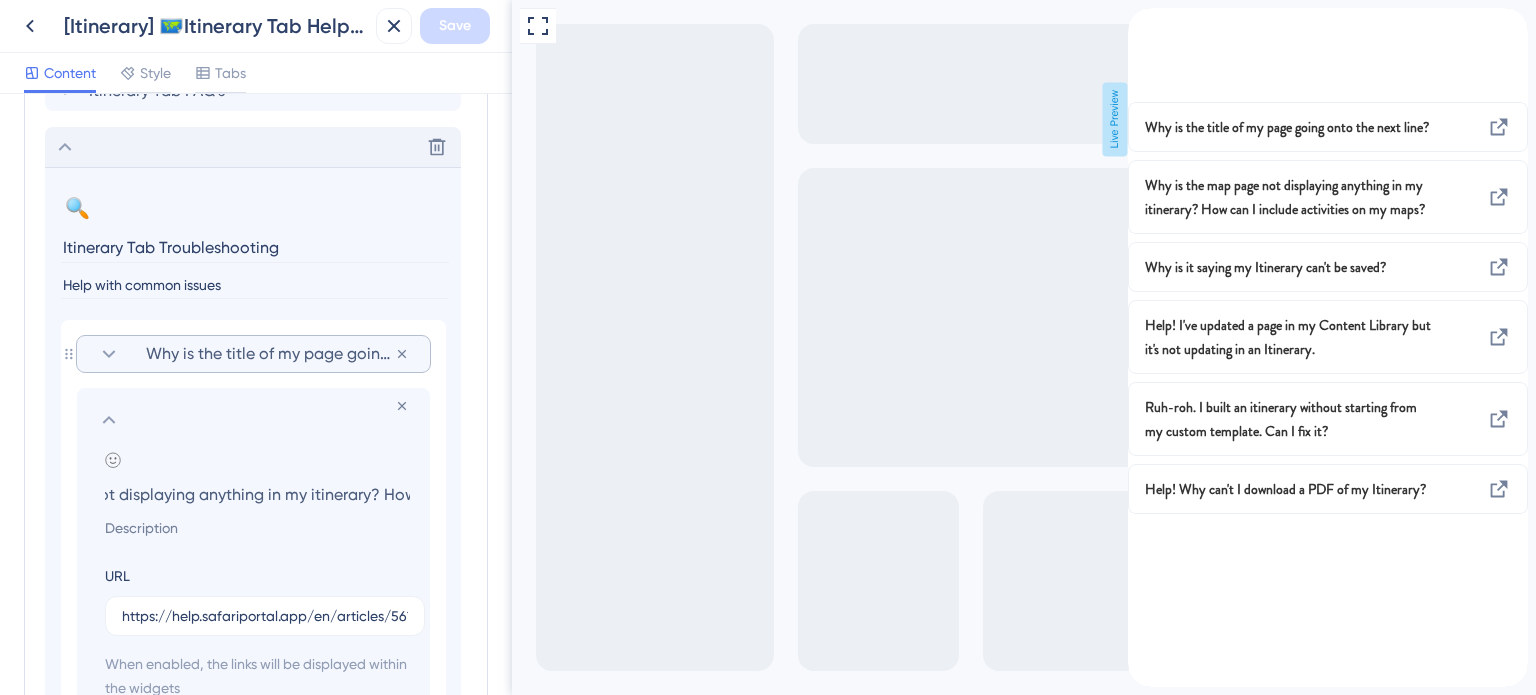 click on "Why is the map page not displaying anything in my itinerary? How can I include activities on my maps?" at bounding box center [257, 494] 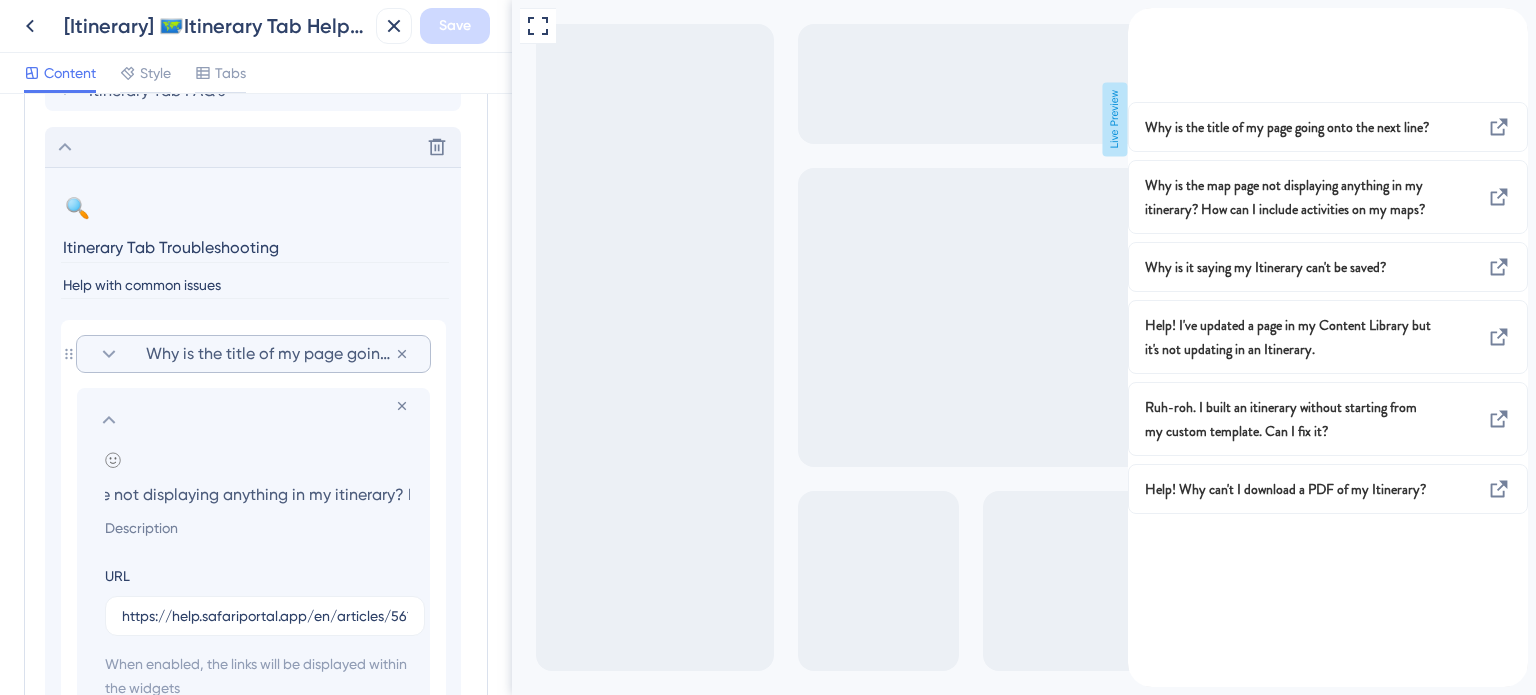 click on "Why is the map page not displaying anything in my itinerary? How can I include activities on my maps?" at bounding box center [257, 494] 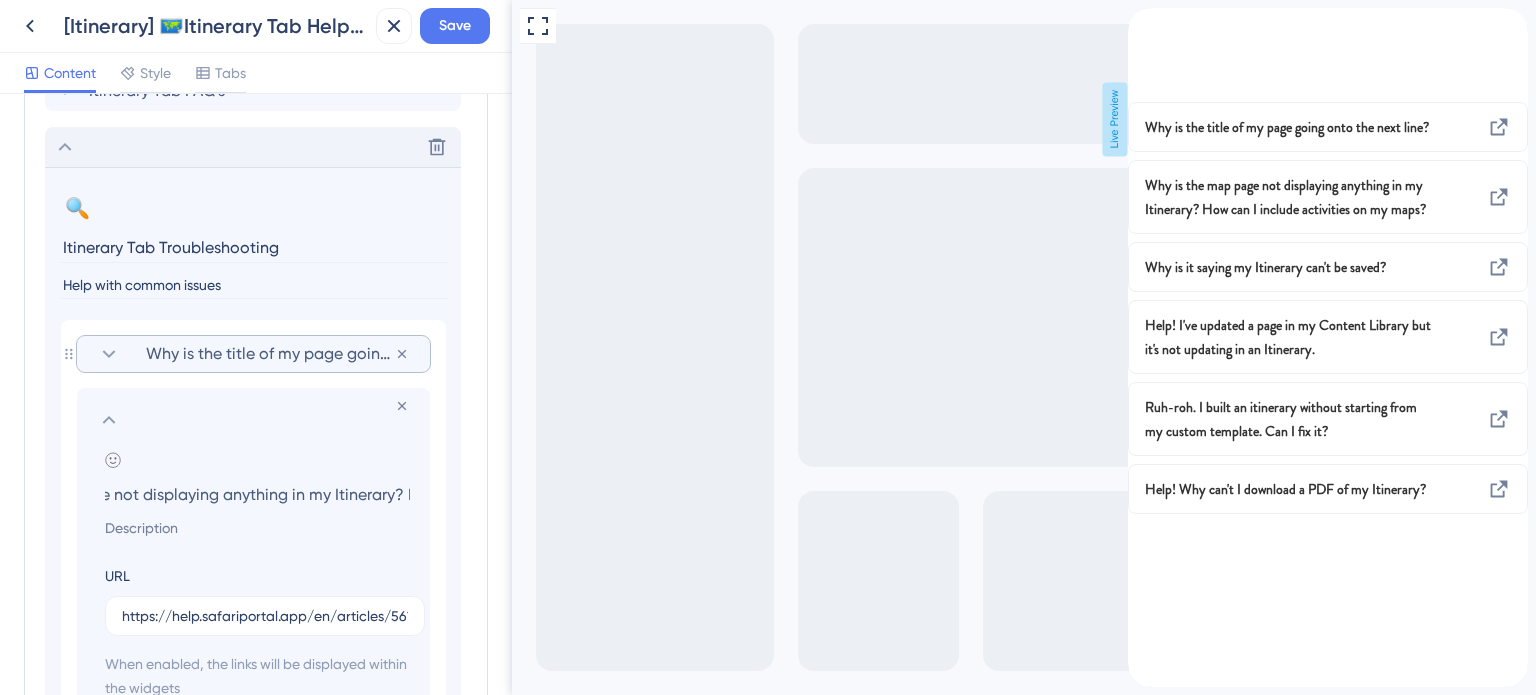 type on "Why is the map page not displaying anything in my Itinerary? How can I include activities on my maps?" 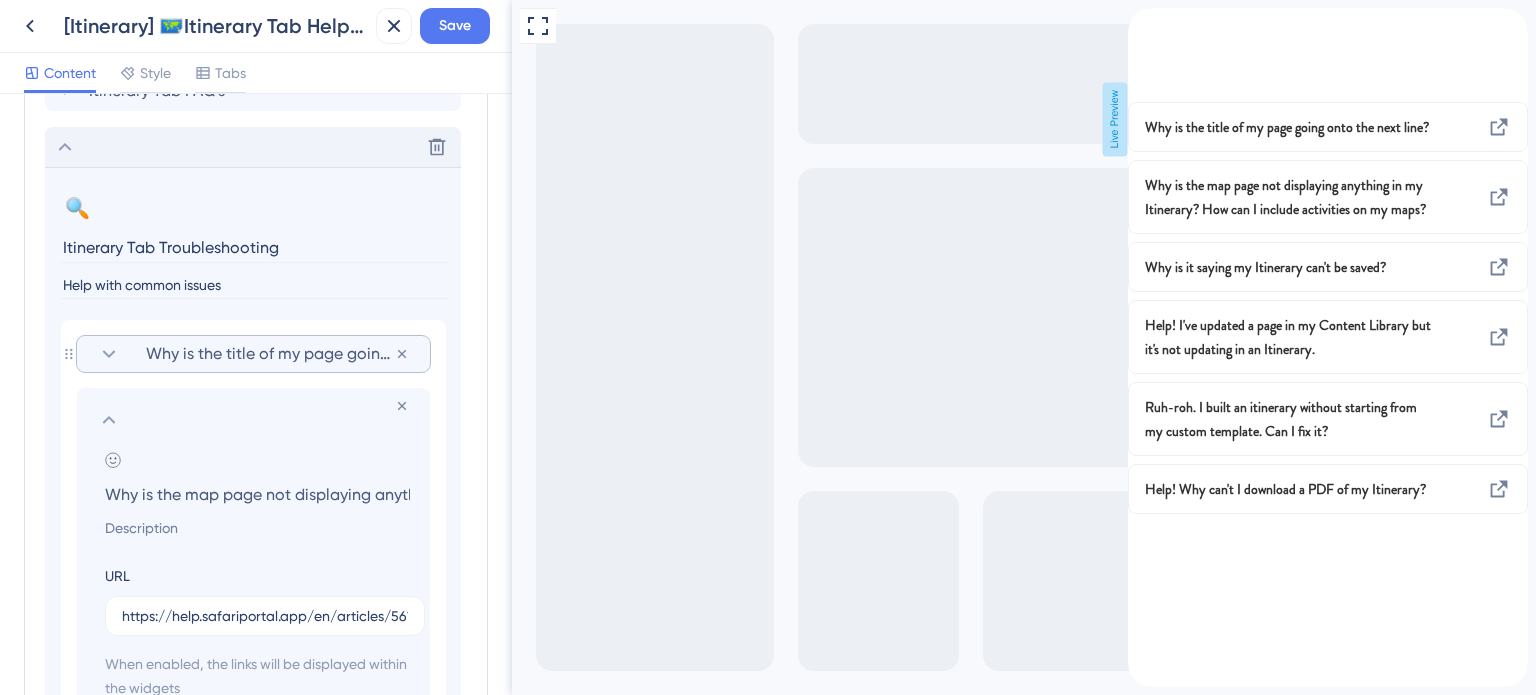 click 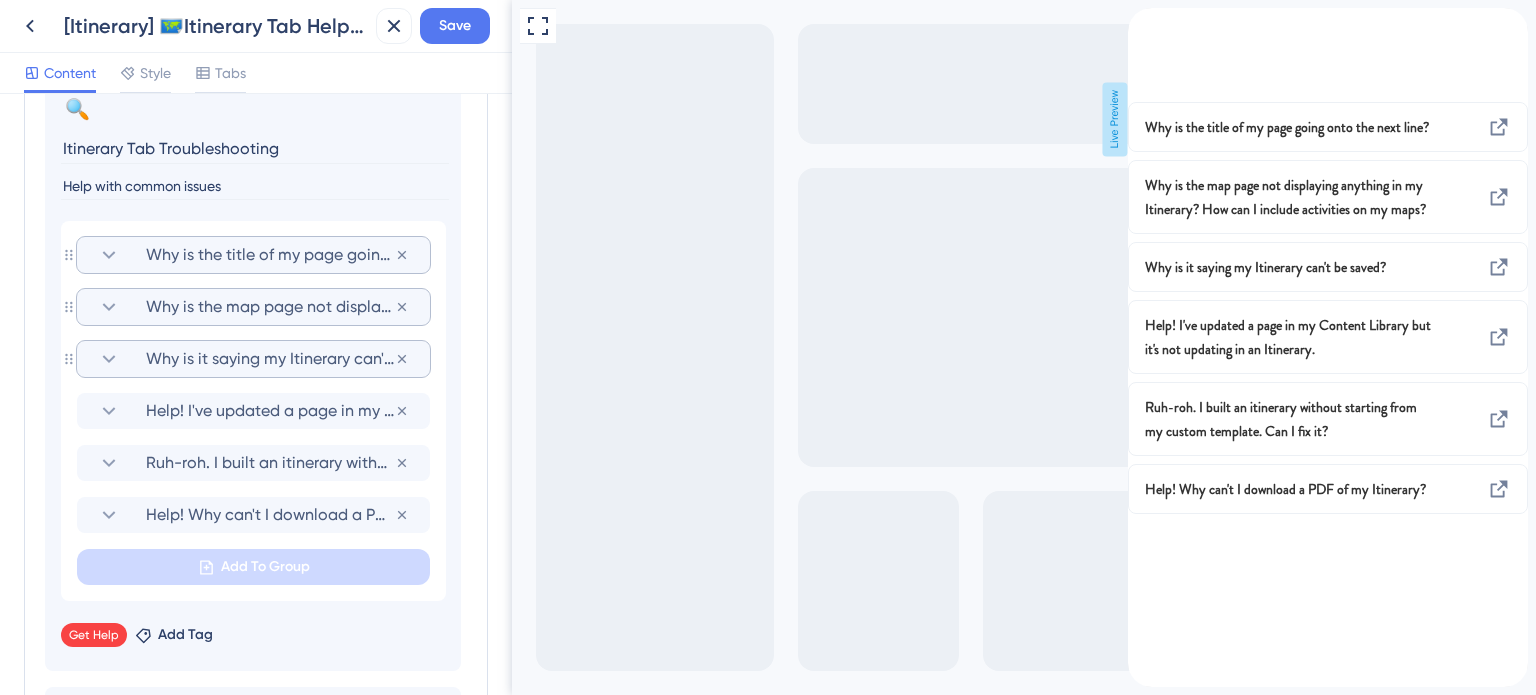 scroll, scrollTop: 1200, scrollLeft: 0, axis: vertical 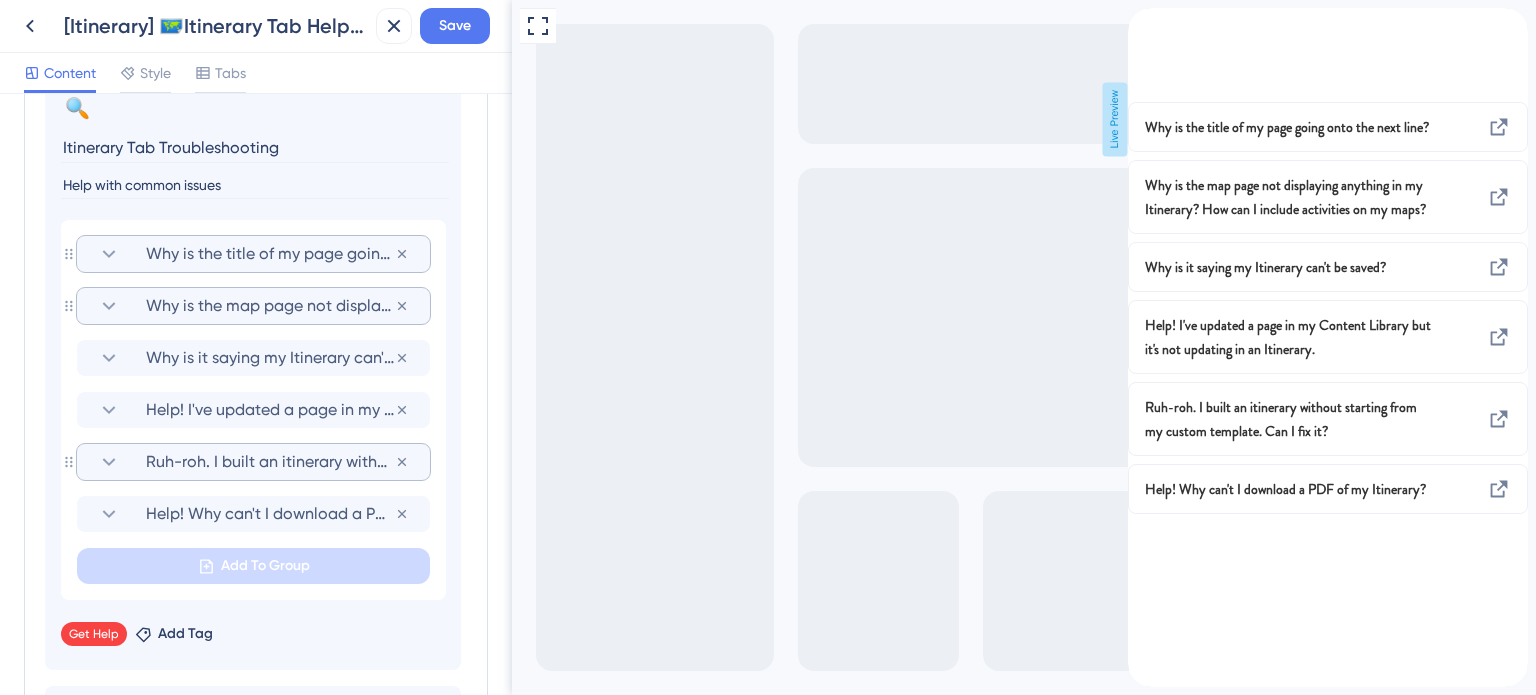 click on "Ruh-roh. I built an itinerary without starting from my custom template. Can I fix it?" at bounding box center [270, 462] 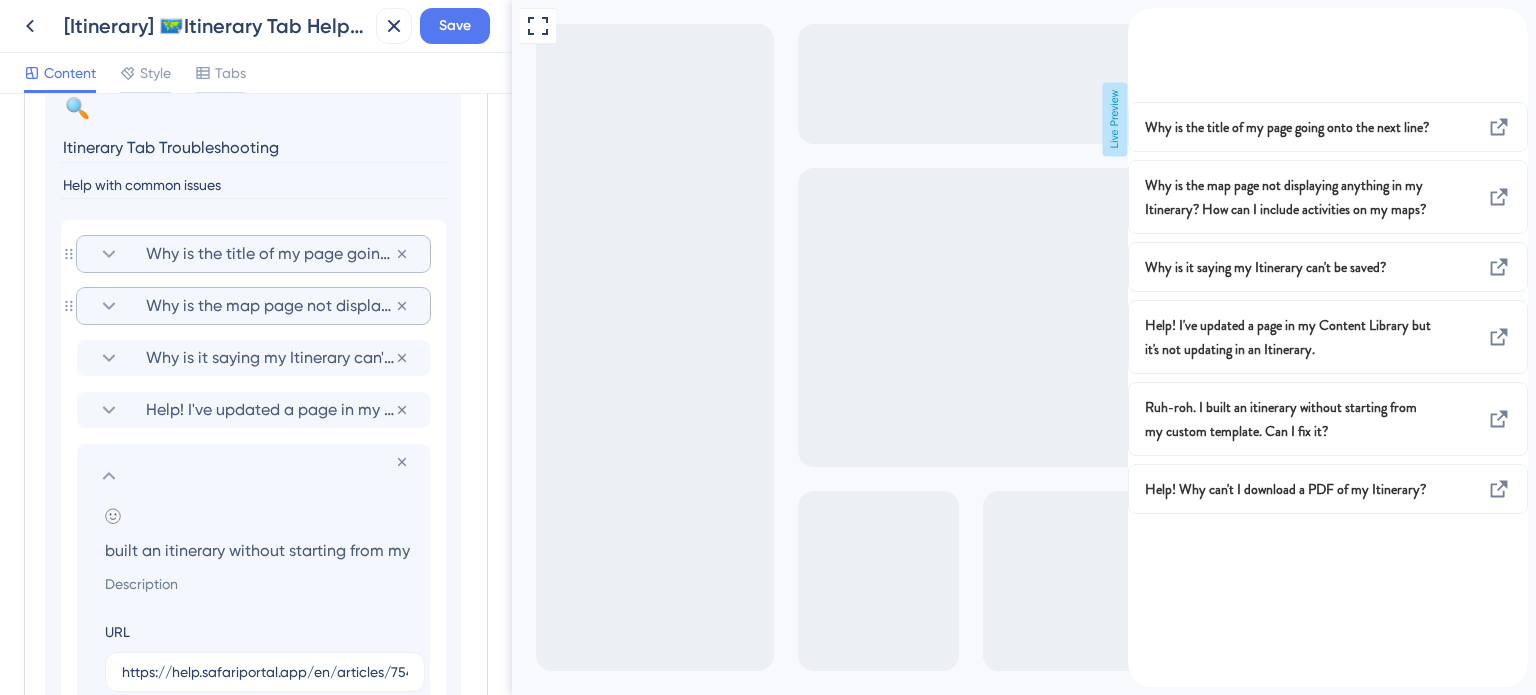 scroll, scrollTop: 0, scrollLeft: 0, axis: both 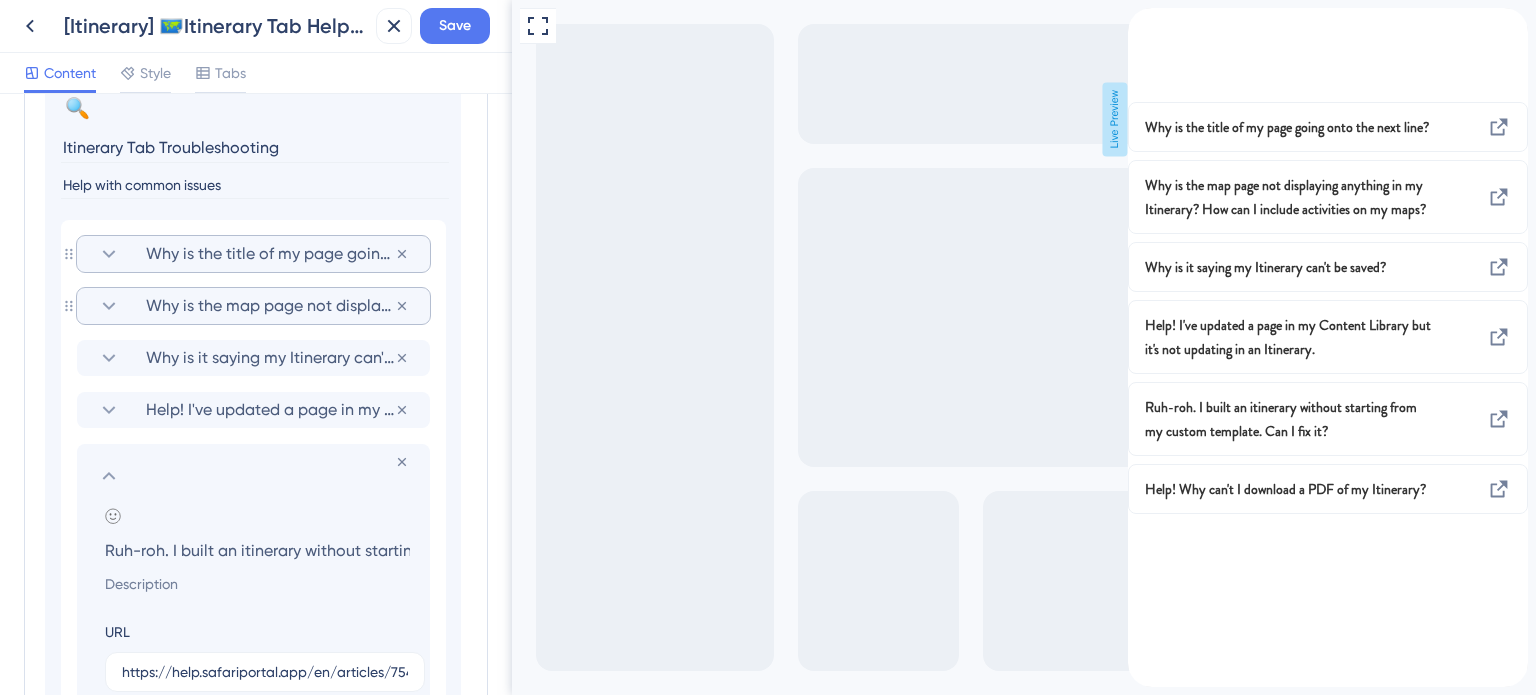 drag, startPoint x: 228, startPoint y: 548, endPoint x: 86, endPoint y: 548, distance: 142 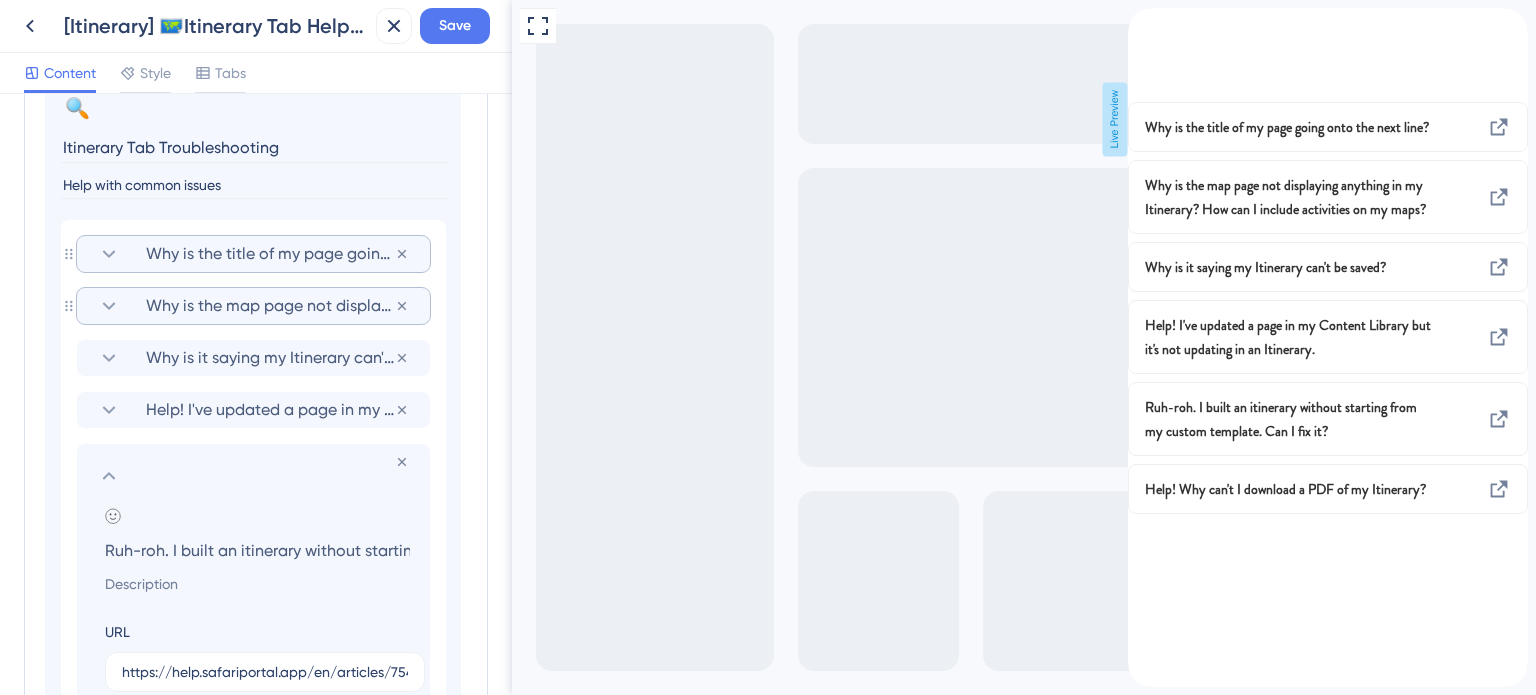 click on "Remove from group Add emoji Ruh-roh. I built an itinerary without starting from my custom template. Can I fix it? URL https://help.safariportal.app/en/articles/7547-ruhroh-i-built-an-itinerary-without-starting-from When enabled, the links will be displayed within the widgets Display in Widget Preview Add Tag" at bounding box center [253, 669] 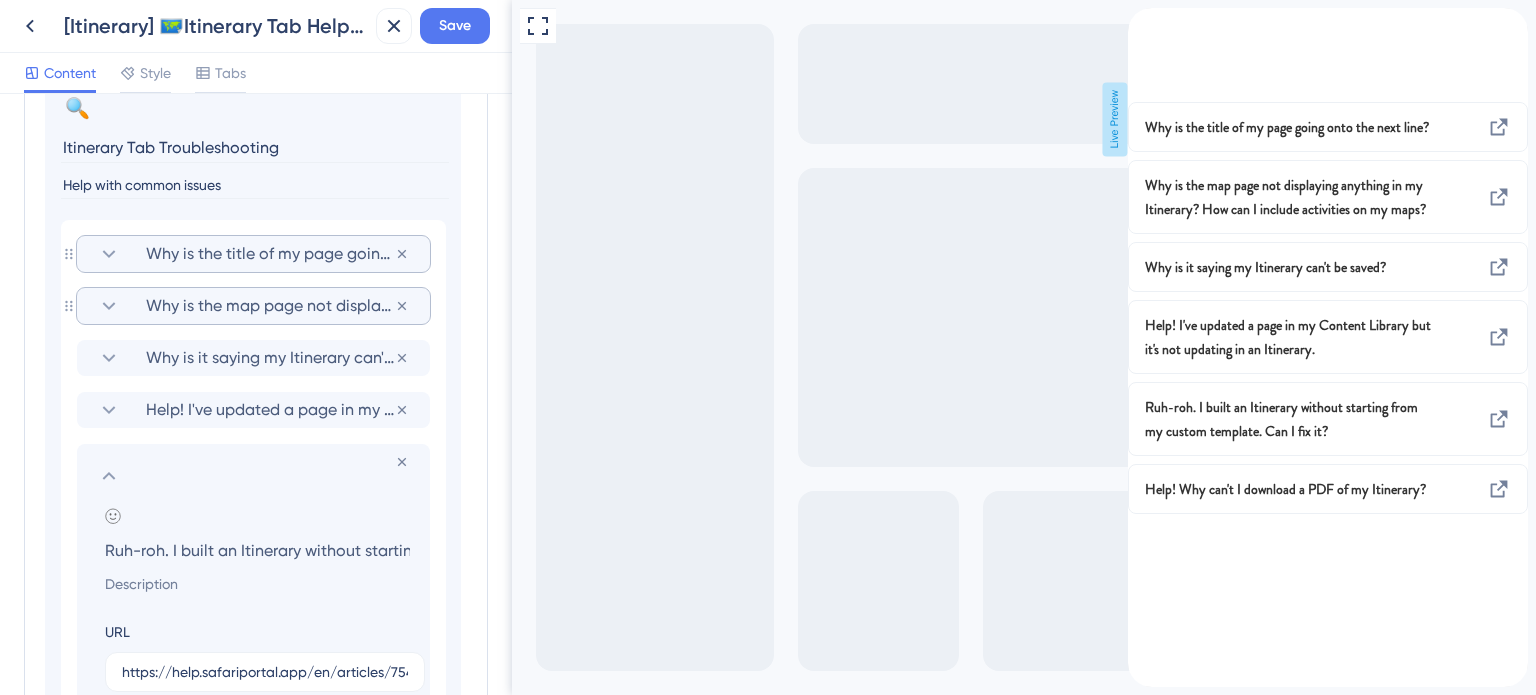 type on "Ruh-roh. I built an Itinerary without starting from my custom template. Can I fix it?" 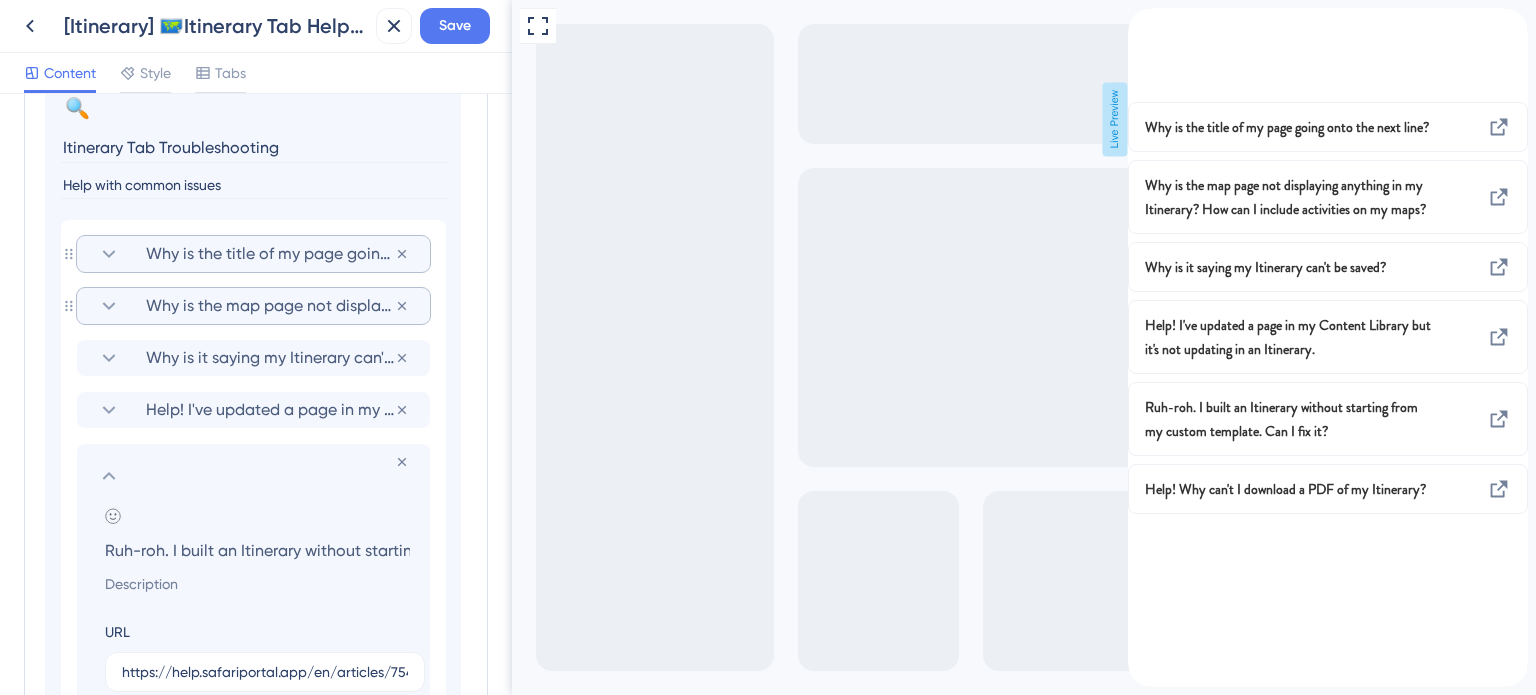 click 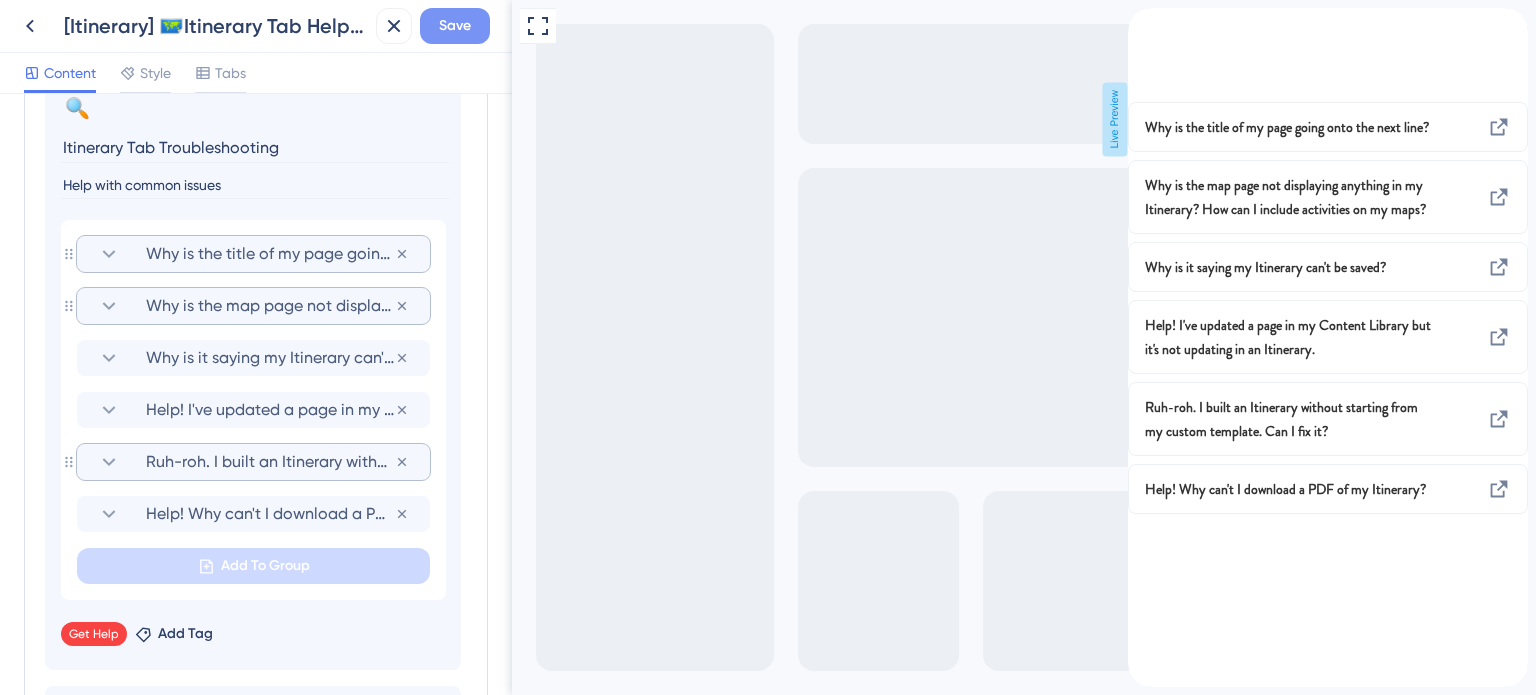 click on "Save" at bounding box center (455, 26) 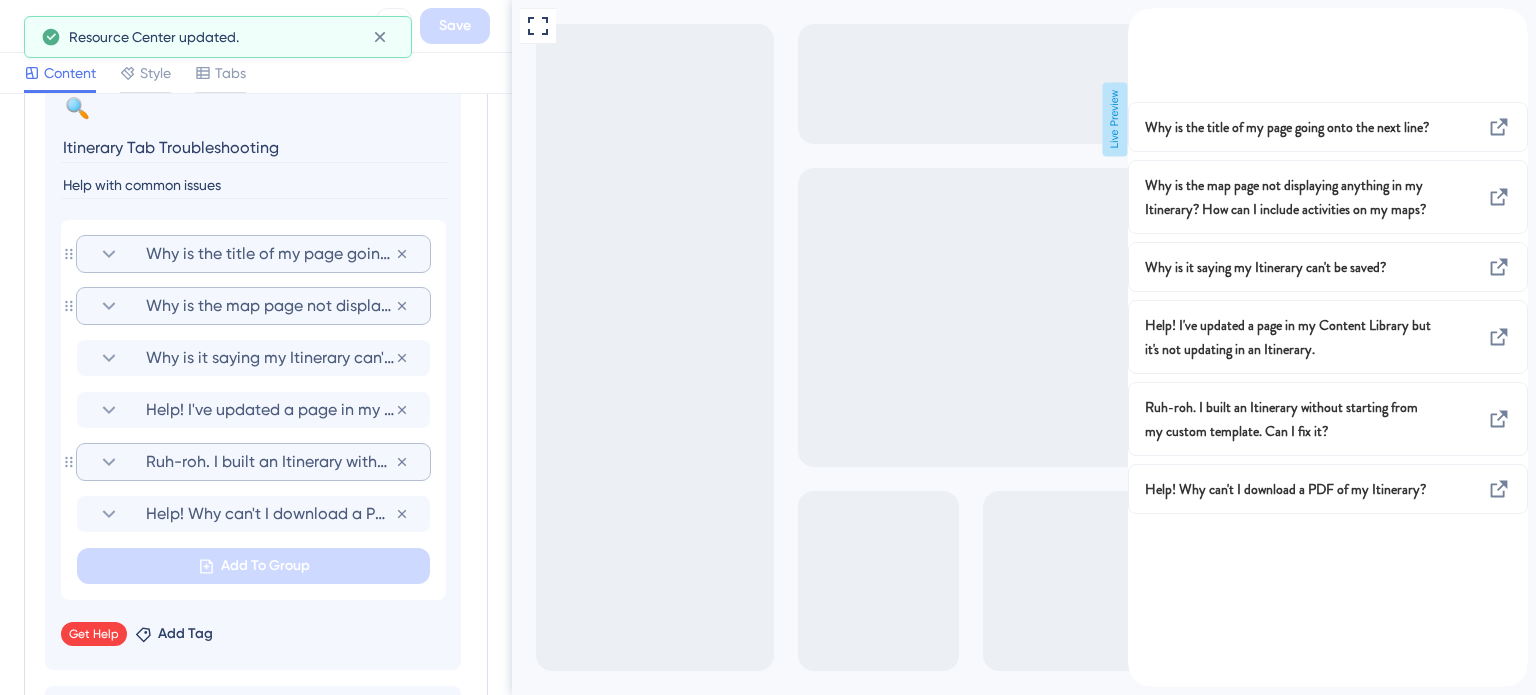 click 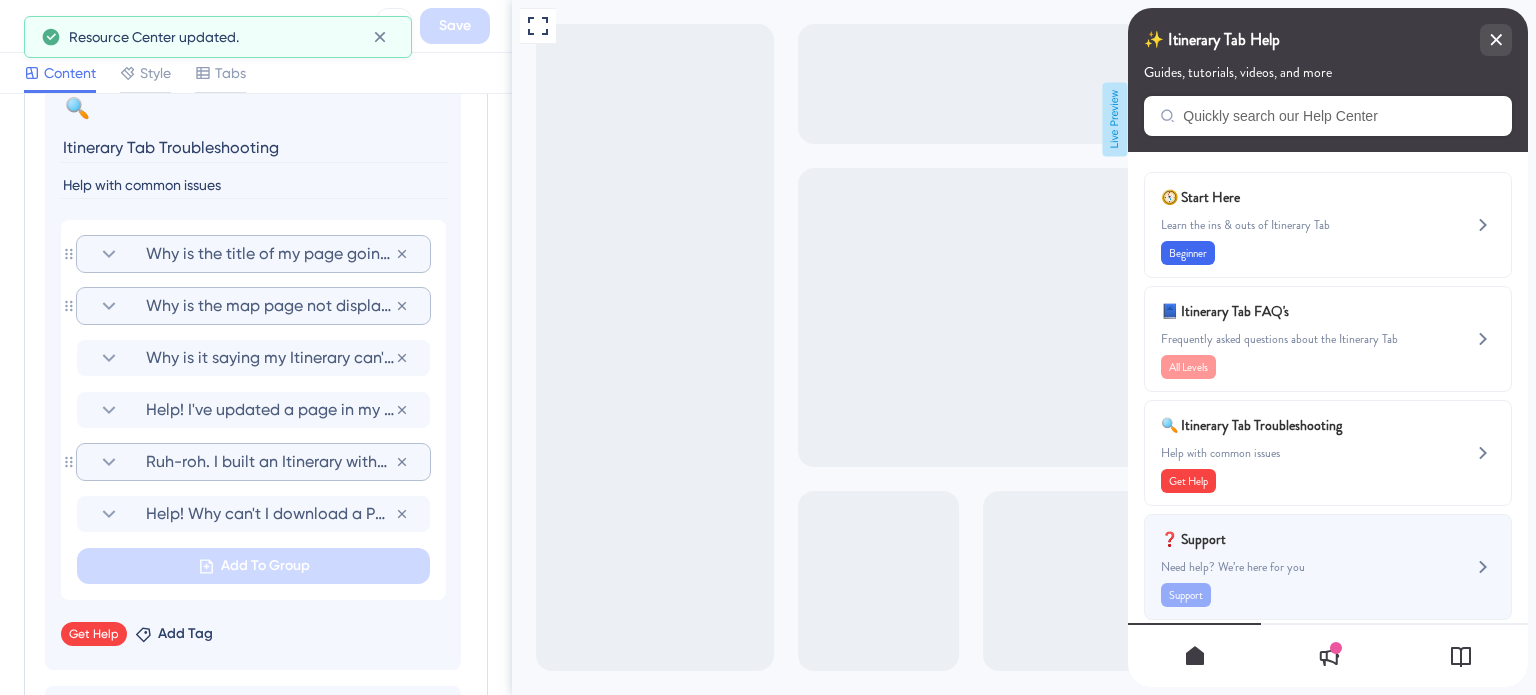 click on "❓   Support Need help? We’re here for you Support" at bounding box center (1294, 567) 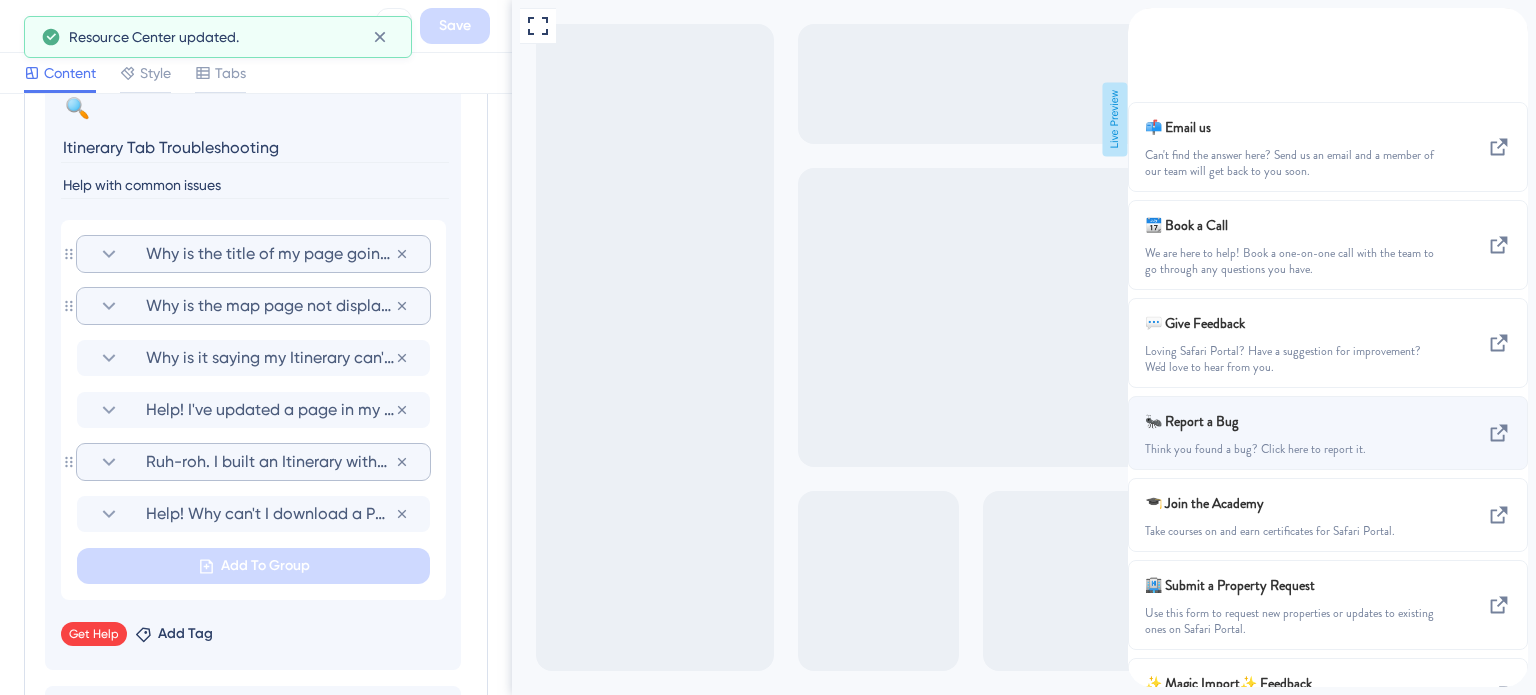 scroll, scrollTop: 0, scrollLeft: 0, axis: both 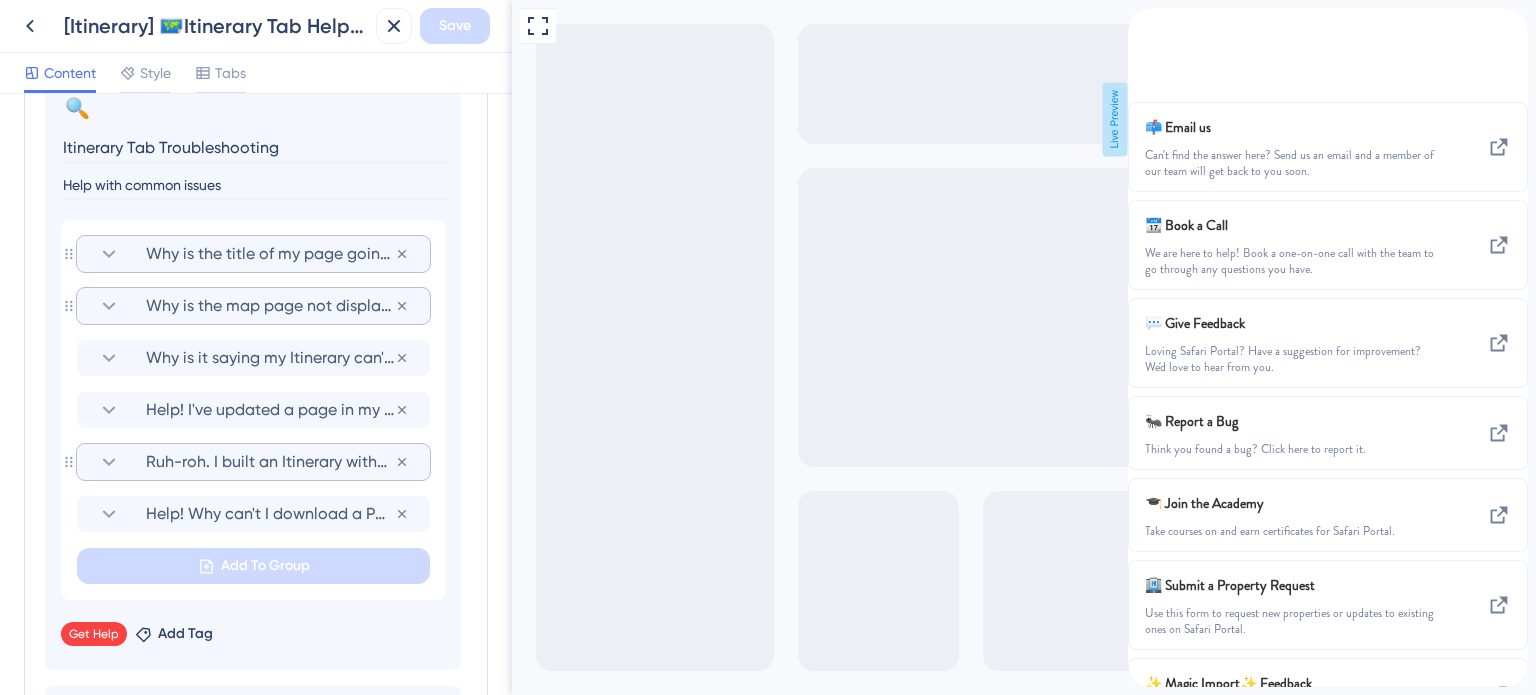click 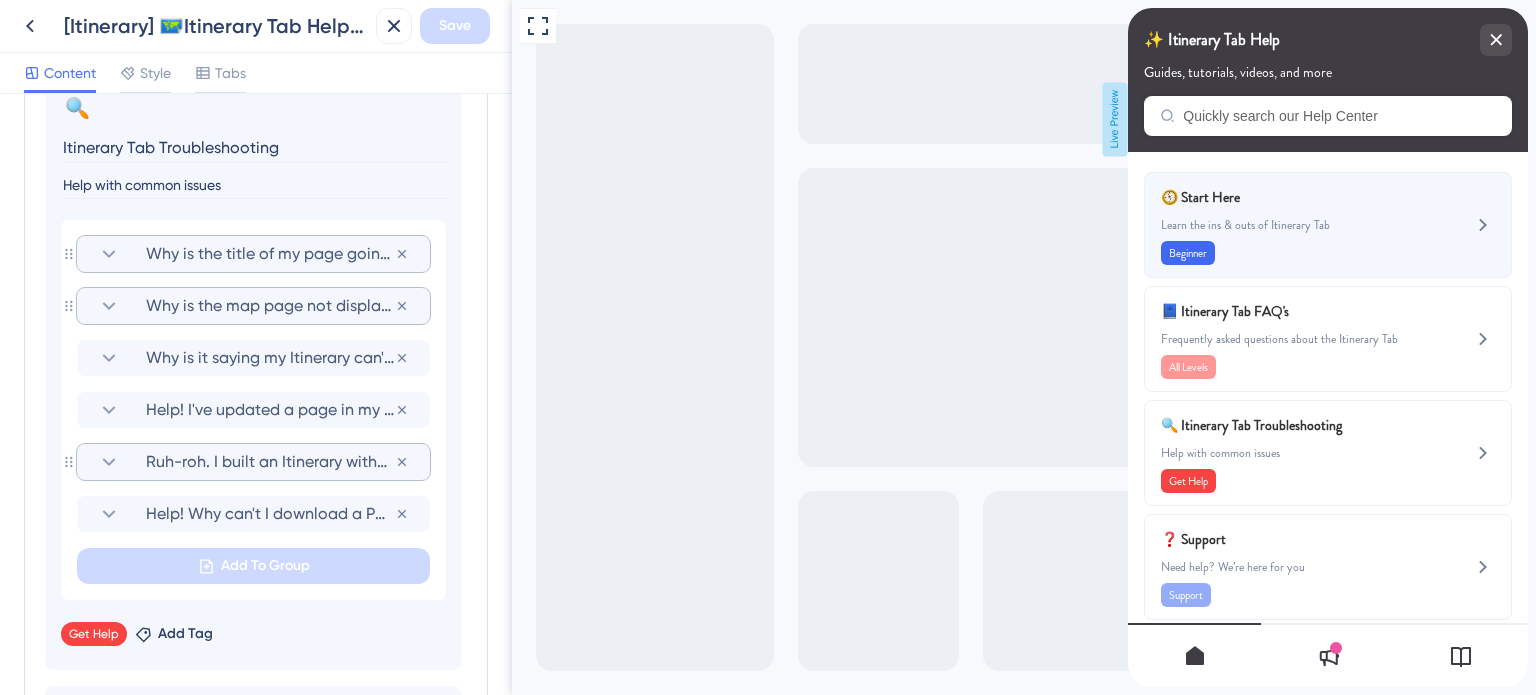 click on "🧭   Start Here" at bounding box center [1278, 197] 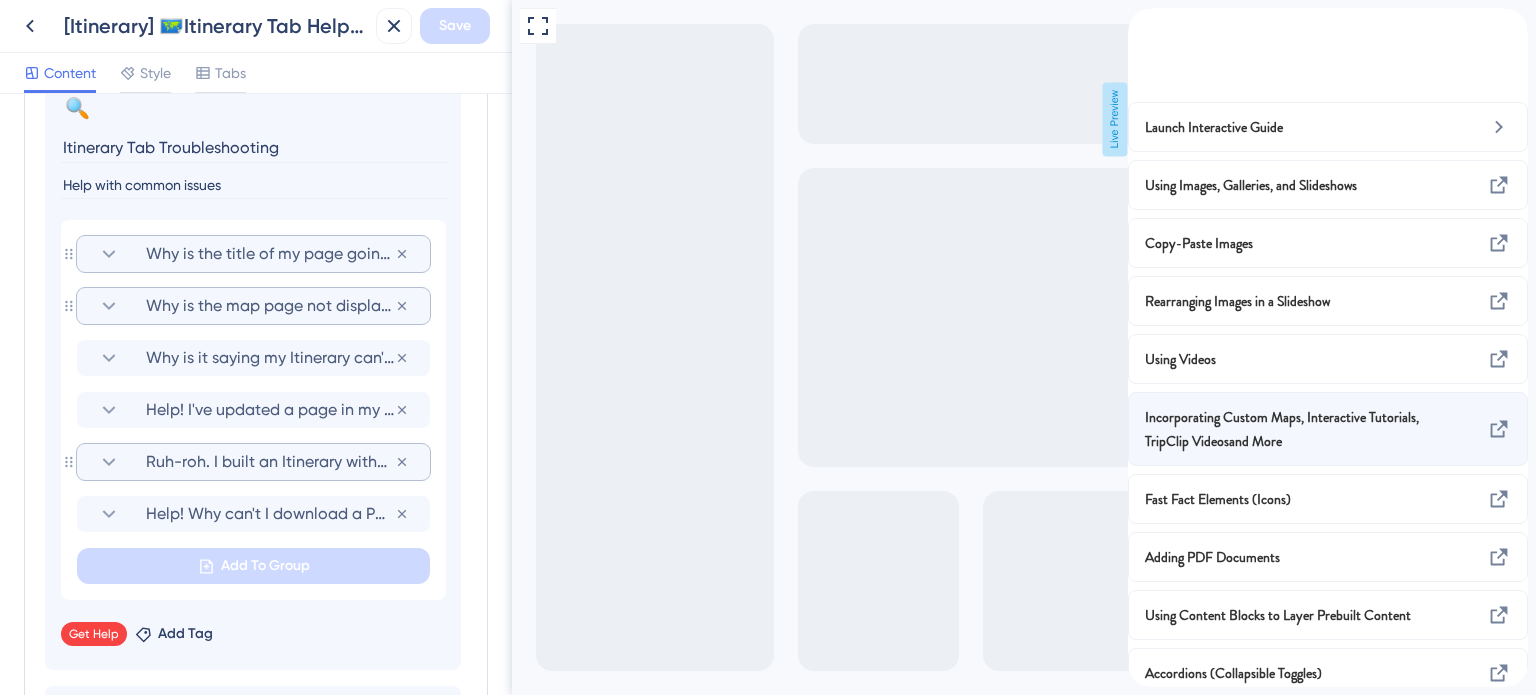 scroll, scrollTop: 156, scrollLeft: 0, axis: vertical 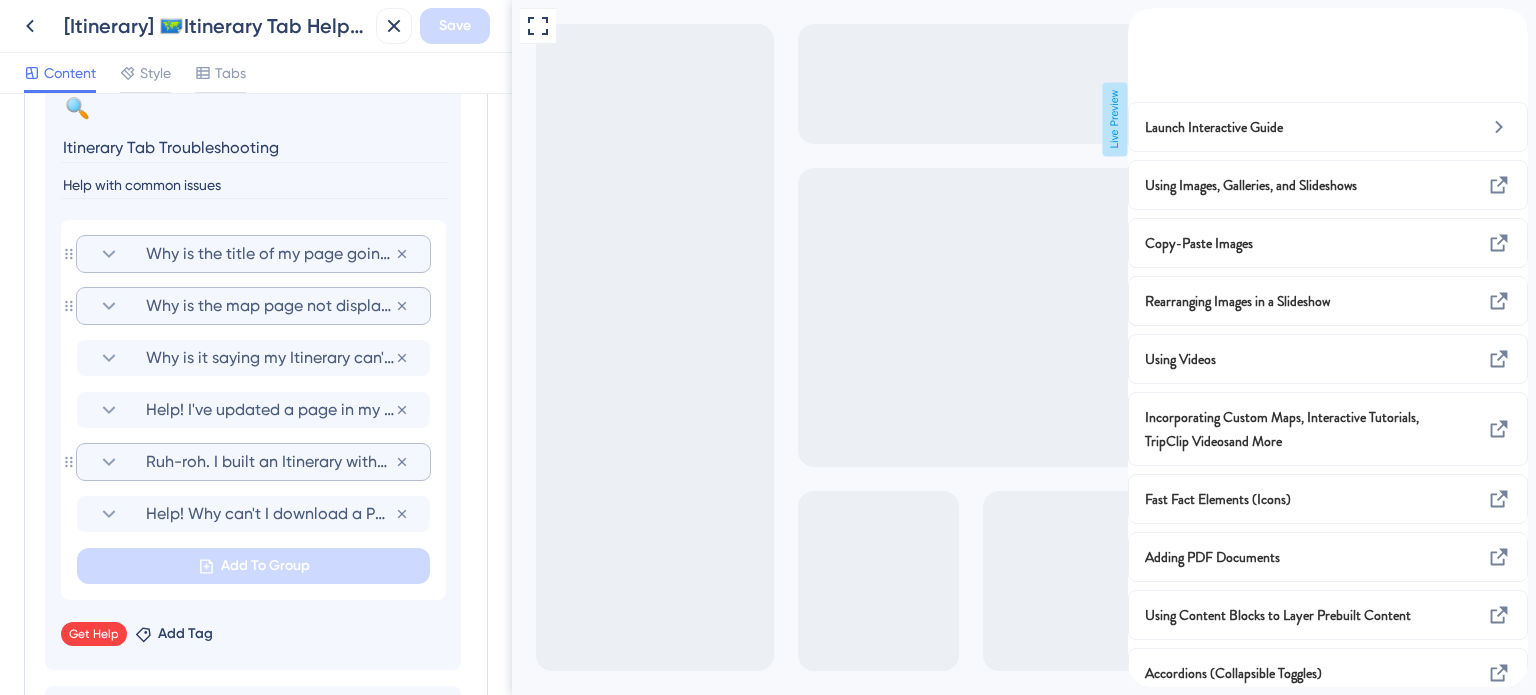 click at bounding box center (1144, 19) 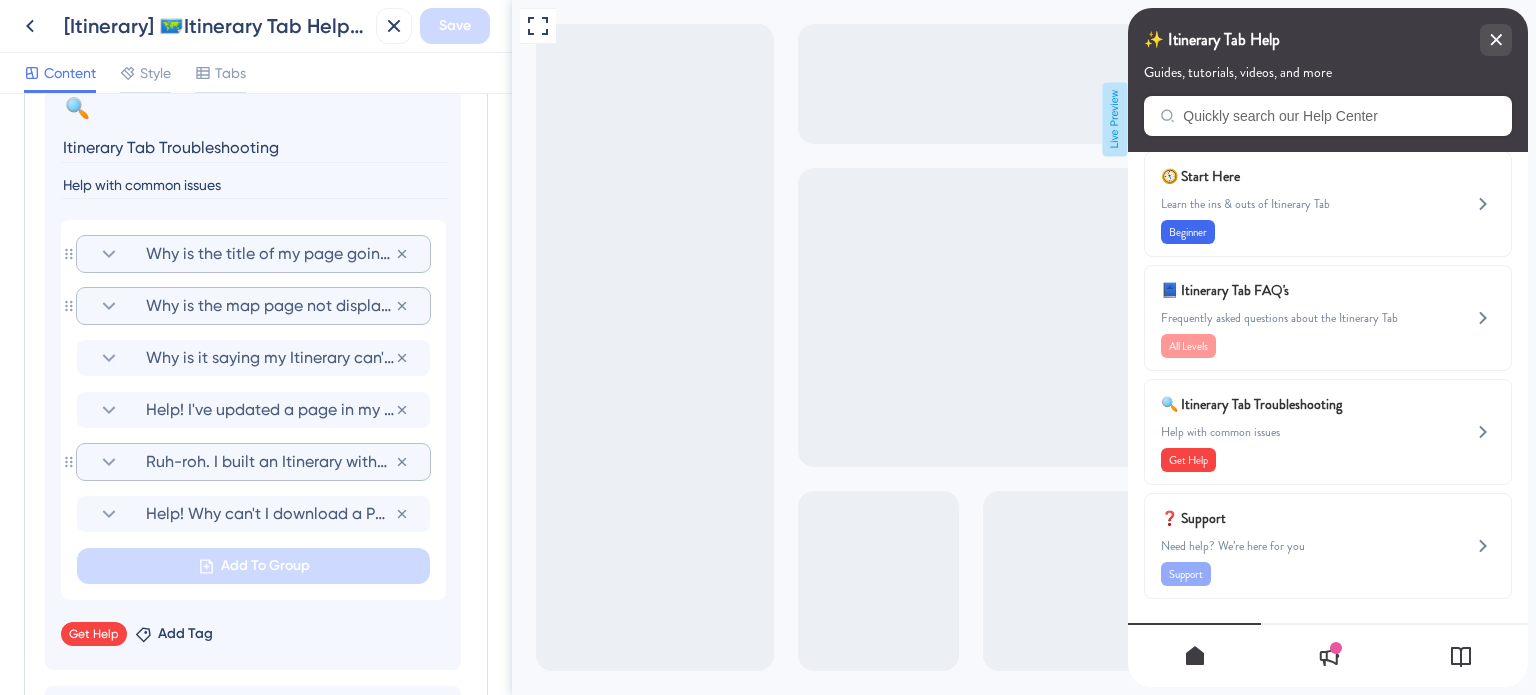 scroll, scrollTop: 19, scrollLeft: 0, axis: vertical 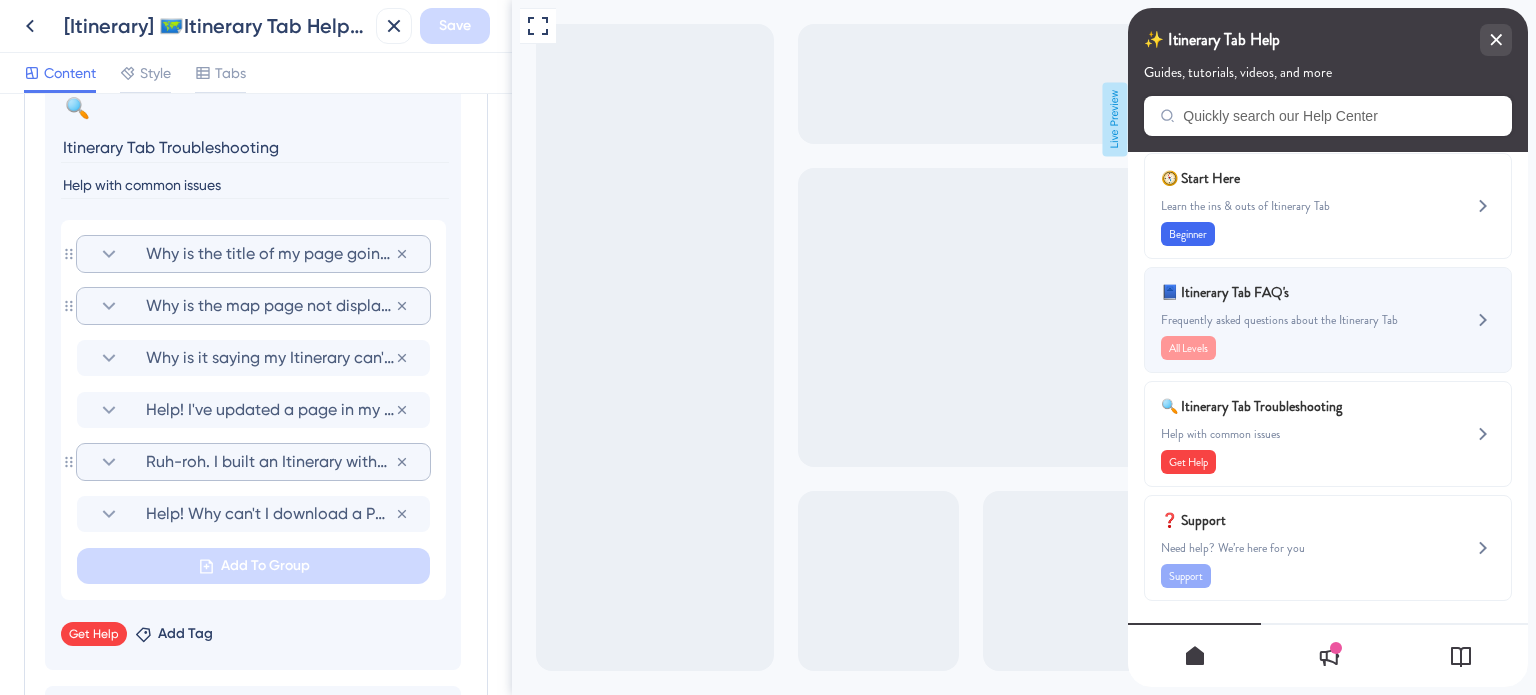 click on "📘   Itinerary Tab FAQ's Frequently asked questions about the Itinerary Tab All Levels" at bounding box center (1294, 320) 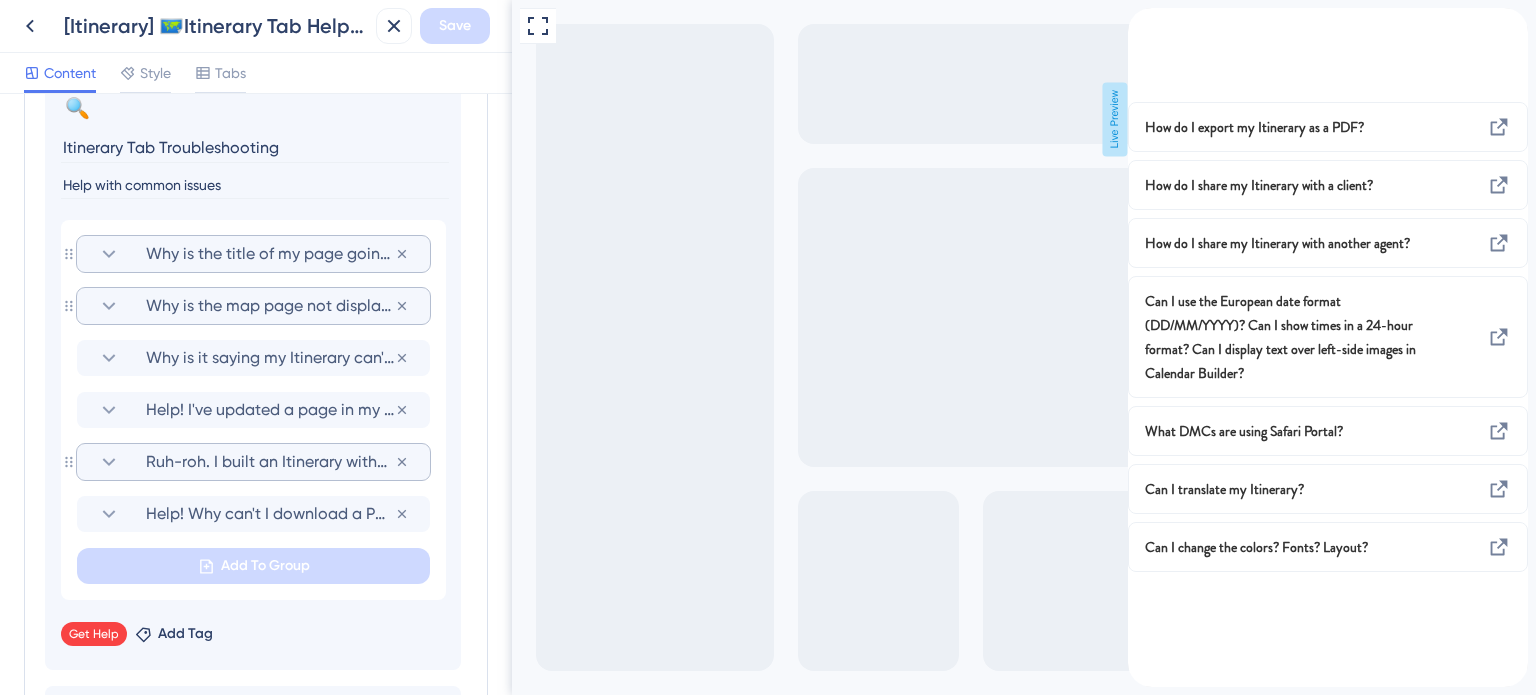 scroll, scrollTop: 0, scrollLeft: 0, axis: both 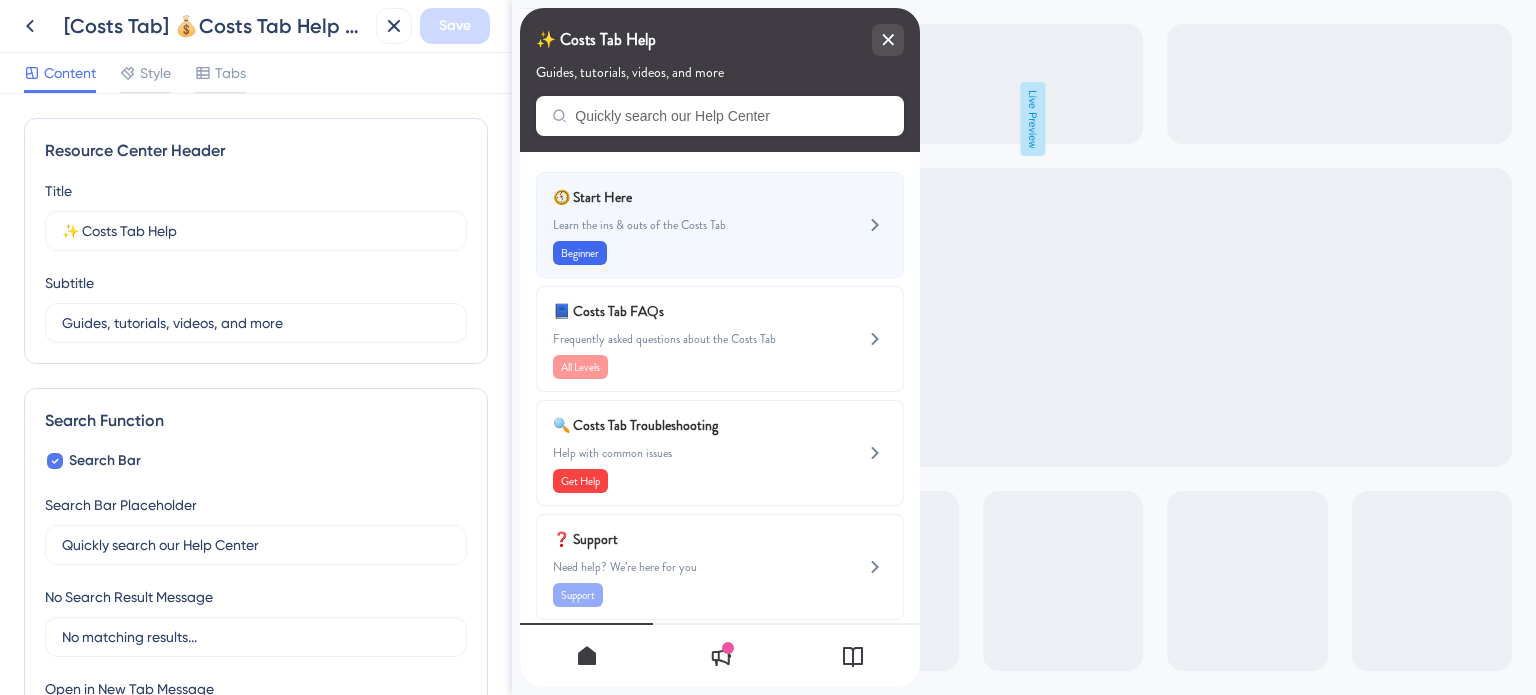 click on "🧭   Start Here Learn the ins & outs of the Costs Tab Beginner" at bounding box center (686, 225) 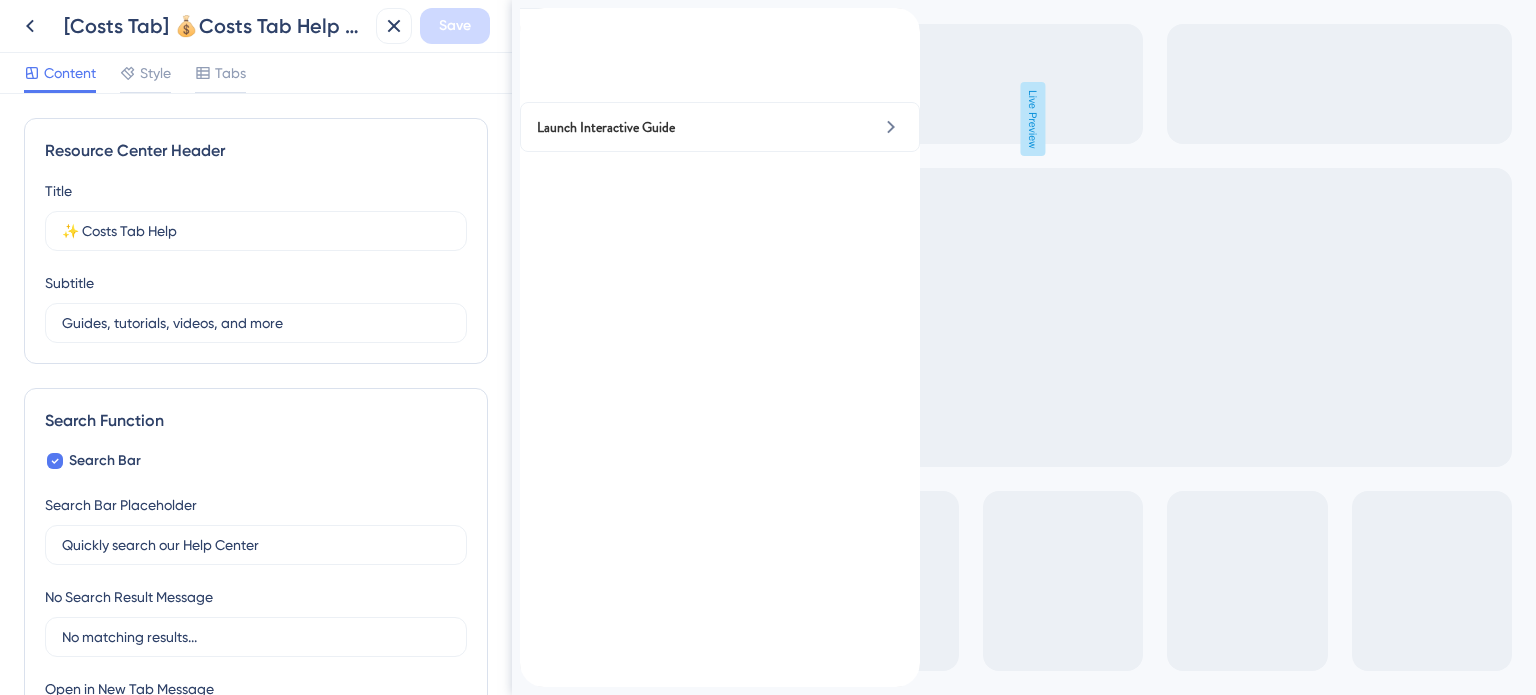 click 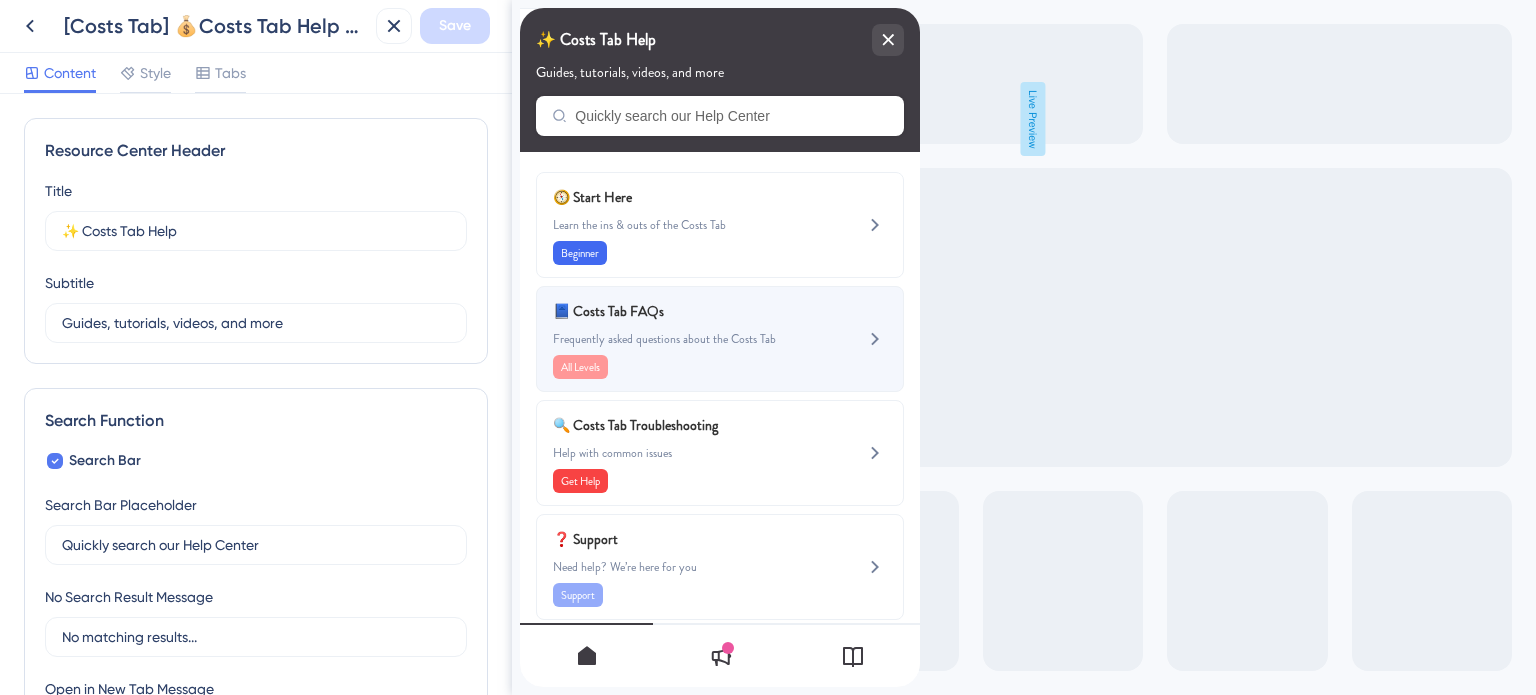 click on "Frequently asked questions about the Costs Tab" at bounding box center (686, 339) 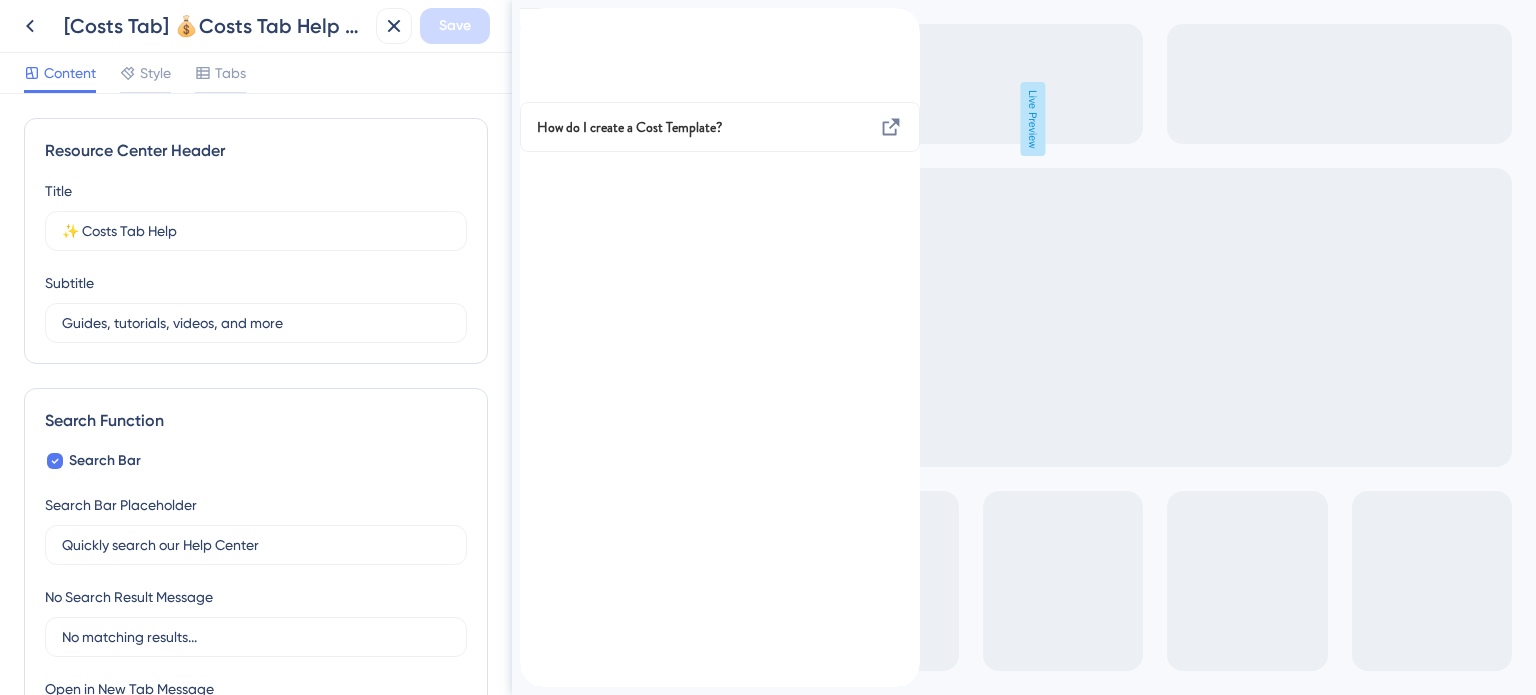 click 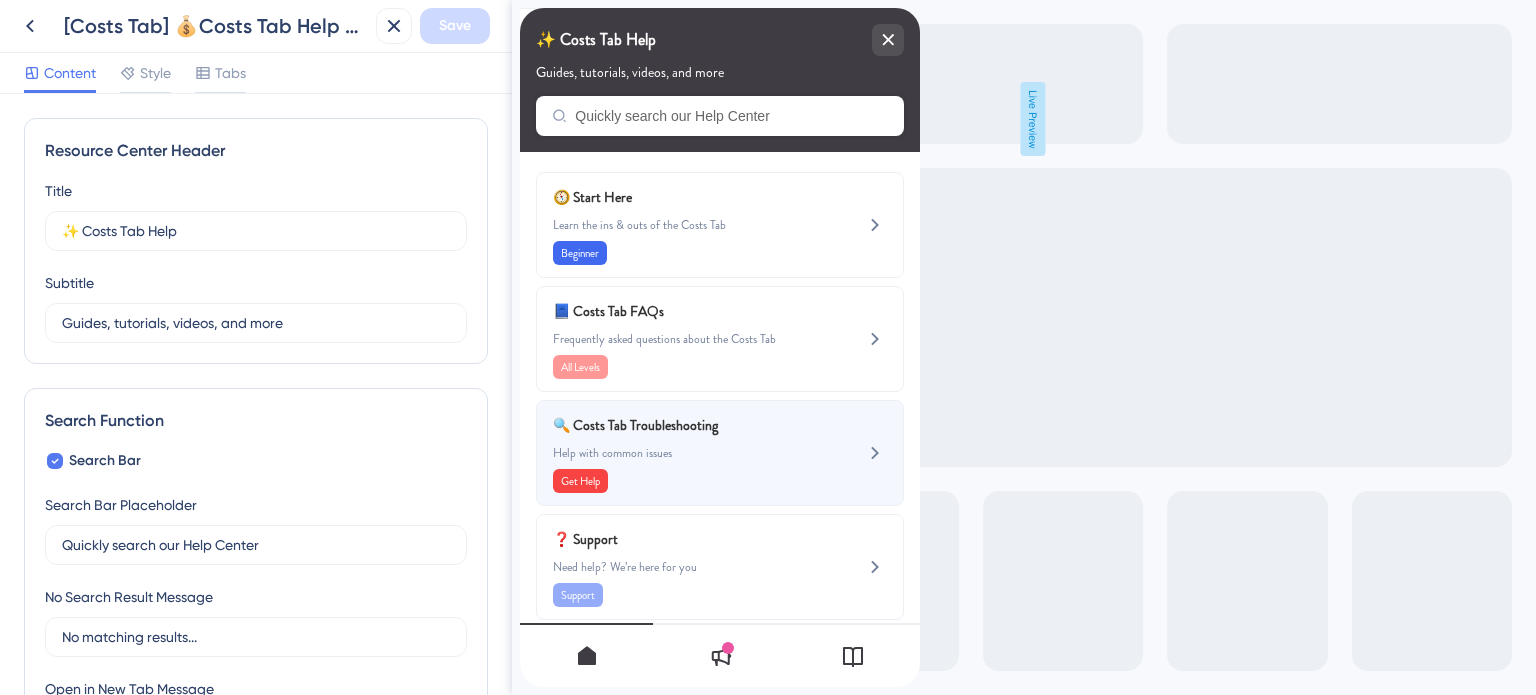 click on "🔍   Costs Tab Troubleshooting" at bounding box center [670, 425] 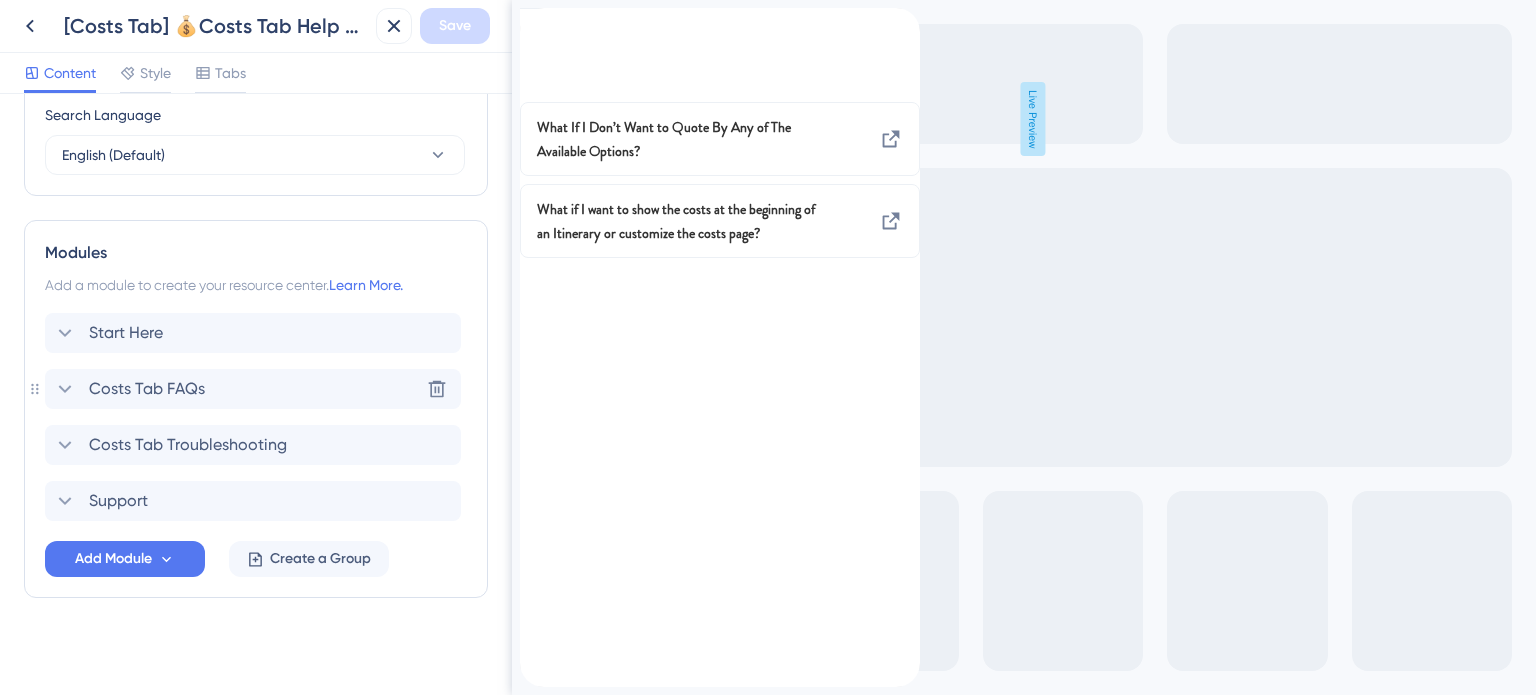 scroll, scrollTop: 807, scrollLeft: 0, axis: vertical 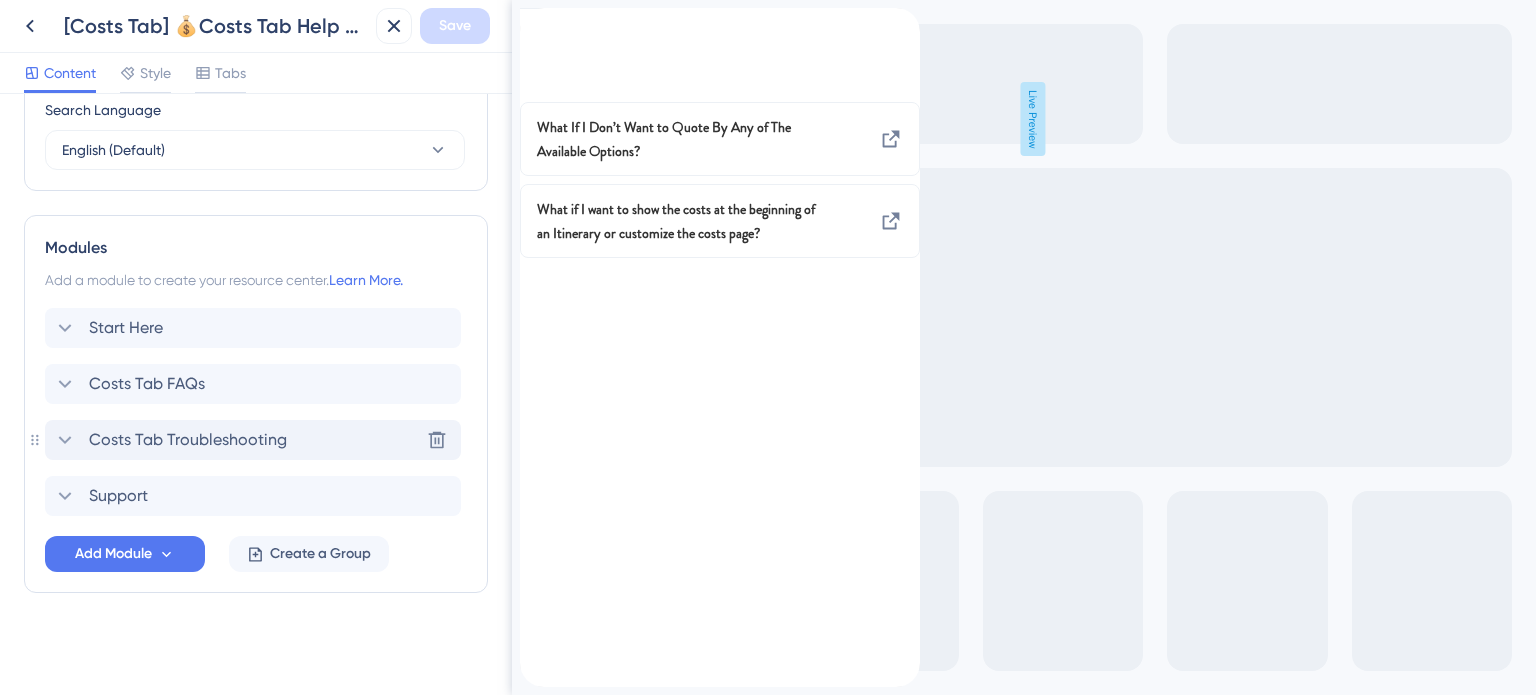 click on "Costs Tab Troubleshooting" at bounding box center [188, 440] 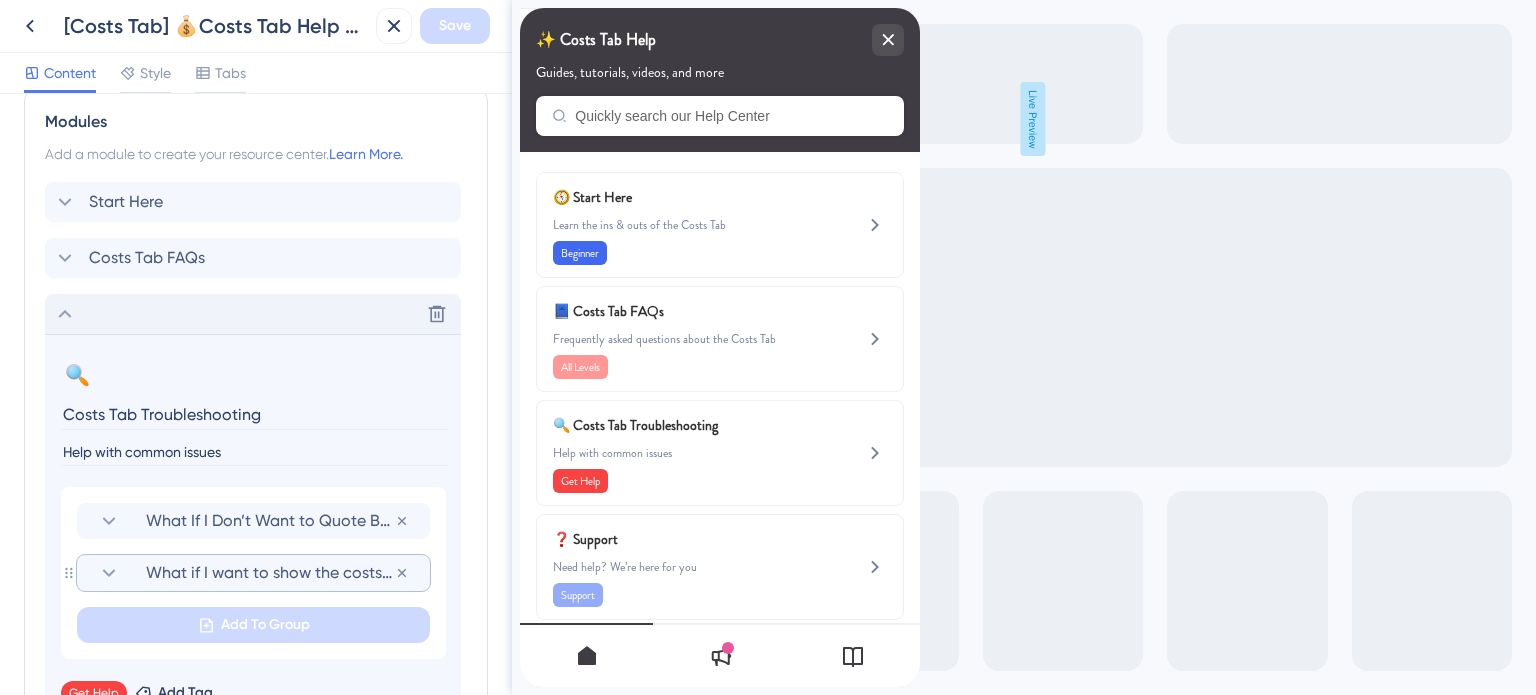 scroll, scrollTop: 1007, scrollLeft: 0, axis: vertical 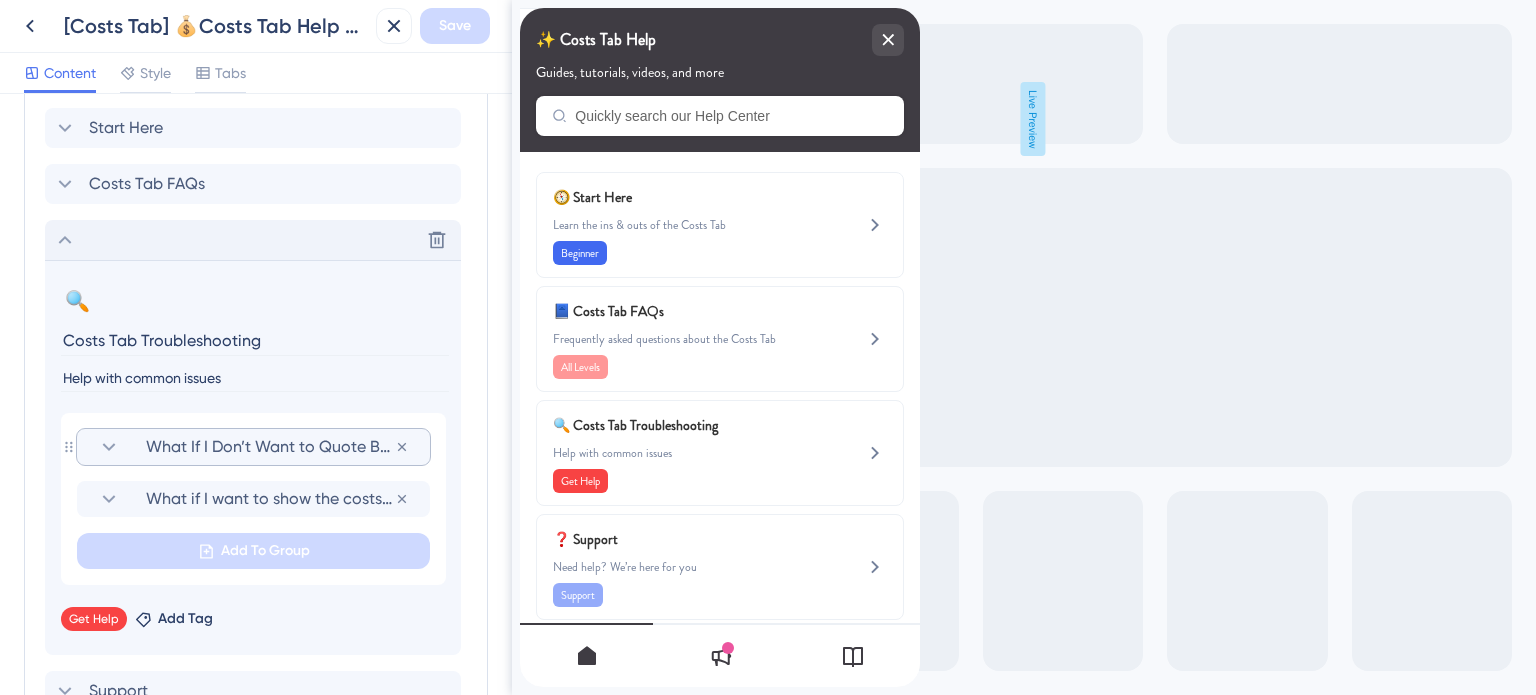 click on "What If I Don’t Want to Quote By Any of The Available Options?" at bounding box center [270, 447] 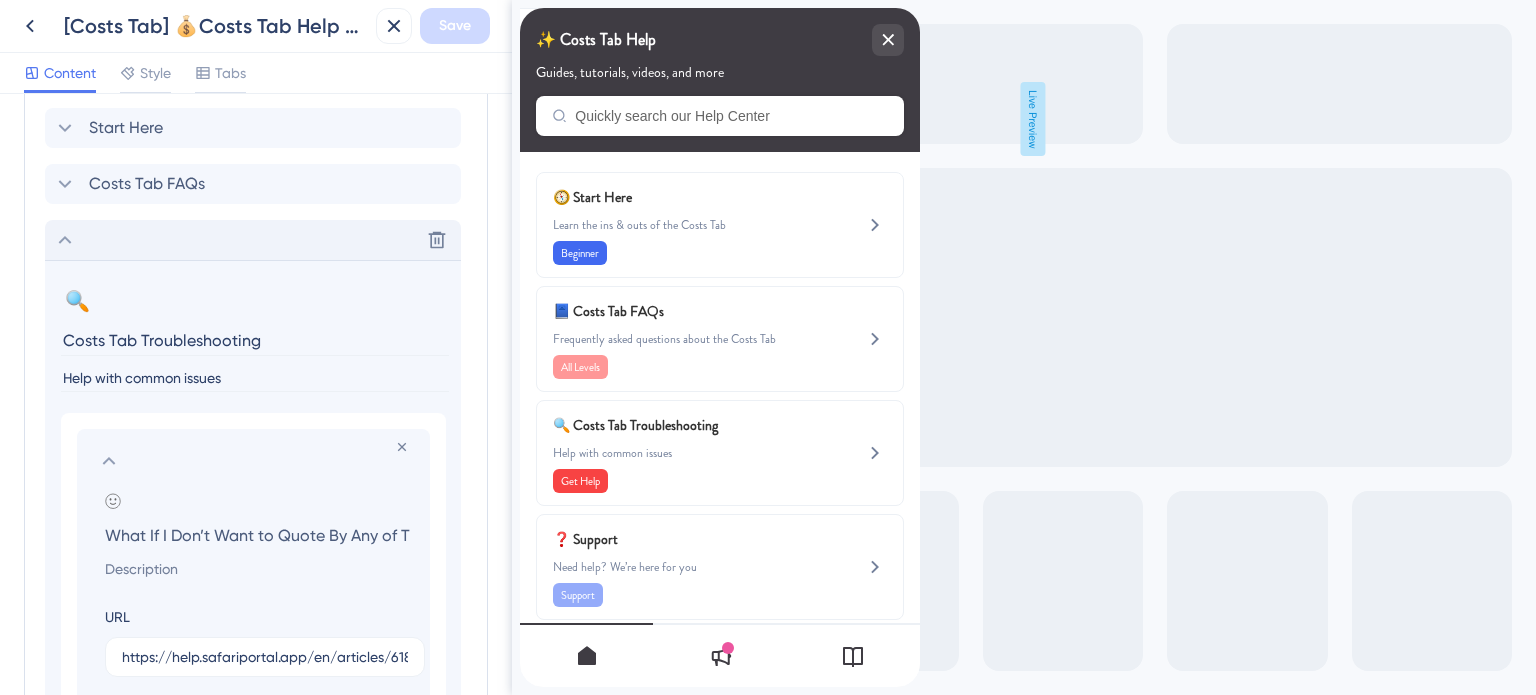 scroll, scrollTop: 0, scrollLeft: 159, axis: horizontal 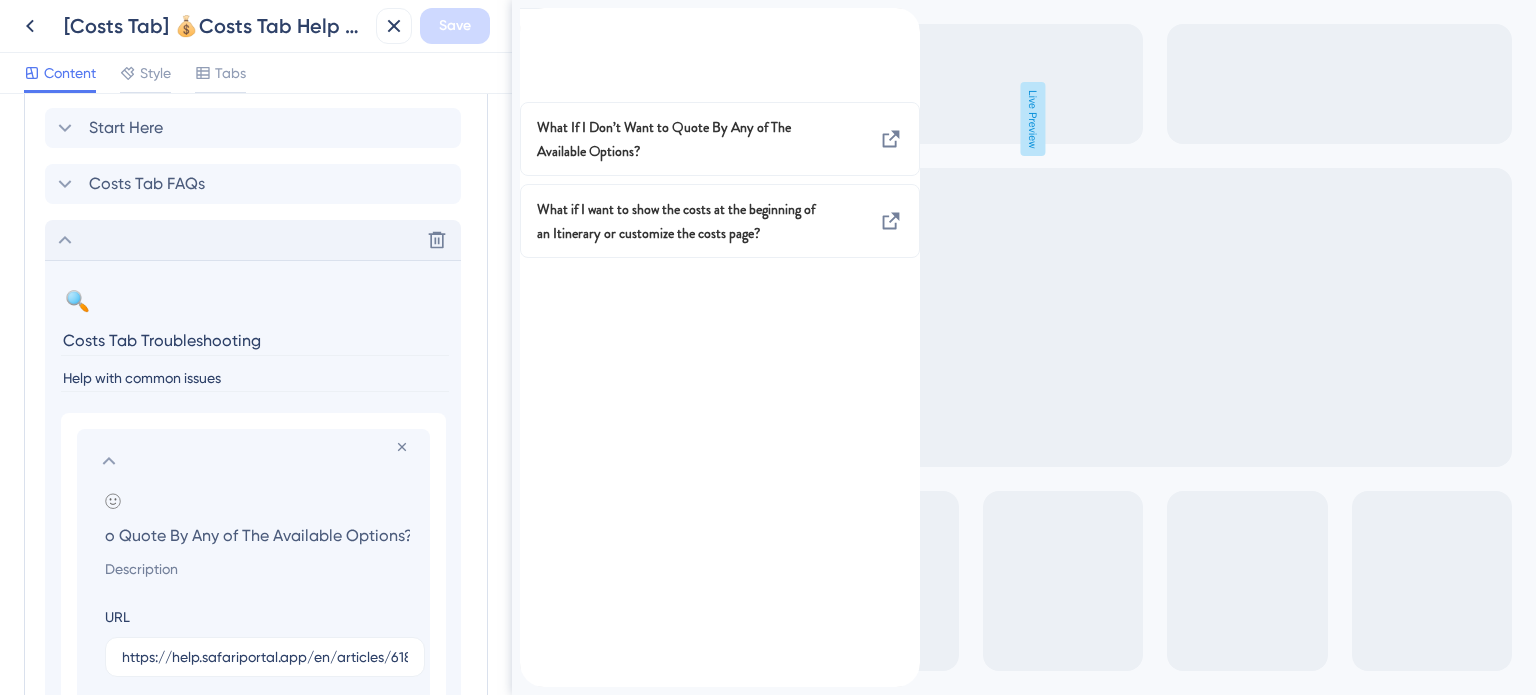 click on "What If I Don’t Want to Quote By Any of The Available Options?" at bounding box center (257, 535) 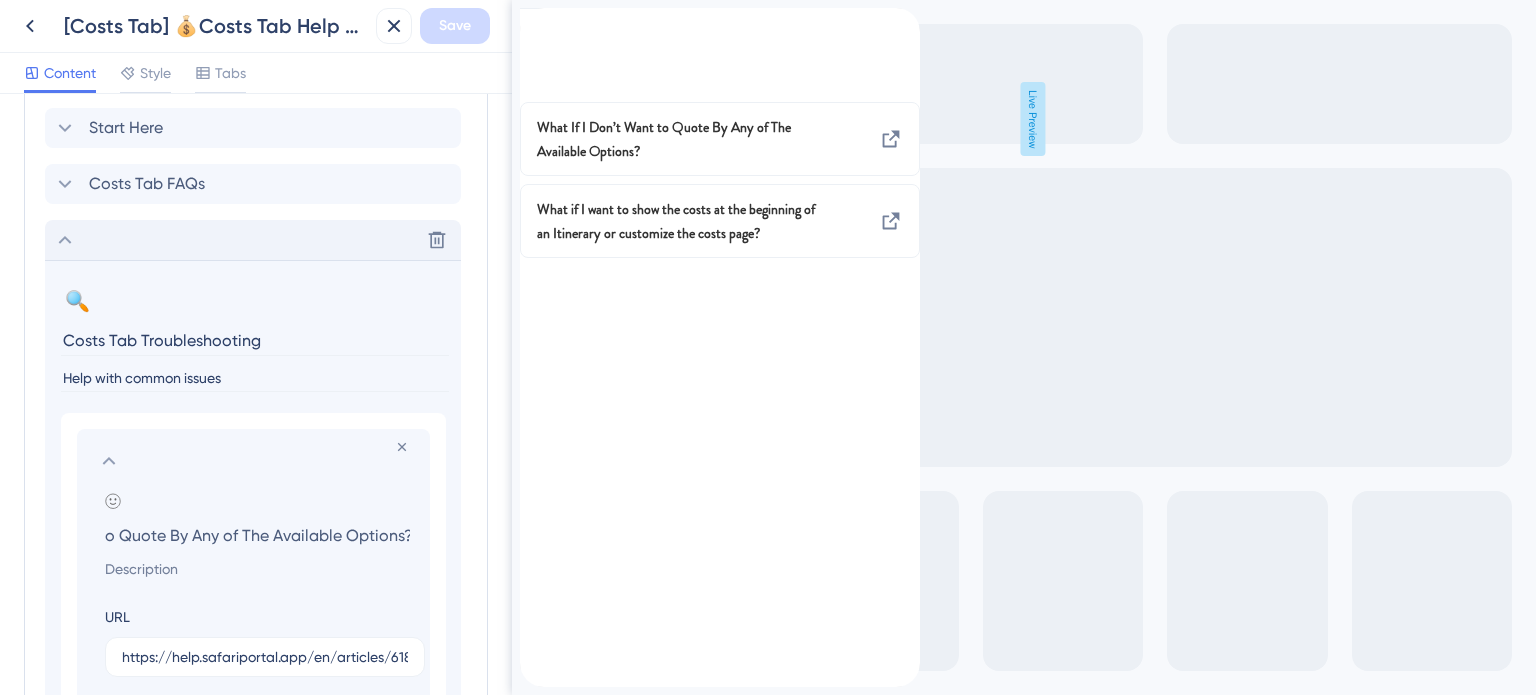 scroll, scrollTop: 0, scrollLeft: 0, axis: both 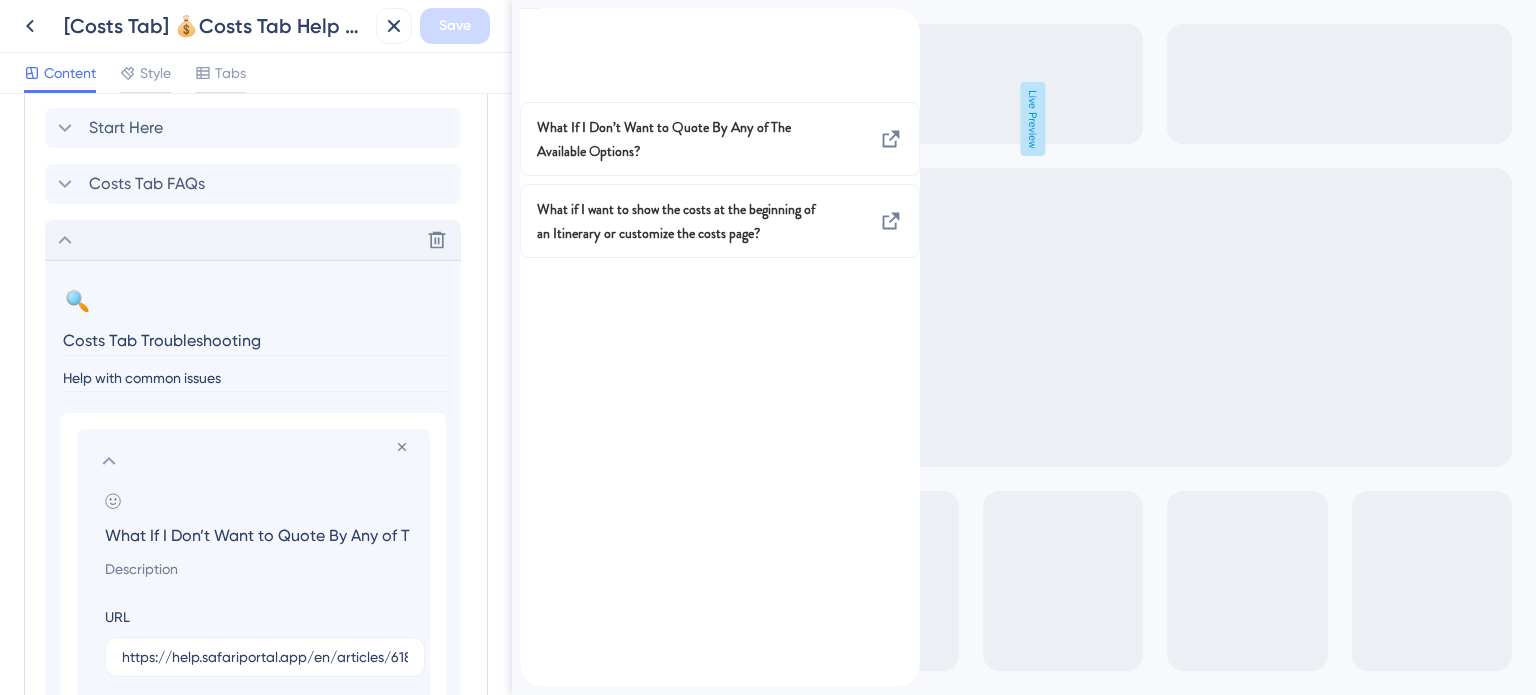 click on "What If I Don’t Want to Quote By Any of The Available Options?" at bounding box center (257, 535) 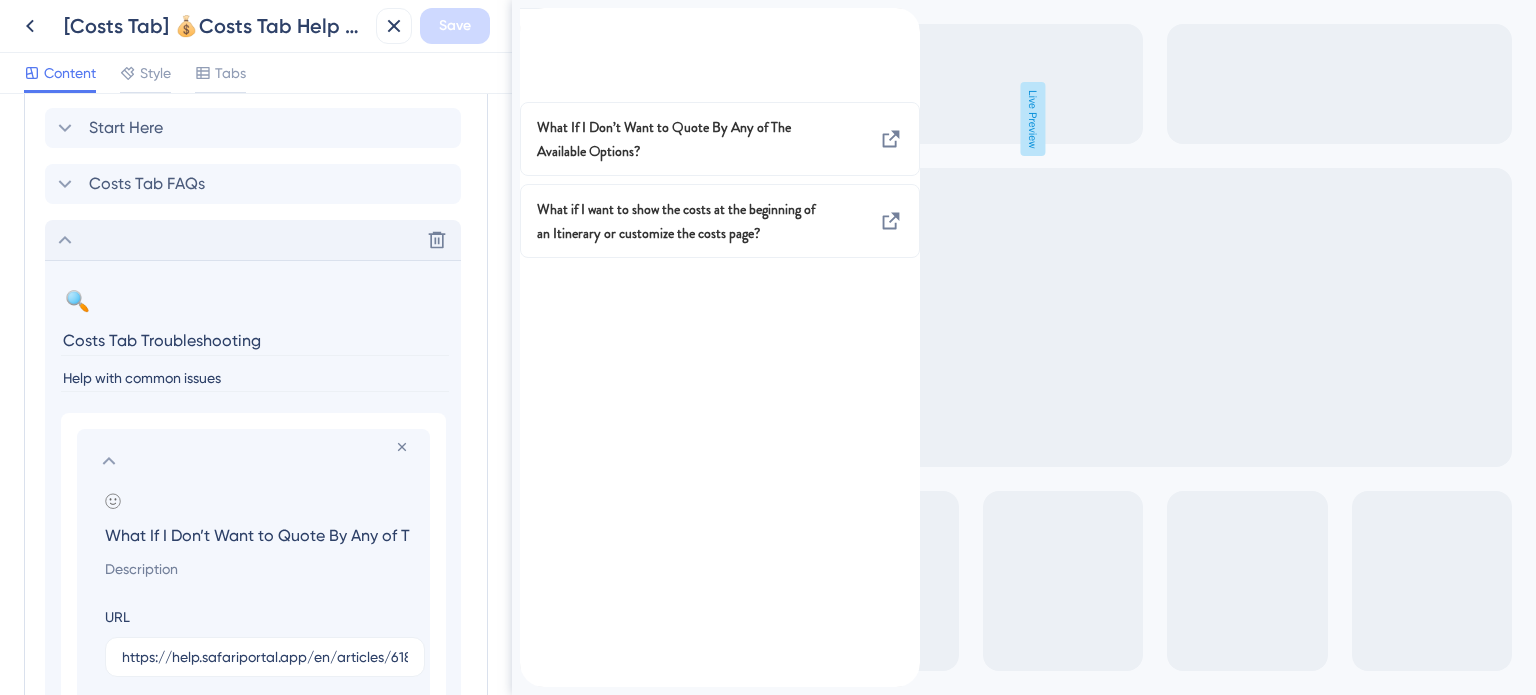 paste on "if I don’t want to quote by any of the available o" 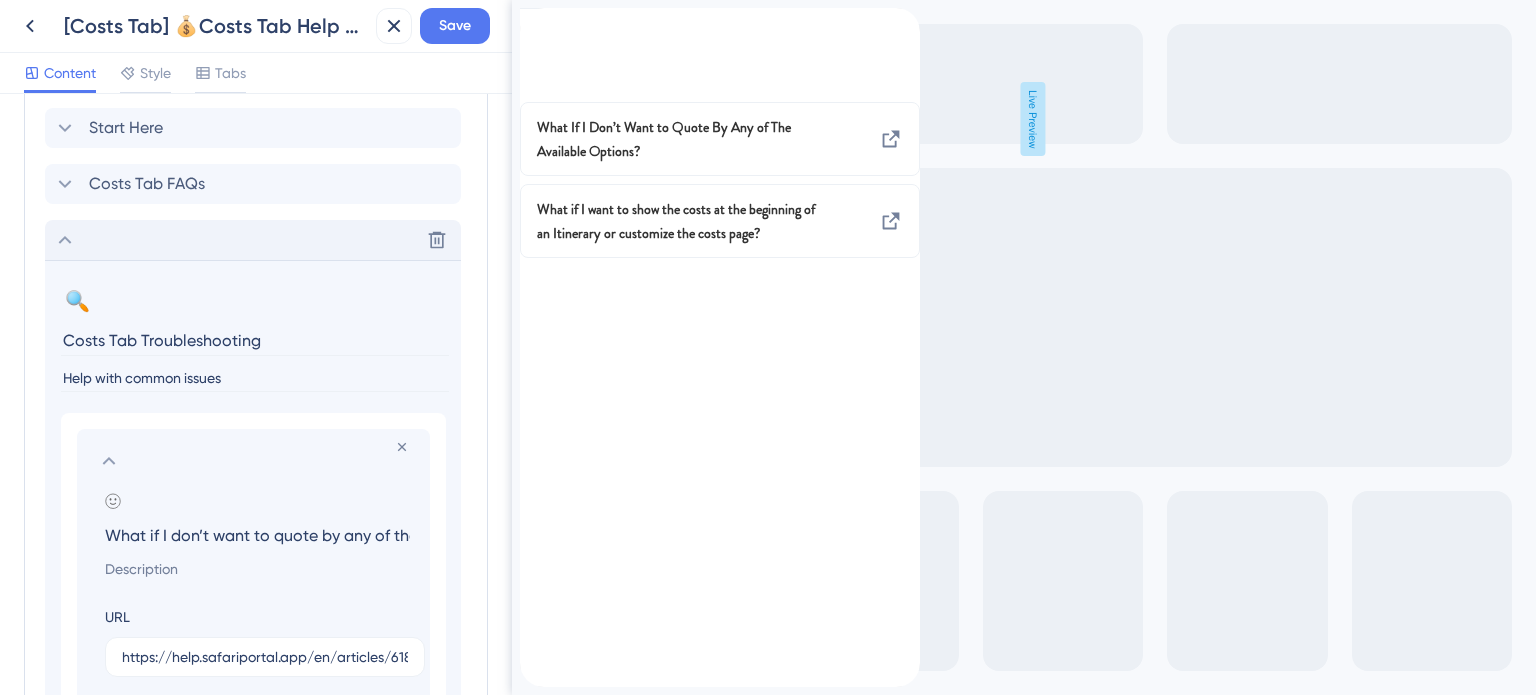 scroll, scrollTop: 0, scrollLeft: 145, axis: horizontal 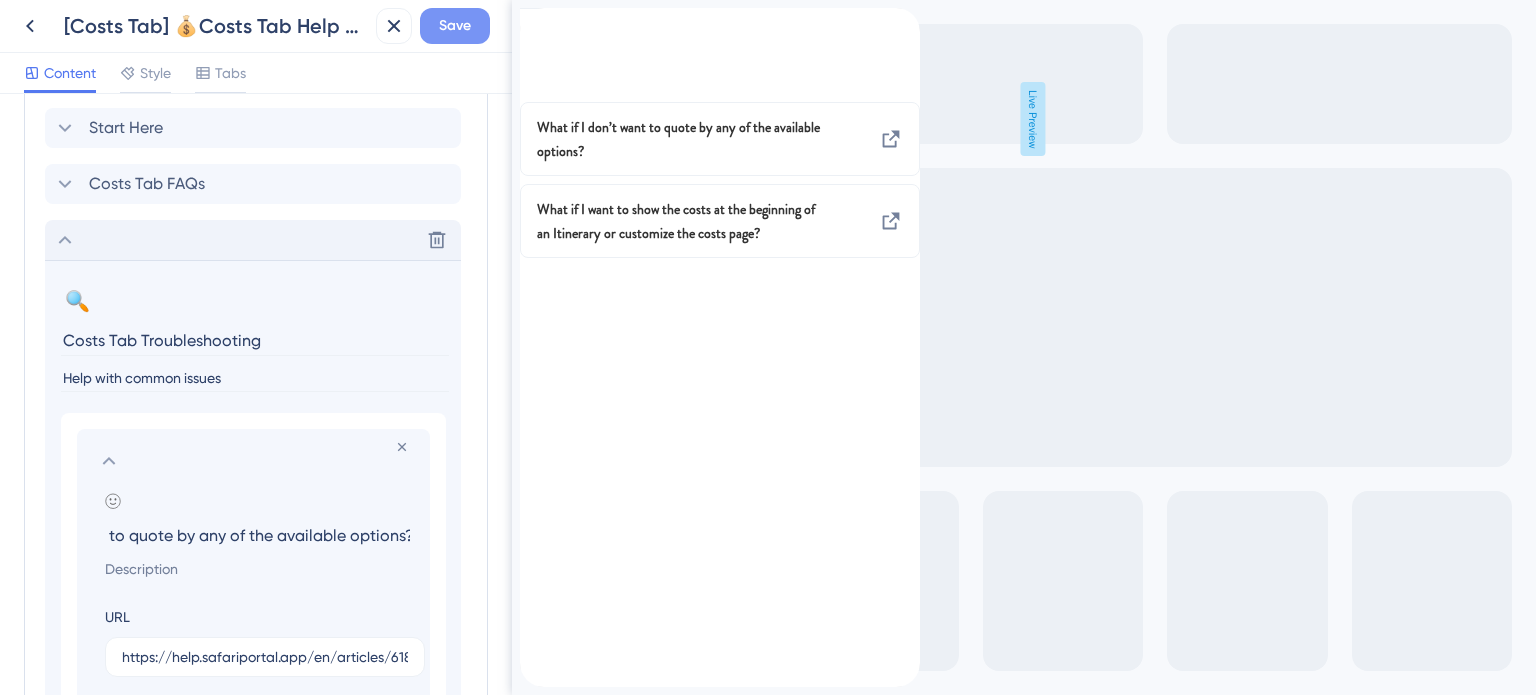 type on "What if I don’t want to quote by any of the available options?" 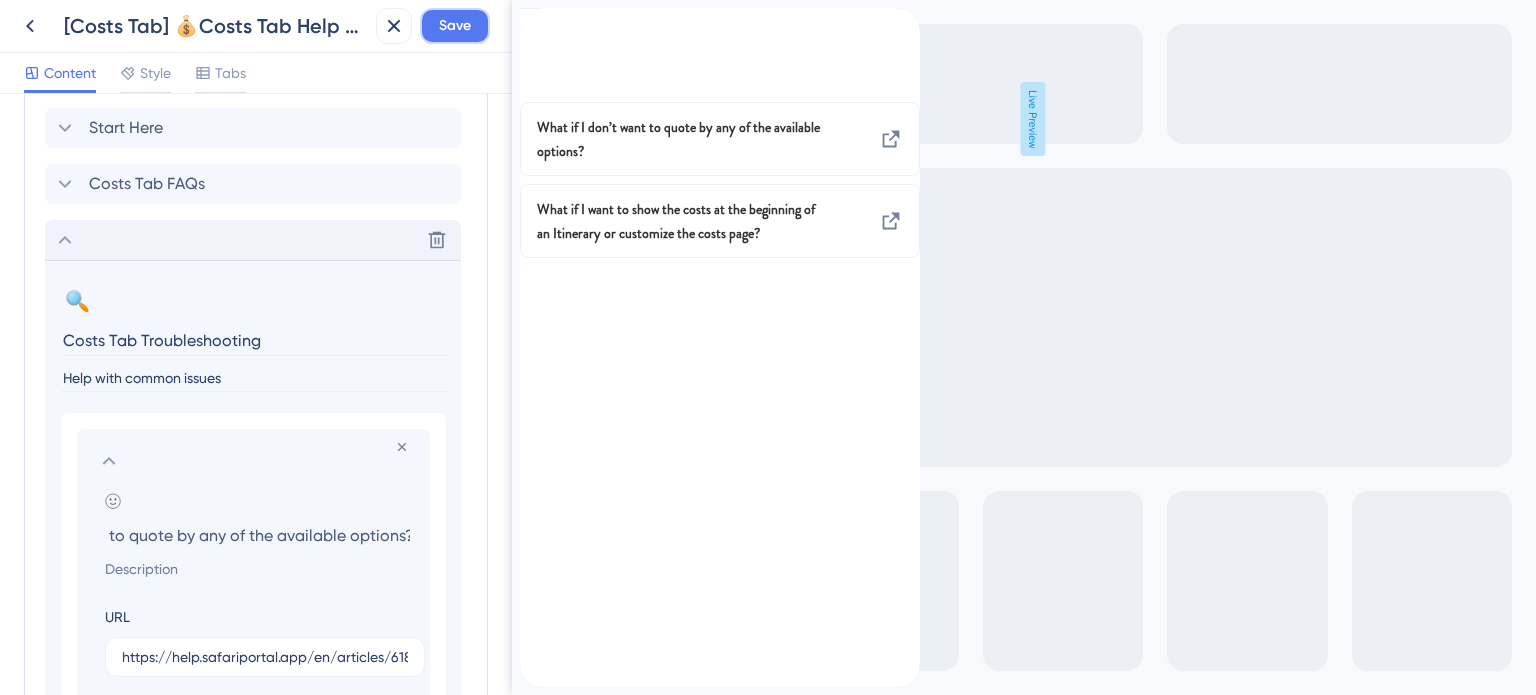 scroll, scrollTop: 0, scrollLeft: 0, axis: both 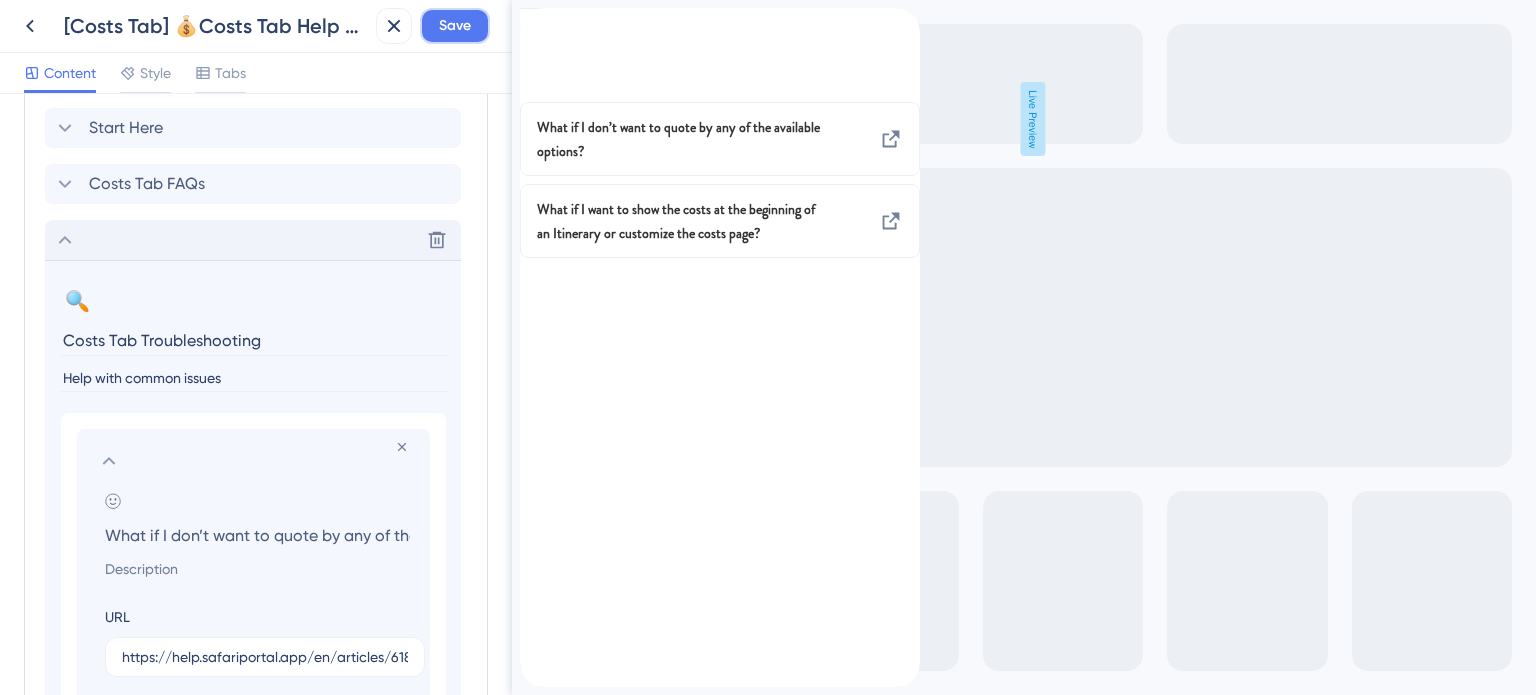 click on "Save" at bounding box center (455, 26) 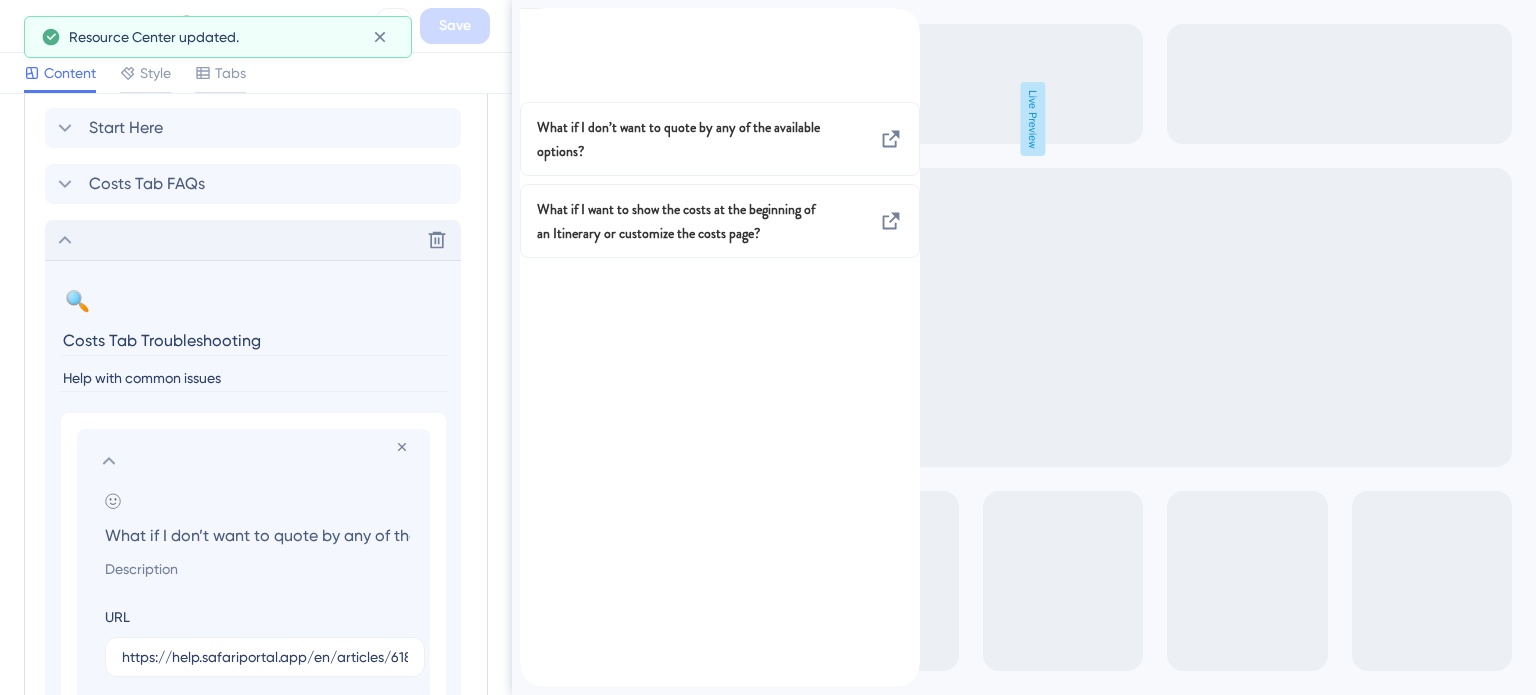 click 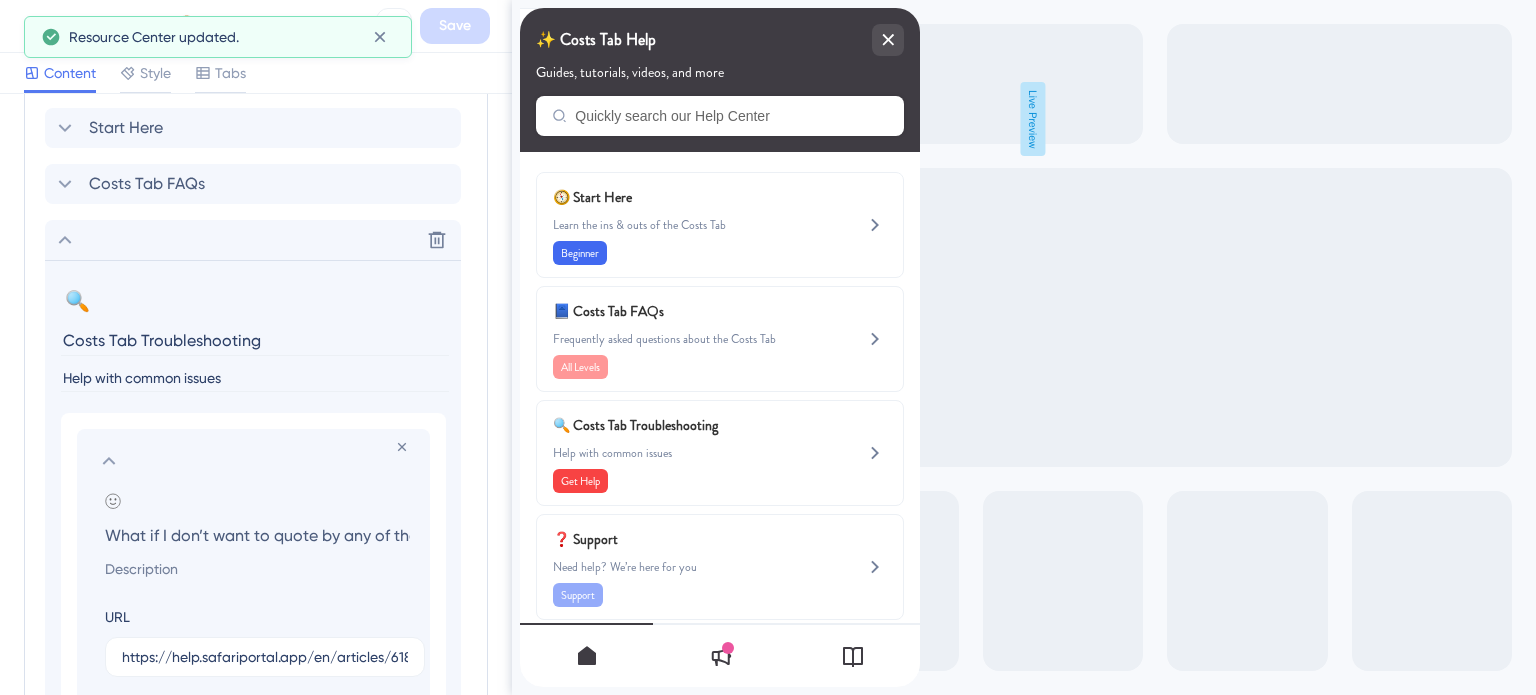 scroll, scrollTop: 807, scrollLeft: 0, axis: vertical 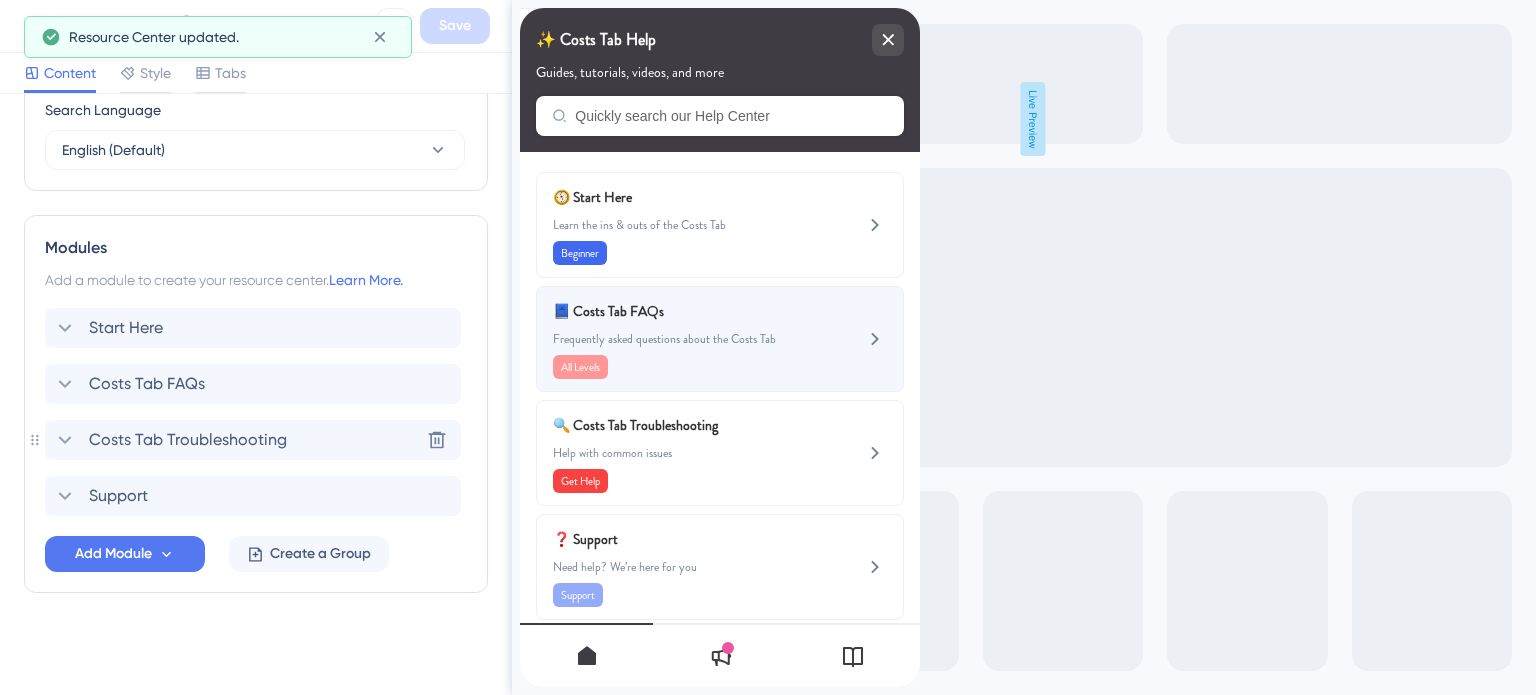 click on "📘   Costs Tab FAQs" at bounding box center [670, 311] 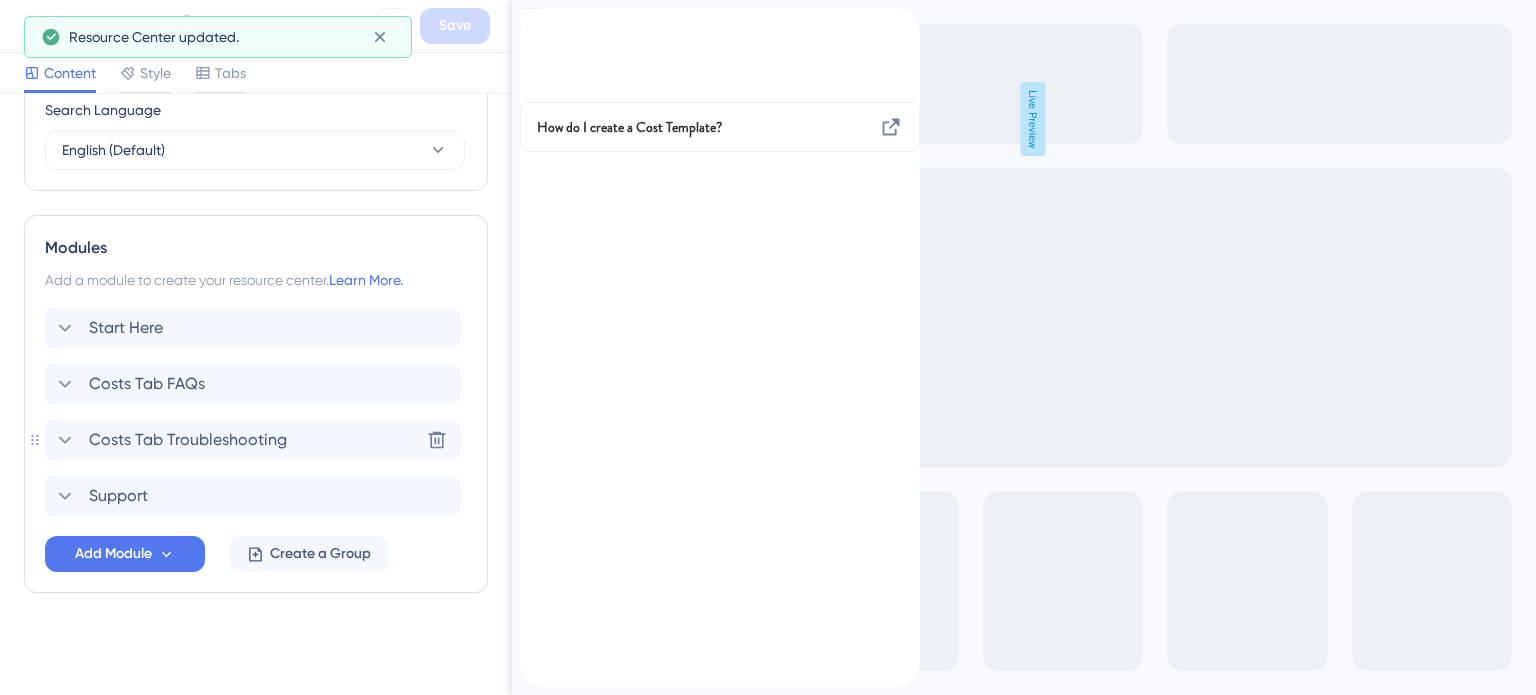 click at bounding box center (536, 19) 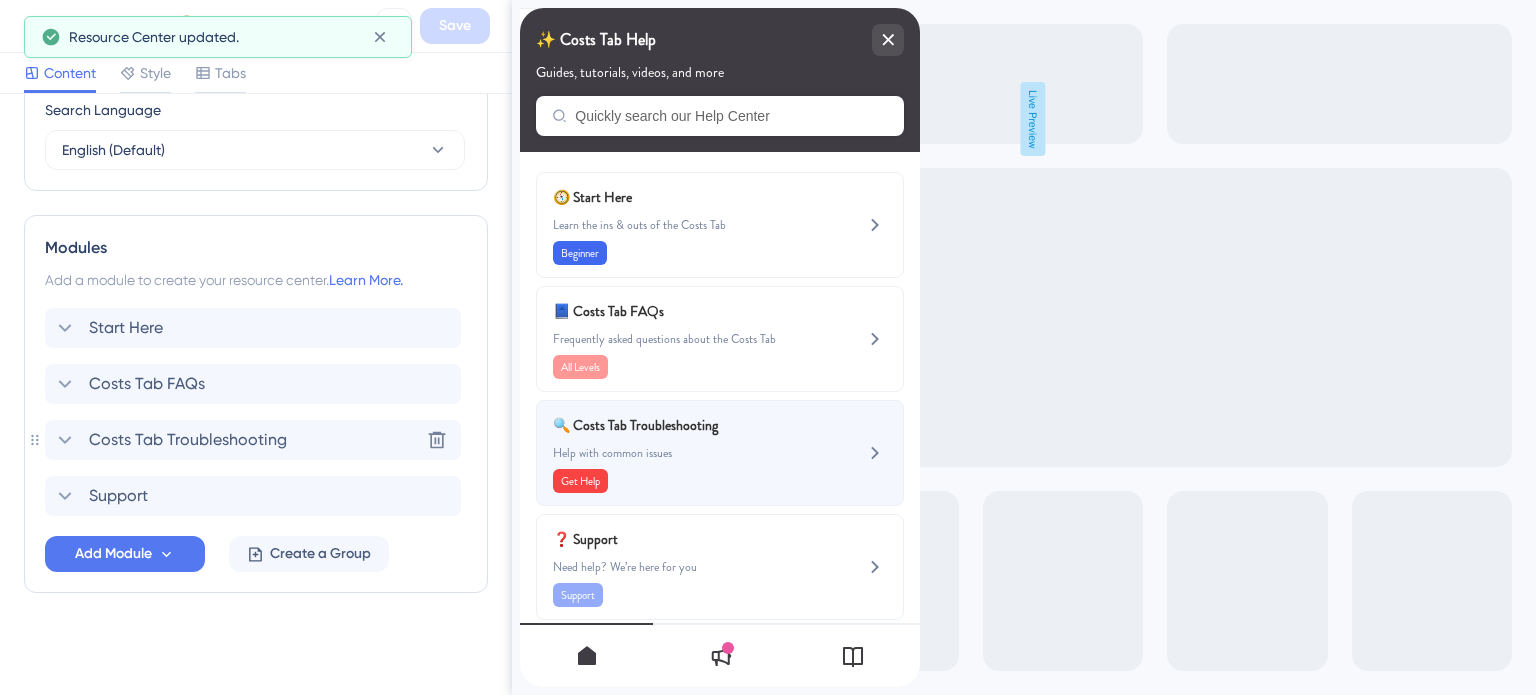 click on "🔍   Costs Tab Troubleshooting Help with common issues Get Help" at bounding box center (686, 453) 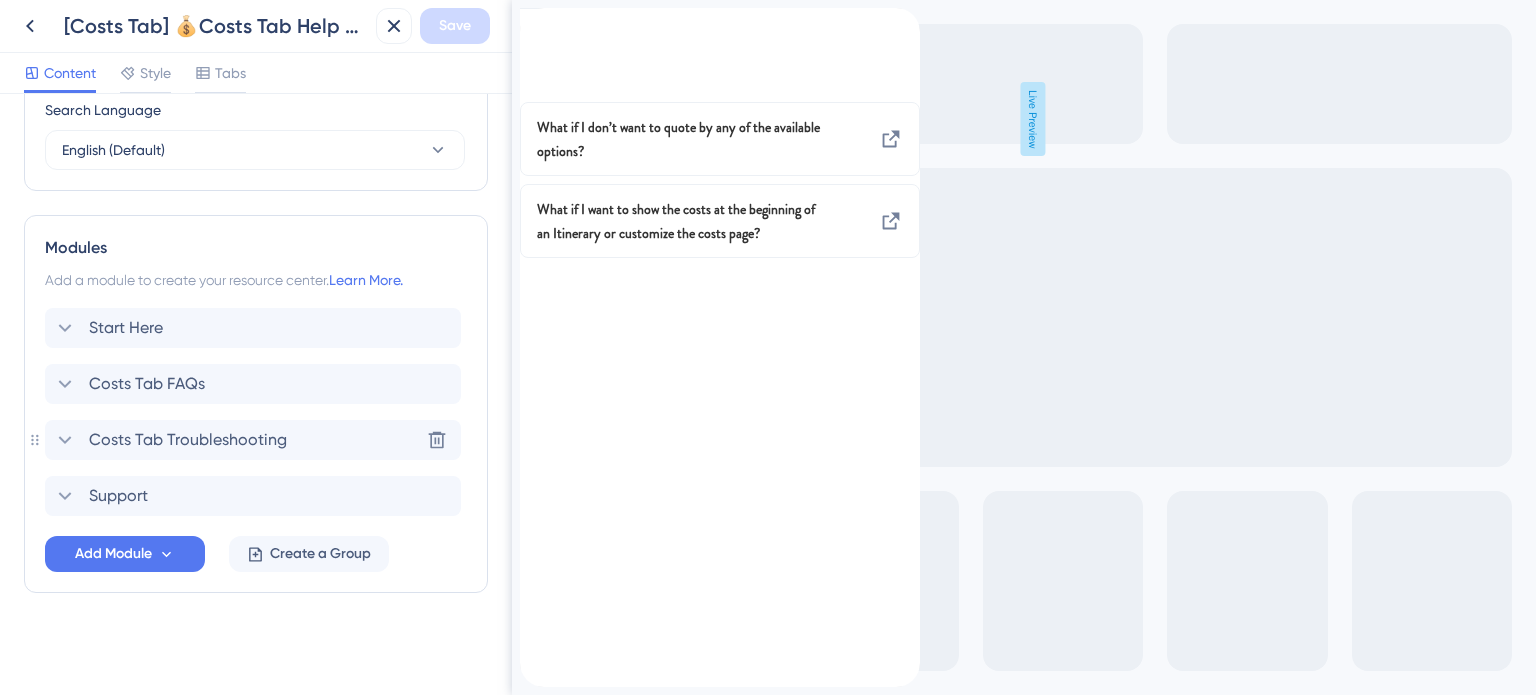 click 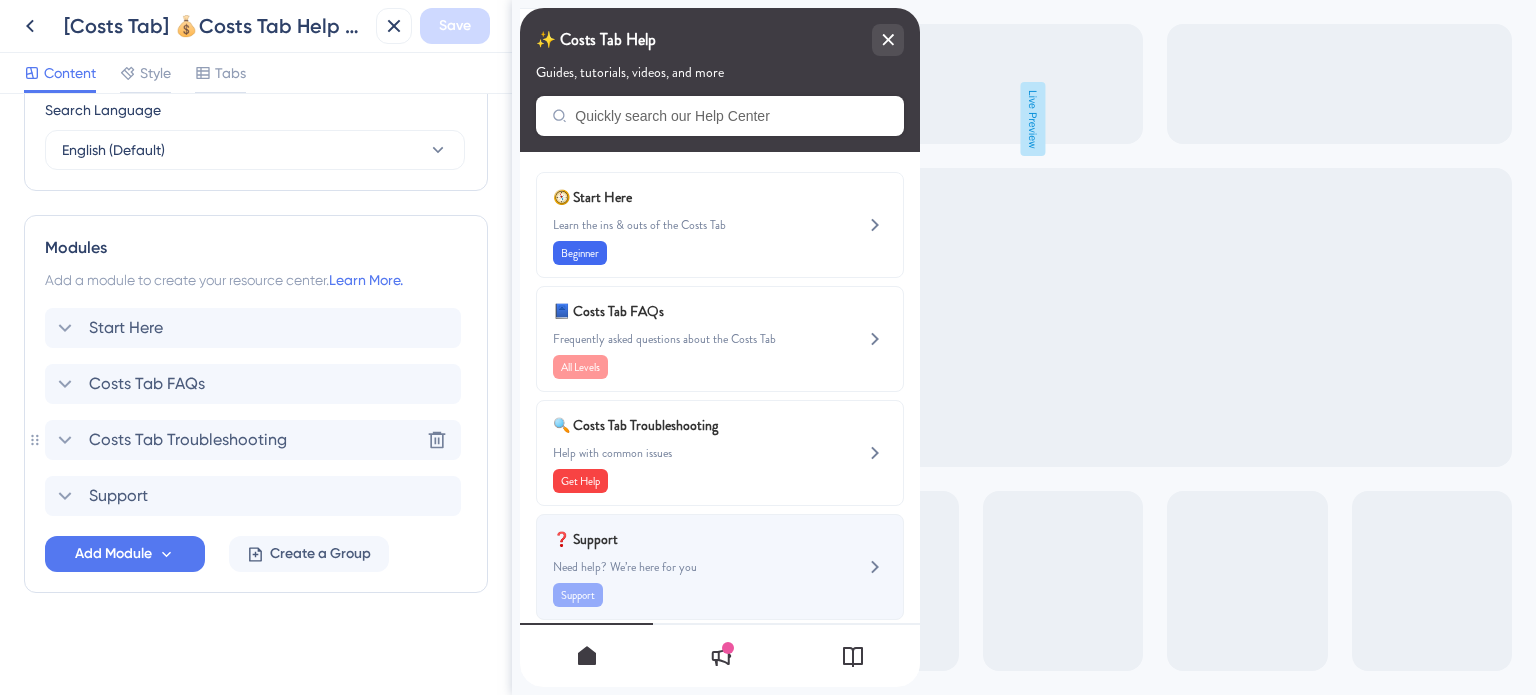 click on "Need help? We’re here for you" at bounding box center (686, 567) 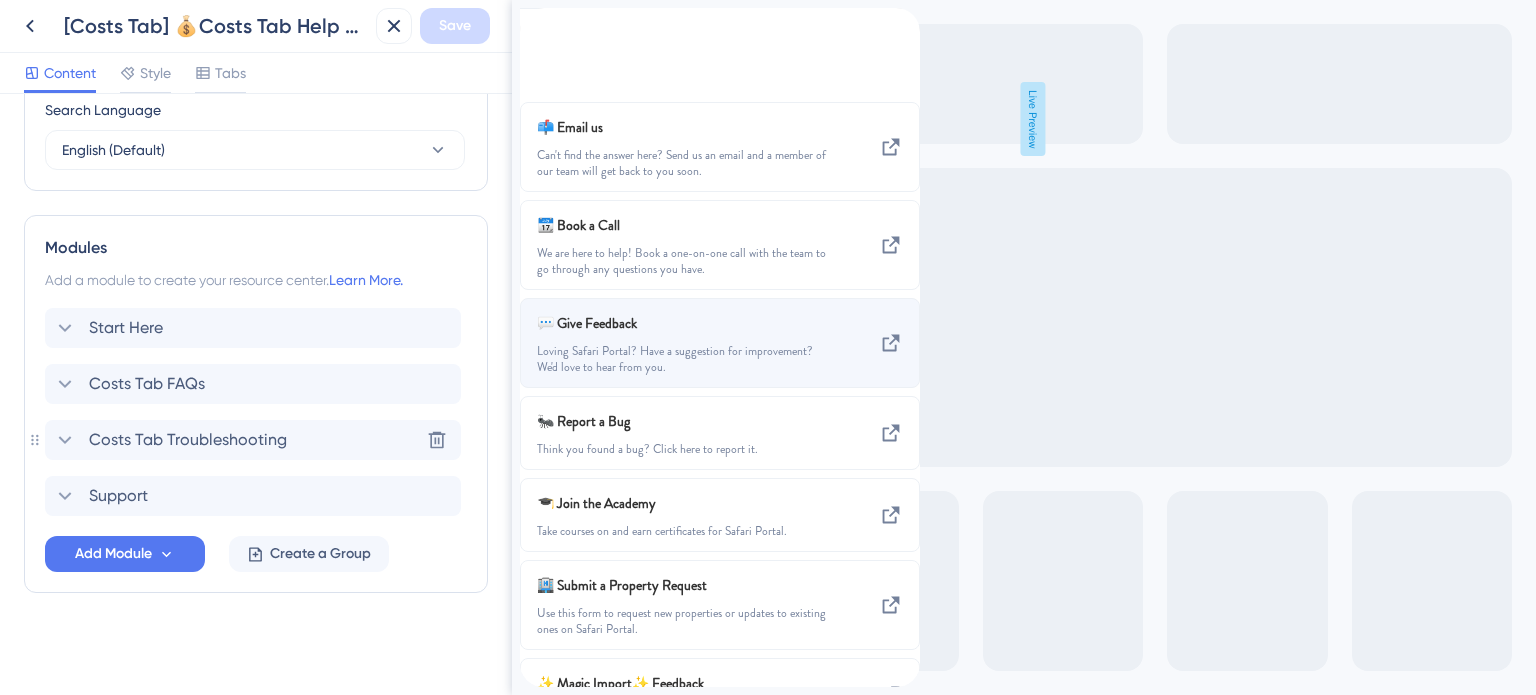 scroll, scrollTop: 0, scrollLeft: 0, axis: both 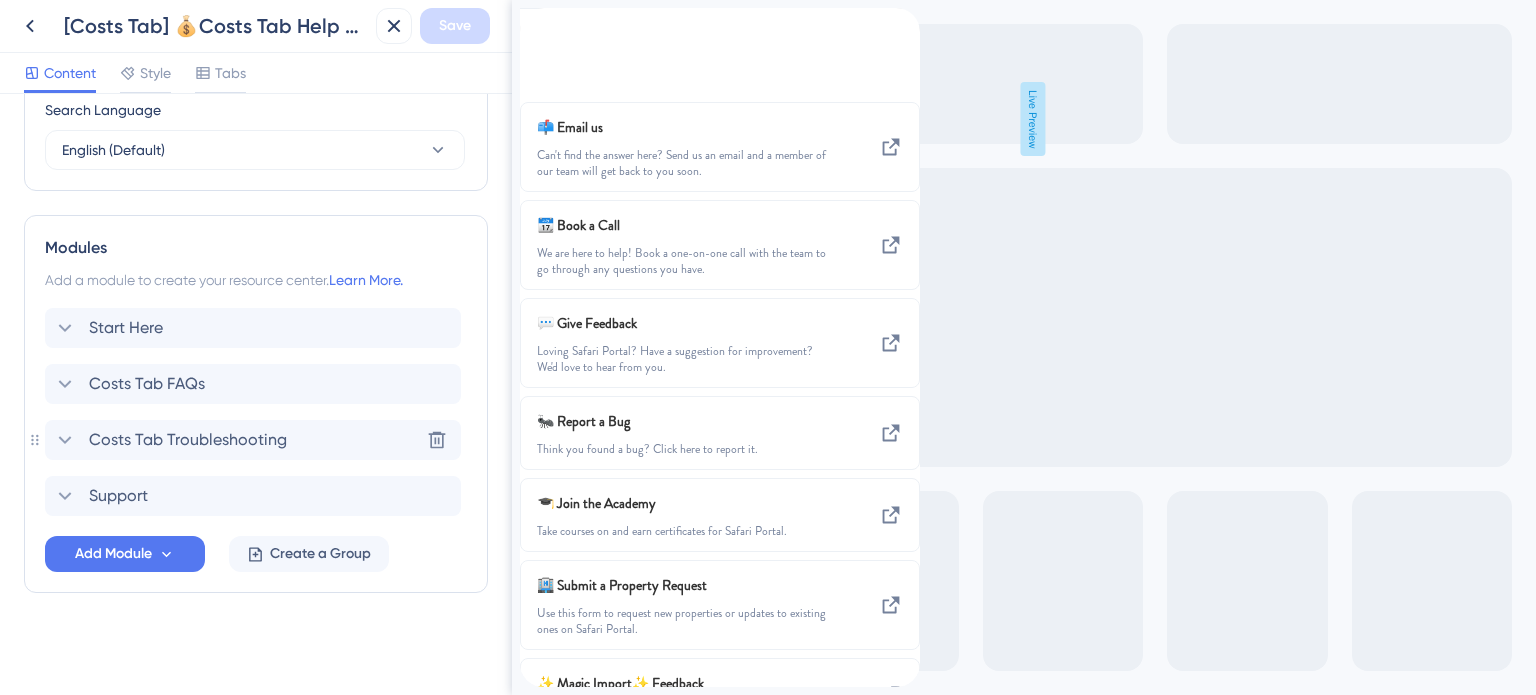 click 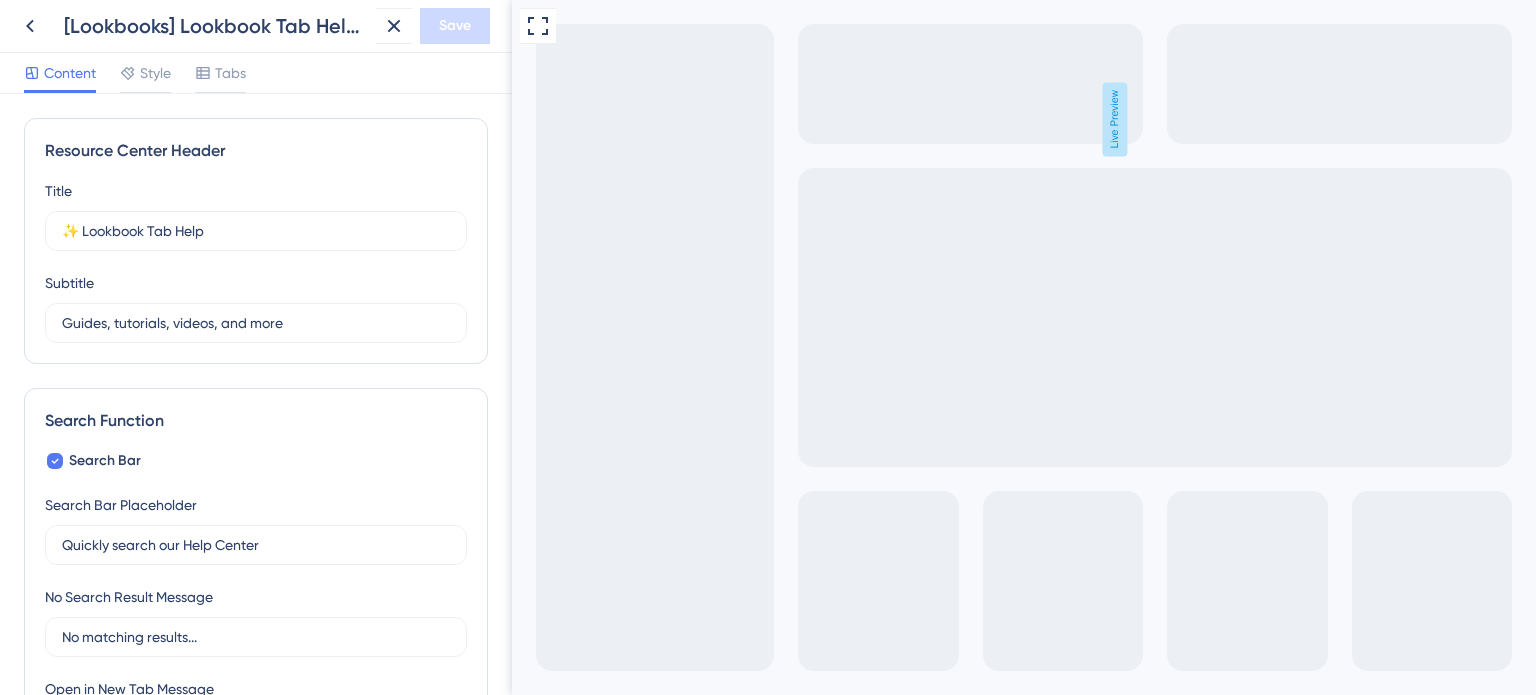 scroll, scrollTop: 0, scrollLeft: 0, axis: both 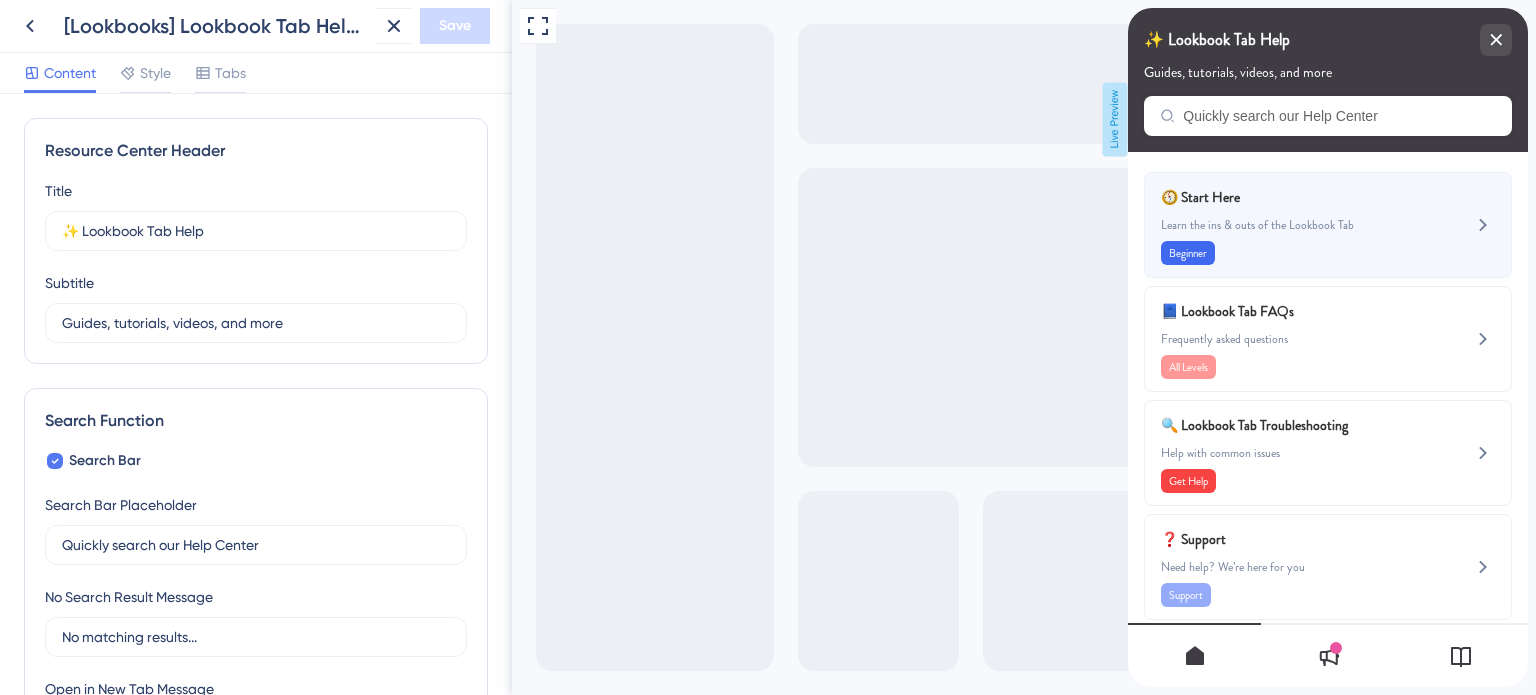 click on "Learn the ins & outs of the Lookbook Tab" at bounding box center (1294, 225) 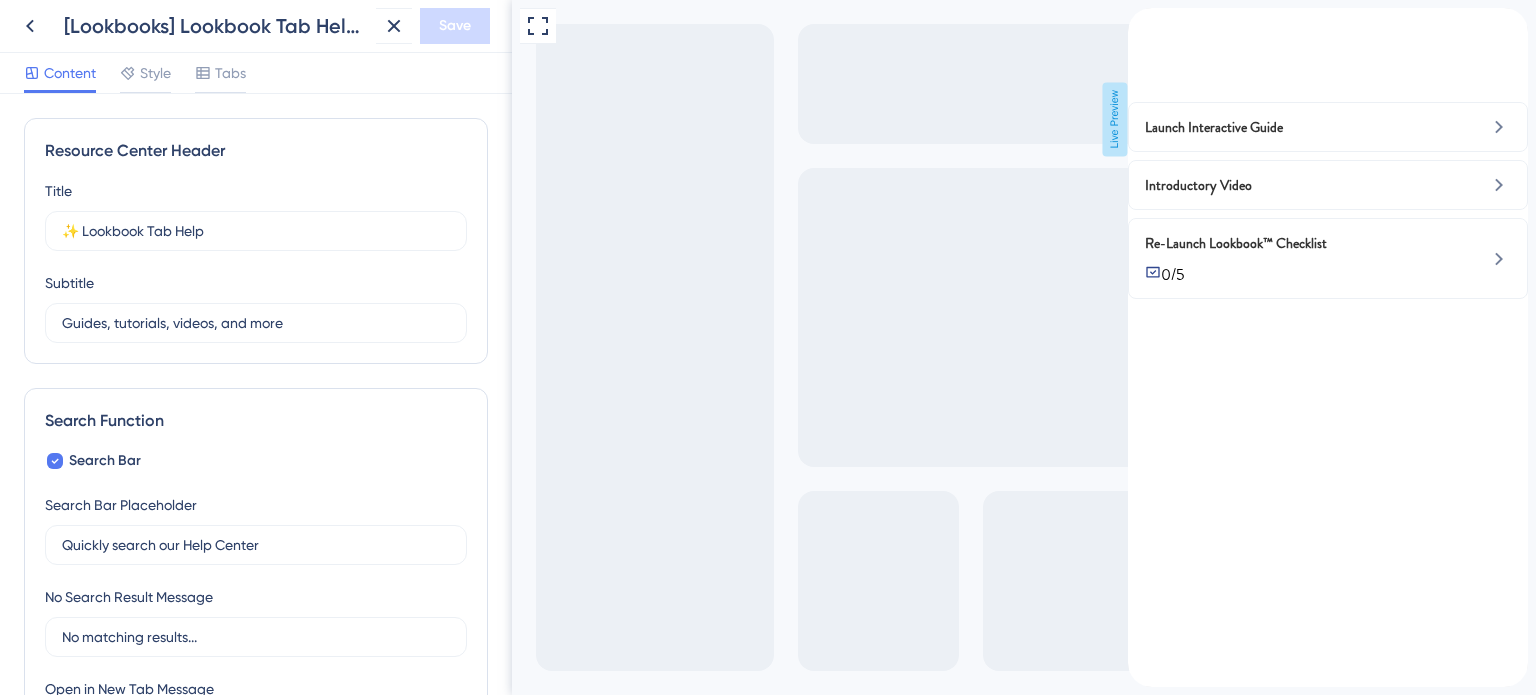 click 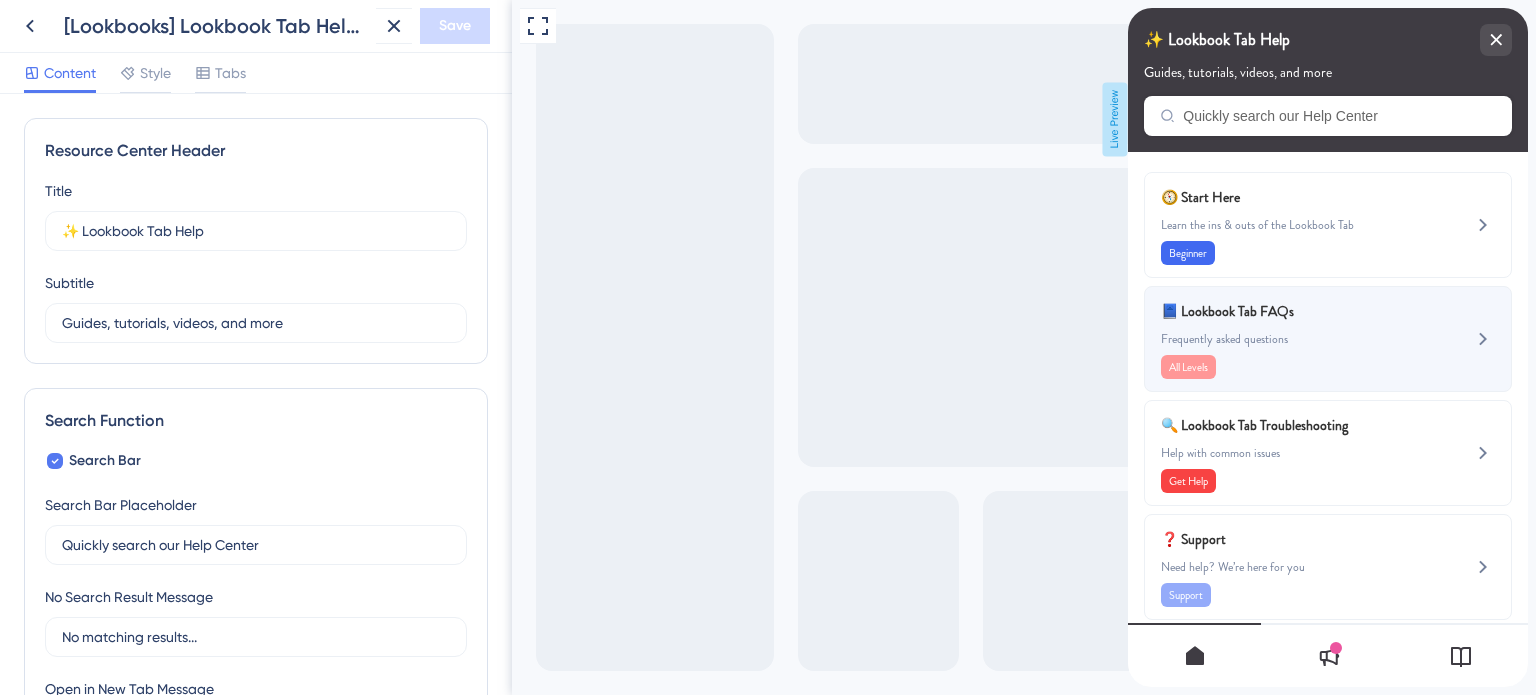 click on "📘   Lookbook Tab FAQs" at bounding box center (1278, 311) 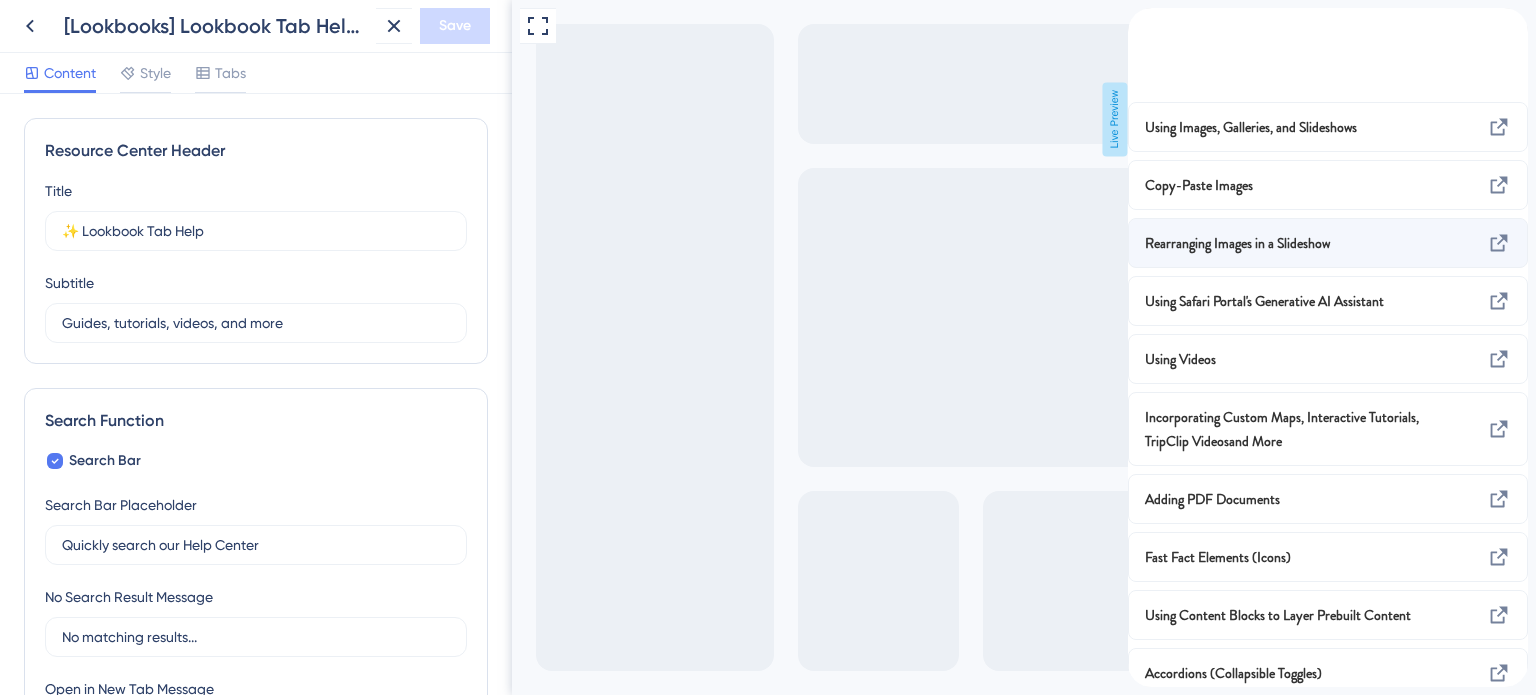 scroll, scrollTop: 98, scrollLeft: 0, axis: vertical 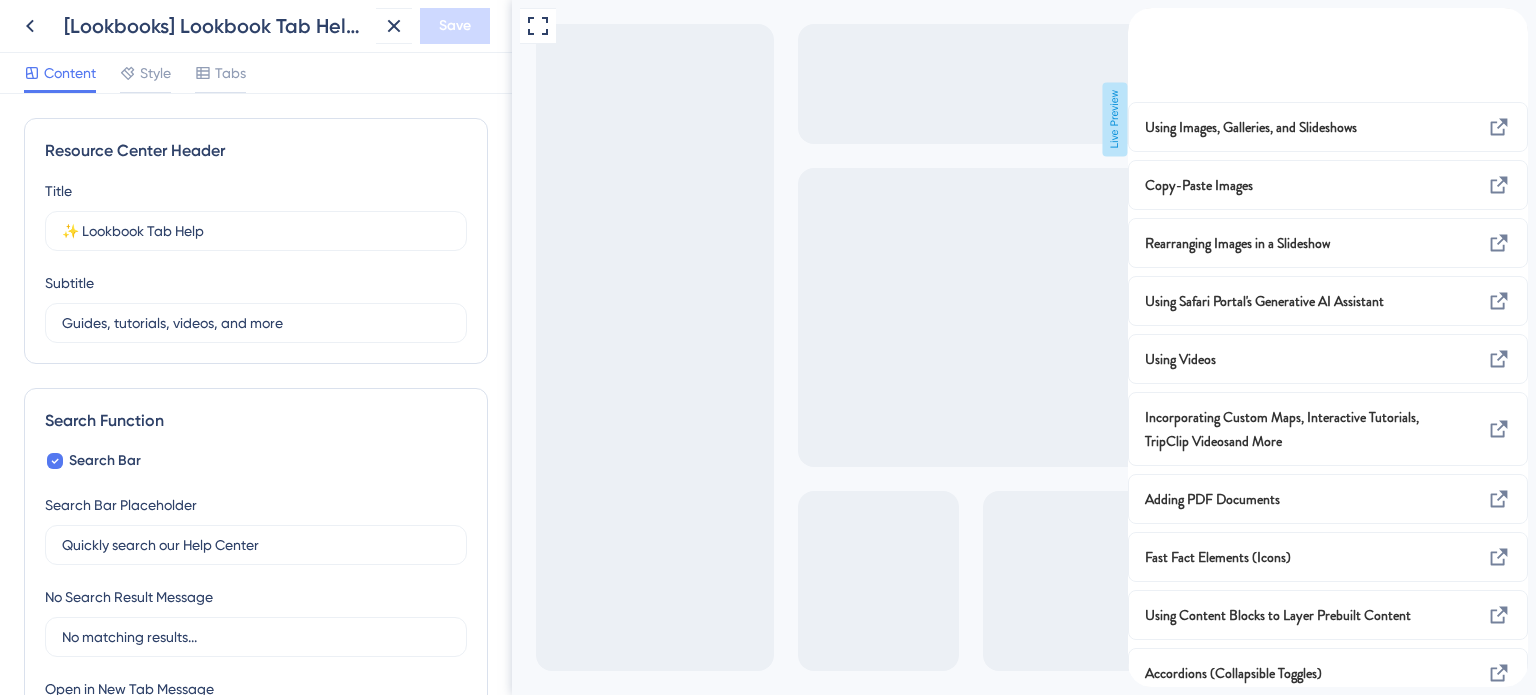 click 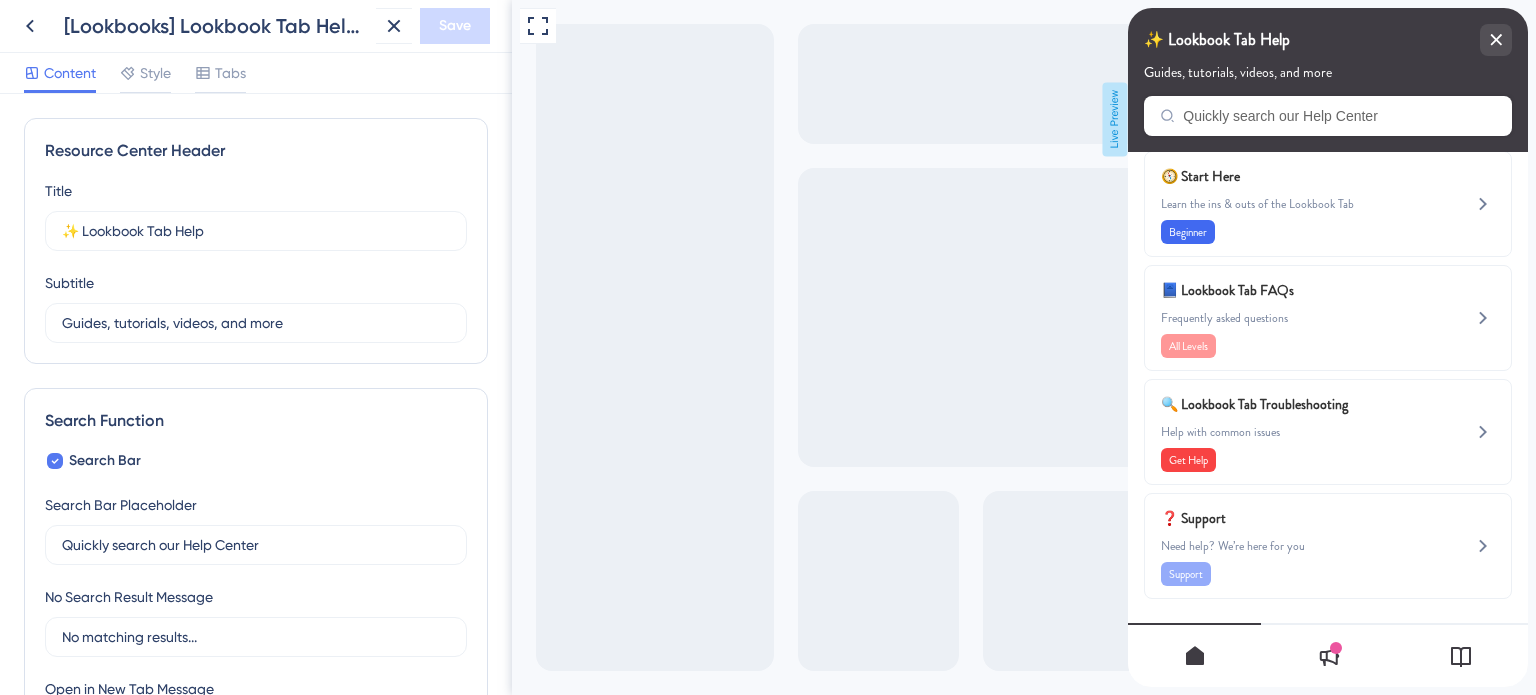 scroll, scrollTop: 19, scrollLeft: 0, axis: vertical 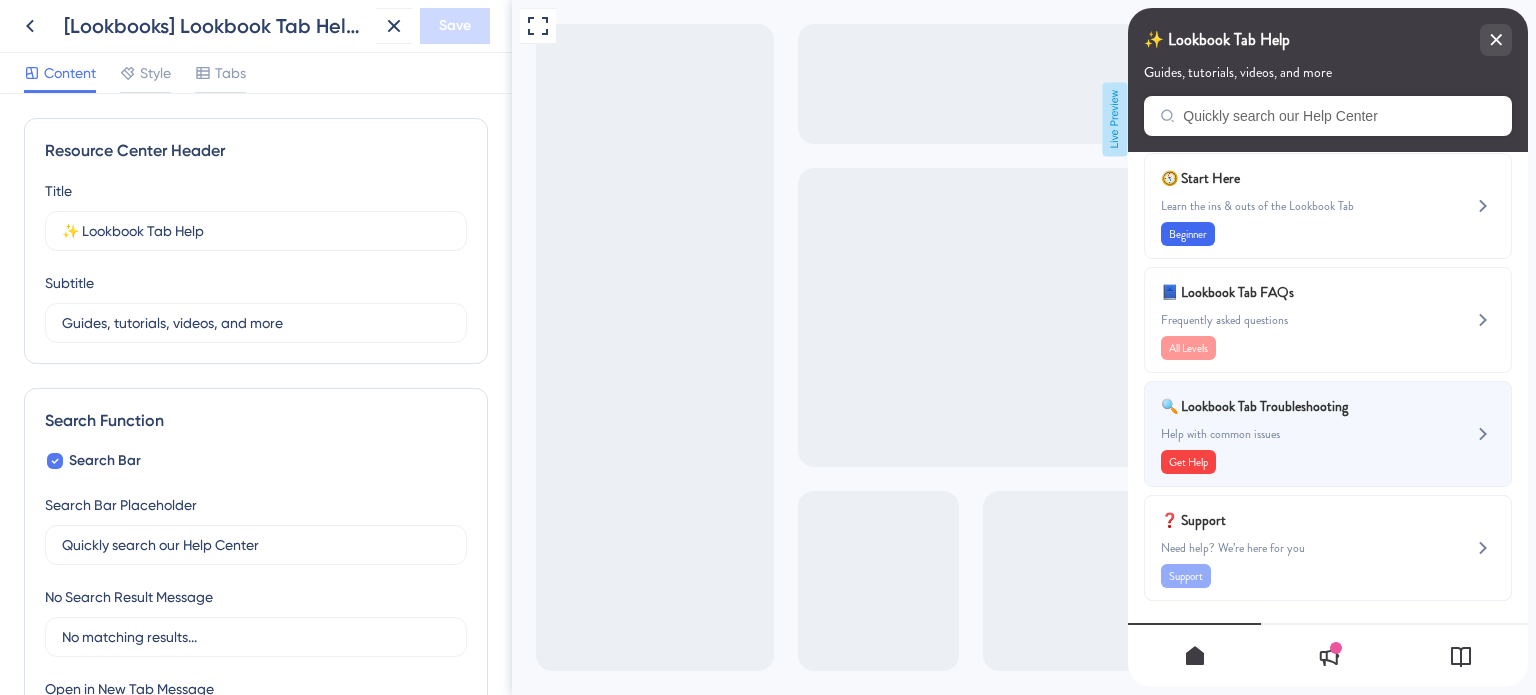 click on "🔍   Lookbook Tab Troubleshooting" at bounding box center [1278, 406] 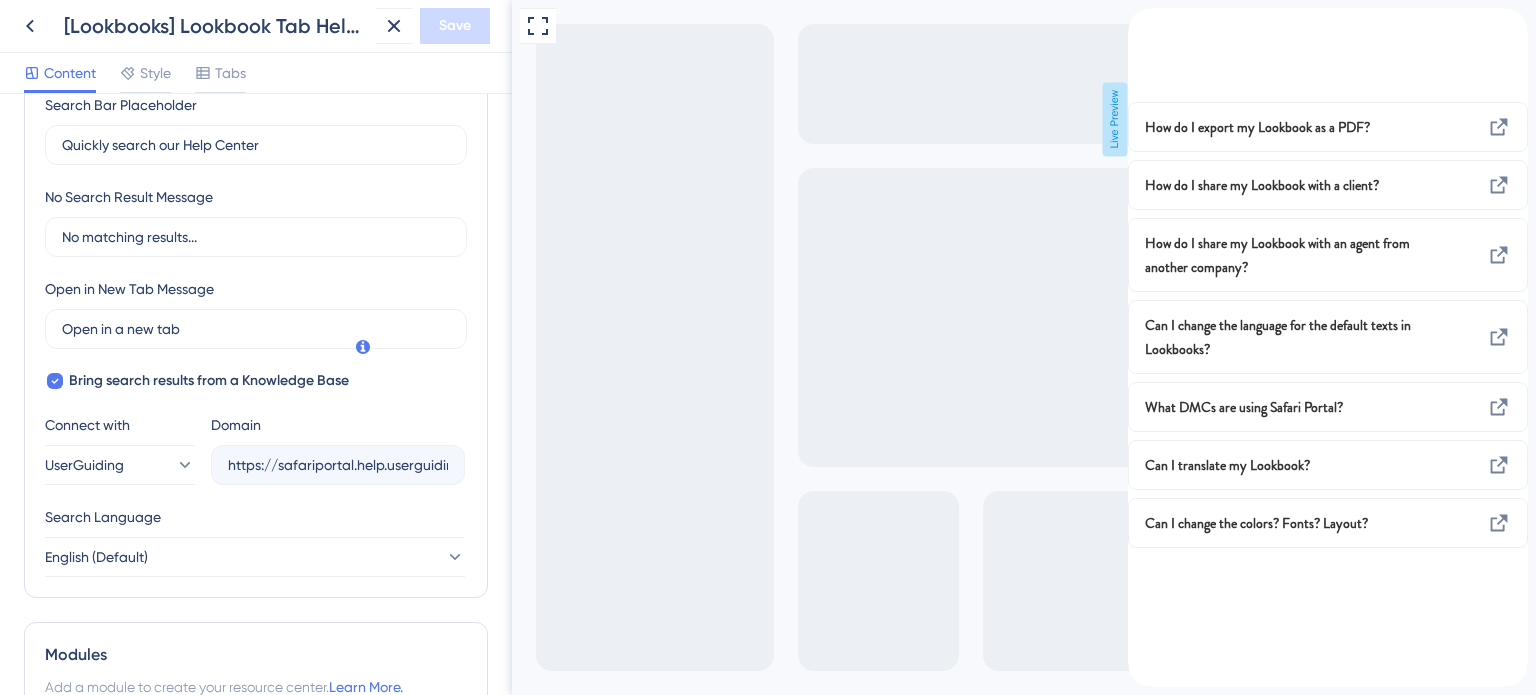 scroll, scrollTop: 800, scrollLeft: 0, axis: vertical 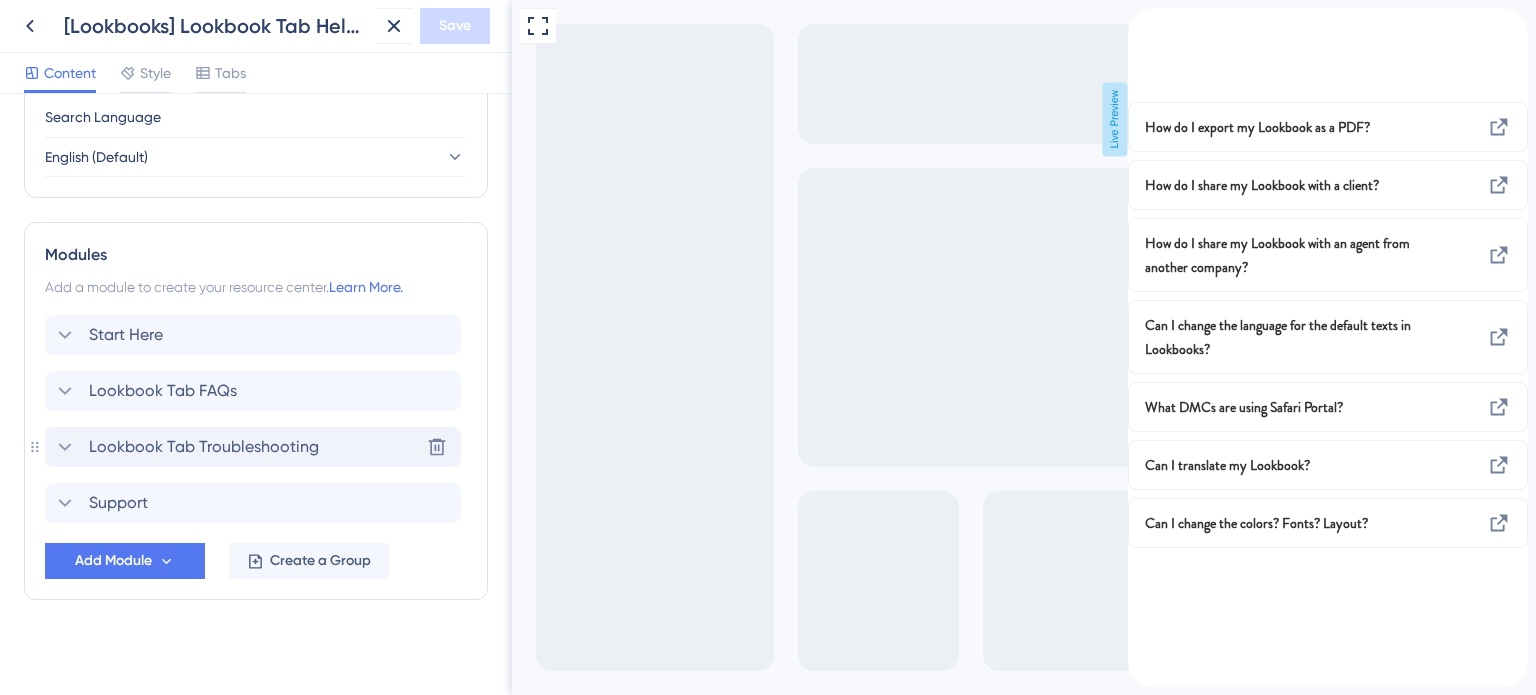 click on "Lookbook Tab Troubleshooting" at bounding box center [204, 447] 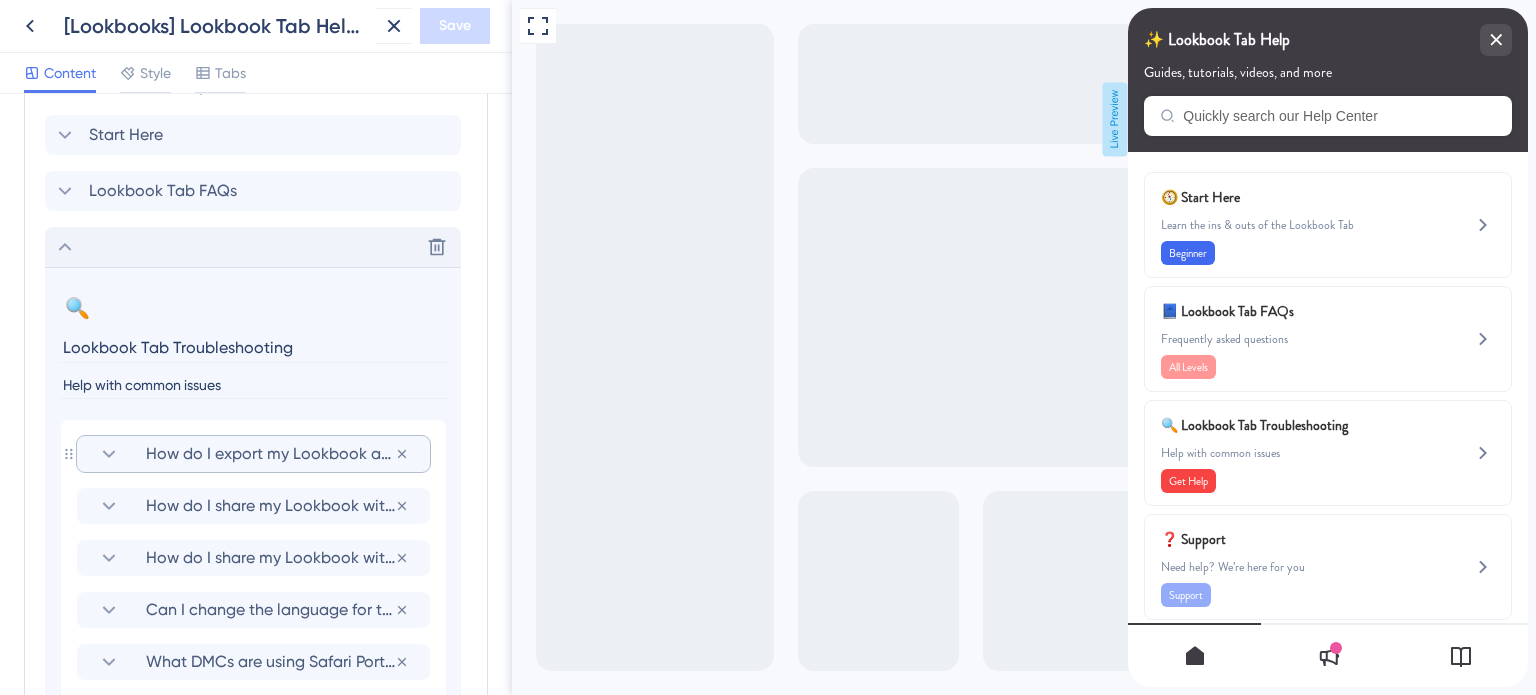 scroll, scrollTop: 1200, scrollLeft: 0, axis: vertical 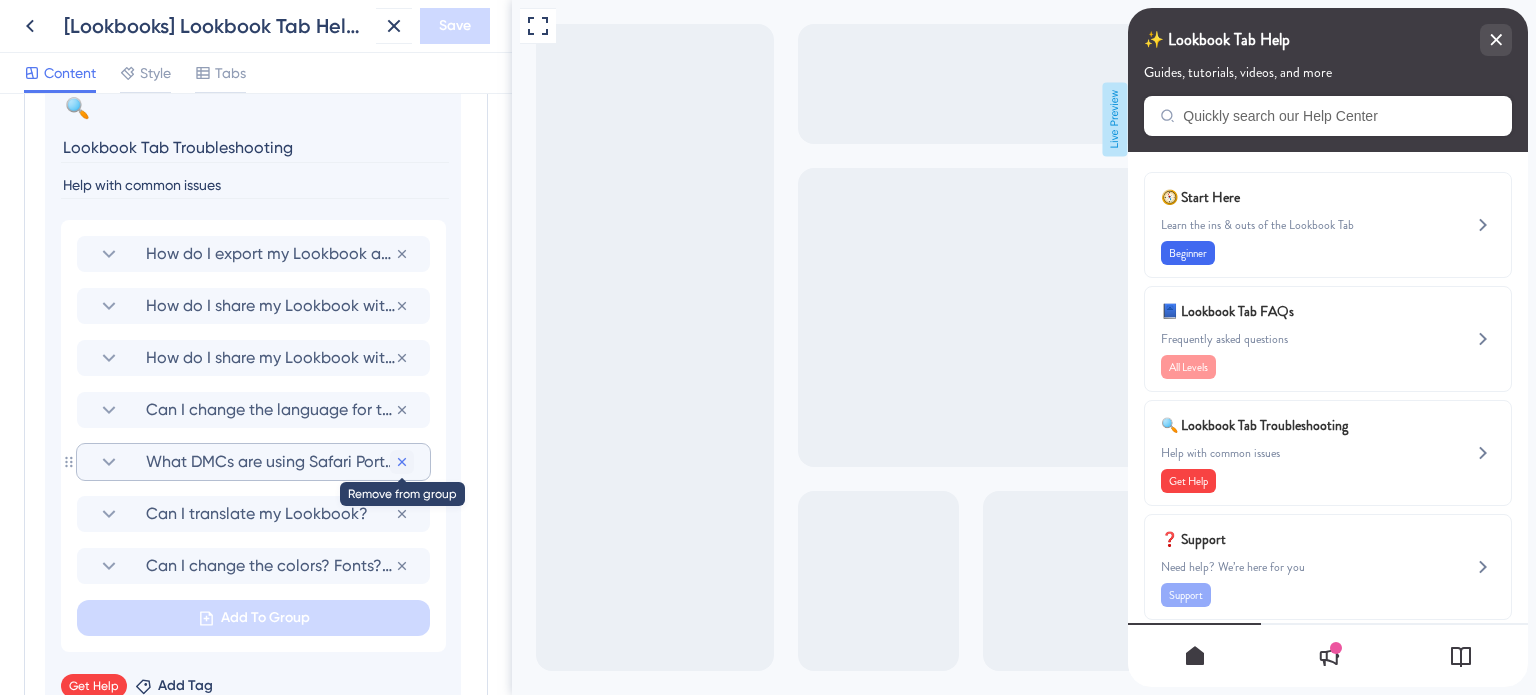 click 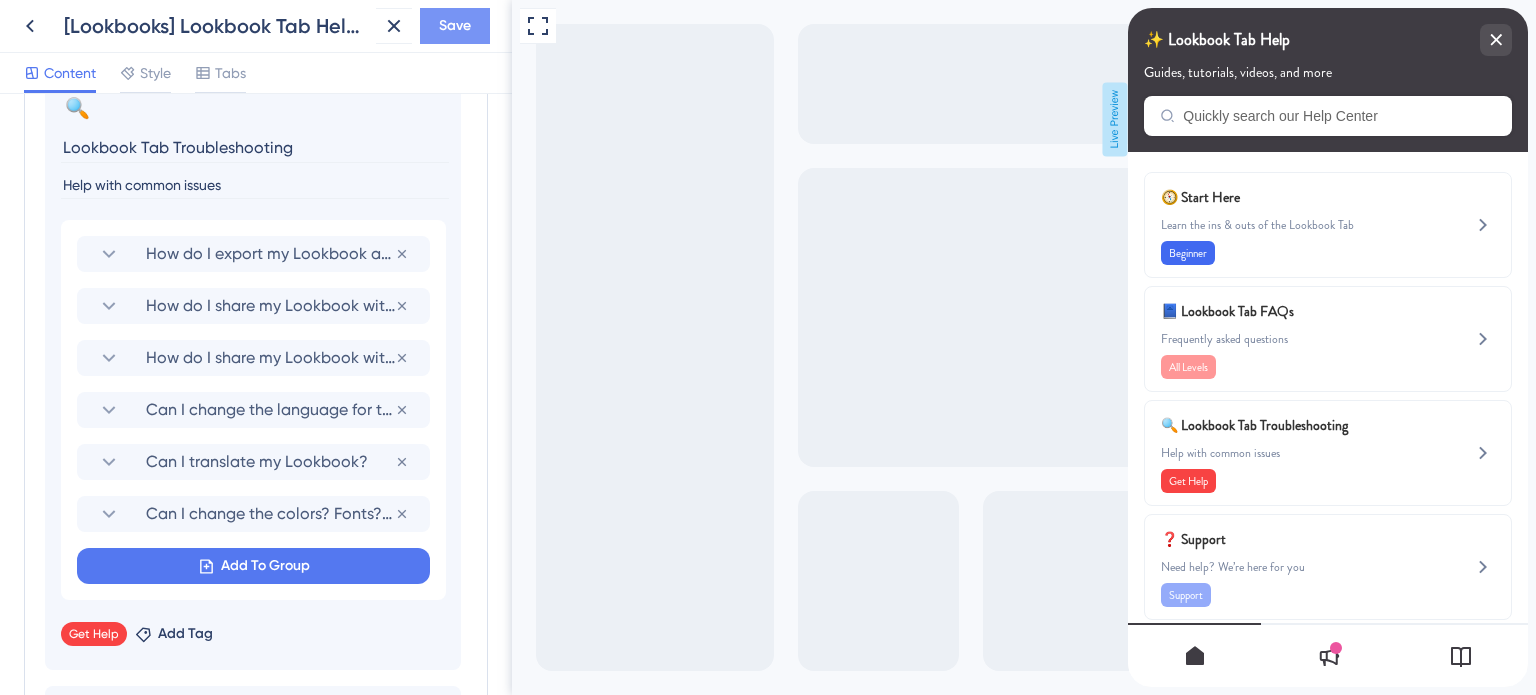 click on "Save" at bounding box center (455, 26) 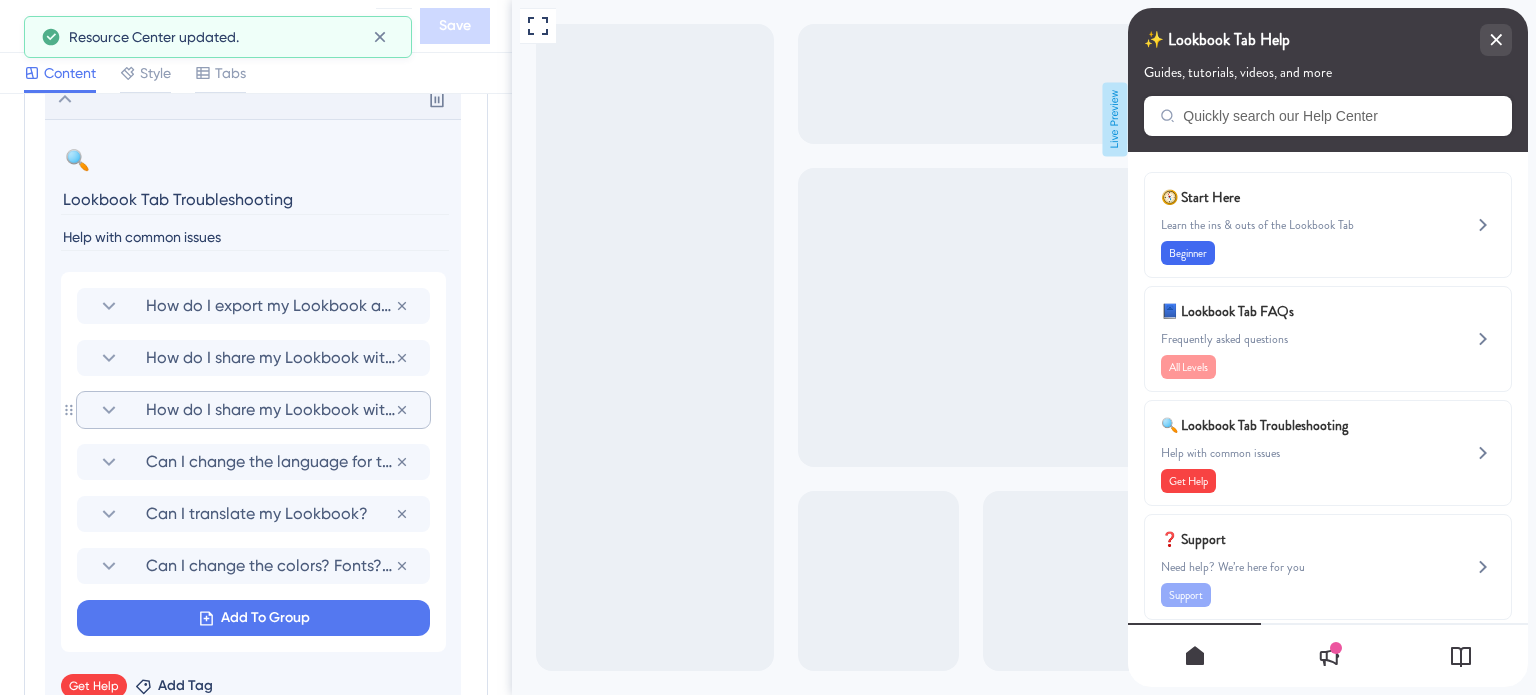 scroll, scrollTop: 1100, scrollLeft: 0, axis: vertical 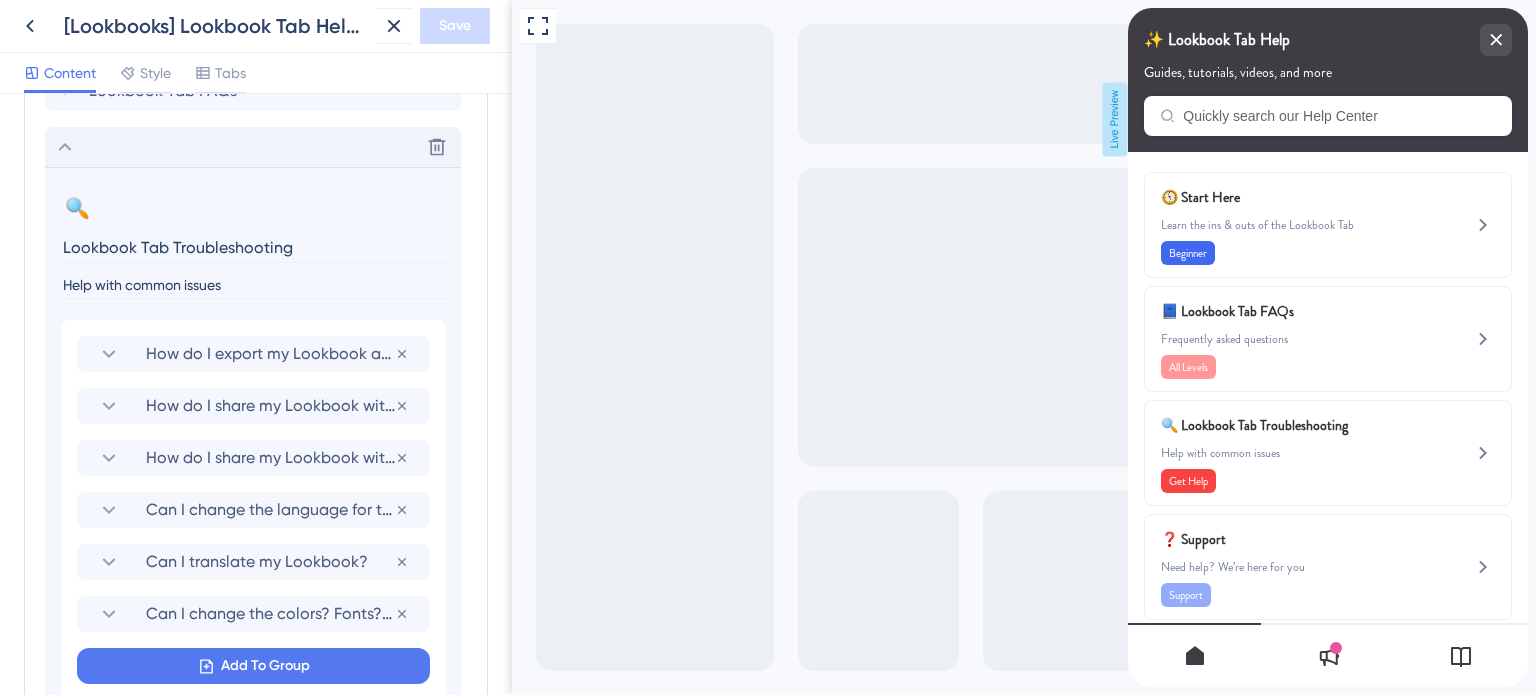 click 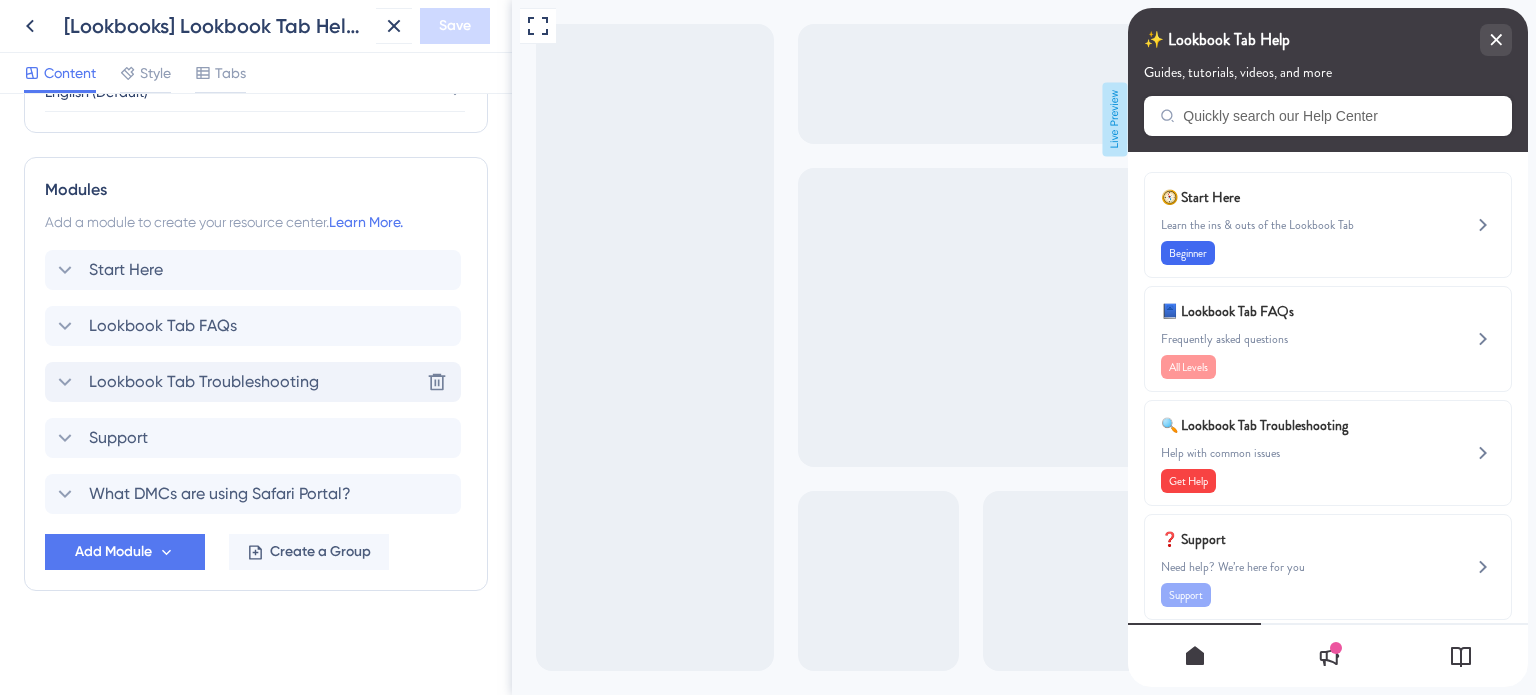 scroll, scrollTop: 863, scrollLeft: 0, axis: vertical 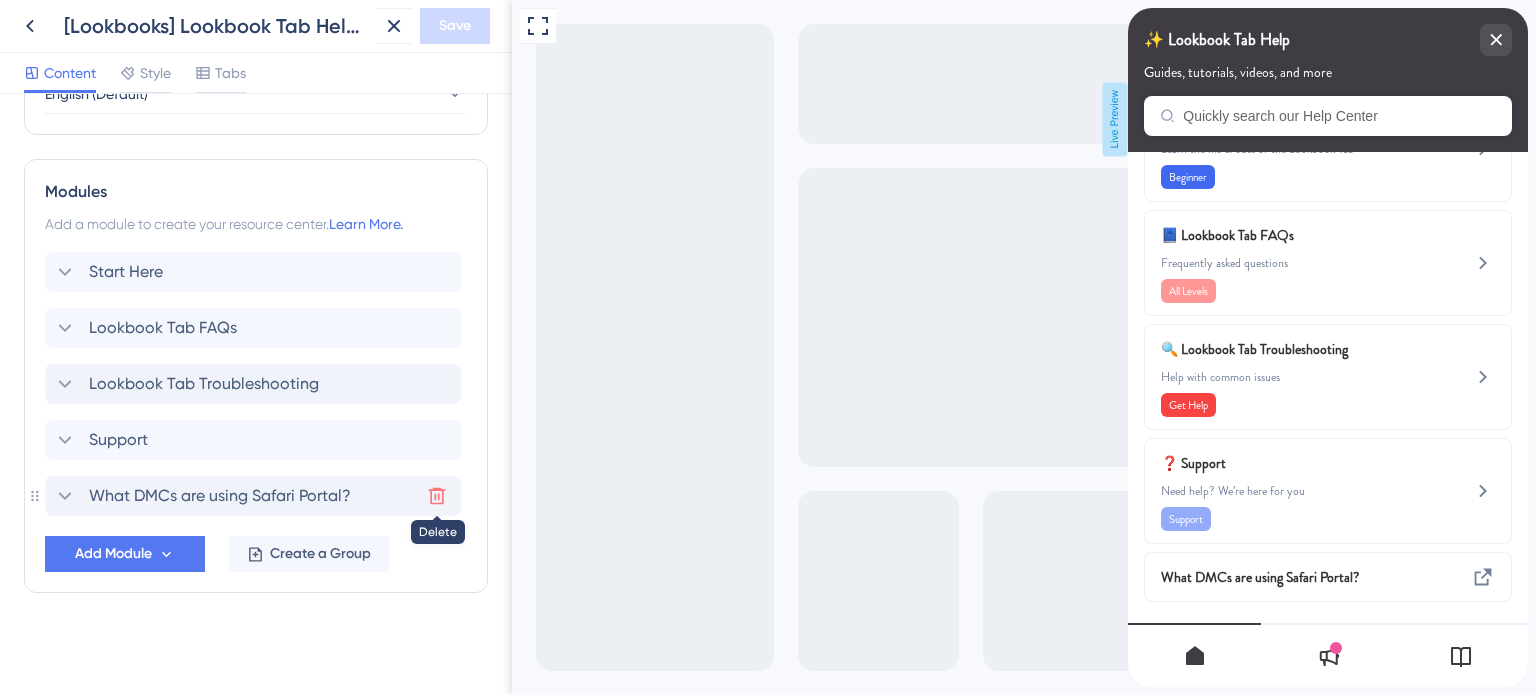 click 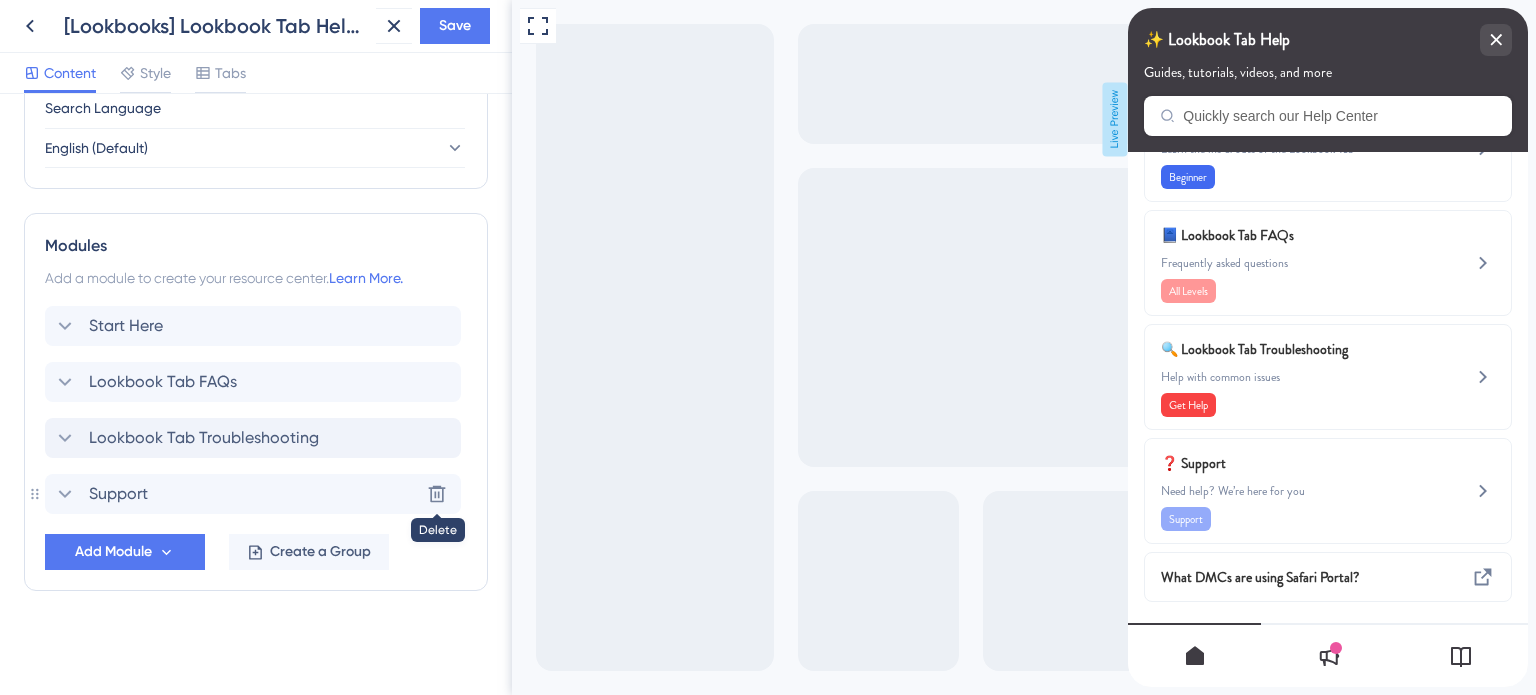 scroll, scrollTop: 19, scrollLeft: 0, axis: vertical 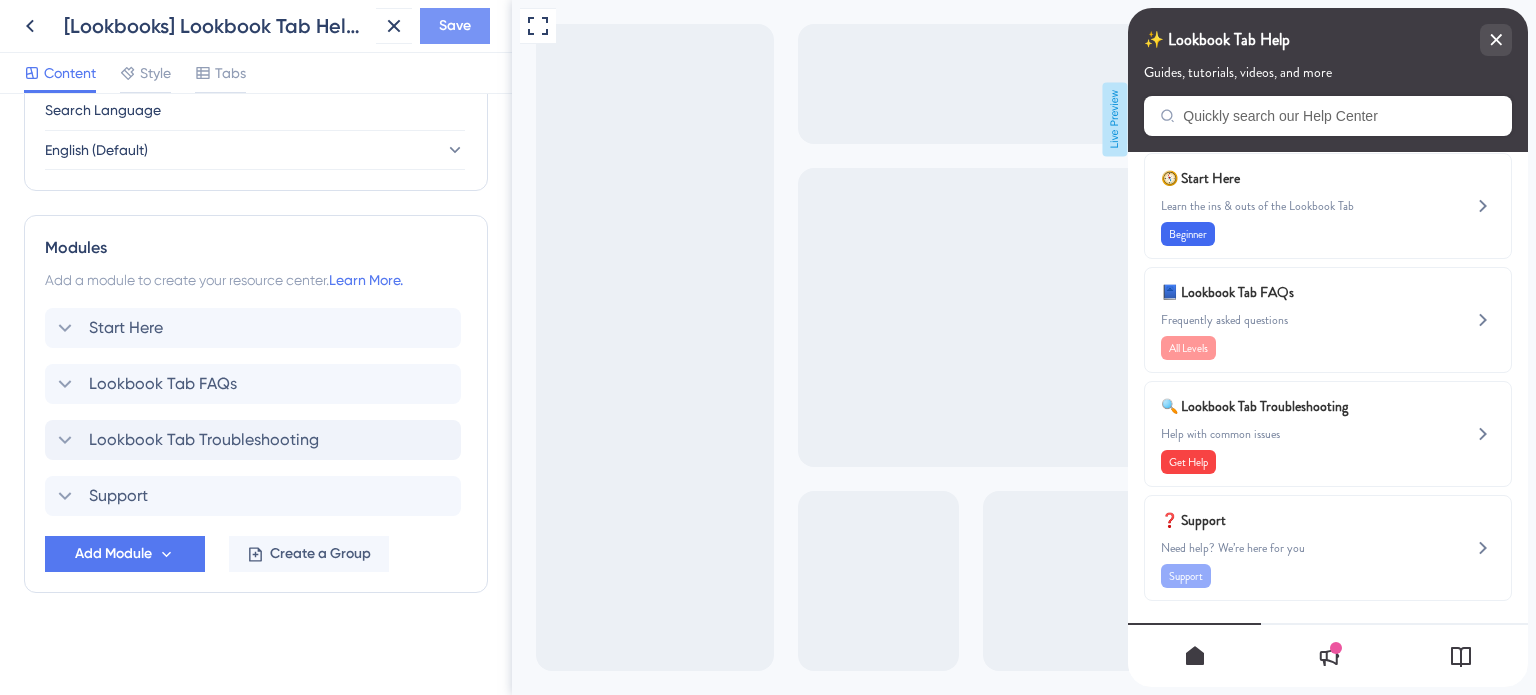 click on "Save" at bounding box center (455, 26) 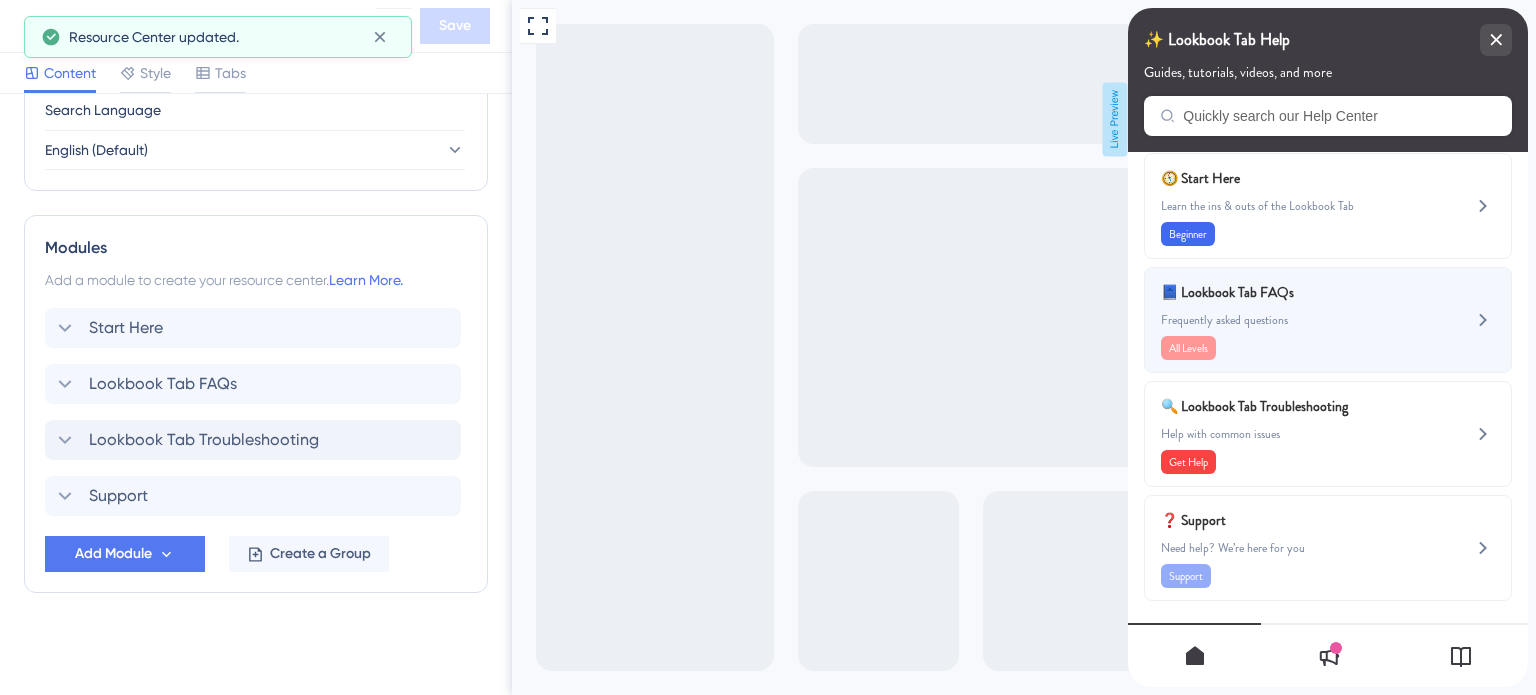 click on "📘   Lookbook Tab FAQs Frequently asked questions All Levels" at bounding box center (1294, 320) 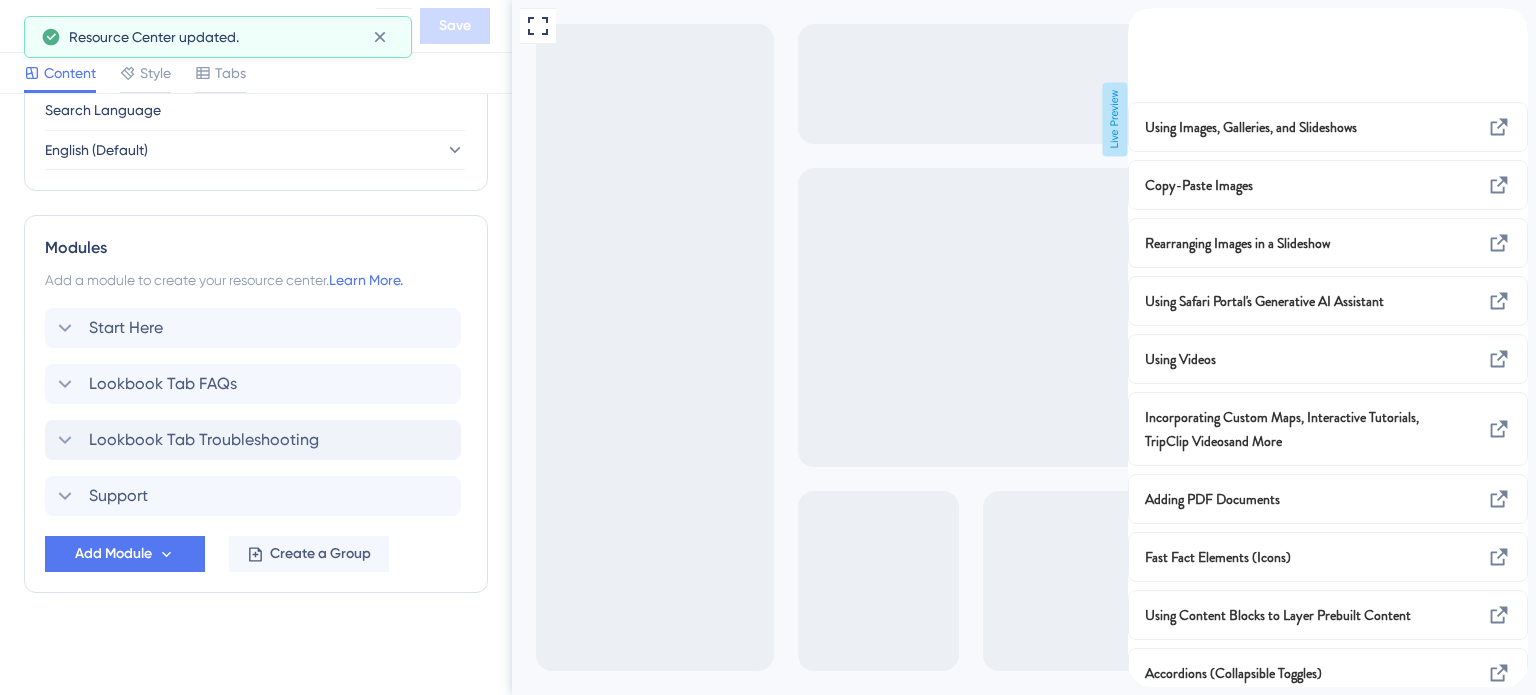 click at bounding box center [1144, 19] 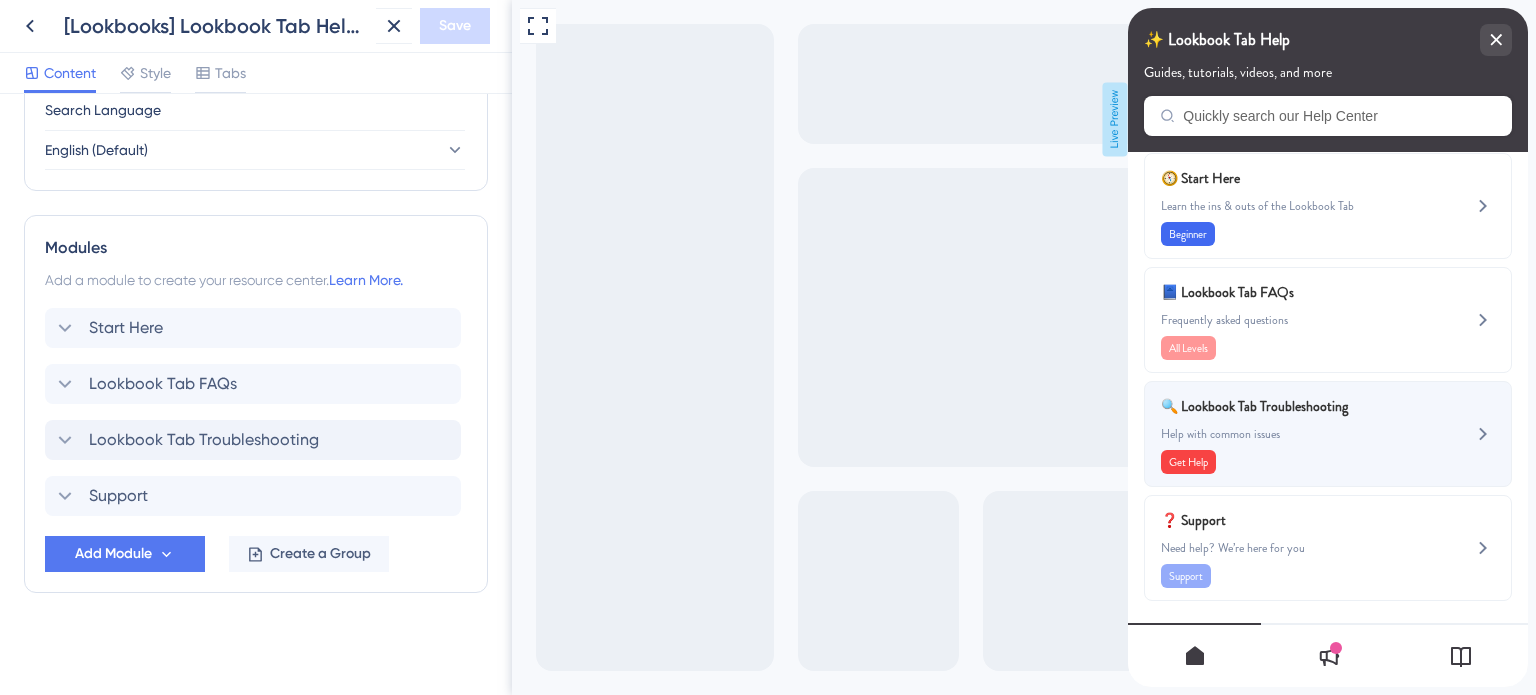 click on "Help with common issues" at bounding box center [1294, 434] 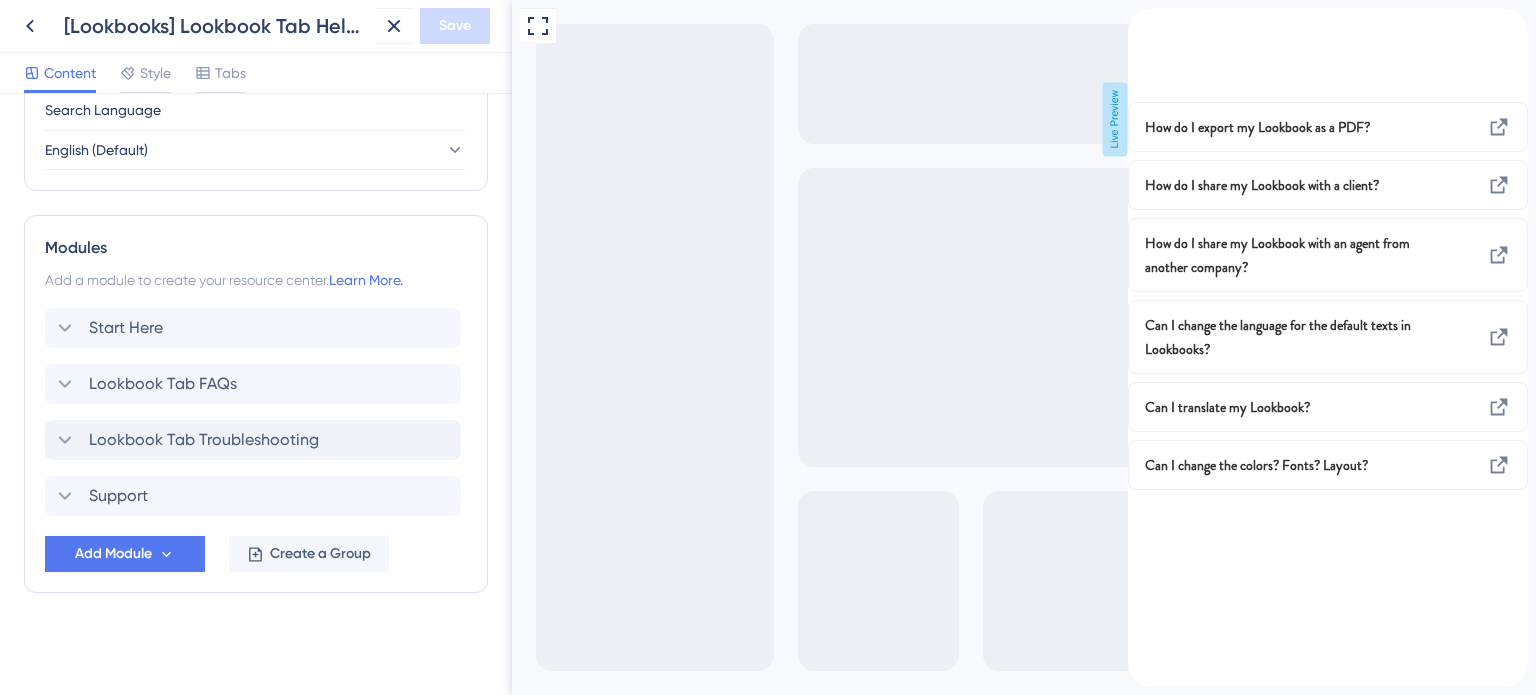 click at bounding box center [1144, 19] 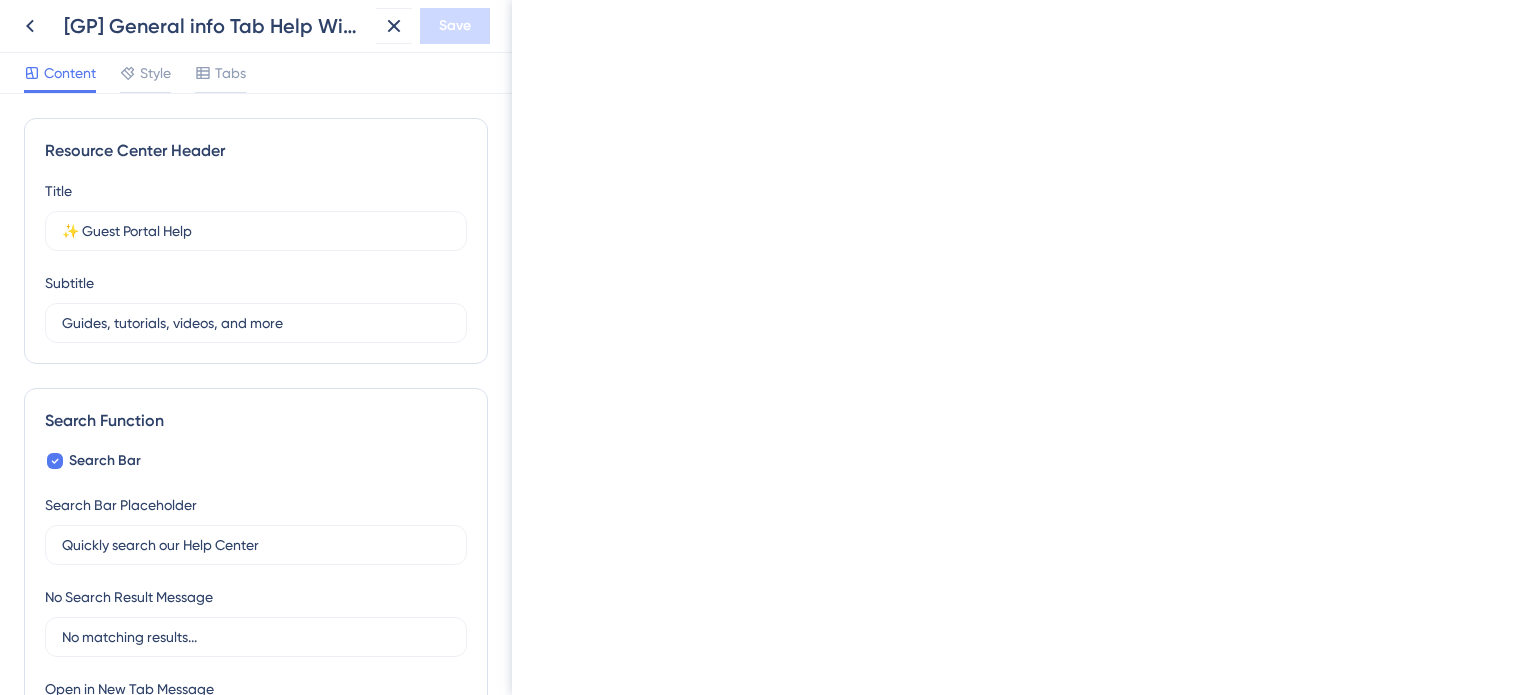 scroll, scrollTop: 0, scrollLeft: 0, axis: both 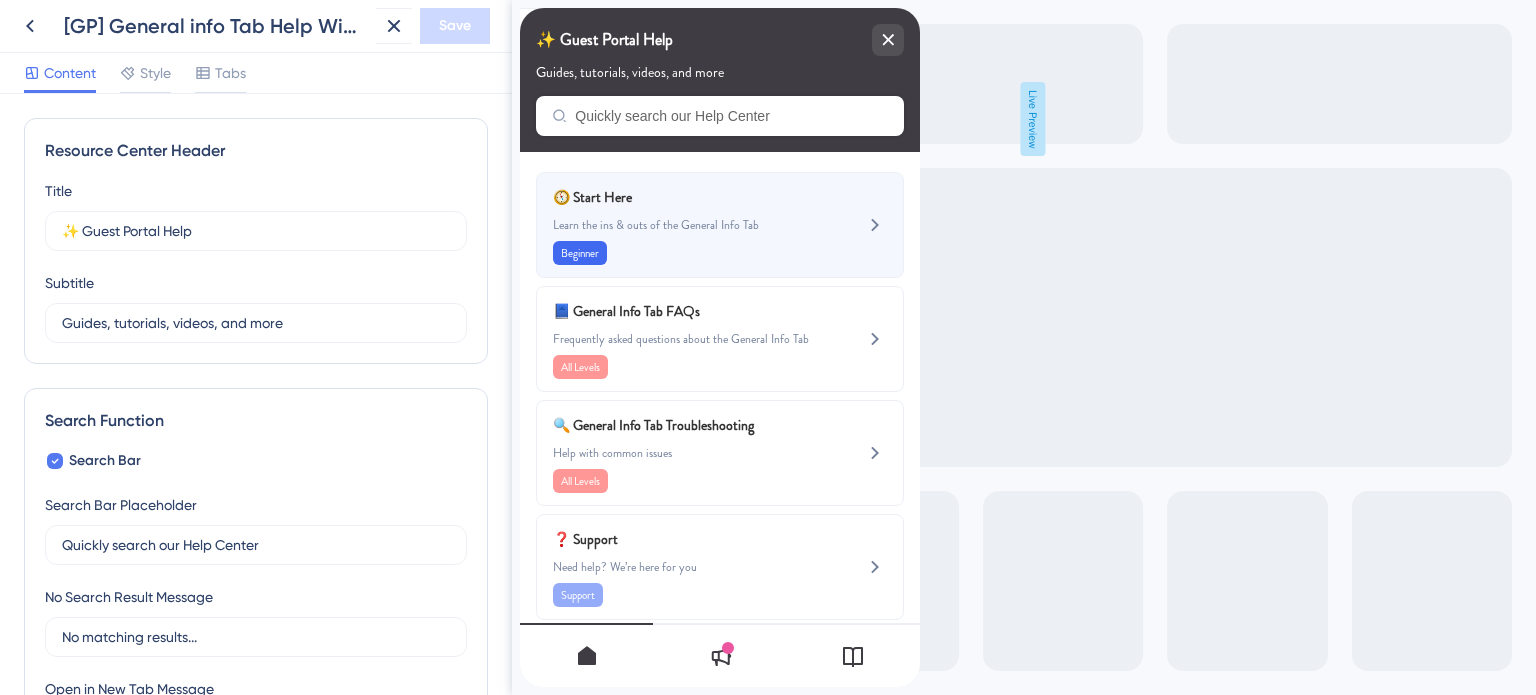 click on "🧭   Start Here Learn the ins & outs of the General Info Tab Beginner" at bounding box center (720, 225) 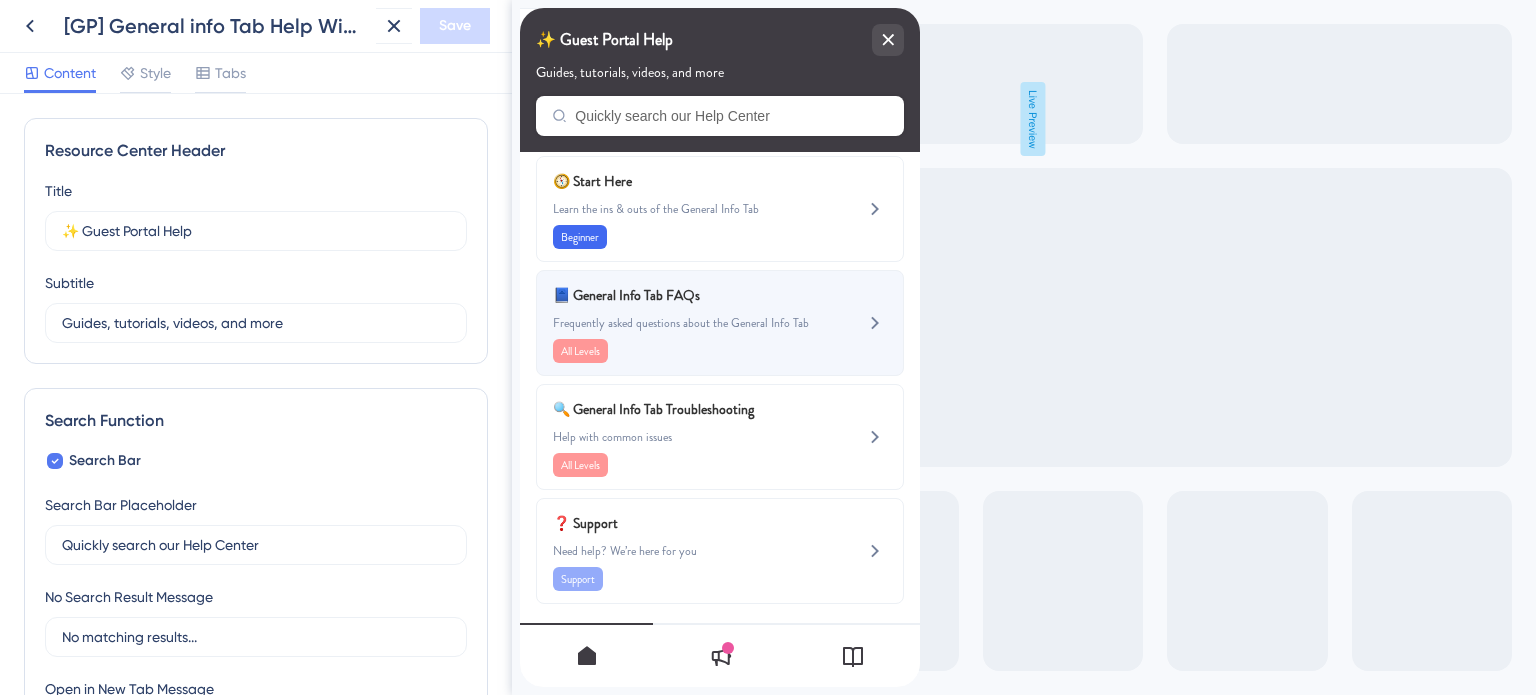scroll, scrollTop: 19, scrollLeft: 0, axis: vertical 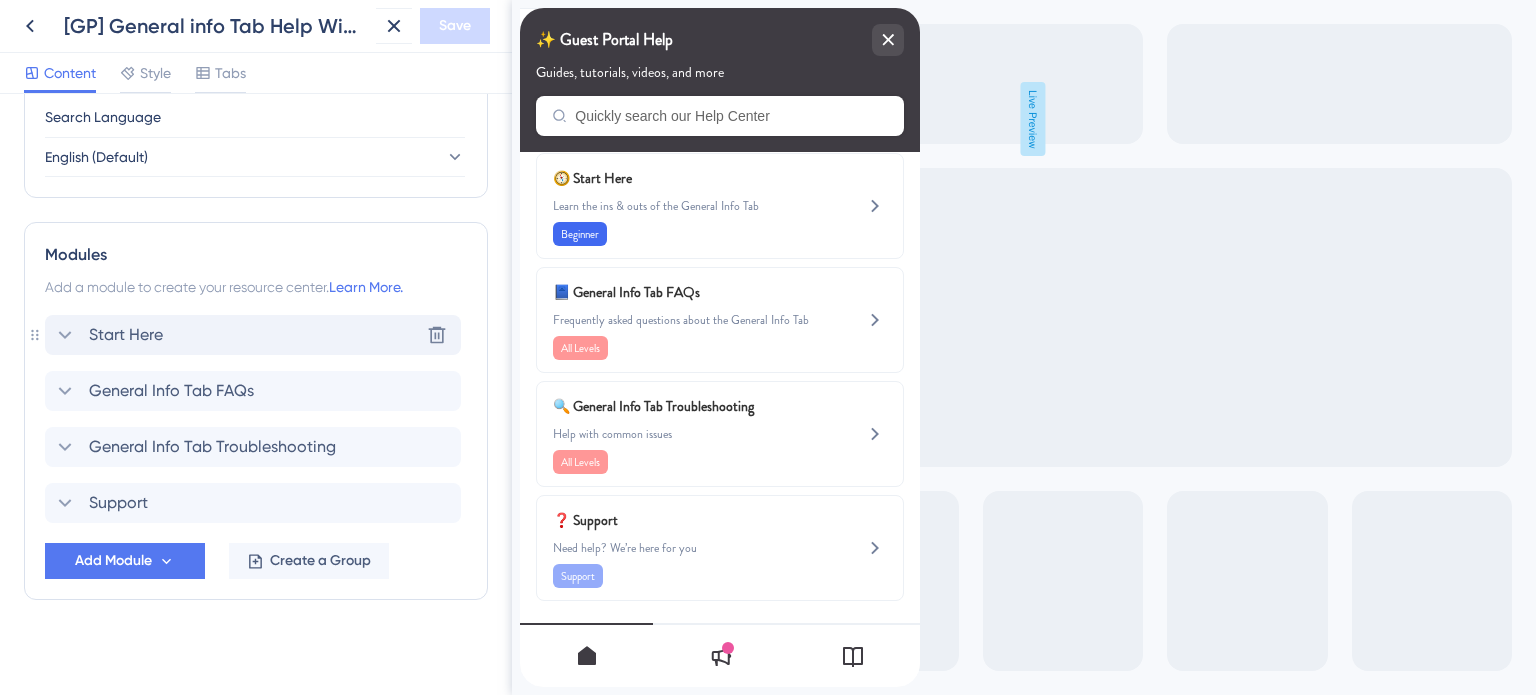 click on "Start Here Delete" at bounding box center [253, 335] 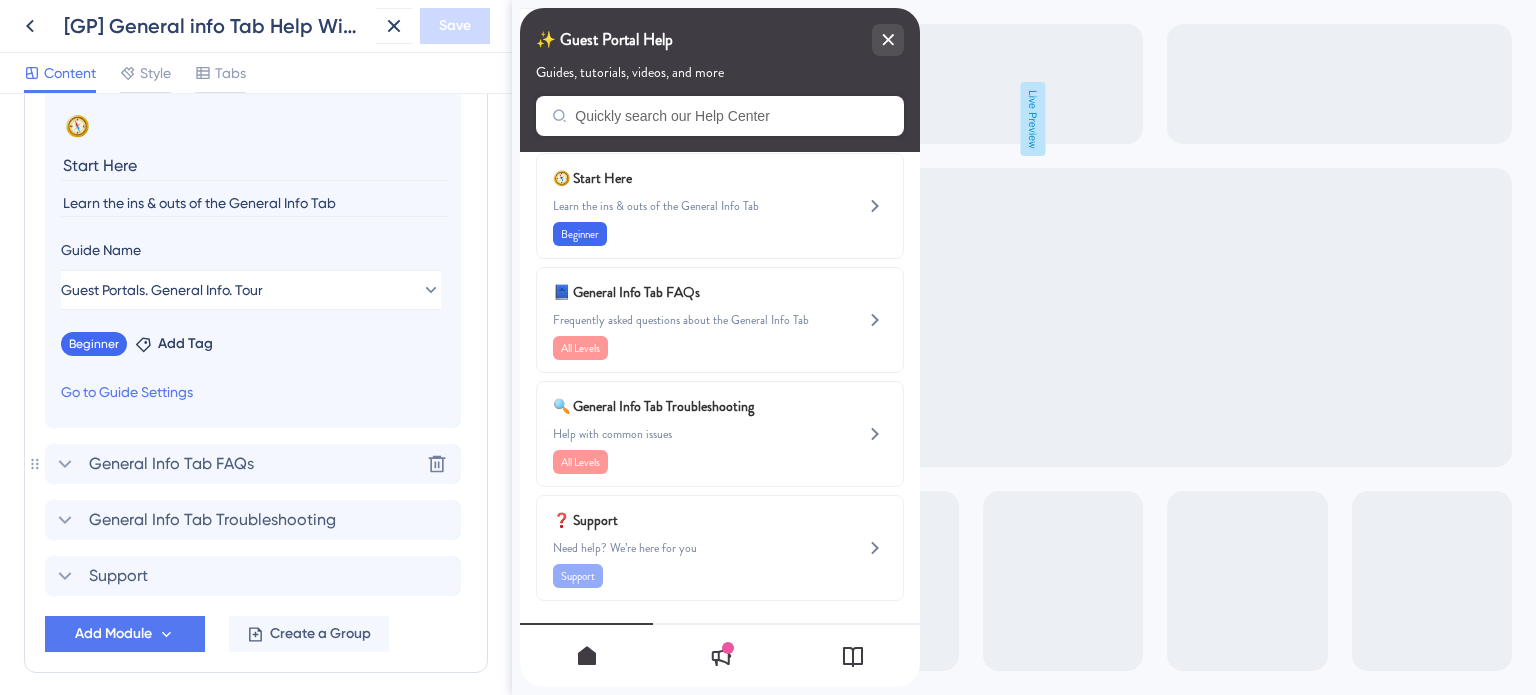 scroll, scrollTop: 1150, scrollLeft: 0, axis: vertical 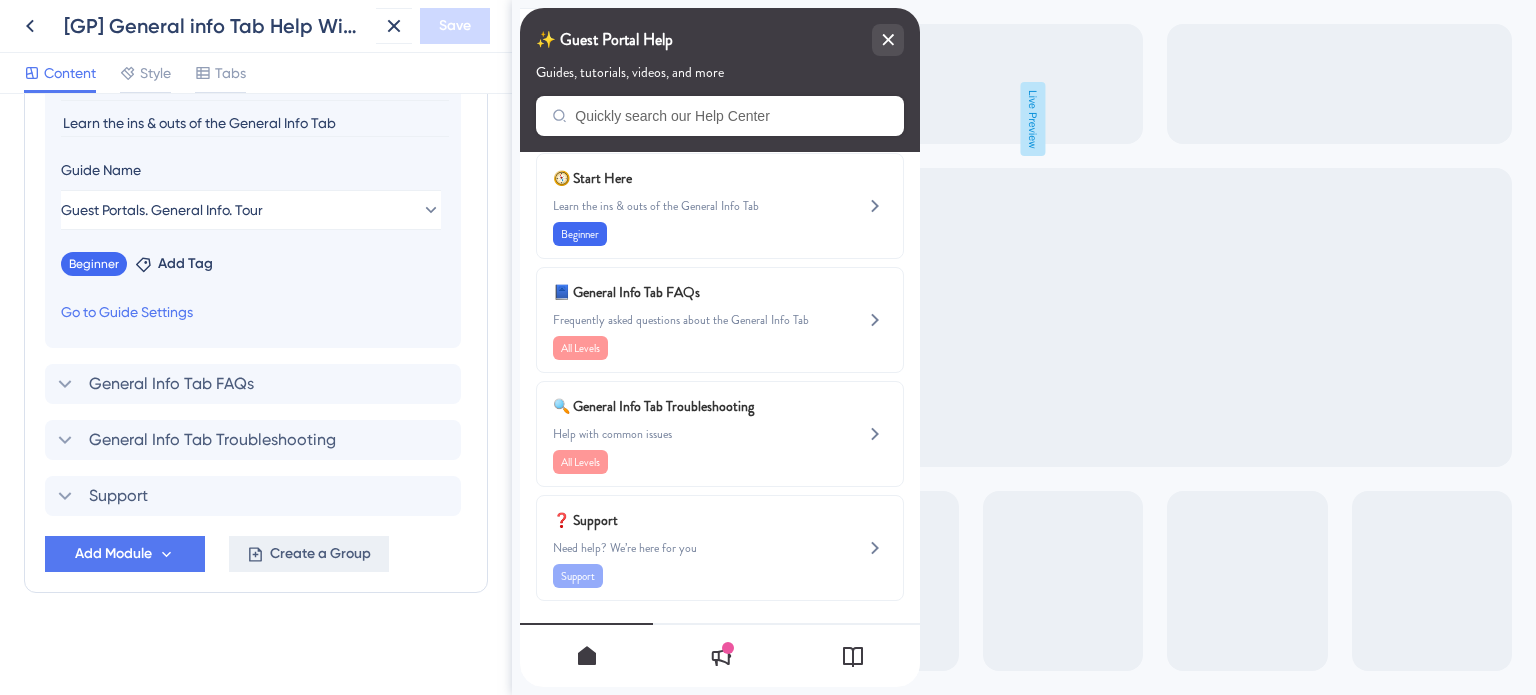 click on "Create a Group" at bounding box center [309, 554] 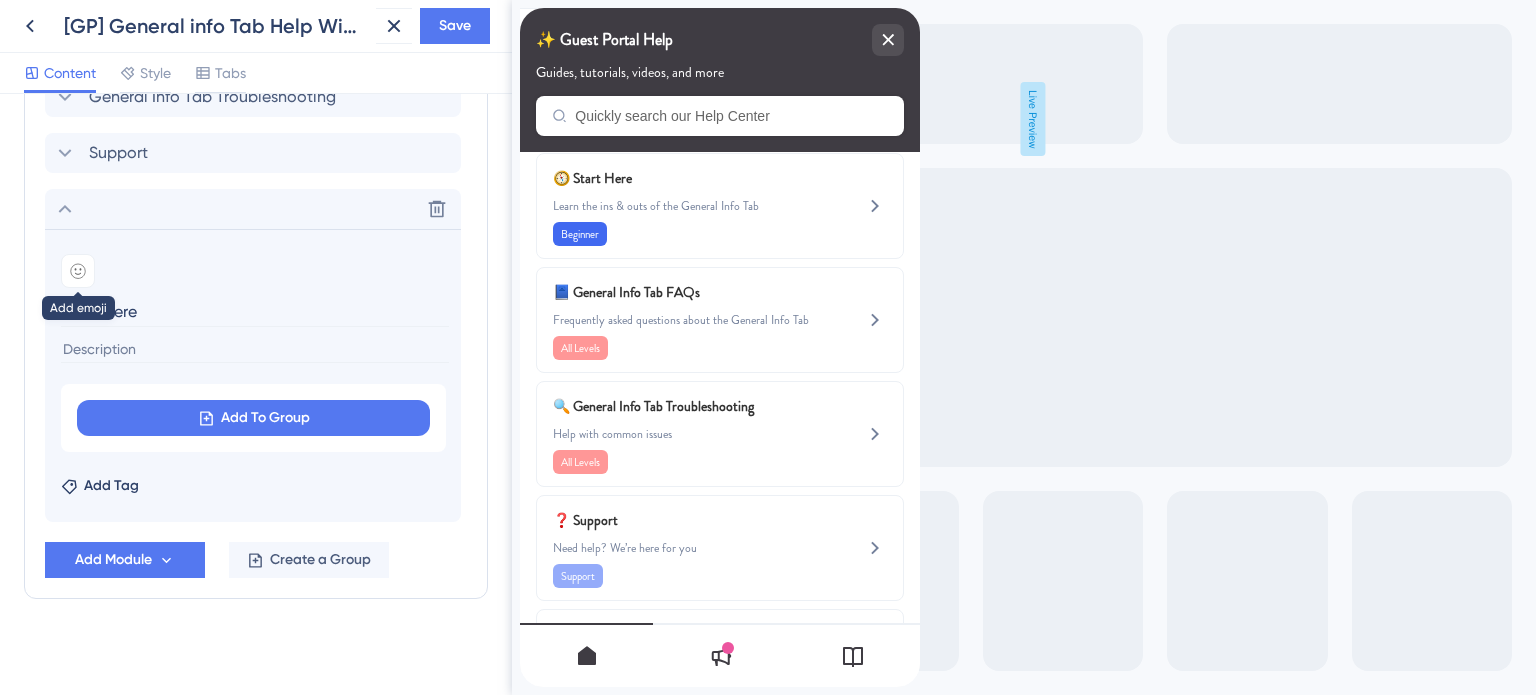 type on "Start Here" 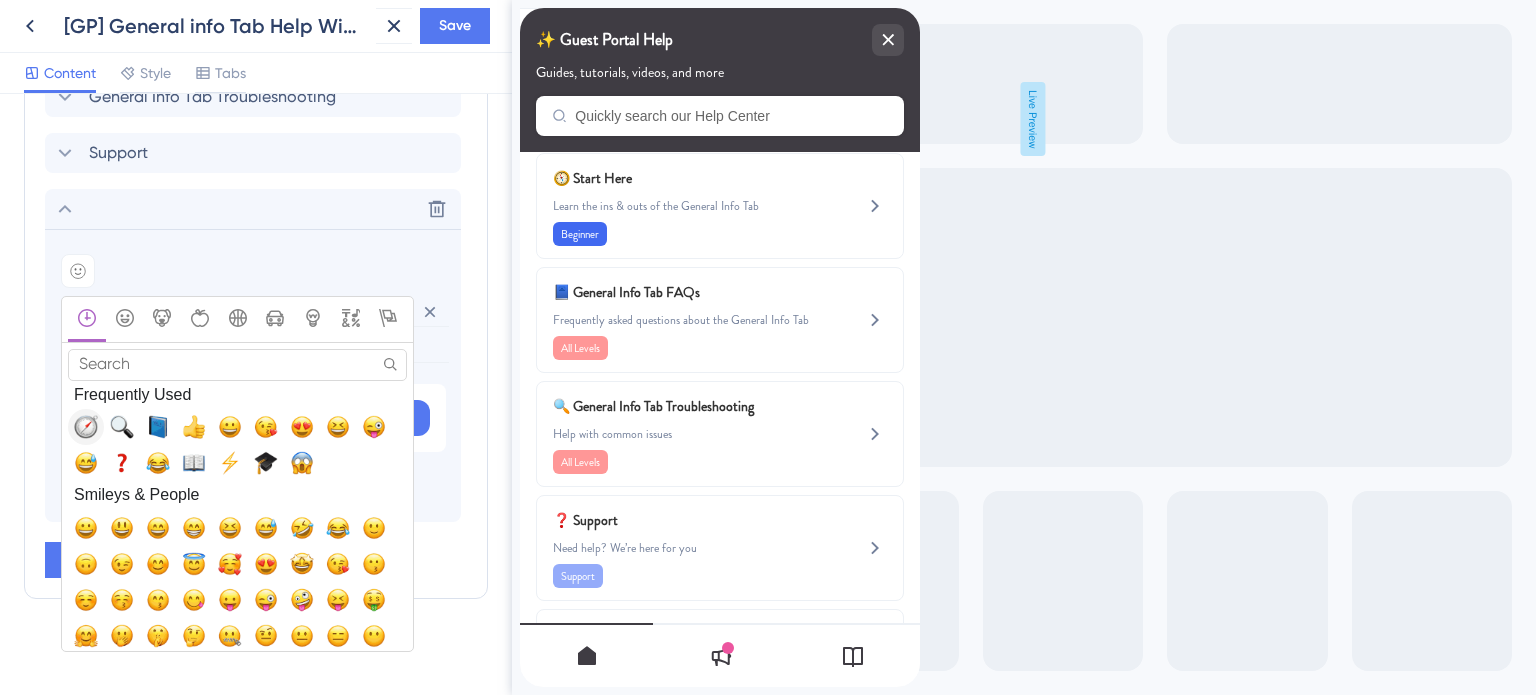 click at bounding box center [86, 427] 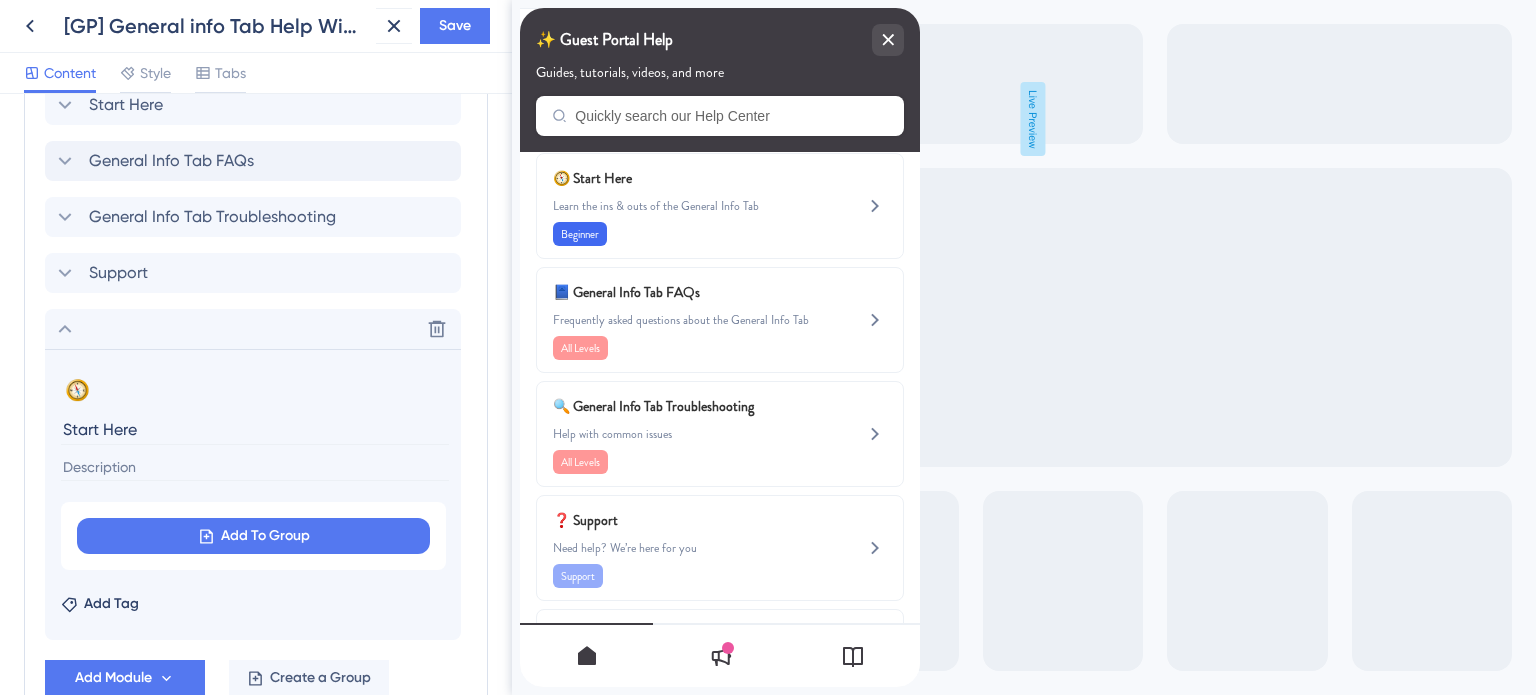 scroll, scrollTop: 850, scrollLeft: 0, axis: vertical 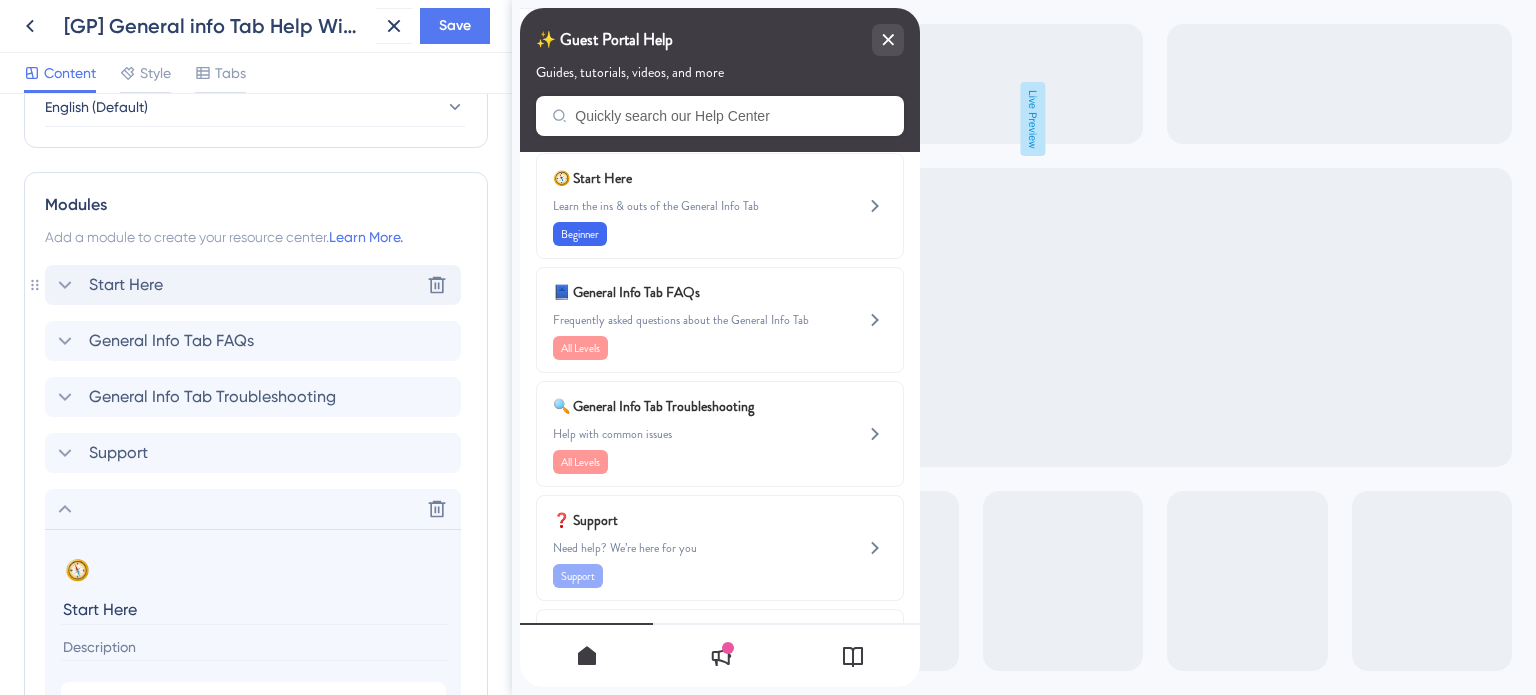 click on "Start Here Delete" at bounding box center [253, 285] 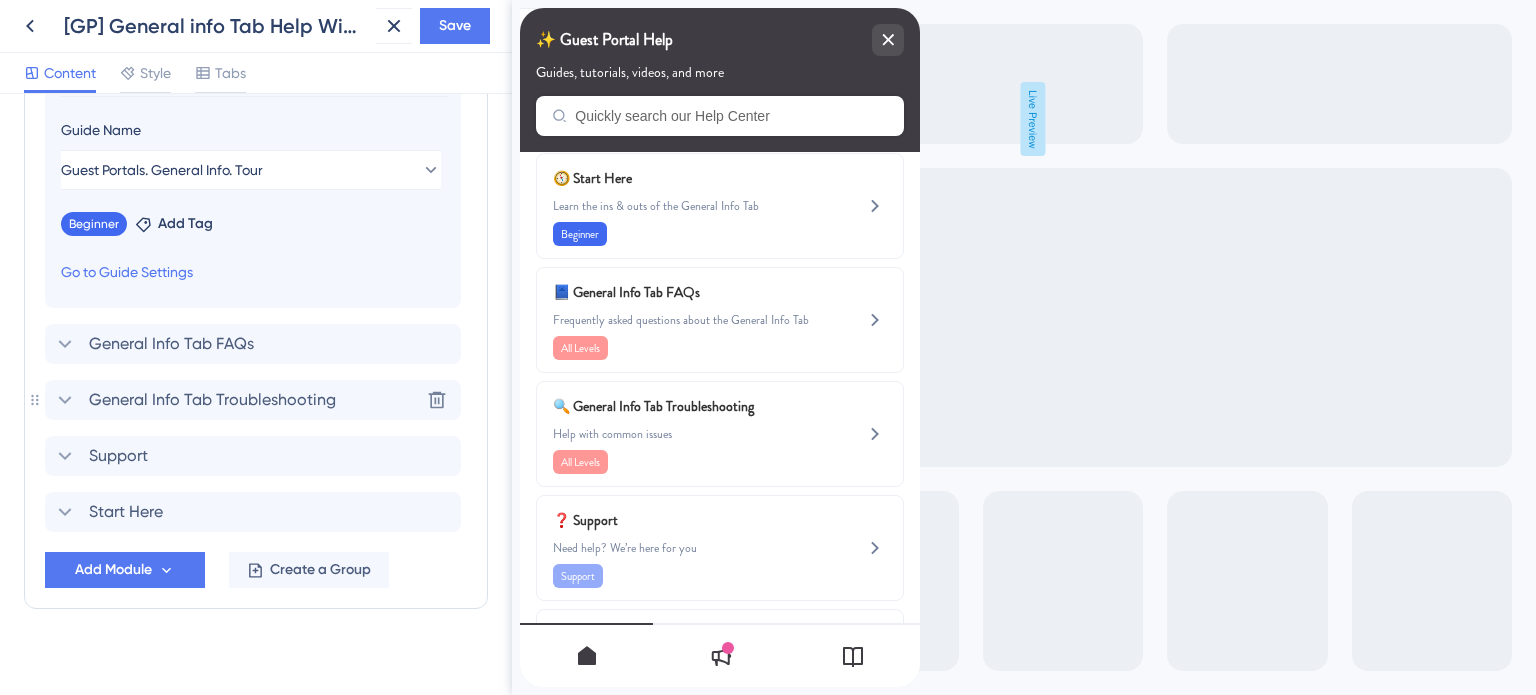 scroll, scrollTop: 1206, scrollLeft: 0, axis: vertical 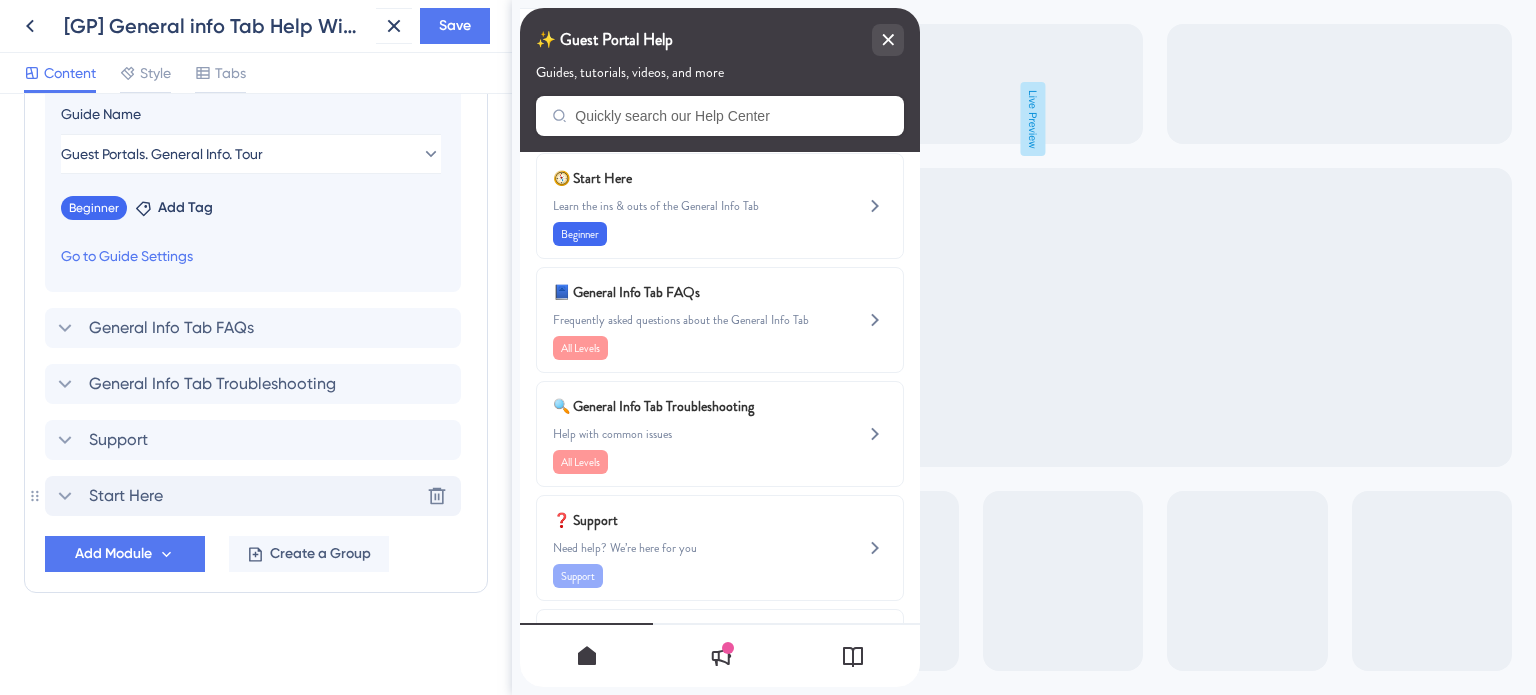 click on "Start Here Delete" at bounding box center (253, 496) 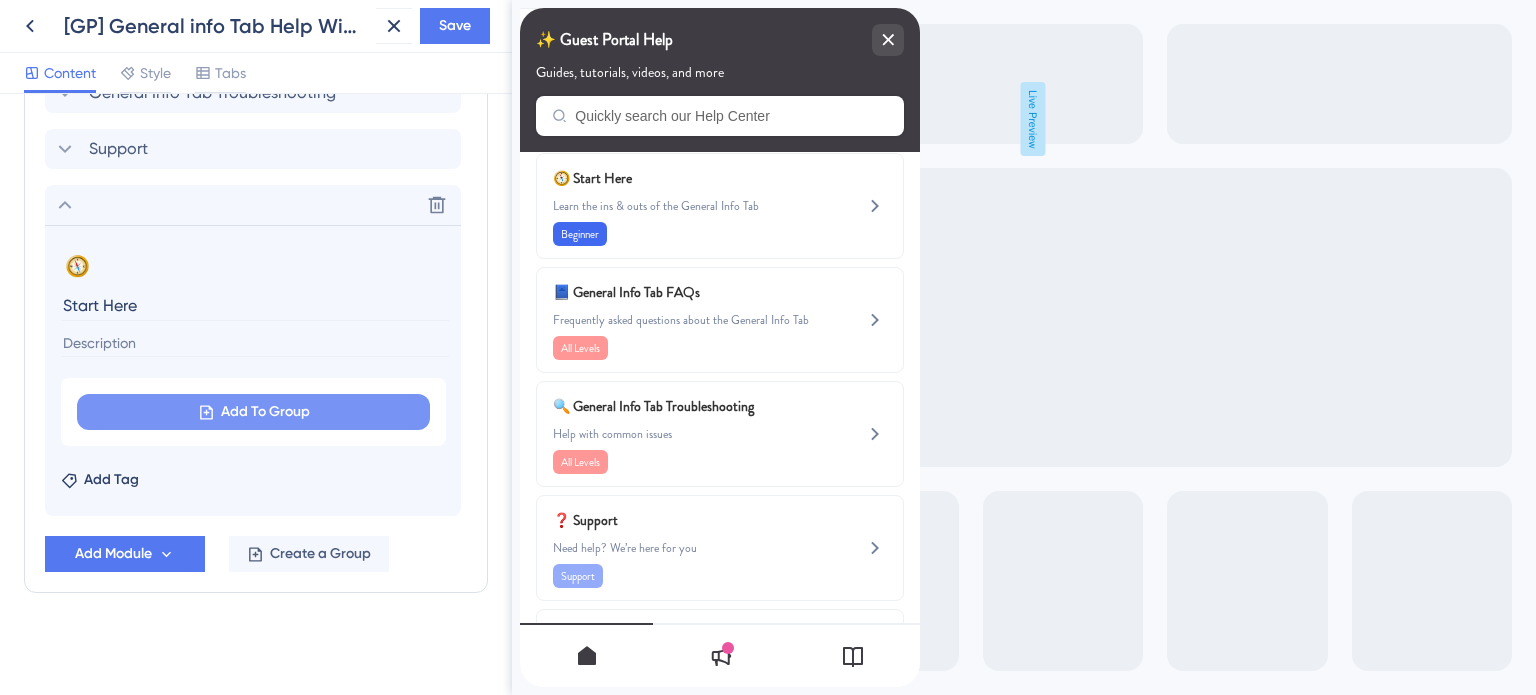click on "Add To Group" at bounding box center (253, 412) 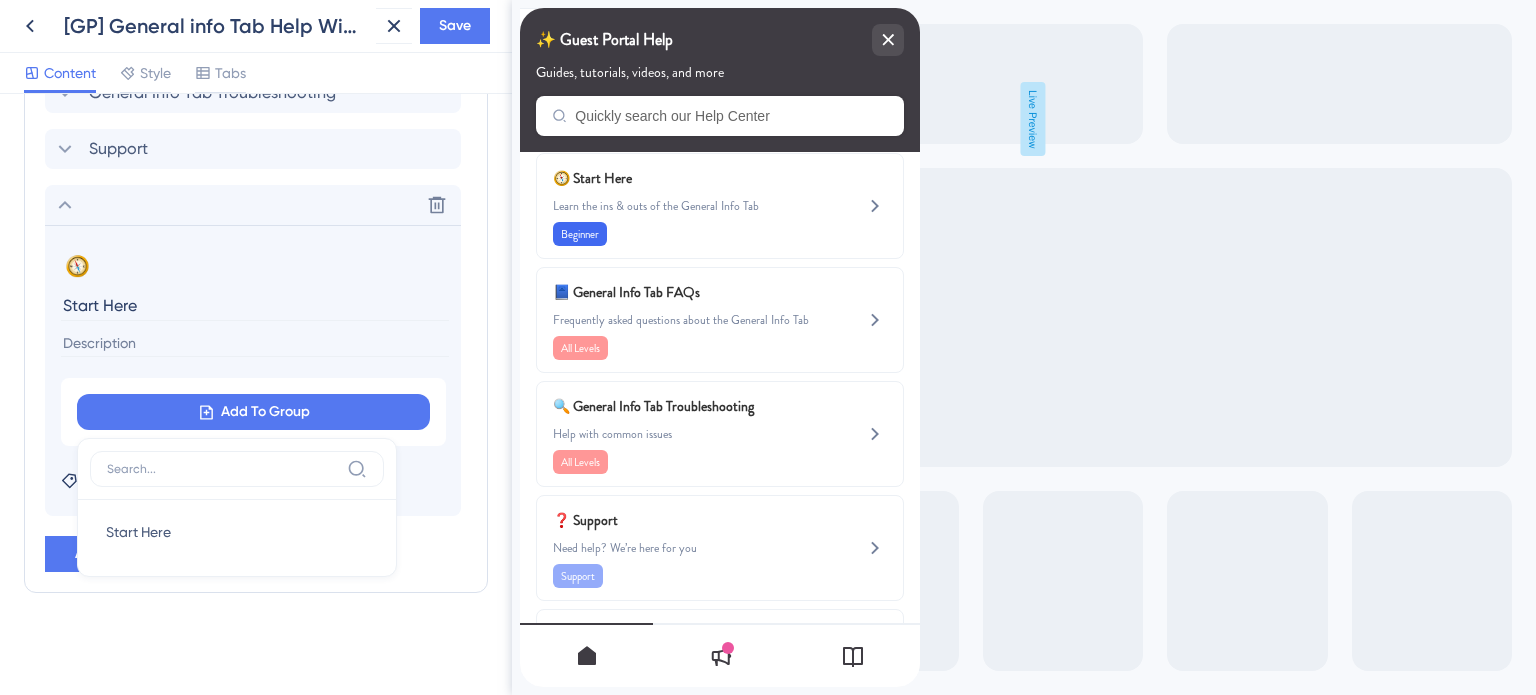 click on "🧭 Change emoji Remove emoji Start Here Add To Group Start Here Start Here Add Tag" at bounding box center [253, 370] 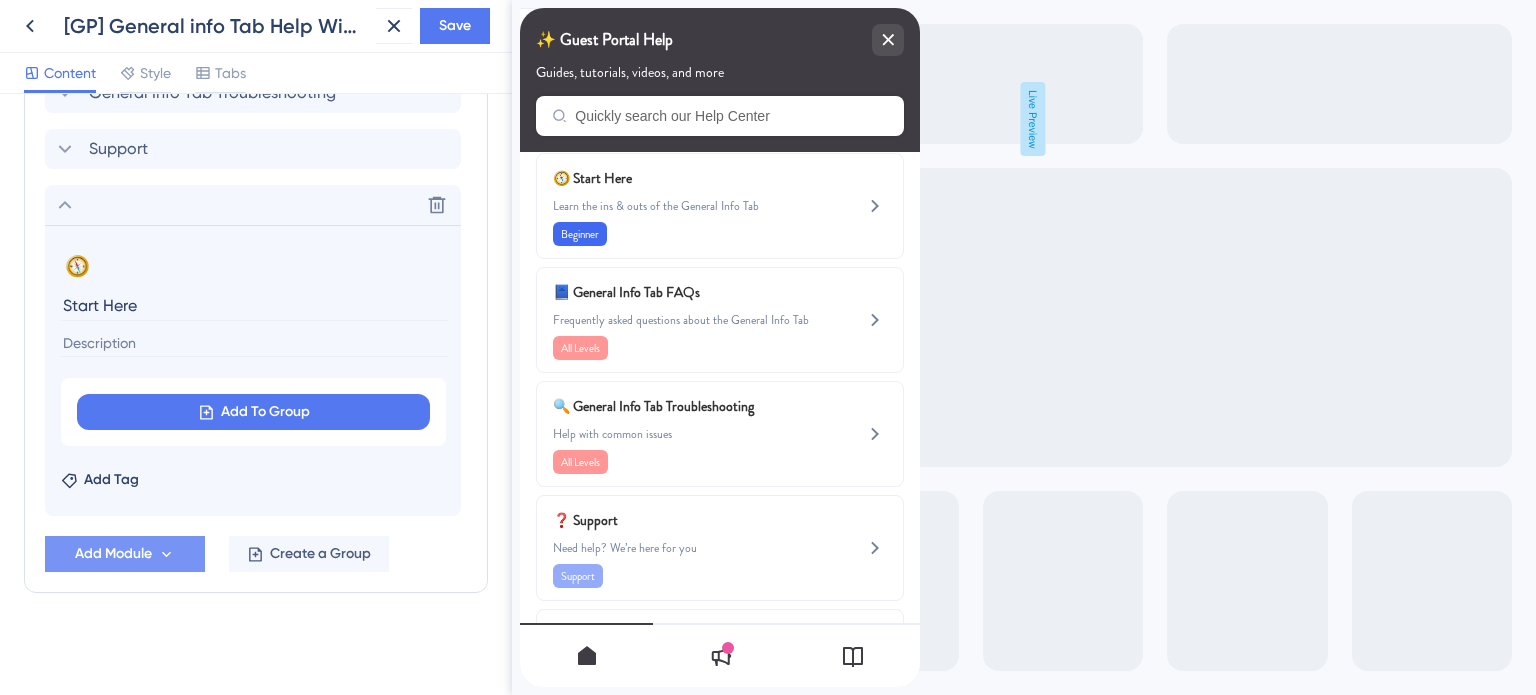 click on "Add Module" at bounding box center (113, 554) 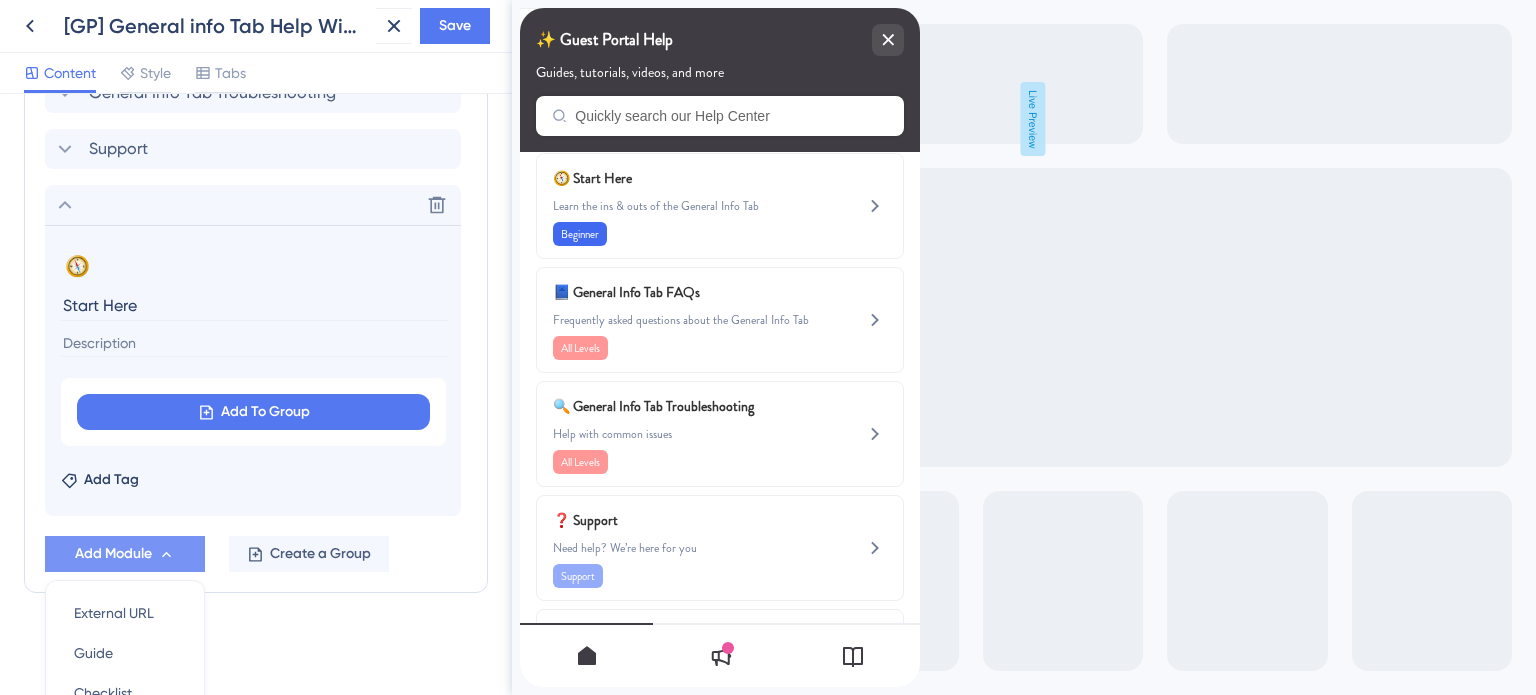 scroll, scrollTop: 1343, scrollLeft: 0, axis: vertical 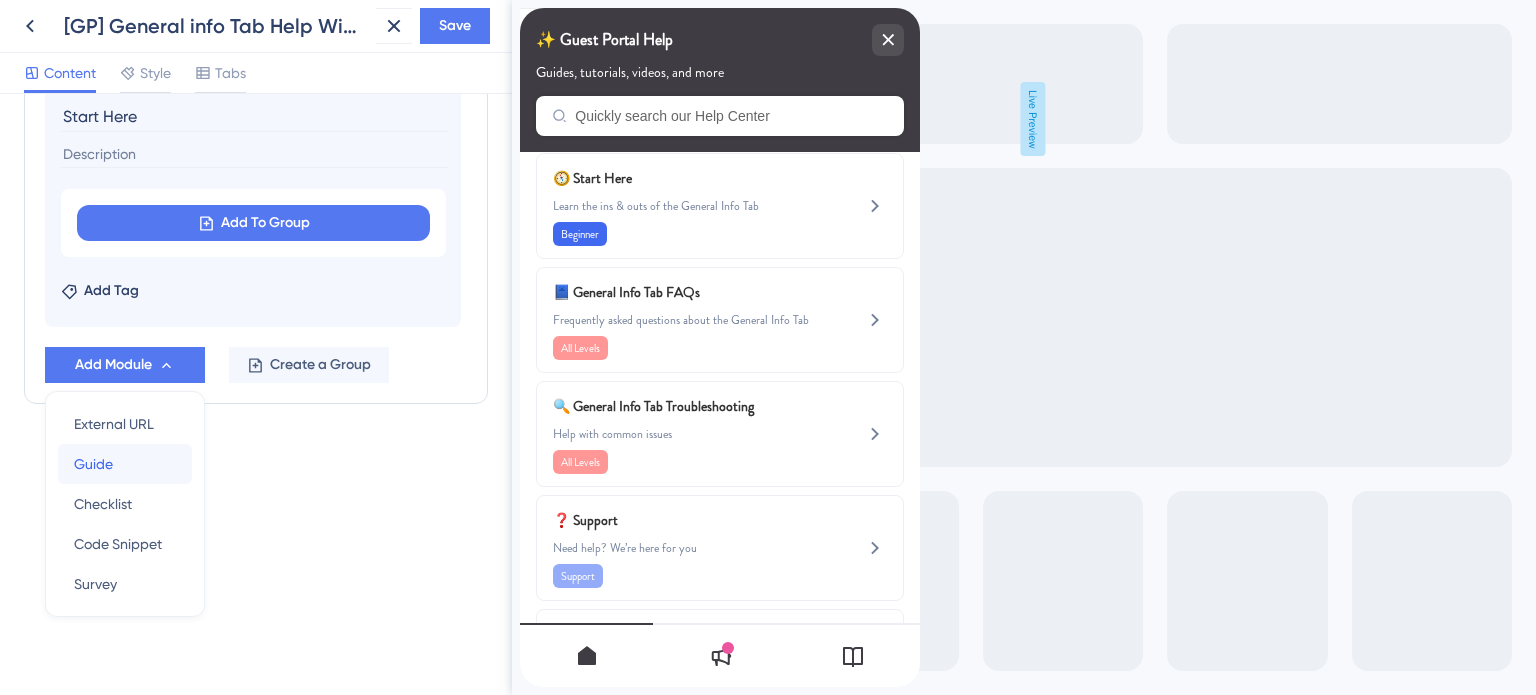 click on "Guide Guide" at bounding box center [125, 464] 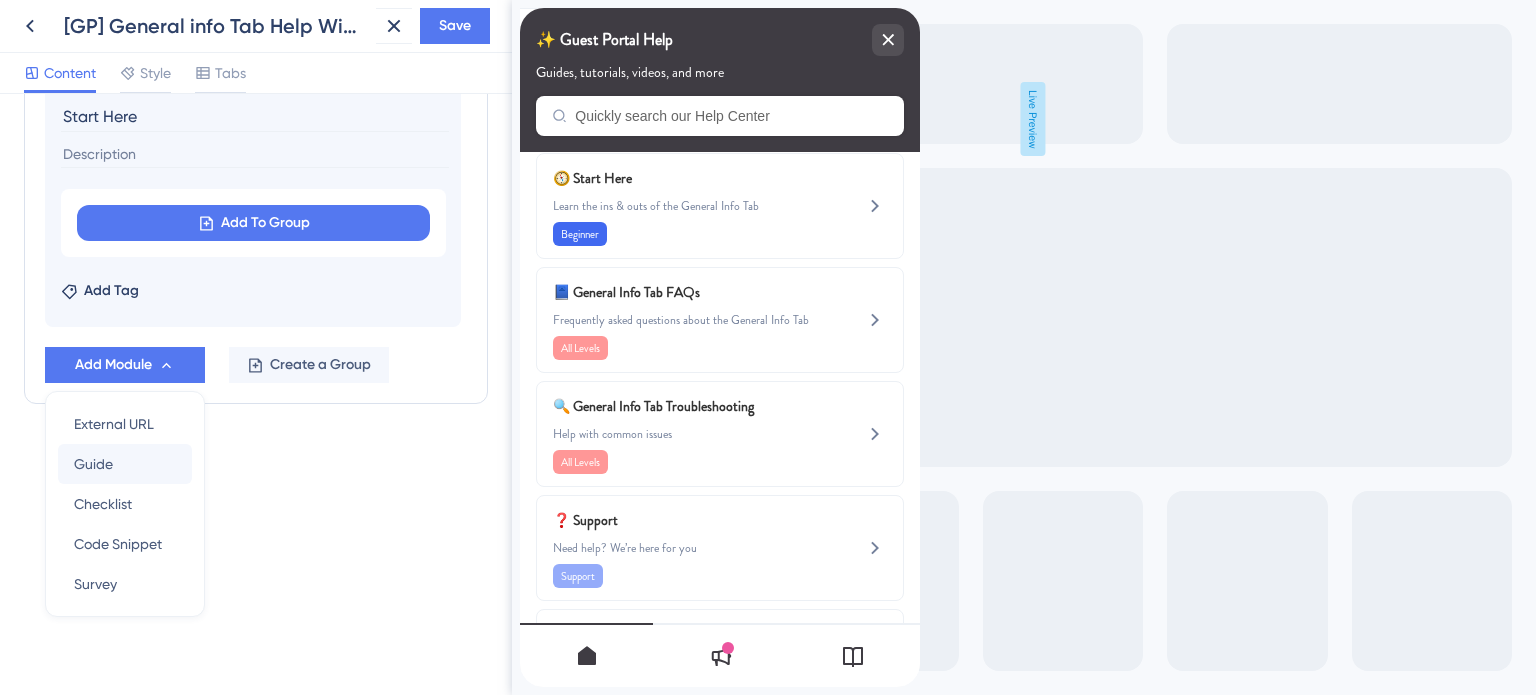 scroll, scrollTop: 1216, scrollLeft: 0, axis: vertical 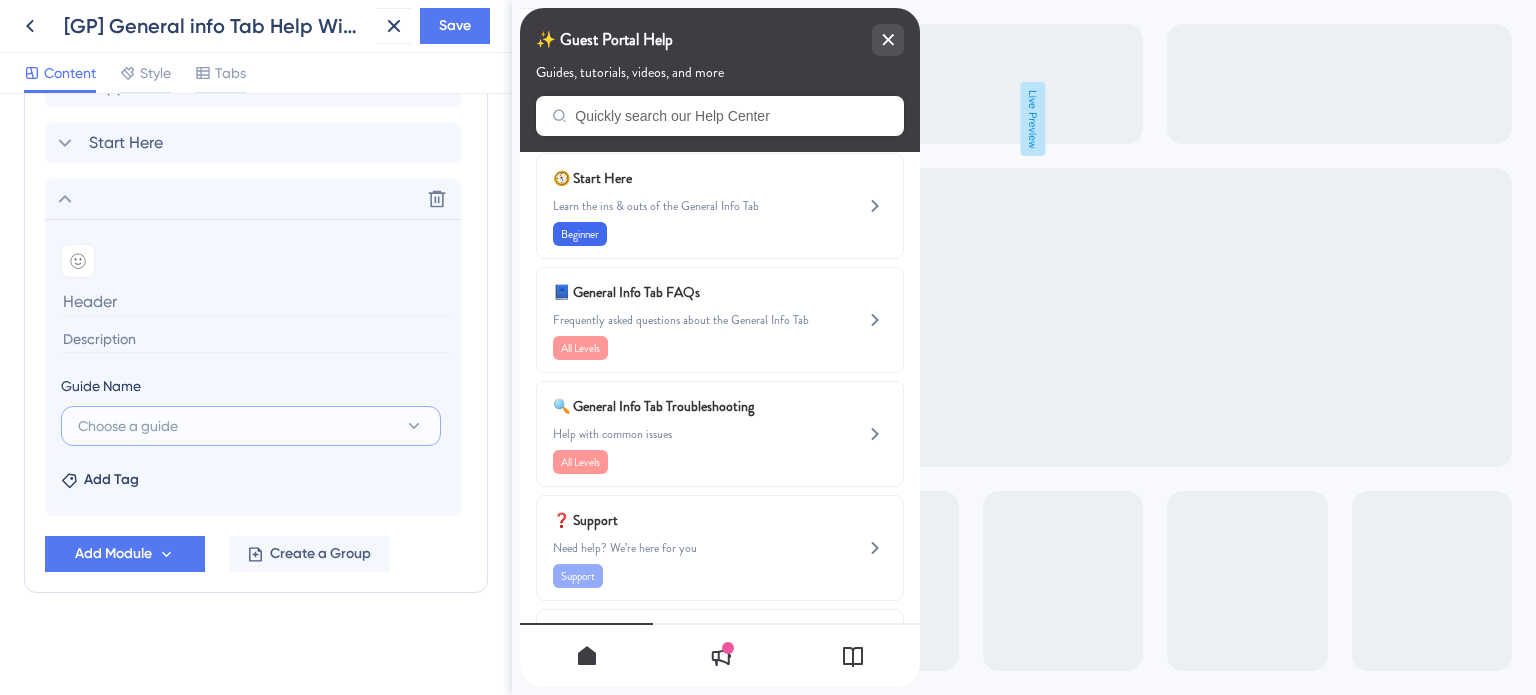 click on "Choose a guide" at bounding box center (128, 426) 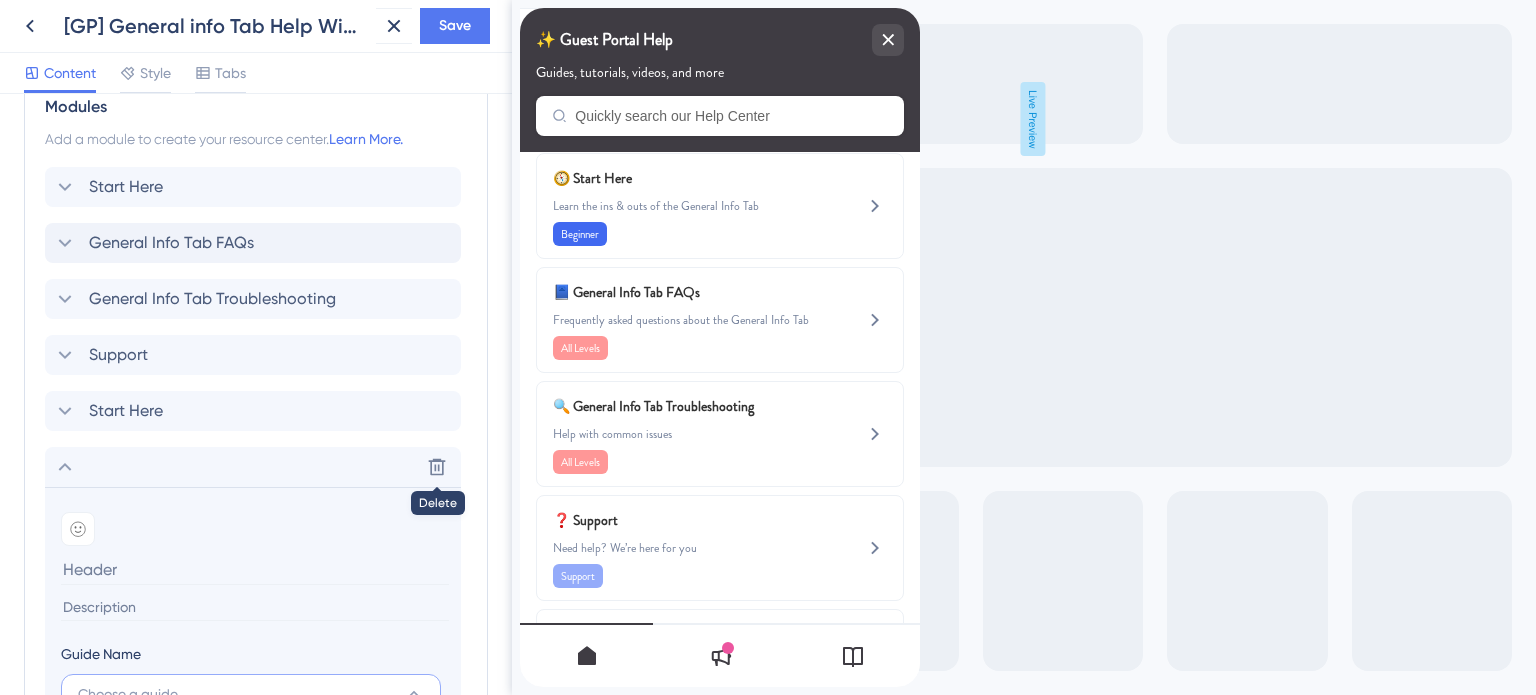 scroll, scrollTop: 916, scrollLeft: 0, axis: vertical 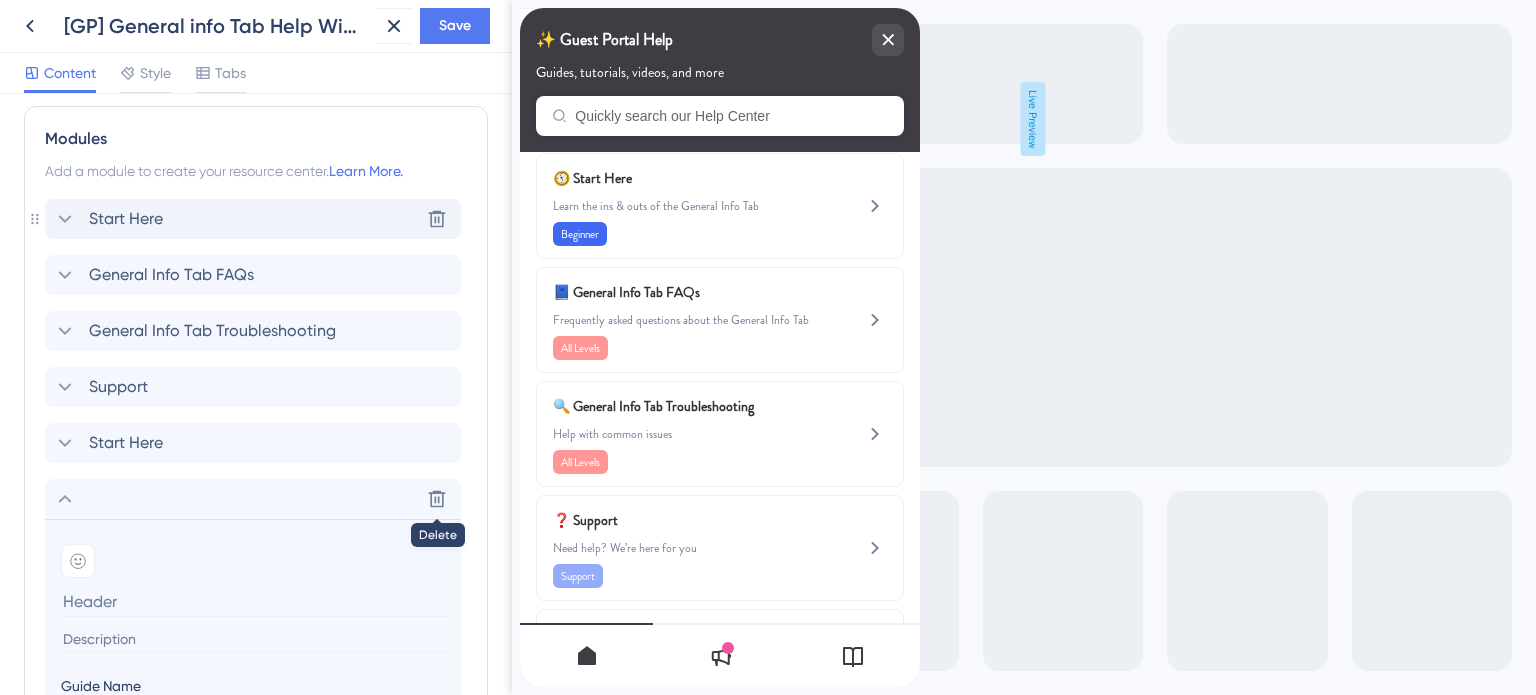 click on "Start Here" at bounding box center (126, 219) 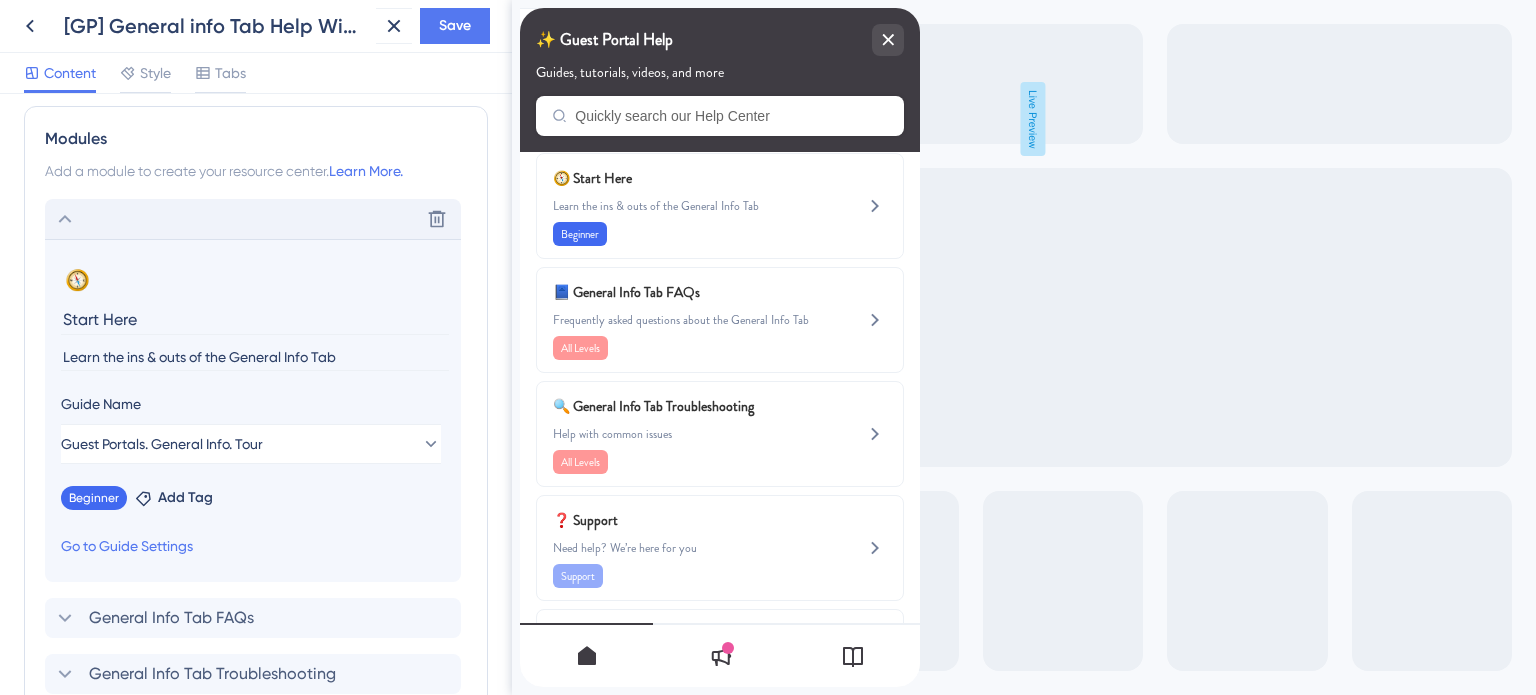 click 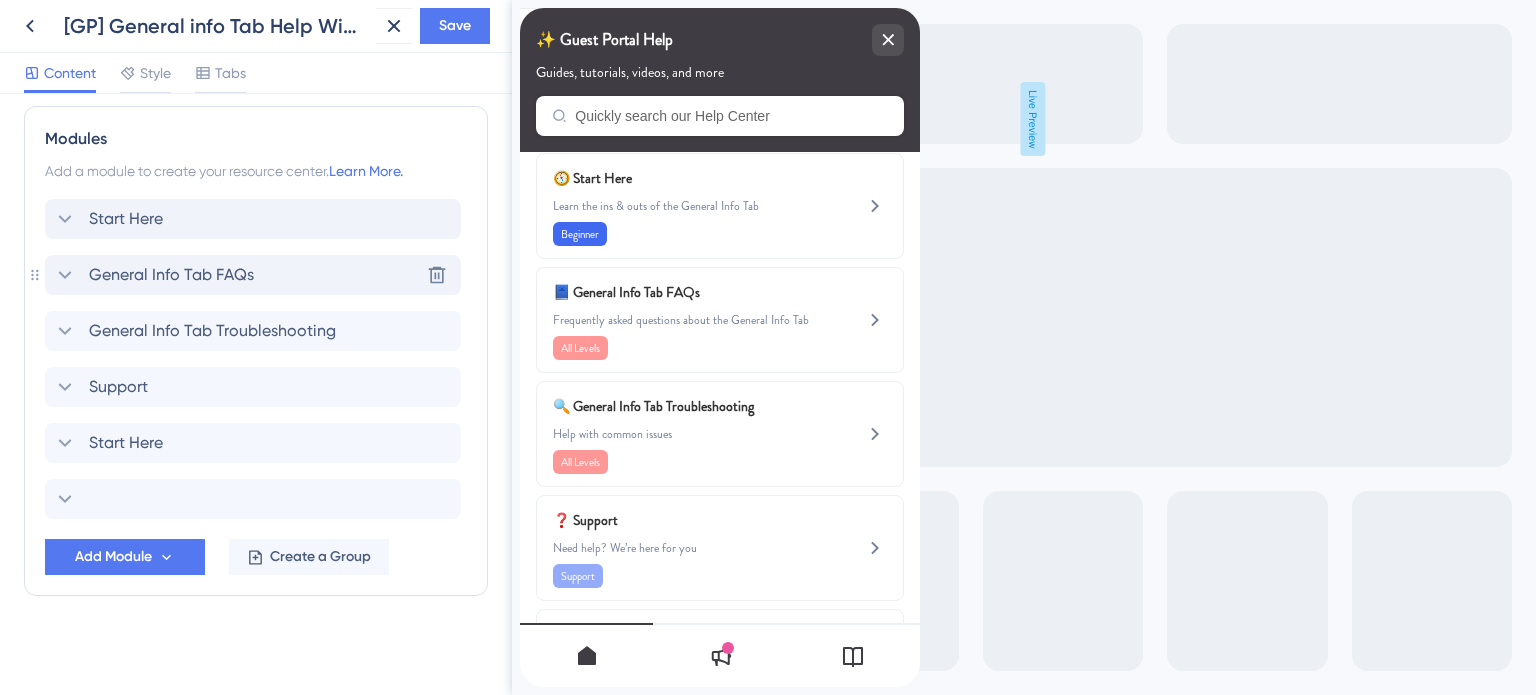scroll, scrollTop: 919, scrollLeft: 0, axis: vertical 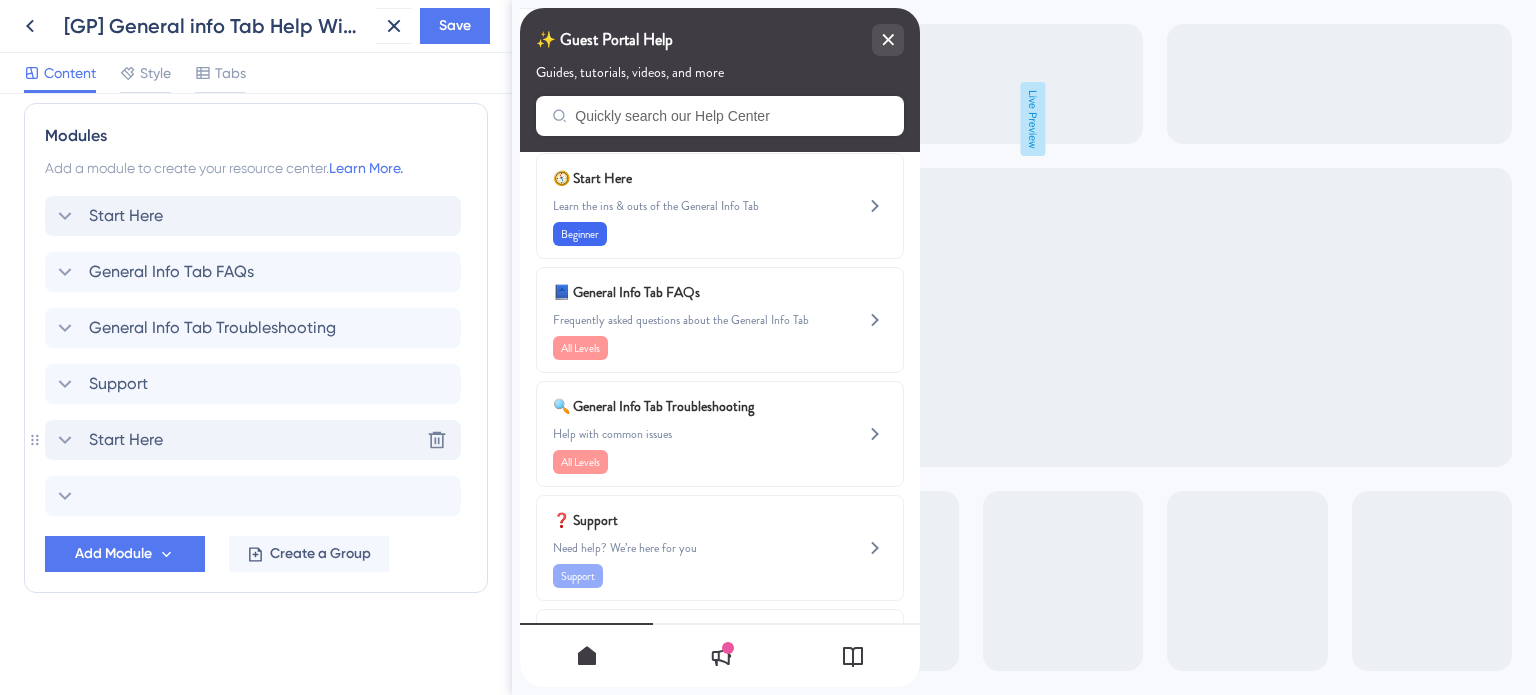 click on "Start Here" at bounding box center (126, 440) 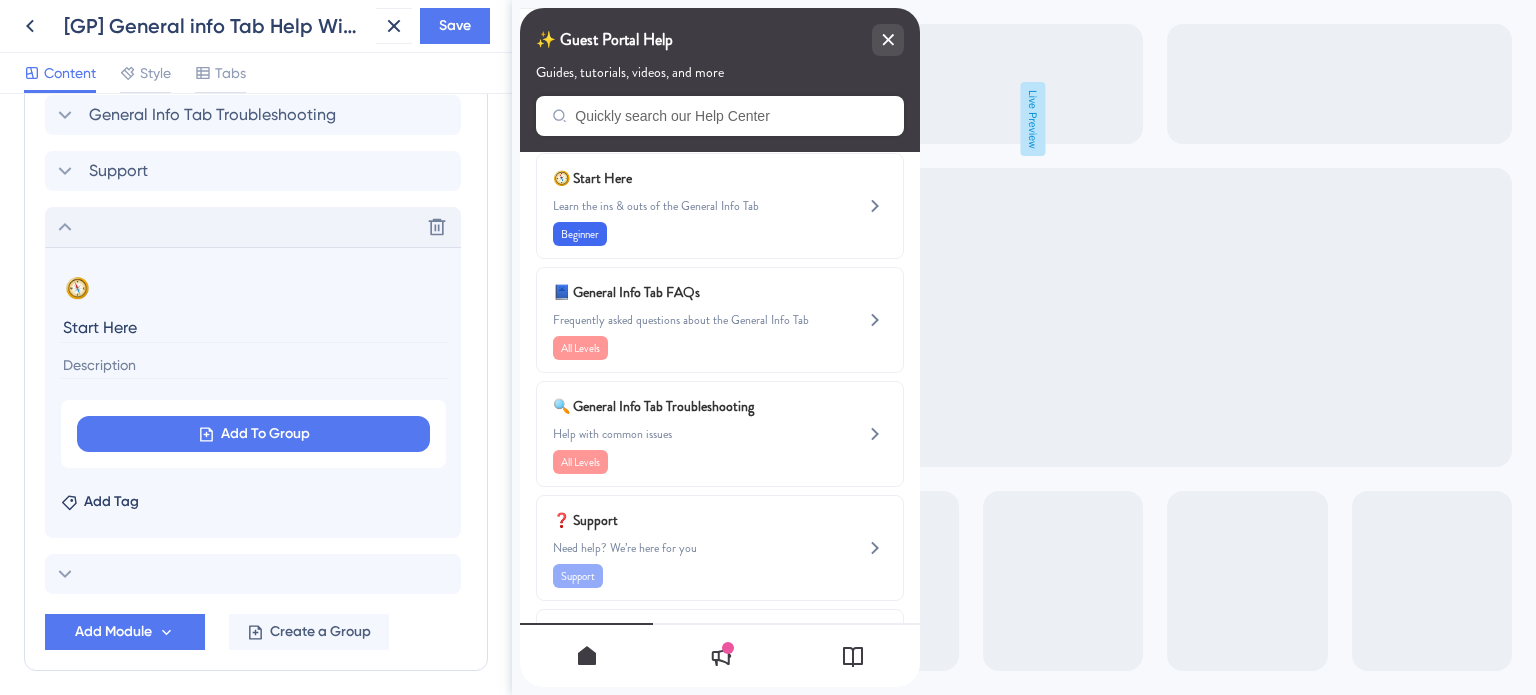 scroll, scrollTop: 1210, scrollLeft: 0, axis: vertical 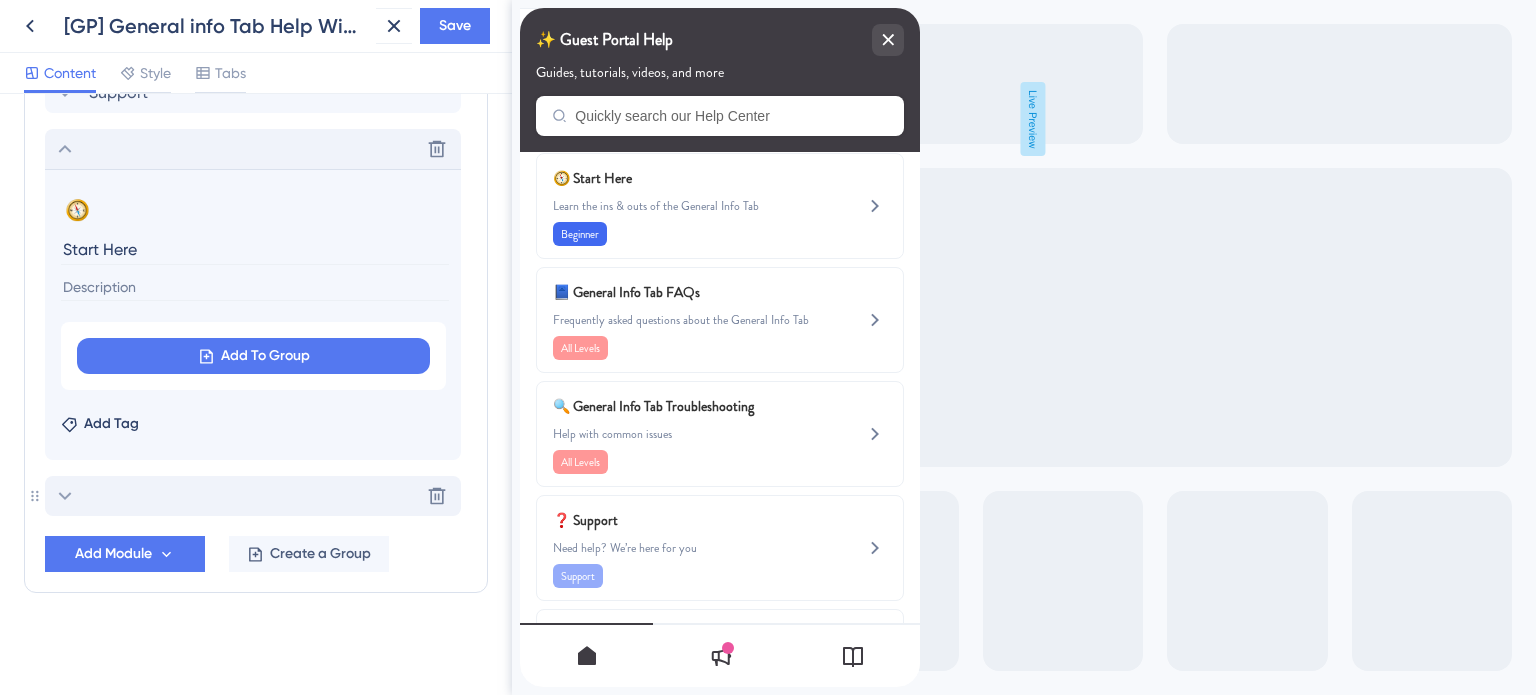 click on "Delete" at bounding box center [253, 496] 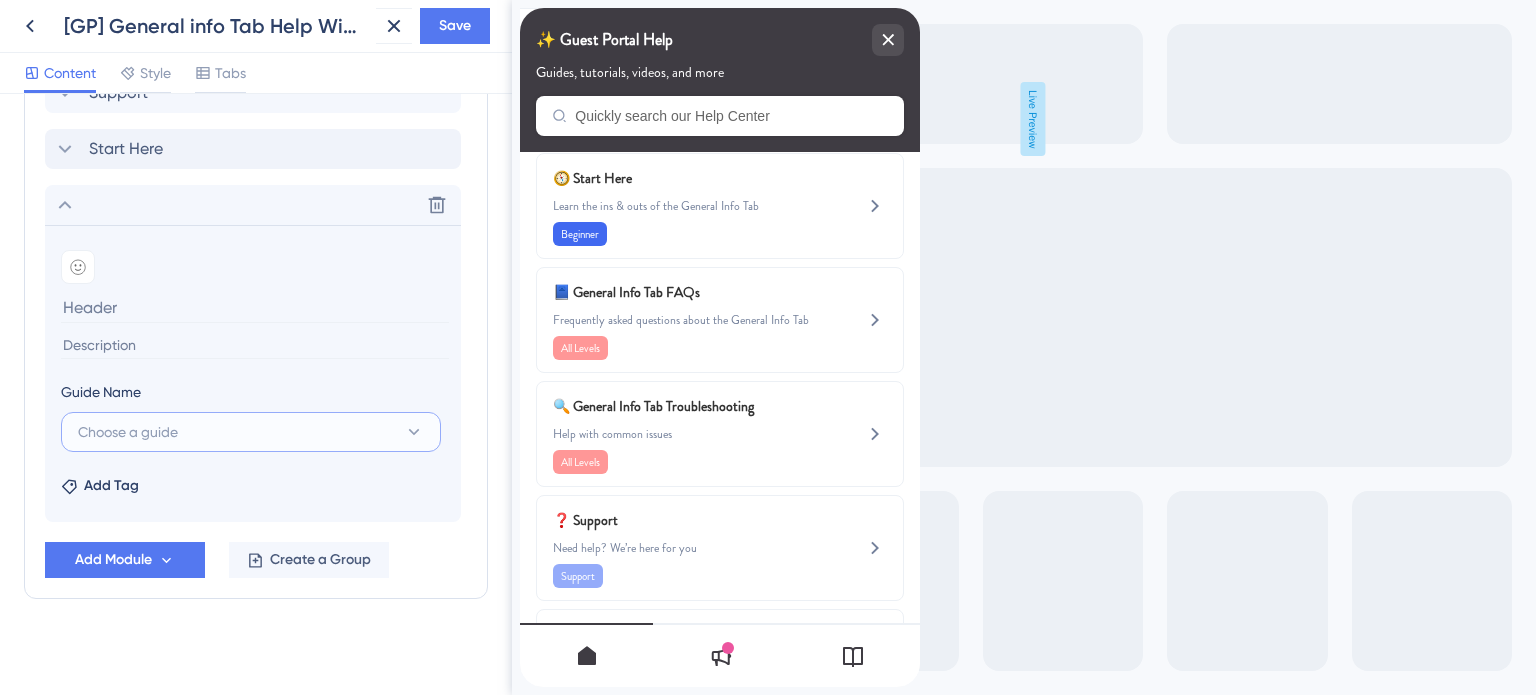 click on "Choose a guide" at bounding box center (128, 432) 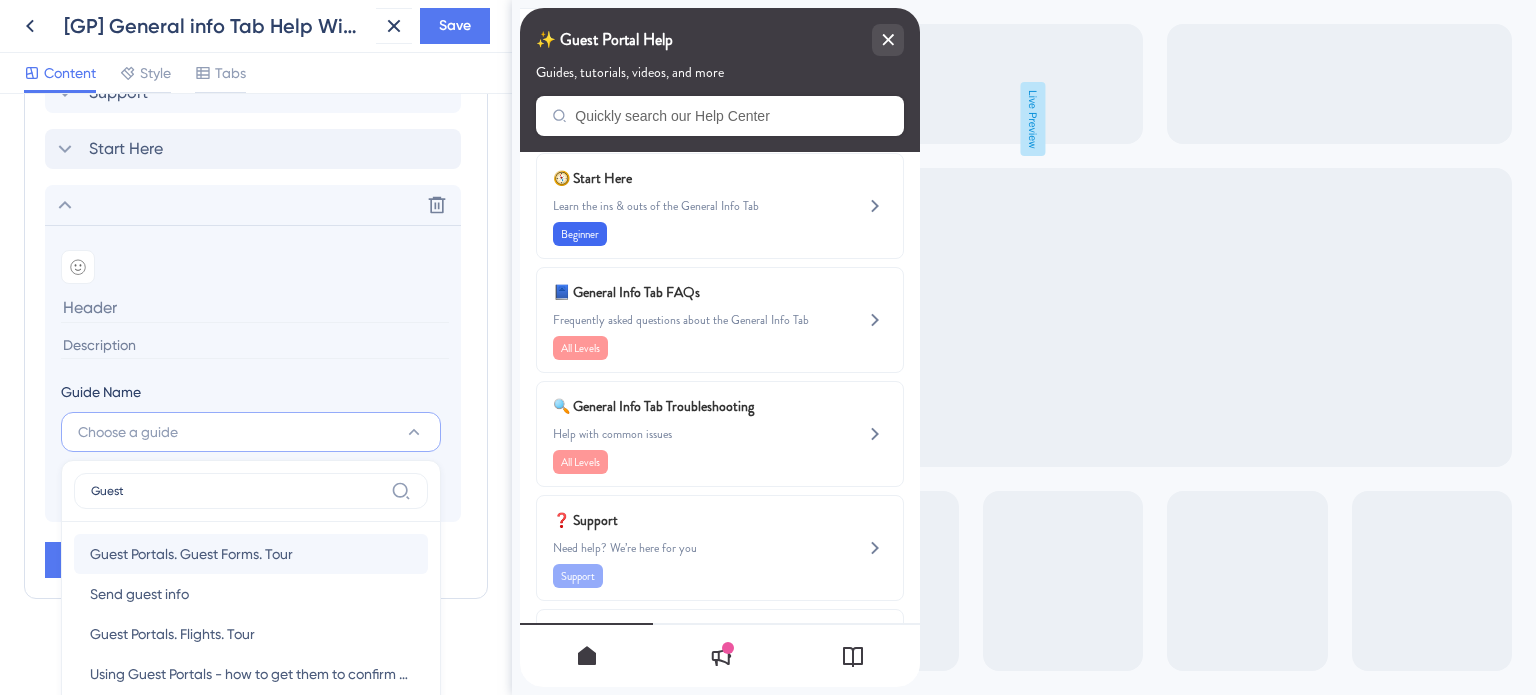 type on "Guest" 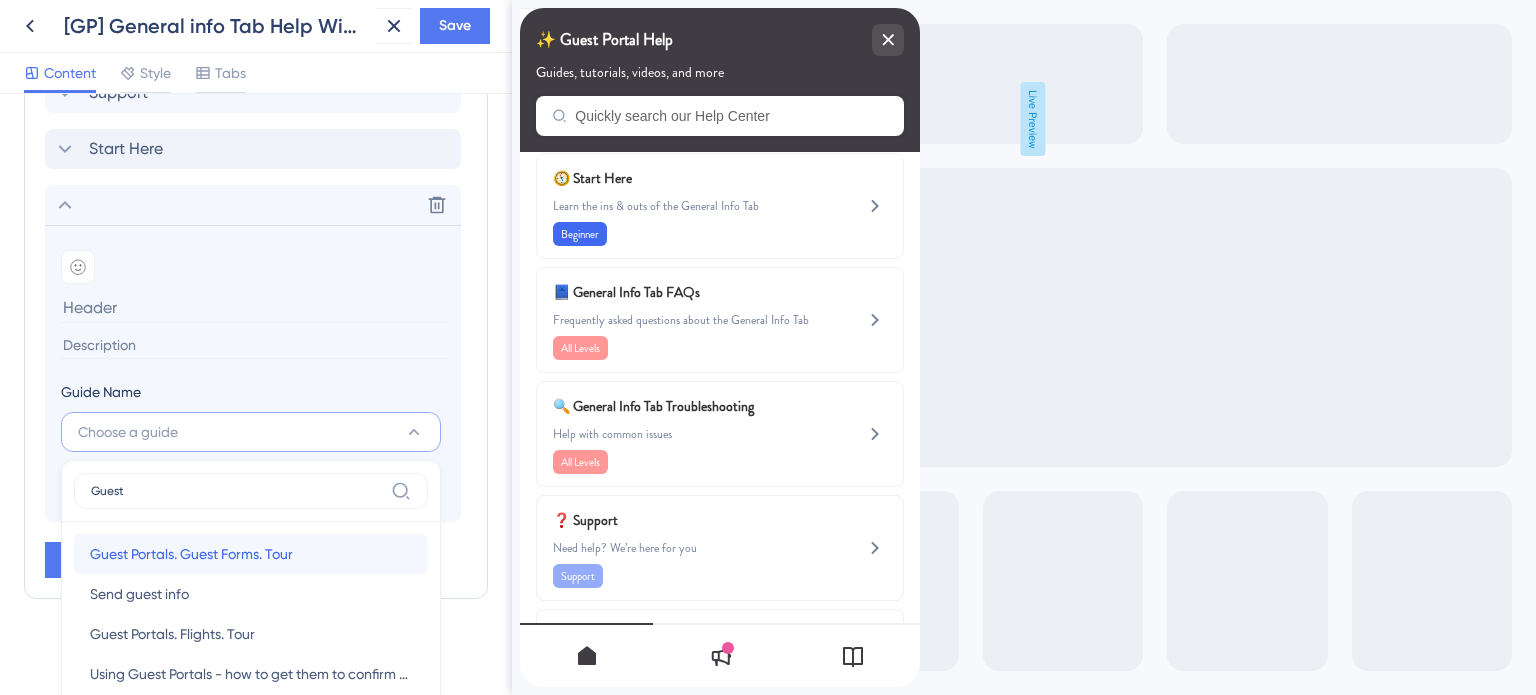 click on "Guest Portals. Guest Forms. Tour" at bounding box center [191, 554] 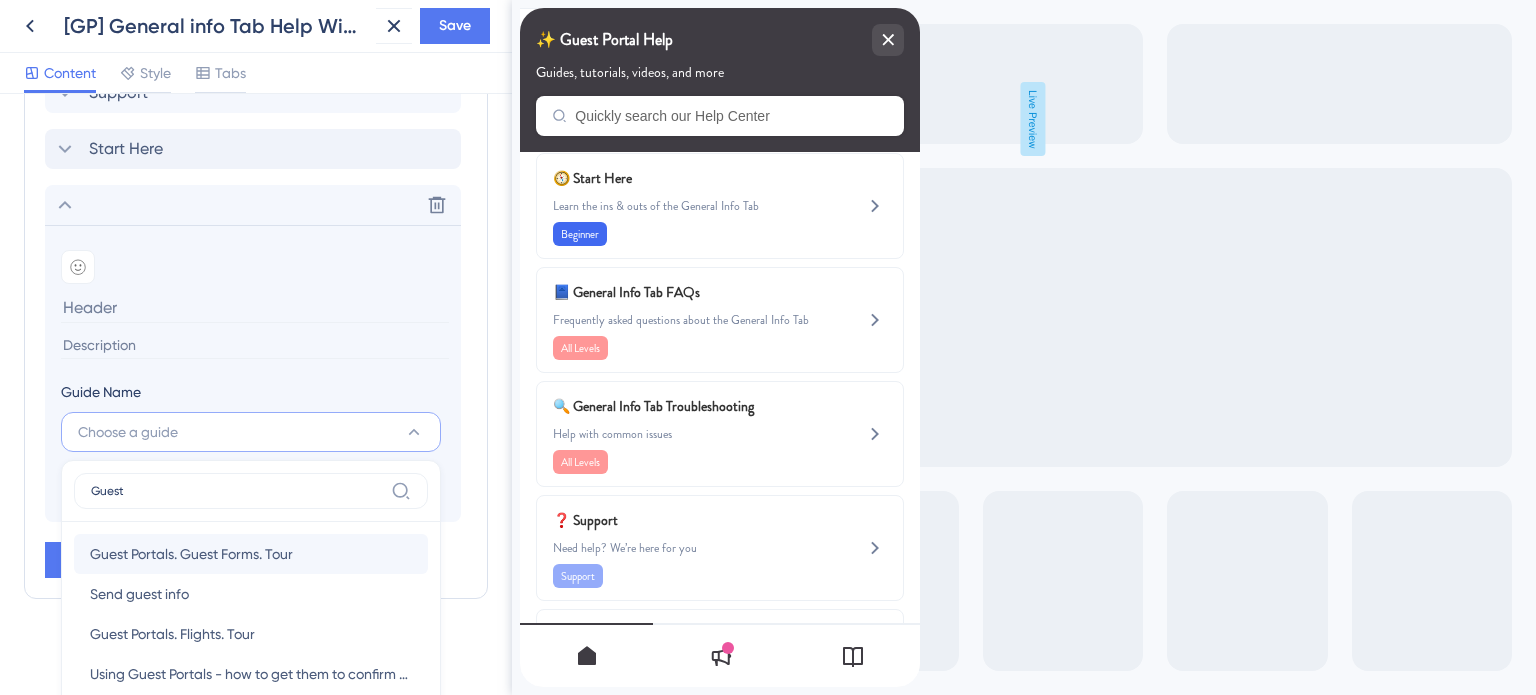 type on "Guest Portals. Guest Forms. Tour" 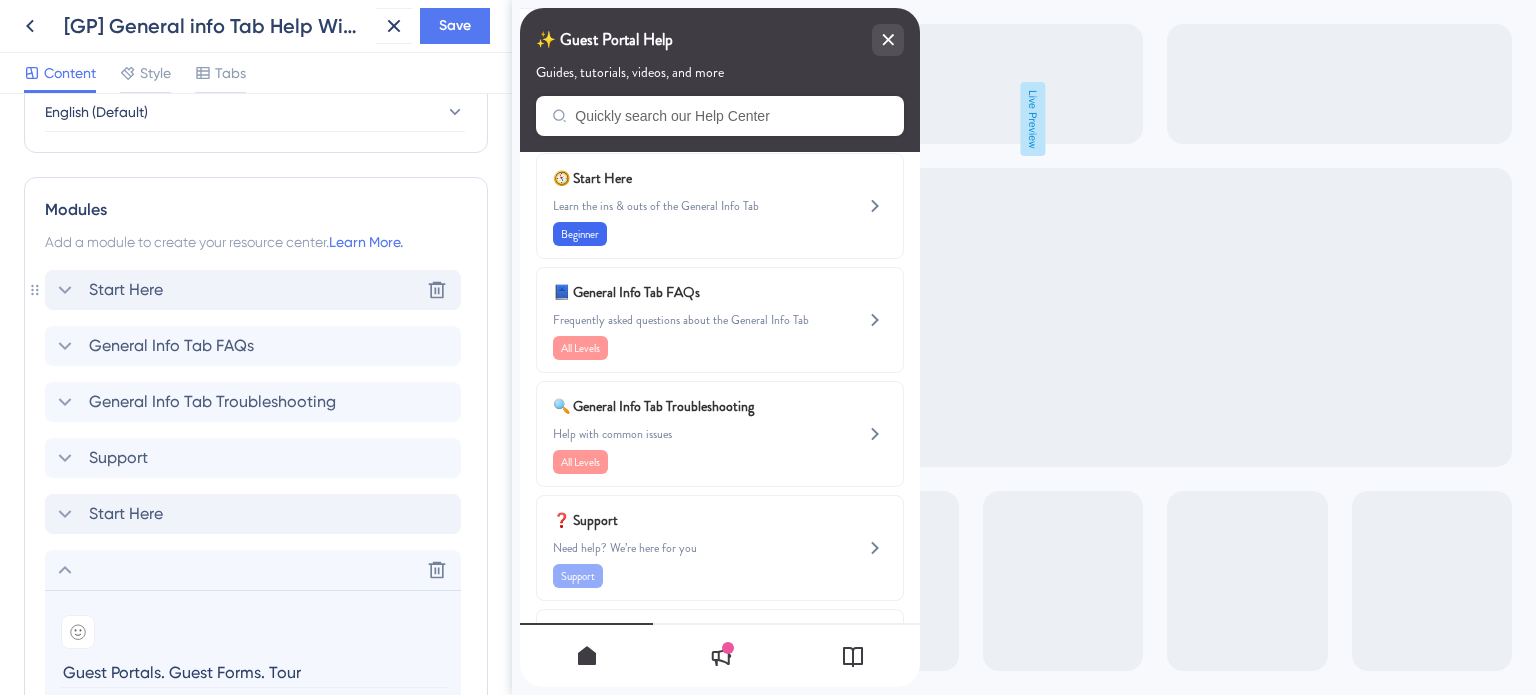 scroll, scrollTop: 810, scrollLeft: 0, axis: vertical 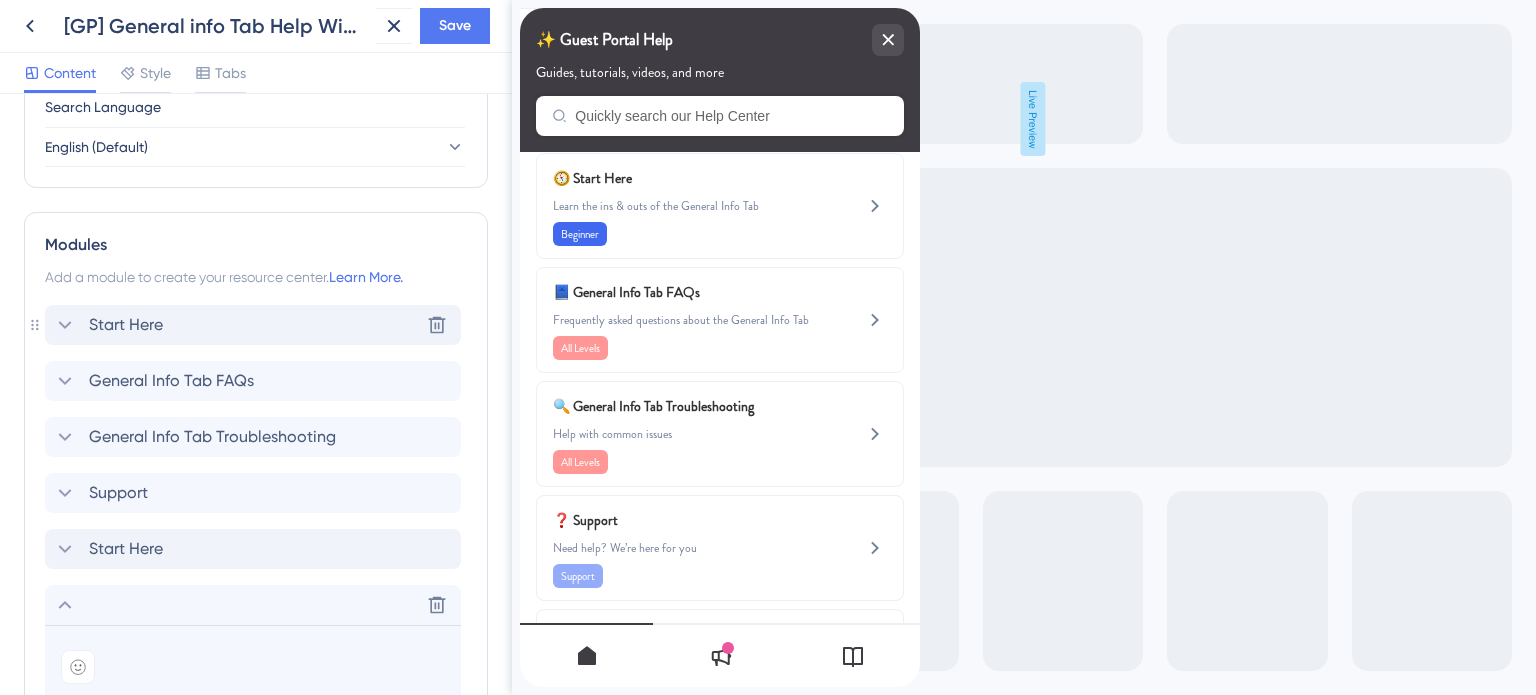 click on "Start Here" at bounding box center [126, 325] 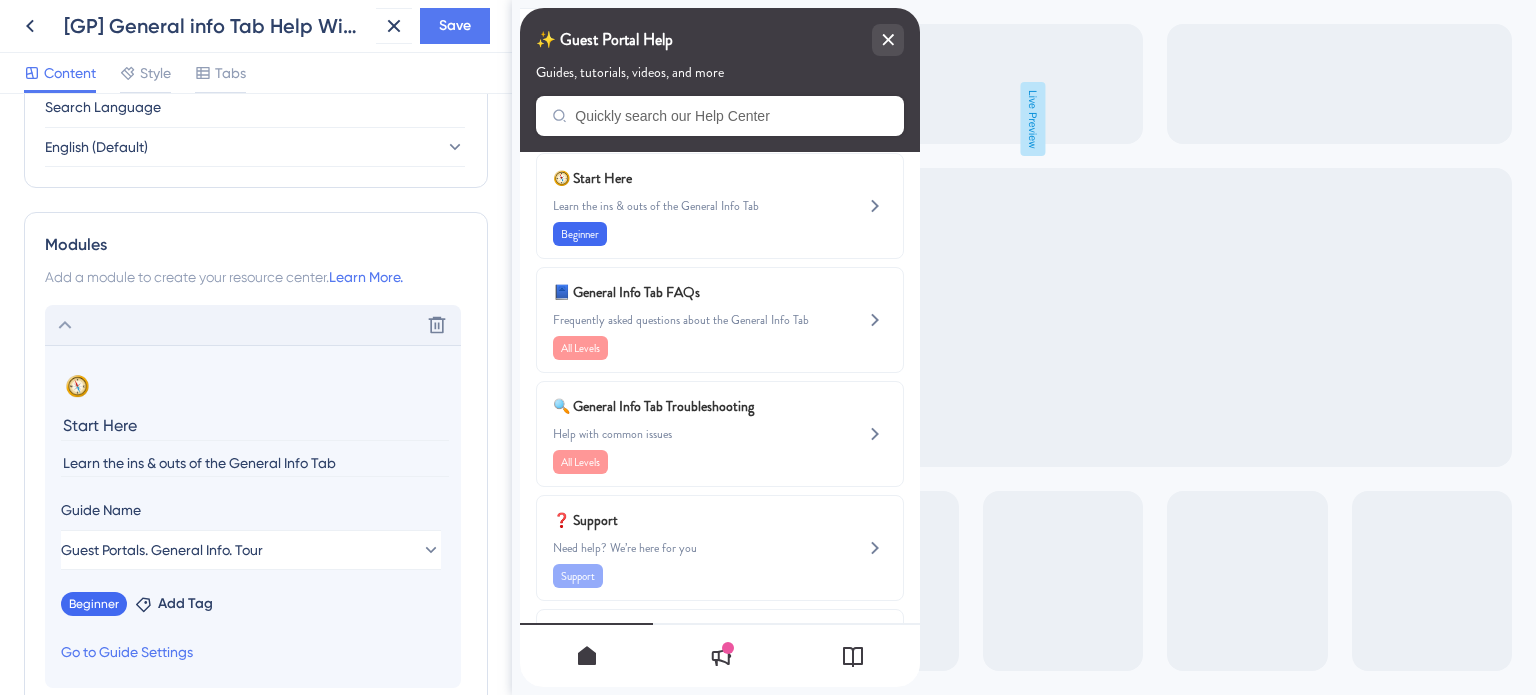 click 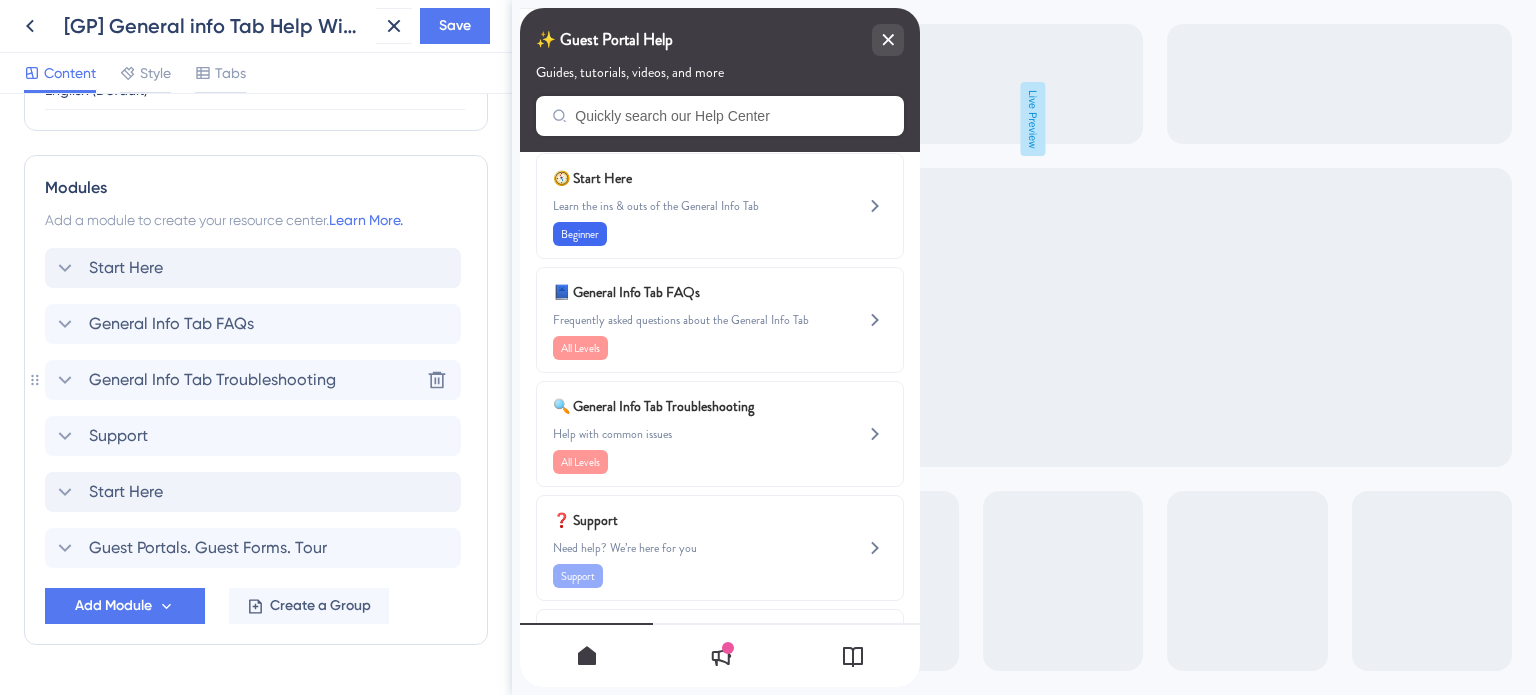 scroll, scrollTop: 919, scrollLeft: 0, axis: vertical 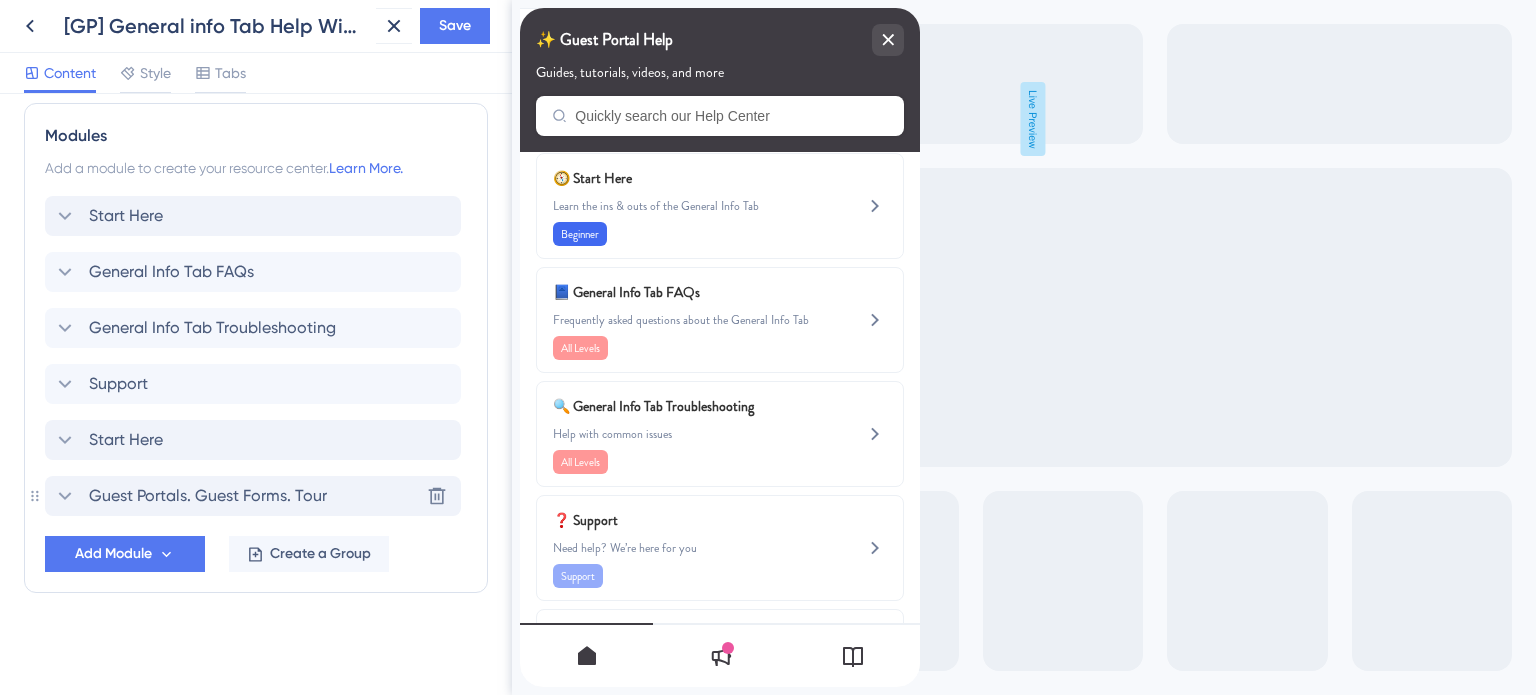 click on "Guest Portals. Guest Forms. Tour" at bounding box center (208, 496) 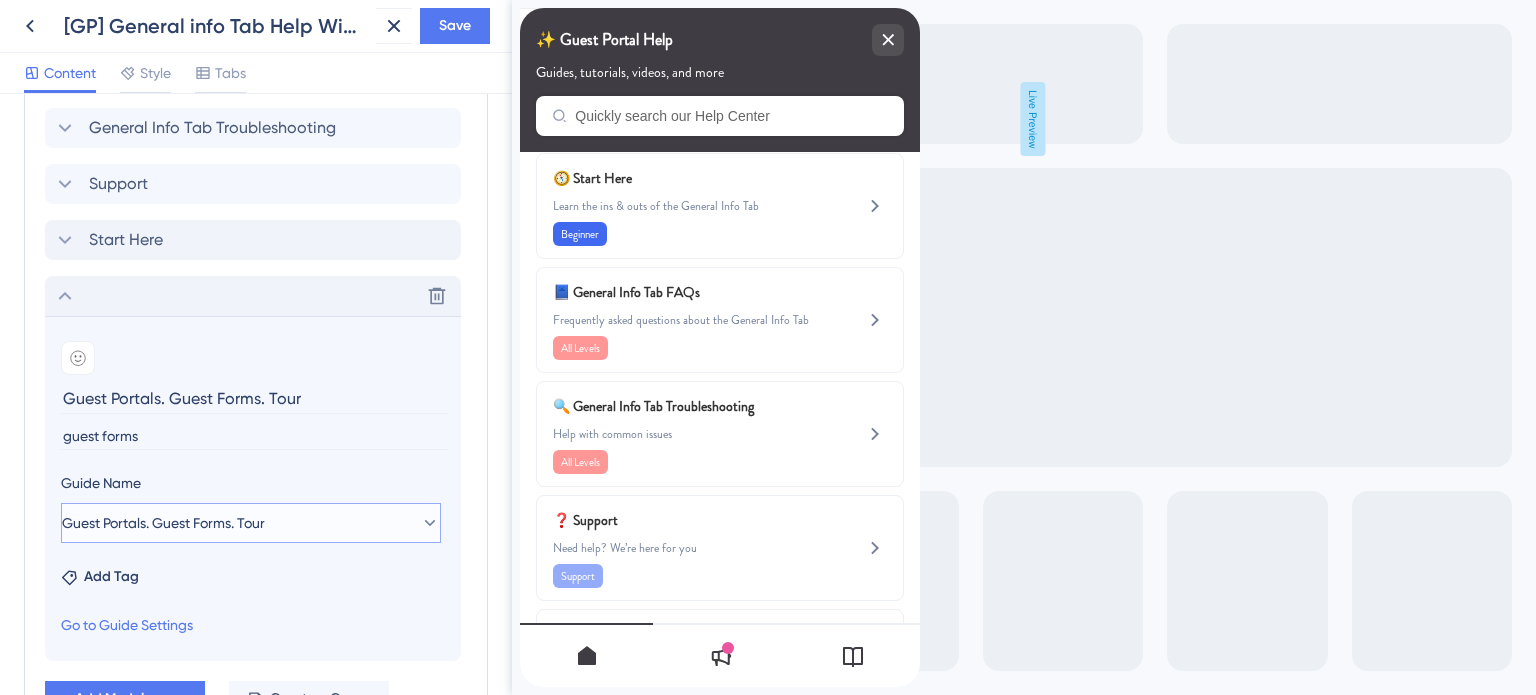 click on "Guest Portals. Guest Forms. Tour" at bounding box center (251, 523) 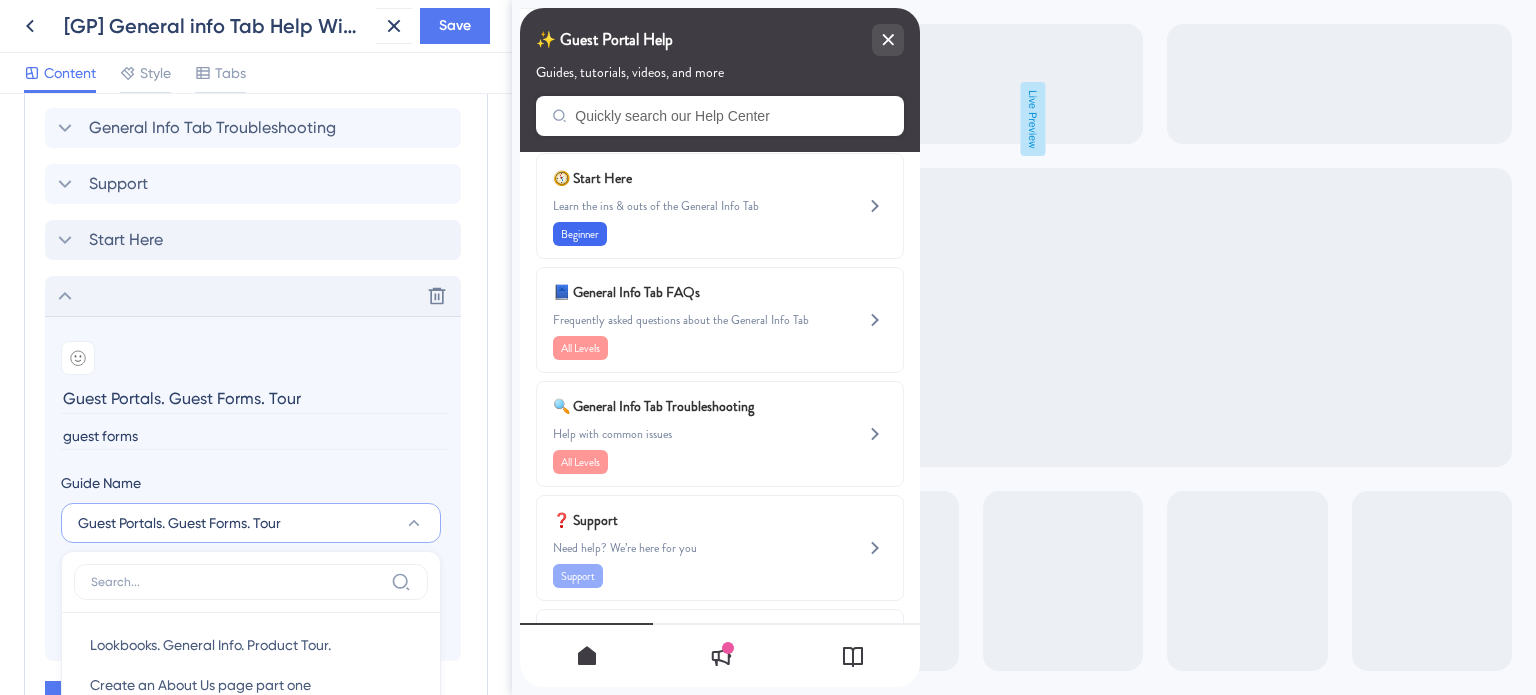 scroll, scrollTop: 1390, scrollLeft: 0, axis: vertical 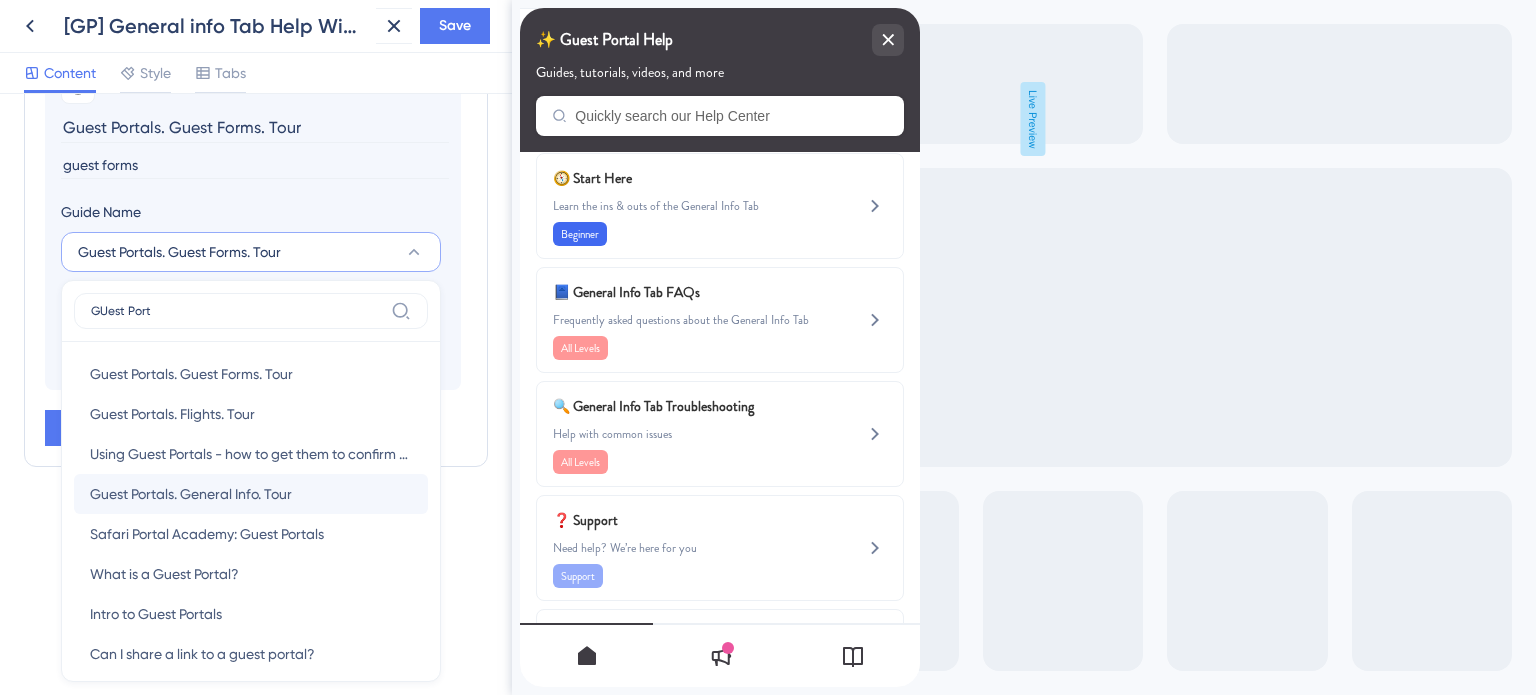 type on "GUest Port" 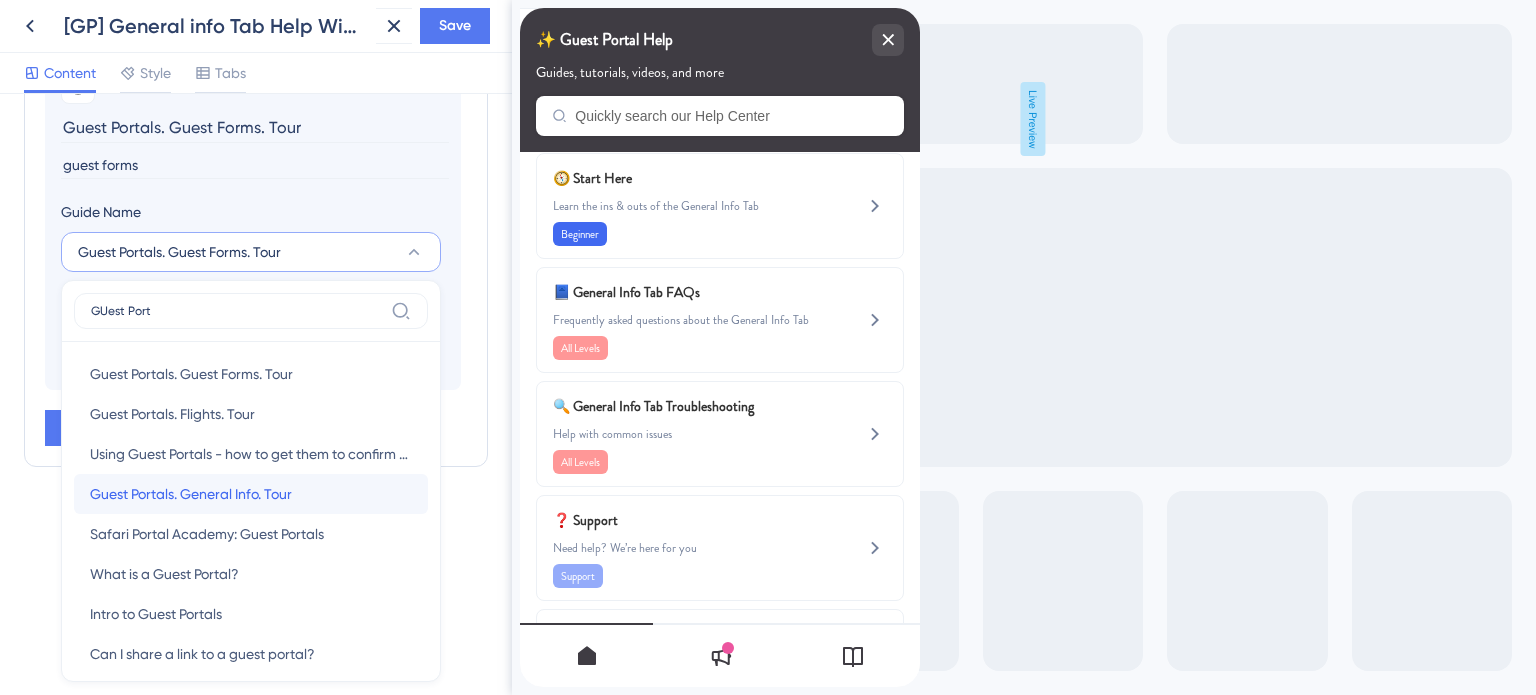 click on "Guest Portals. General Info. Tour" at bounding box center [191, 494] 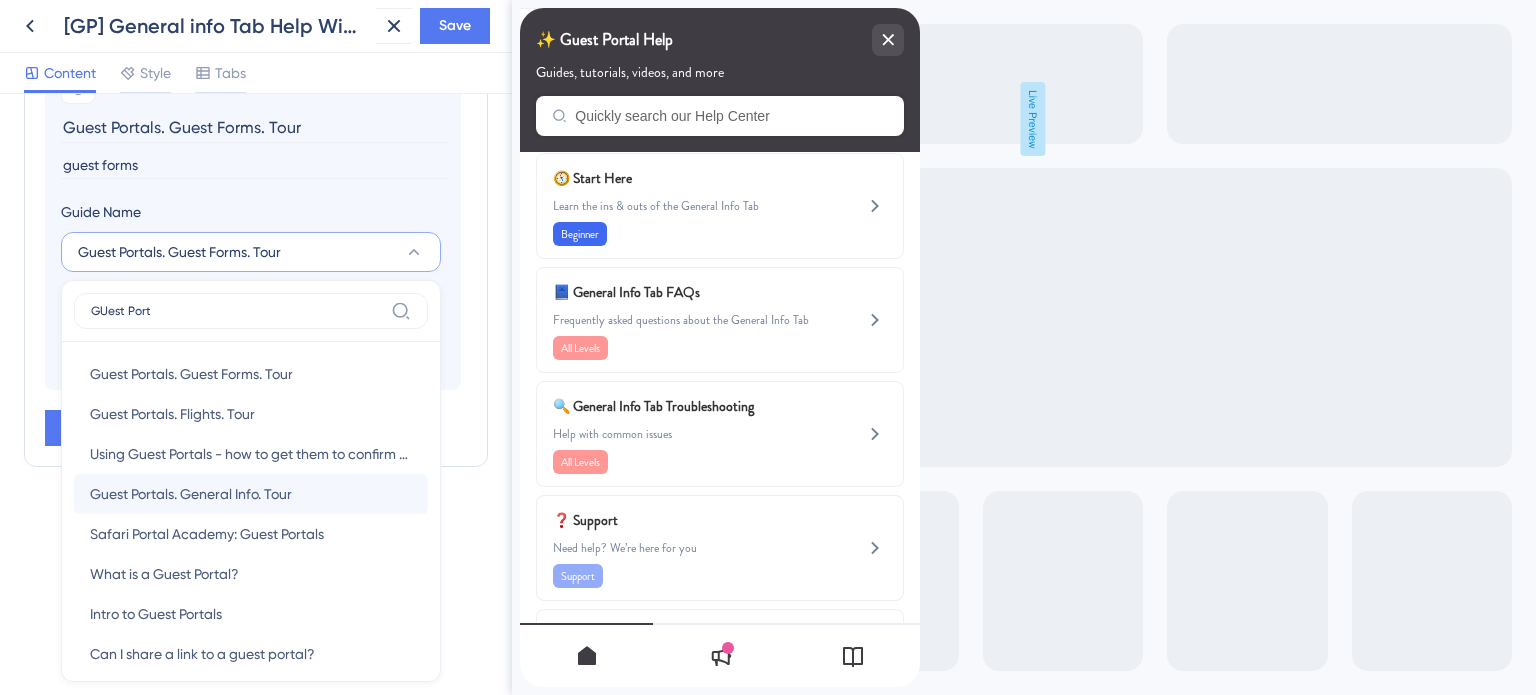 type on "Guest Portals. General Info. Tour" 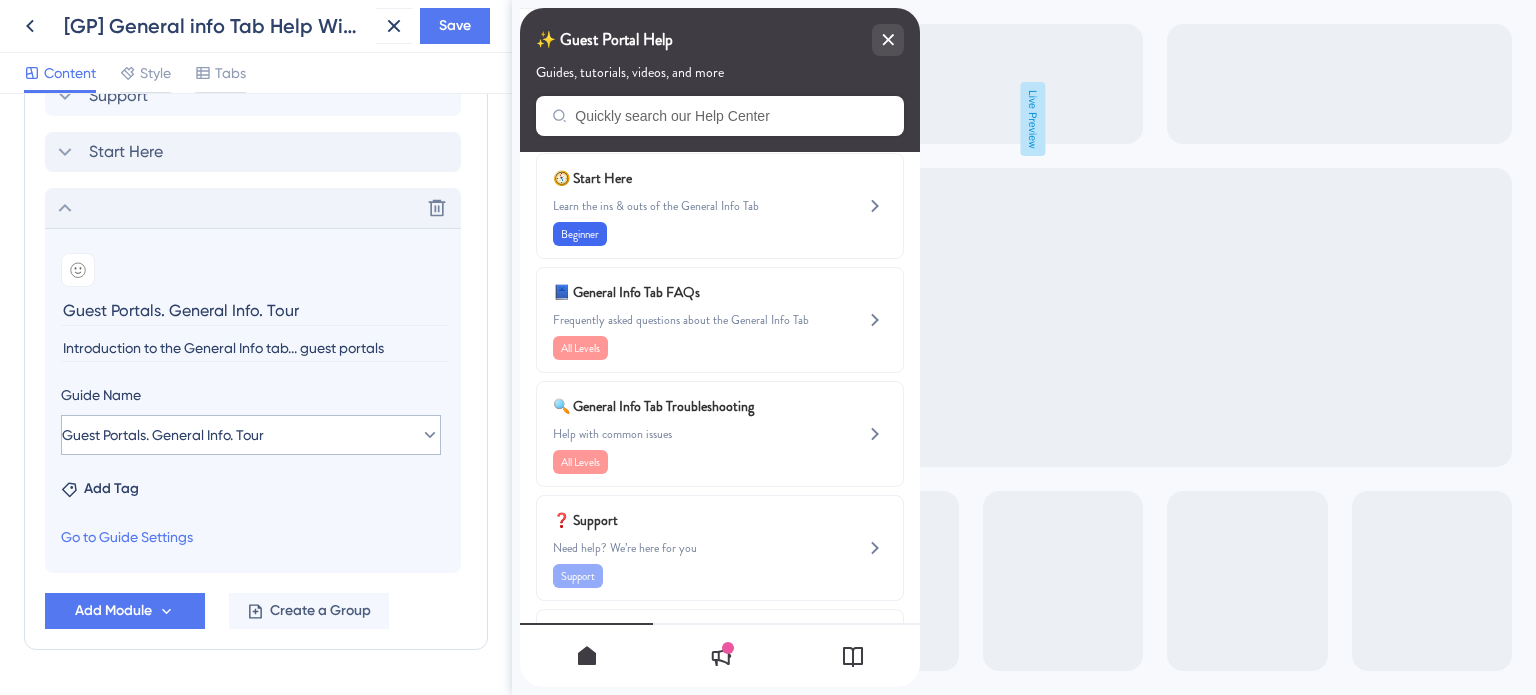 scroll, scrollTop: 1164, scrollLeft: 0, axis: vertical 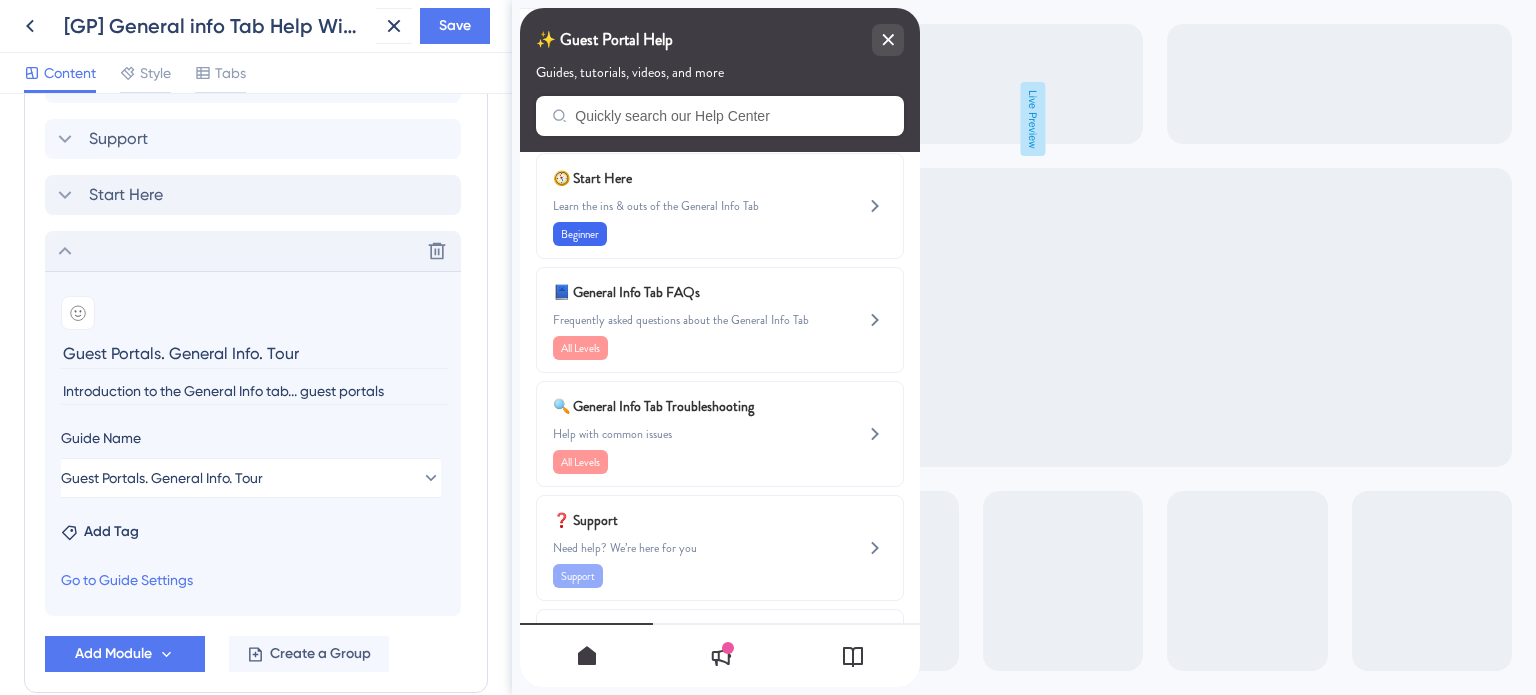 drag, startPoint x: 330, startPoint y: 351, endPoint x: 0, endPoint y: 358, distance: 330.07425 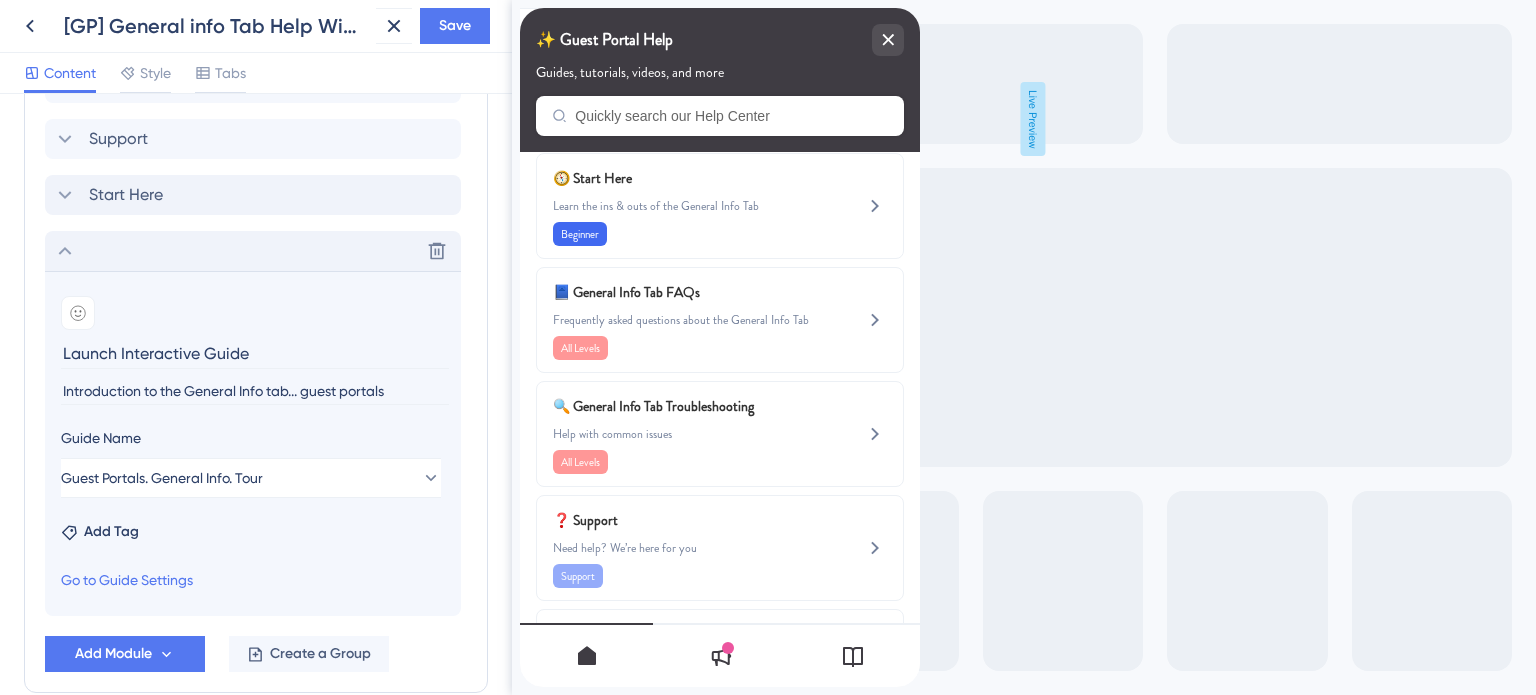 type on "Launch Interactive Guide" 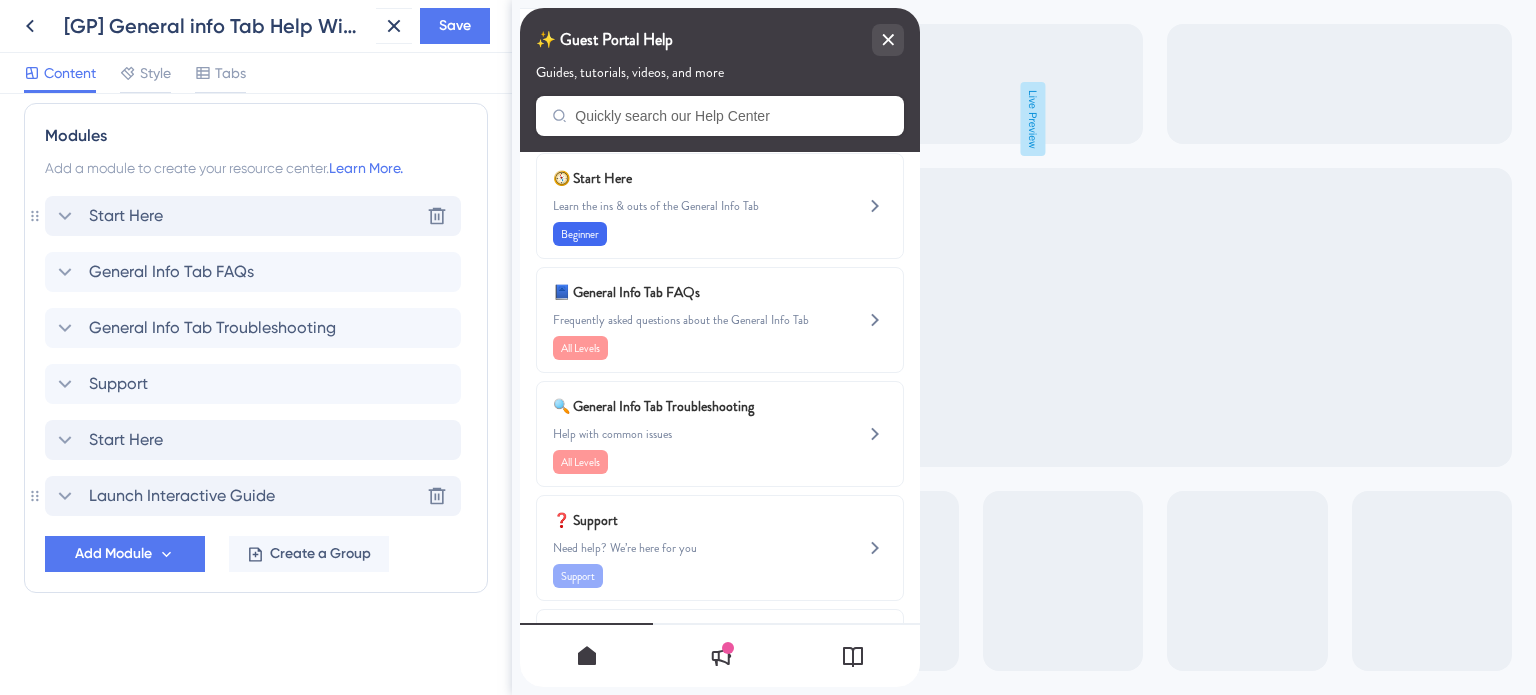 click on "Start Here Delete" at bounding box center (253, 216) 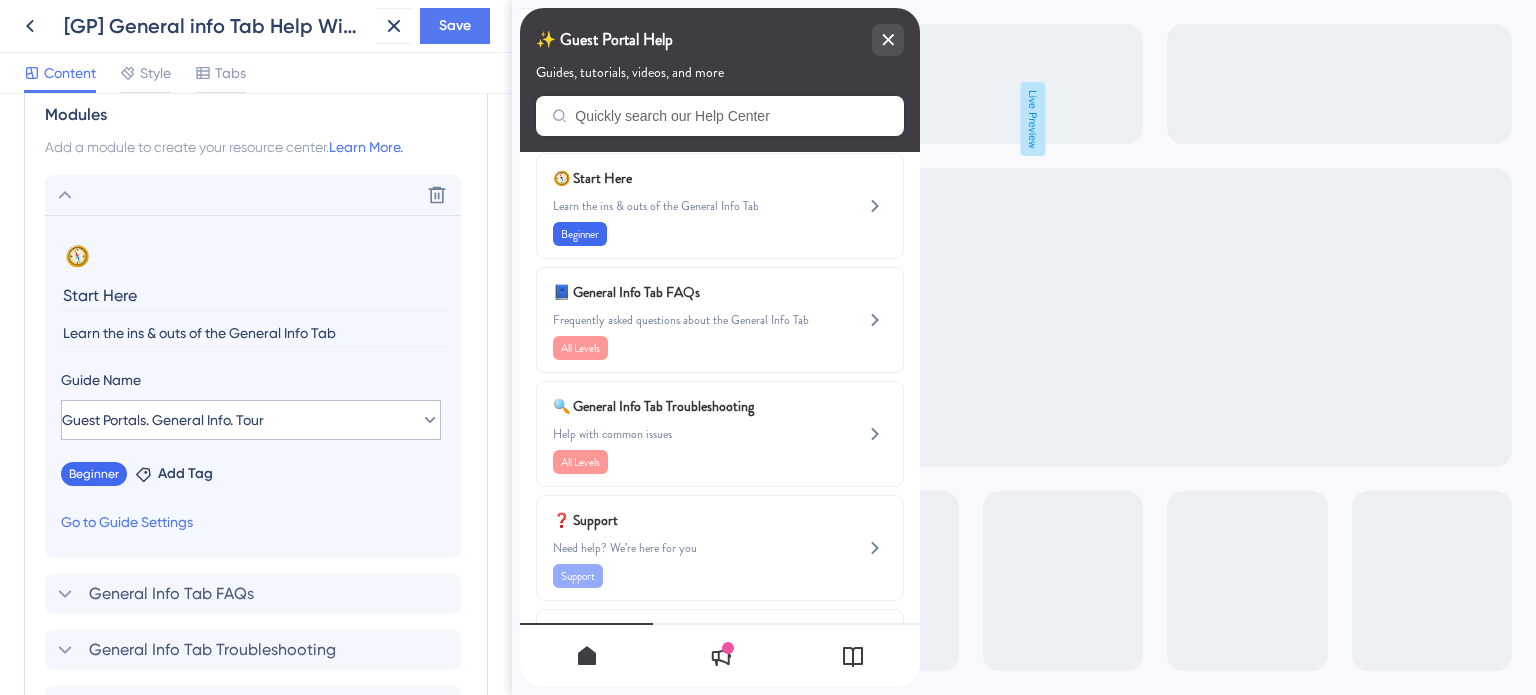 scroll, scrollTop: 740, scrollLeft: 0, axis: vertical 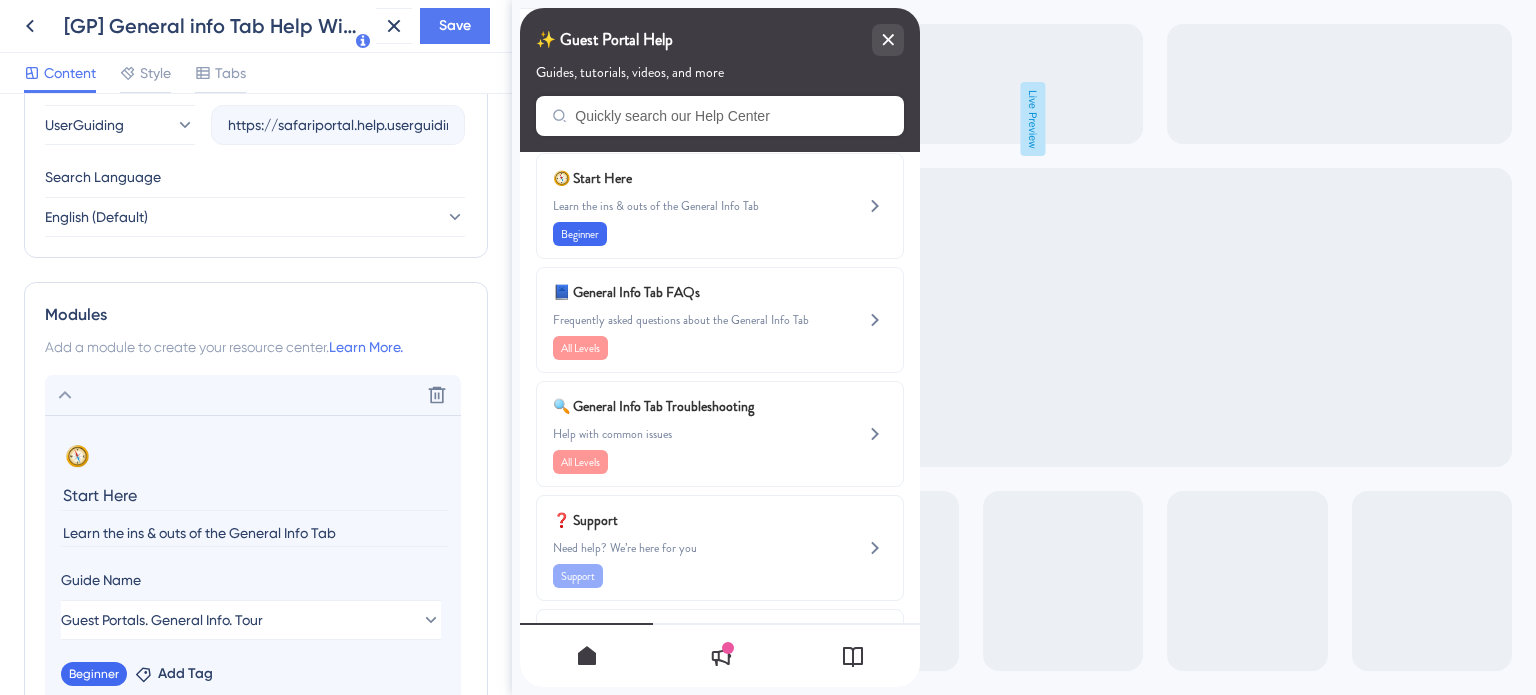 click 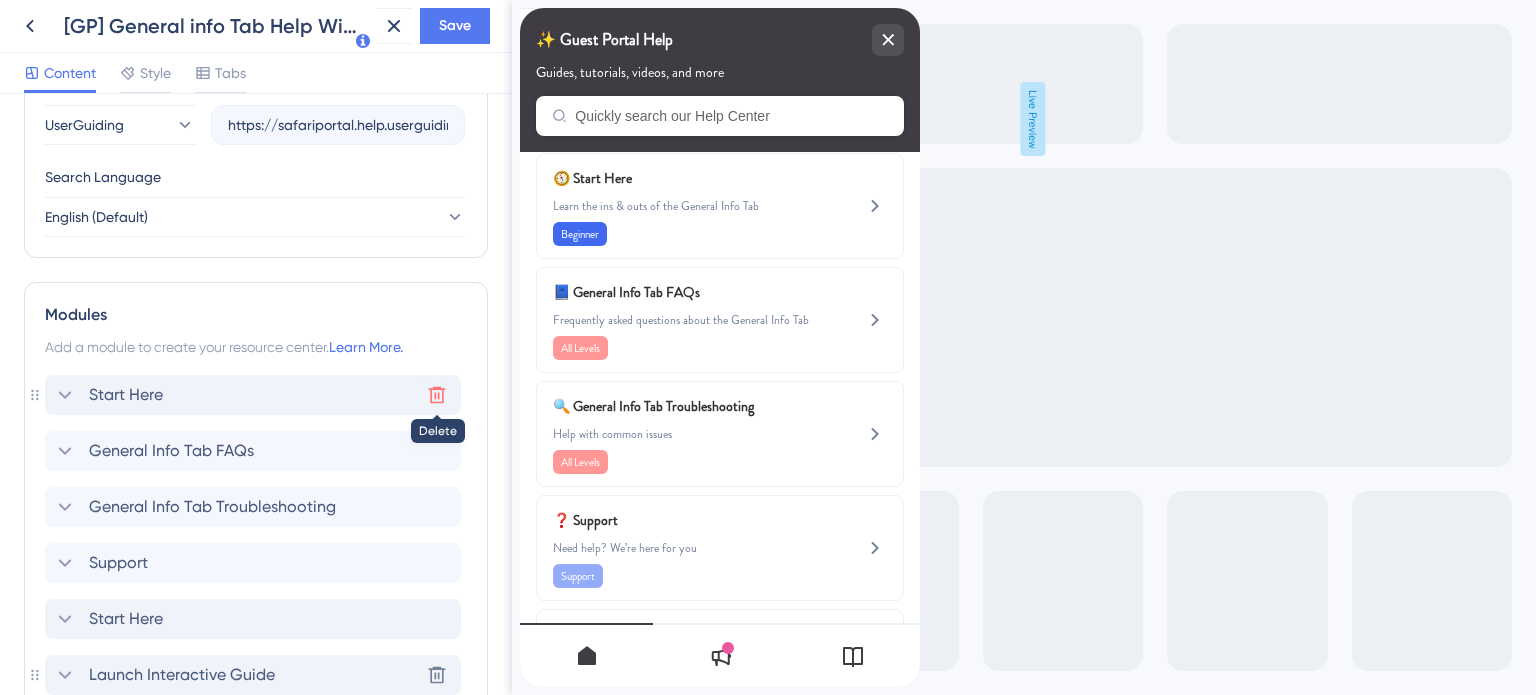 click 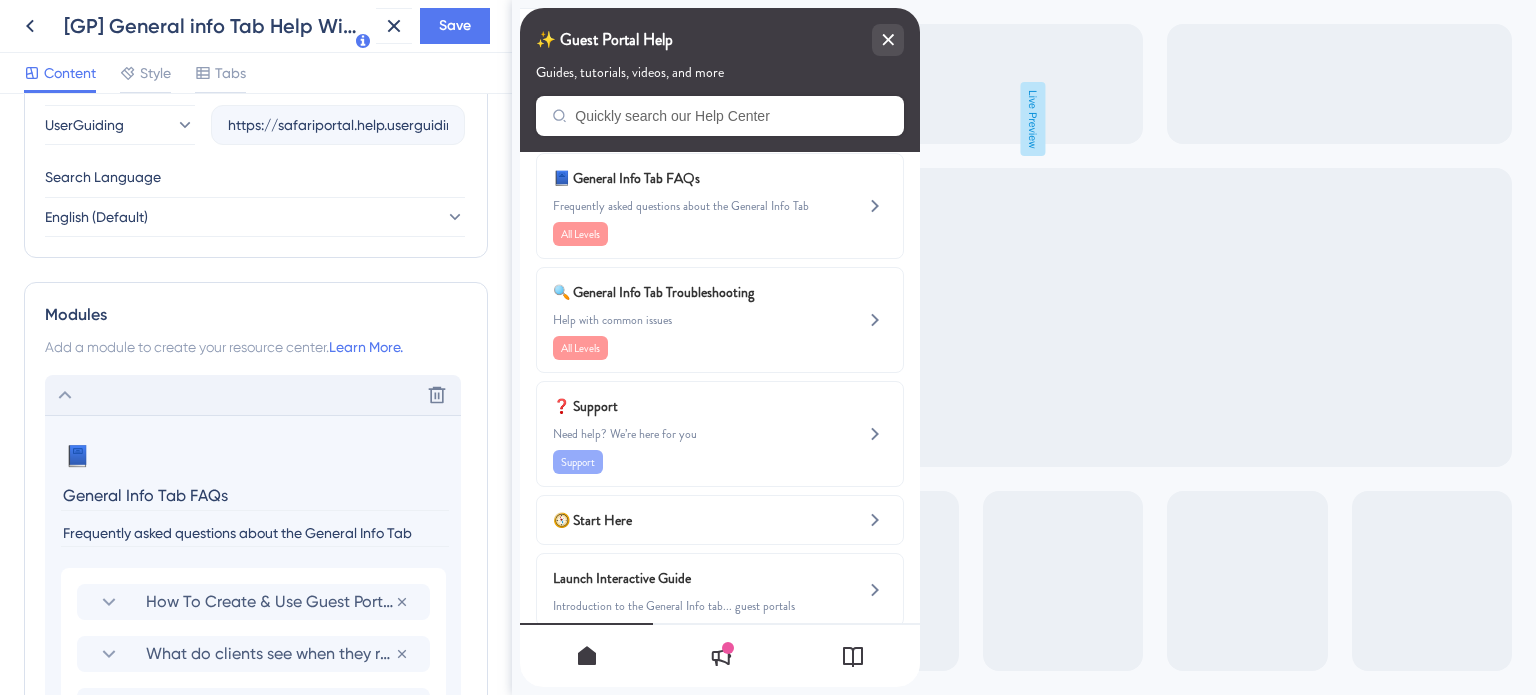 click 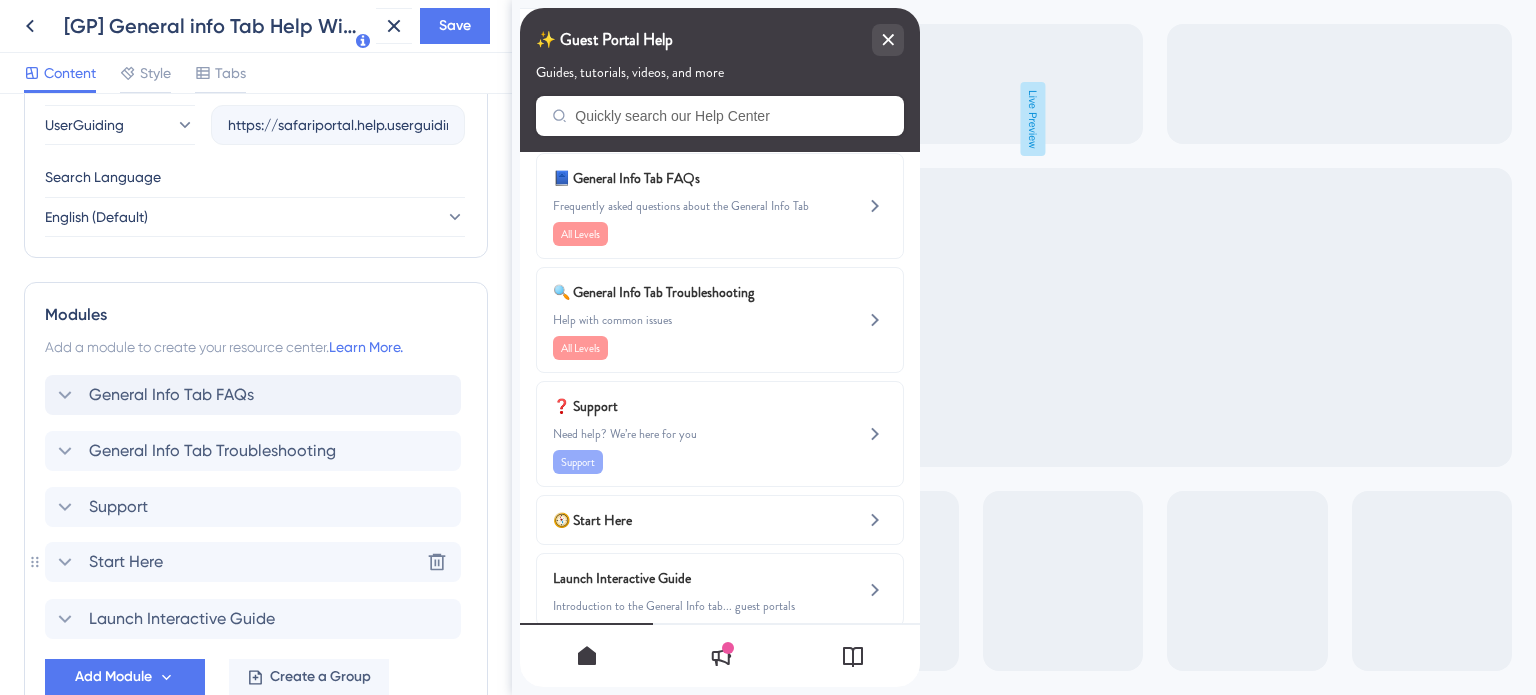 scroll, scrollTop: 742, scrollLeft: 0, axis: vertical 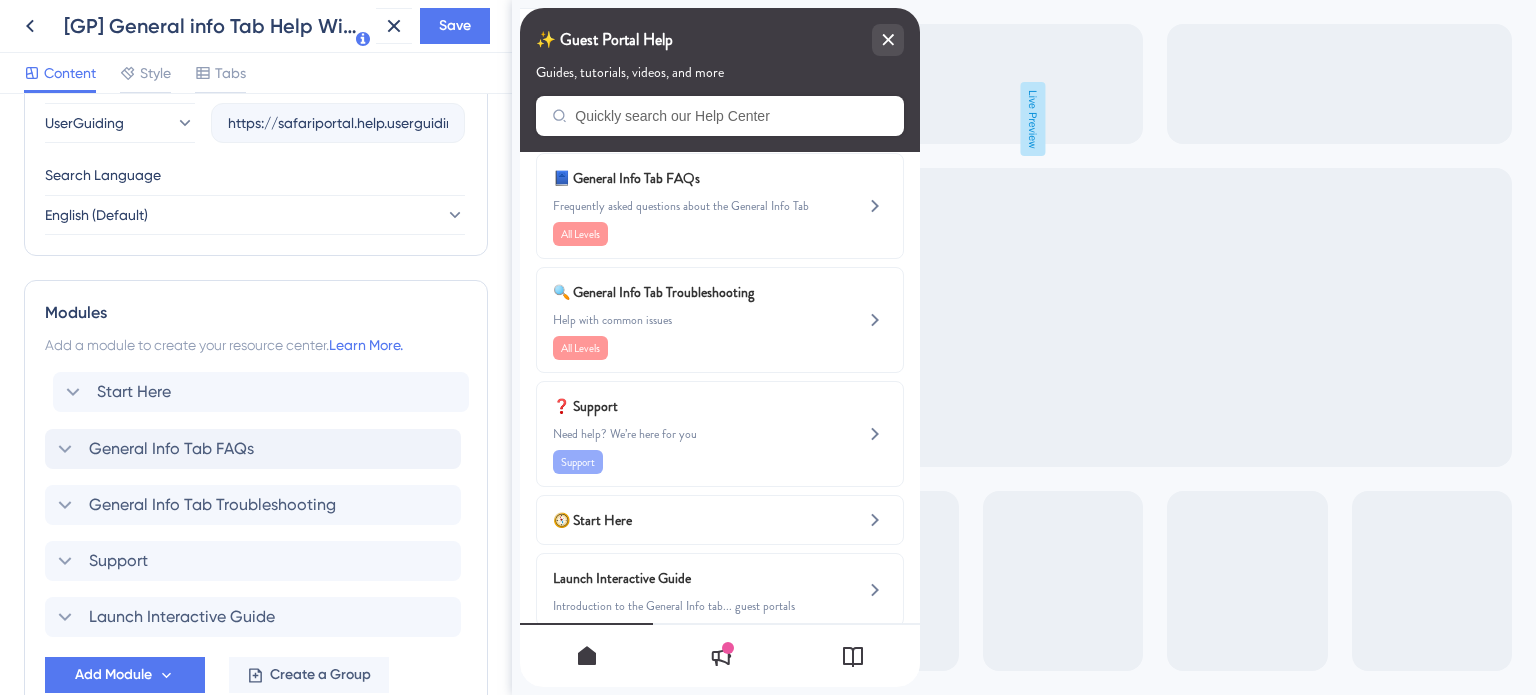 drag, startPoint x: 100, startPoint y: 565, endPoint x: 108, endPoint y: 387, distance: 178.17969 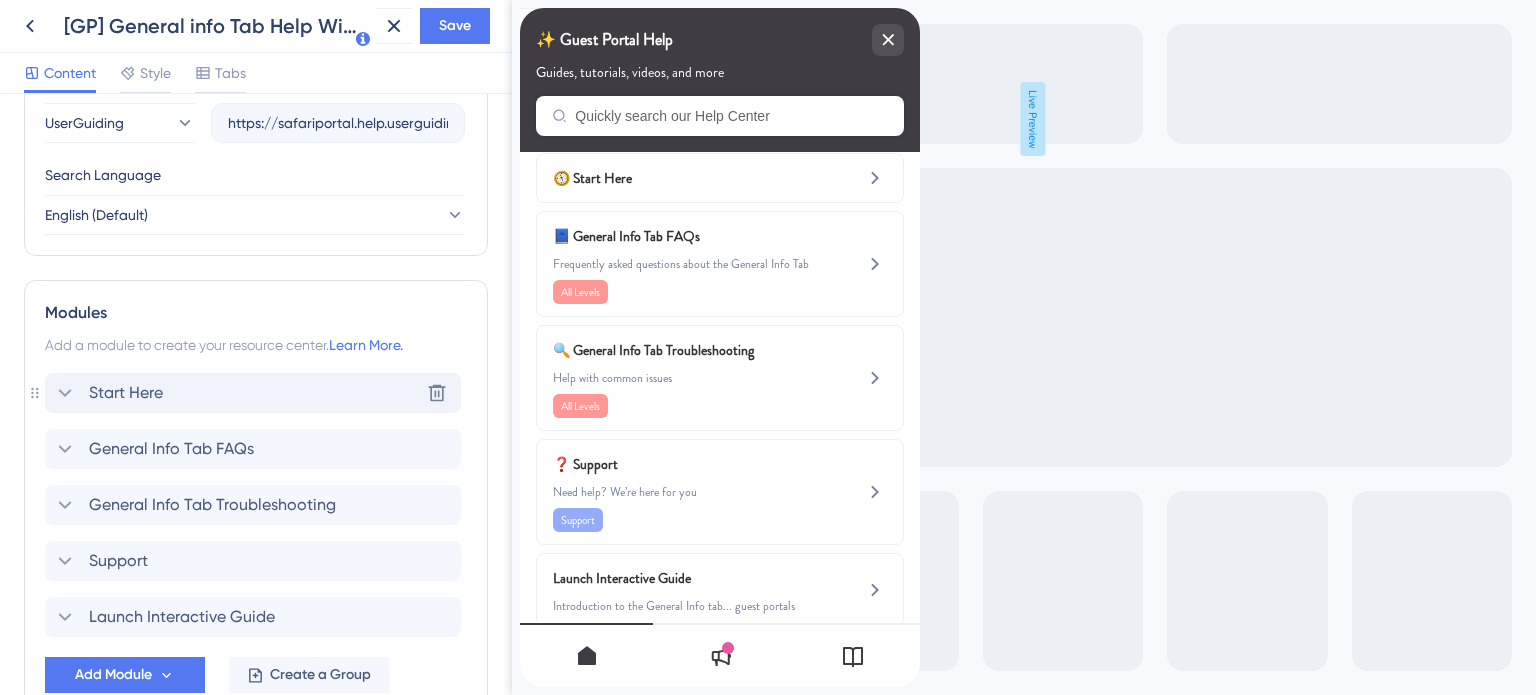 click on "Start Here" at bounding box center (126, 393) 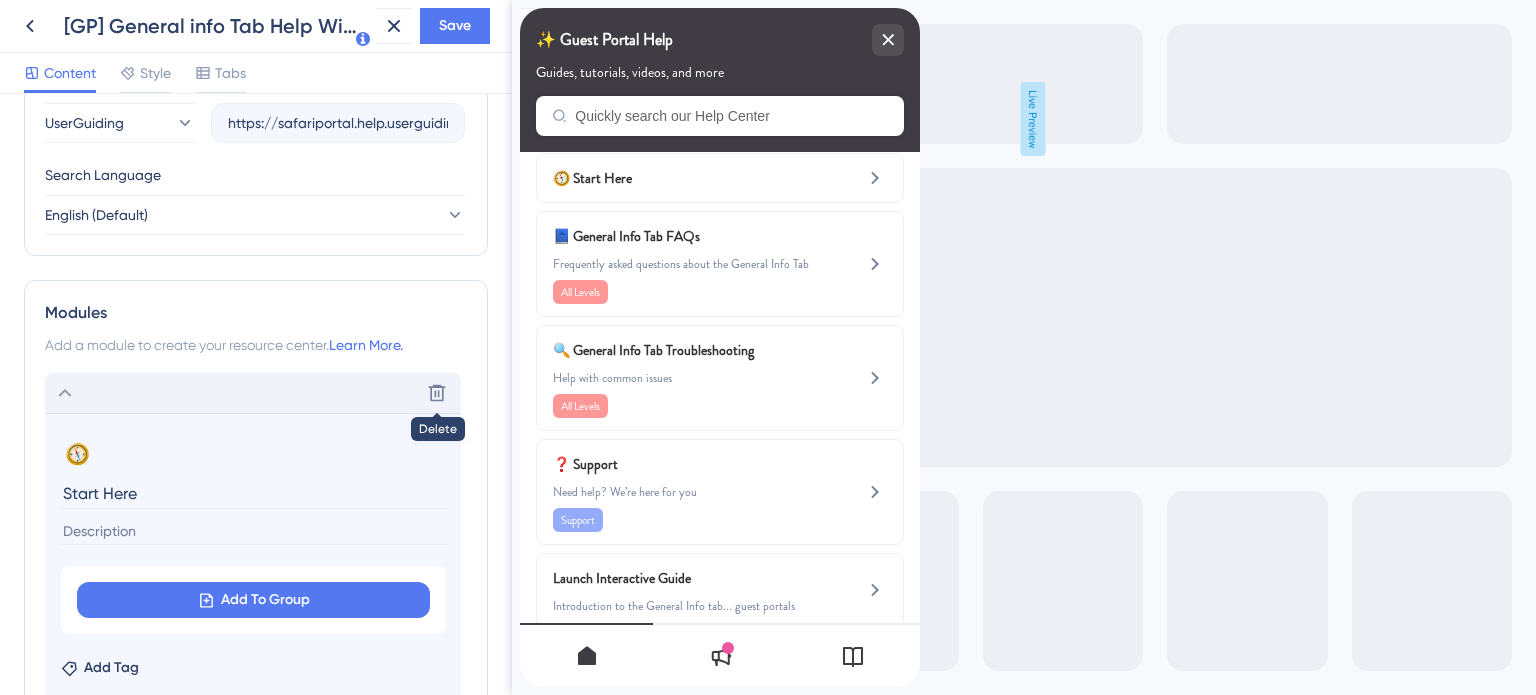 click at bounding box center [255, 531] 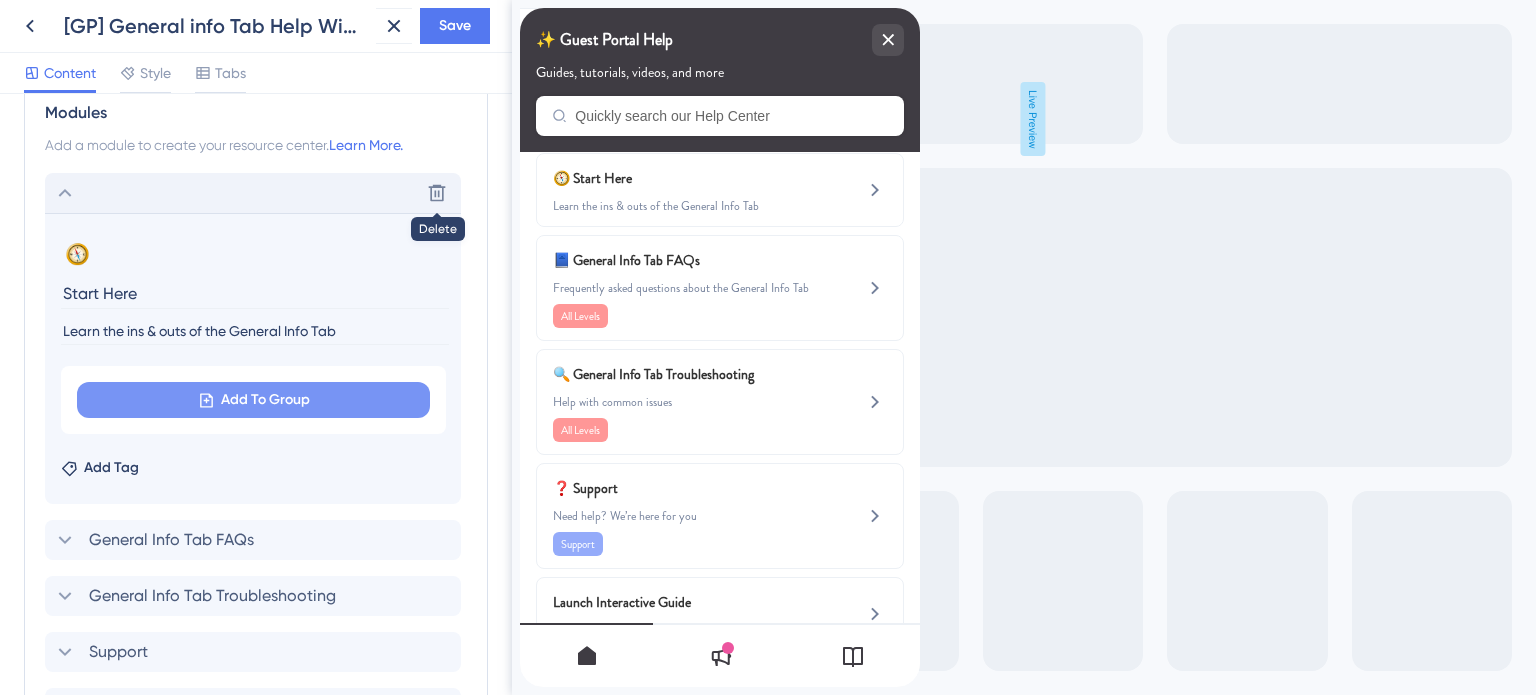 type on "Learn the ins & outs of the General Info Tab" 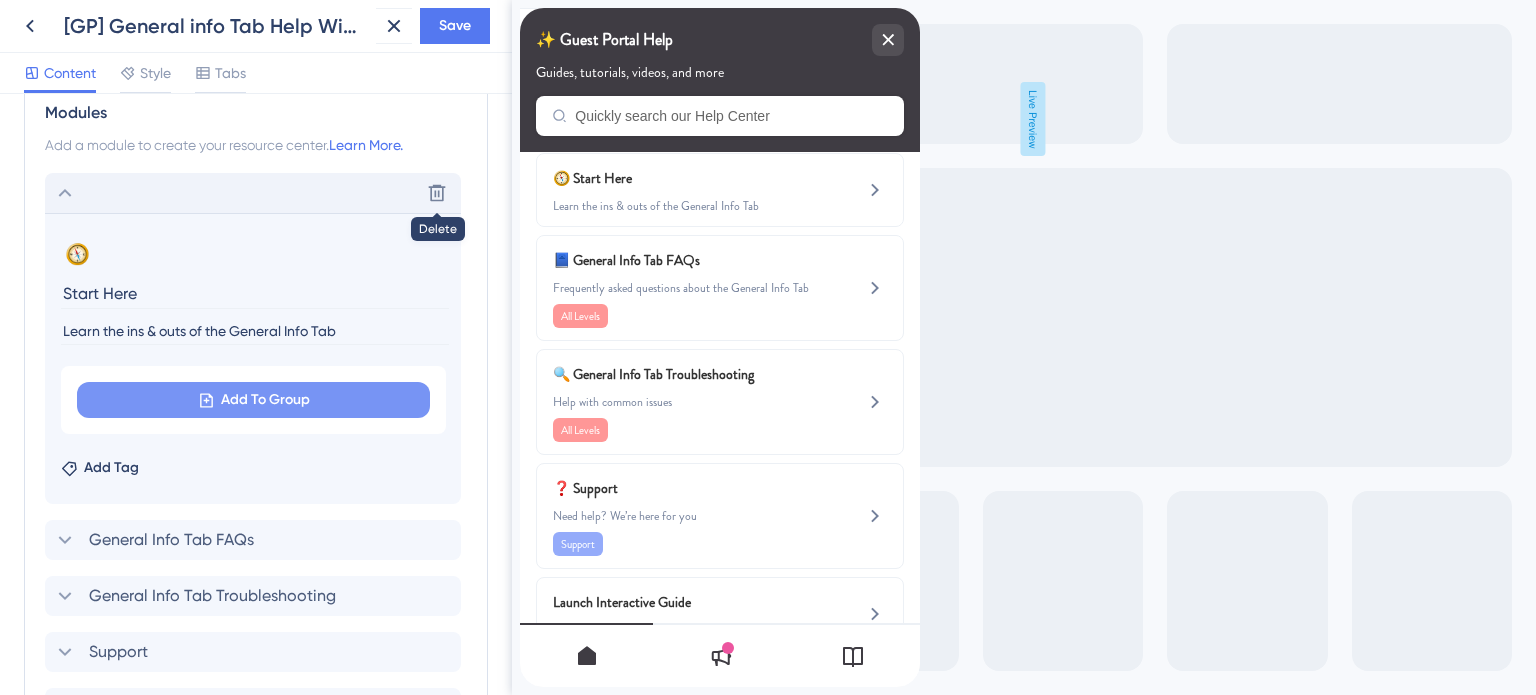 click on "Add To Group" at bounding box center (265, 400) 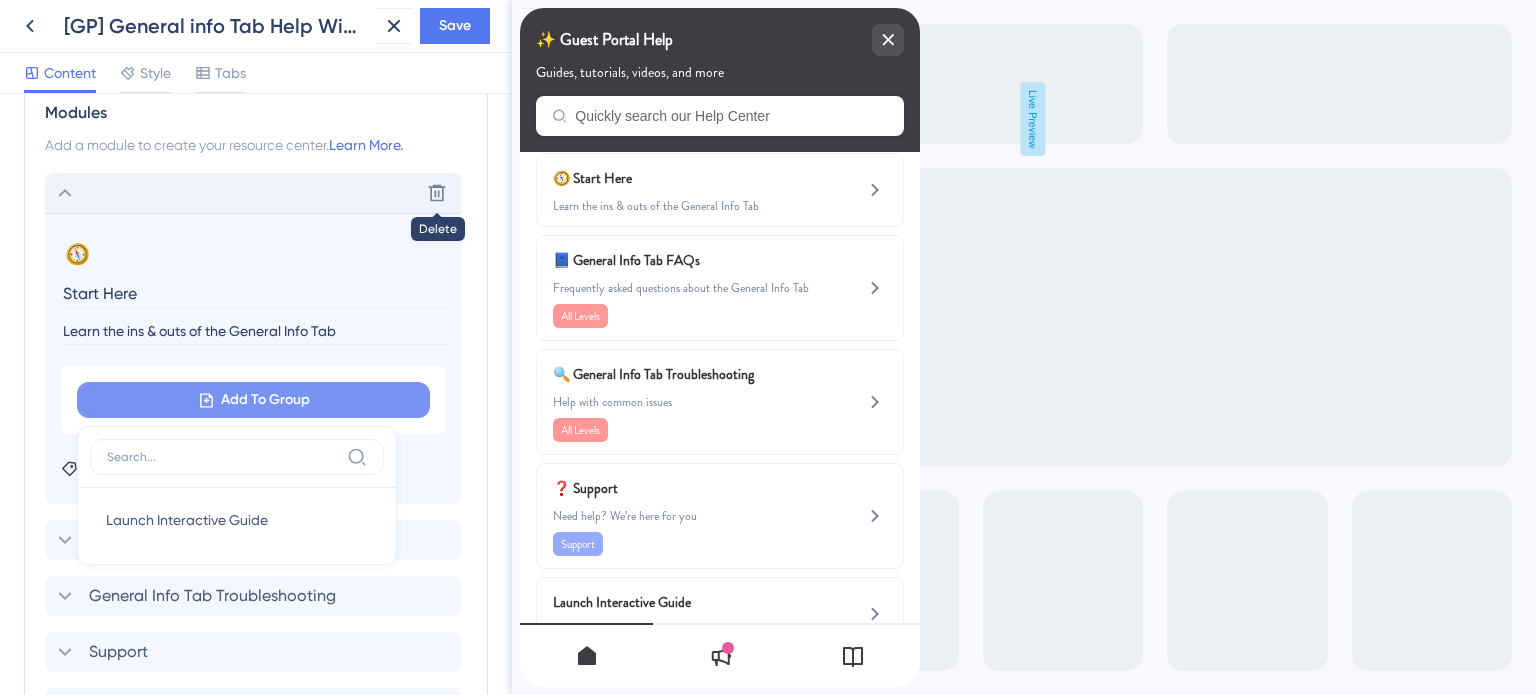 scroll, scrollTop: 1040, scrollLeft: 0, axis: vertical 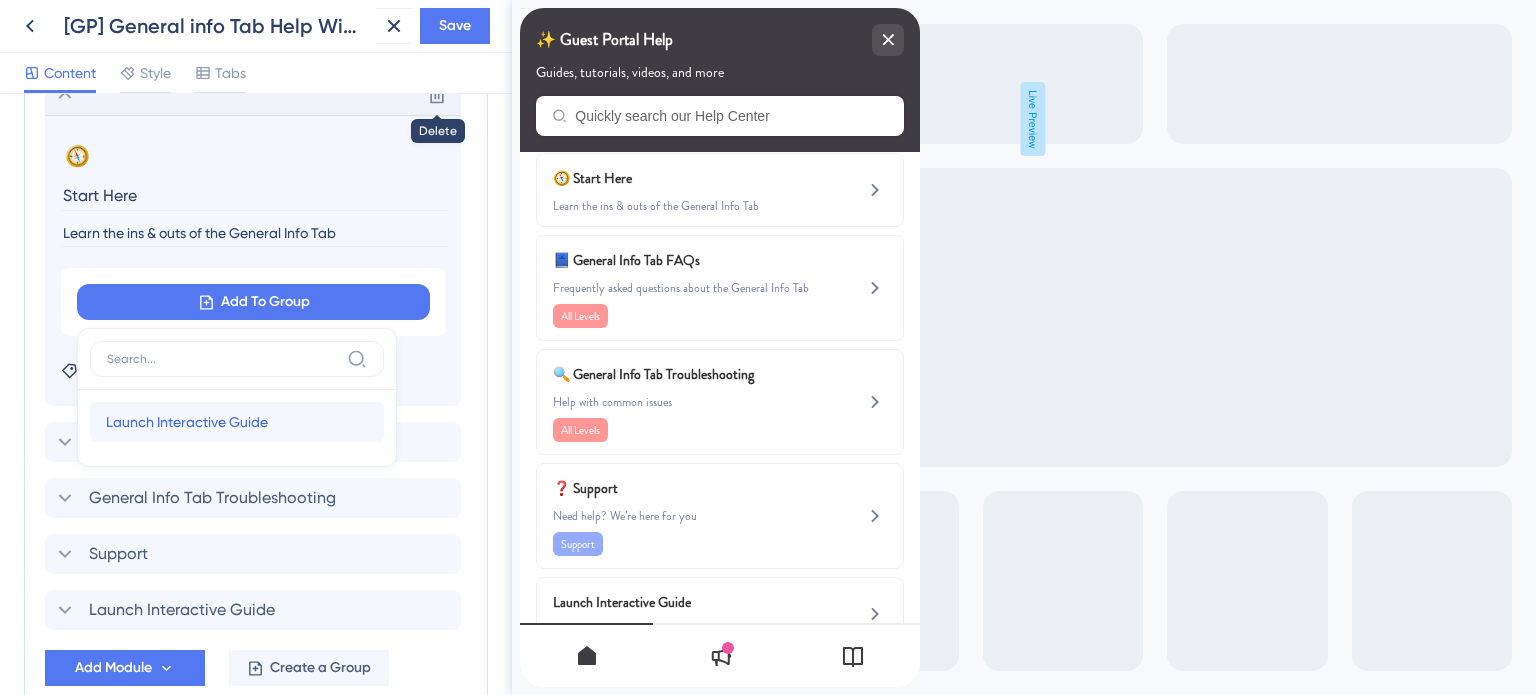 click on "Launch Interactive Guide" at bounding box center (187, 422) 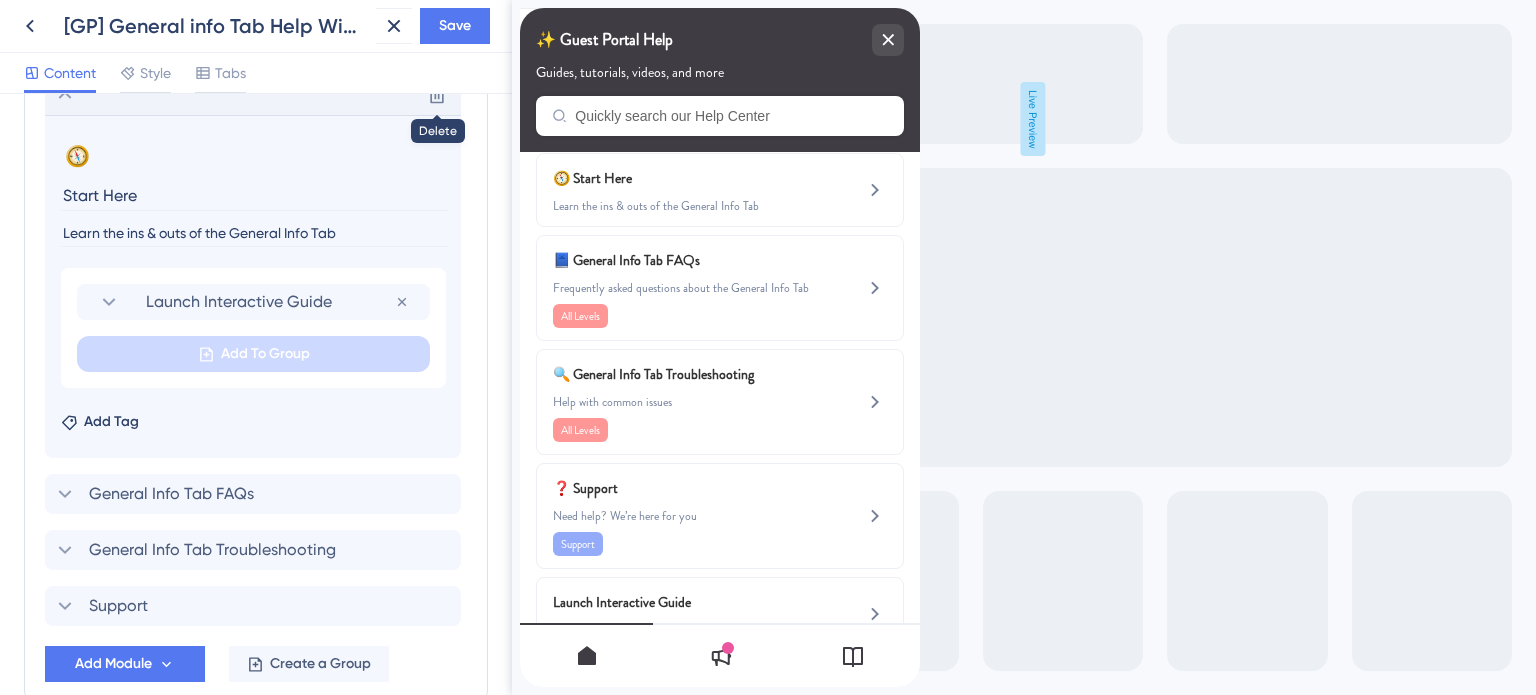 scroll, scrollTop: 0, scrollLeft: 0, axis: both 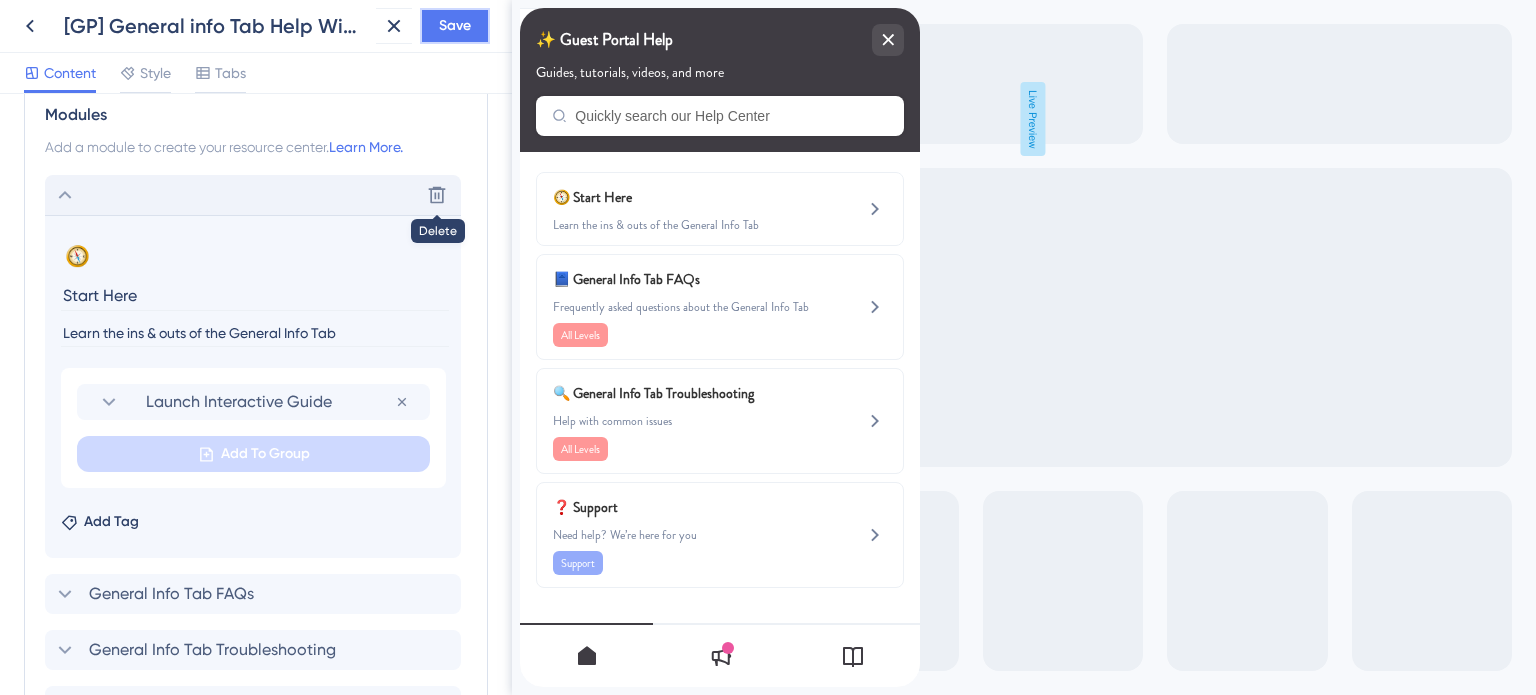 click on "Save" at bounding box center [455, 26] 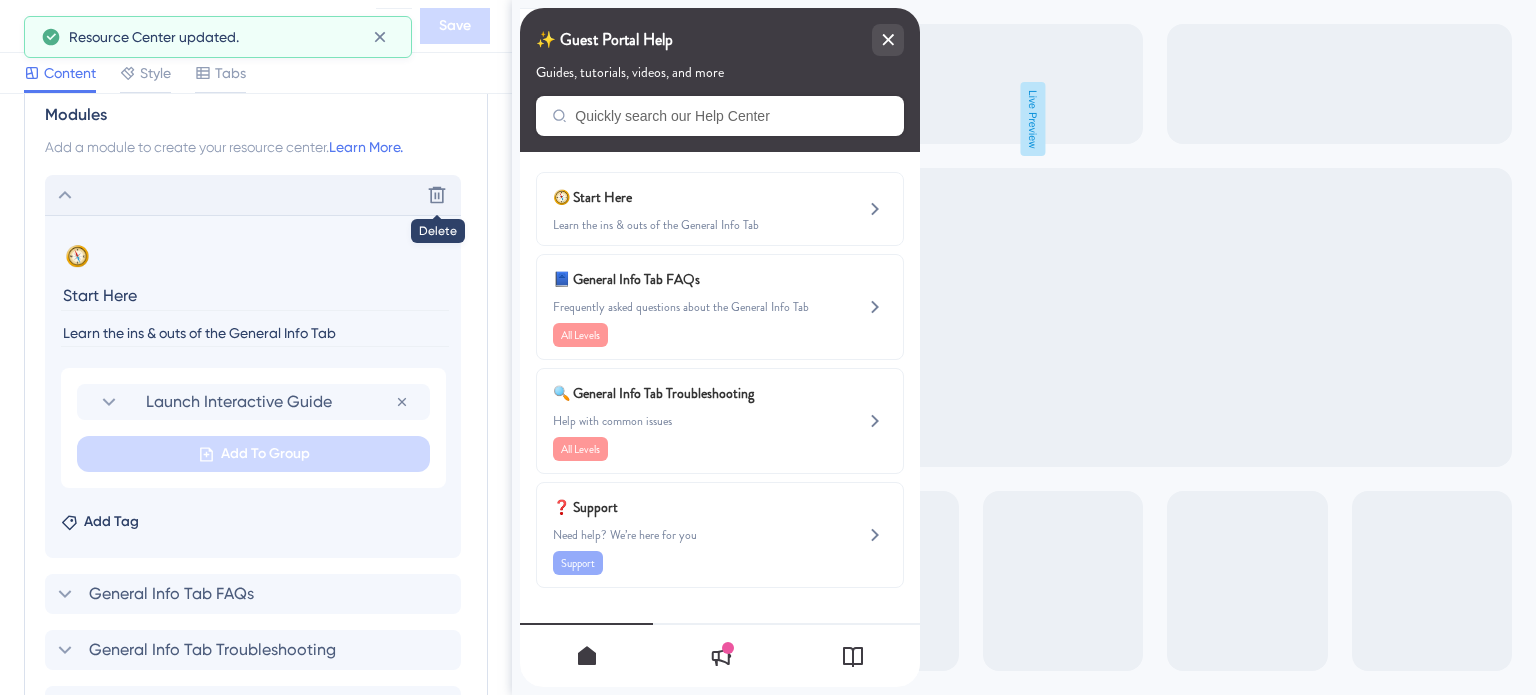 click 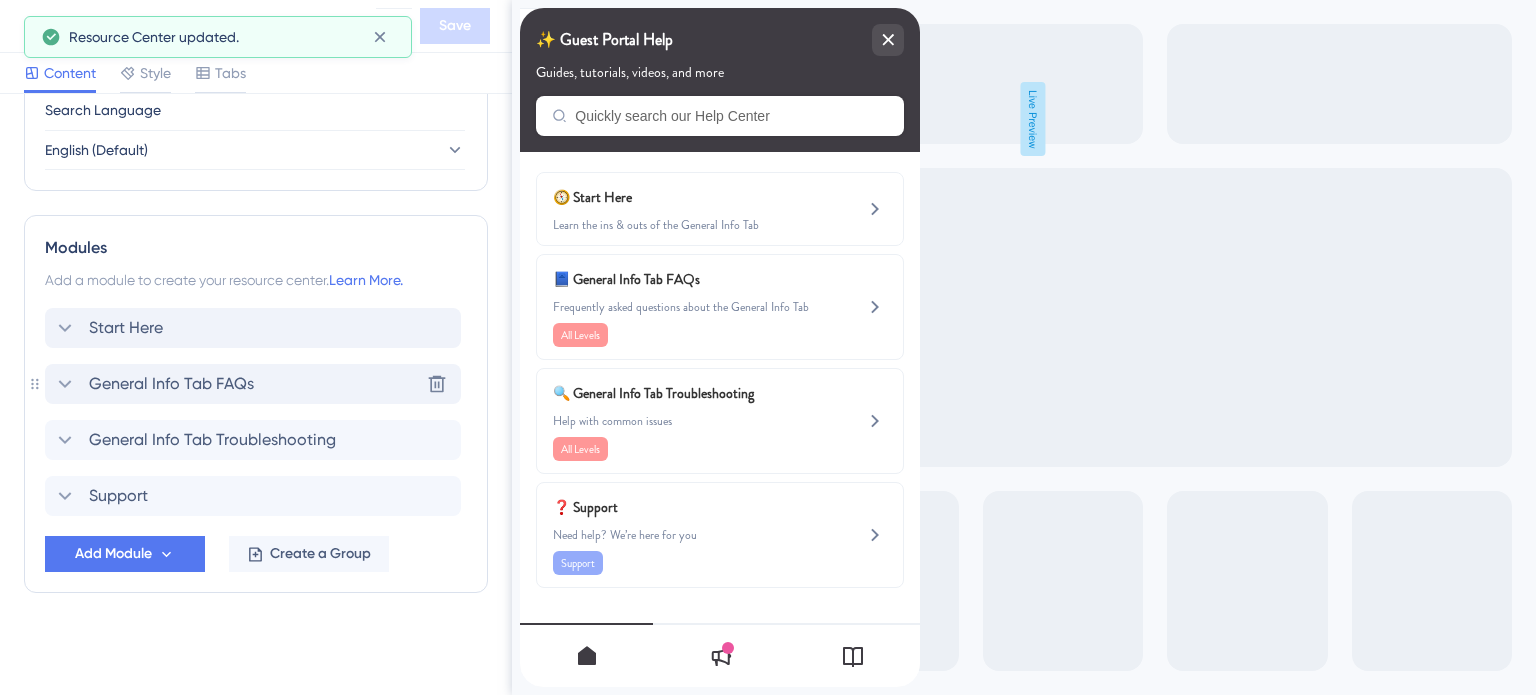 click on "General Info Tab FAQs" at bounding box center [171, 384] 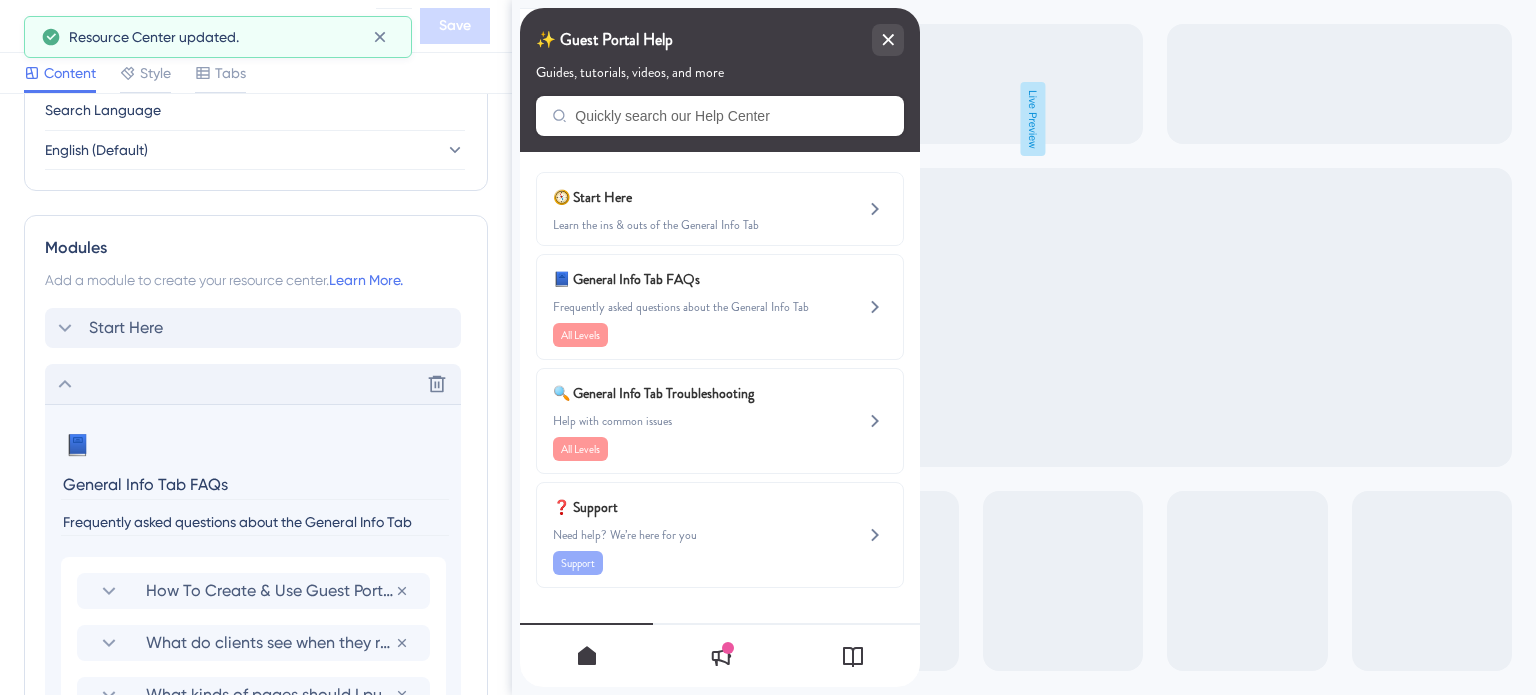 scroll, scrollTop: 940, scrollLeft: 0, axis: vertical 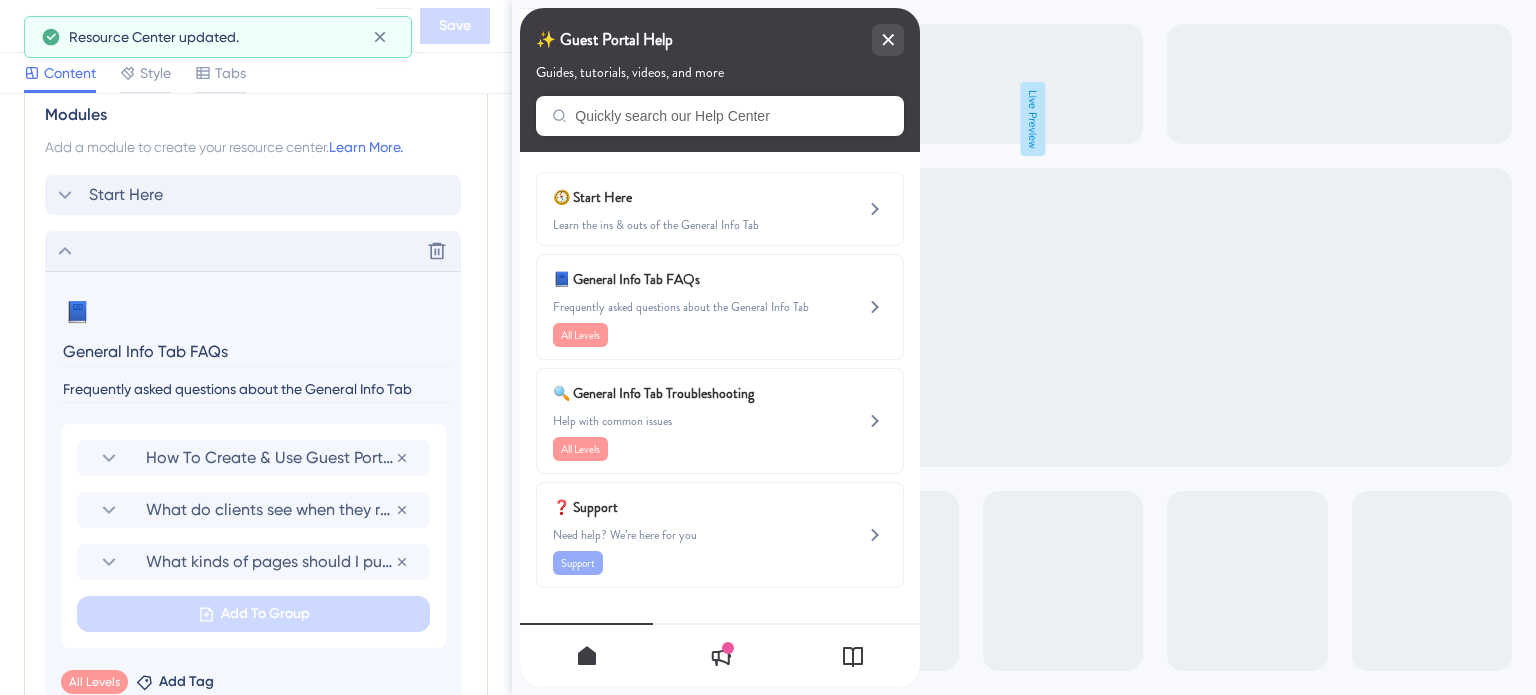click 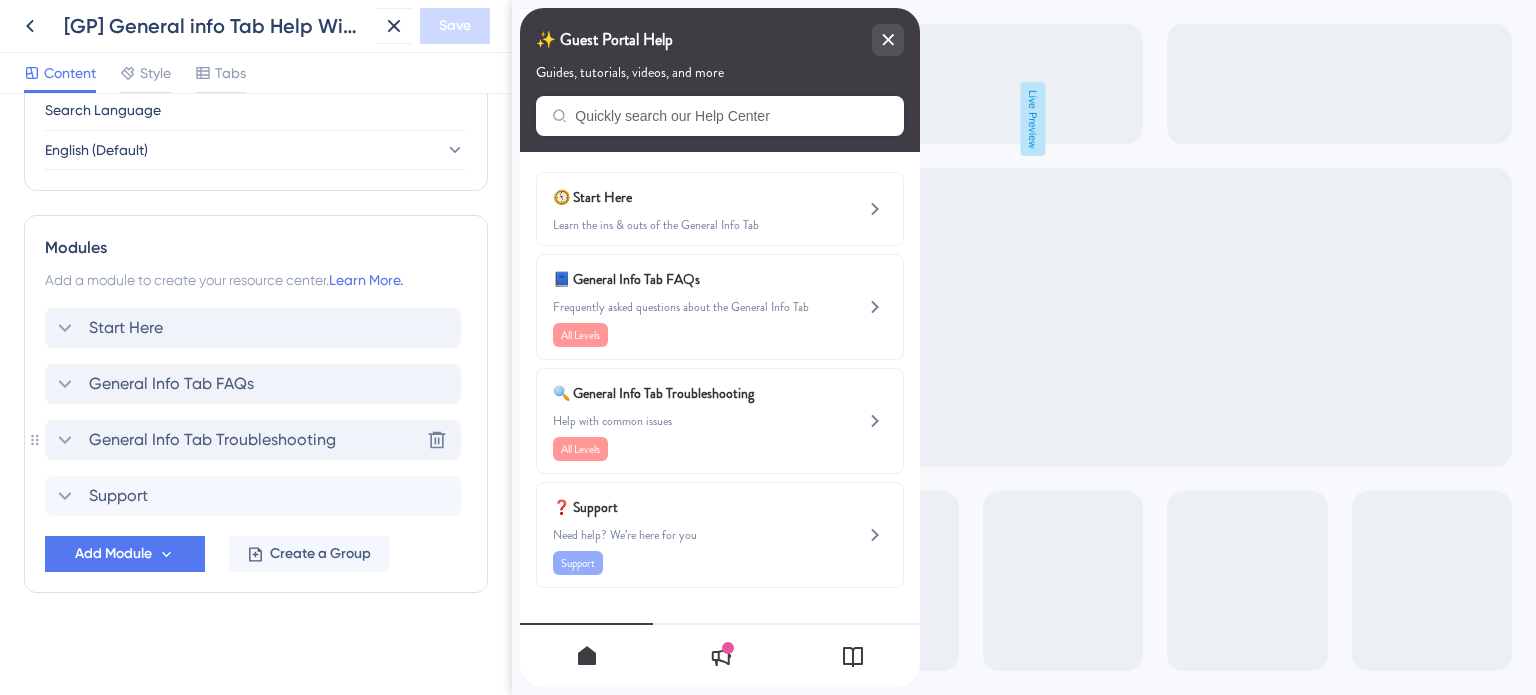 click on "General Info Tab Troubleshooting" at bounding box center [212, 440] 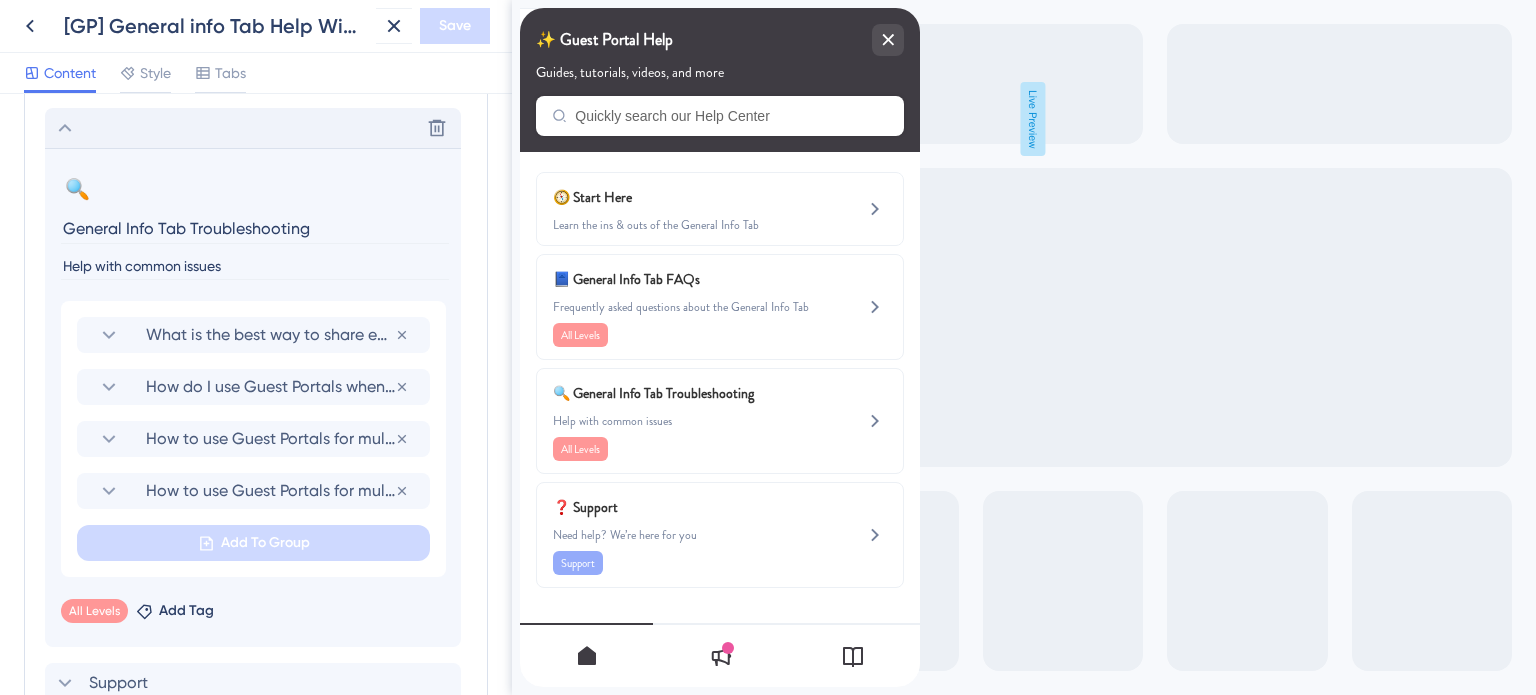scroll, scrollTop: 1140, scrollLeft: 0, axis: vertical 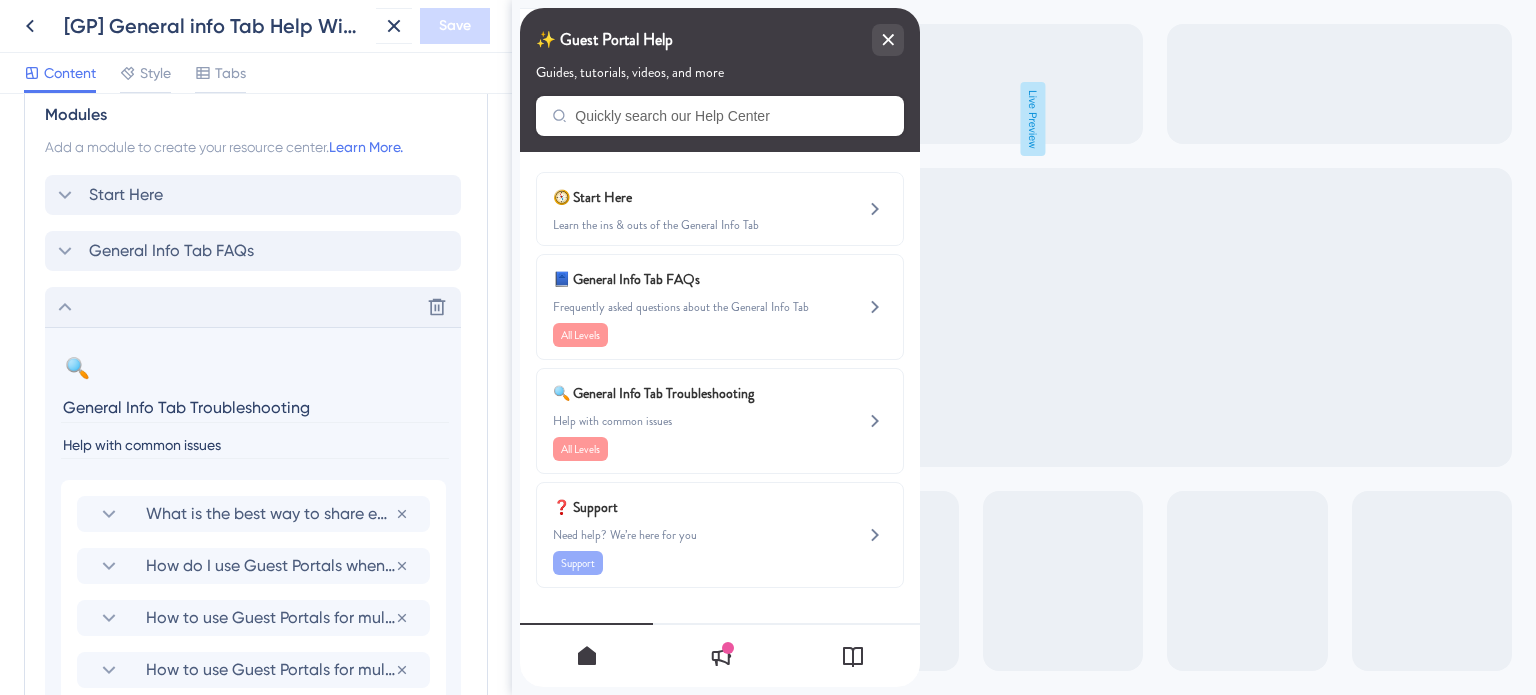 click 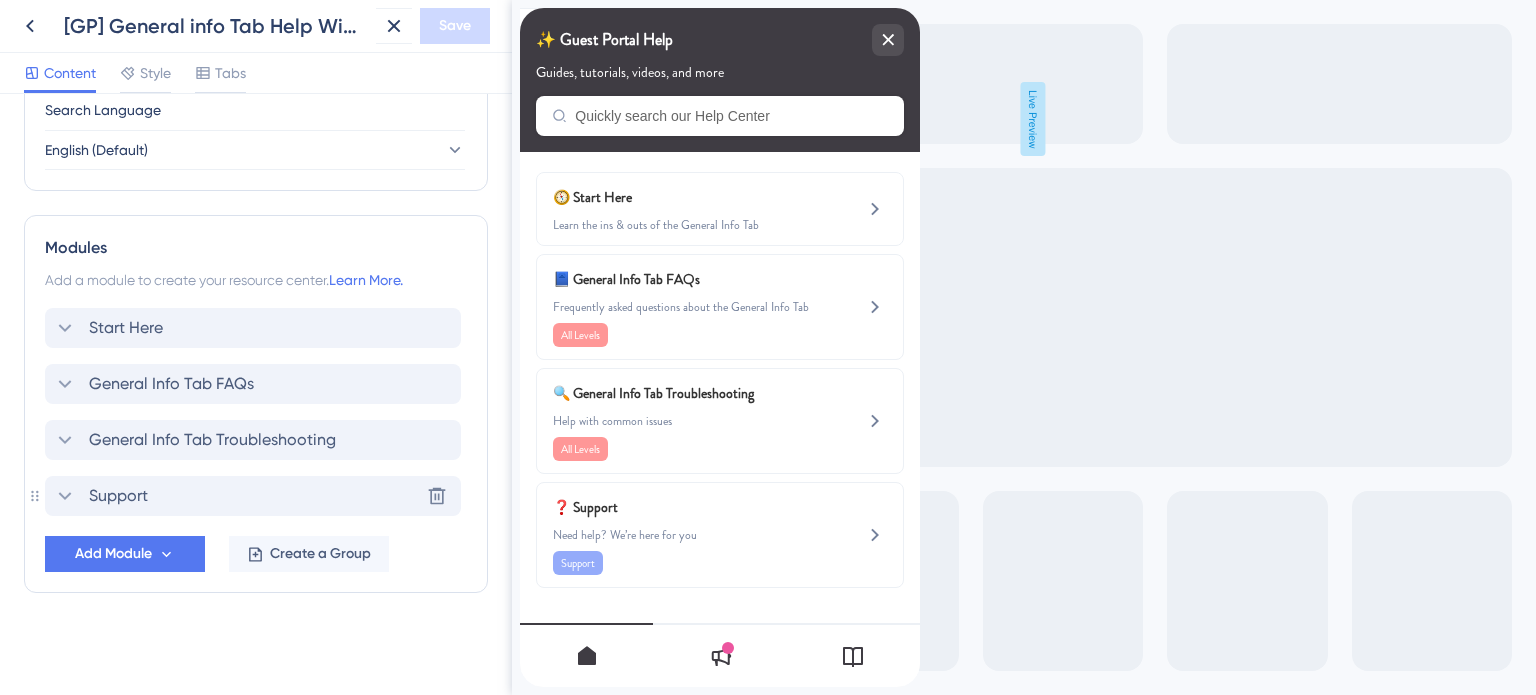 click on "Support" at bounding box center [118, 496] 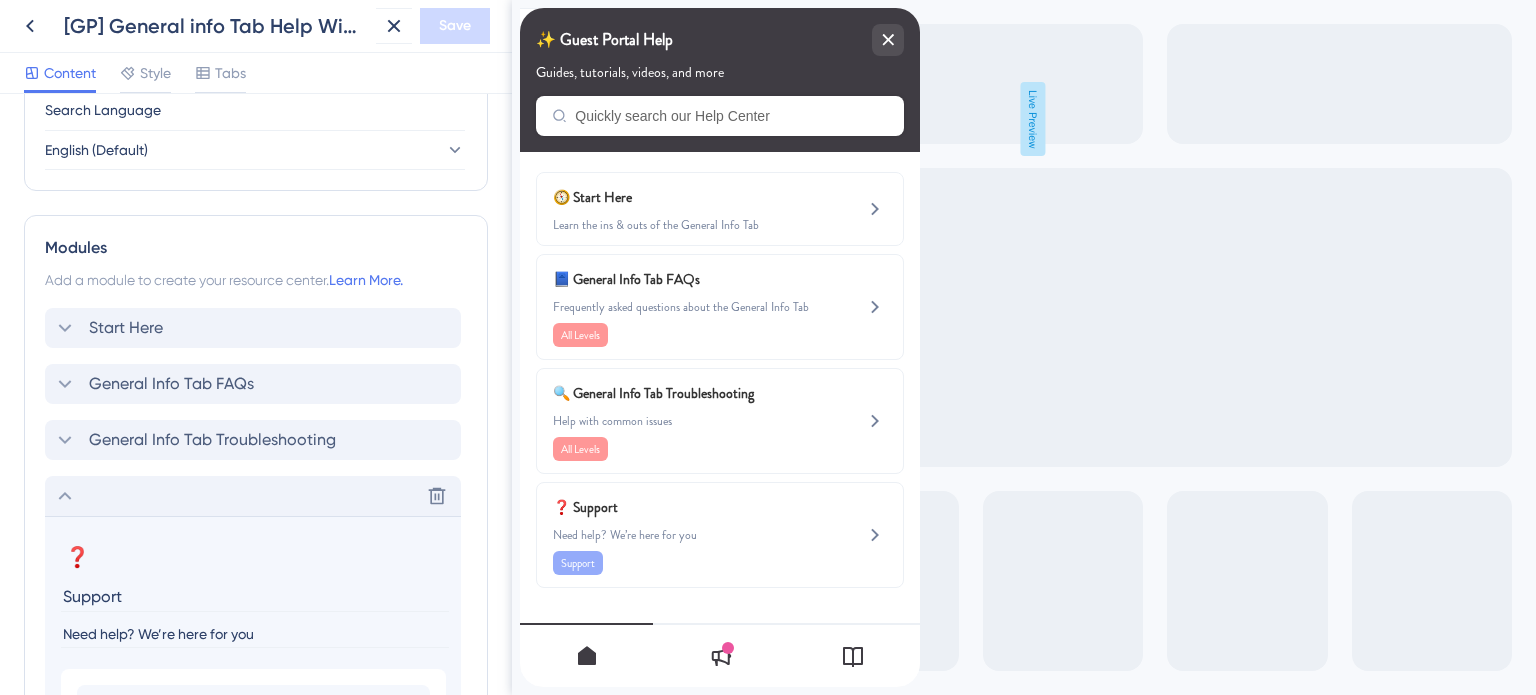 scroll, scrollTop: 940, scrollLeft: 0, axis: vertical 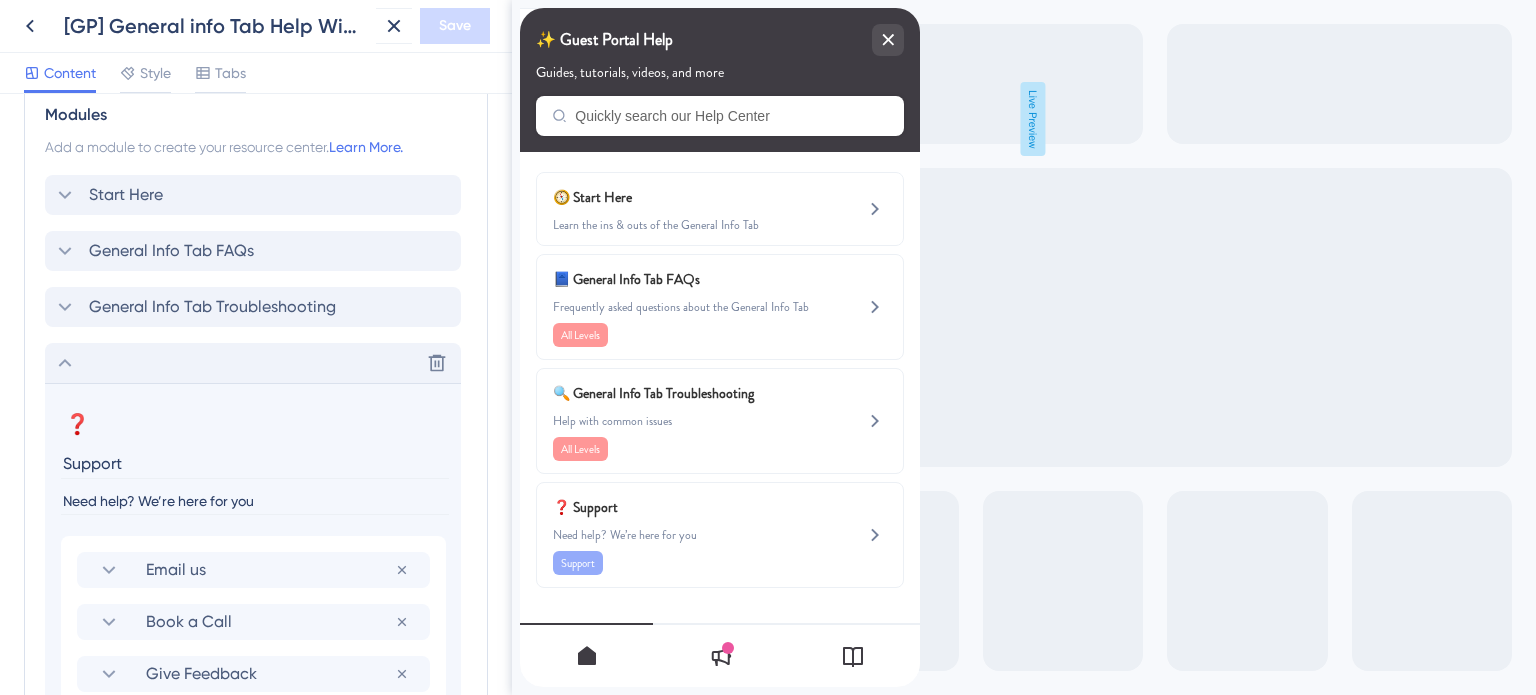 click 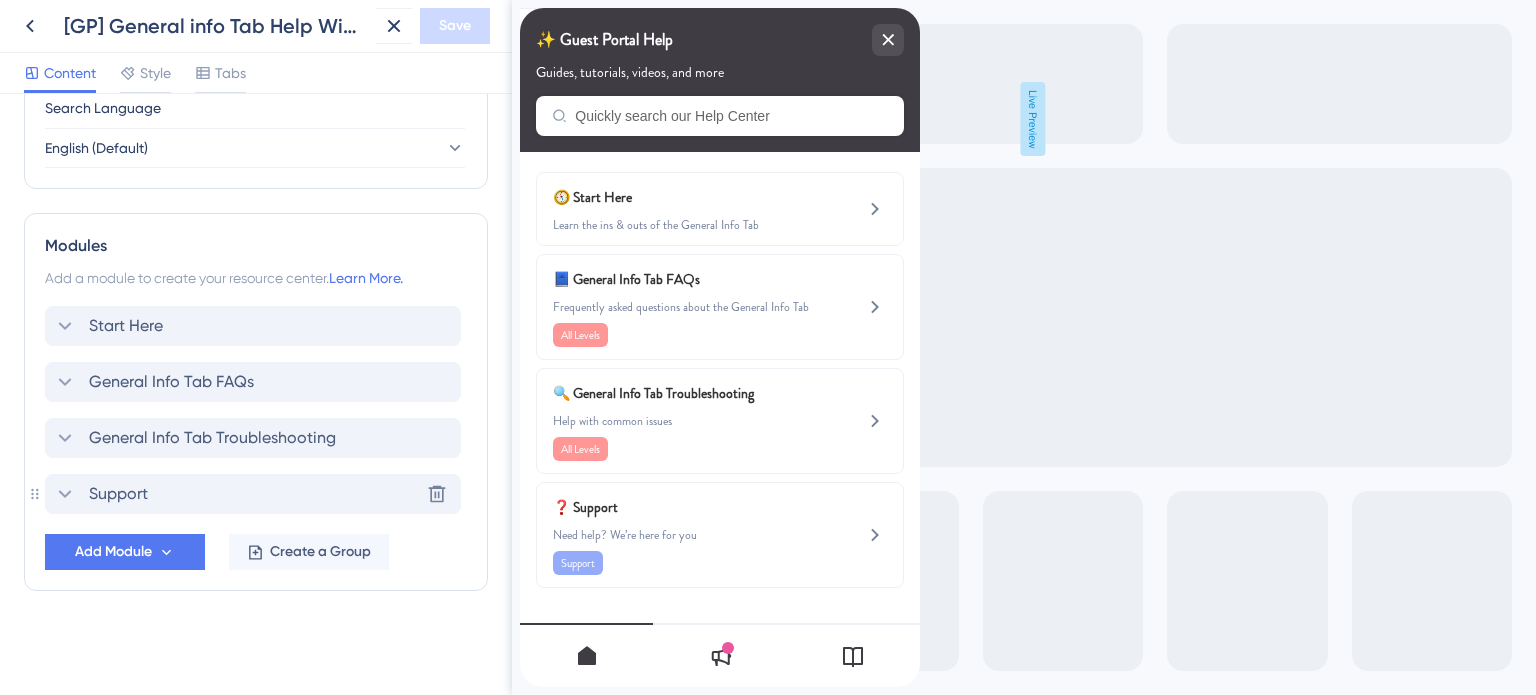 scroll, scrollTop: 807, scrollLeft: 0, axis: vertical 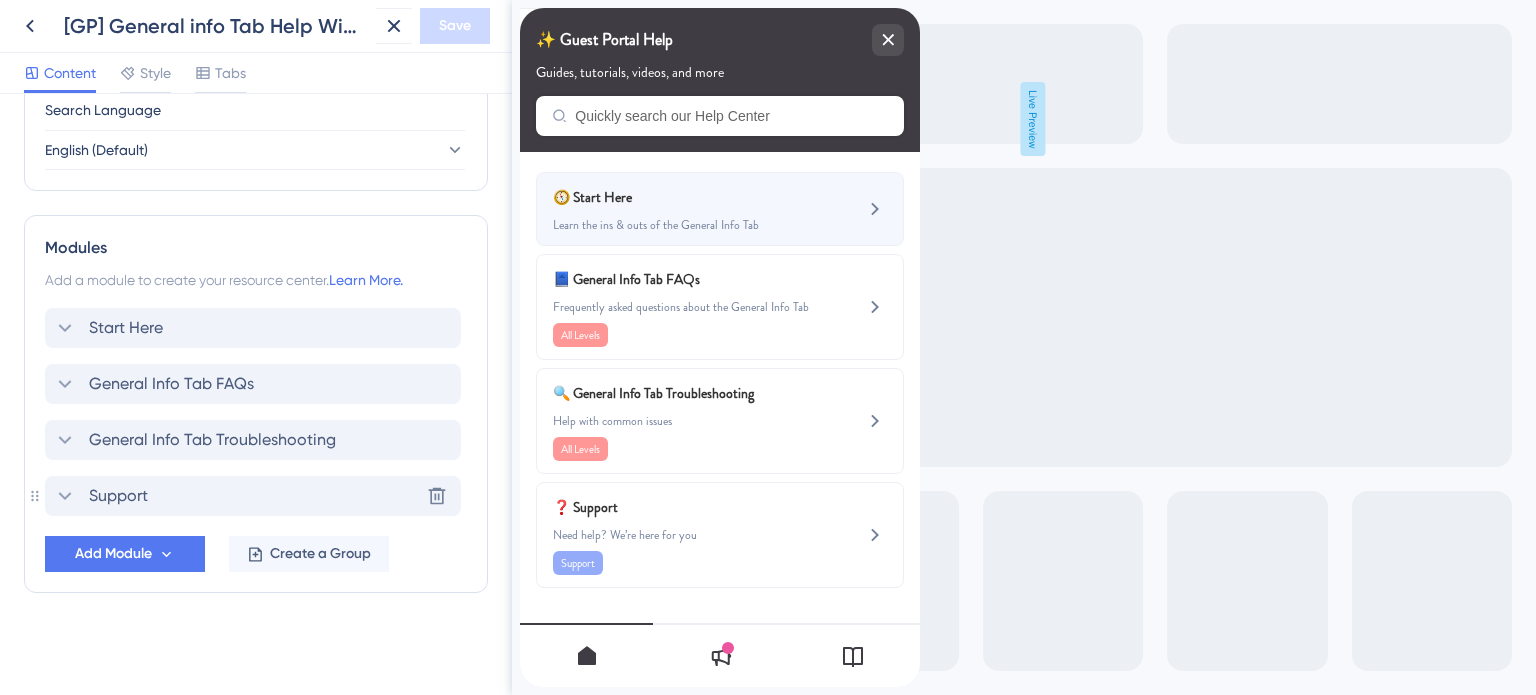 click on "🧭   Start Here Learn the ins & outs of the General Info Tab" at bounding box center (686, 209) 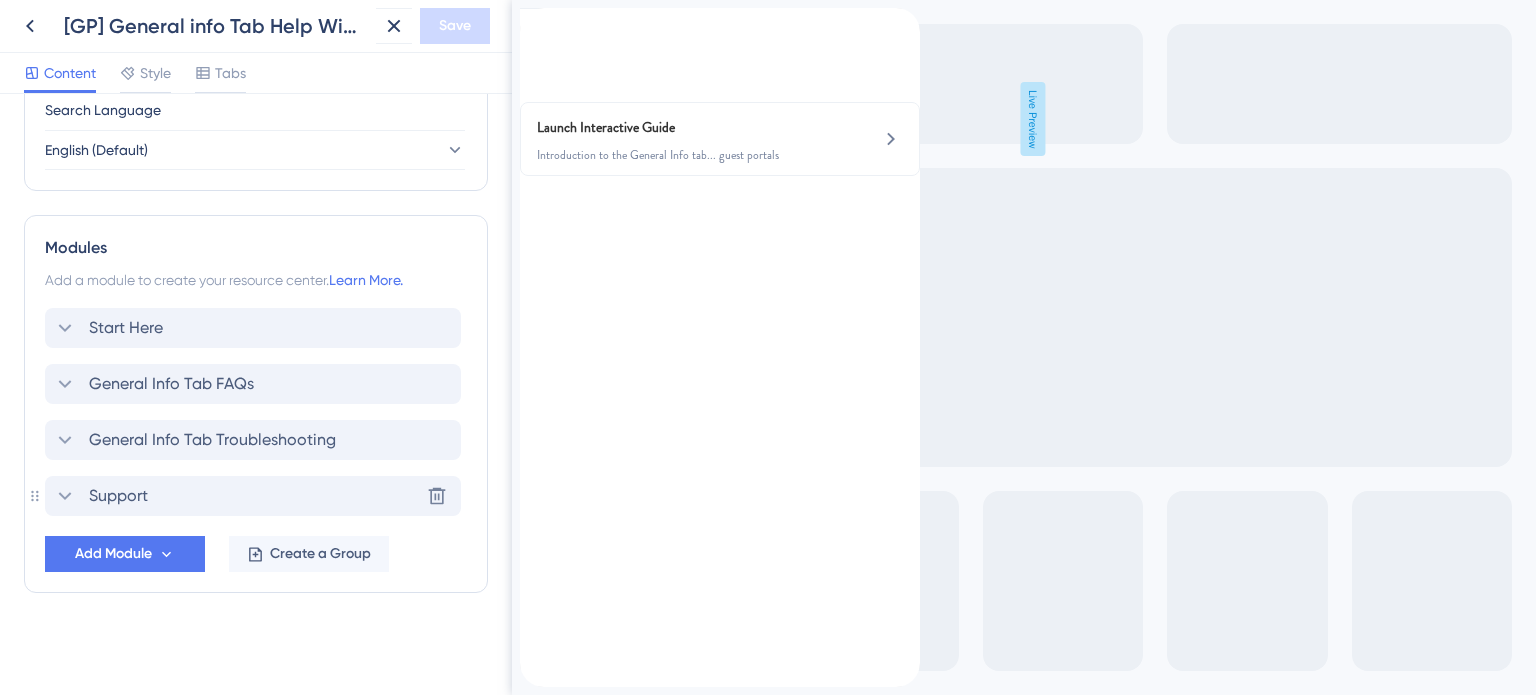click 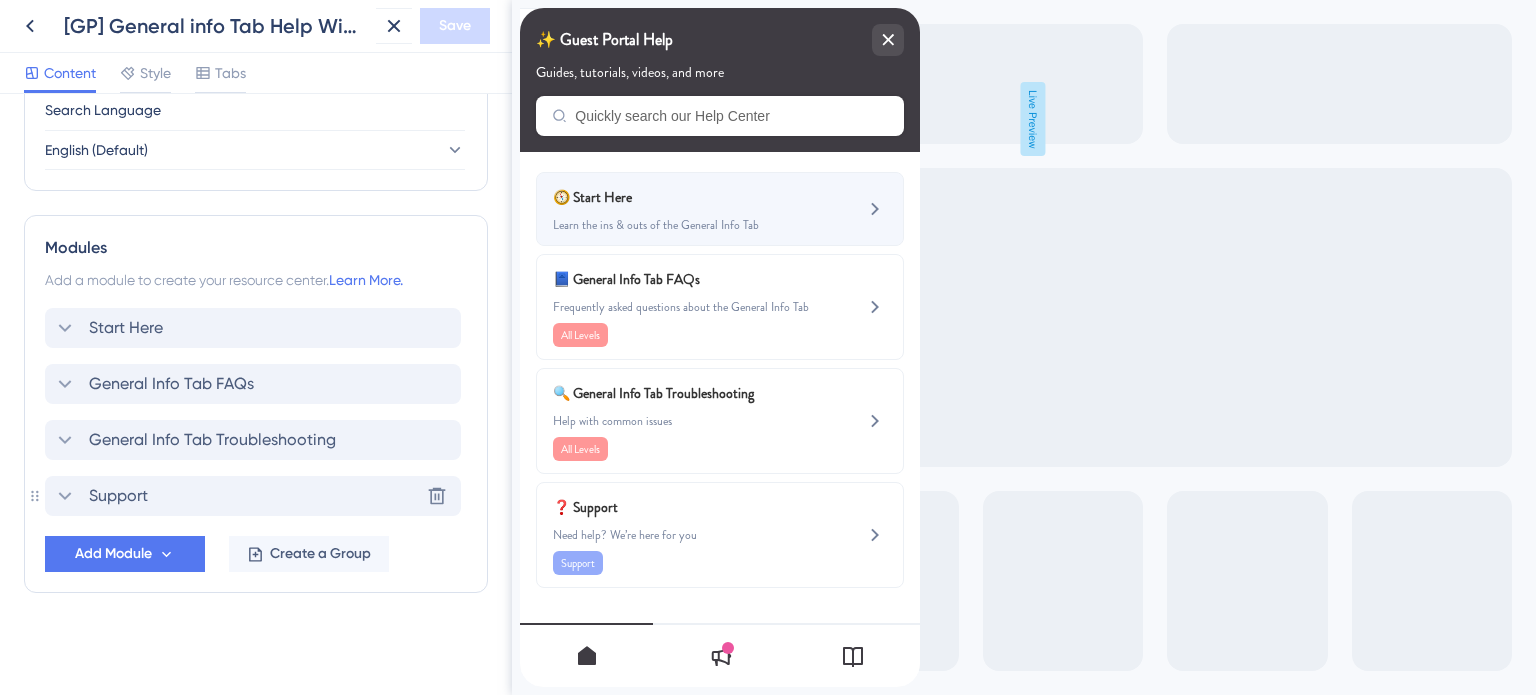 click on "🧭   Start Here" at bounding box center (670, 197) 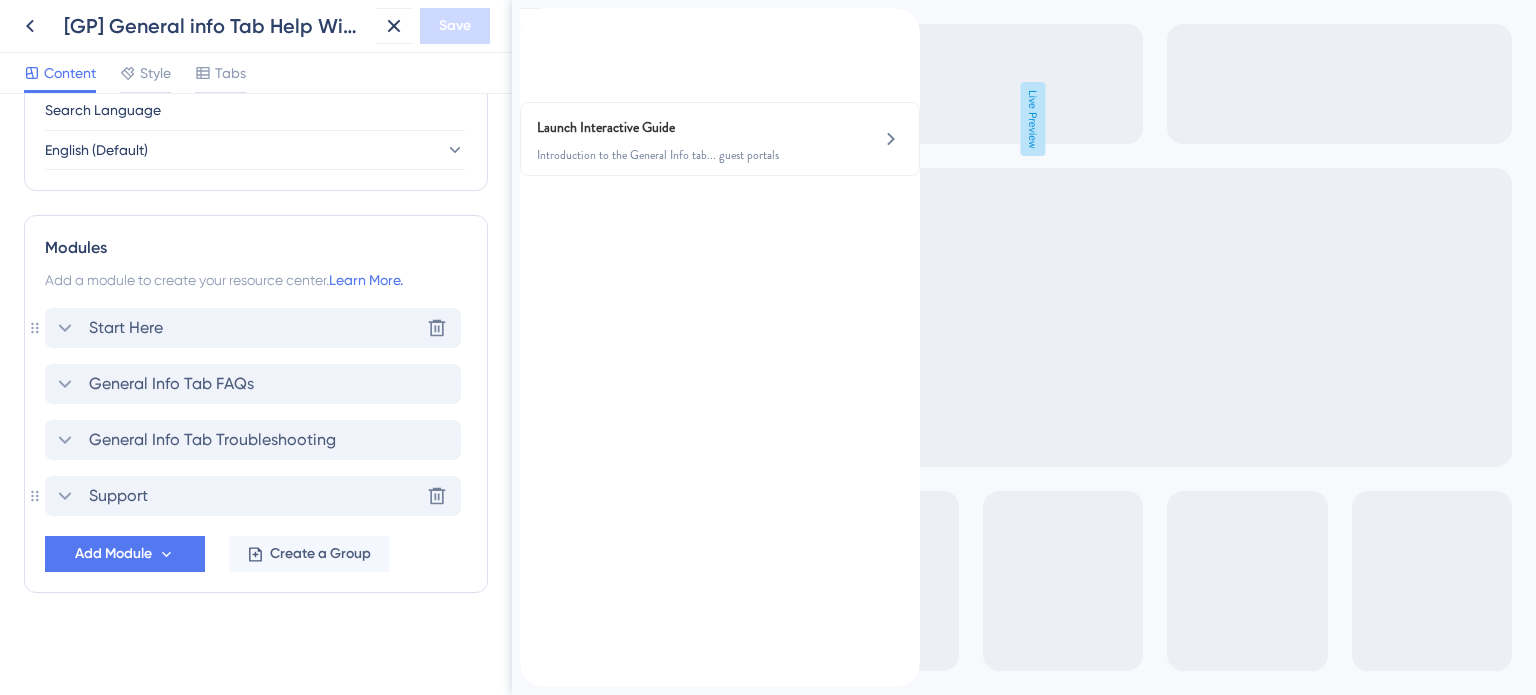 click on "Start Here Delete" at bounding box center [253, 328] 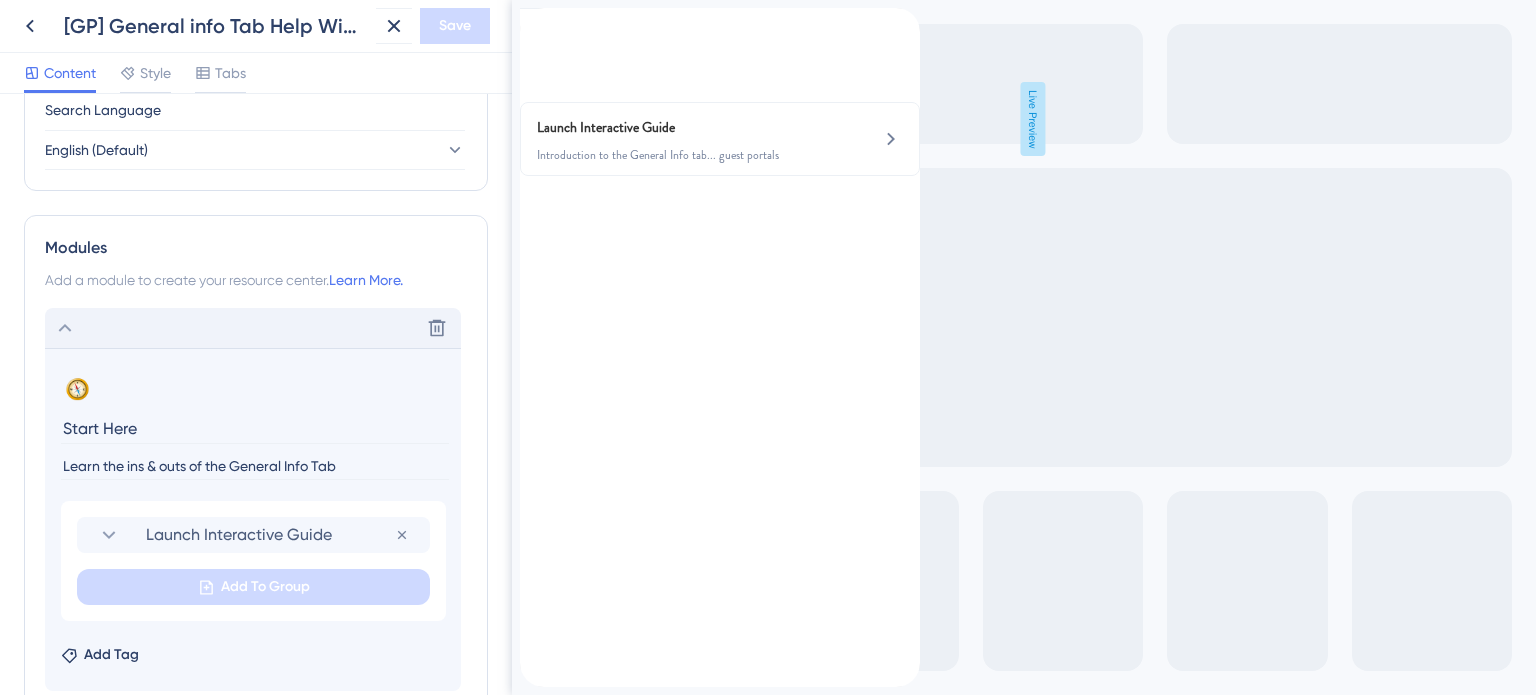 scroll, scrollTop: 940, scrollLeft: 0, axis: vertical 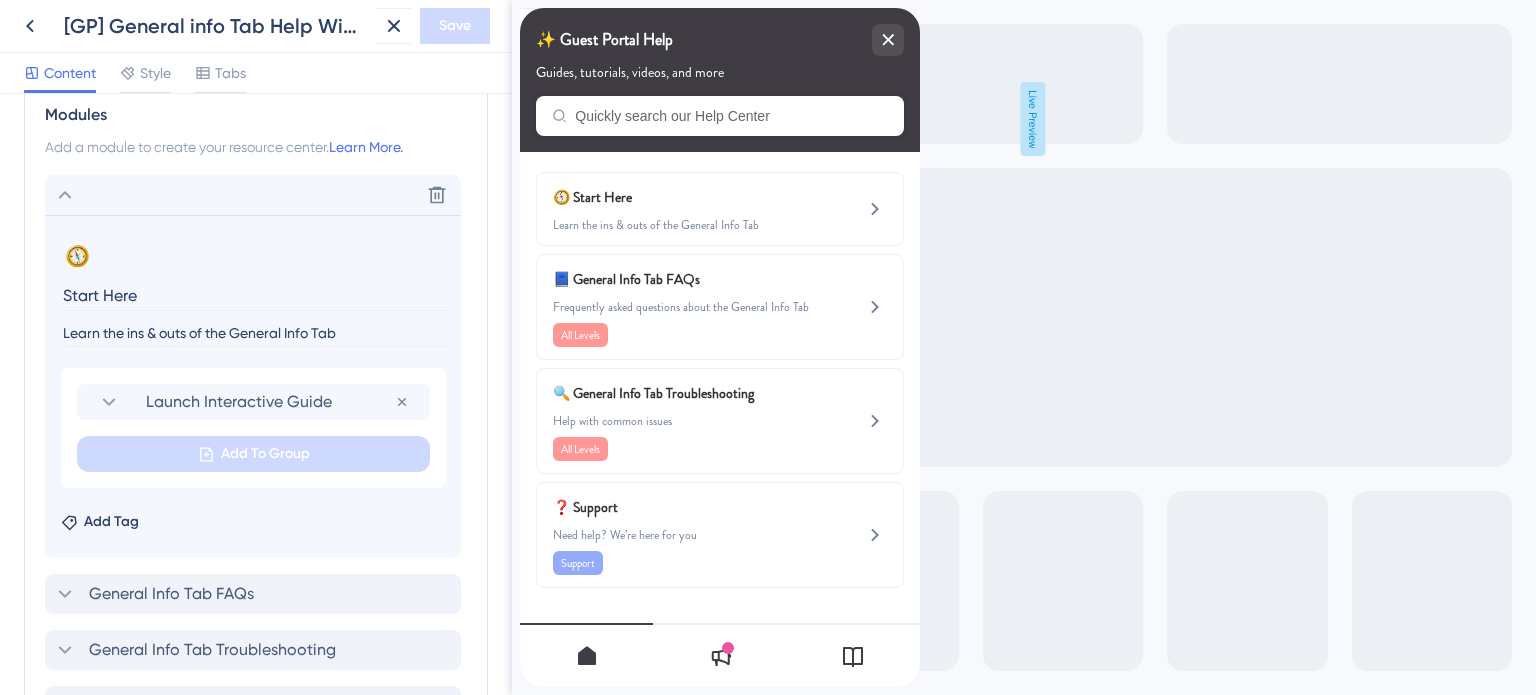 drag, startPoint x: 372, startPoint y: 336, endPoint x: 34, endPoint y: 335, distance: 338.00146 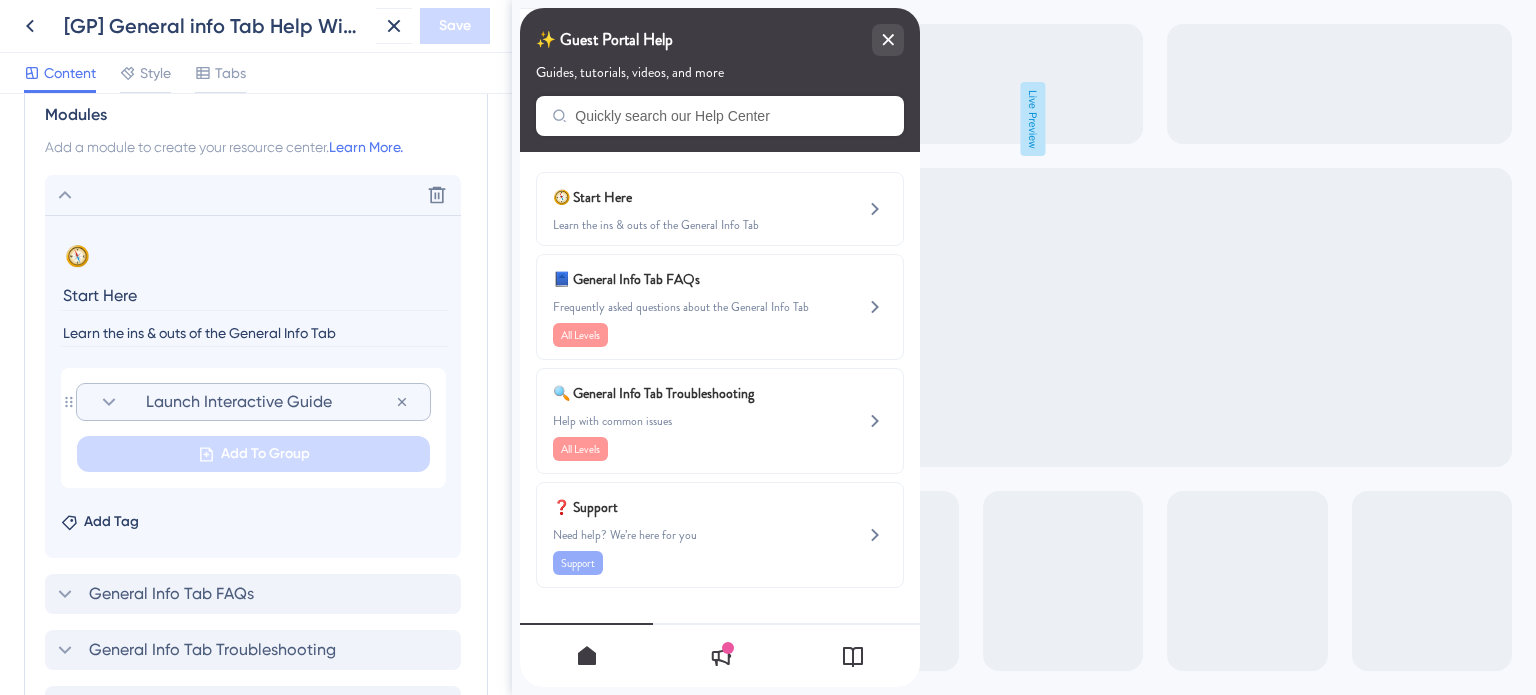 click on "Launch Interactive Guide" at bounding box center (270, 402) 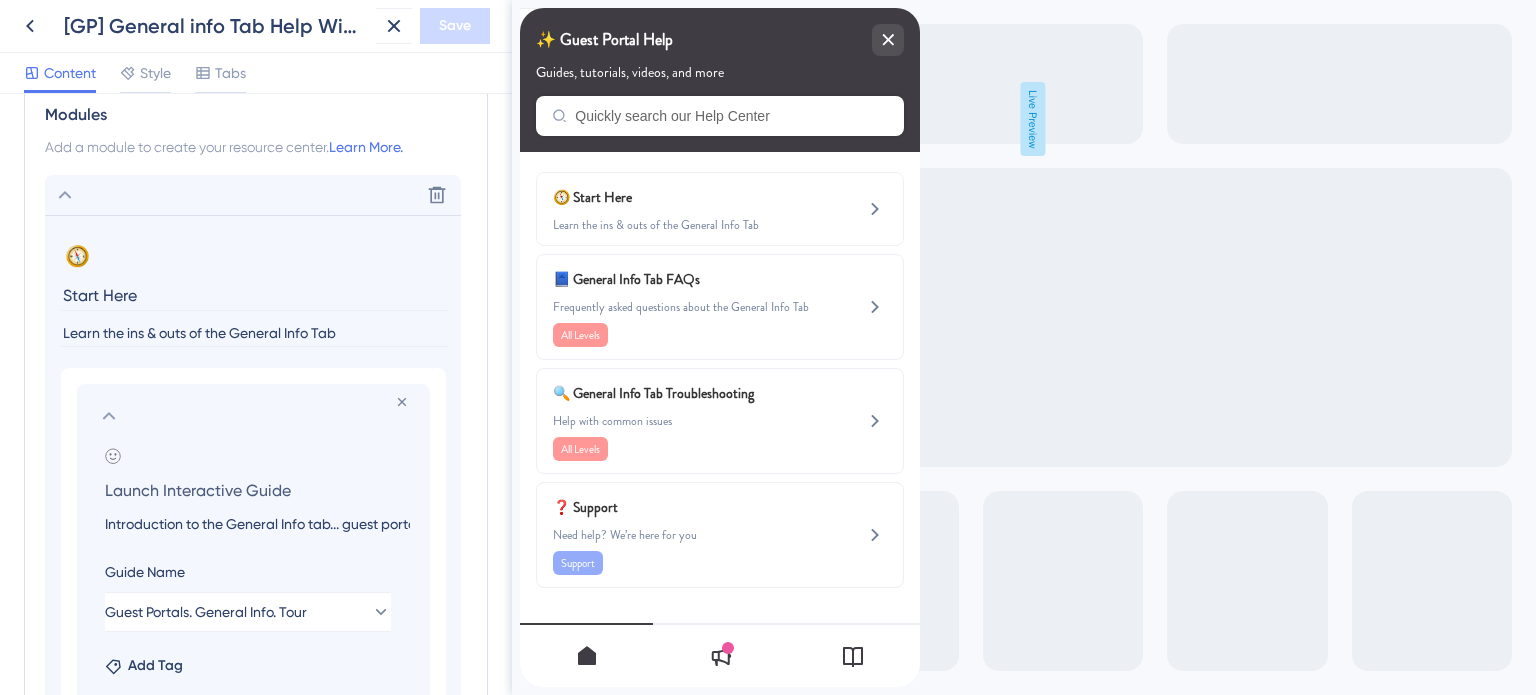click on "Introduction to the General Info tab... guest portals" at bounding box center (257, 524) 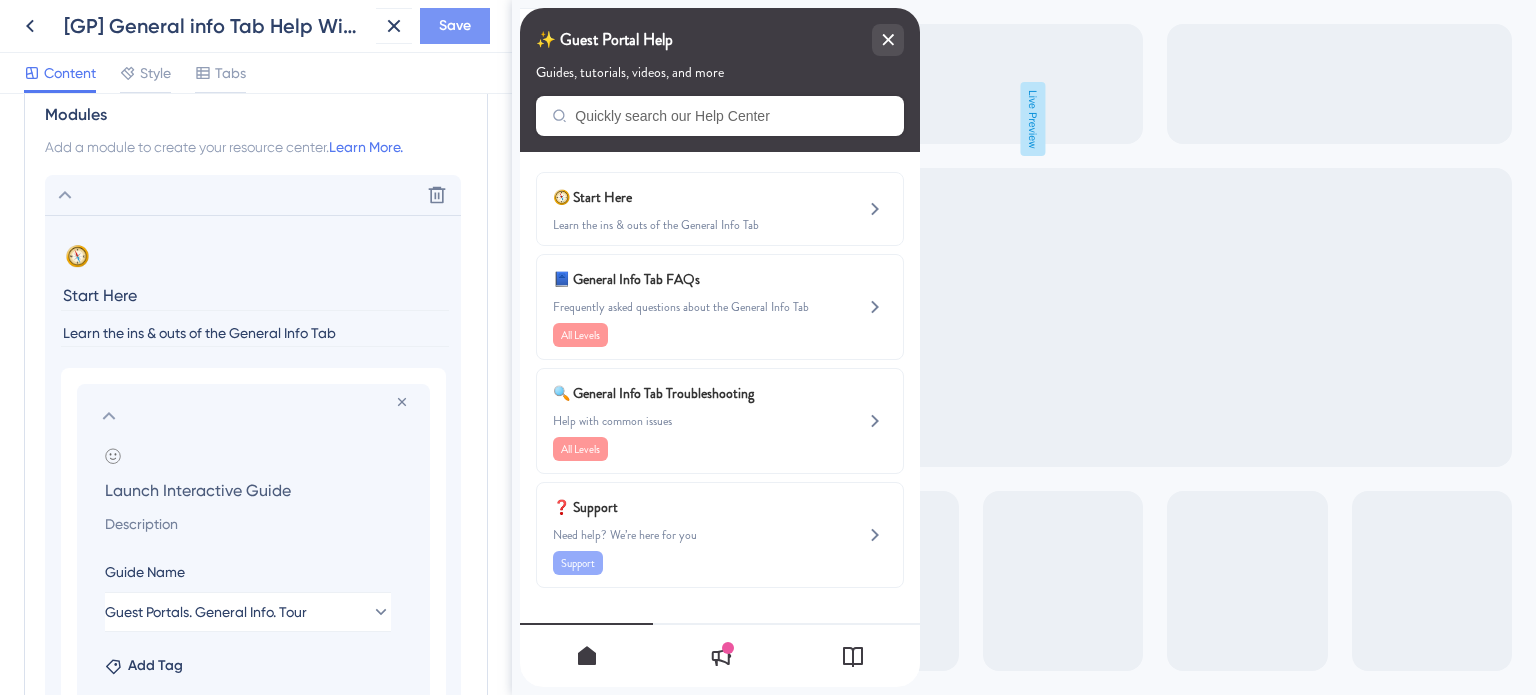 type 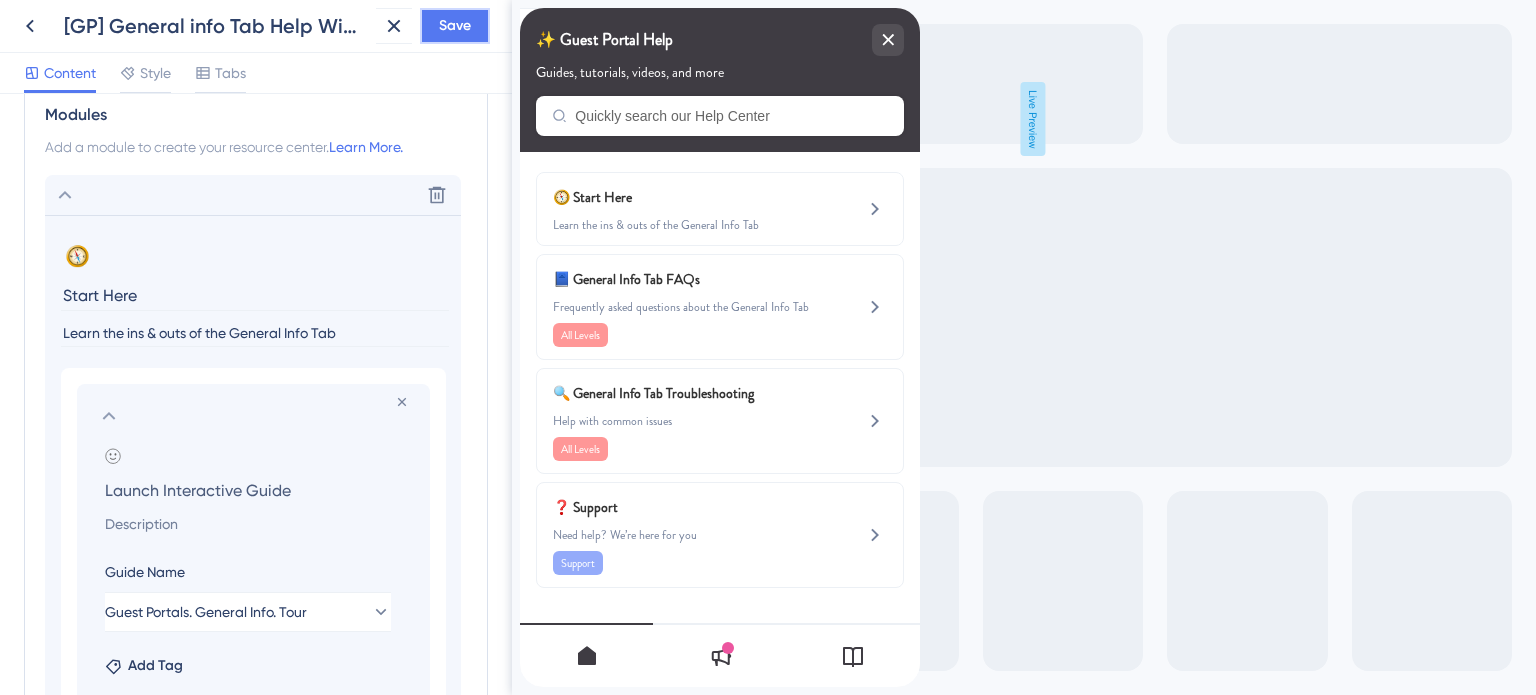 click on "Save" at bounding box center (455, 26) 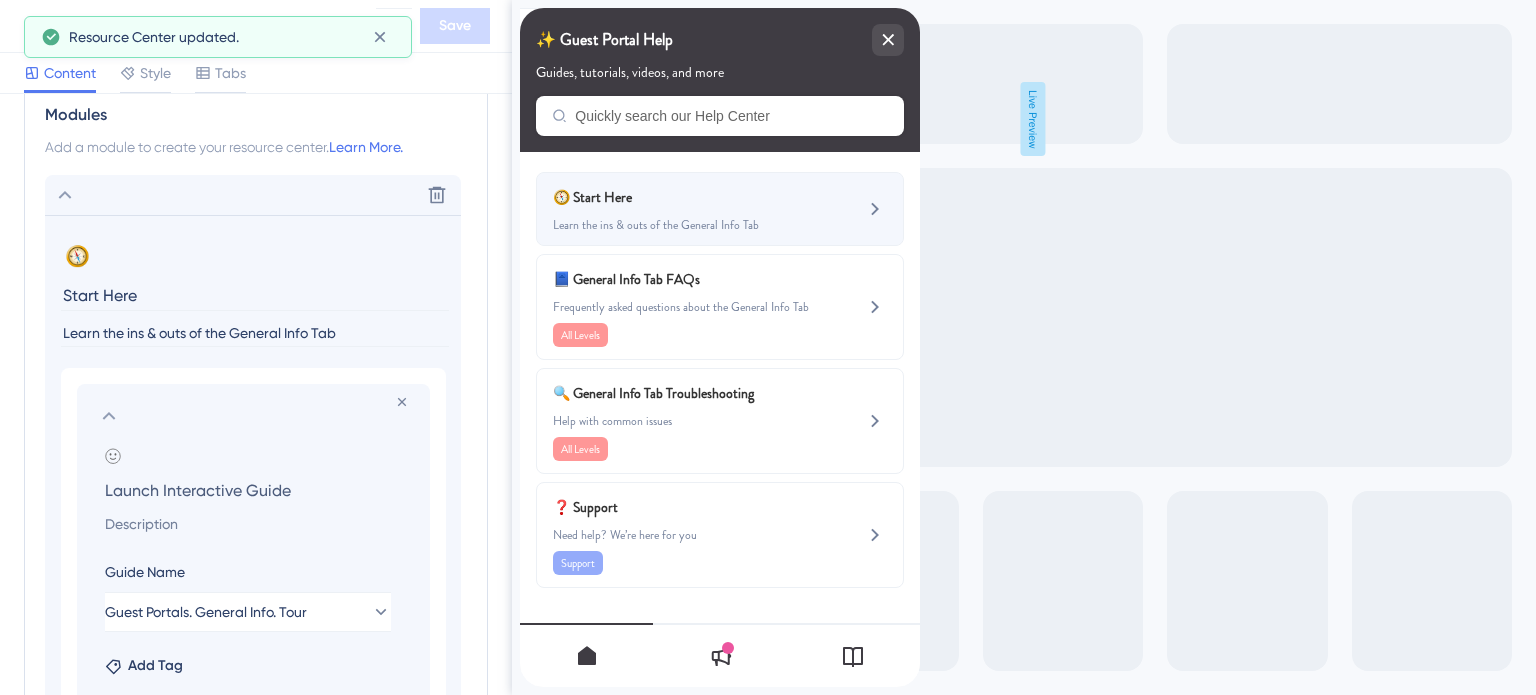 click on "Learn the ins & outs of the General Info Tab" at bounding box center [686, 225] 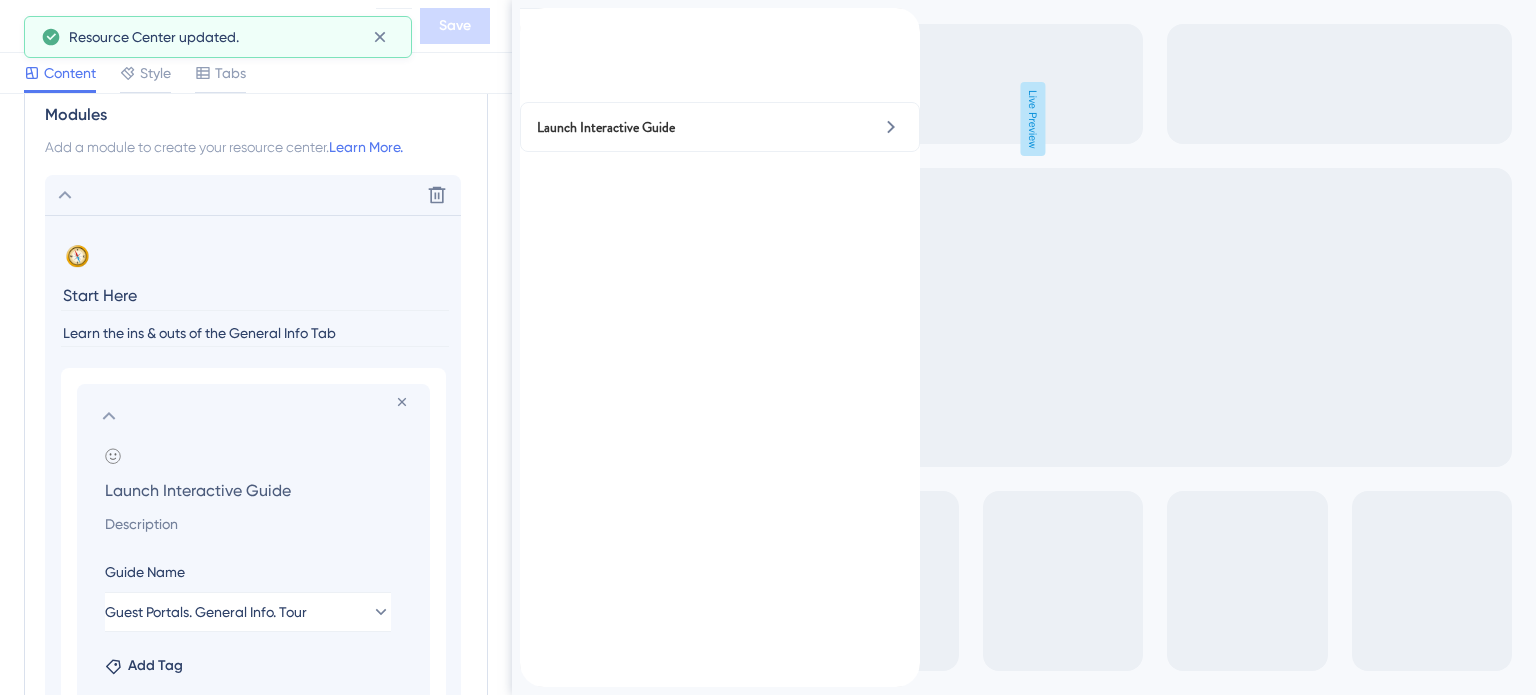 click at bounding box center (536, 19) 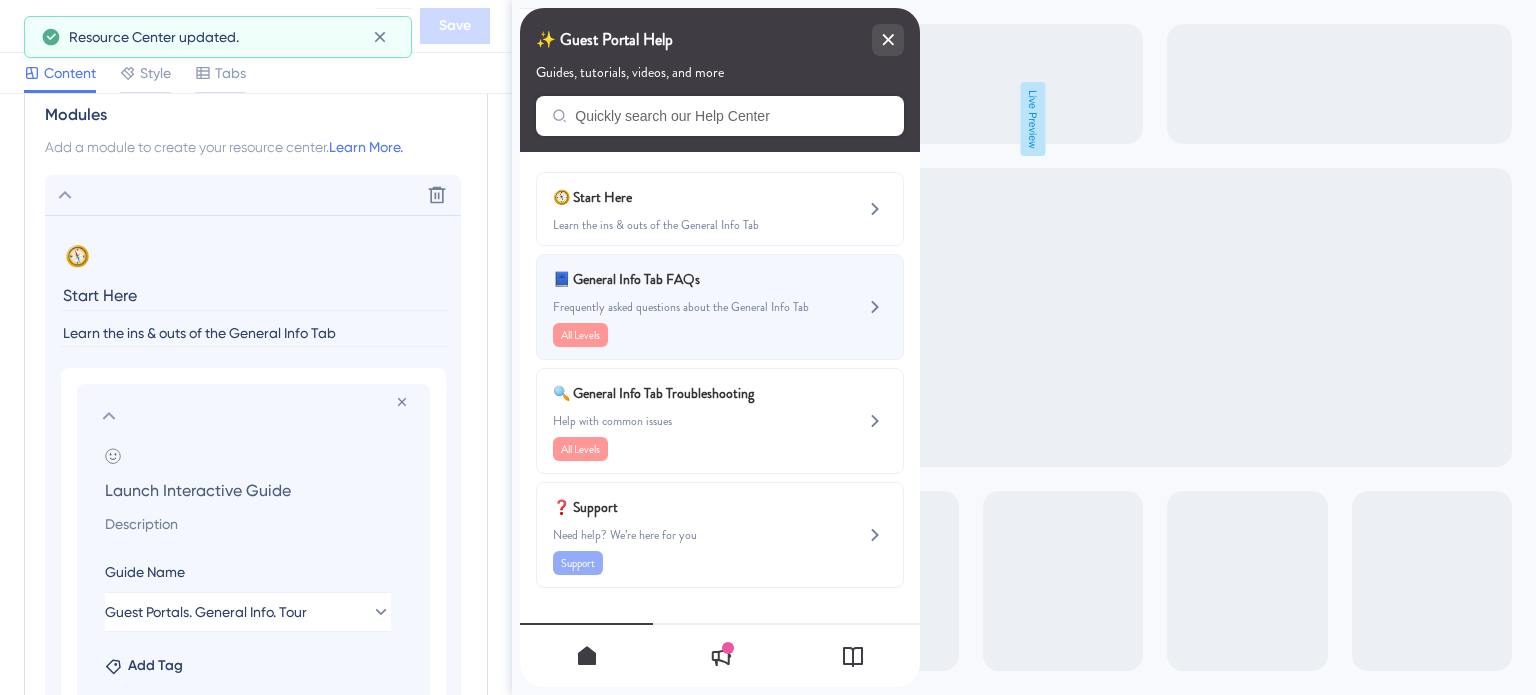 click on "📘   General Info Tab FAQs" at bounding box center (670, 279) 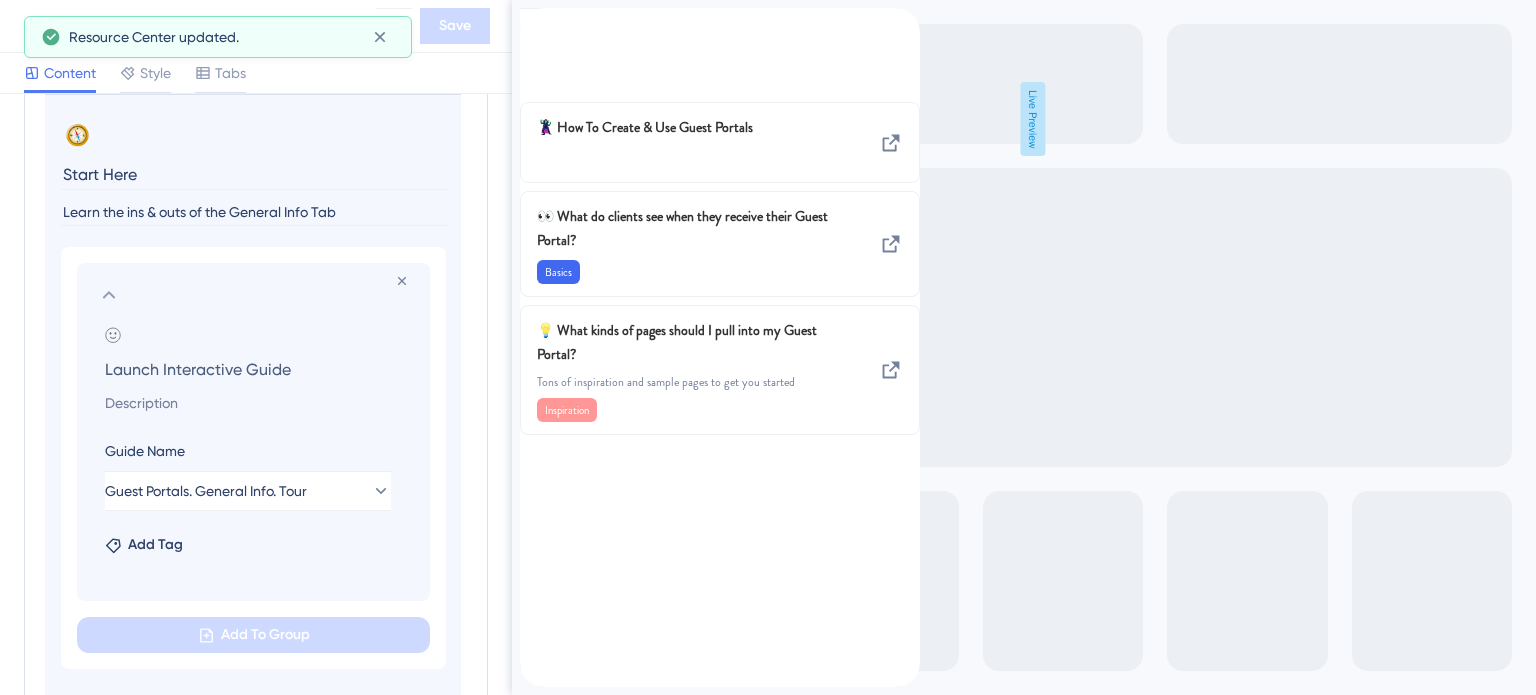 scroll, scrollTop: 1140, scrollLeft: 0, axis: vertical 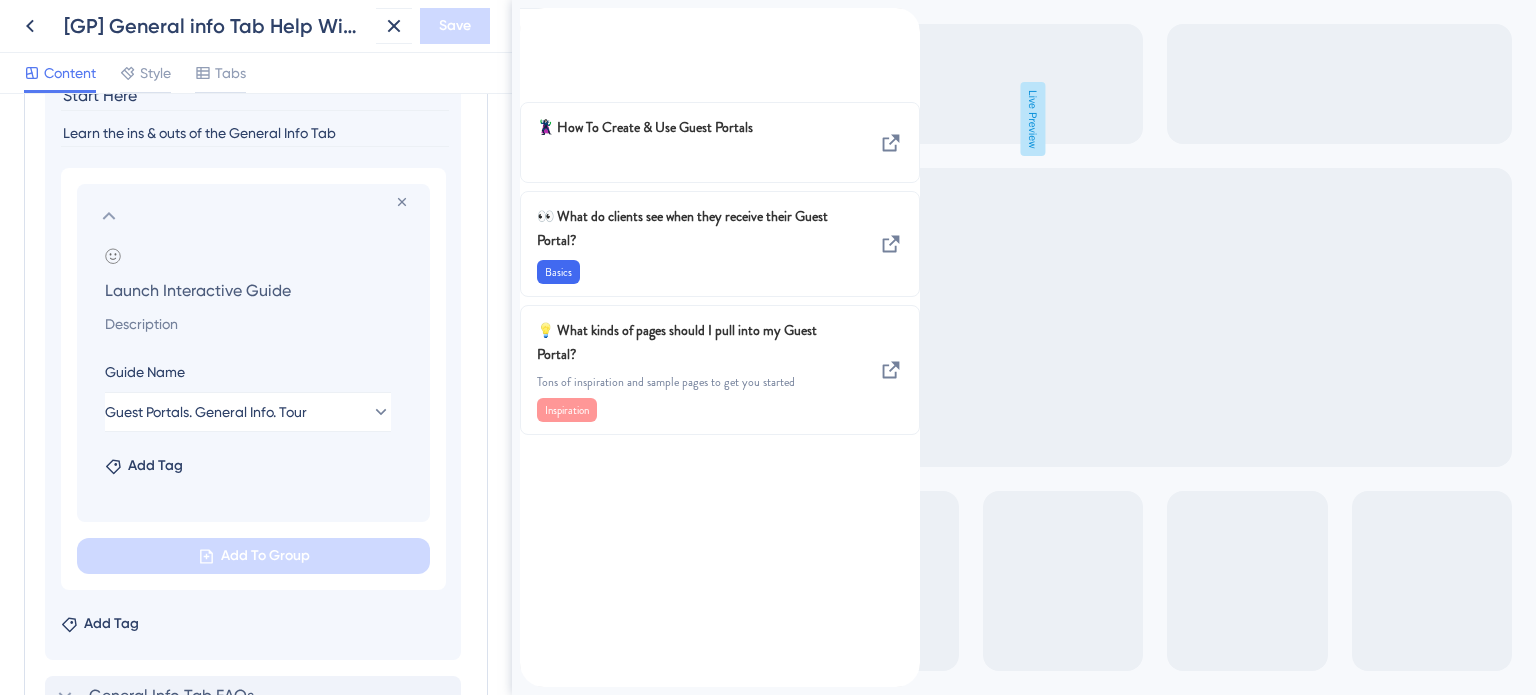 click 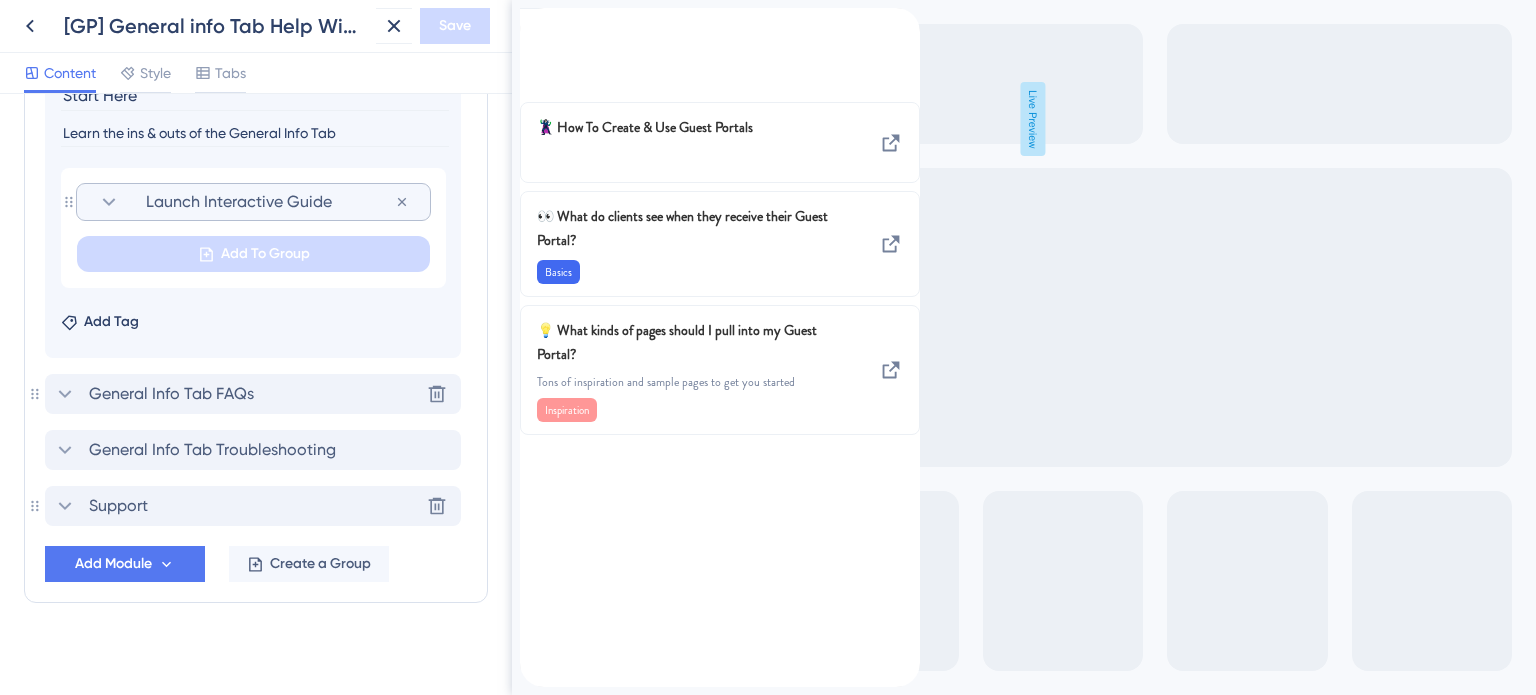 click on "General Info Tab FAQs" at bounding box center [171, 394] 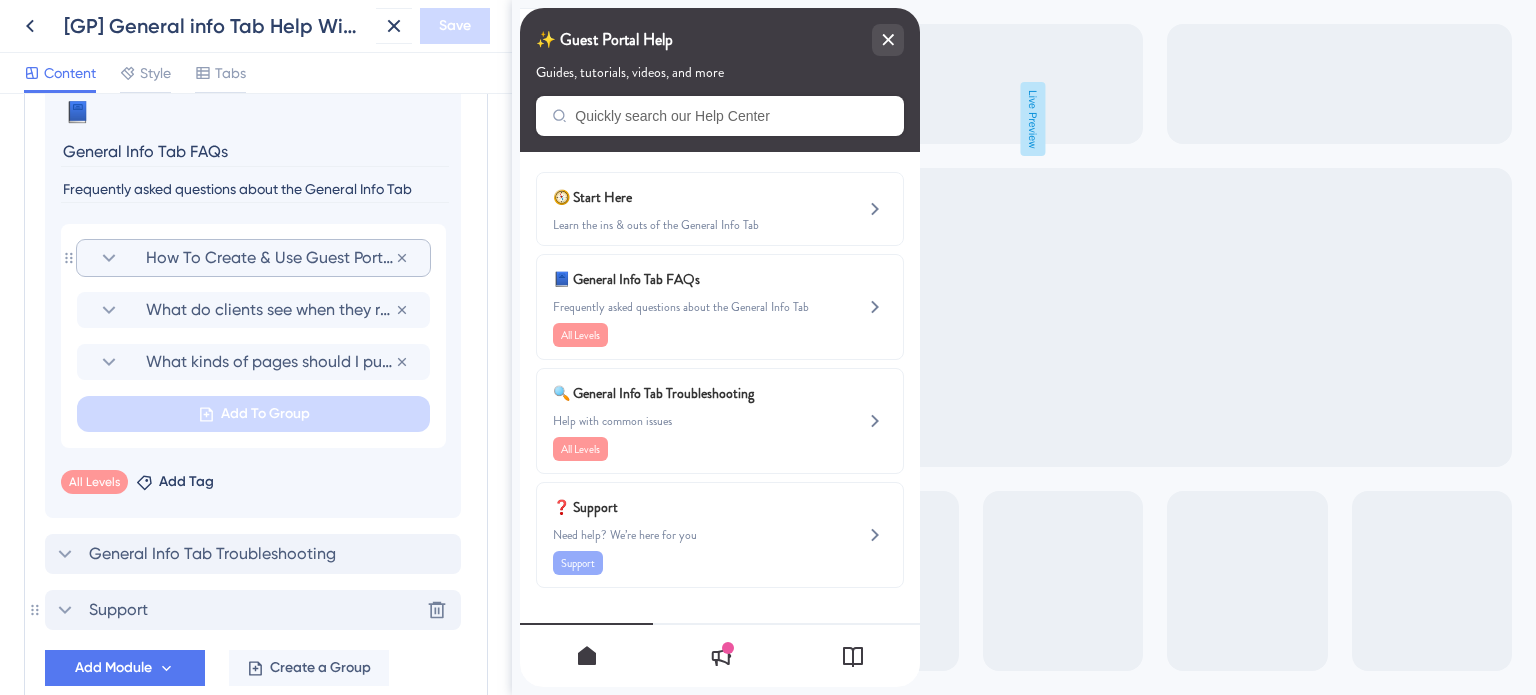 click on "How To Create & Use Guest Portals" at bounding box center (270, 258) 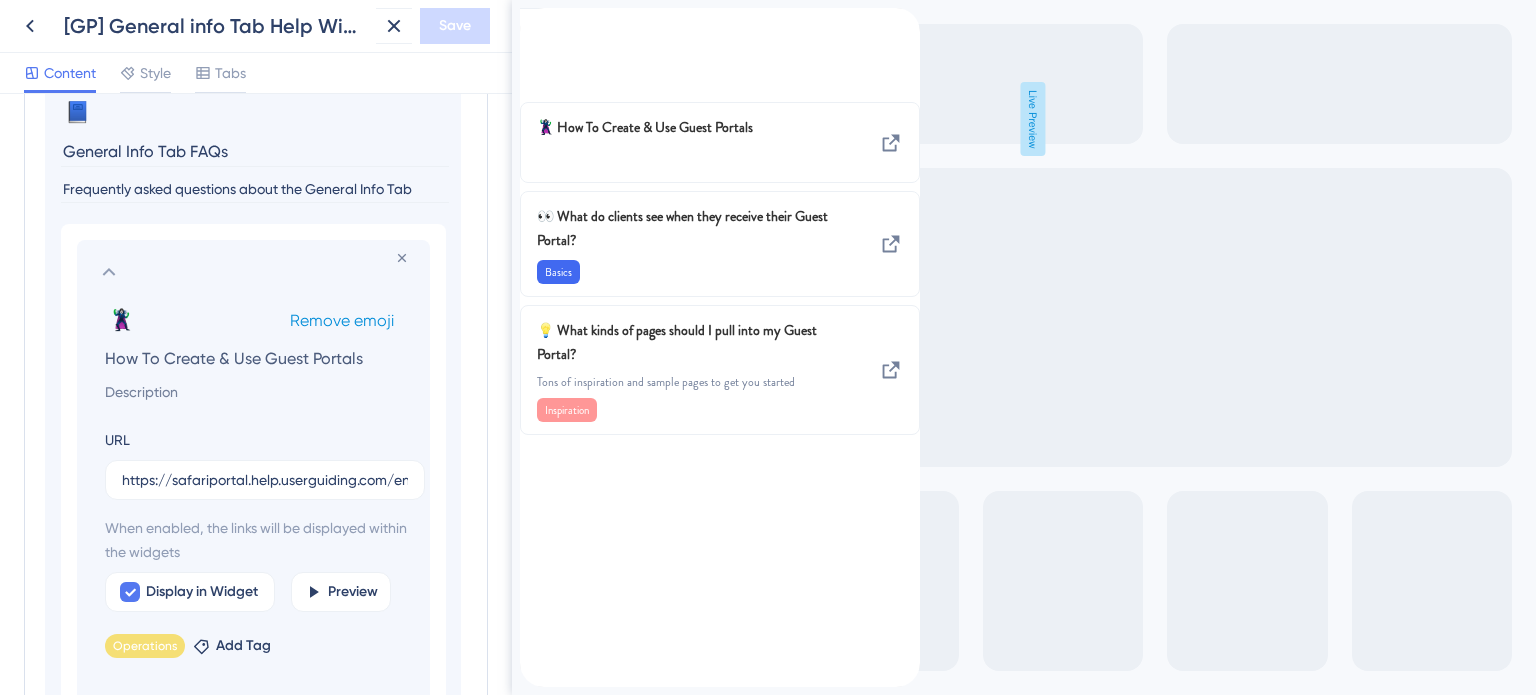 click on "Remove emoji" at bounding box center [342, 320] 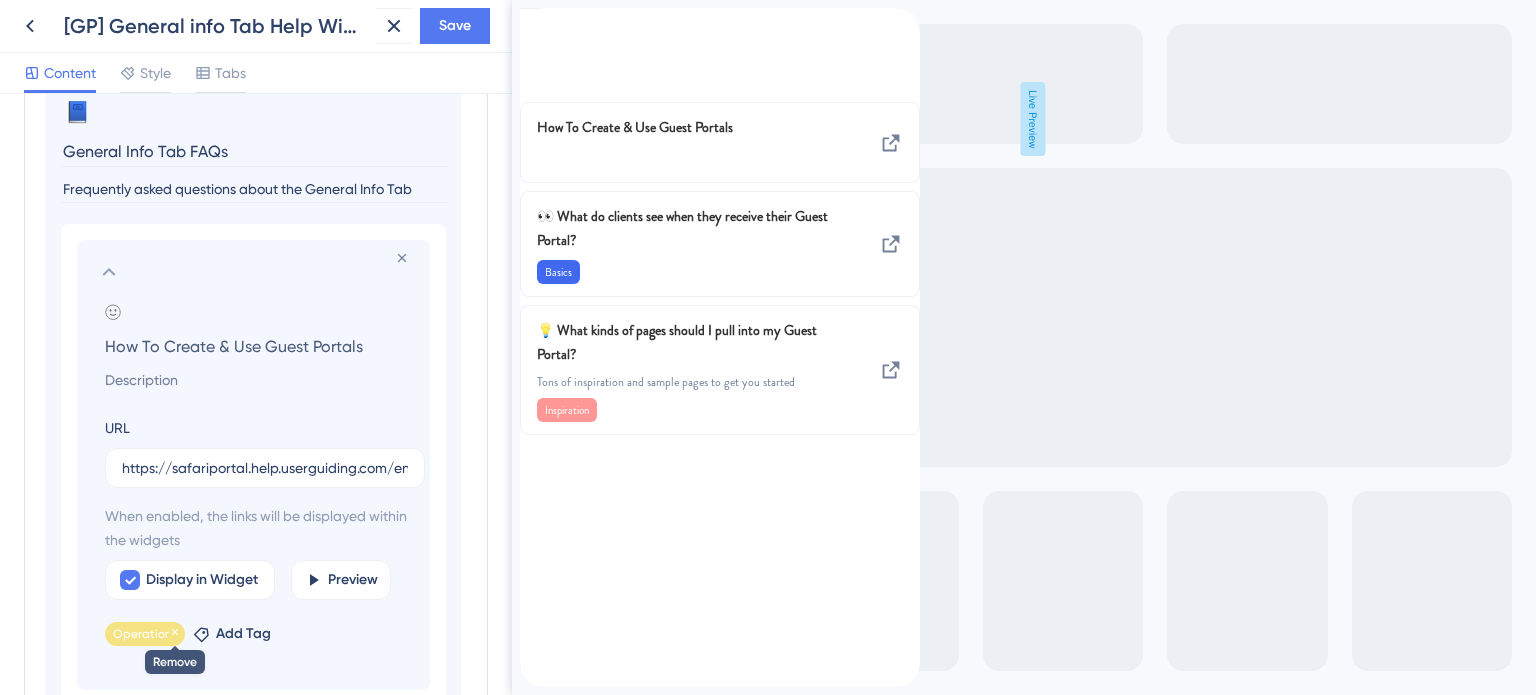 click 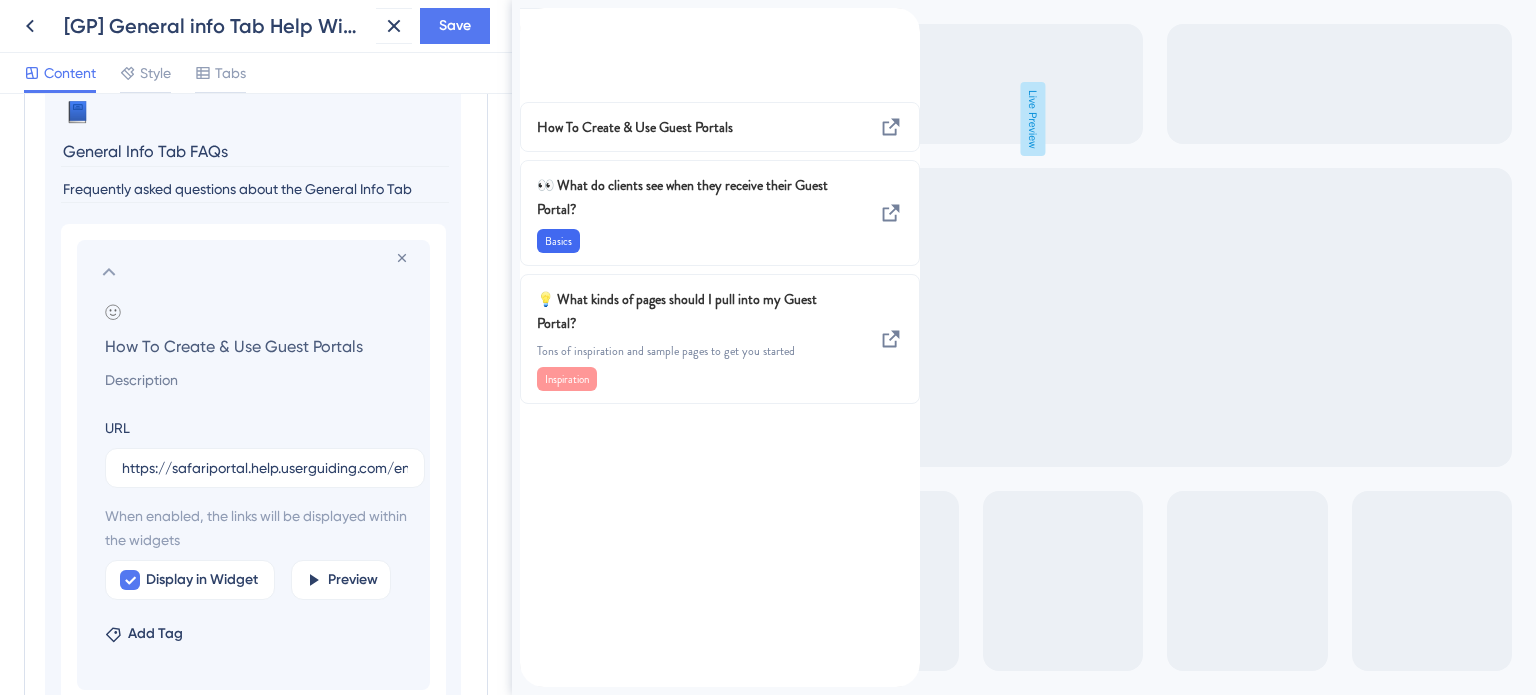click 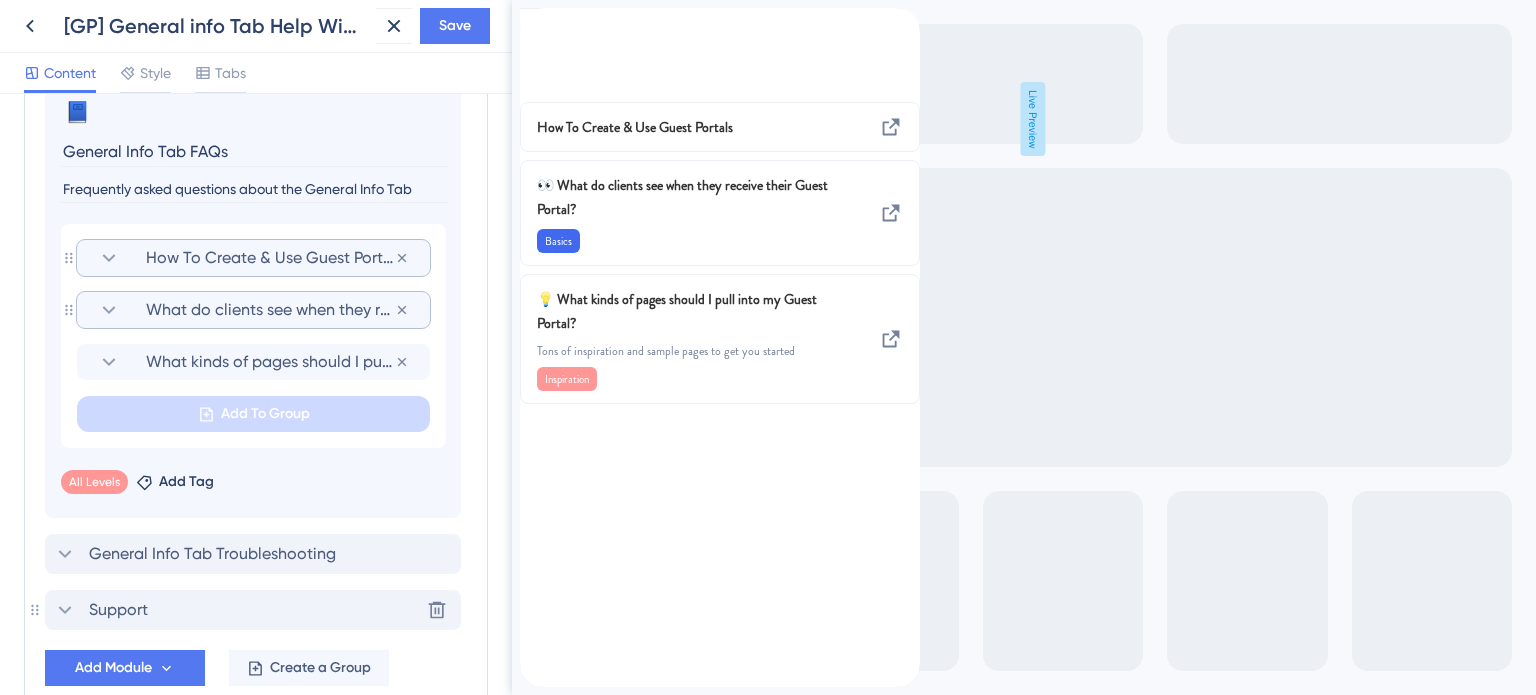 click on "What do clients see when they receive their Guest Portal?" at bounding box center [270, 310] 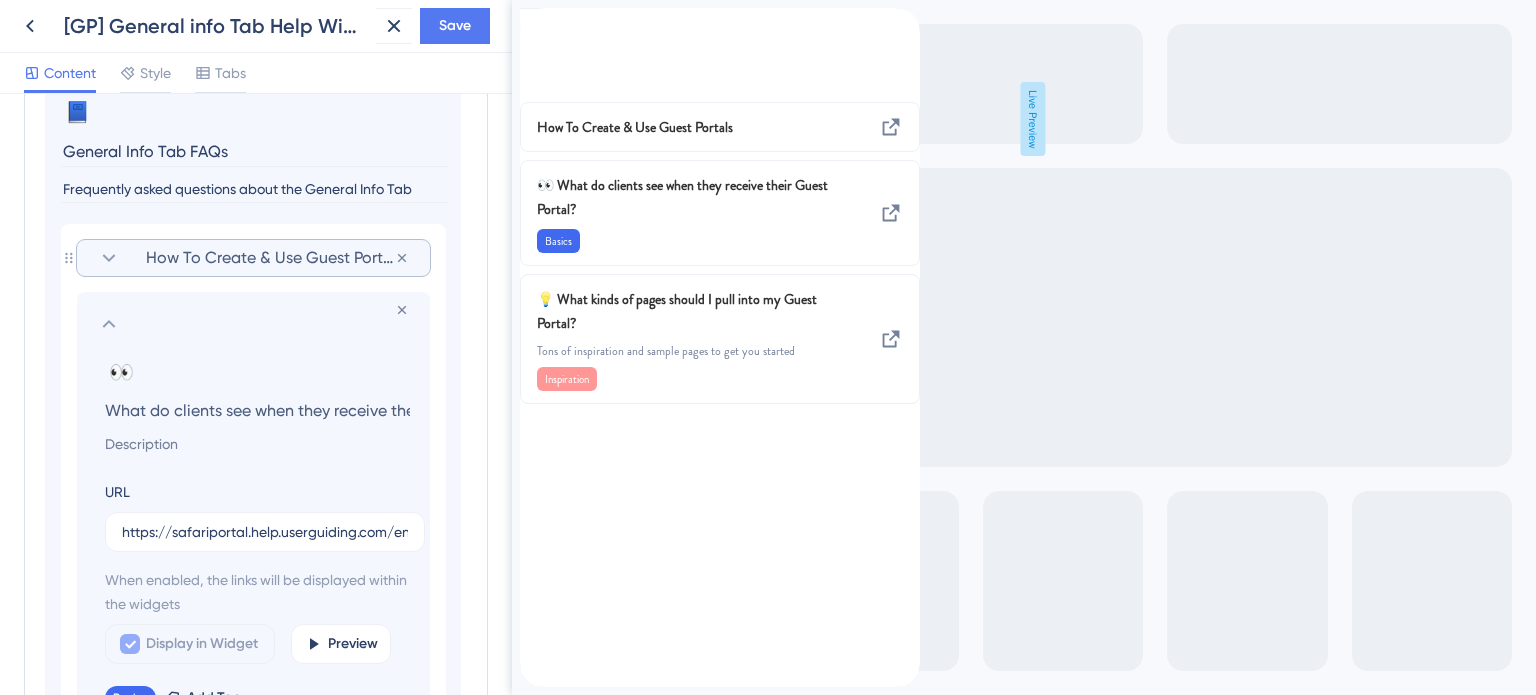scroll, scrollTop: 0, scrollLeft: 118, axis: horizontal 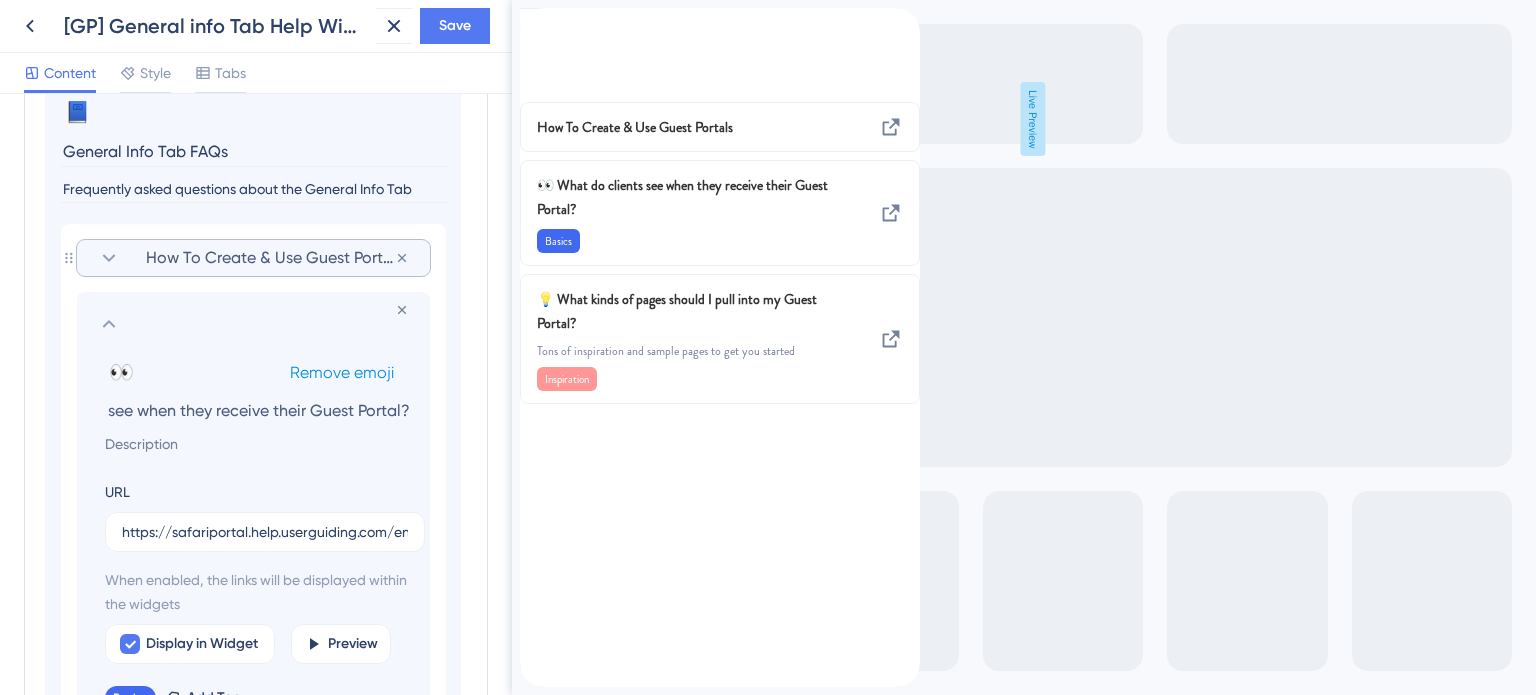 click on "Remove emoji" at bounding box center (342, 372) 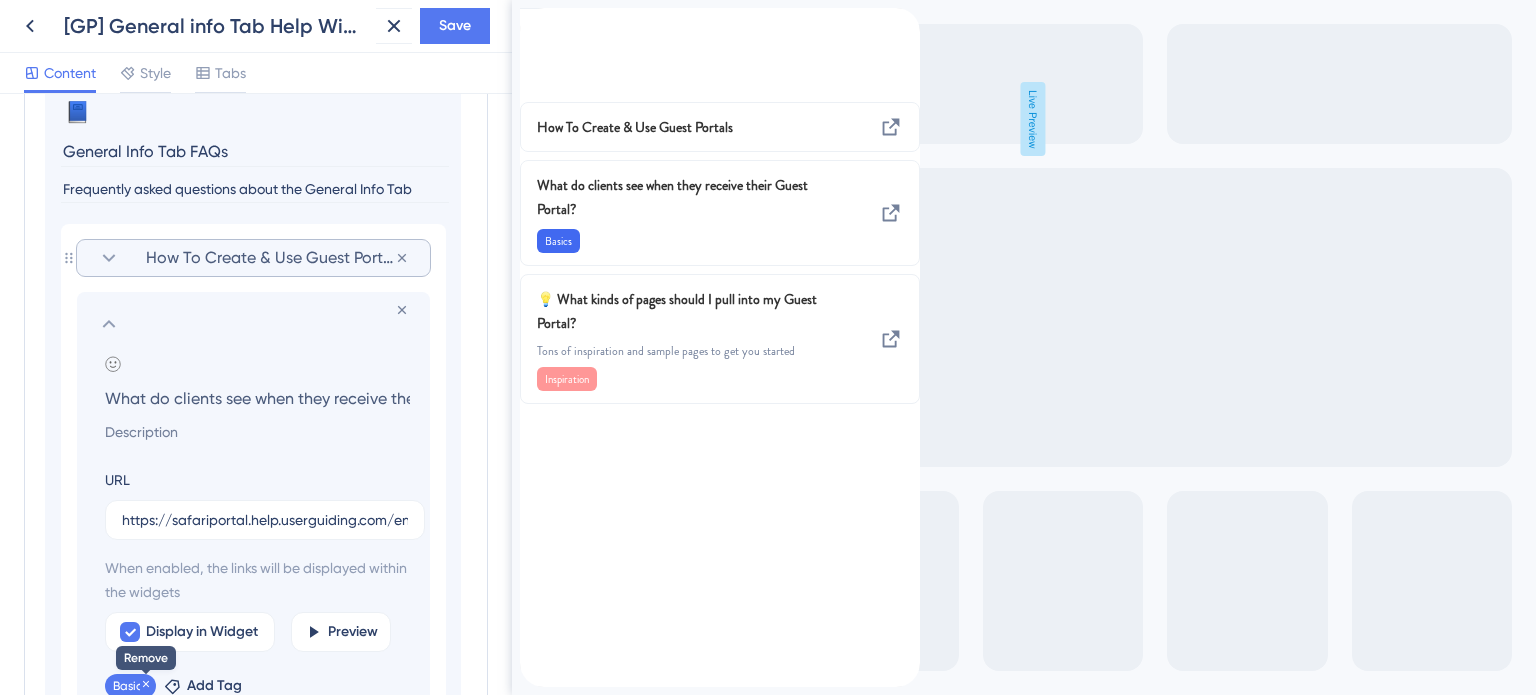 click 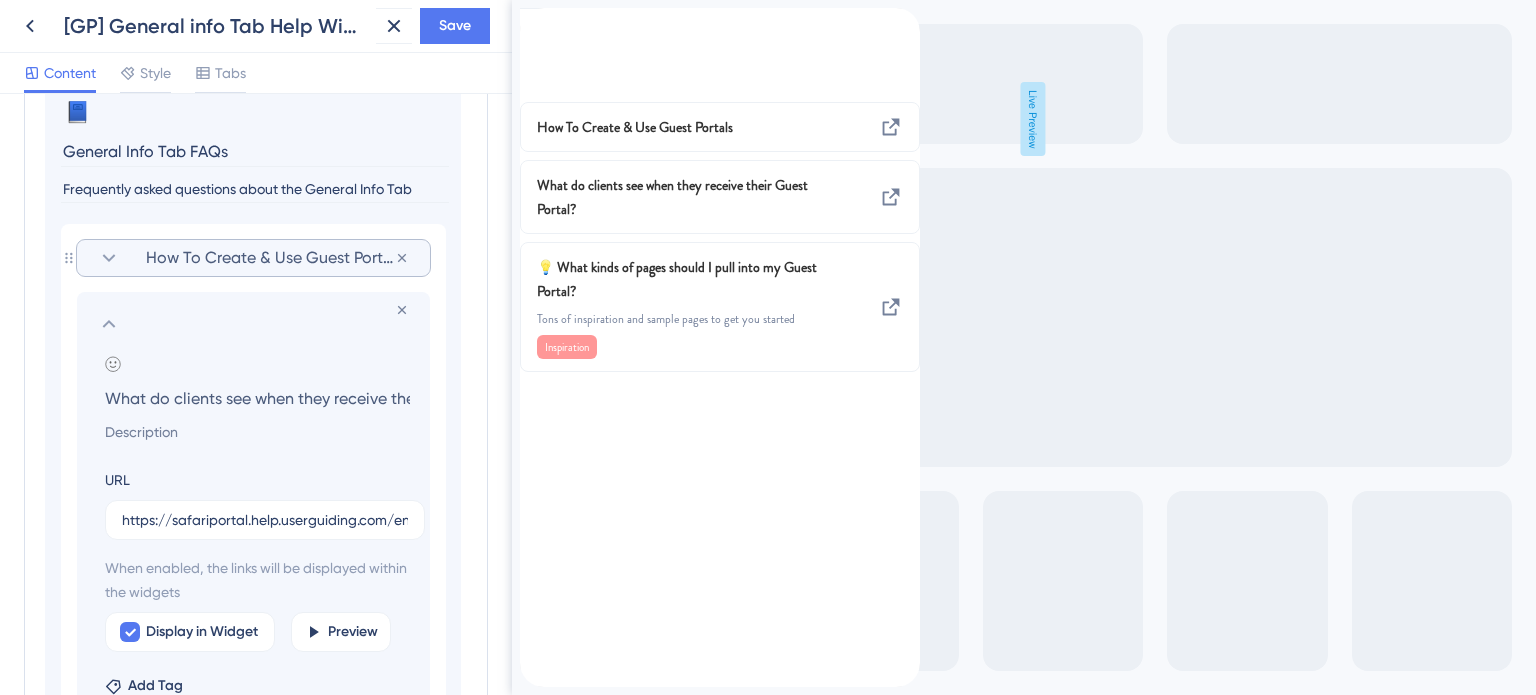 click 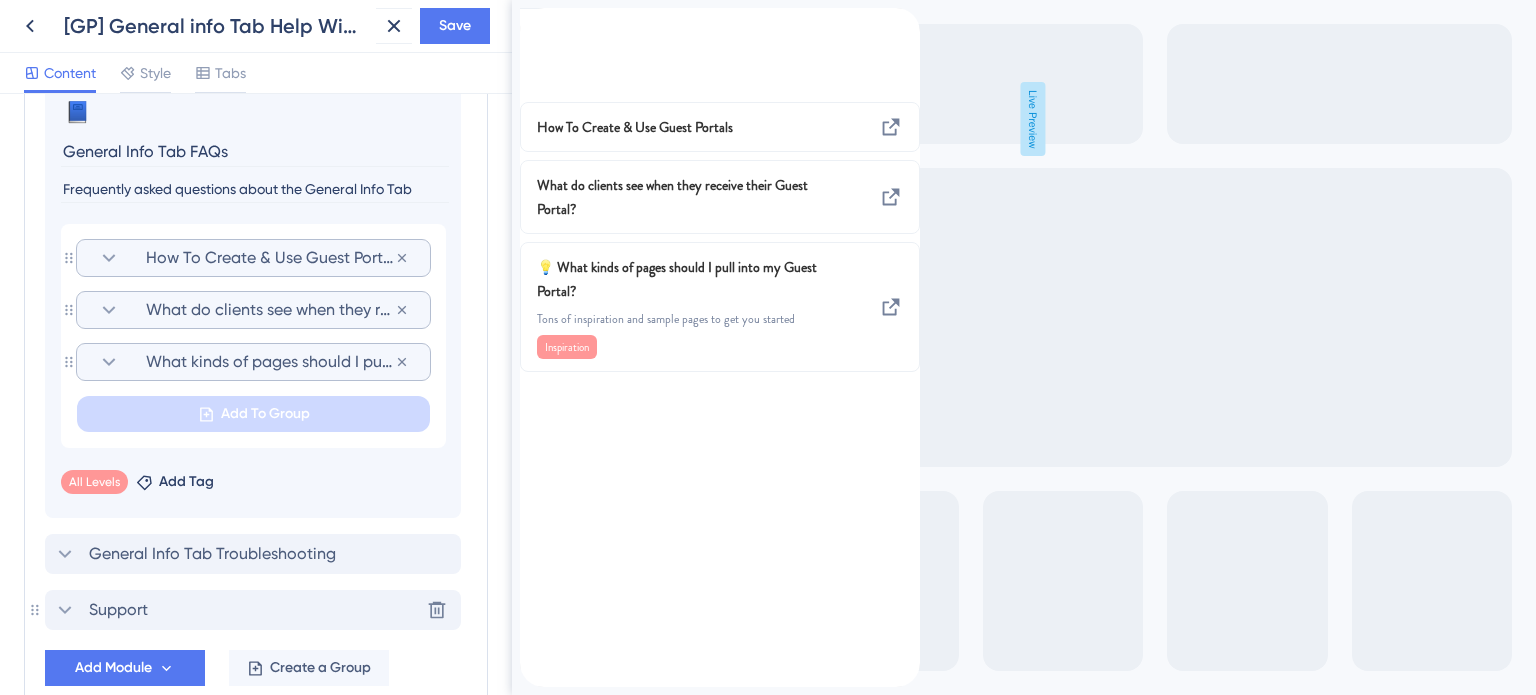 click on "What kinds of pages should I pull into my Guest Portal?" at bounding box center (270, 362) 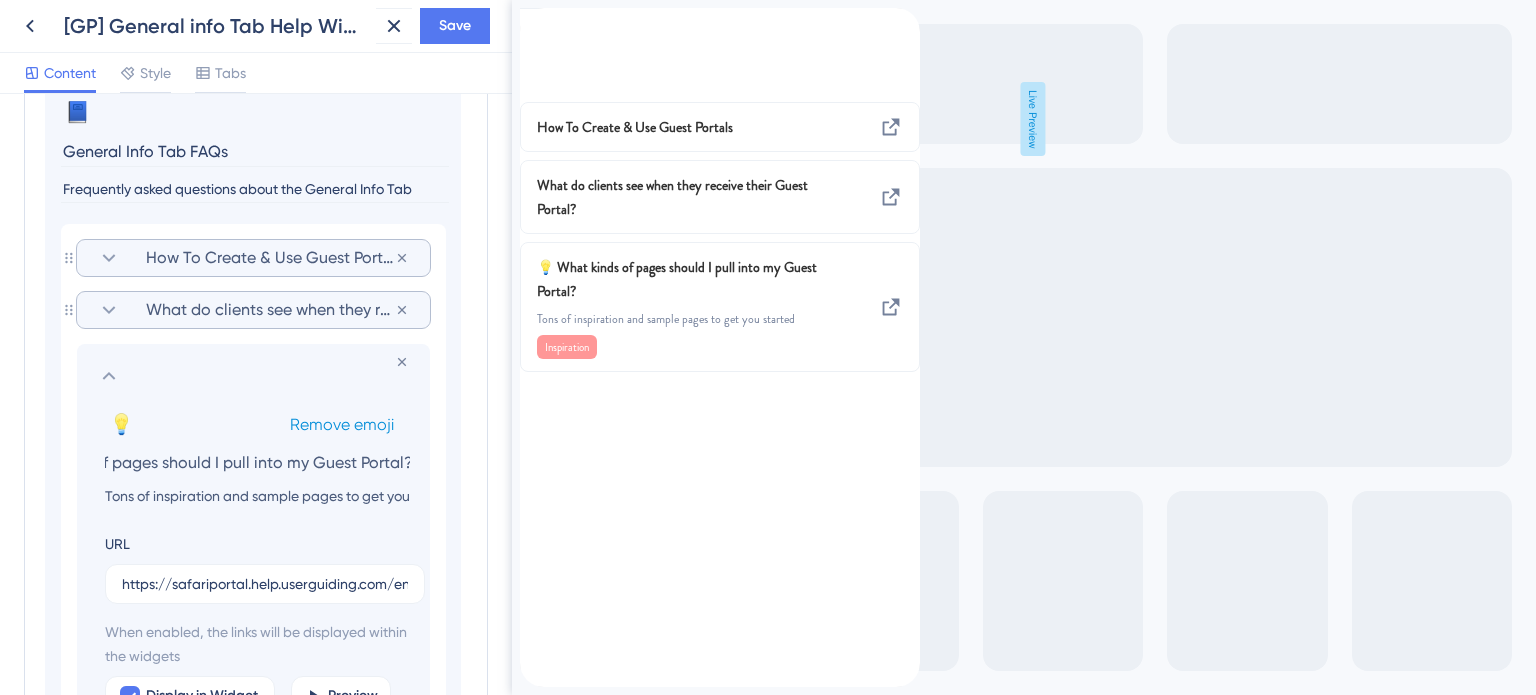 scroll, scrollTop: 0, scrollLeft: 0, axis: both 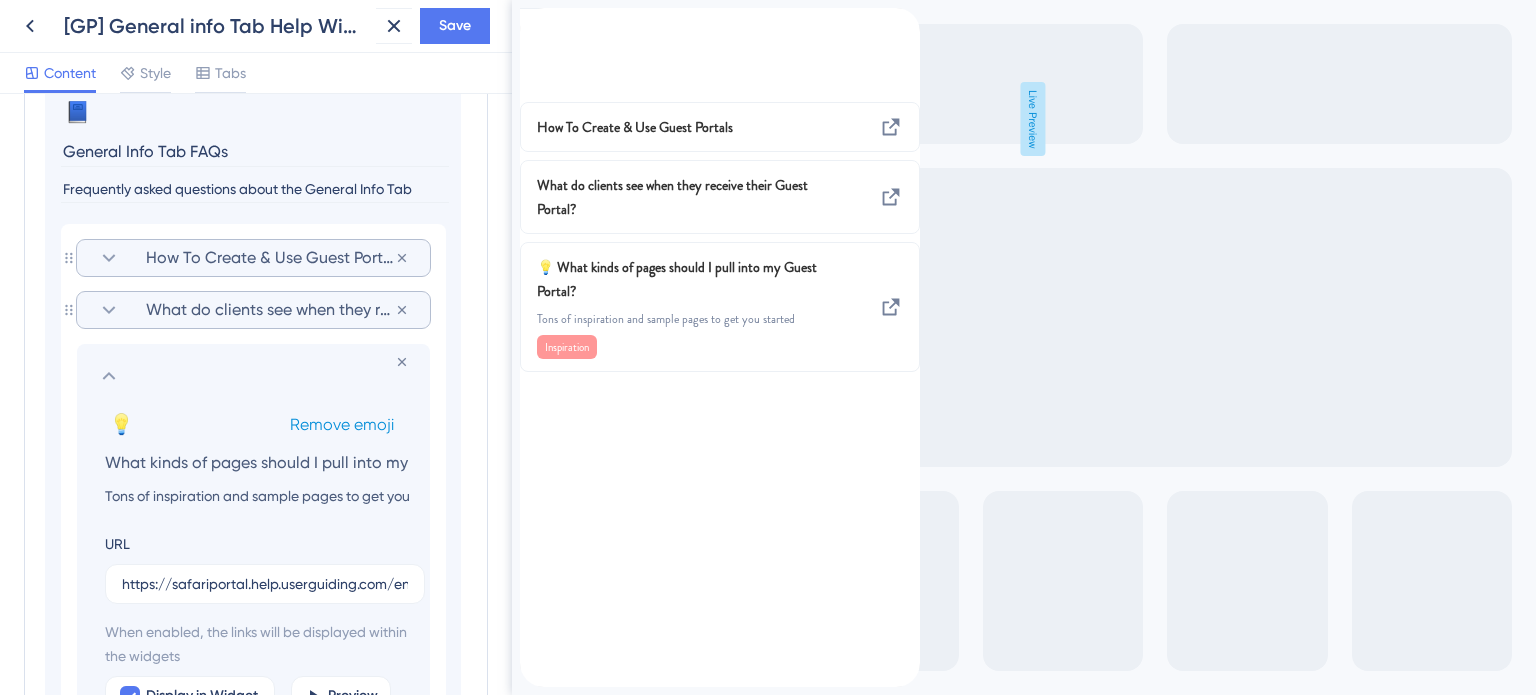 click on "Remove emoji" at bounding box center [342, 424] 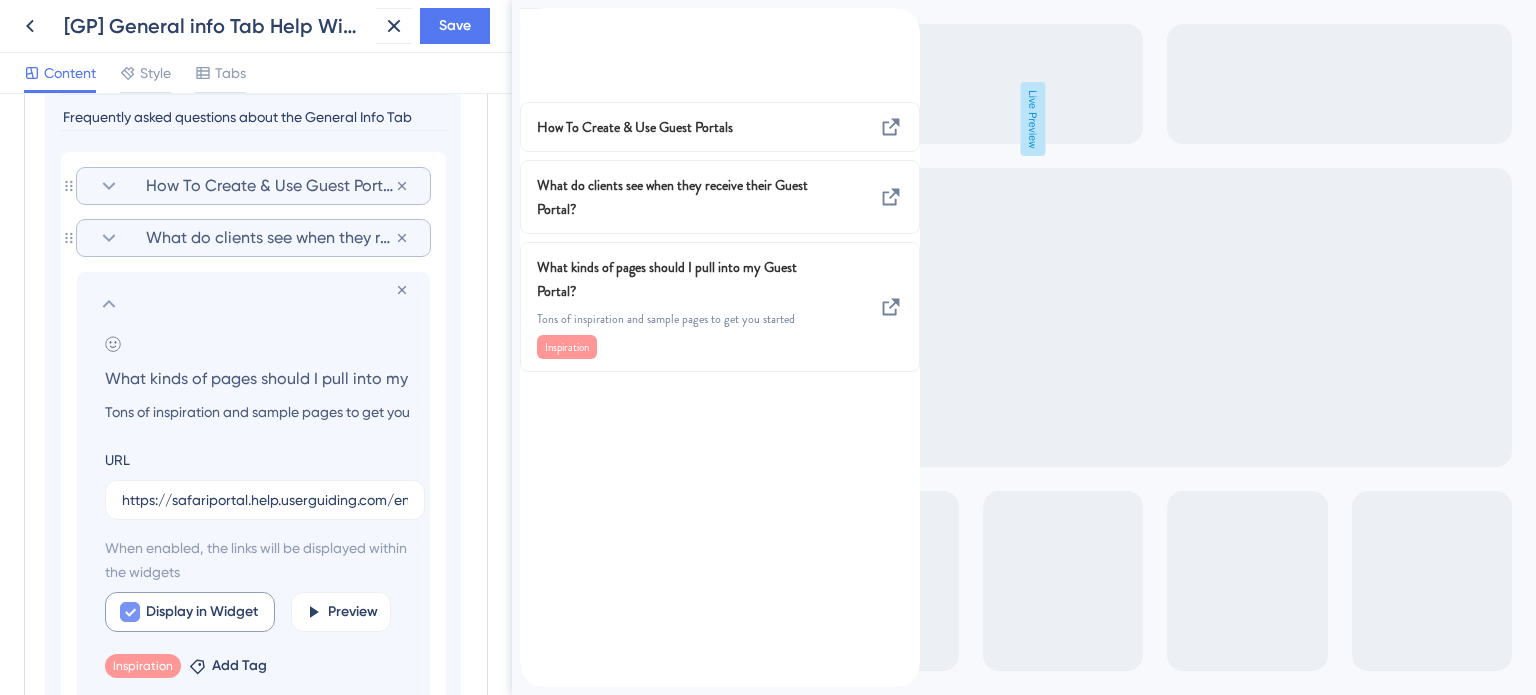 scroll, scrollTop: 1340, scrollLeft: 0, axis: vertical 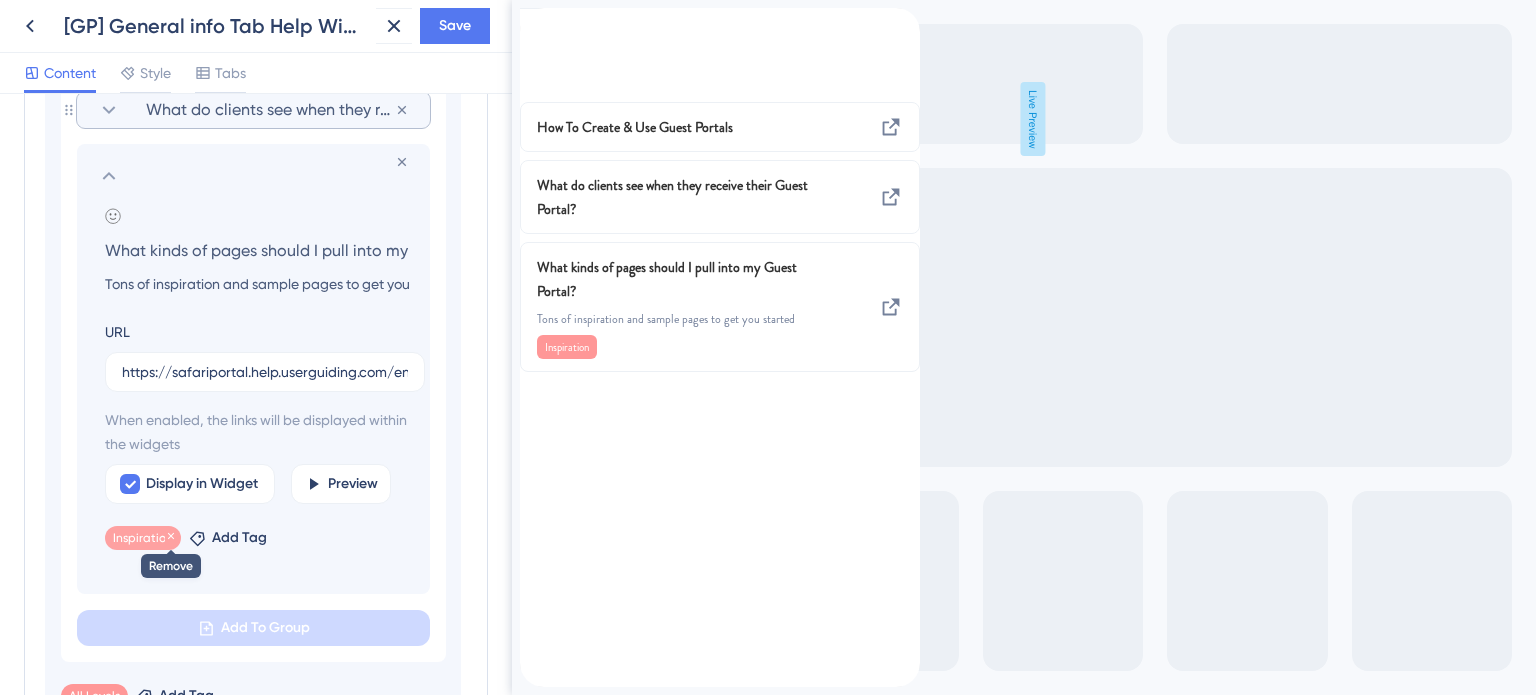 click 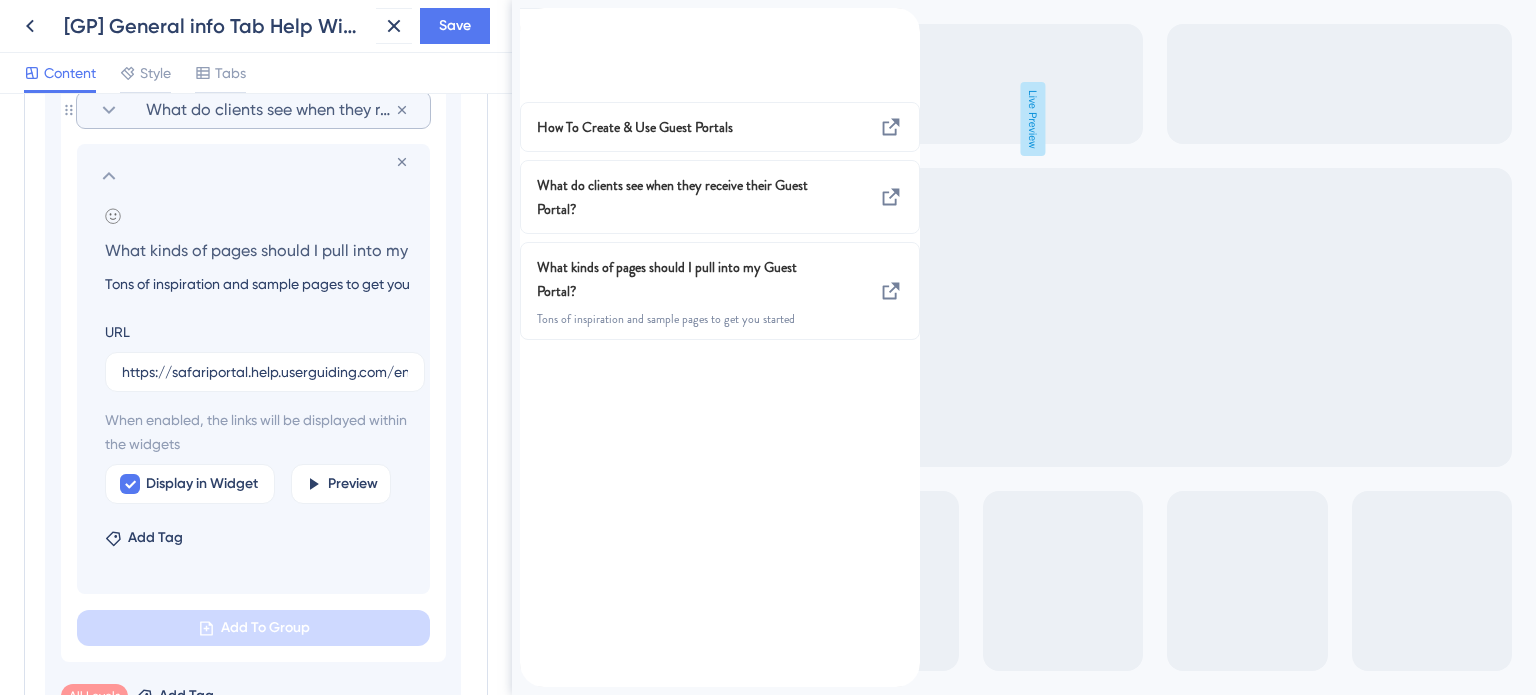 click on "Tons of inspiration and sample pages to get you started" at bounding box center (257, 284) 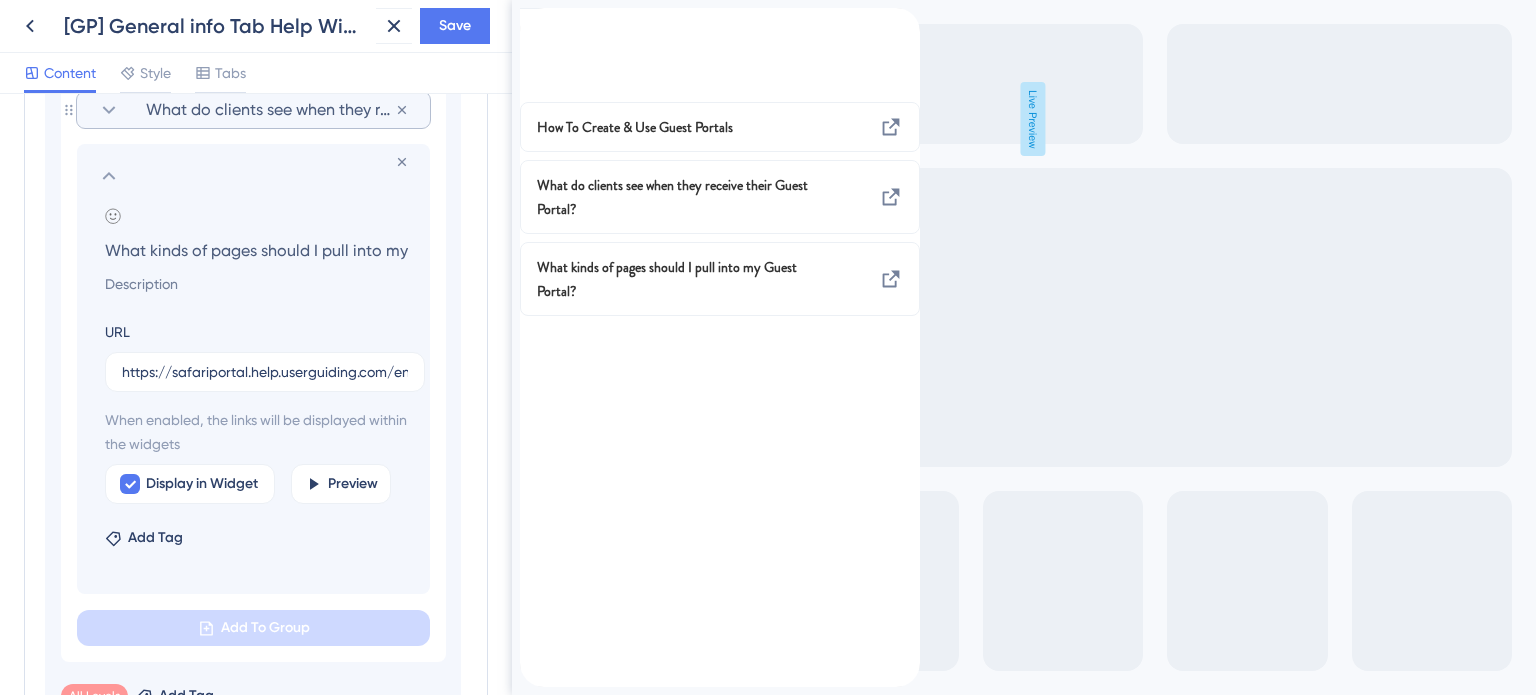 type 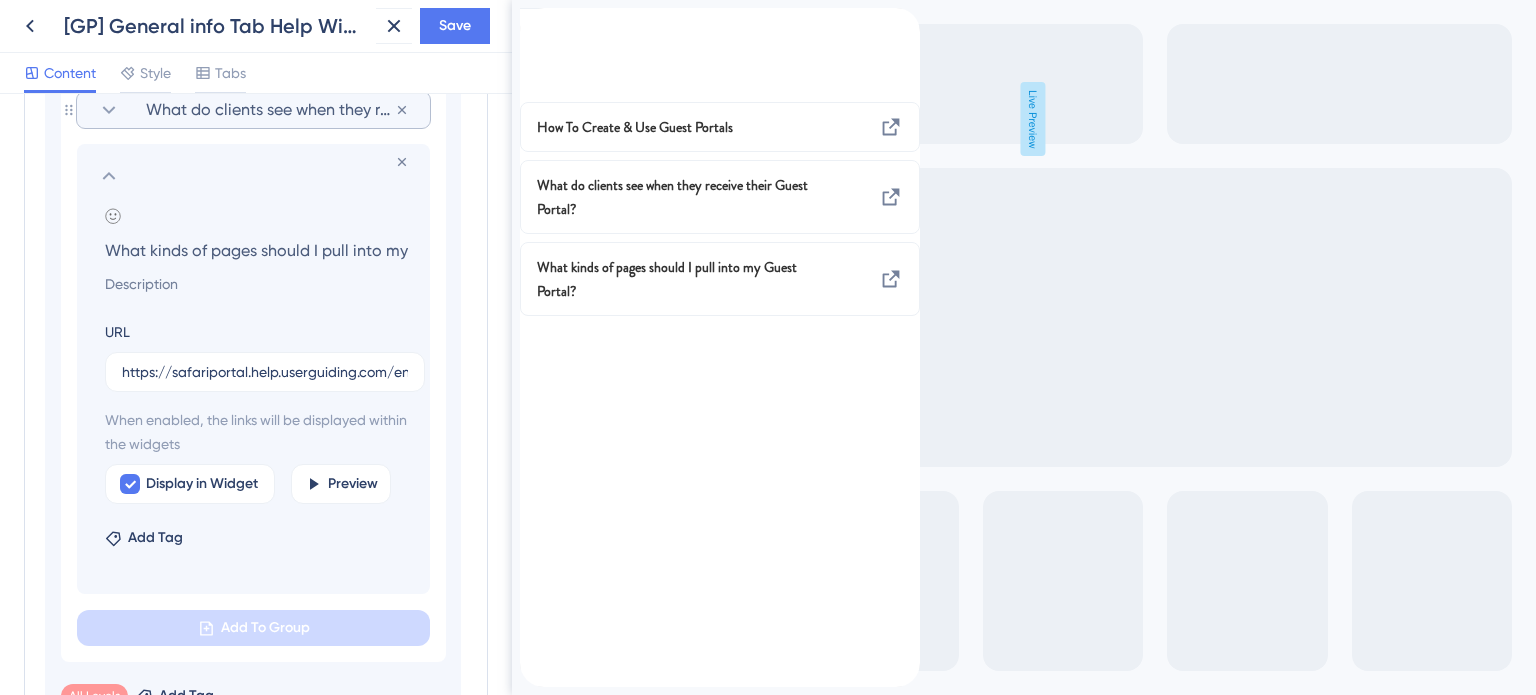 click 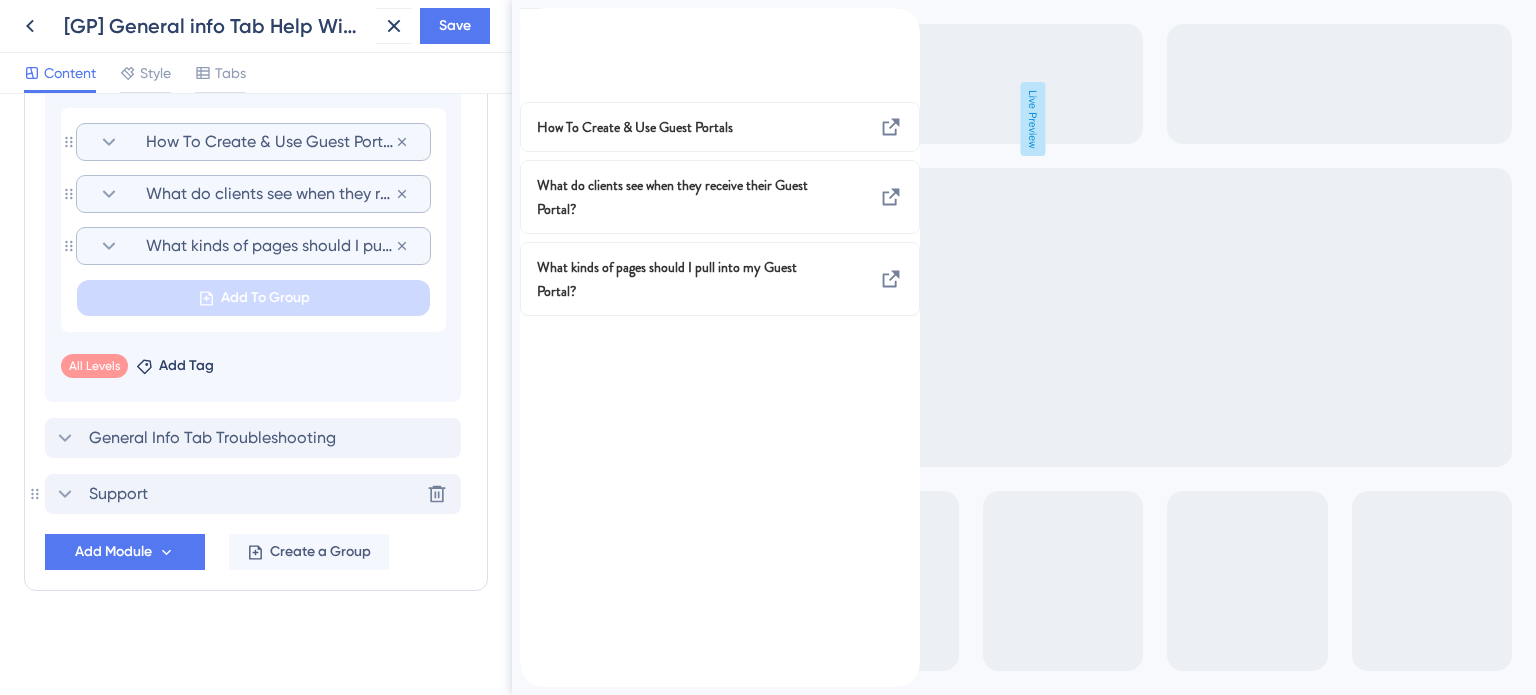scroll, scrollTop: 1254, scrollLeft: 0, axis: vertical 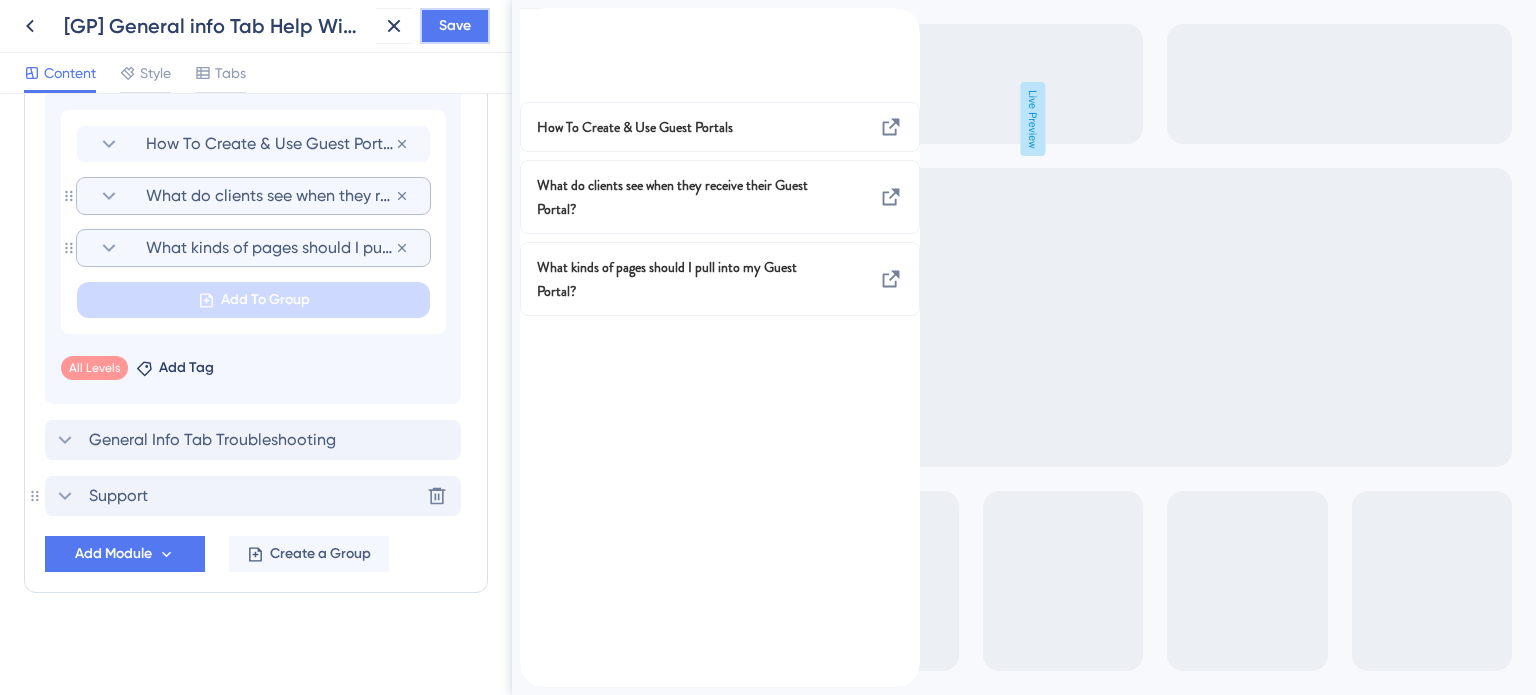 click on "Save" at bounding box center (455, 26) 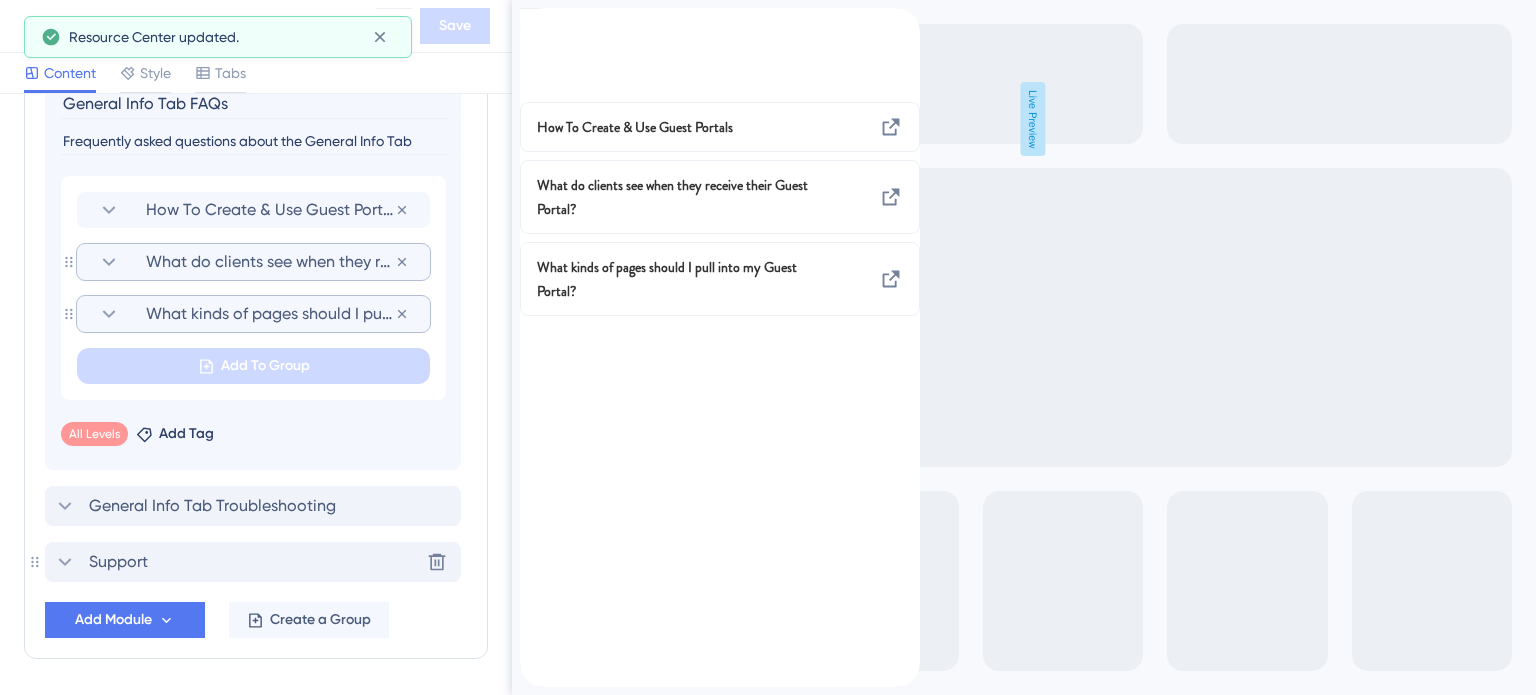 scroll, scrollTop: 1154, scrollLeft: 0, axis: vertical 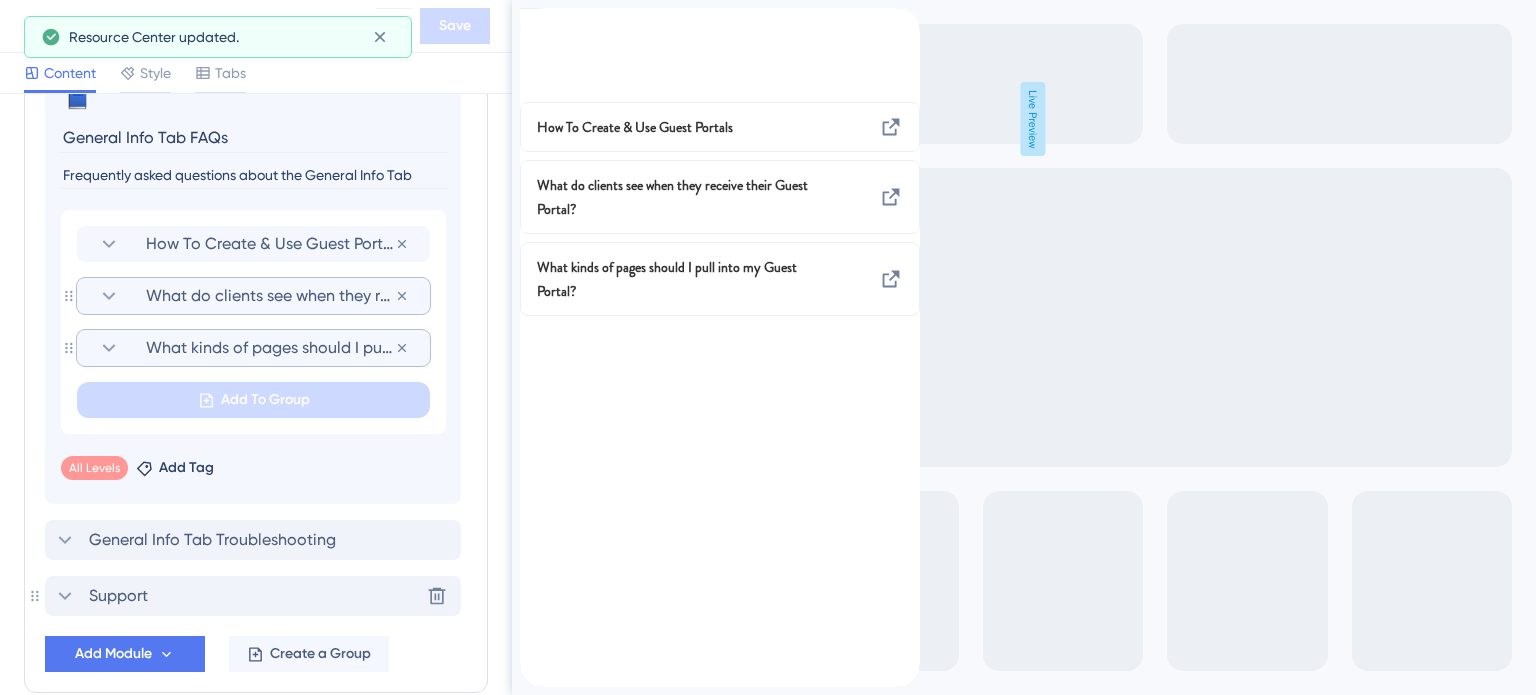 click 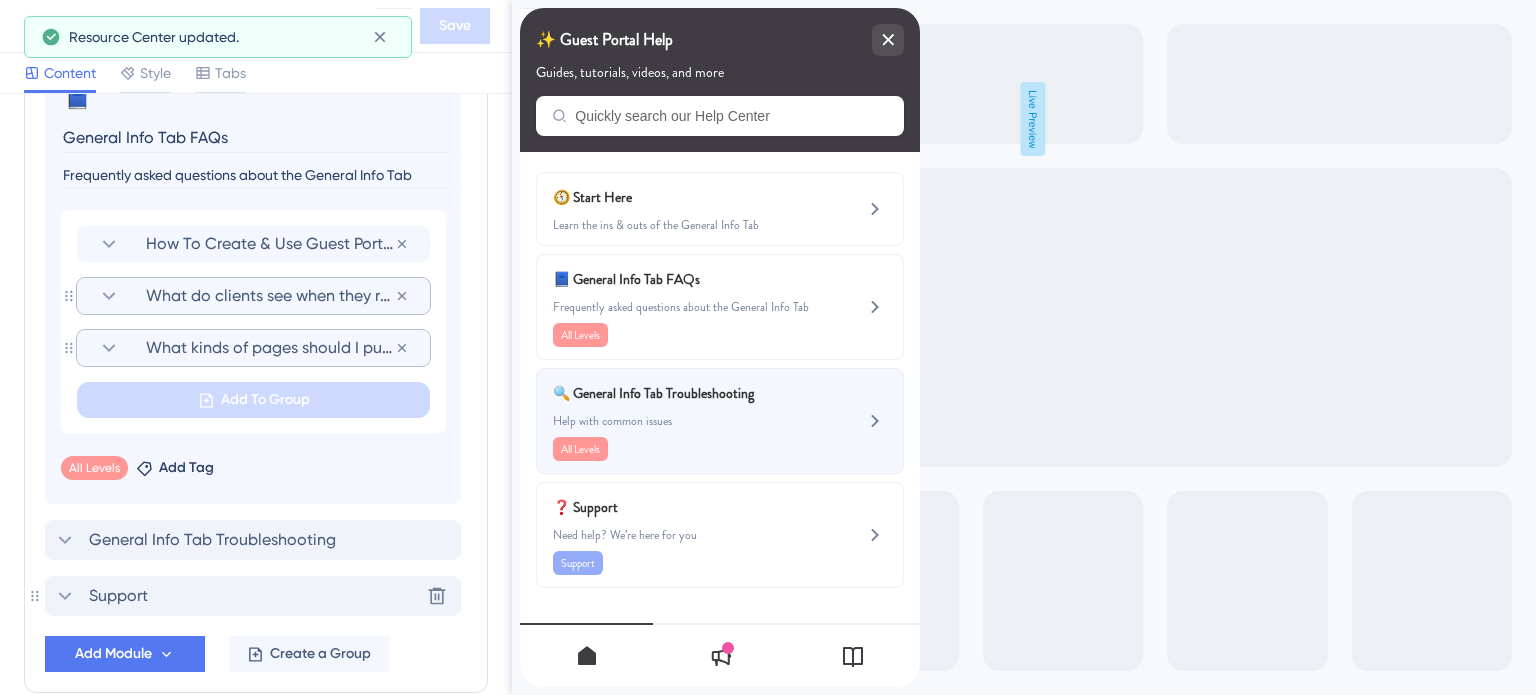 click on "Help with common issues" at bounding box center (686, 421) 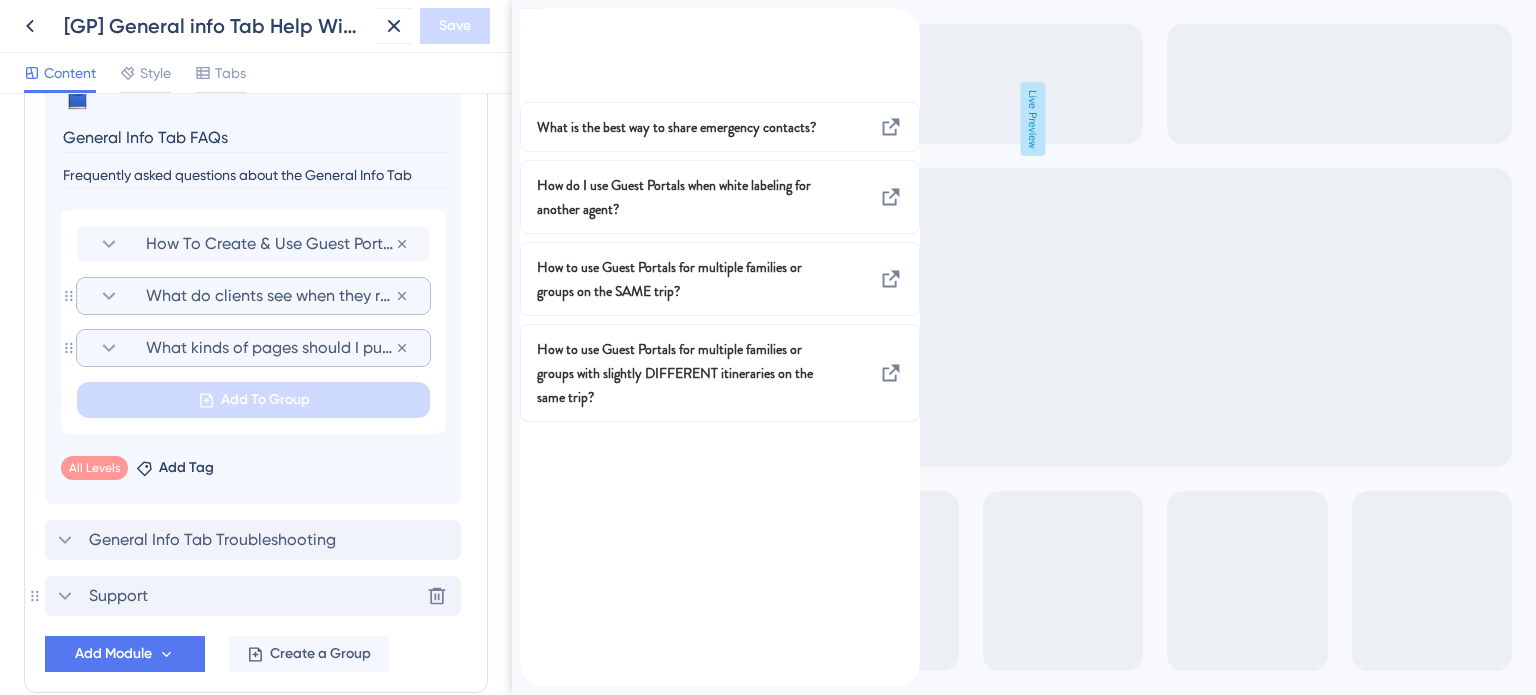 click at bounding box center (536, 19) 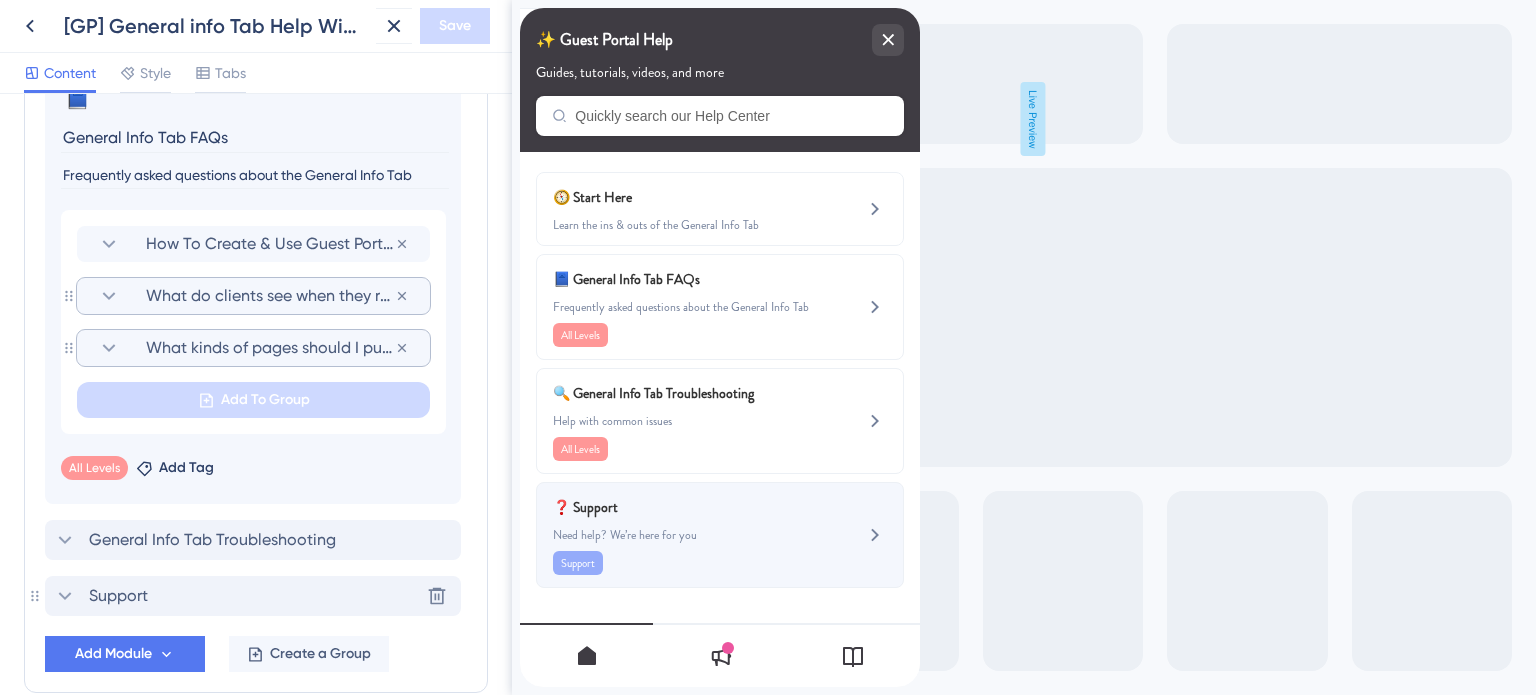 click on "❓   Support Need help? We’re here for you Support" at bounding box center (686, 535) 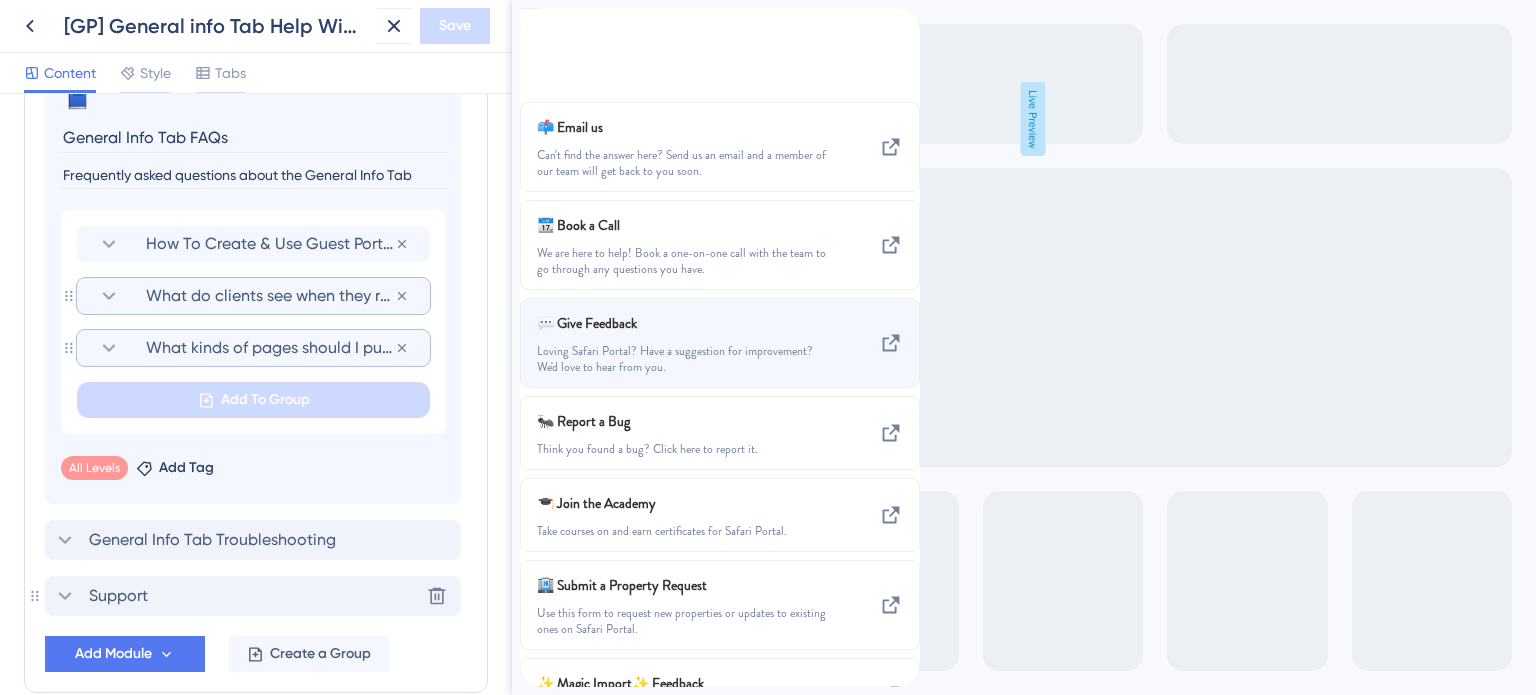 scroll, scrollTop: 0, scrollLeft: 0, axis: both 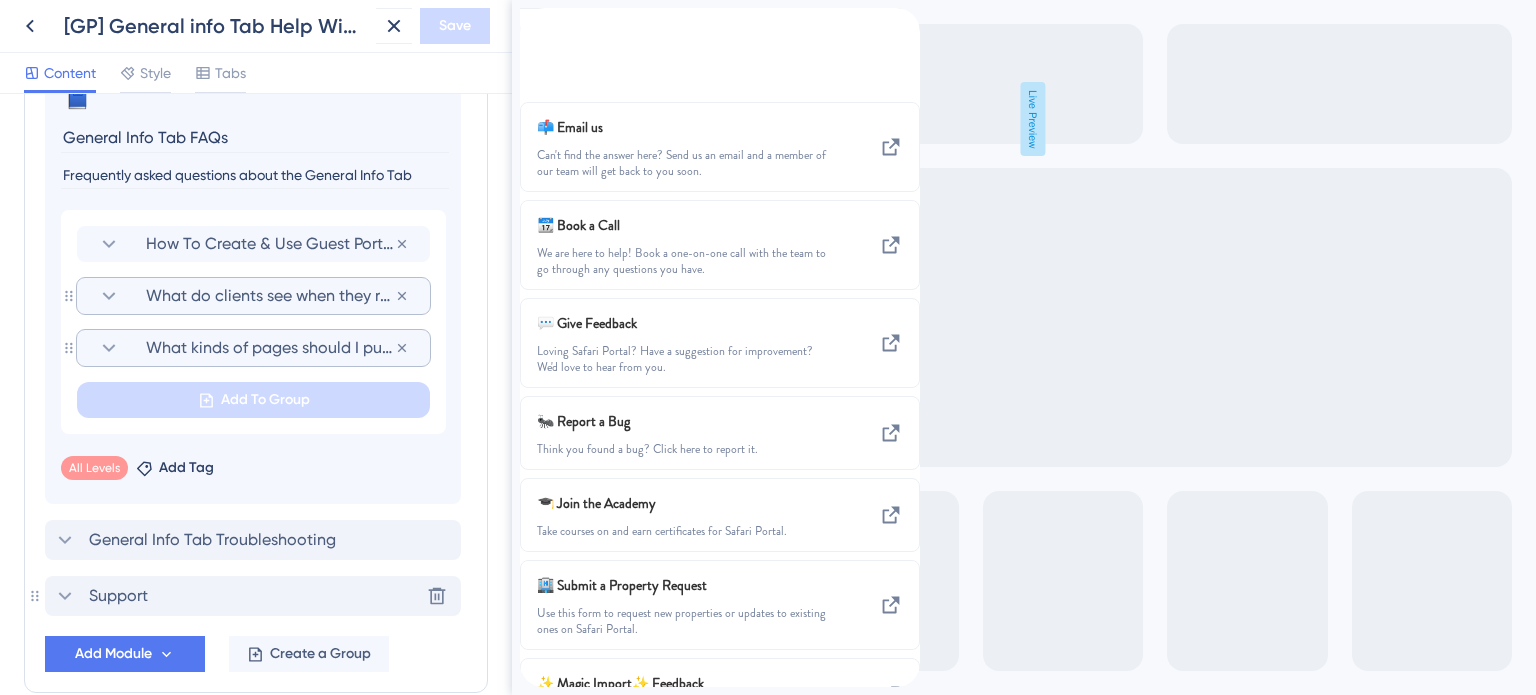 click at bounding box center (536, 19) 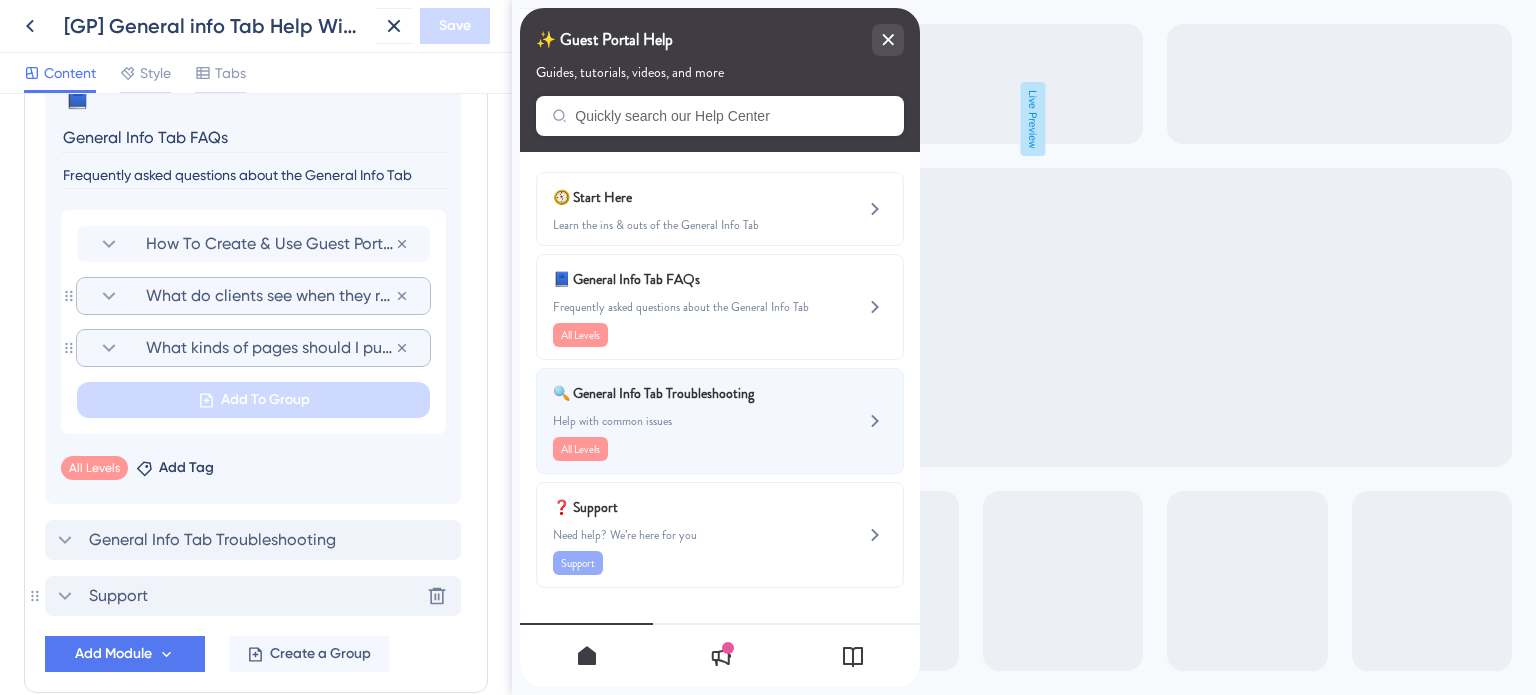 click on "🔍   General Info Tab Troubleshooting Help with common issues All Levels" at bounding box center (686, 421) 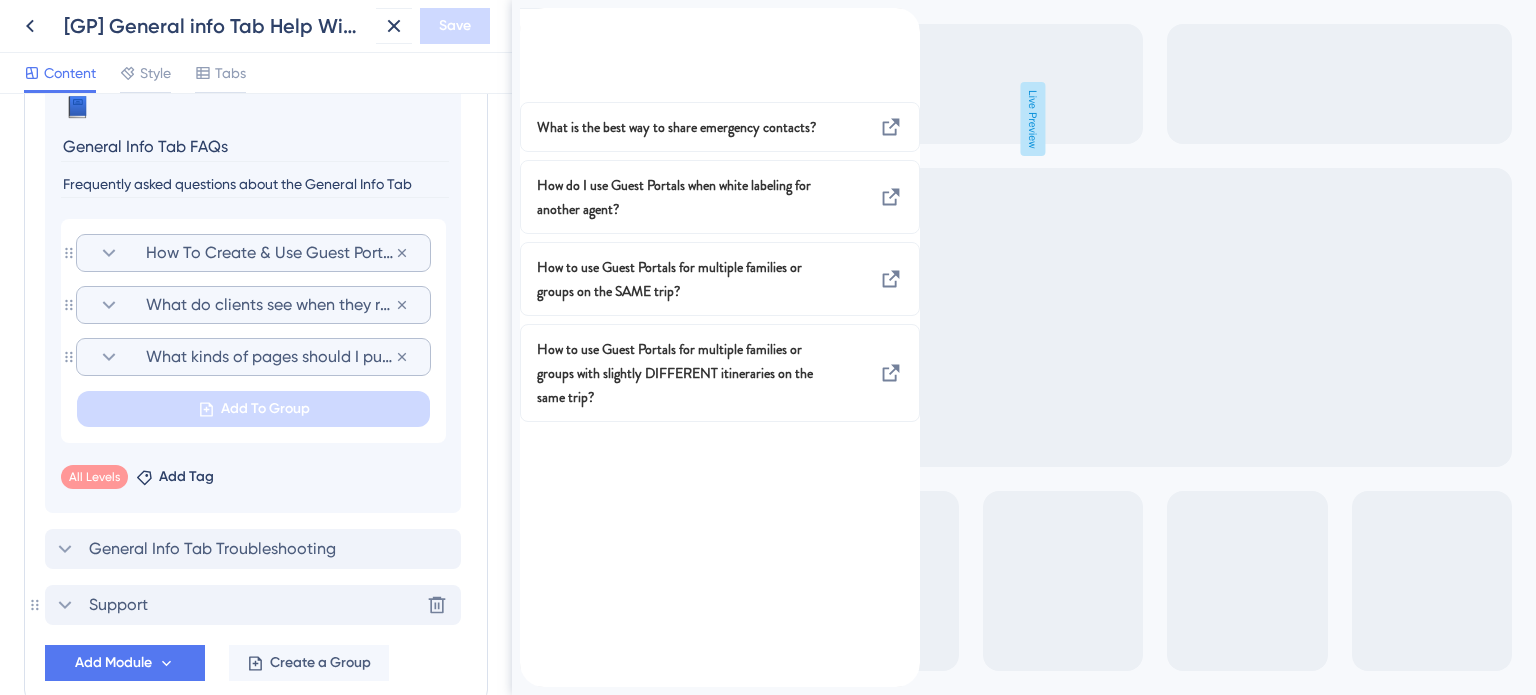 scroll, scrollTop: 1254, scrollLeft: 0, axis: vertical 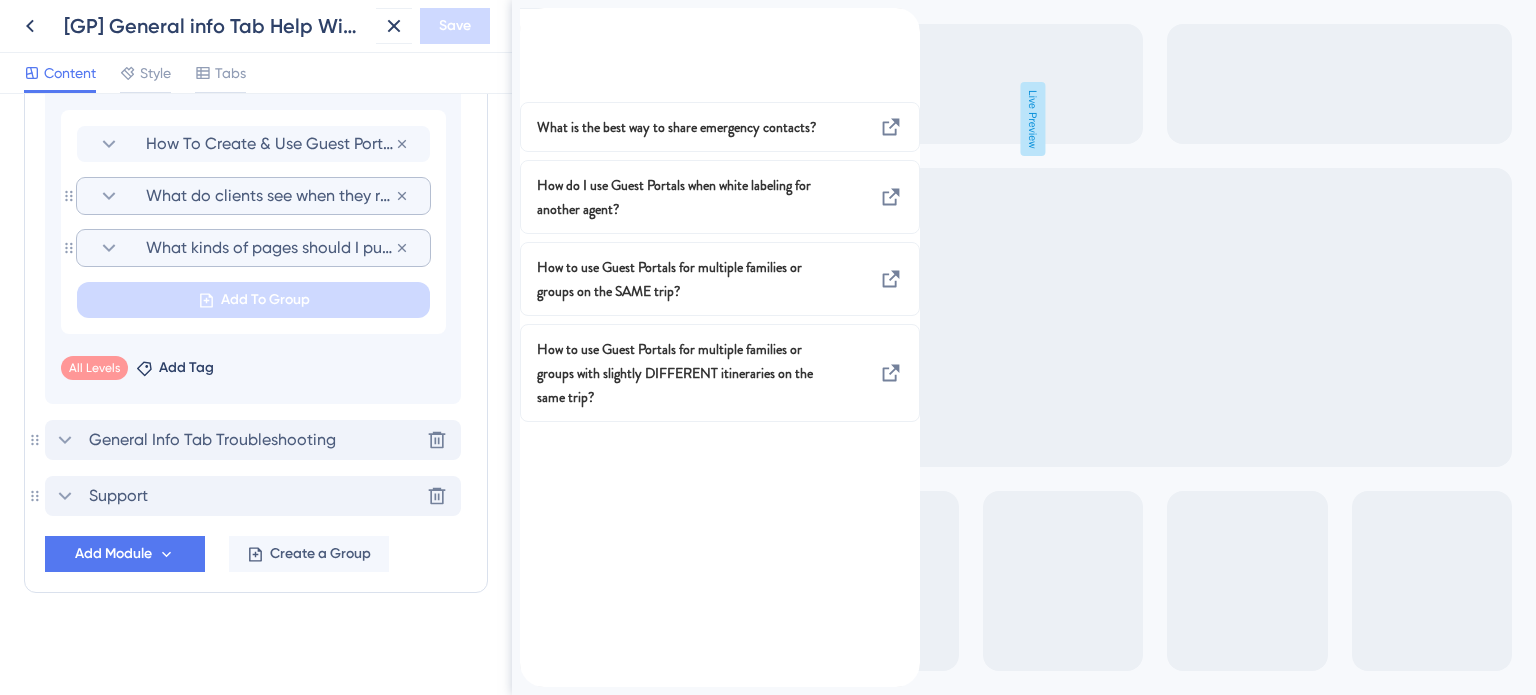 click on "General Info Tab Troubleshooting" at bounding box center [212, 440] 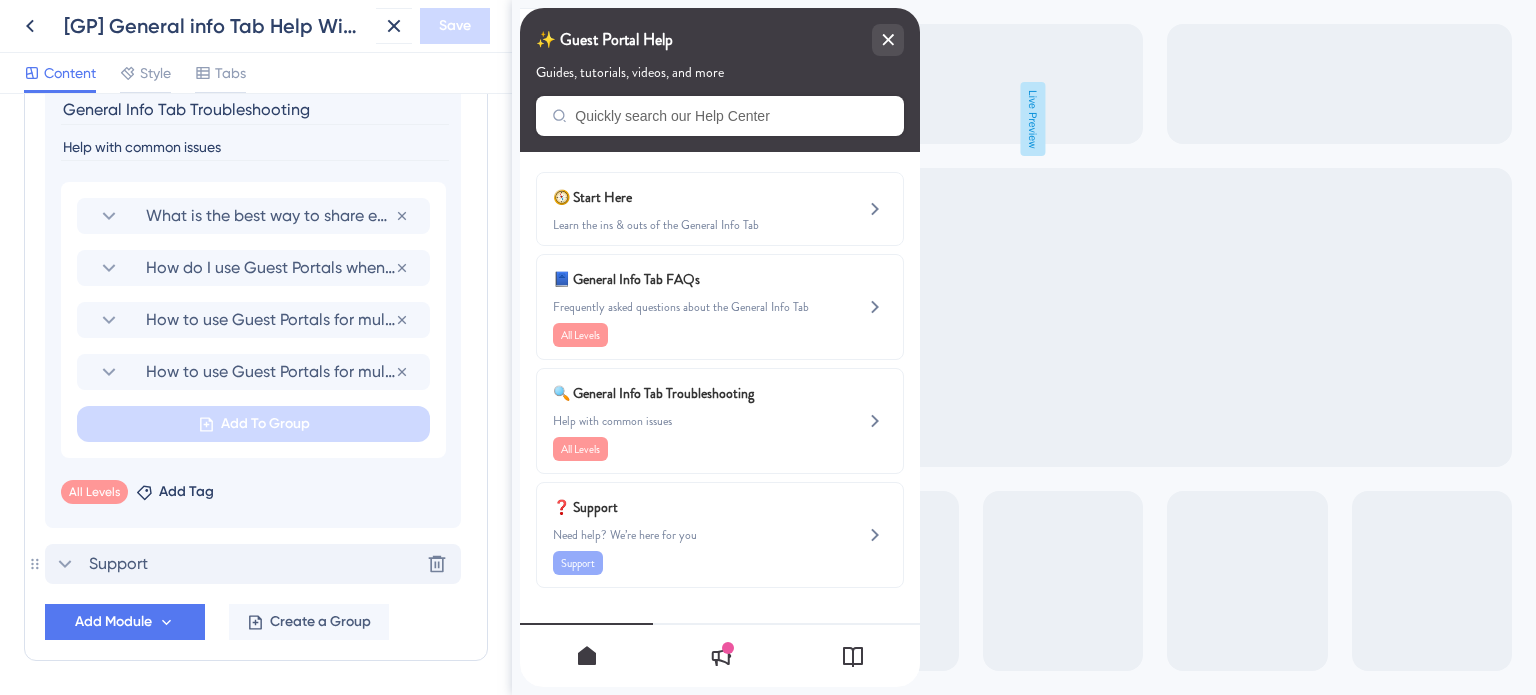 scroll, scrollTop: 1206, scrollLeft: 0, axis: vertical 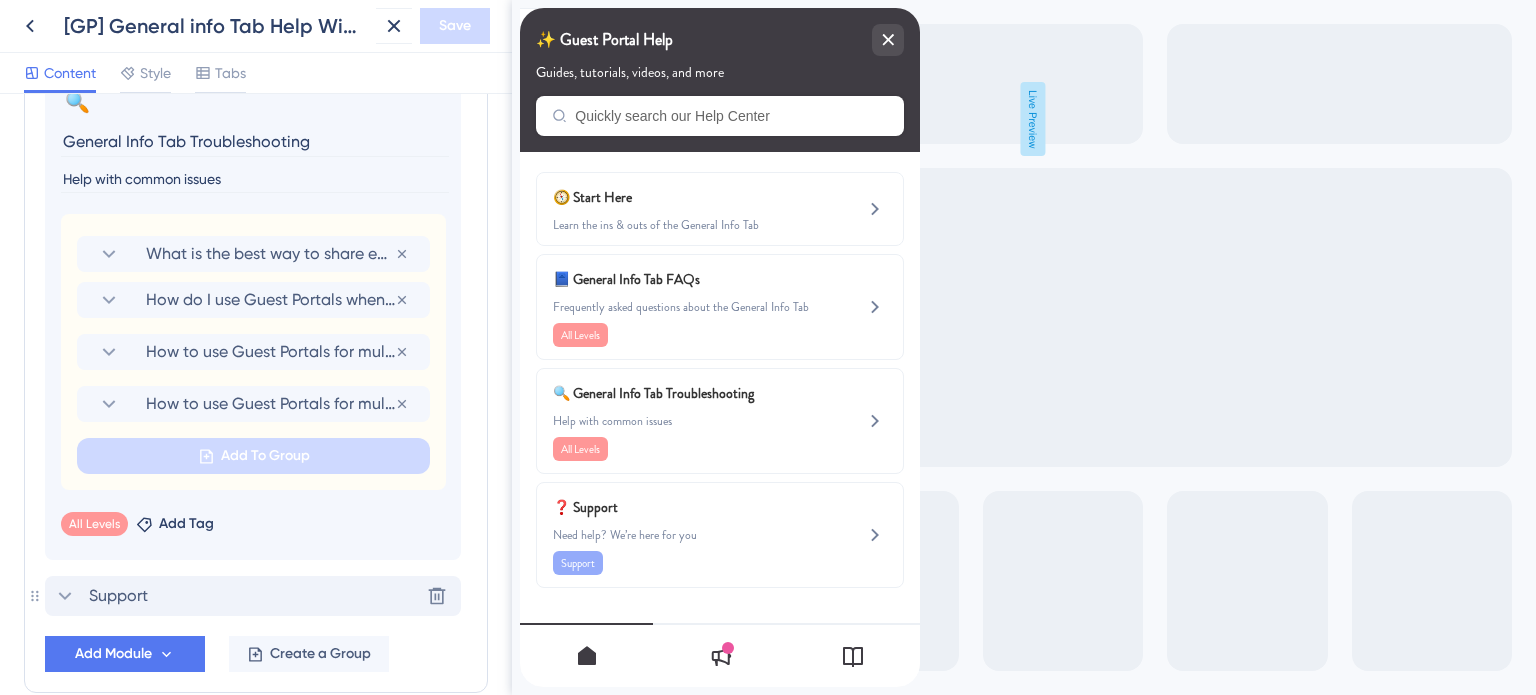 drag, startPoint x: 395, startPoint y: 243, endPoint x: 389, endPoint y: 254, distance: 12.529964 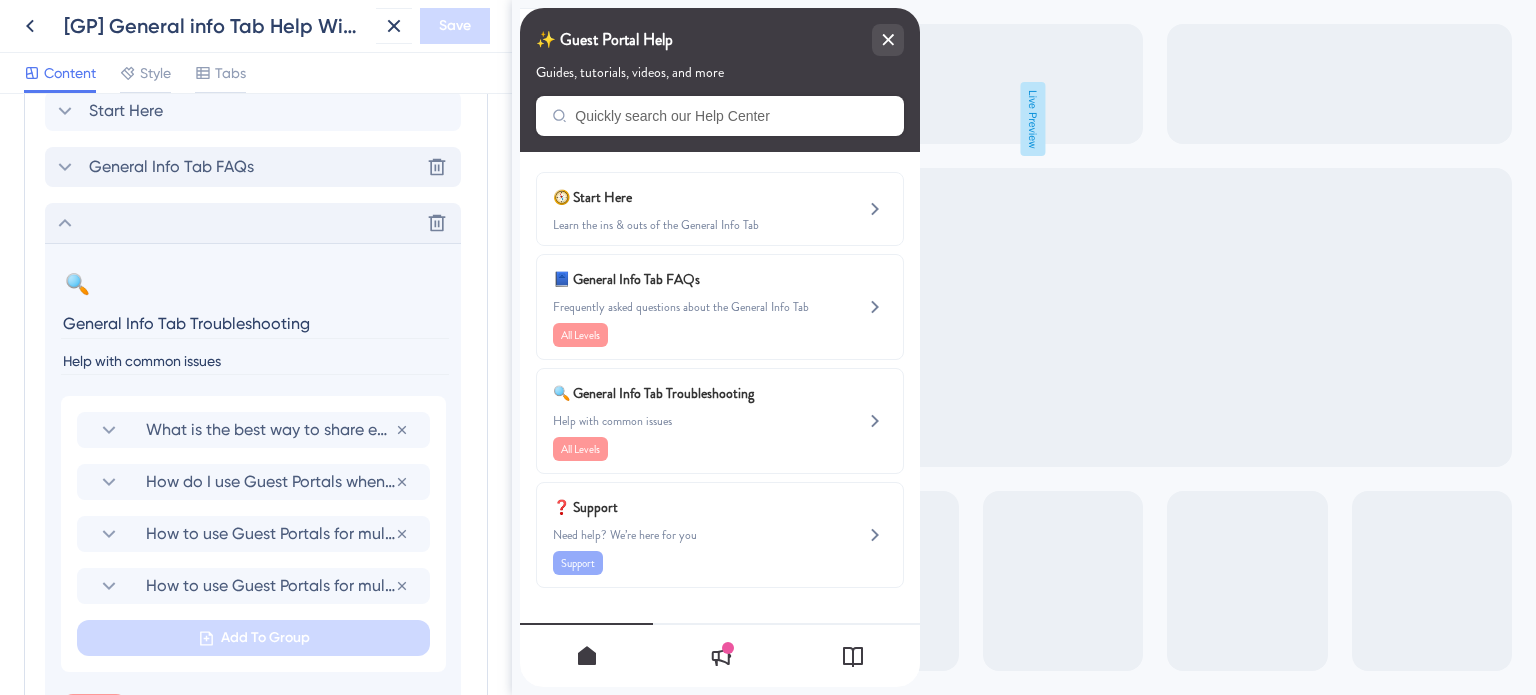 scroll, scrollTop: 906, scrollLeft: 0, axis: vertical 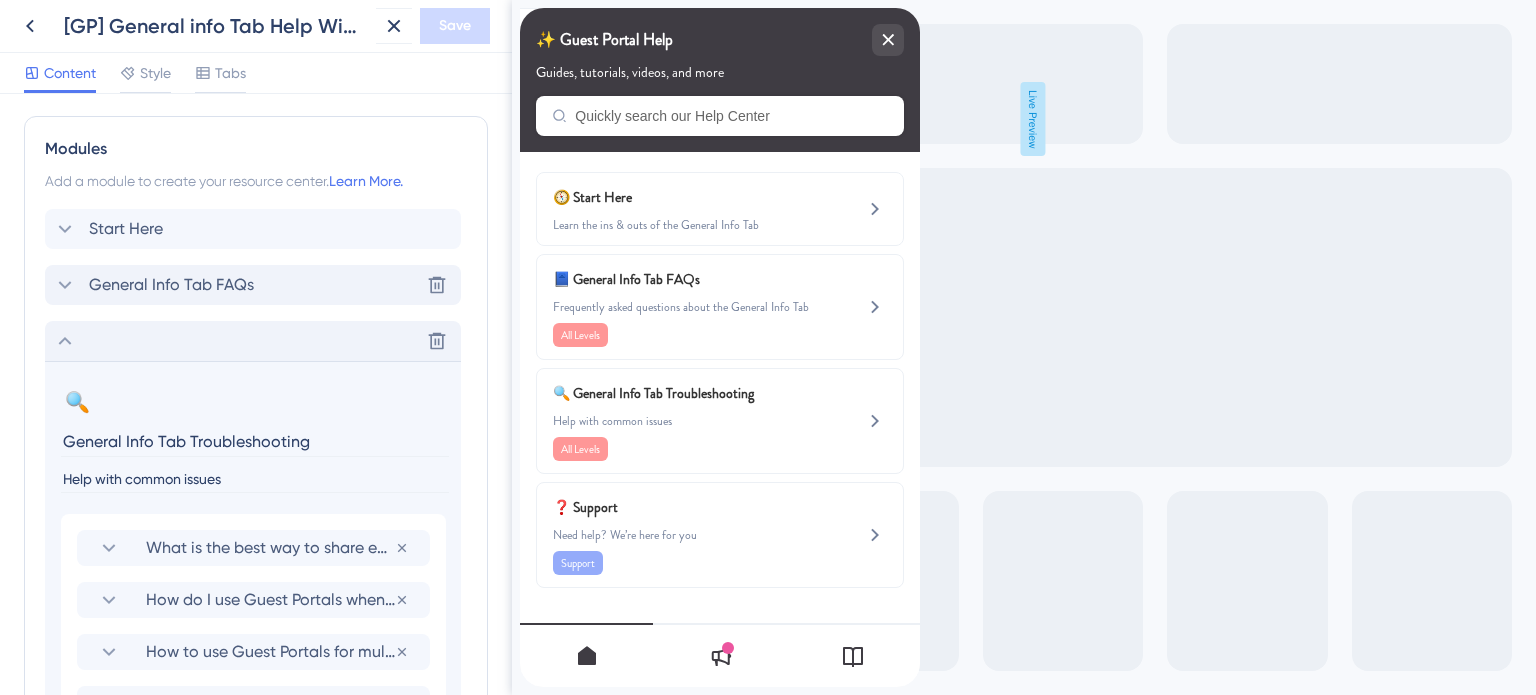 click 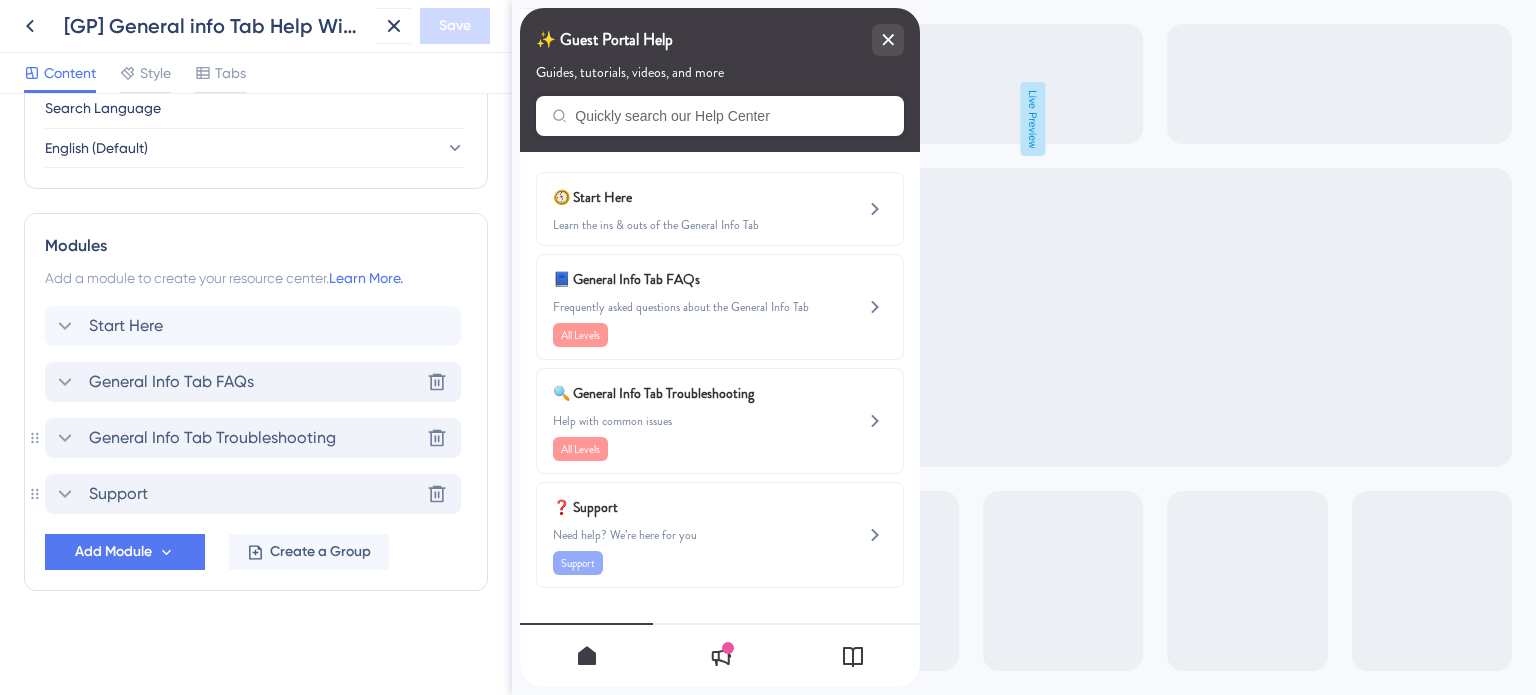 scroll, scrollTop: 807, scrollLeft: 0, axis: vertical 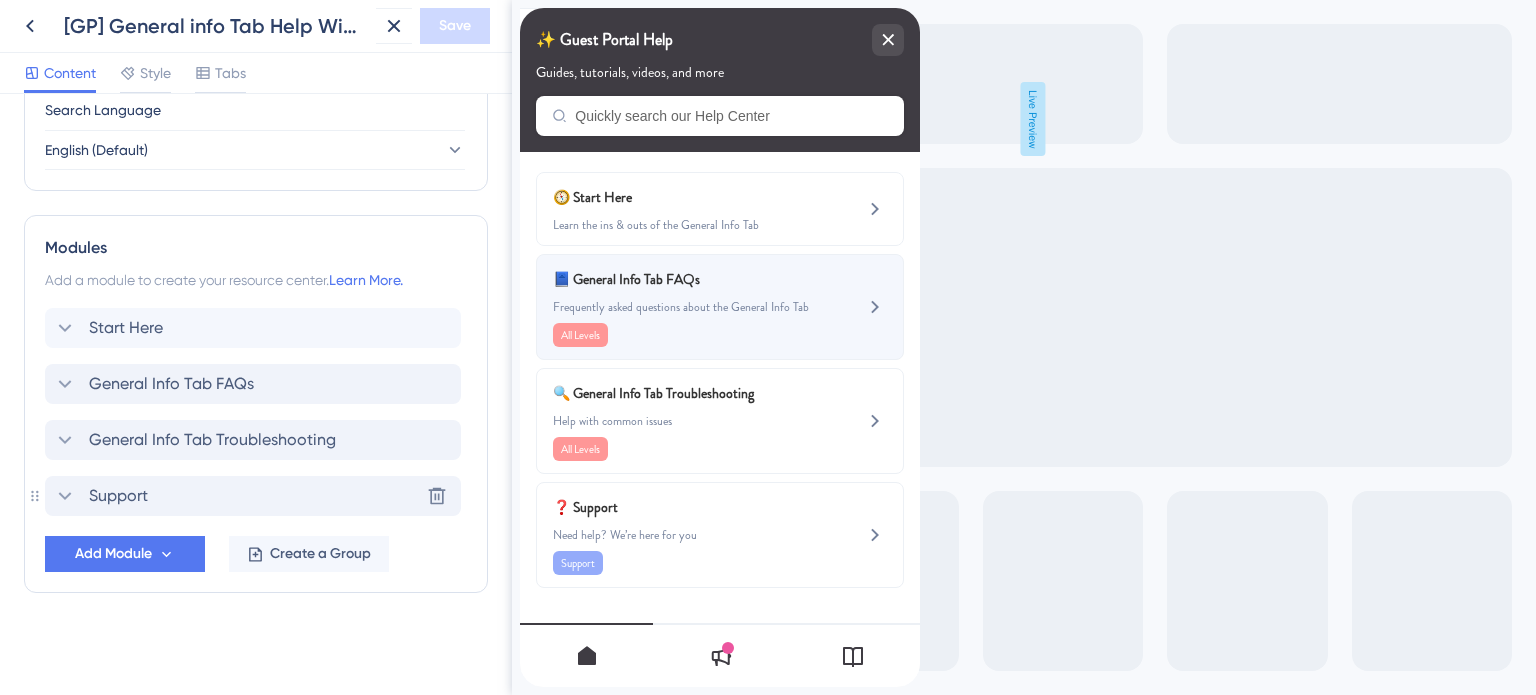 click on "Frequently asked questions about the General Info Tab" at bounding box center [686, 307] 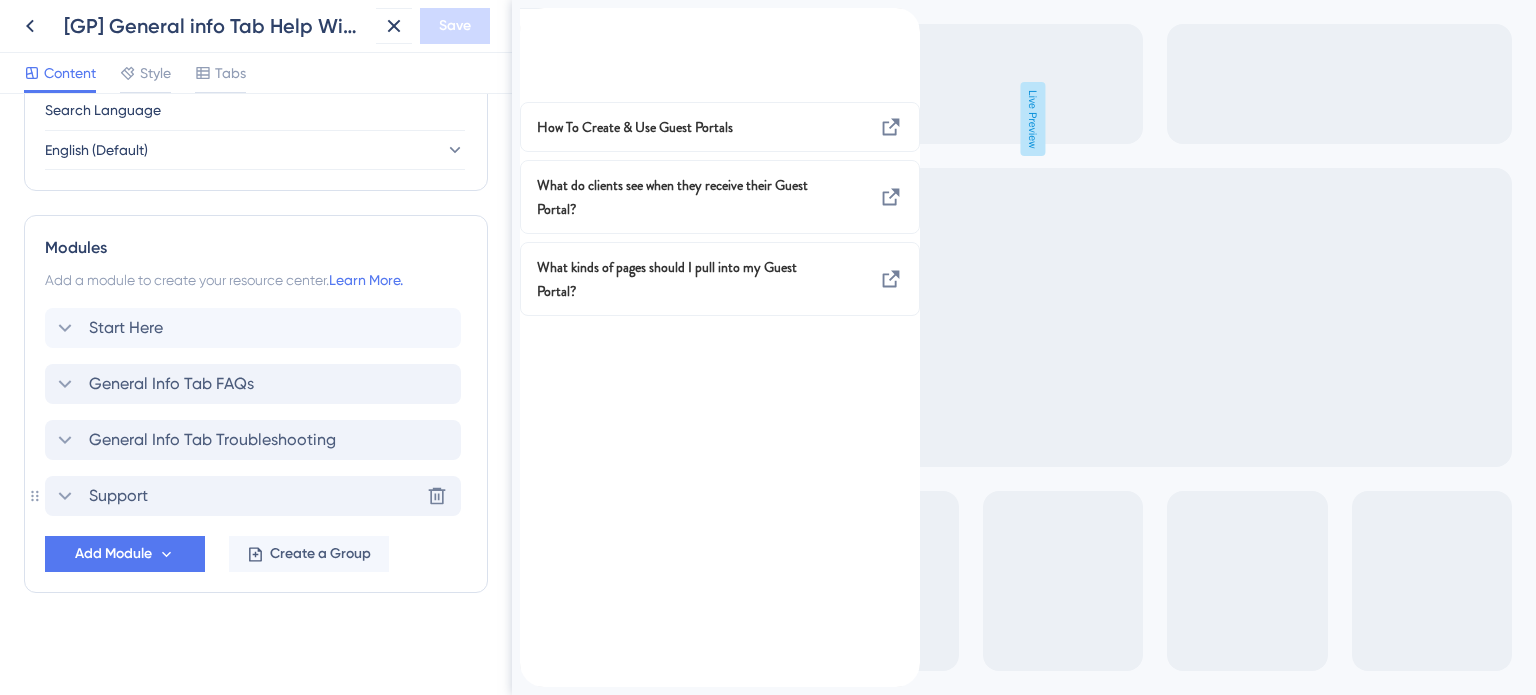 click at bounding box center (536, 19) 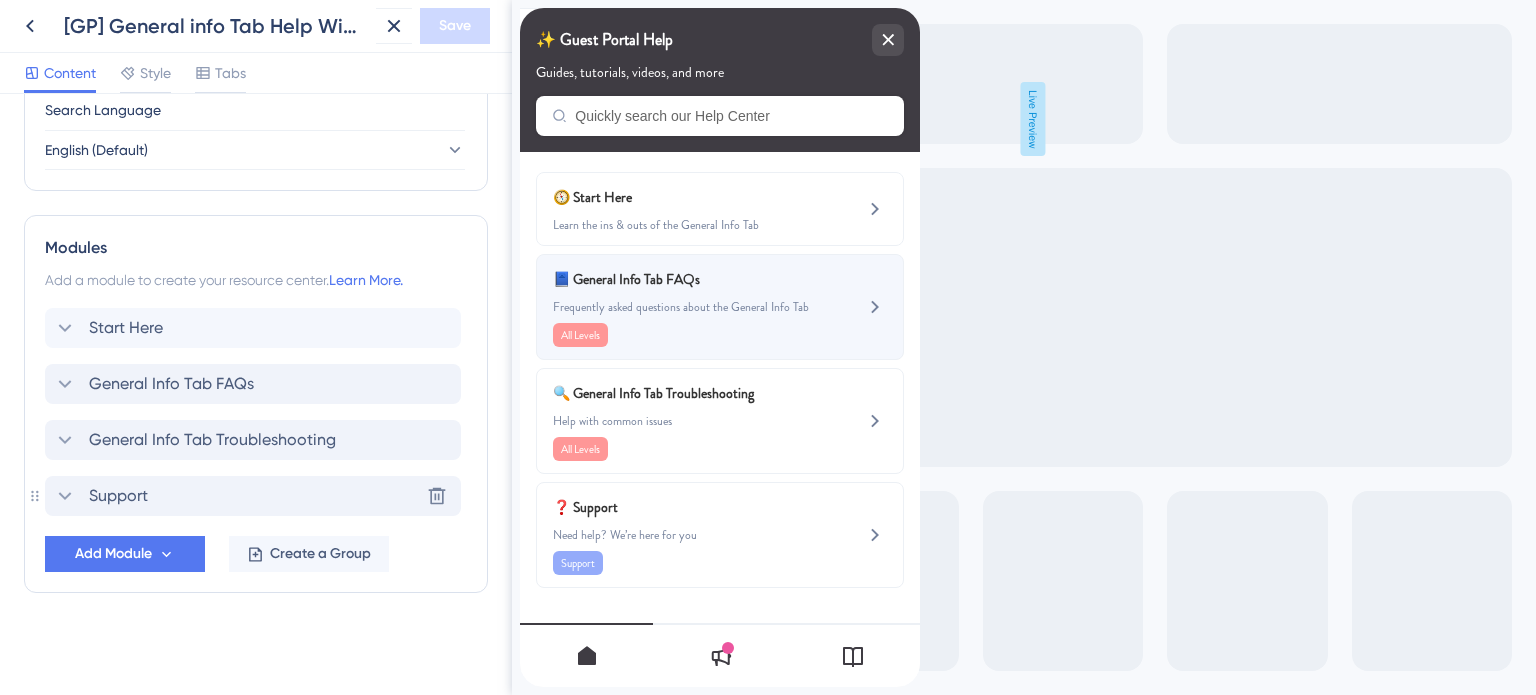 click on "📘   General Info Tab FAQs" at bounding box center [670, 279] 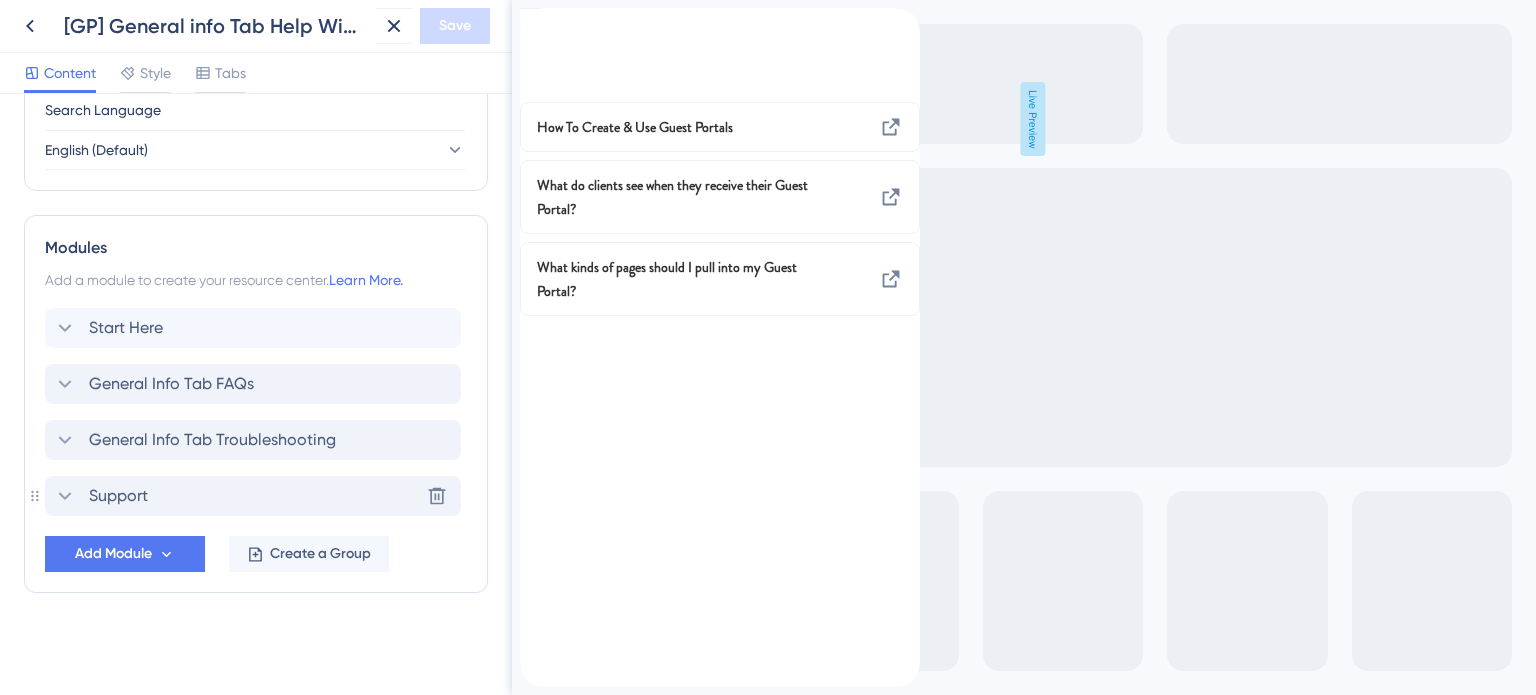 click 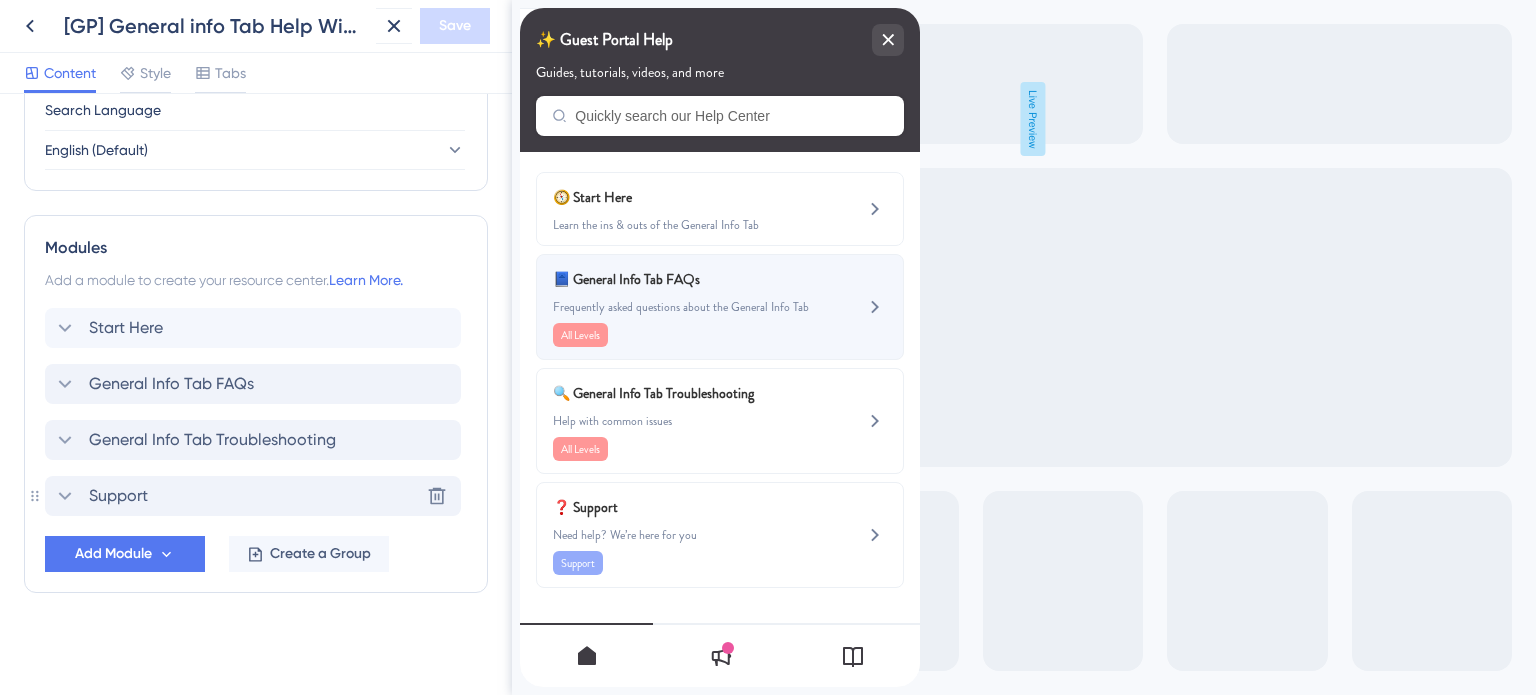 click on "📘   General Info Tab FAQs" at bounding box center [670, 279] 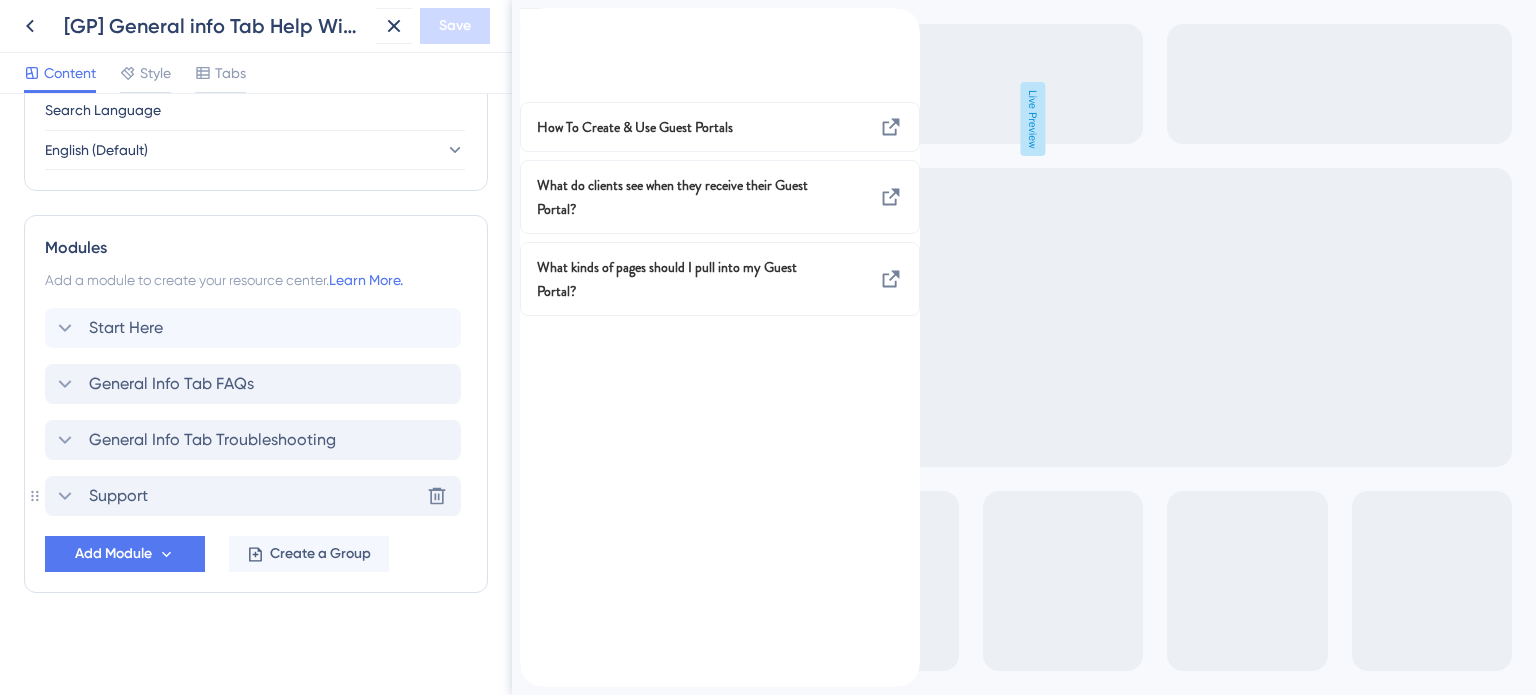 click 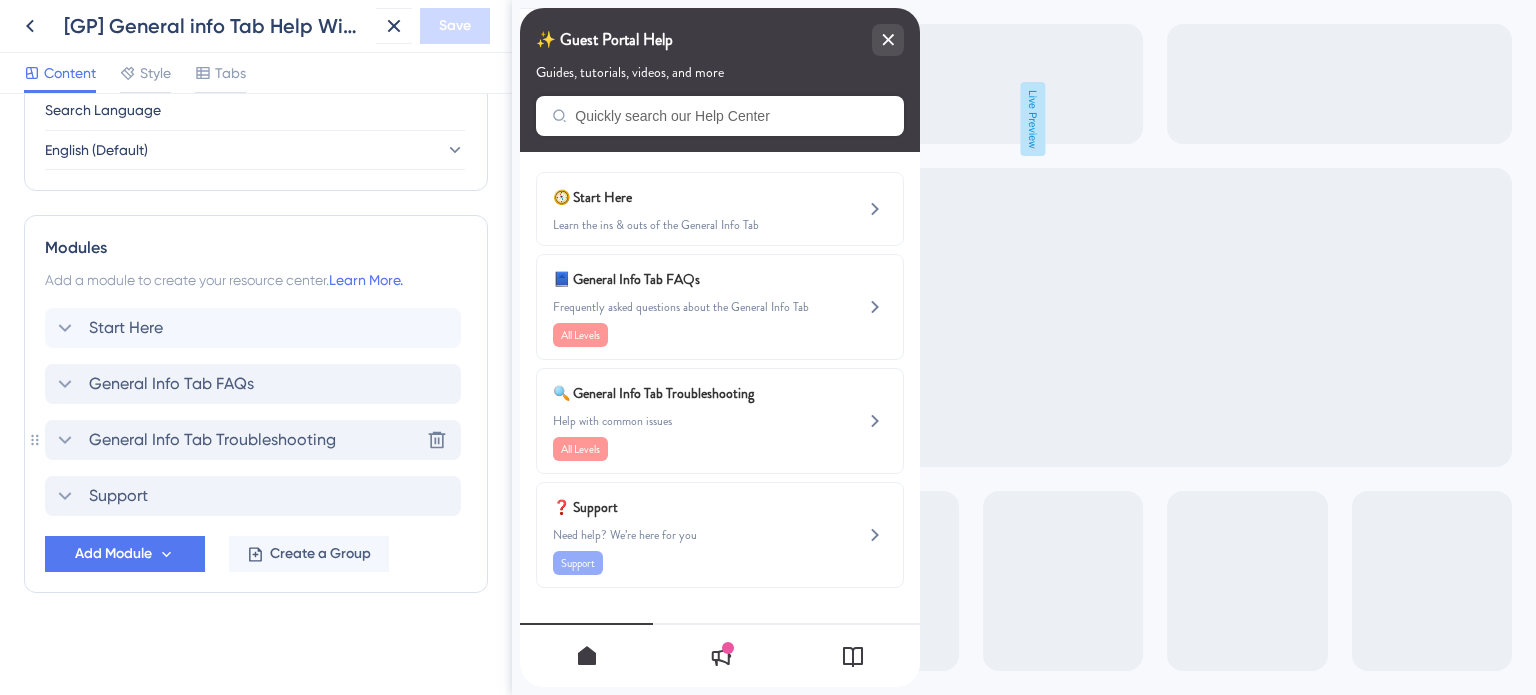 click on "General Info Tab Troubleshooting Delete" at bounding box center (253, 440) 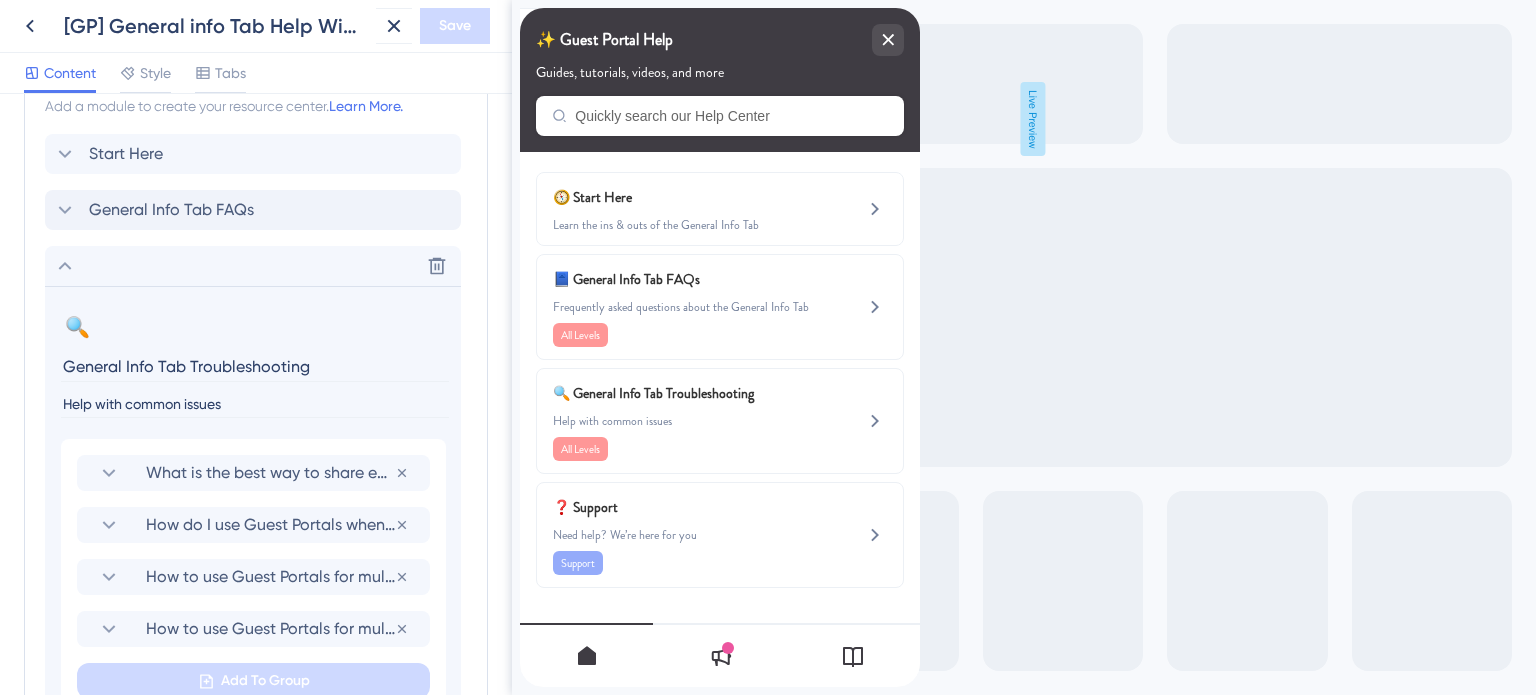 scroll, scrollTop: 1306, scrollLeft: 0, axis: vertical 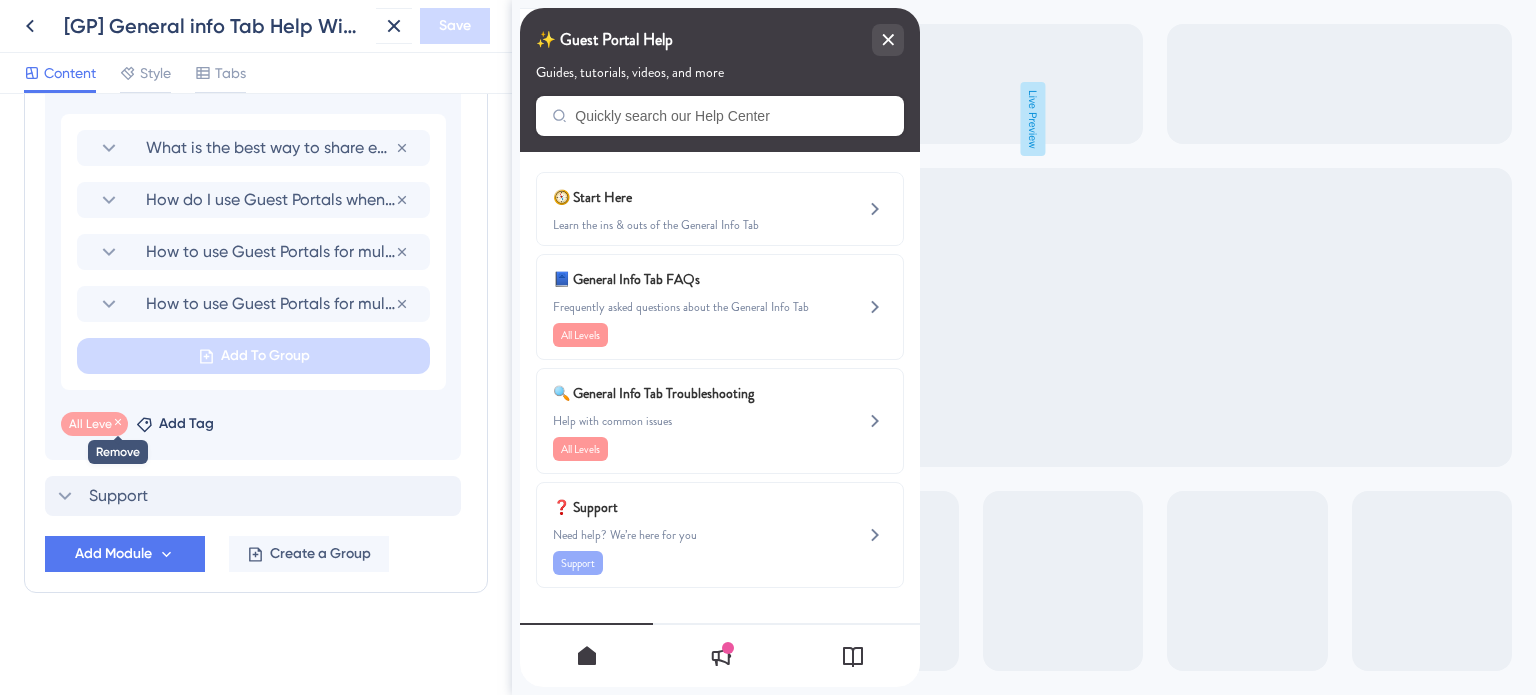 click 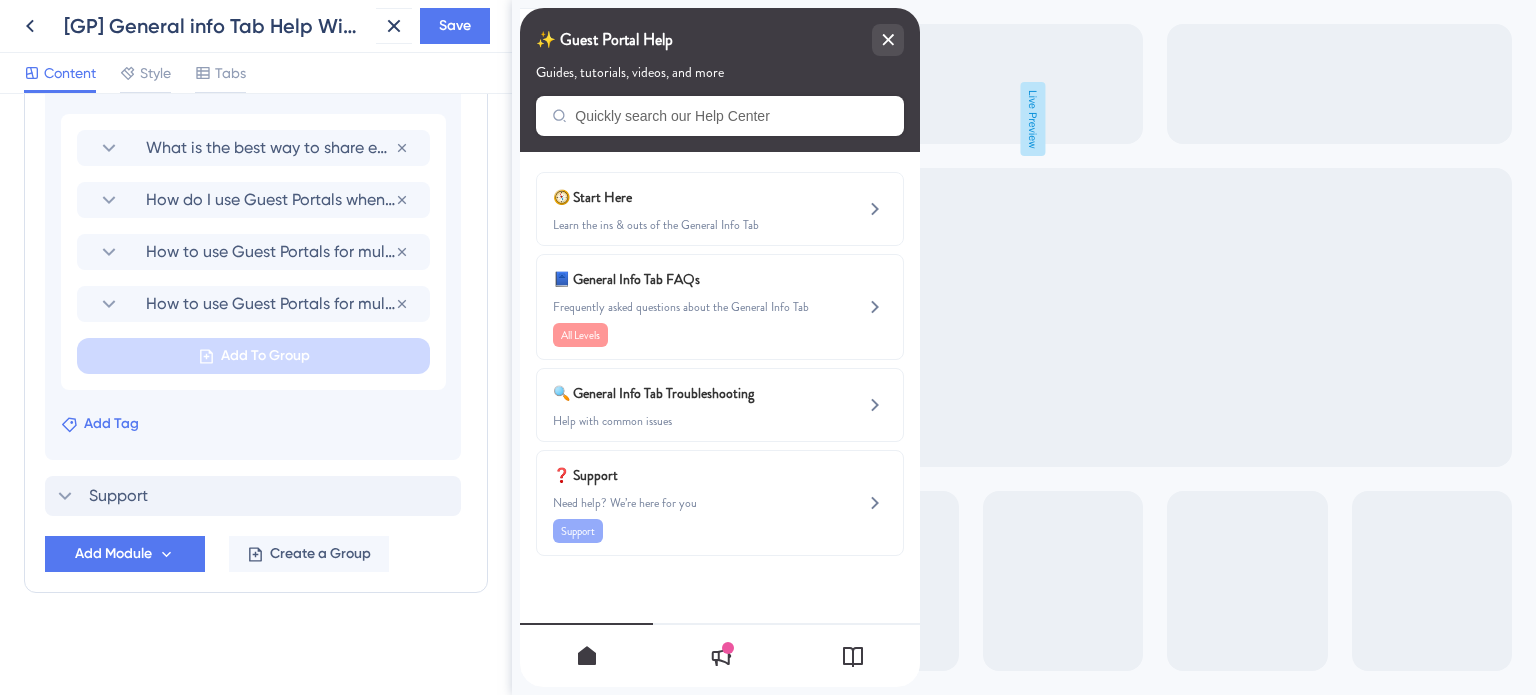 click on "Add Tag" at bounding box center [111, 424] 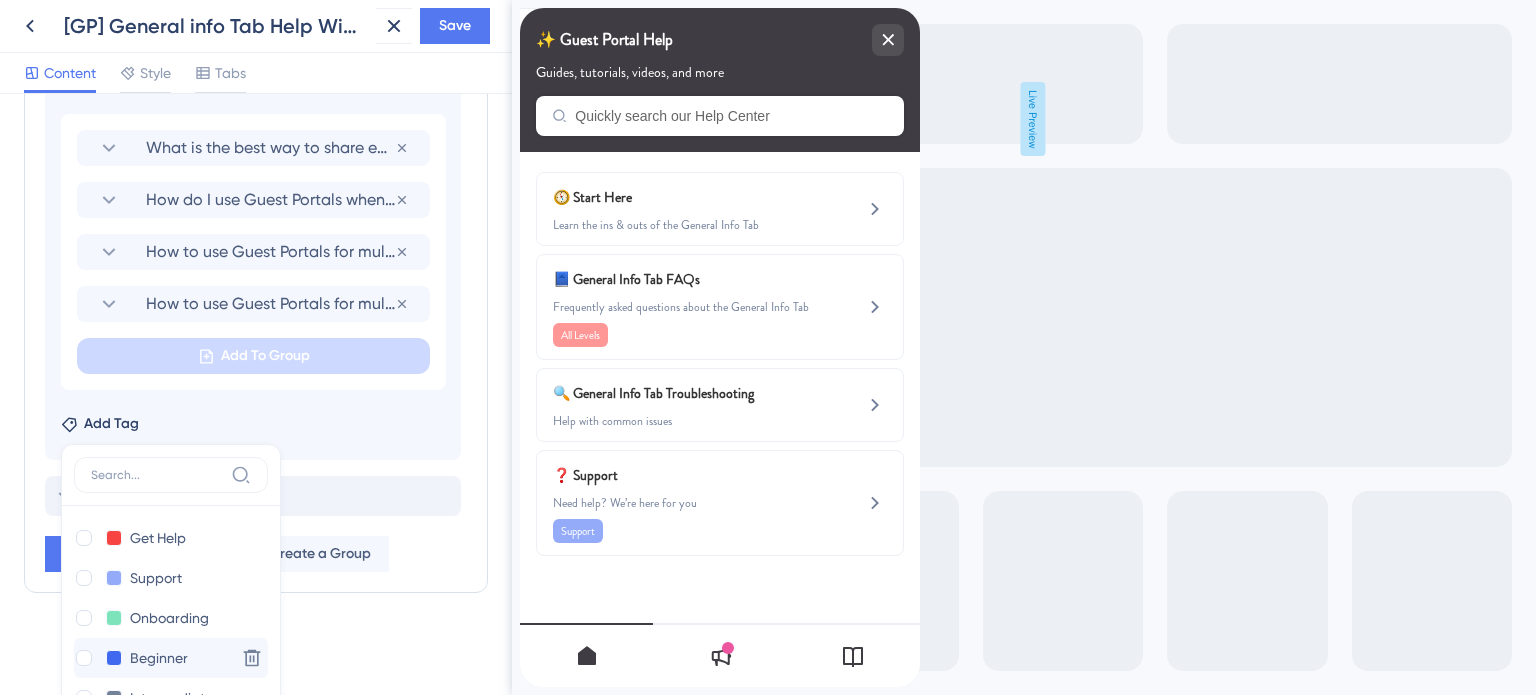 scroll, scrollTop: 1555, scrollLeft: 0, axis: vertical 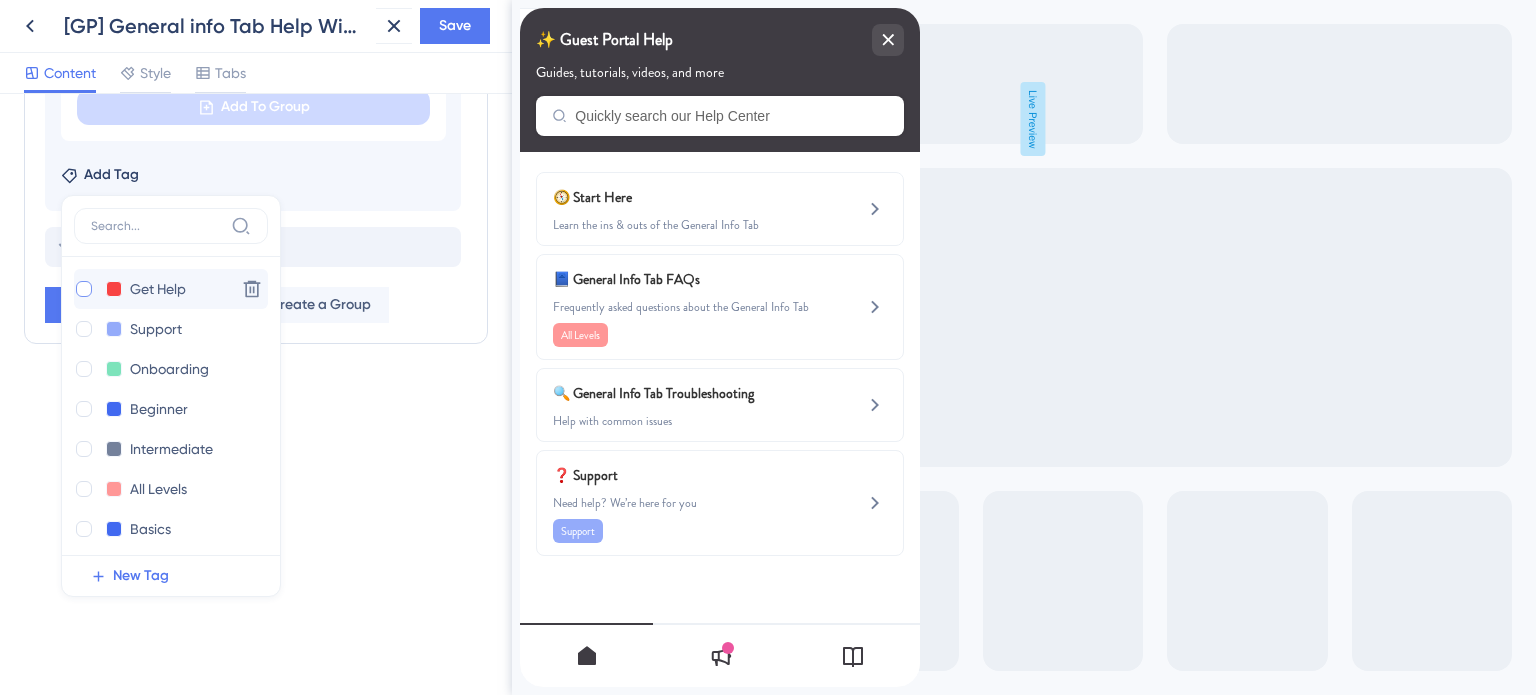 click at bounding box center (84, 289) 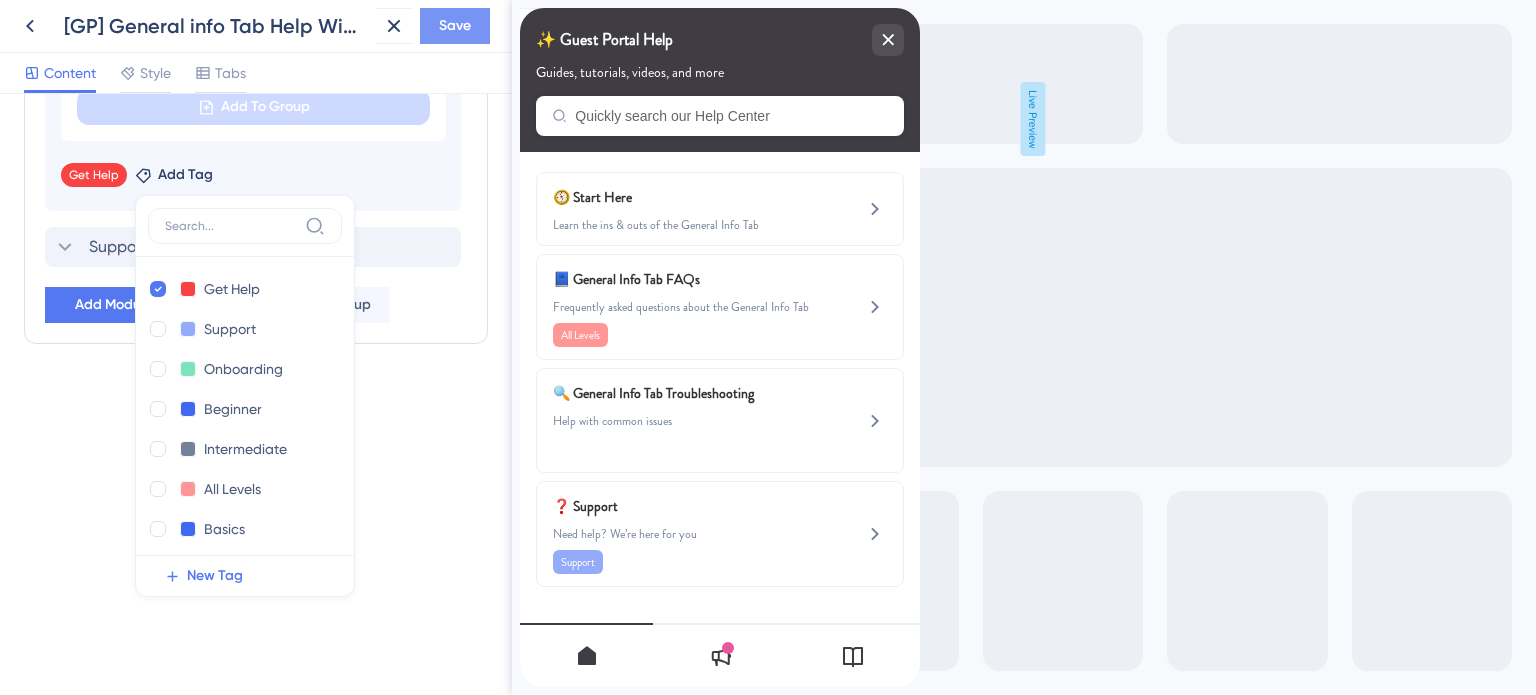 click on "Save" at bounding box center [455, 26] 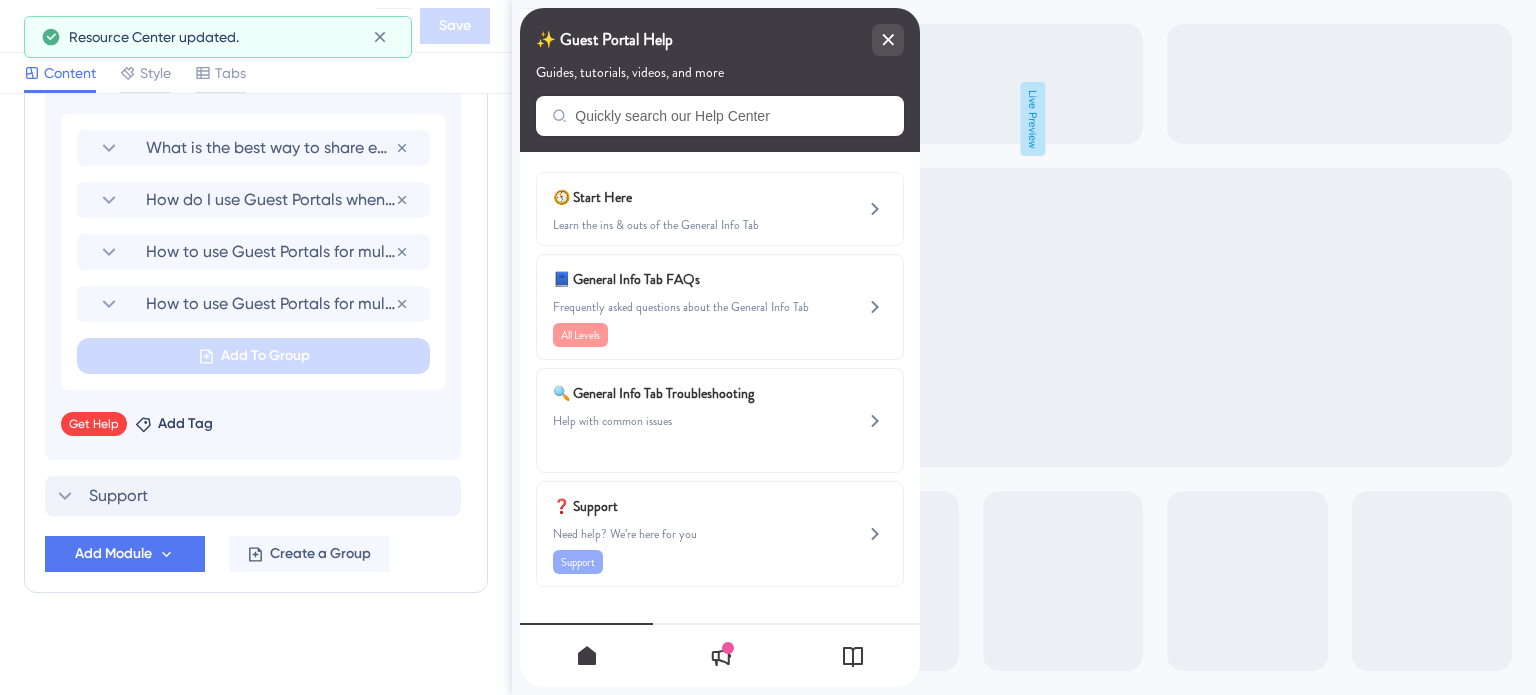 scroll, scrollTop: 1106, scrollLeft: 0, axis: vertical 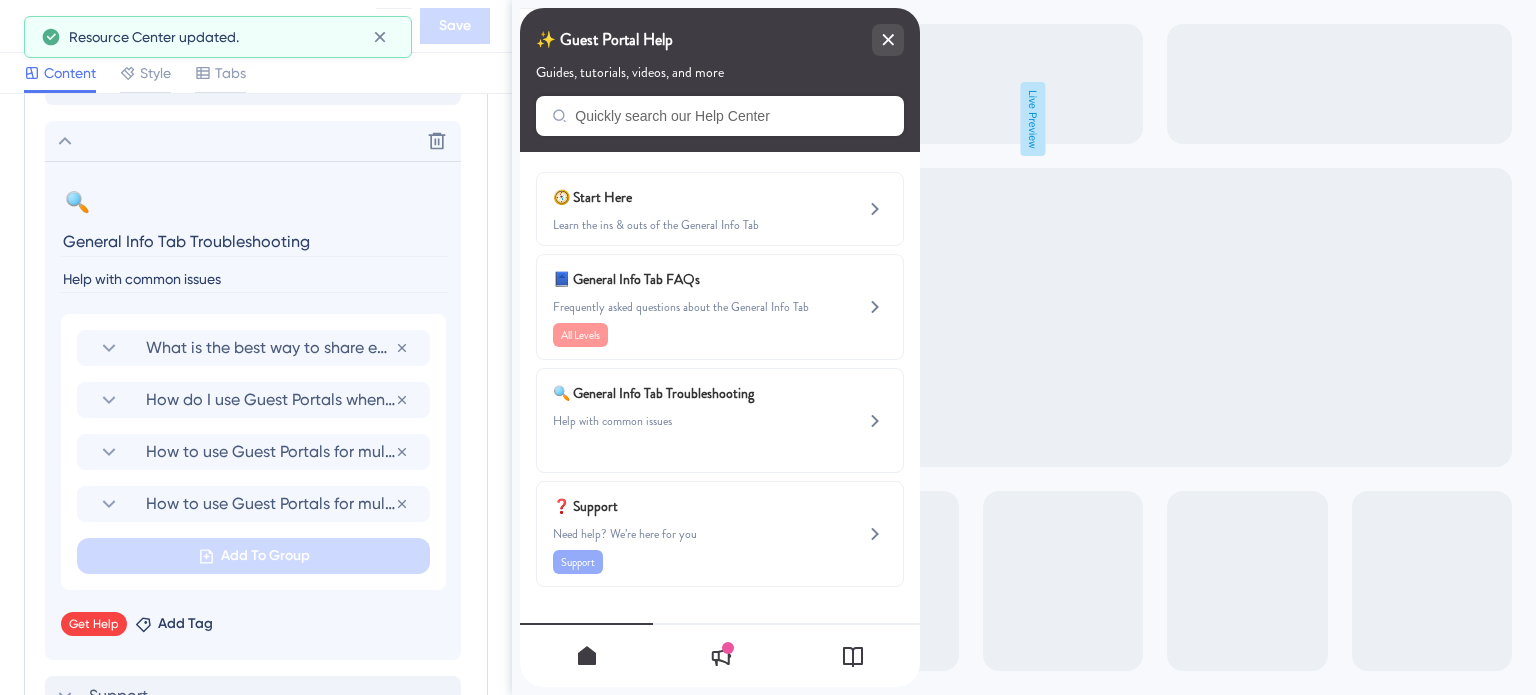 click 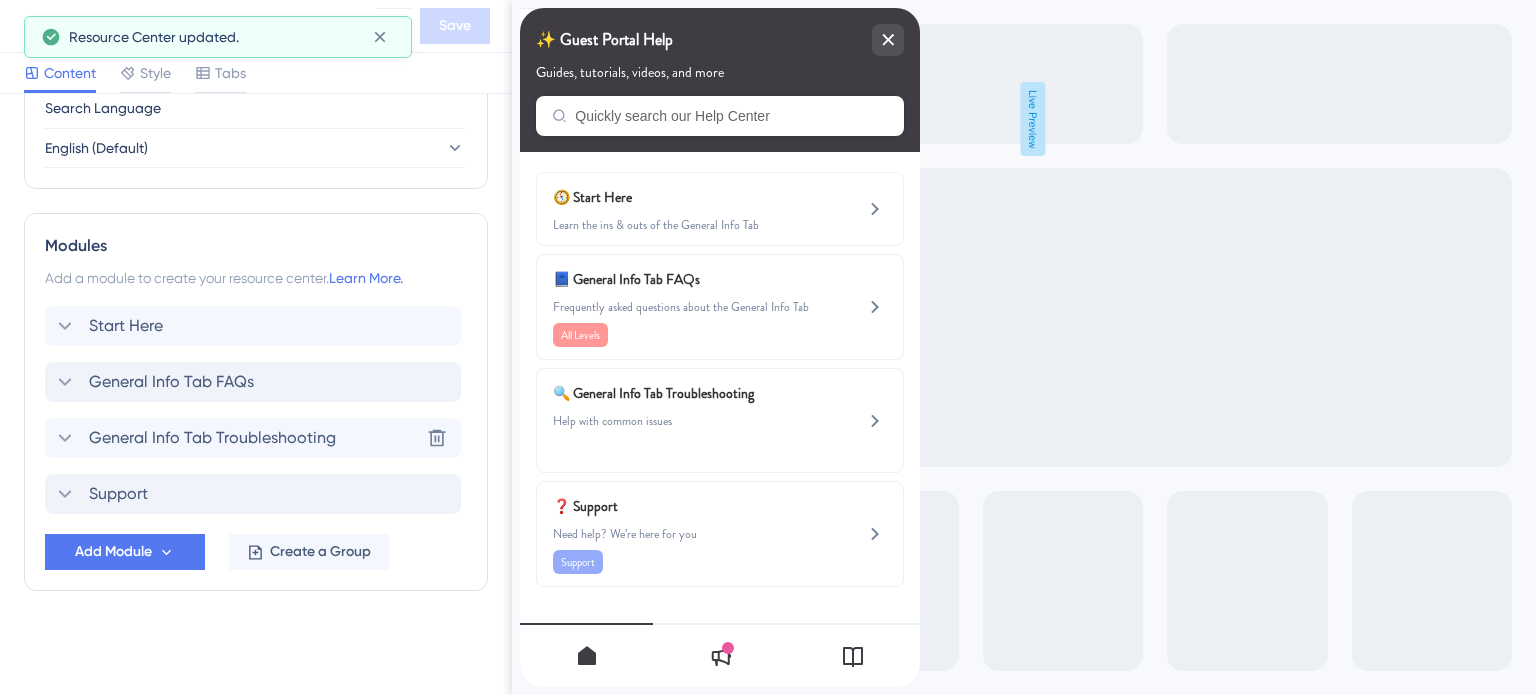 scroll, scrollTop: 807, scrollLeft: 0, axis: vertical 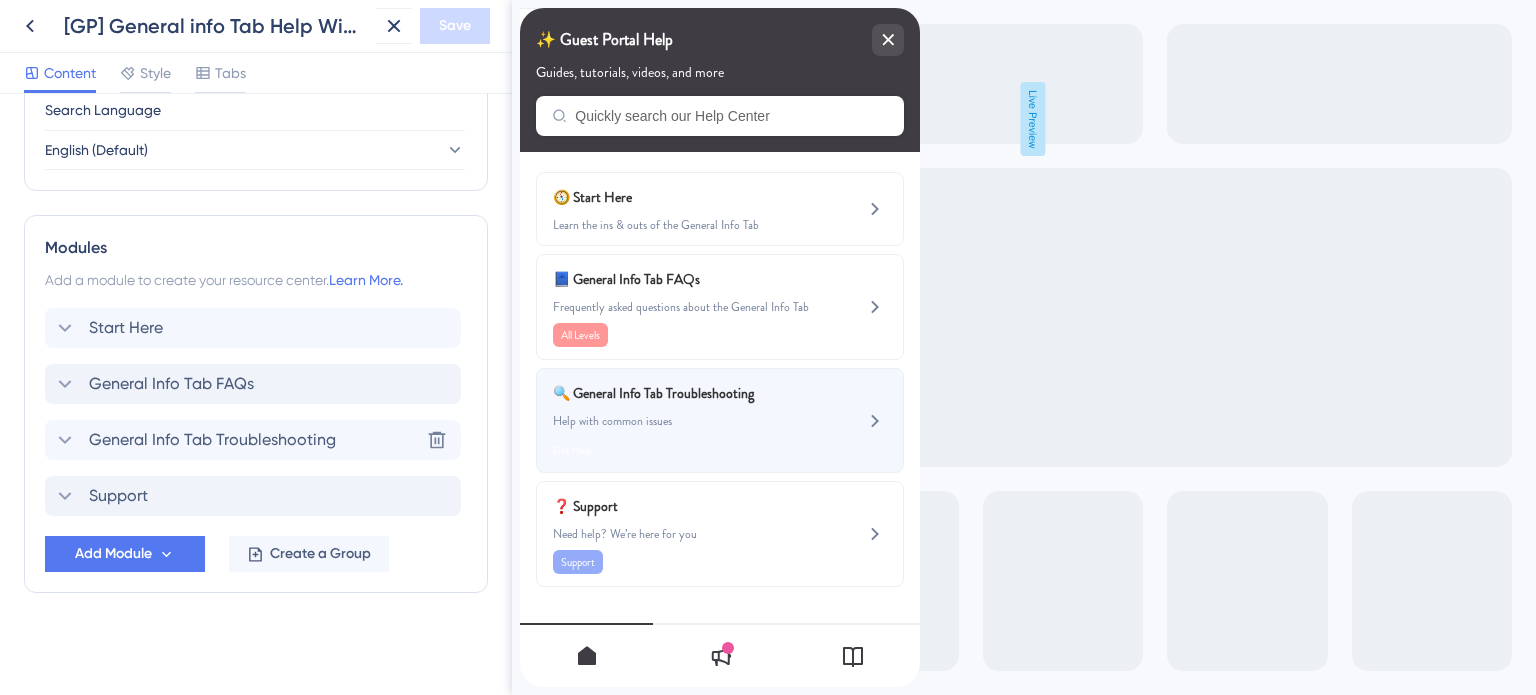 click on "Help with common issues" at bounding box center (686, 421) 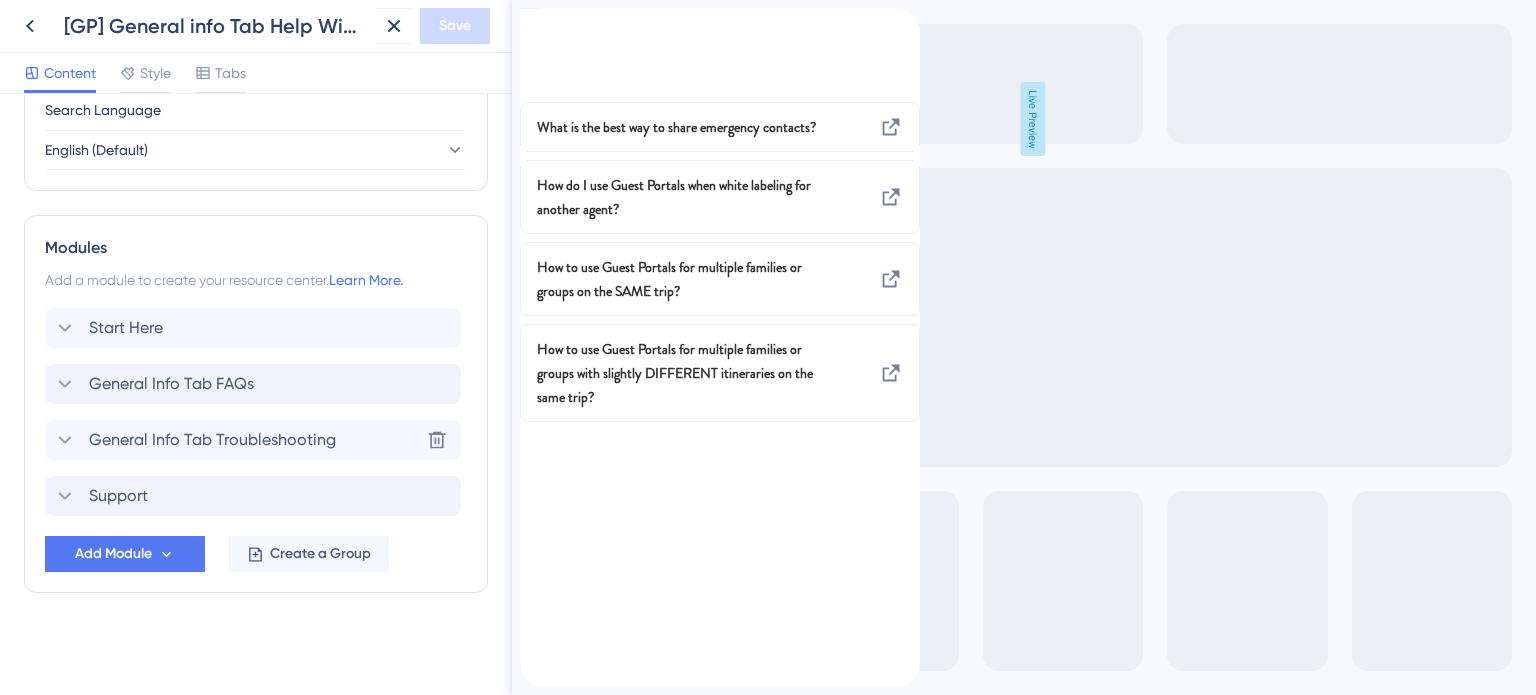 click 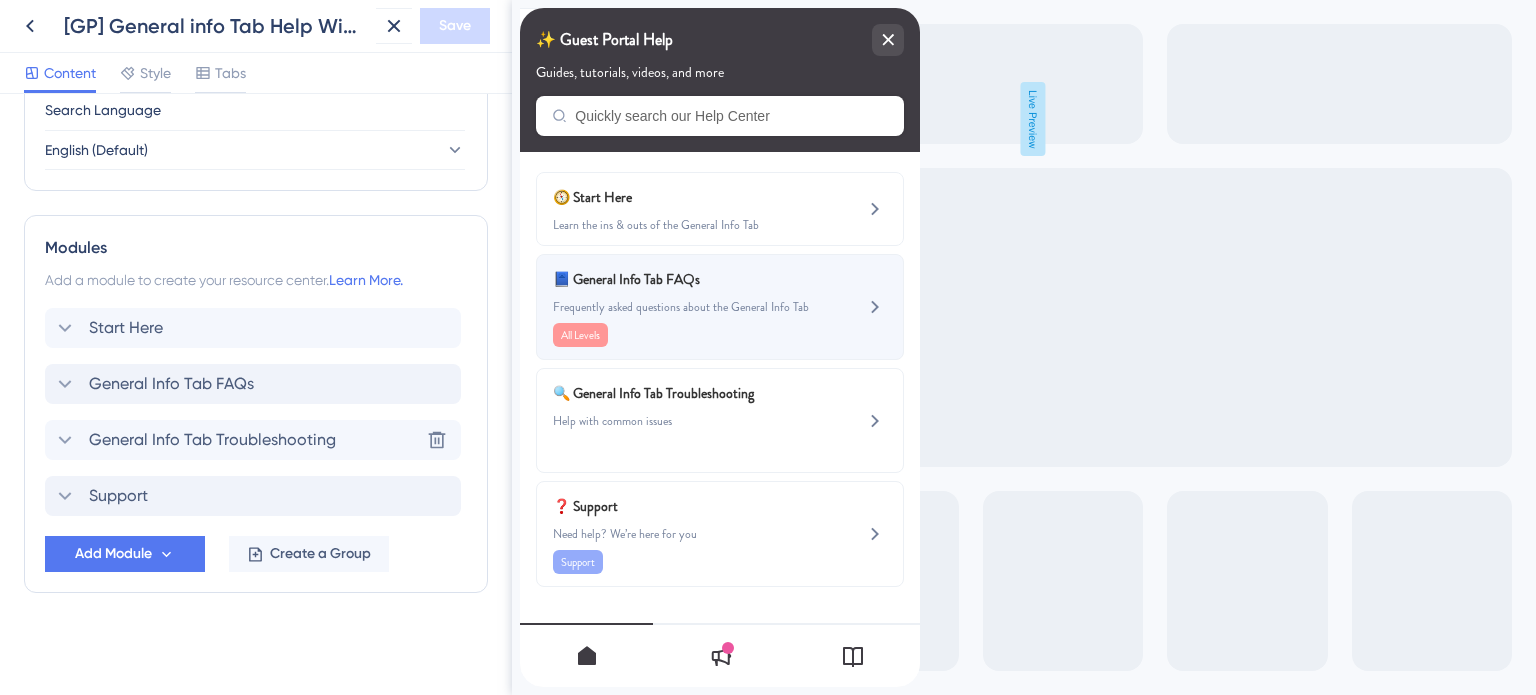 click on "📘   General Info Tab FAQs" at bounding box center [670, 279] 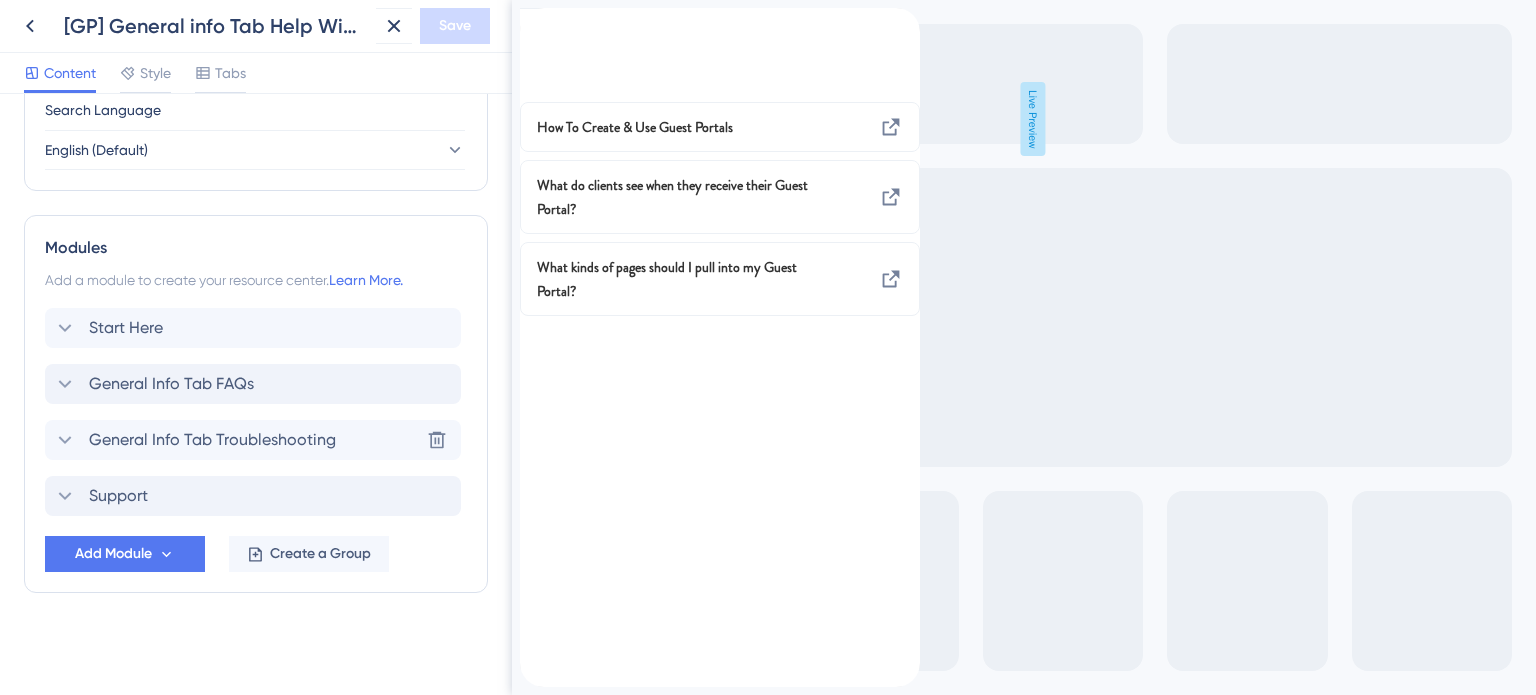click at bounding box center [536, 19] 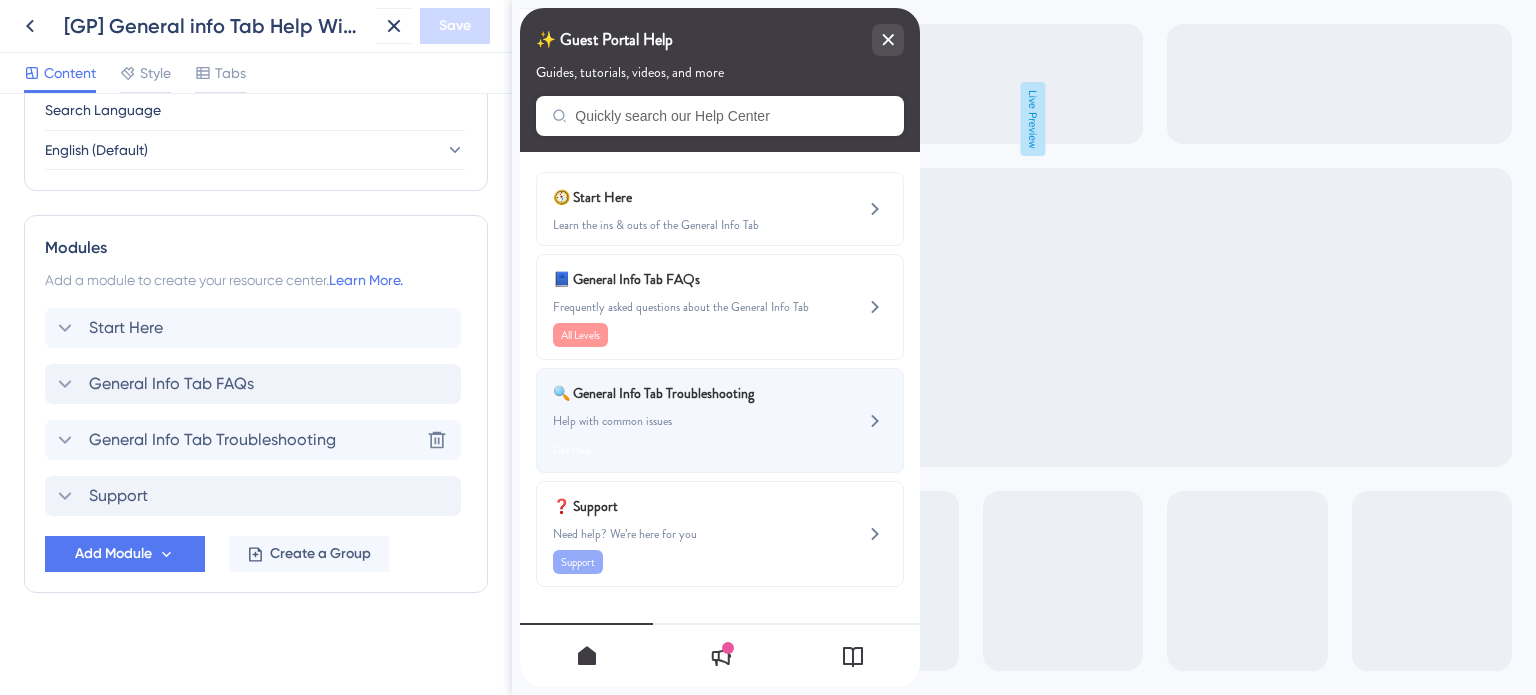 click on "🔍   General Info Tab Troubleshooting" at bounding box center (670, 393) 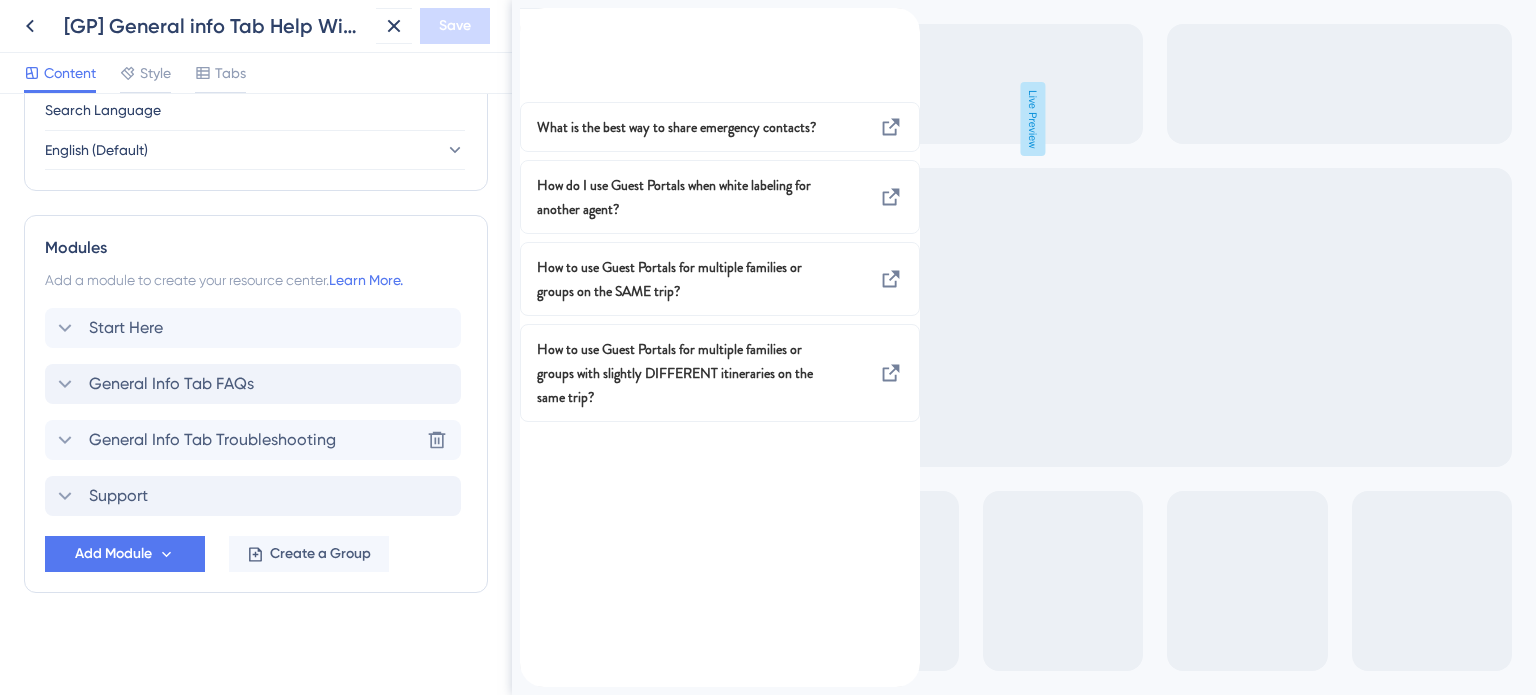 click 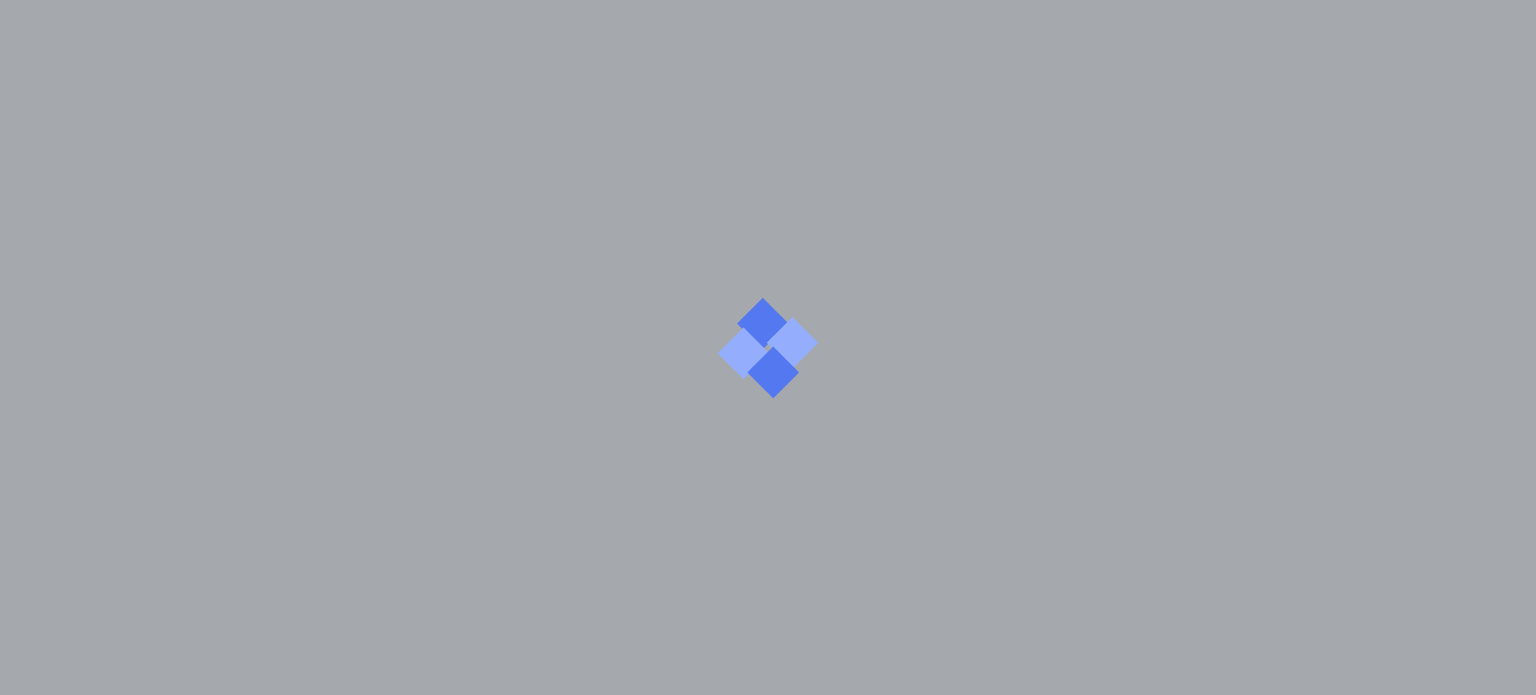 scroll, scrollTop: 0, scrollLeft: 0, axis: both 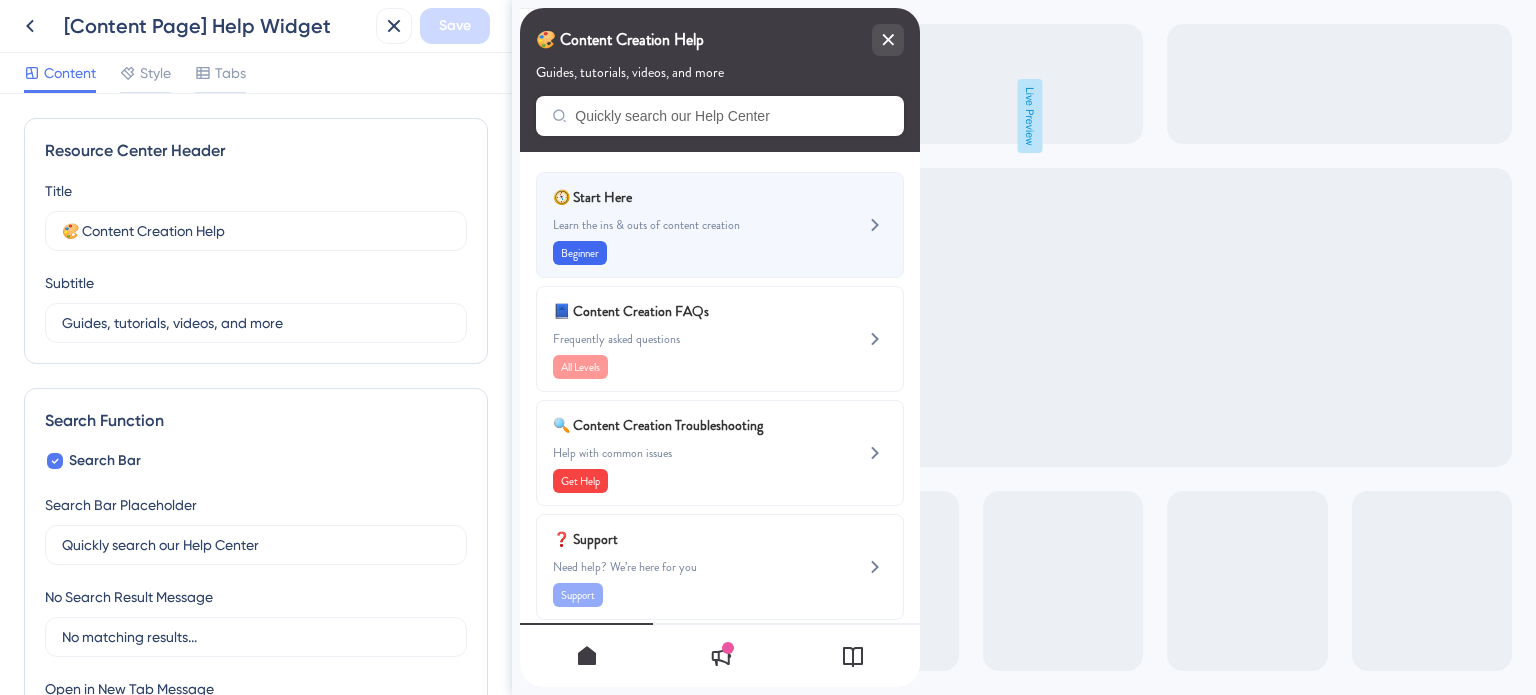 click on "Learn the ins & outs of content creation" at bounding box center (686, 225) 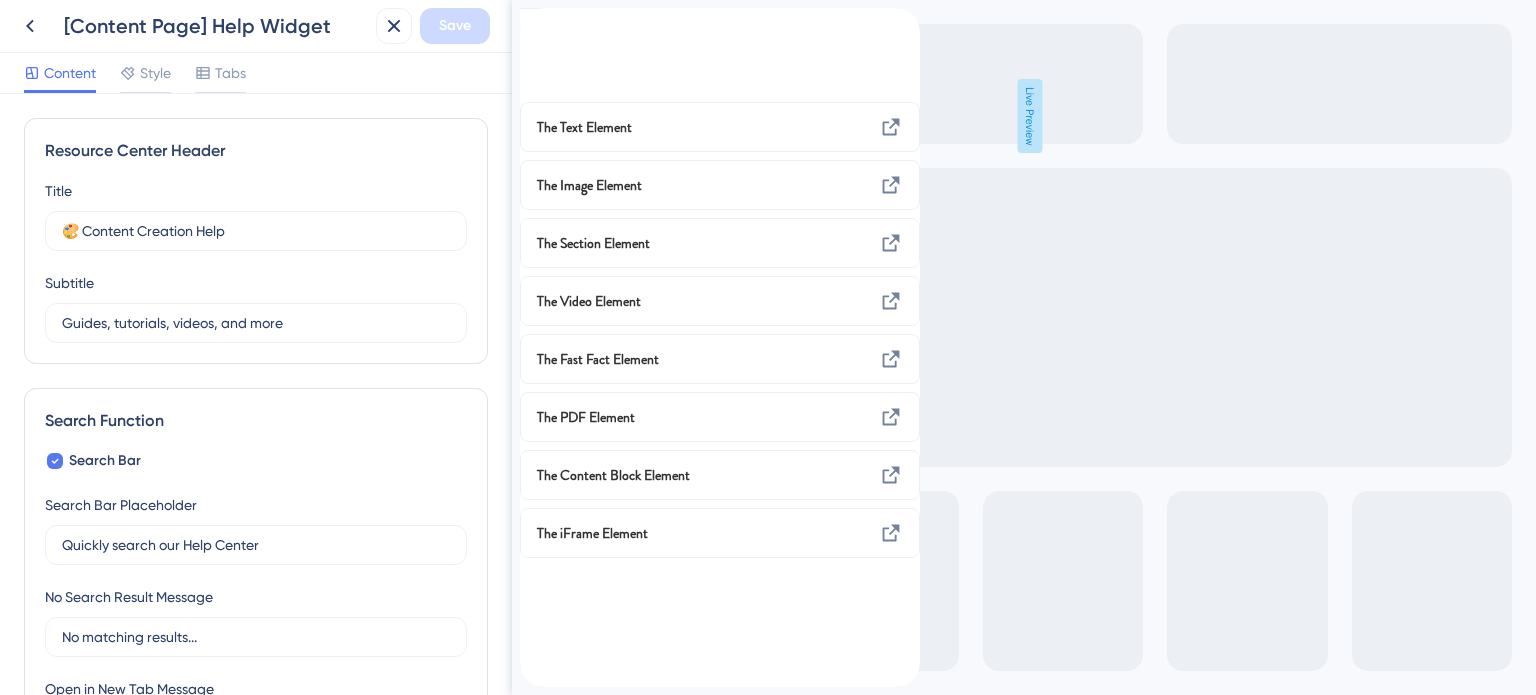 click 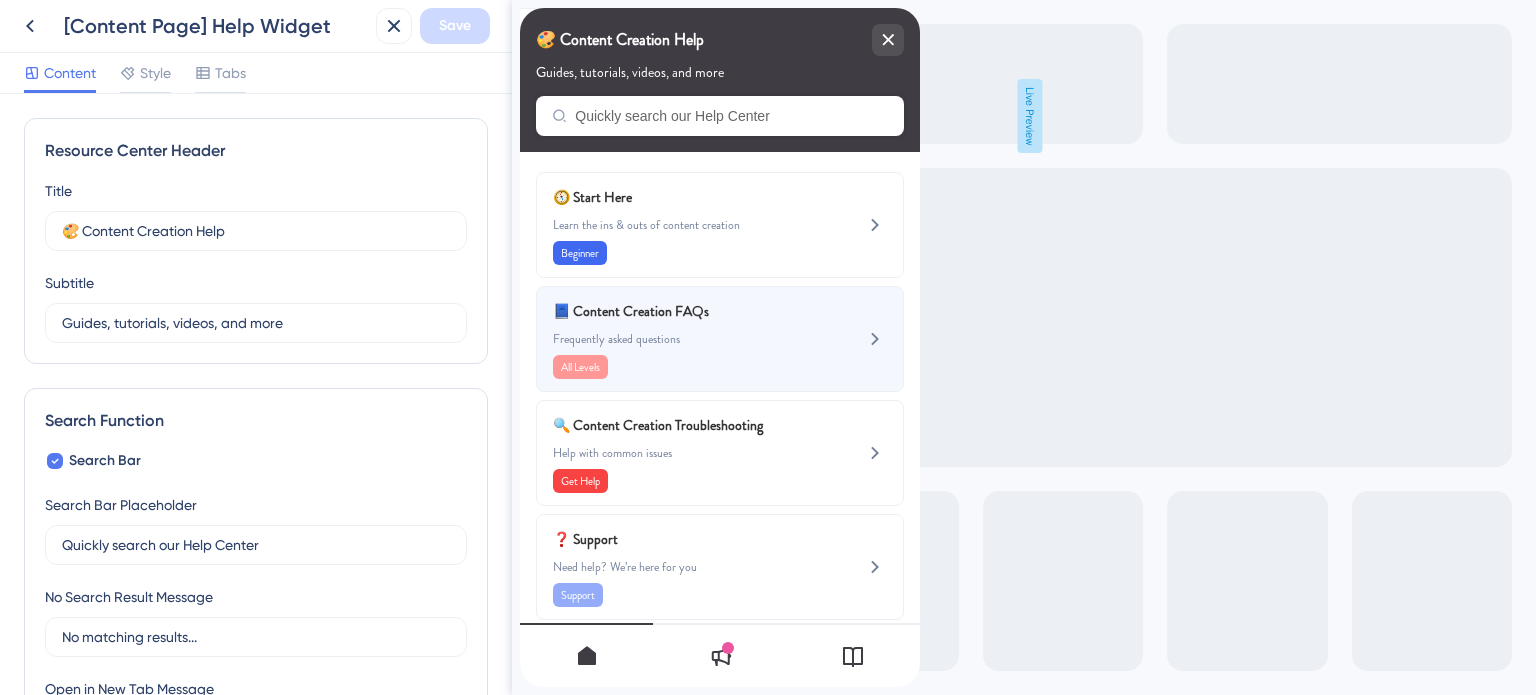 click on "📘   Content Creation FAQs" at bounding box center (670, 311) 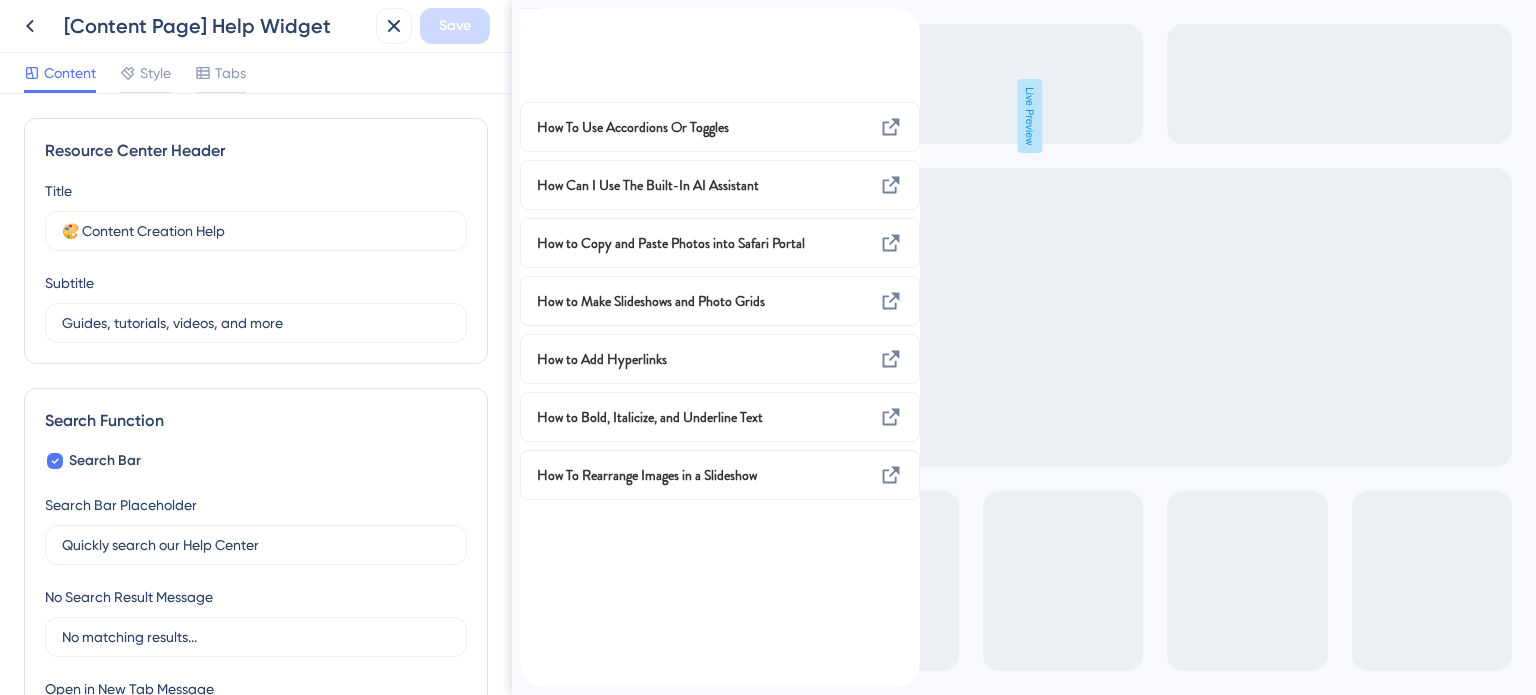 click 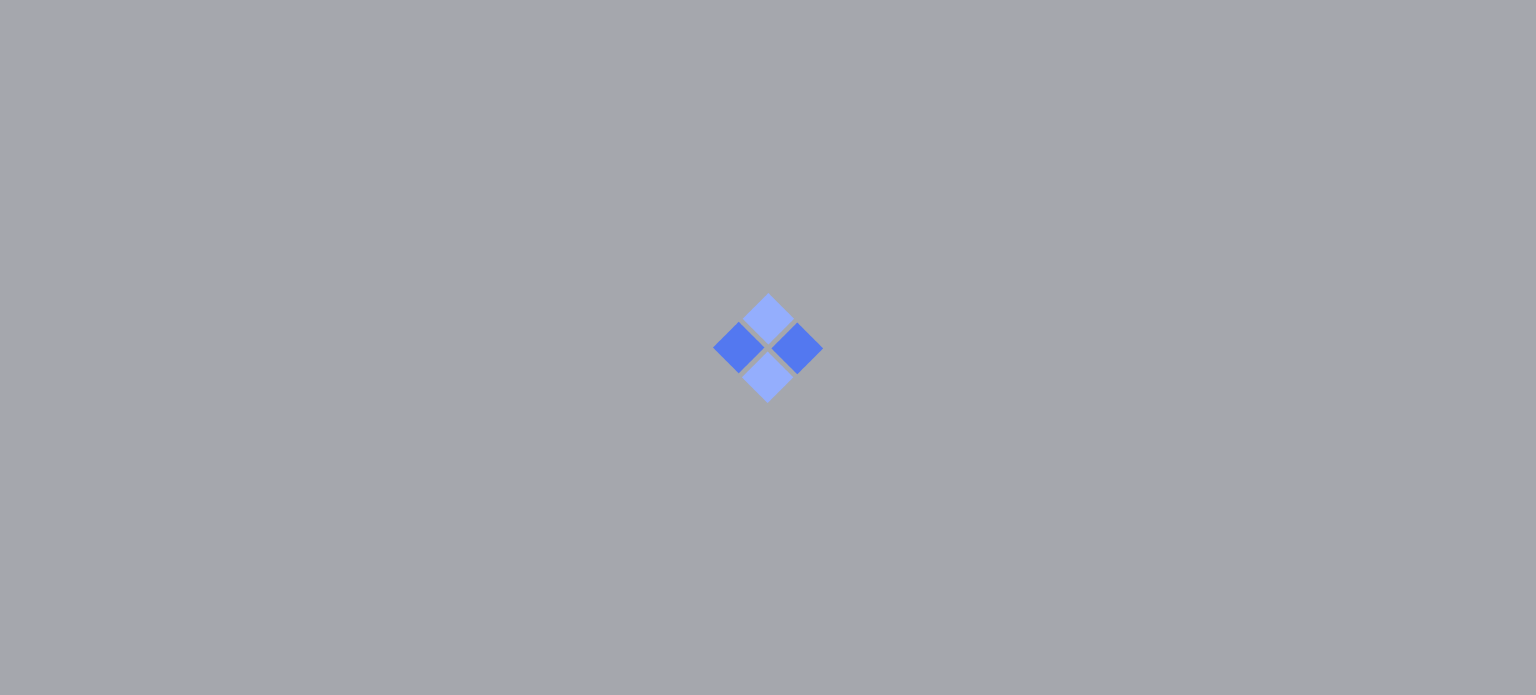 scroll, scrollTop: 0, scrollLeft: 0, axis: both 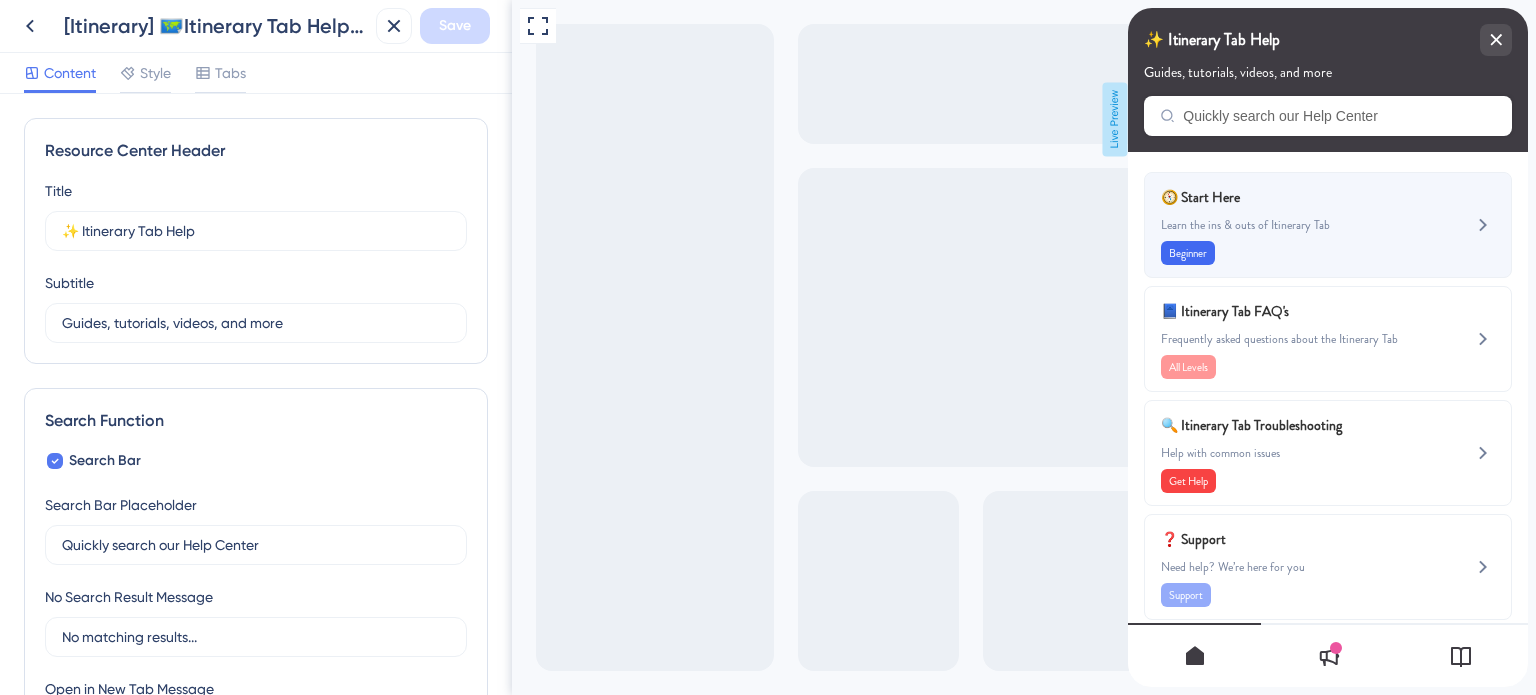 click on "Learn the ins & outs of Itinerary Tab" at bounding box center (1294, 225) 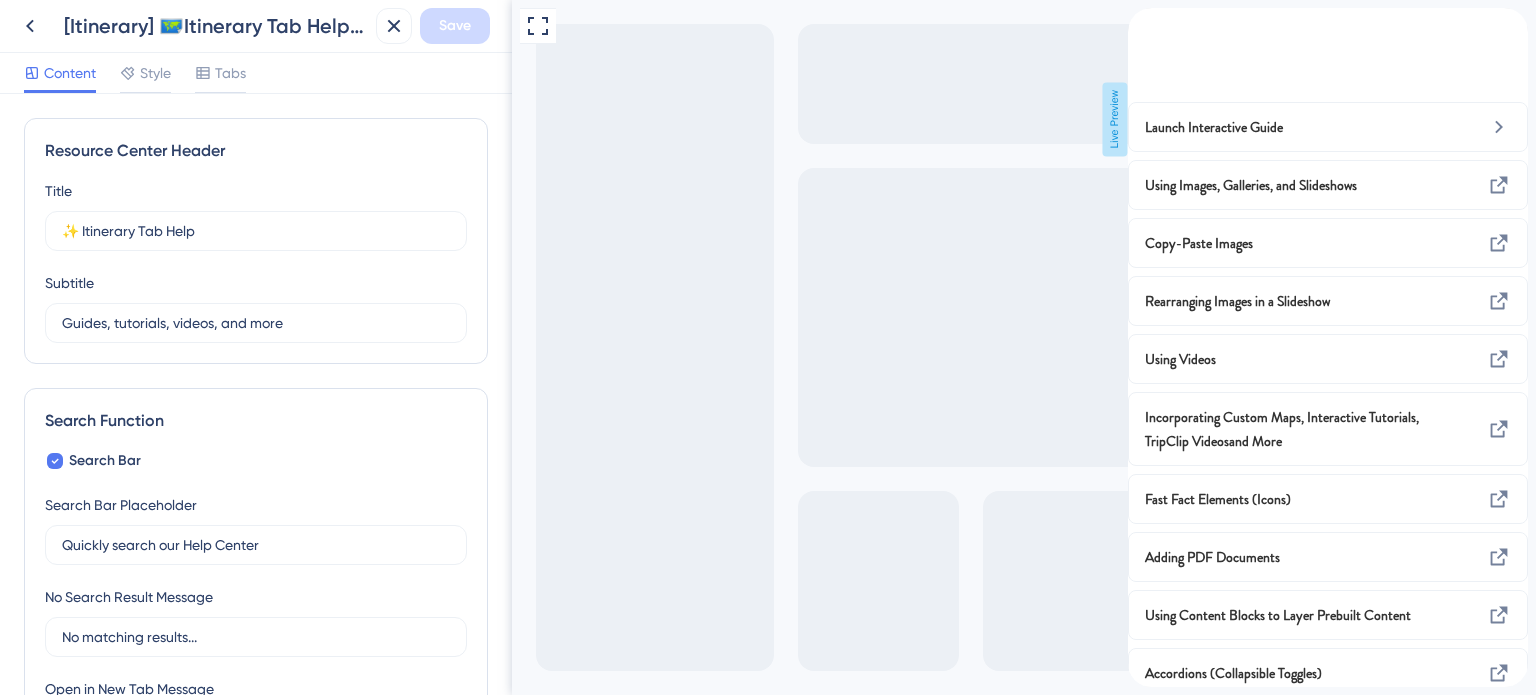 click 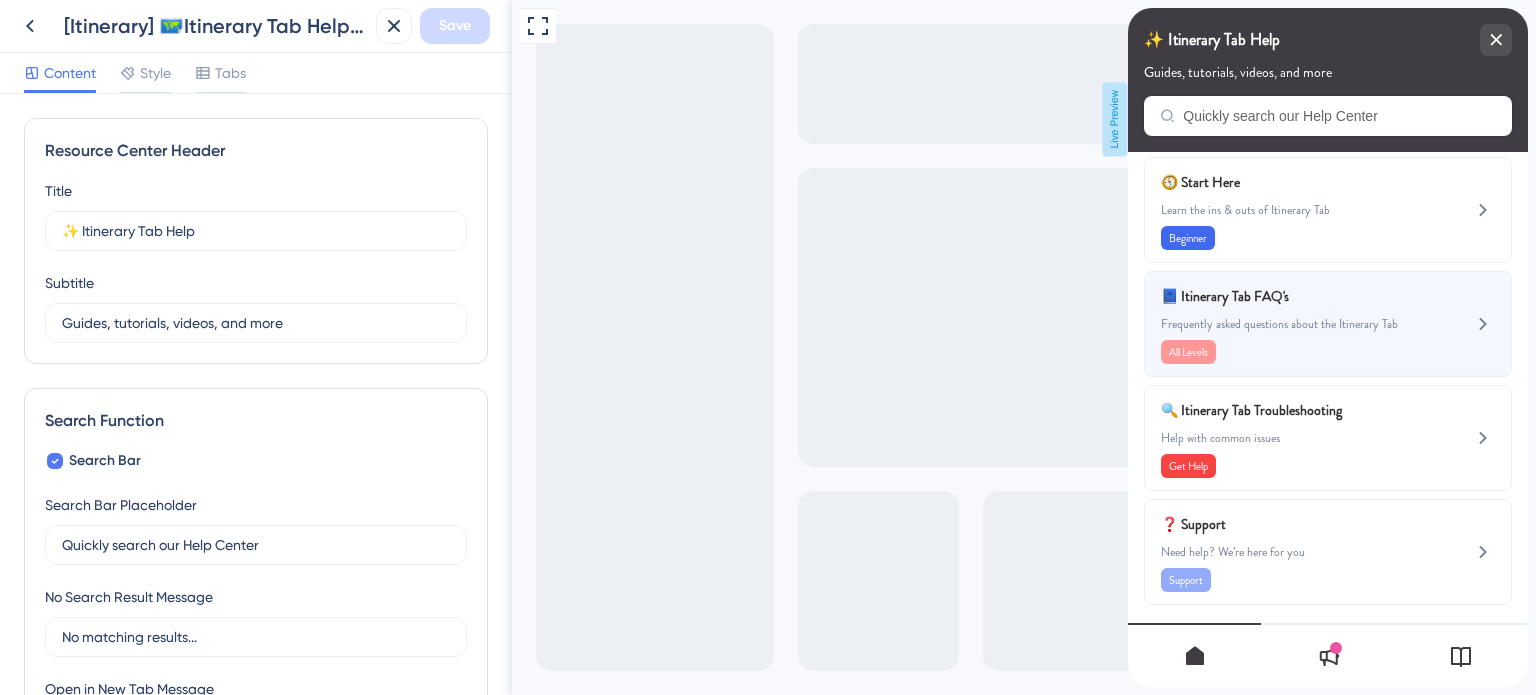 scroll, scrollTop: 19, scrollLeft: 0, axis: vertical 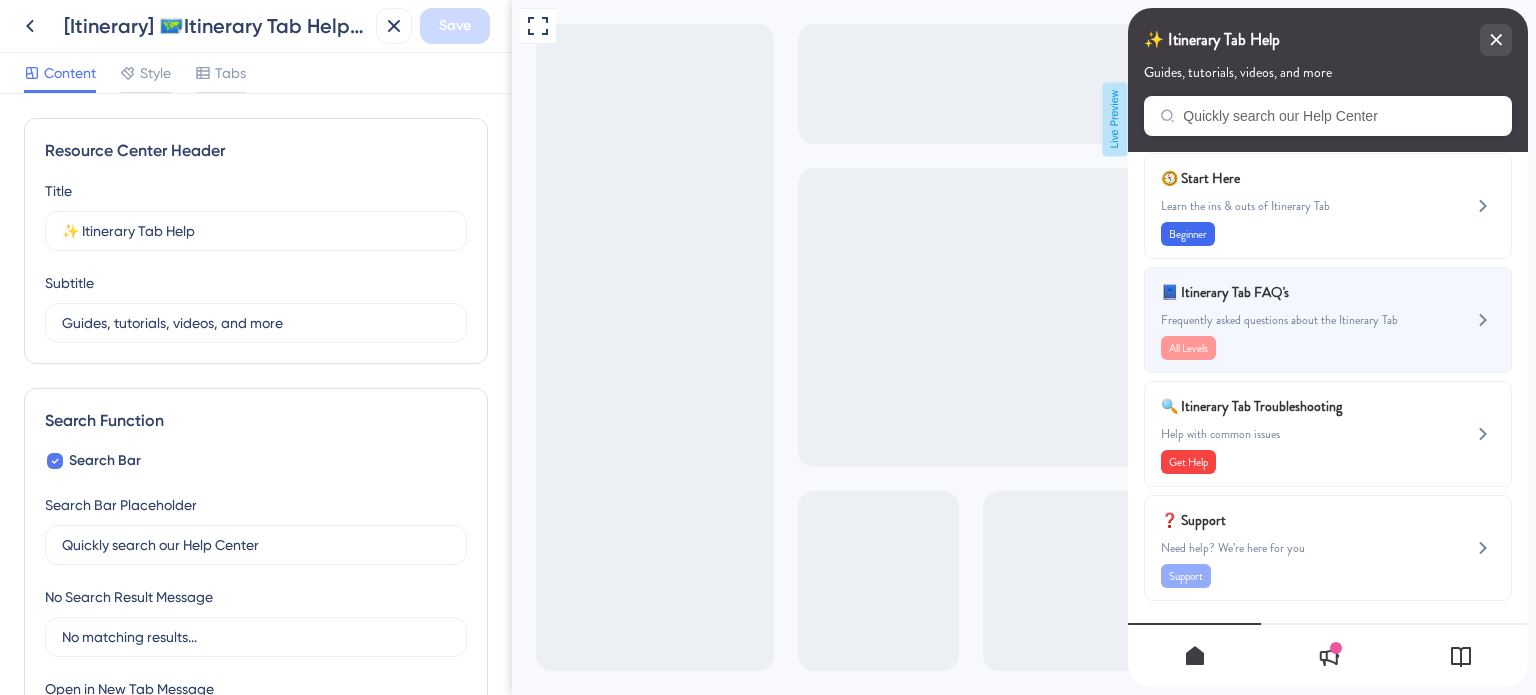 click on "📘   Itinerary Tab FAQ's Frequently asked questions about the Itinerary Tab All Levels" at bounding box center [1294, 320] 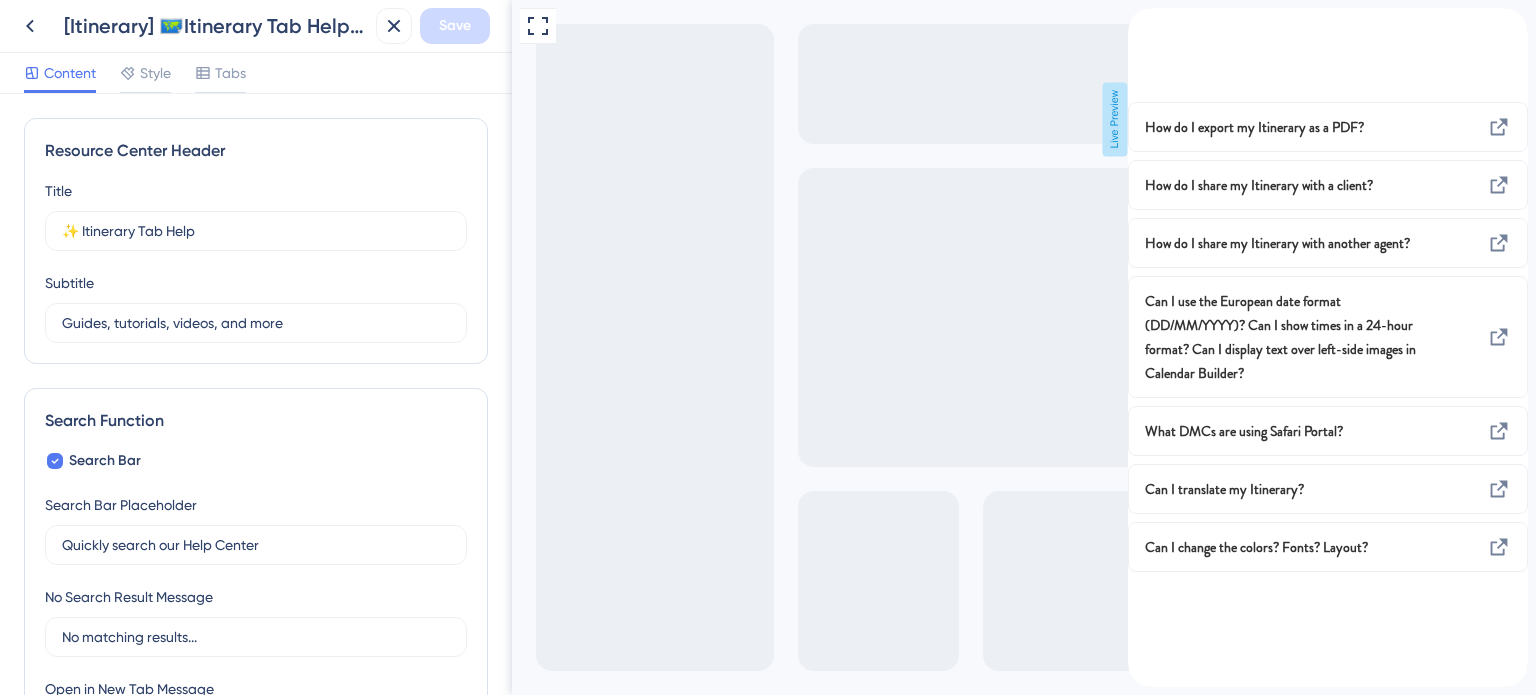 scroll, scrollTop: 0, scrollLeft: 0, axis: both 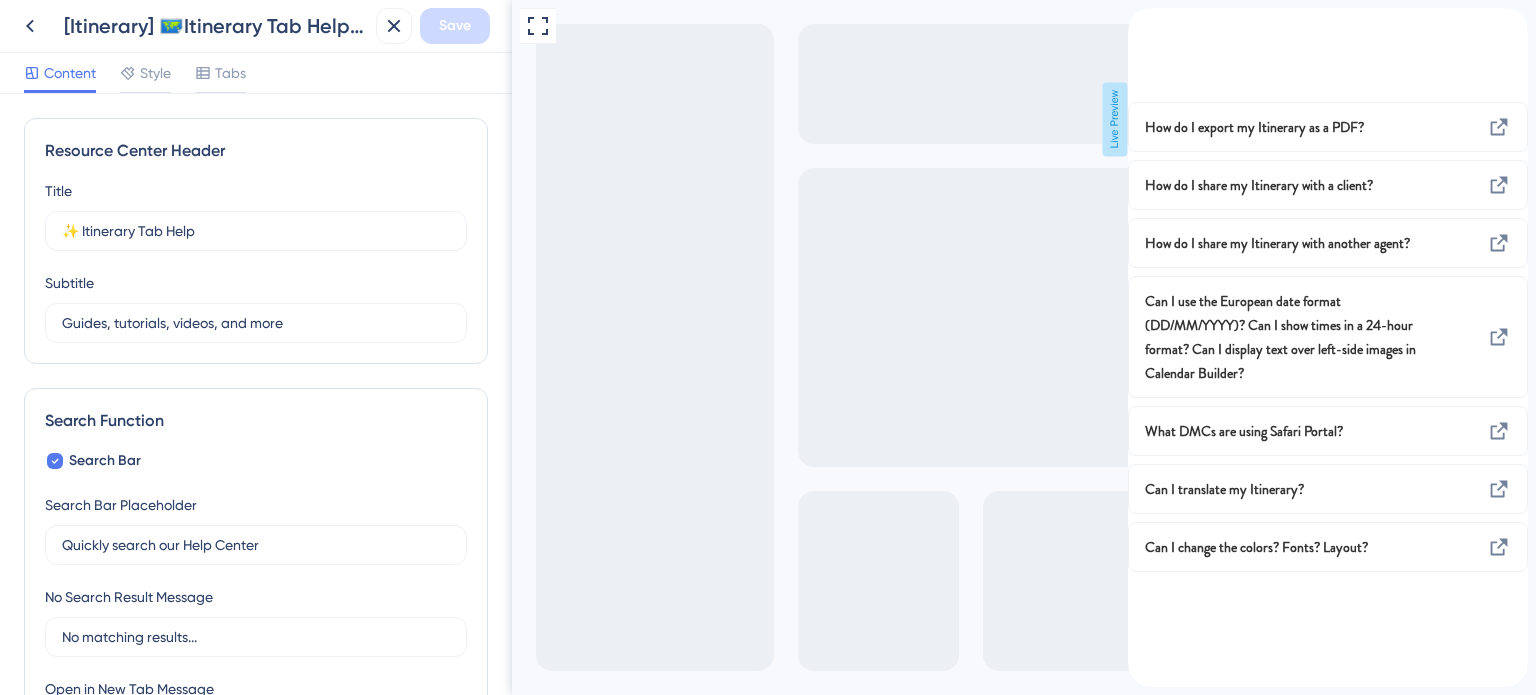 click at bounding box center (1144, 19) 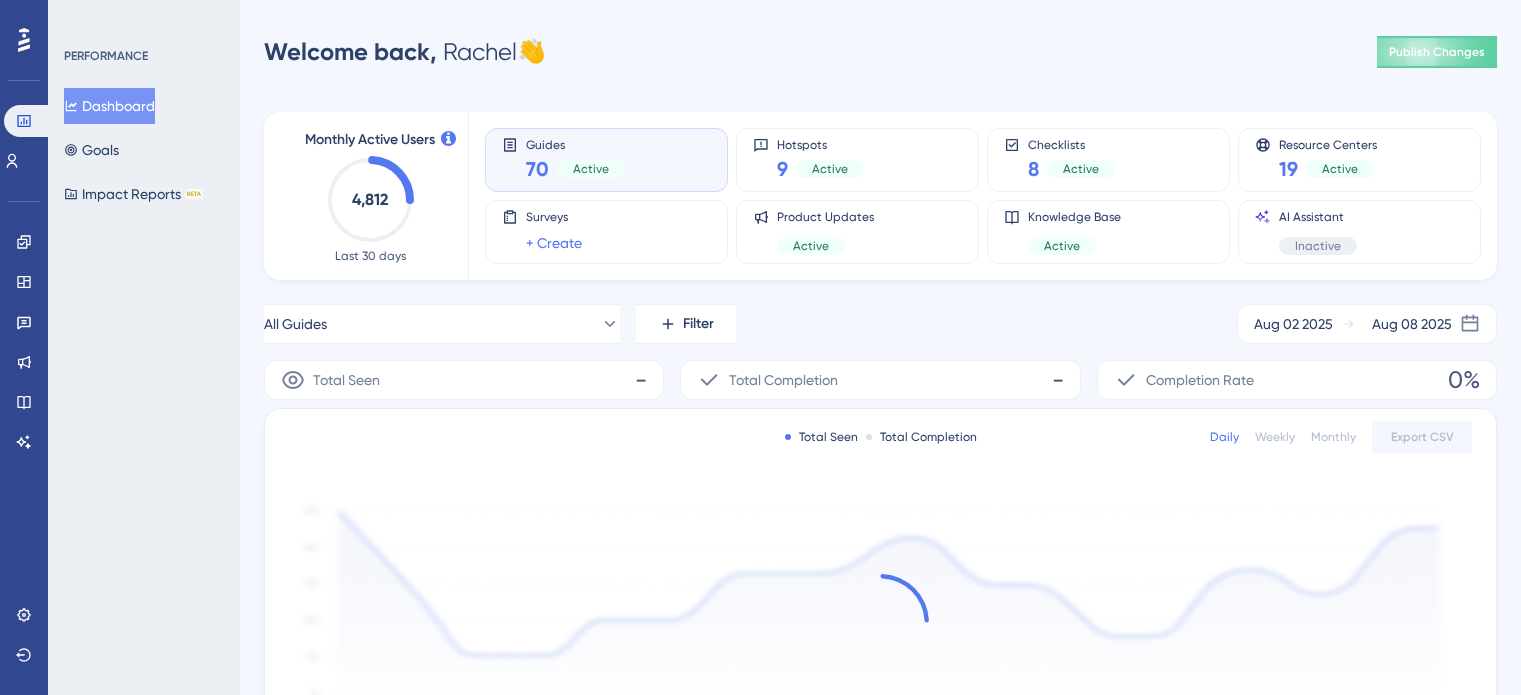 scroll, scrollTop: 0, scrollLeft: 0, axis: both 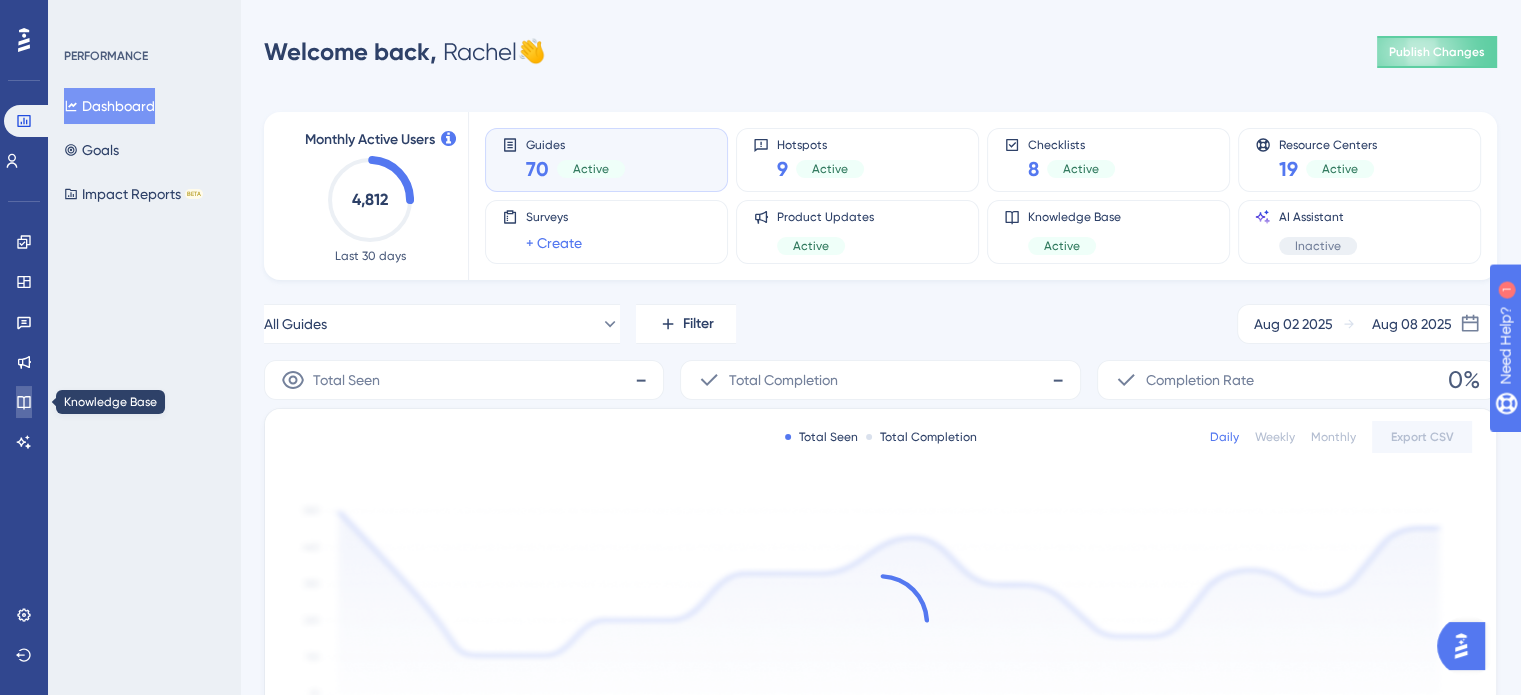 click 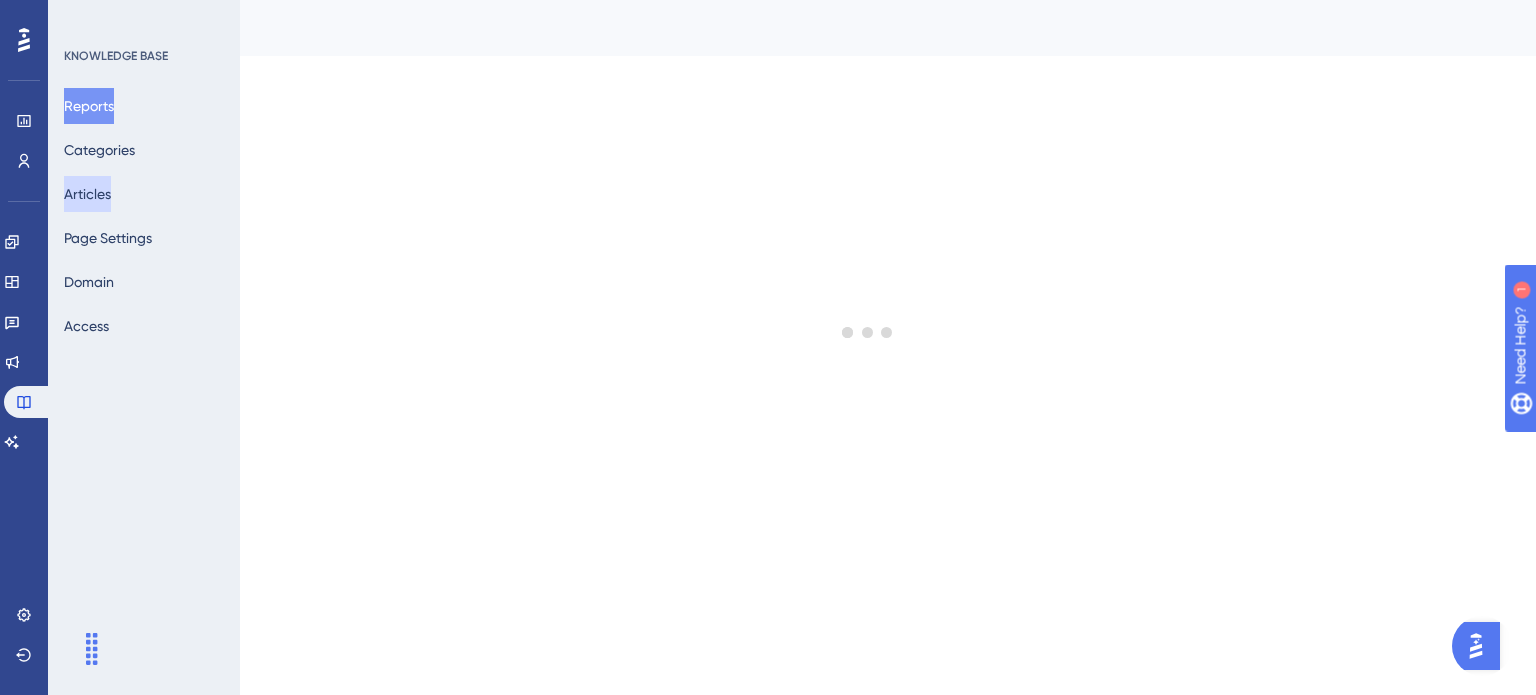 click on "Articles" at bounding box center (87, 194) 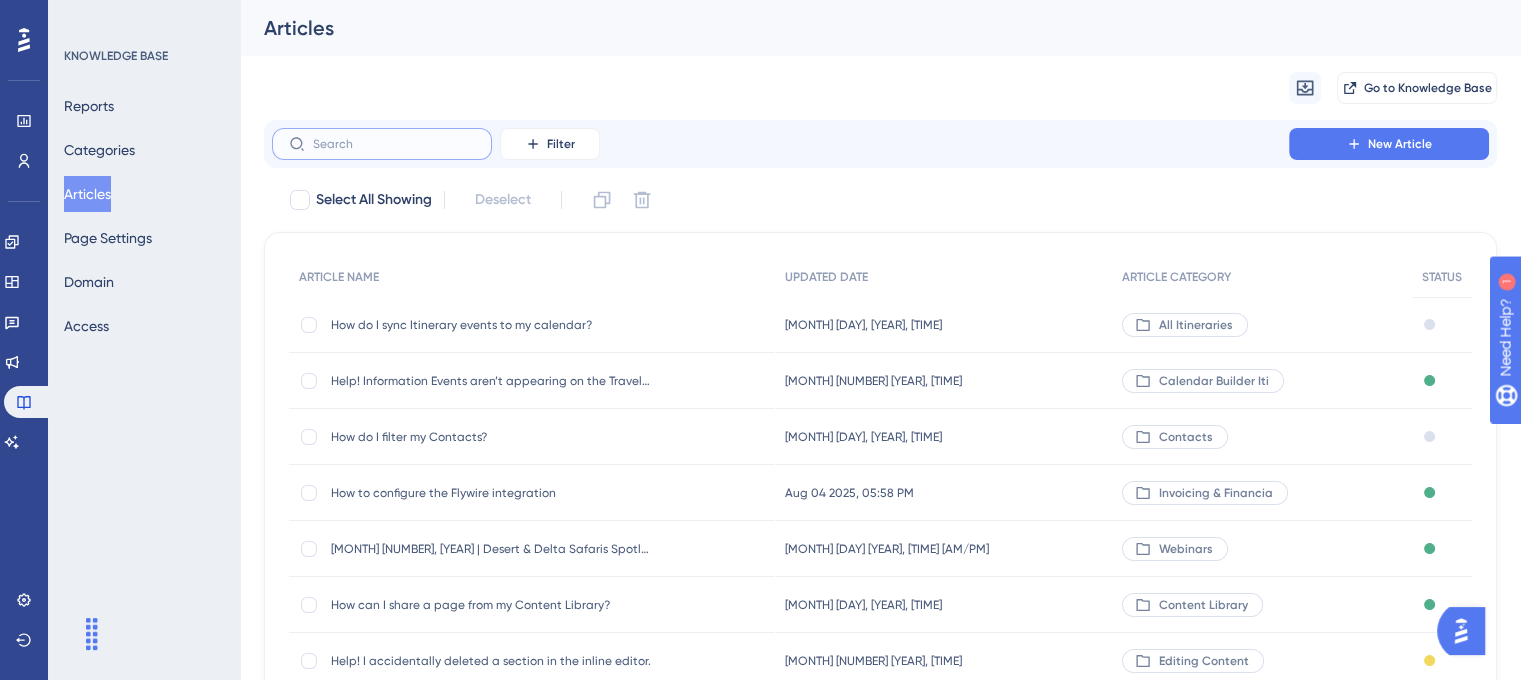 click at bounding box center [394, 144] 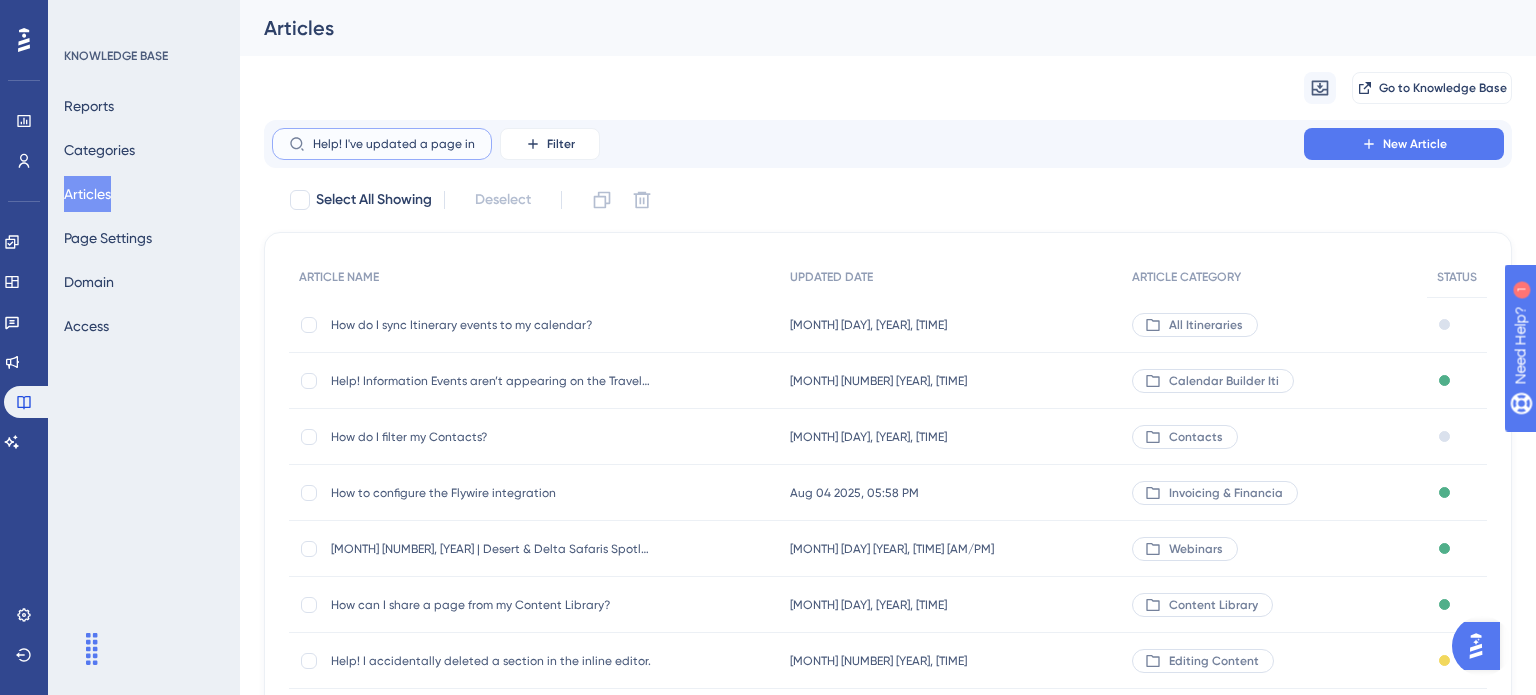 scroll, scrollTop: 0, scrollLeft: 296, axis: horizontal 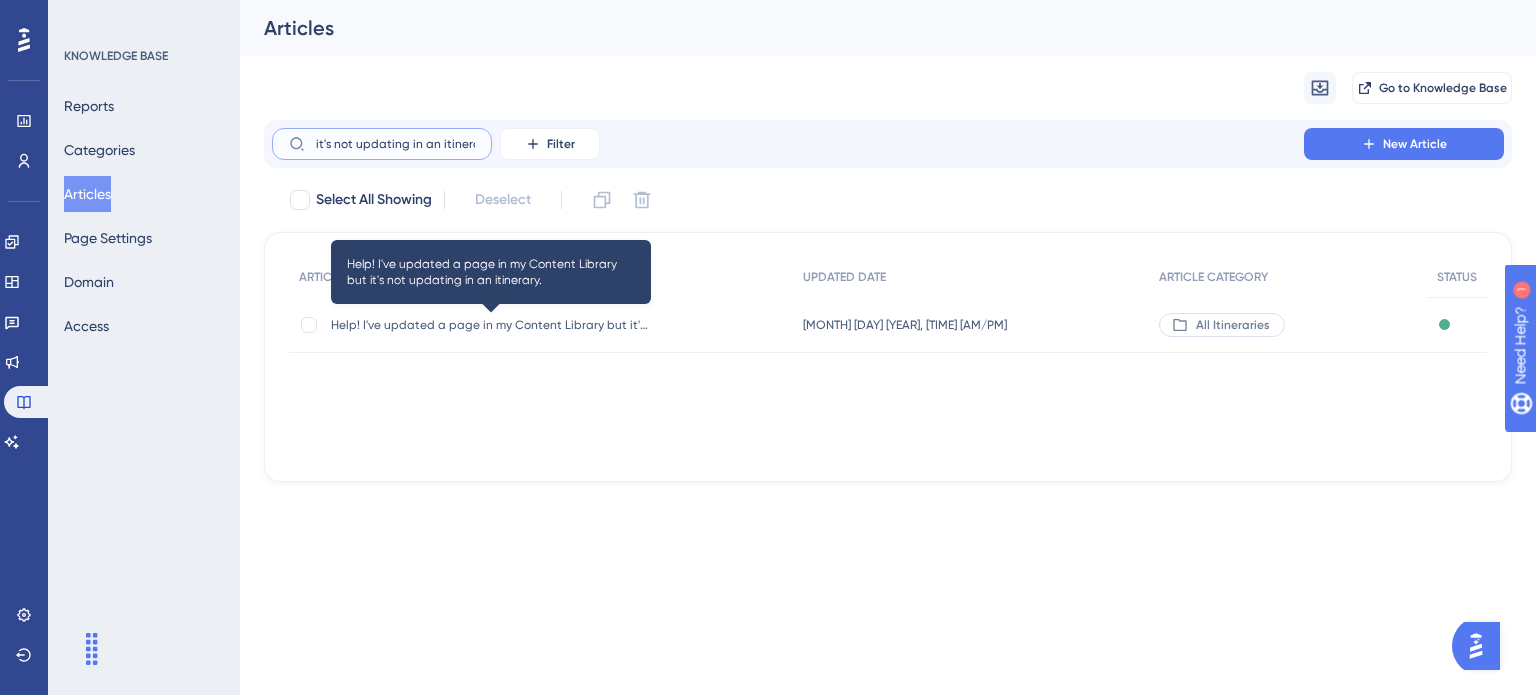 type on "Help! I've updated a page in my Content Library but it's not updating in an itinerary." 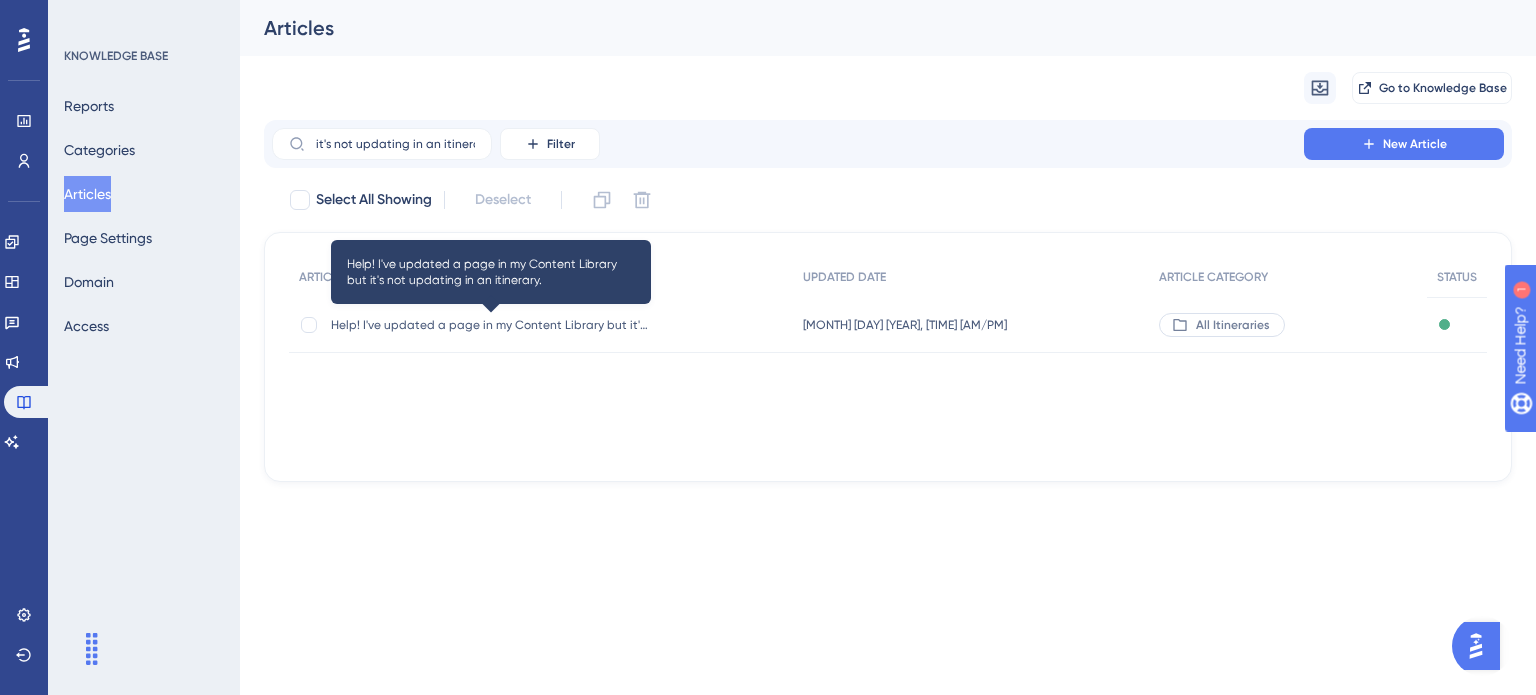 click on "Help! I've updated a page in my Content Library but it's not updating in an itinerary." at bounding box center (491, 325) 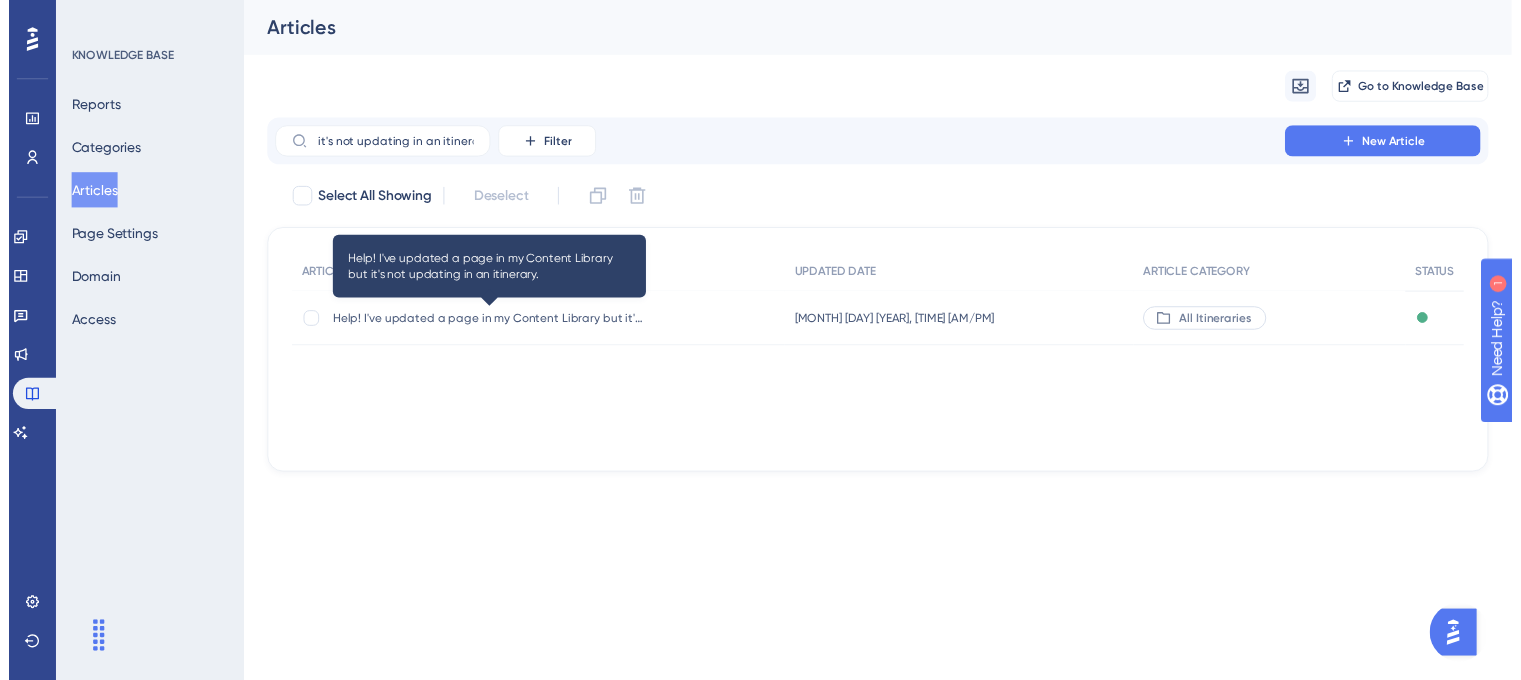 scroll, scrollTop: 0, scrollLeft: 0, axis: both 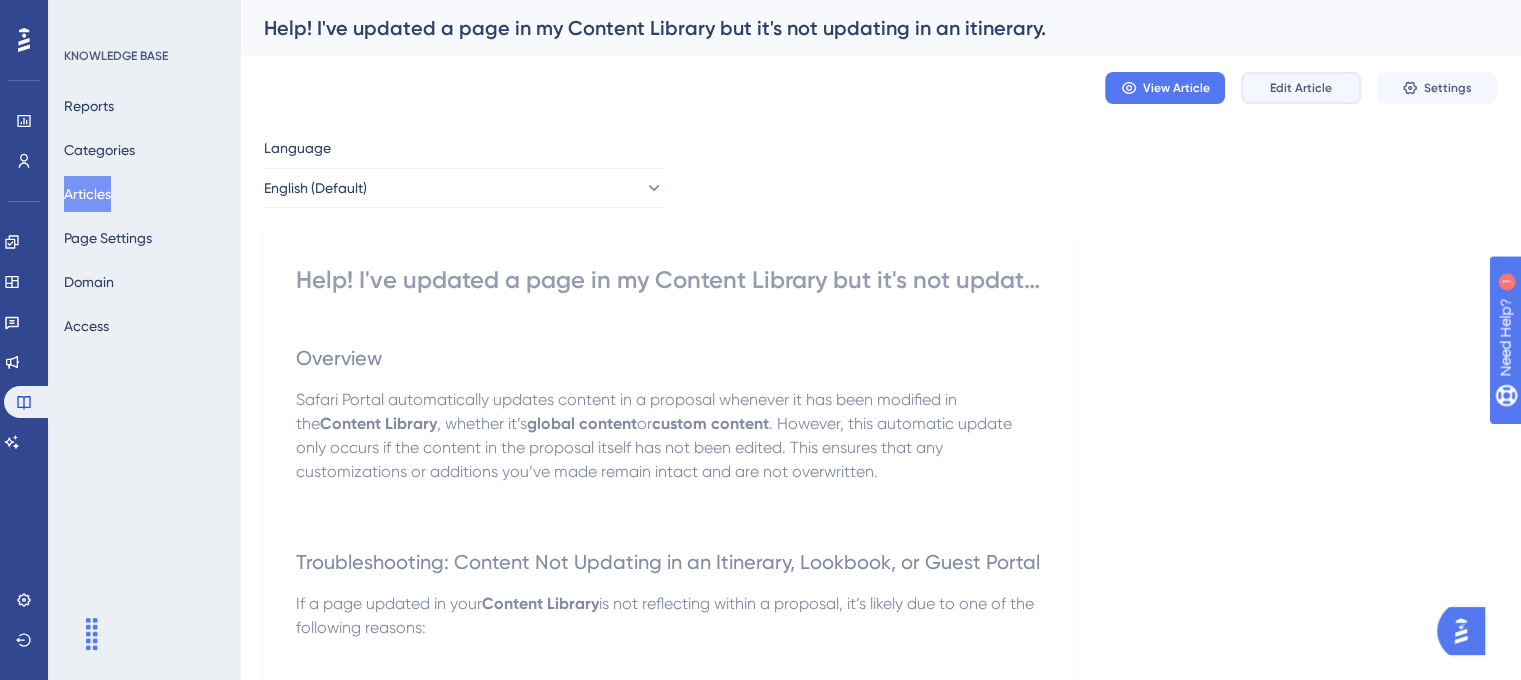 click on "Edit Article" at bounding box center (1301, 88) 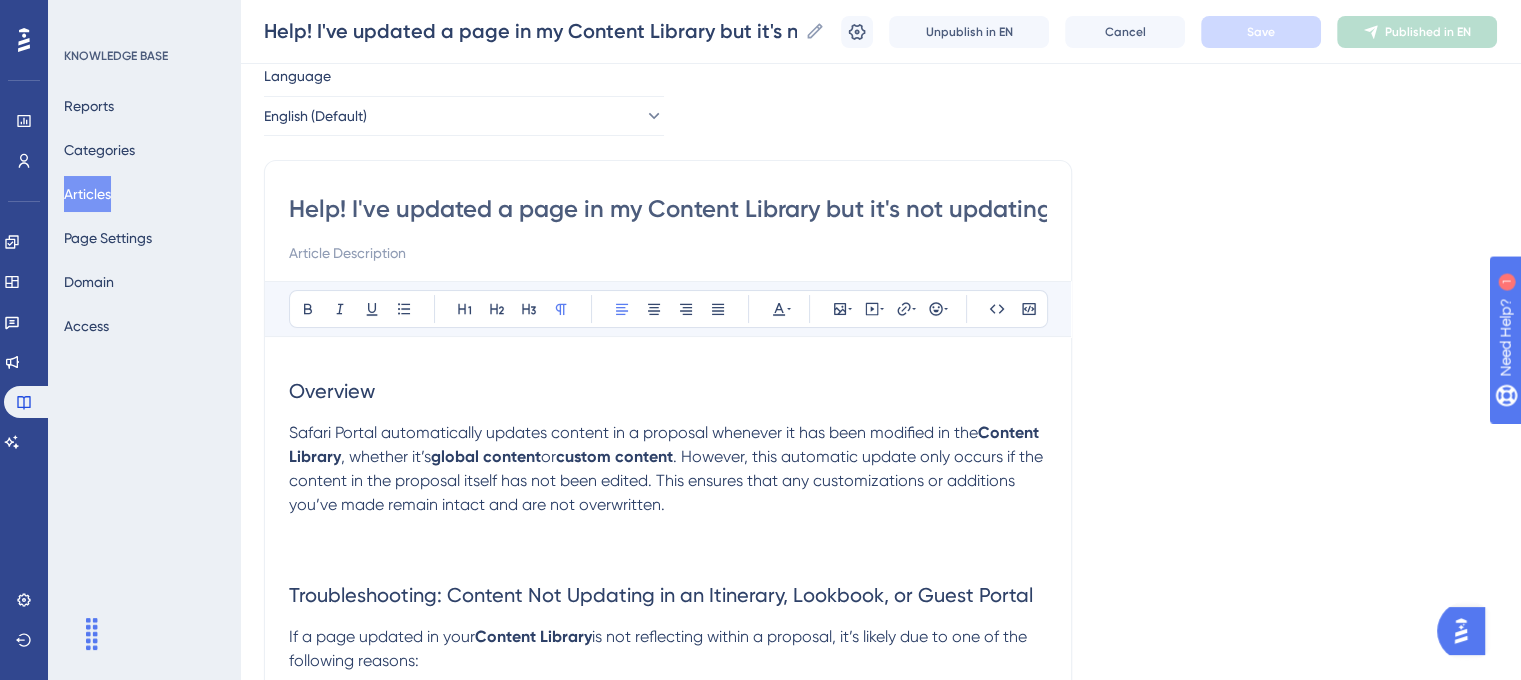 scroll, scrollTop: 100, scrollLeft: 0, axis: vertical 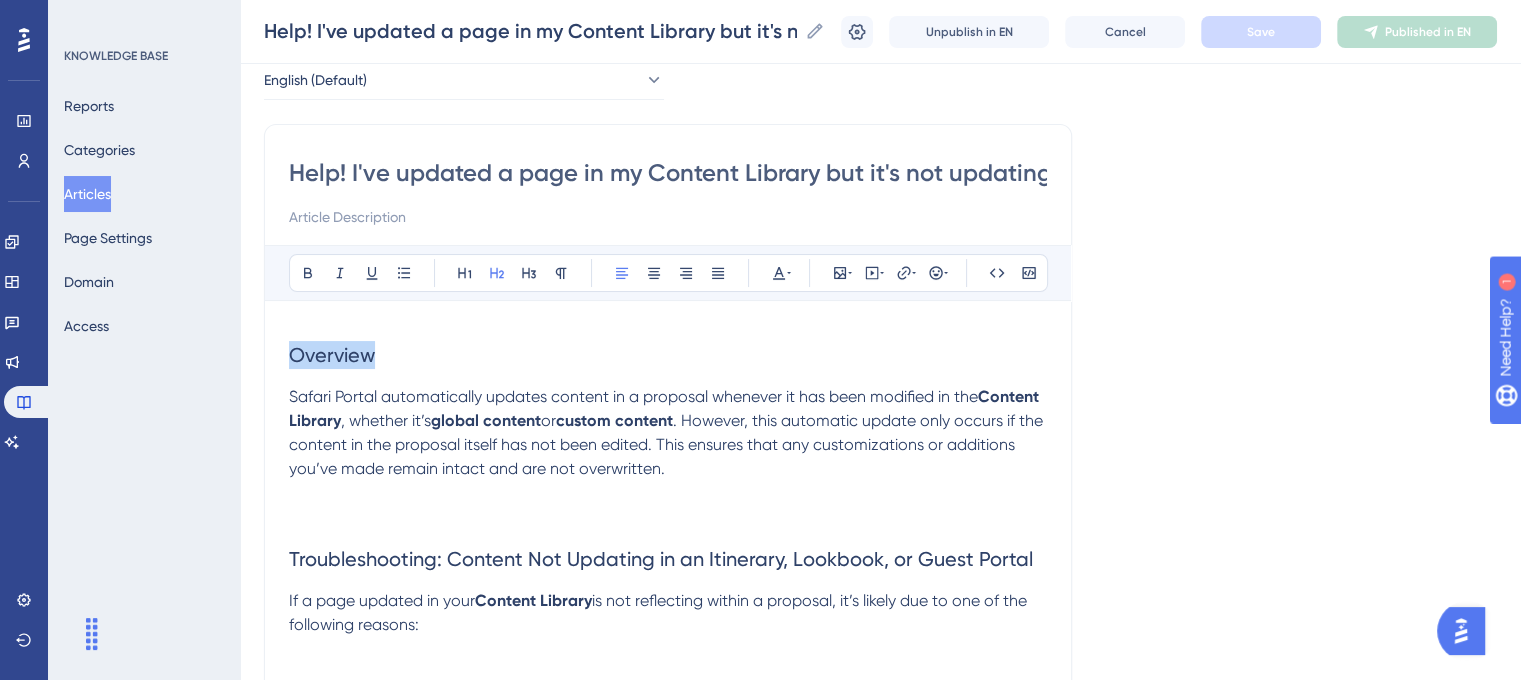 drag, startPoint x: 421, startPoint y: 347, endPoint x: 219, endPoint y: 347, distance: 202 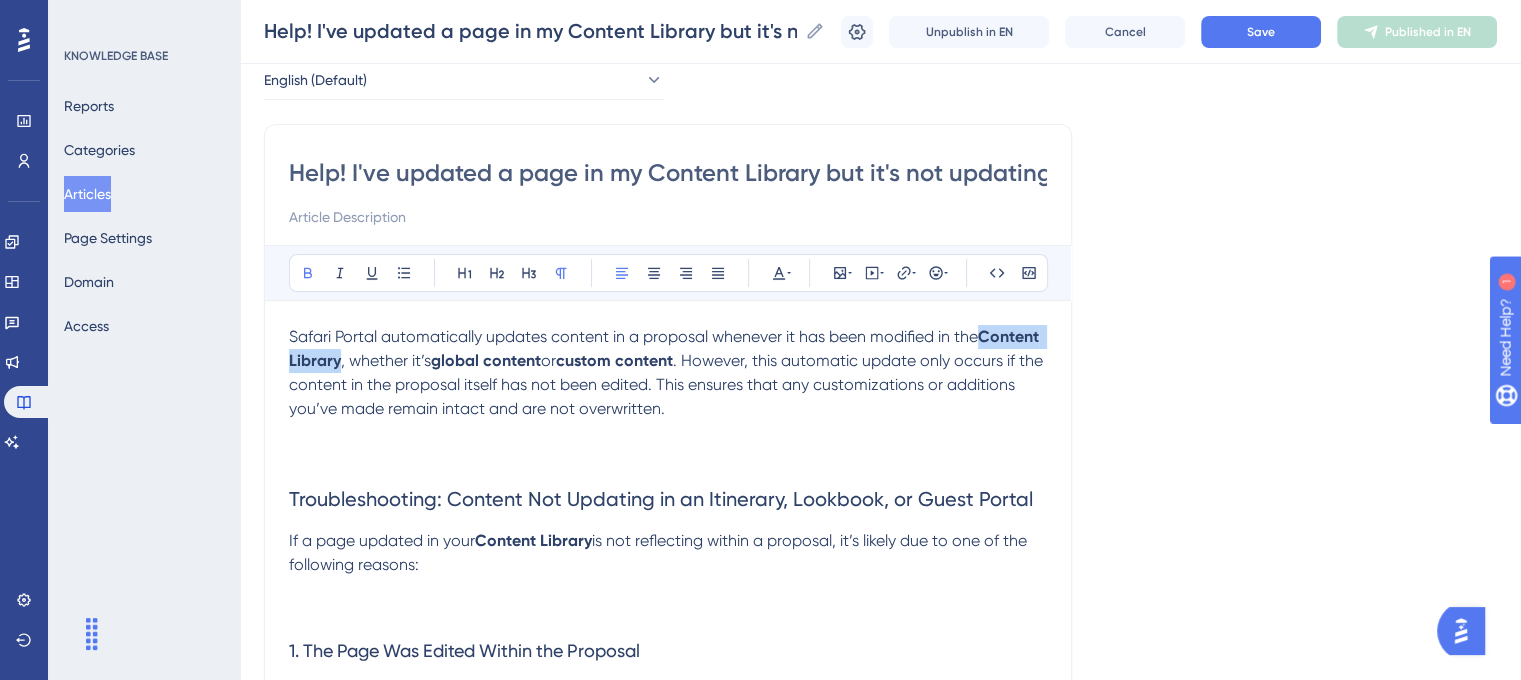 drag, startPoint x: 338, startPoint y: 361, endPoint x: 990, endPoint y: 324, distance: 653.049 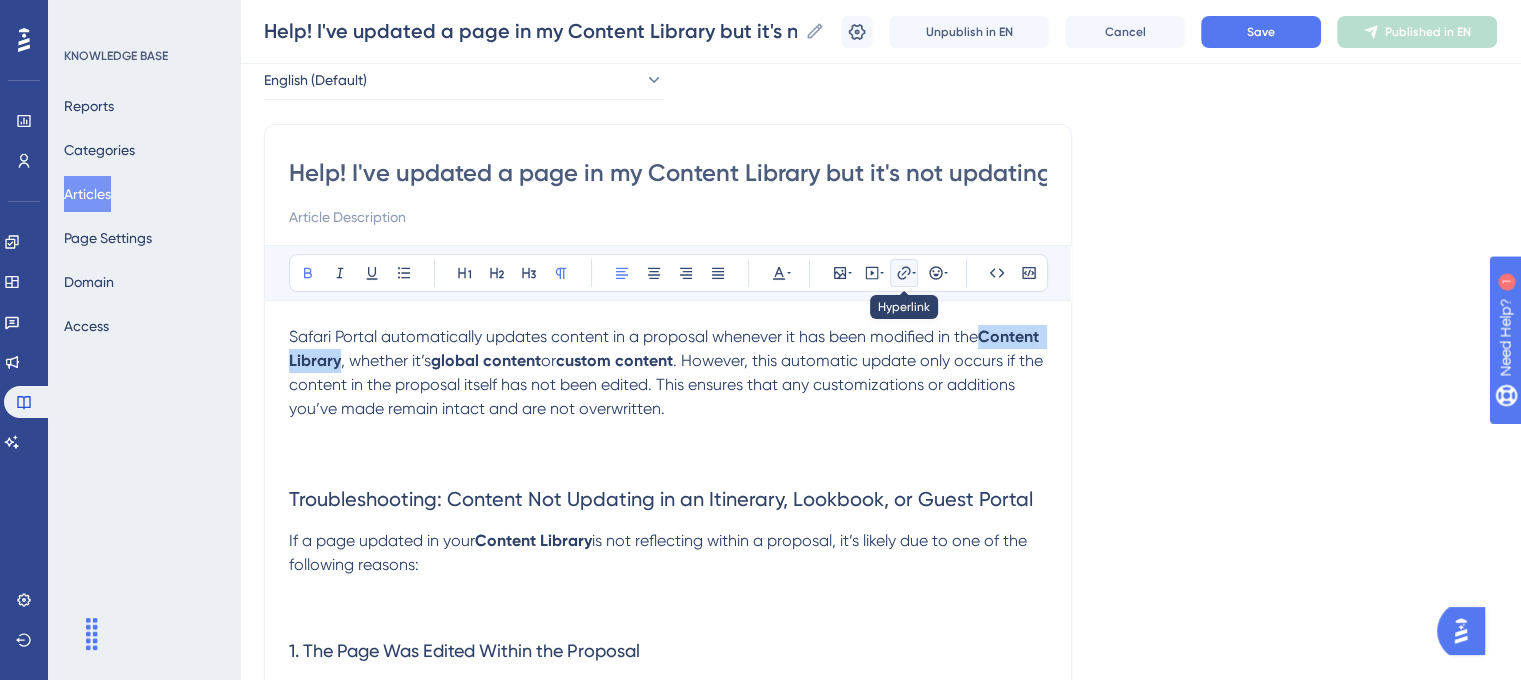 click 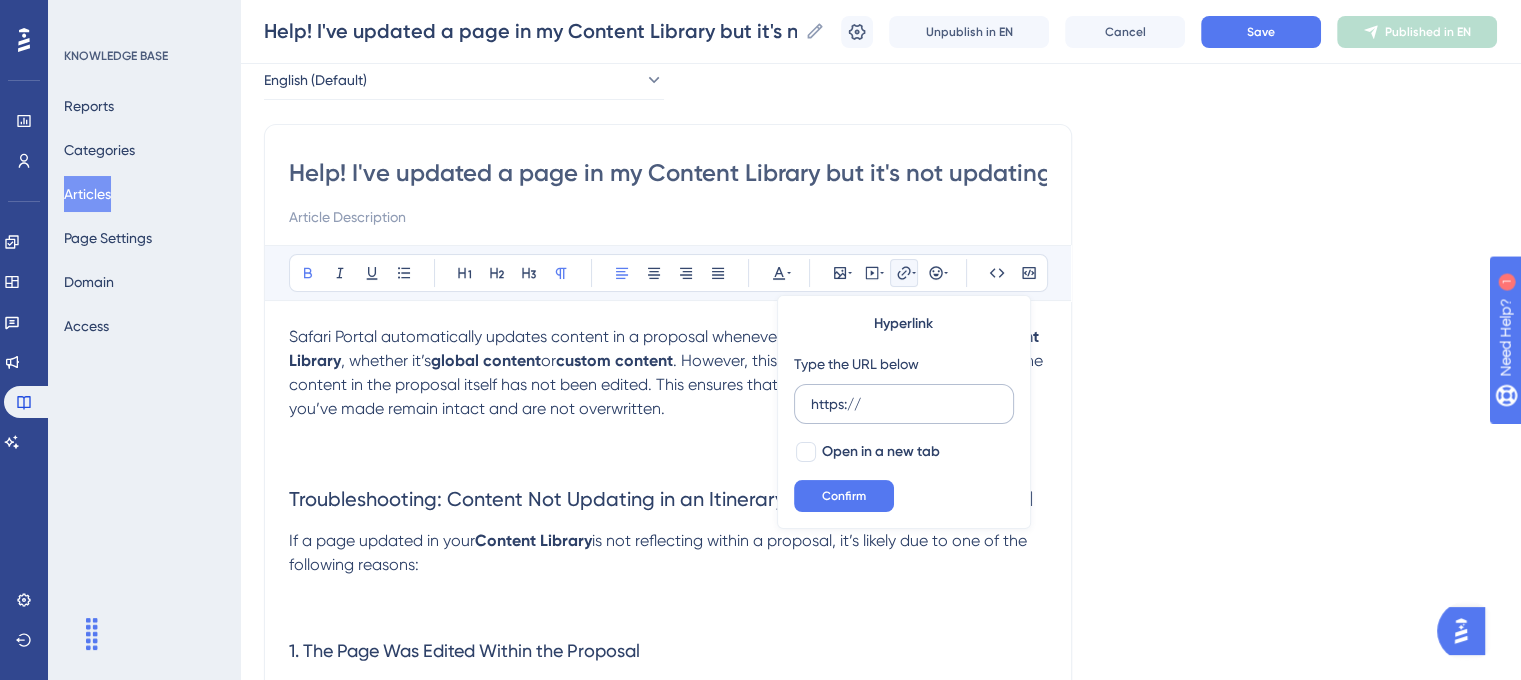 drag, startPoint x: 902, startPoint y: 395, endPoint x: 800, endPoint y: 402, distance: 102.239914 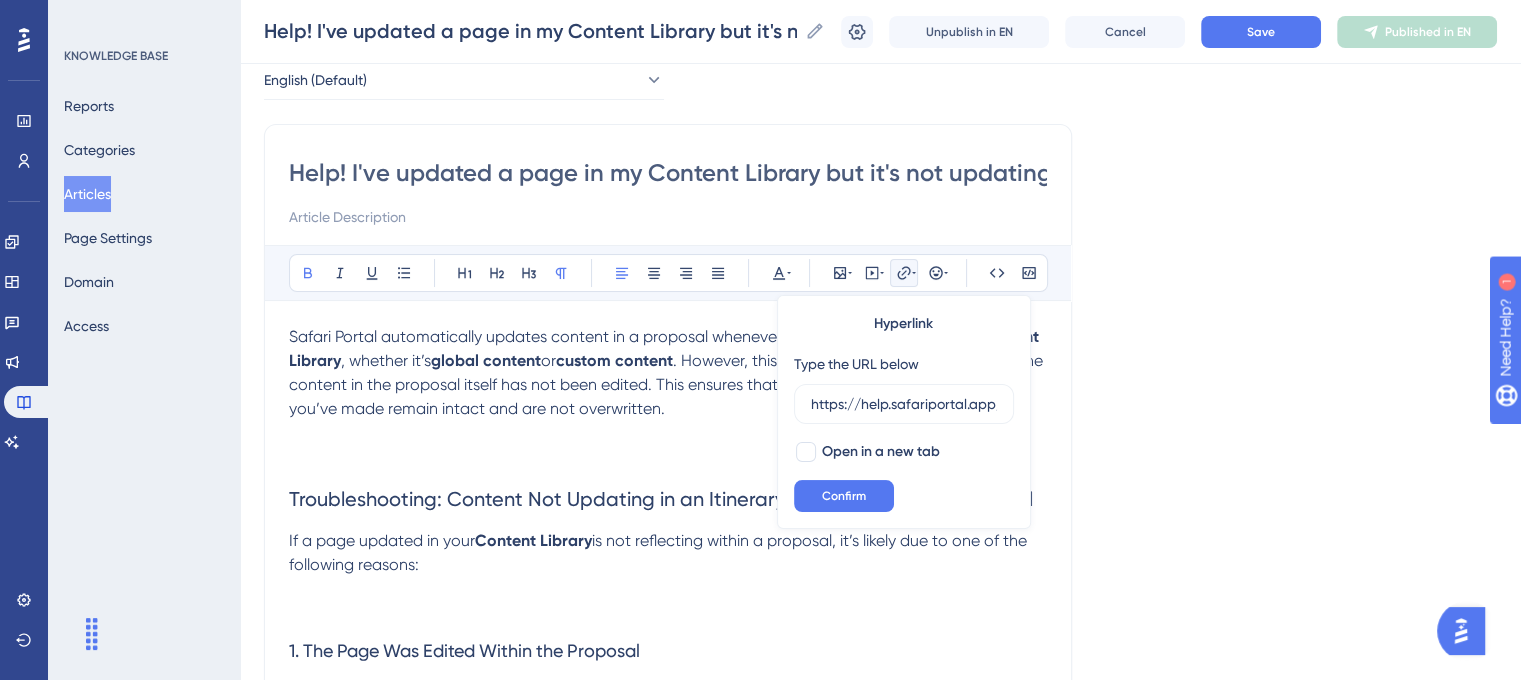 scroll, scrollTop: 0, scrollLeft: 223, axis: horizontal 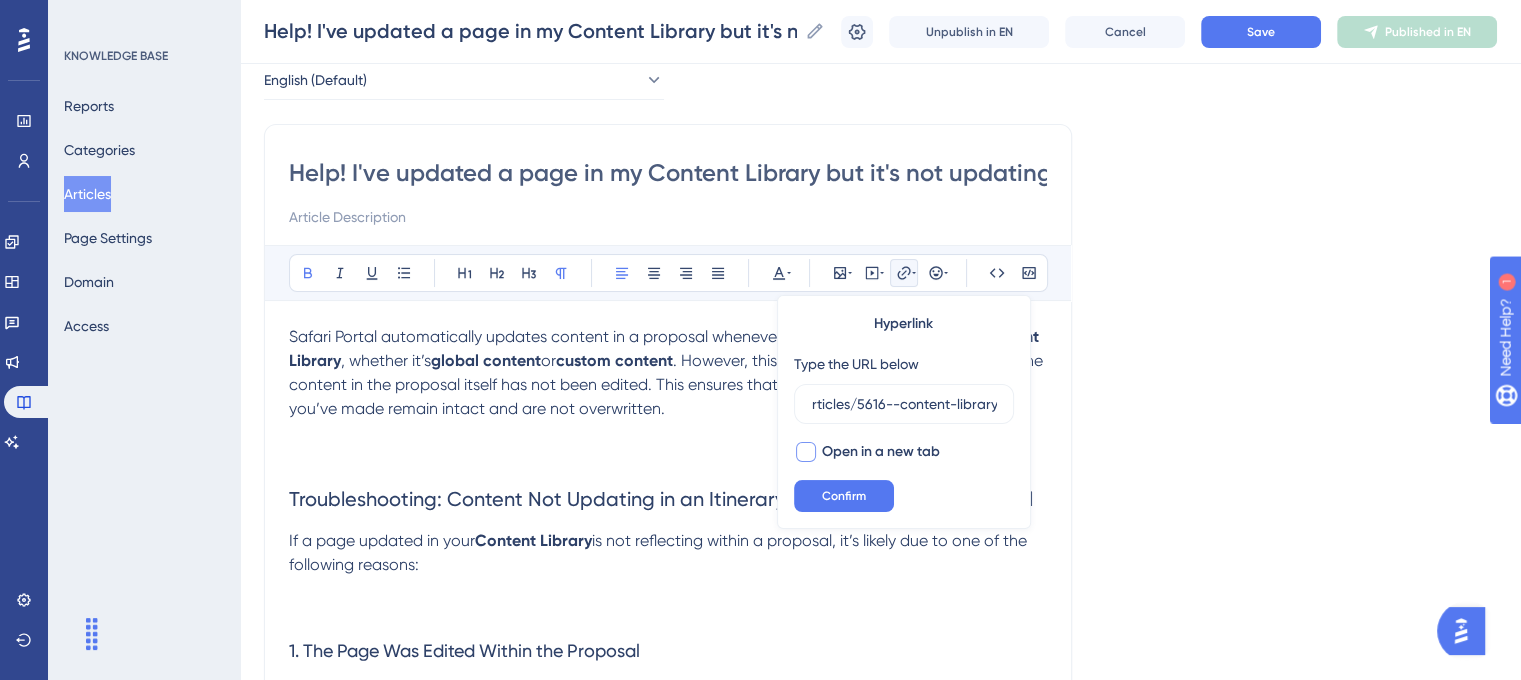 type on "https://help.safariportal.app/en/articles/5616--content-library" 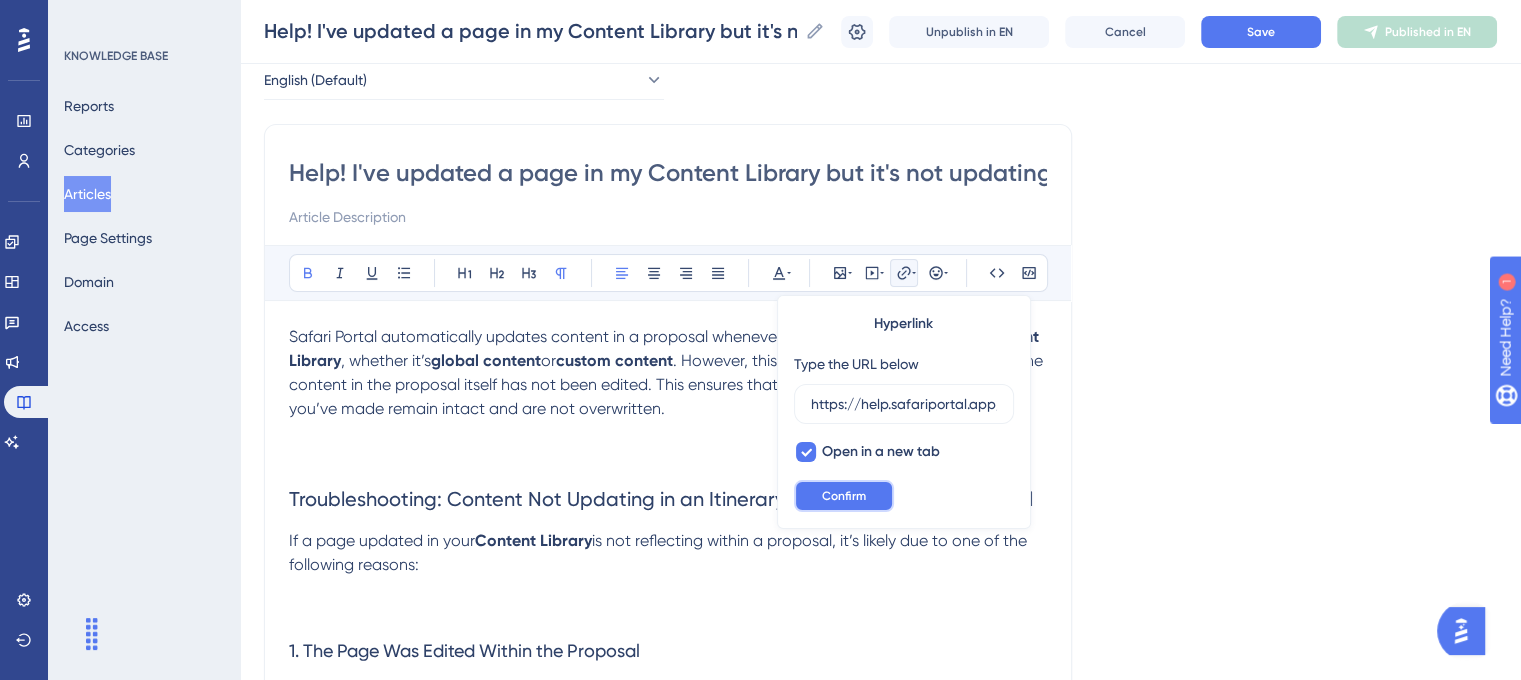 click on "Confirm" at bounding box center (844, 496) 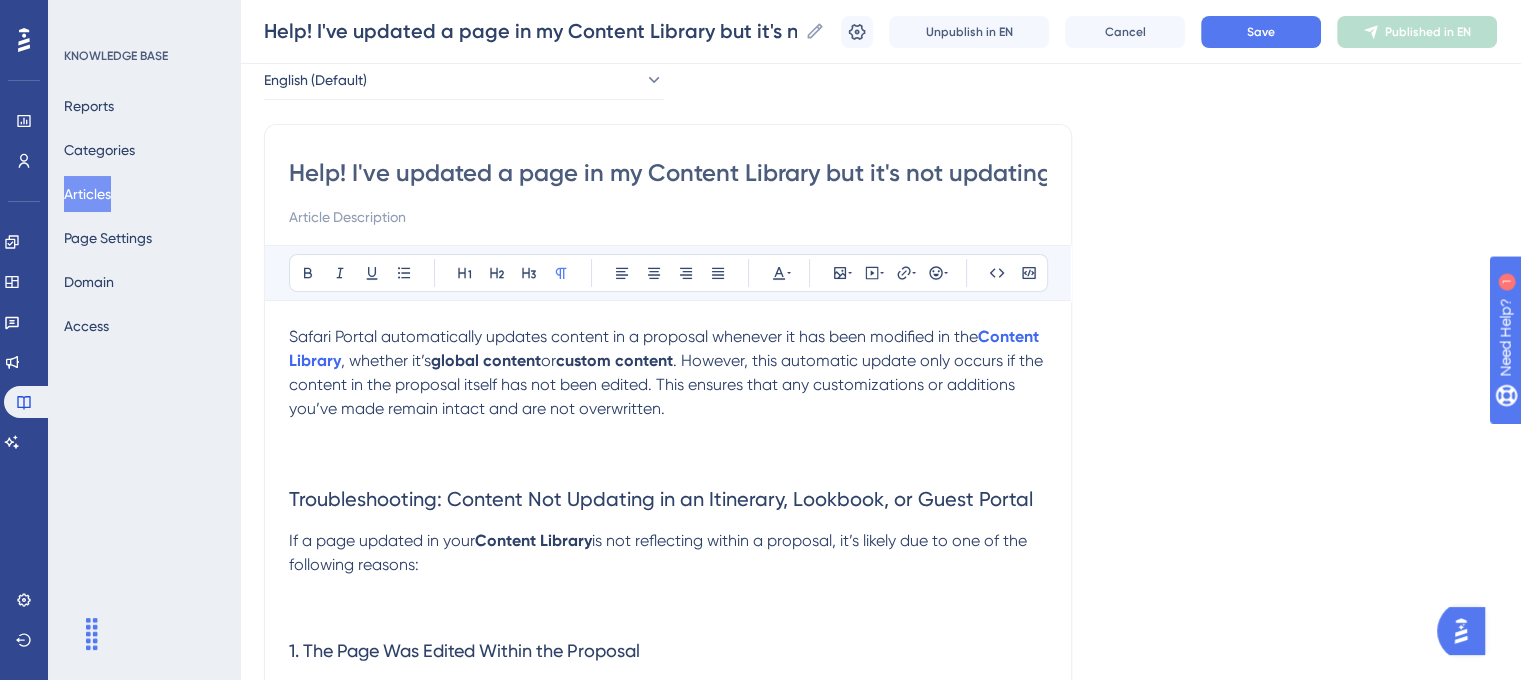 click at bounding box center (668, 433) 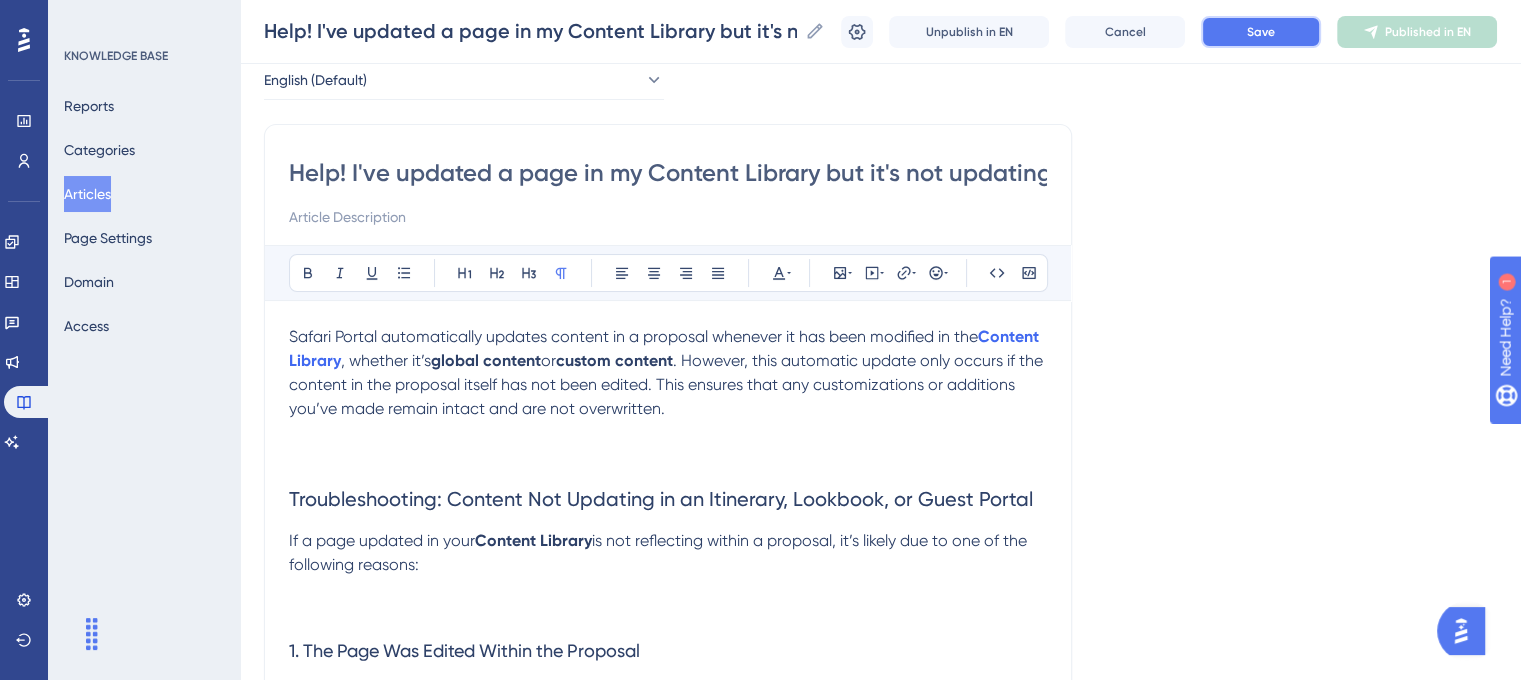 click on "Save" at bounding box center [1261, 32] 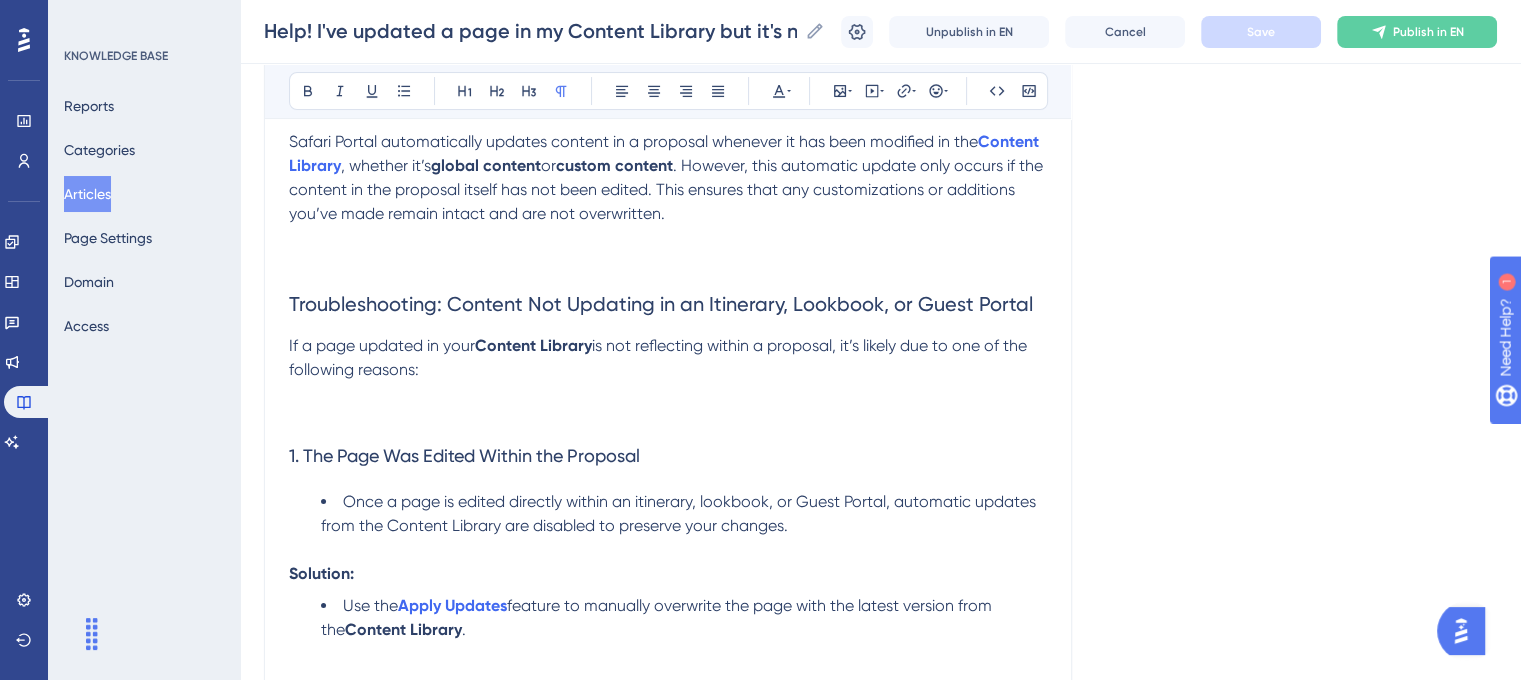 scroll, scrollTop: 260, scrollLeft: 0, axis: vertical 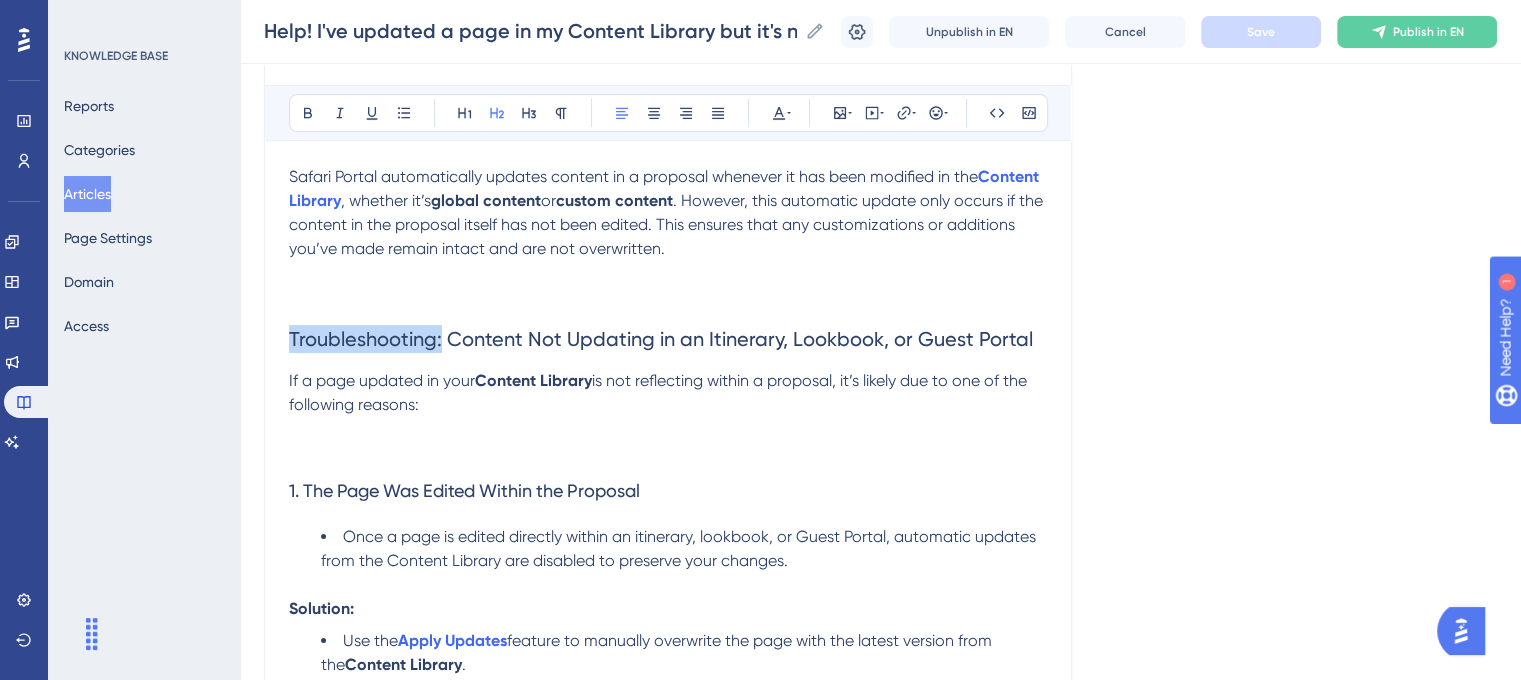 drag, startPoint x: 440, startPoint y: 338, endPoint x: 274, endPoint y: 338, distance: 166 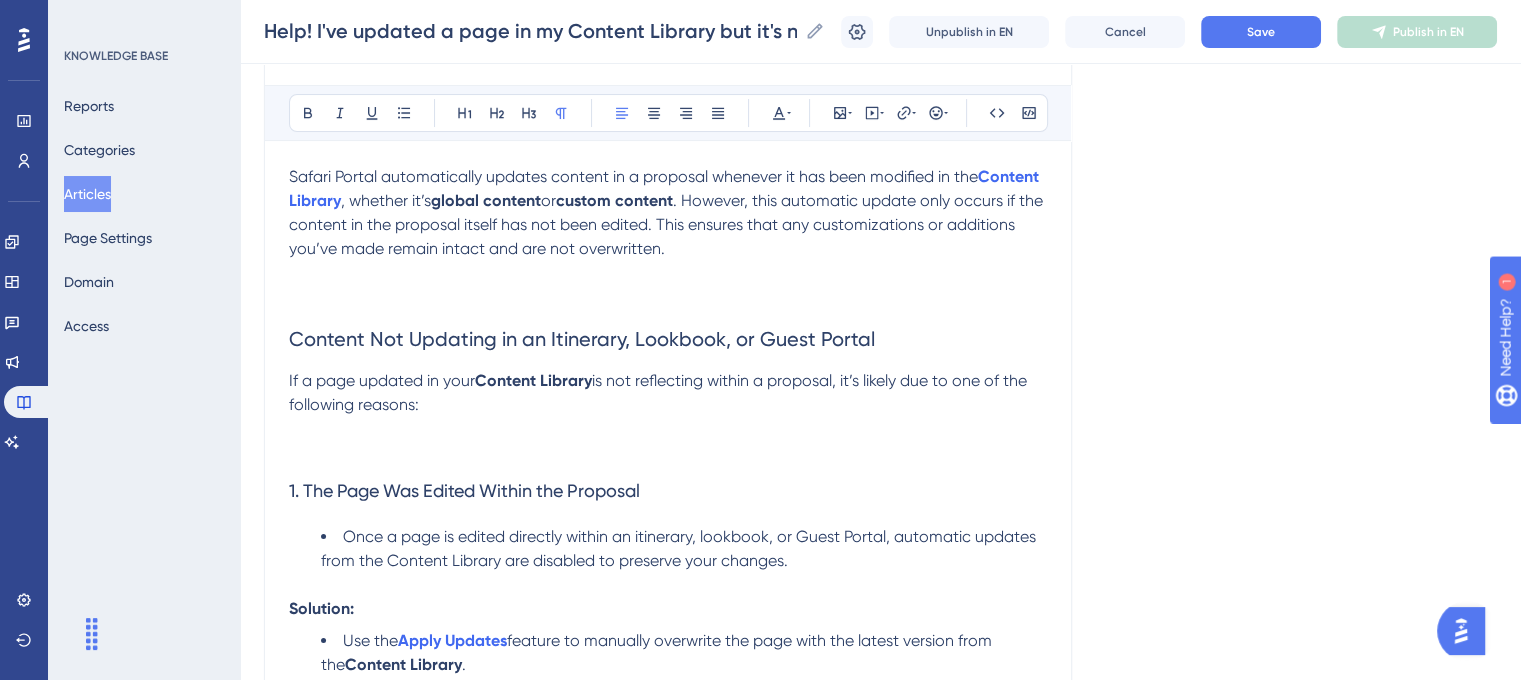 click on "[FIRST] Portal automatically updates content in a proposal whenever it has been modified in the  Content Library , whether it’s  global content  or  custom content . However, this automatic update only occurs if the content in the proposal itself has not been edited. This ensures that any customizations or additions you’ve made remain intact and are not overwritten." at bounding box center (668, 213) 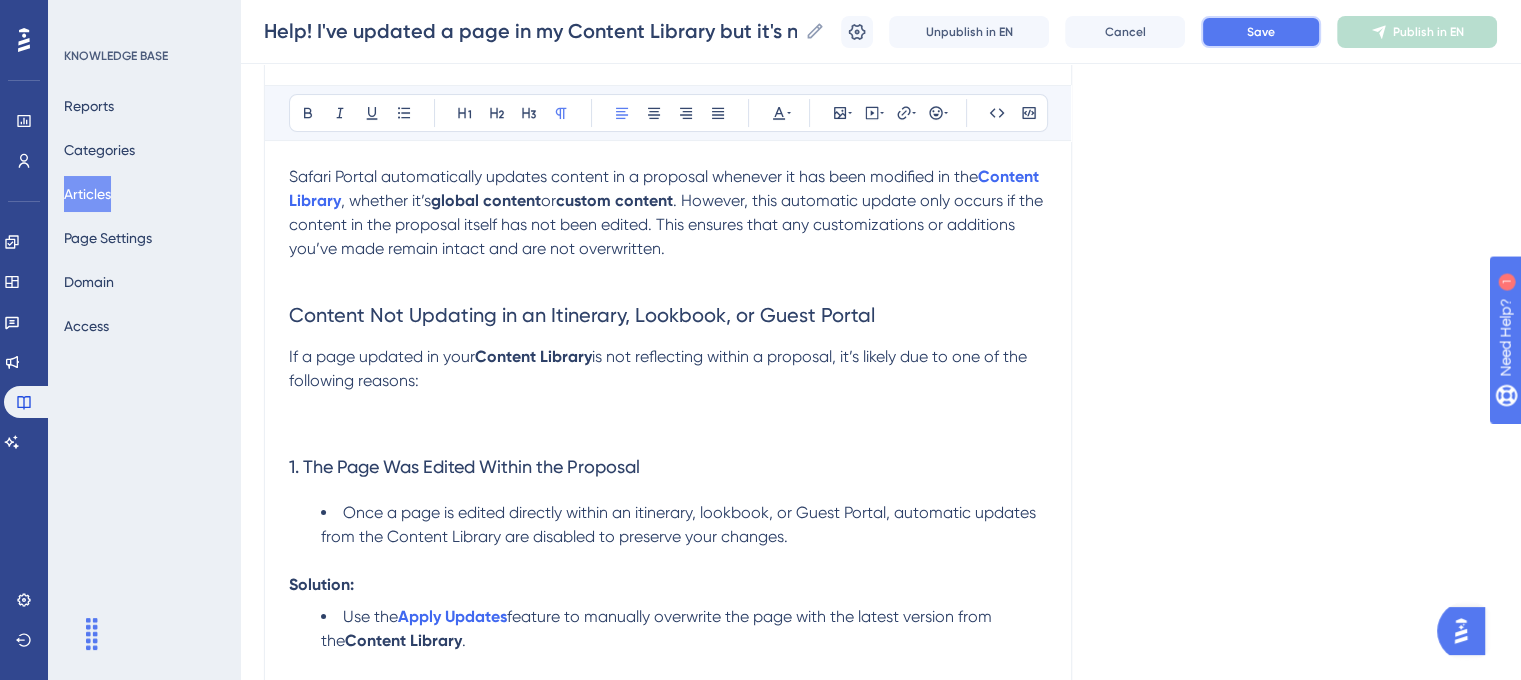 click on "Save" at bounding box center [1261, 32] 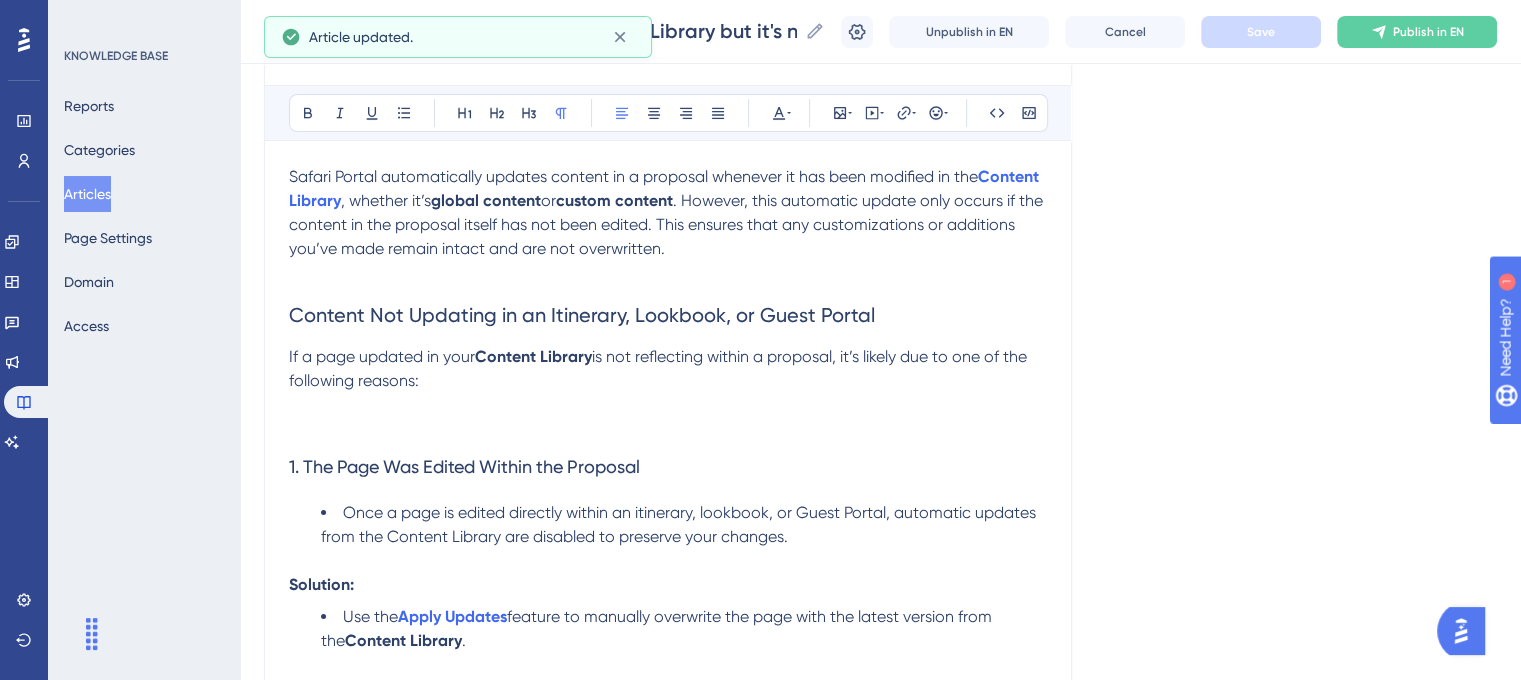 scroll, scrollTop: 0, scrollLeft: 0, axis: both 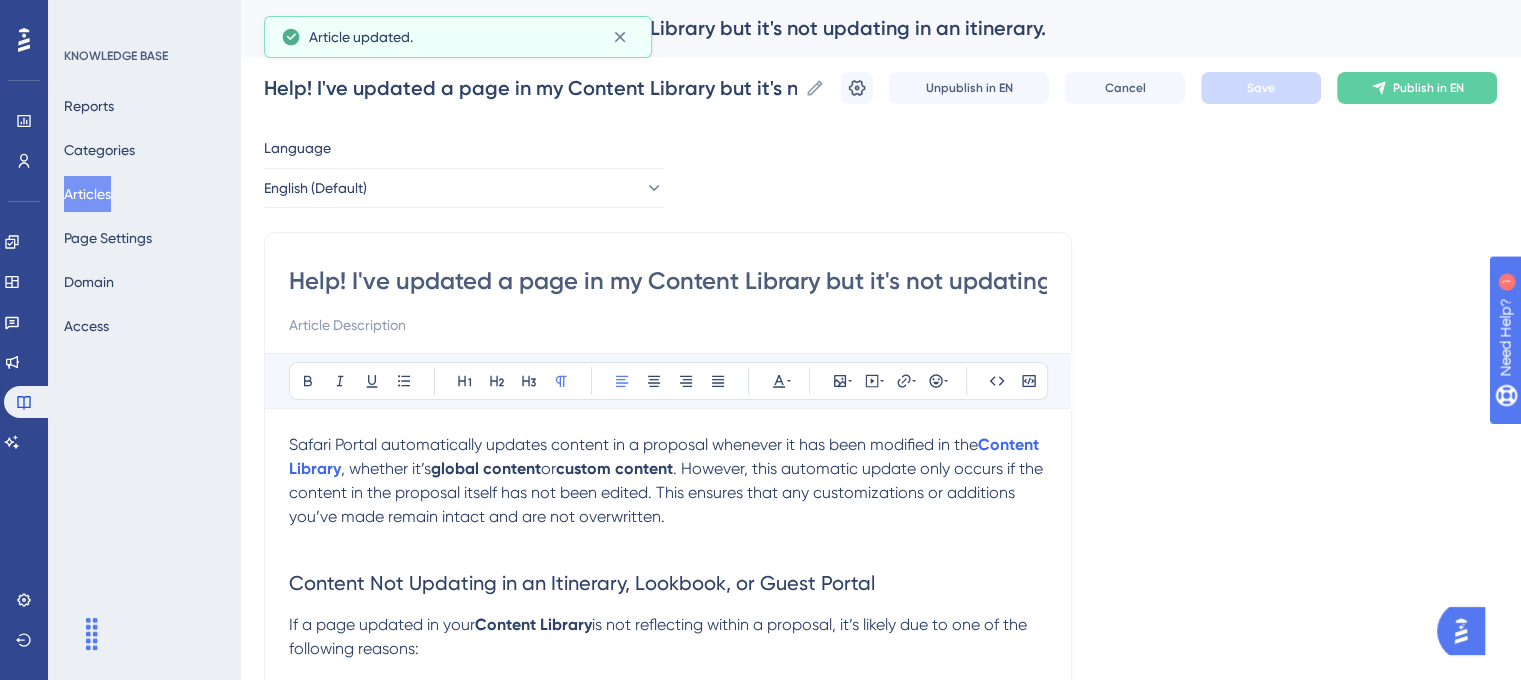 click on "Help! I've updated a page in my Content Library but it's not updating in an itinerary." at bounding box center (668, 281) 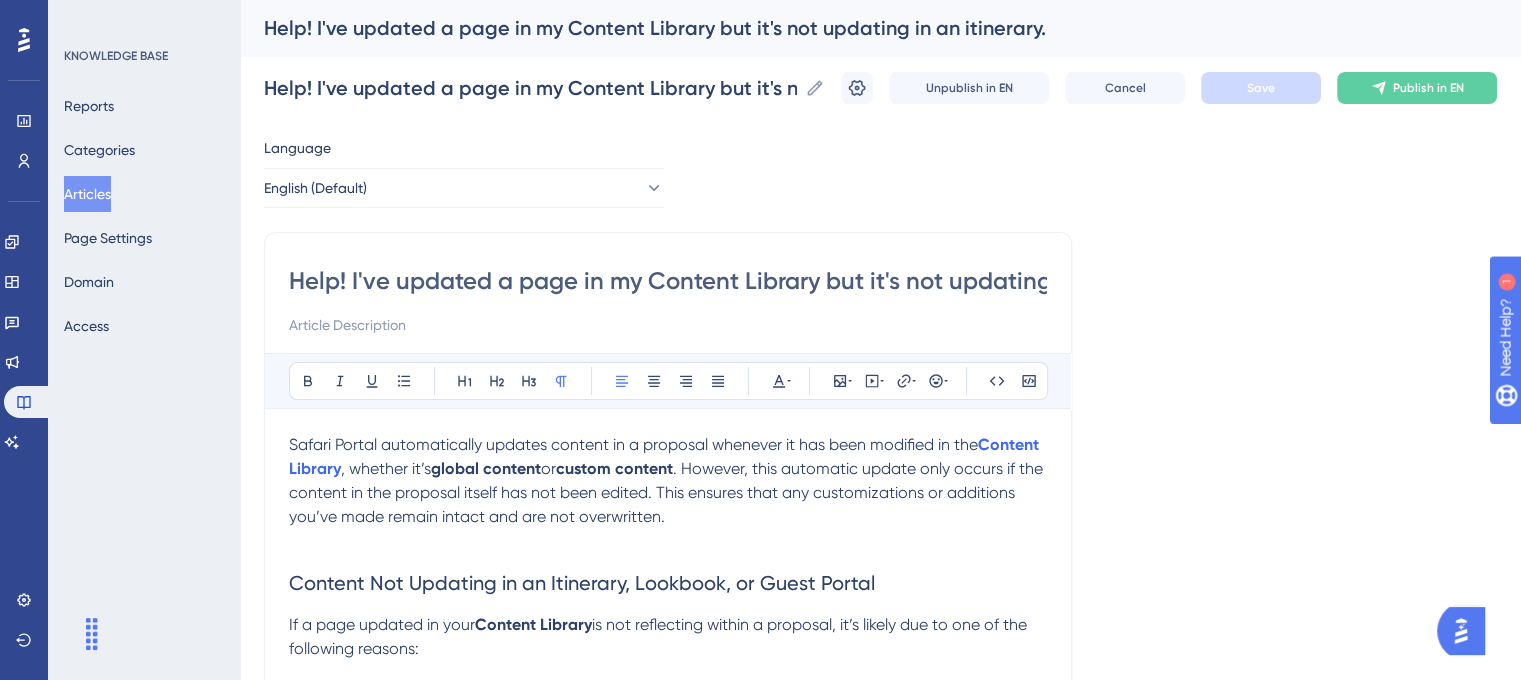 click at bounding box center [668, 325] 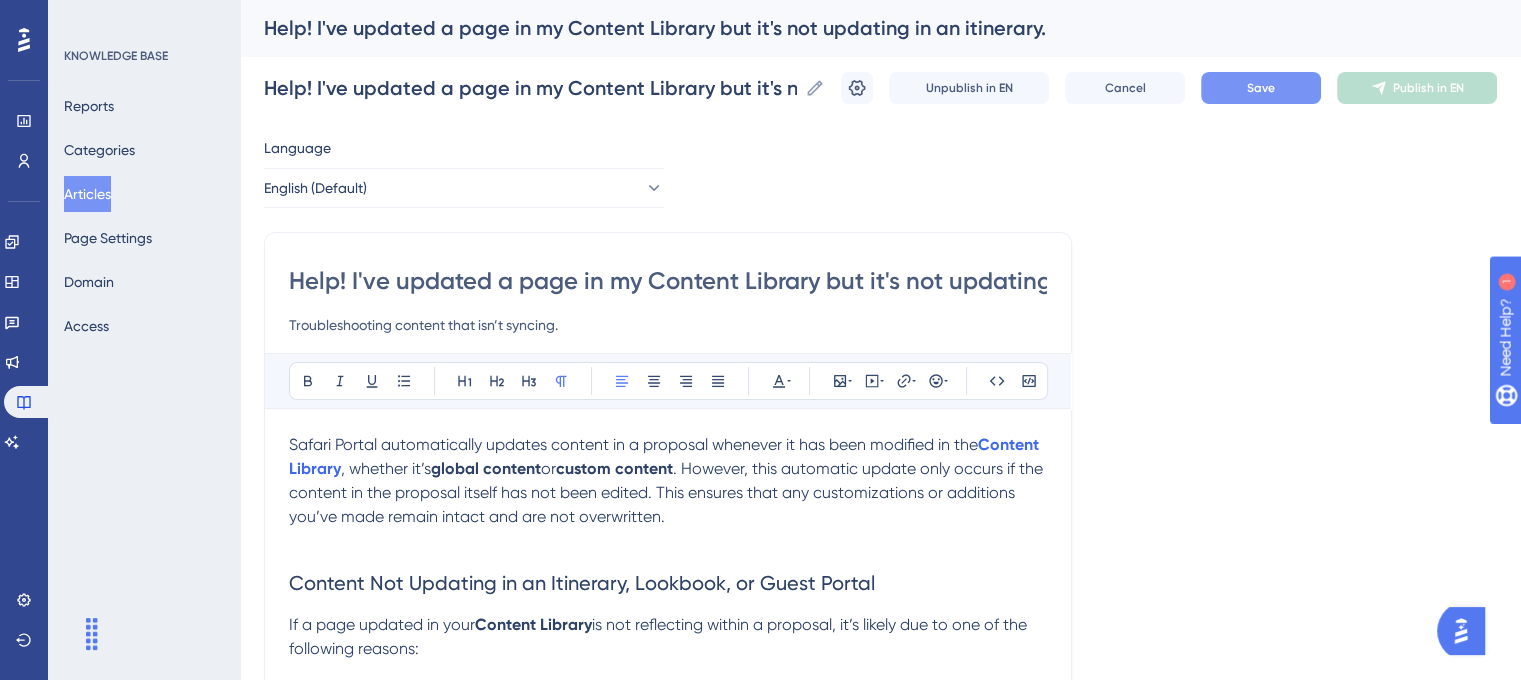 type on "Troubleshooting content that isn’t syncing." 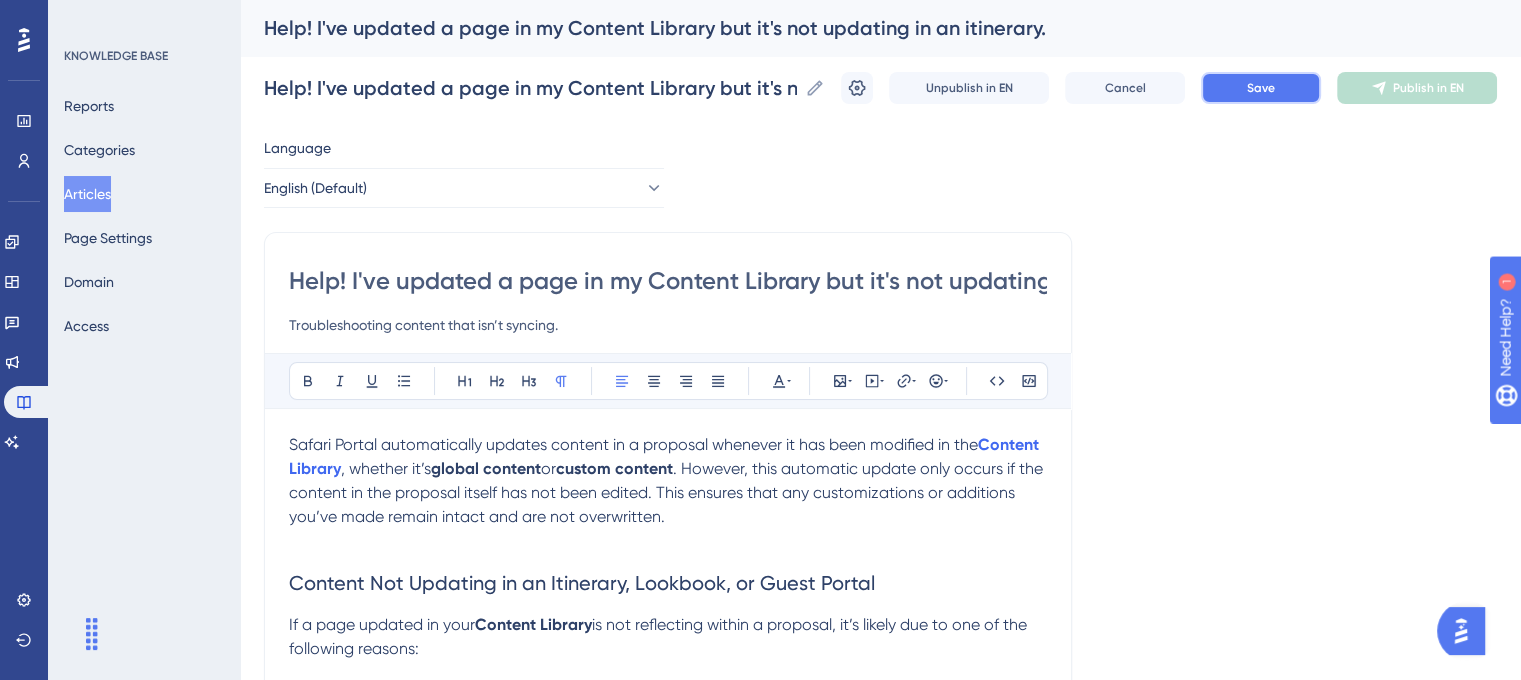 click on "Save" at bounding box center [1261, 88] 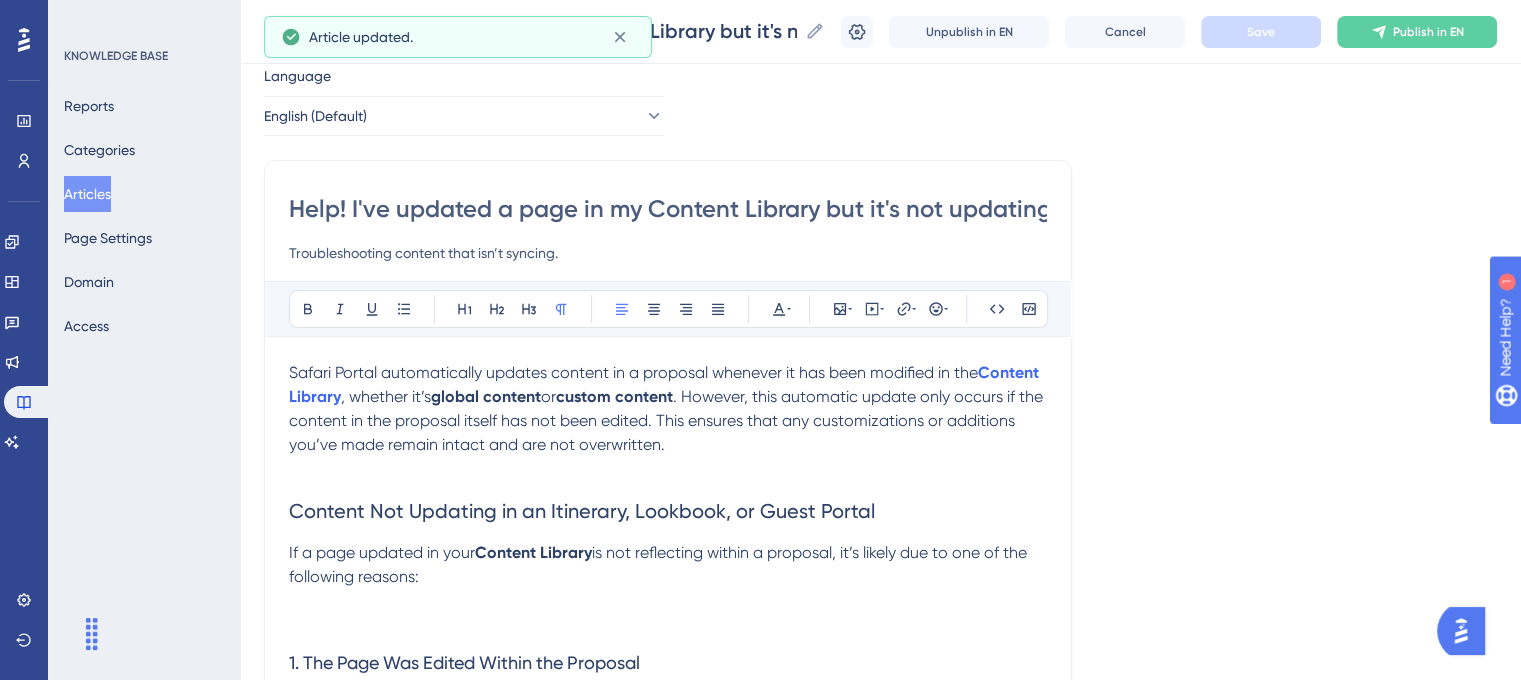 scroll, scrollTop: 100, scrollLeft: 0, axis: vertical 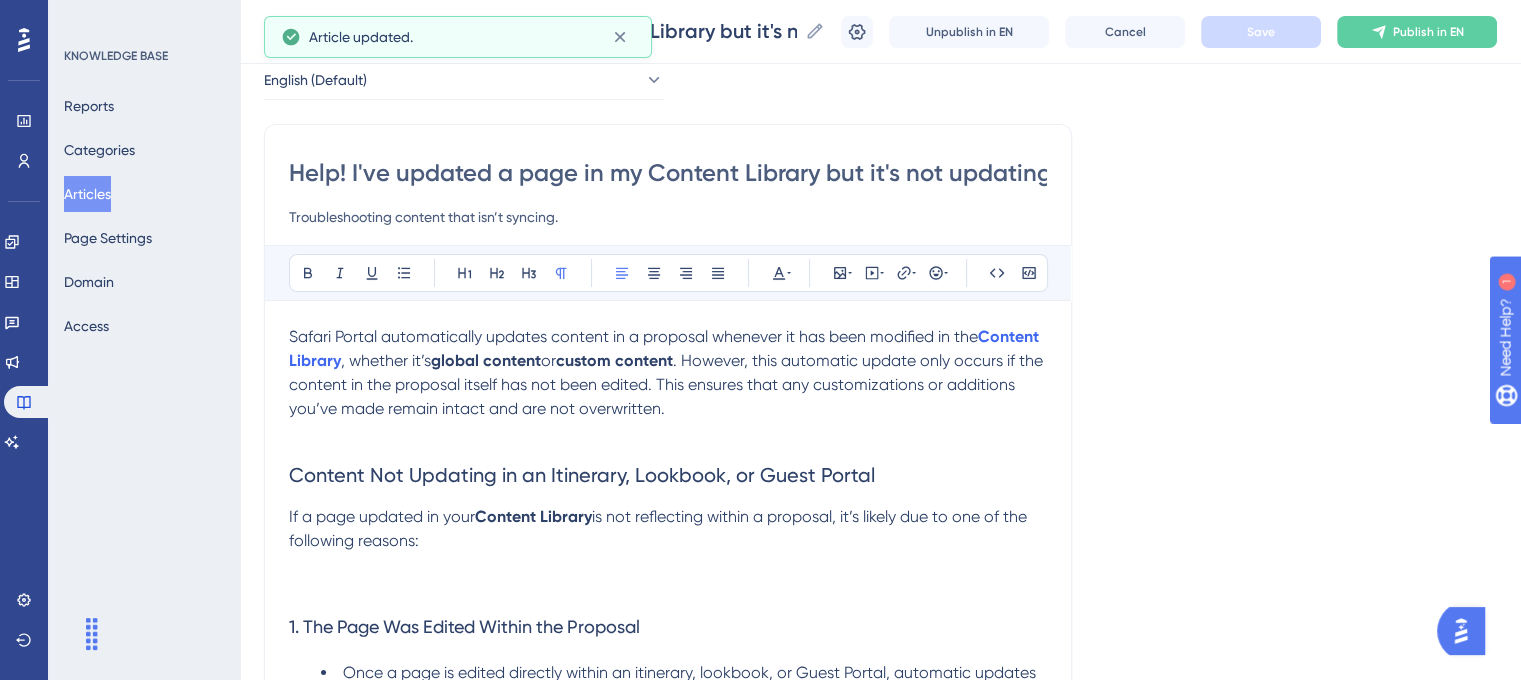 click on "Safari Portal automatically updates content in a proposal whenever it has been modified in the" at bounding box center [633, 336] 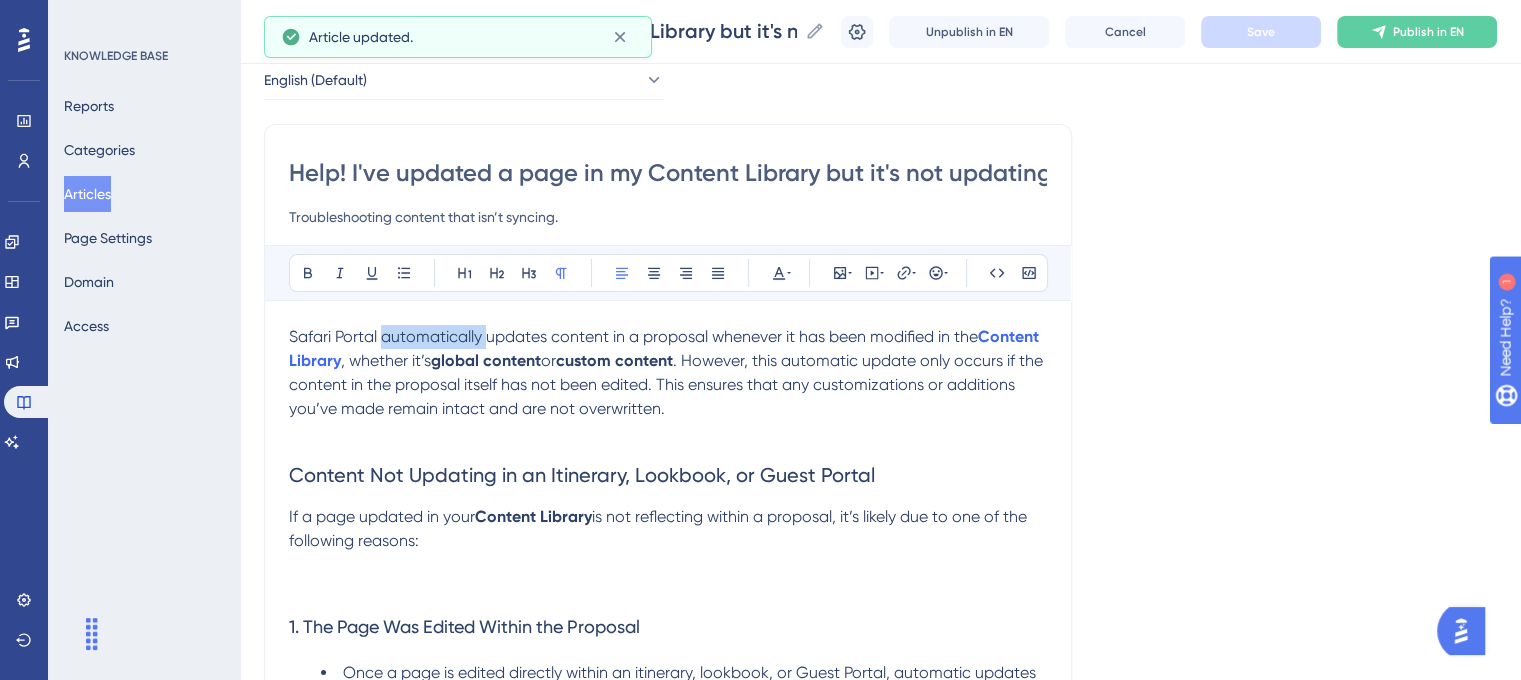 click on "Safari Portal automatically updates content in a proposal whenever it has been modified in the" at bounding box center [633, 336] 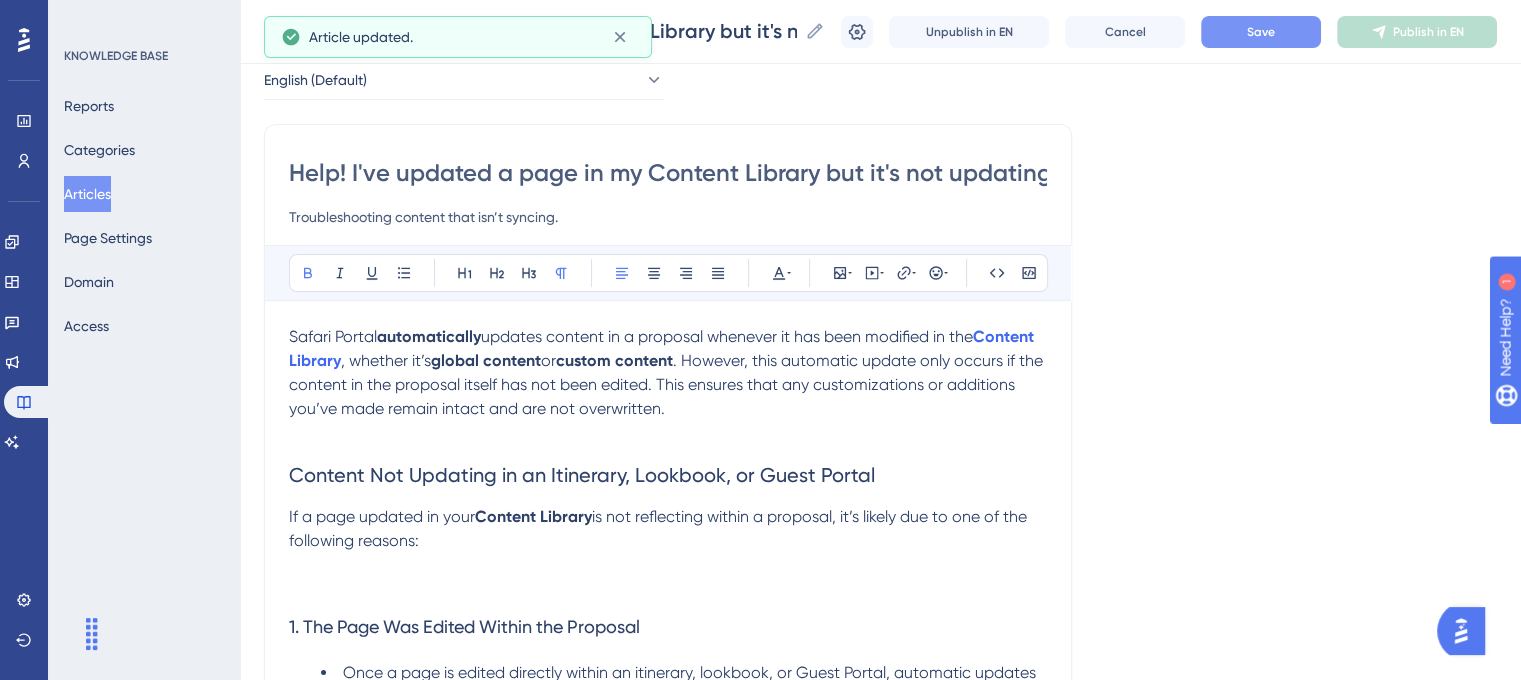 click at bounding box center (668, 433) 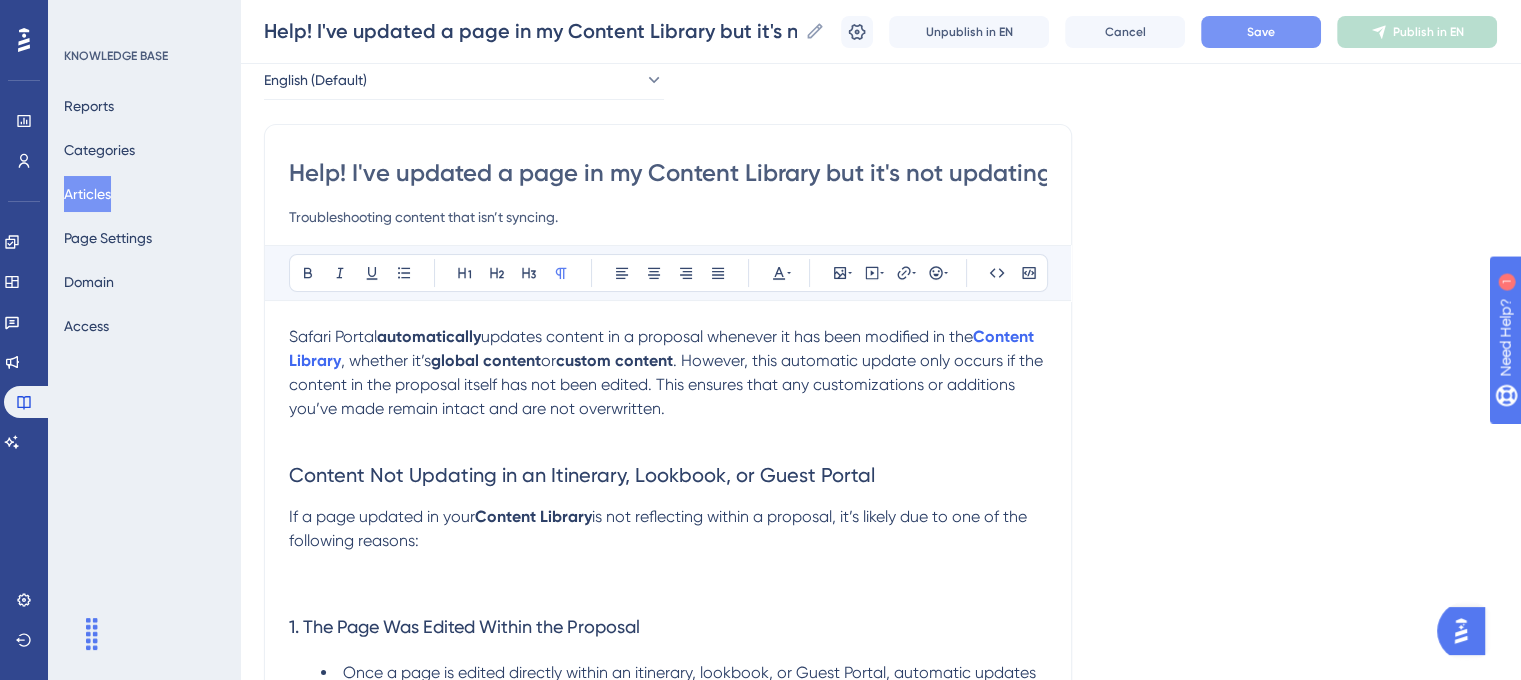 click on "Save" at bounding box center (1261, 32) 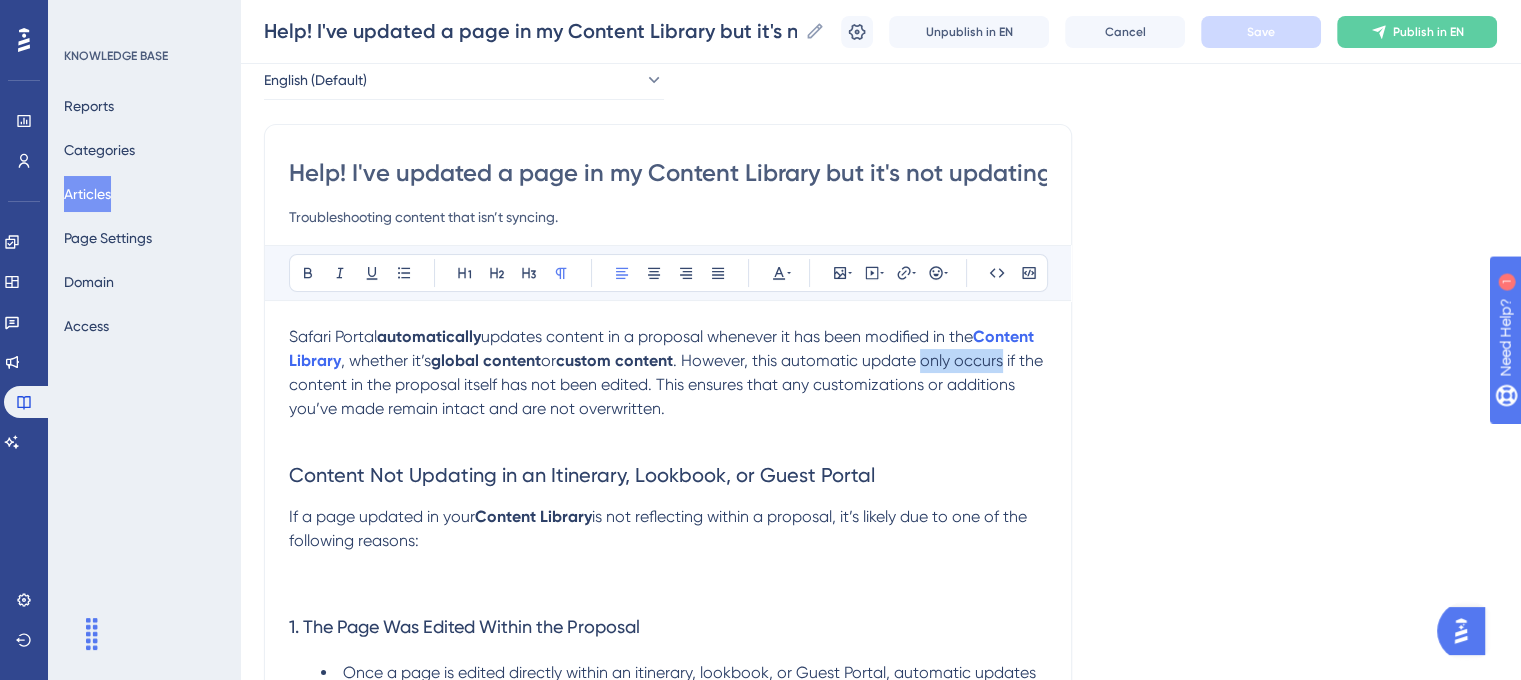 drag, startPoint x: 992, startPoint y: 361, endPoint x: 336, endPoint y: 389, distance: 656.5973 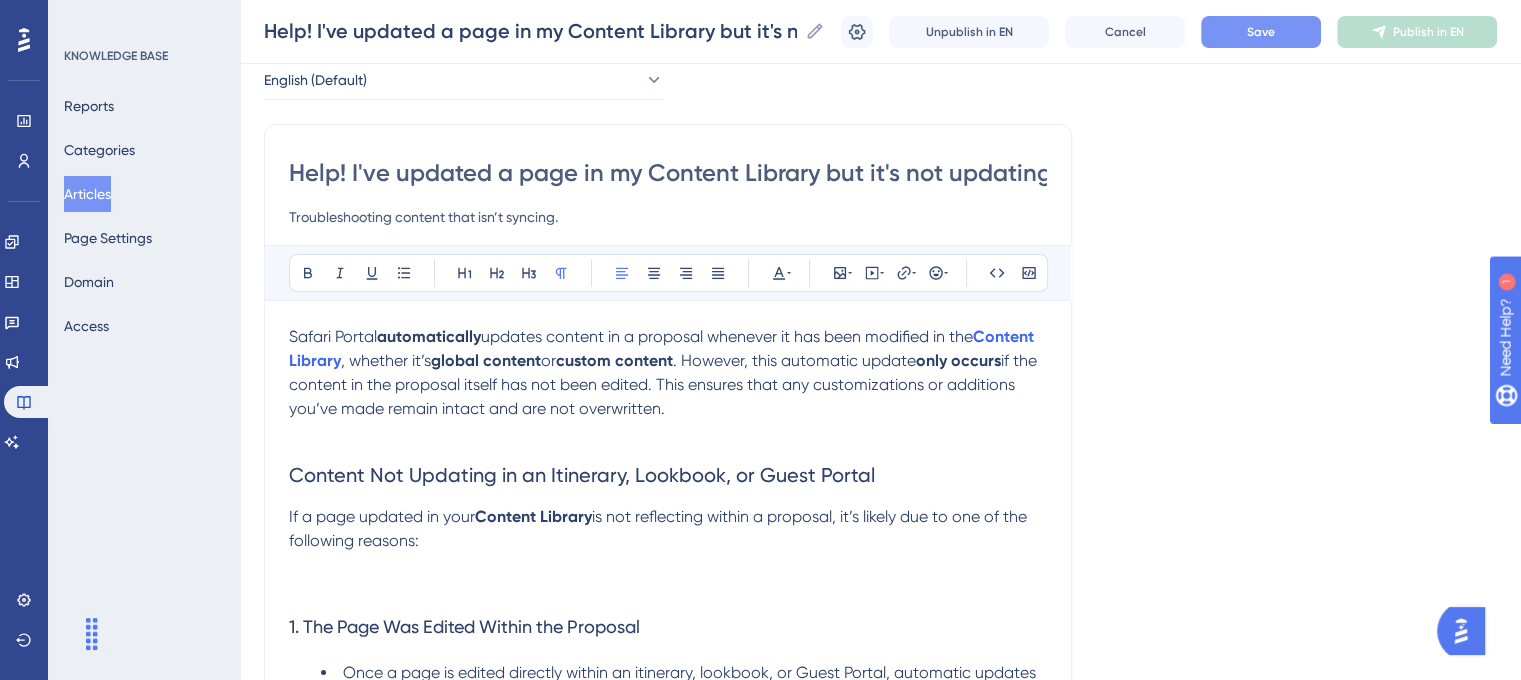 click on ". However, this automatic update" at bounding box center [794, 360] 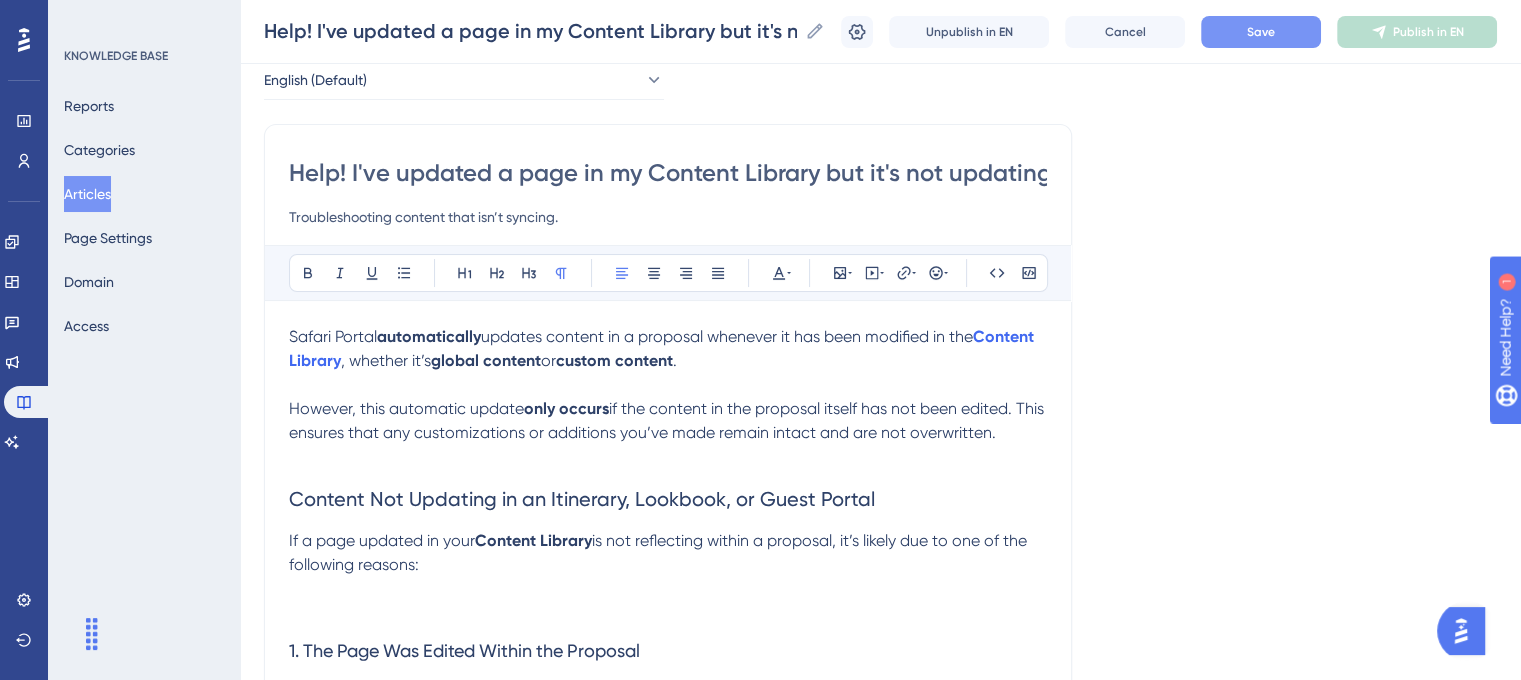 click on "if the content in the proposal itself has not been edited. This ensures that any customizations or additions you’ve made remain intact and are not overwritten." at bounding box center (668, 420) 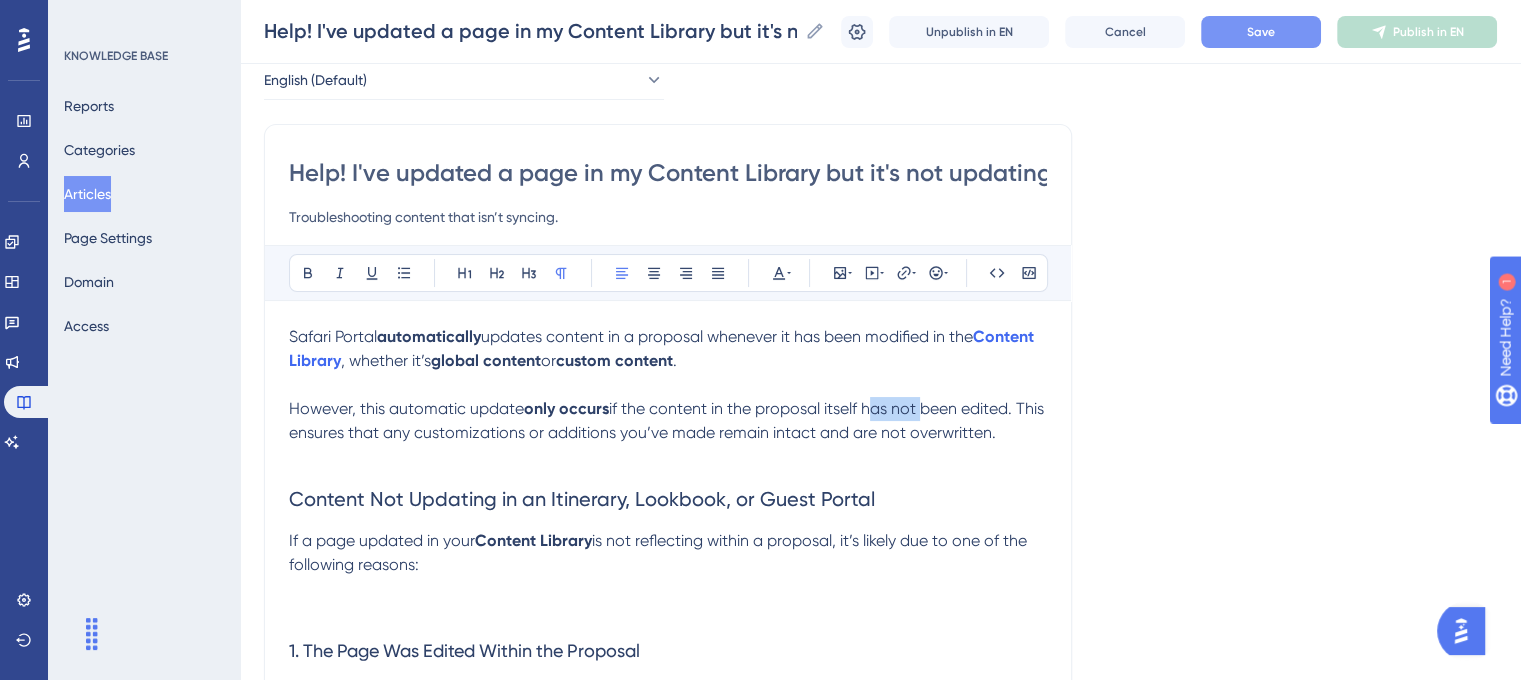 drag, startPoint x: 867, startPoint y: 410, endPoint x: 923, endPoint y: 409, distance: 56.008926 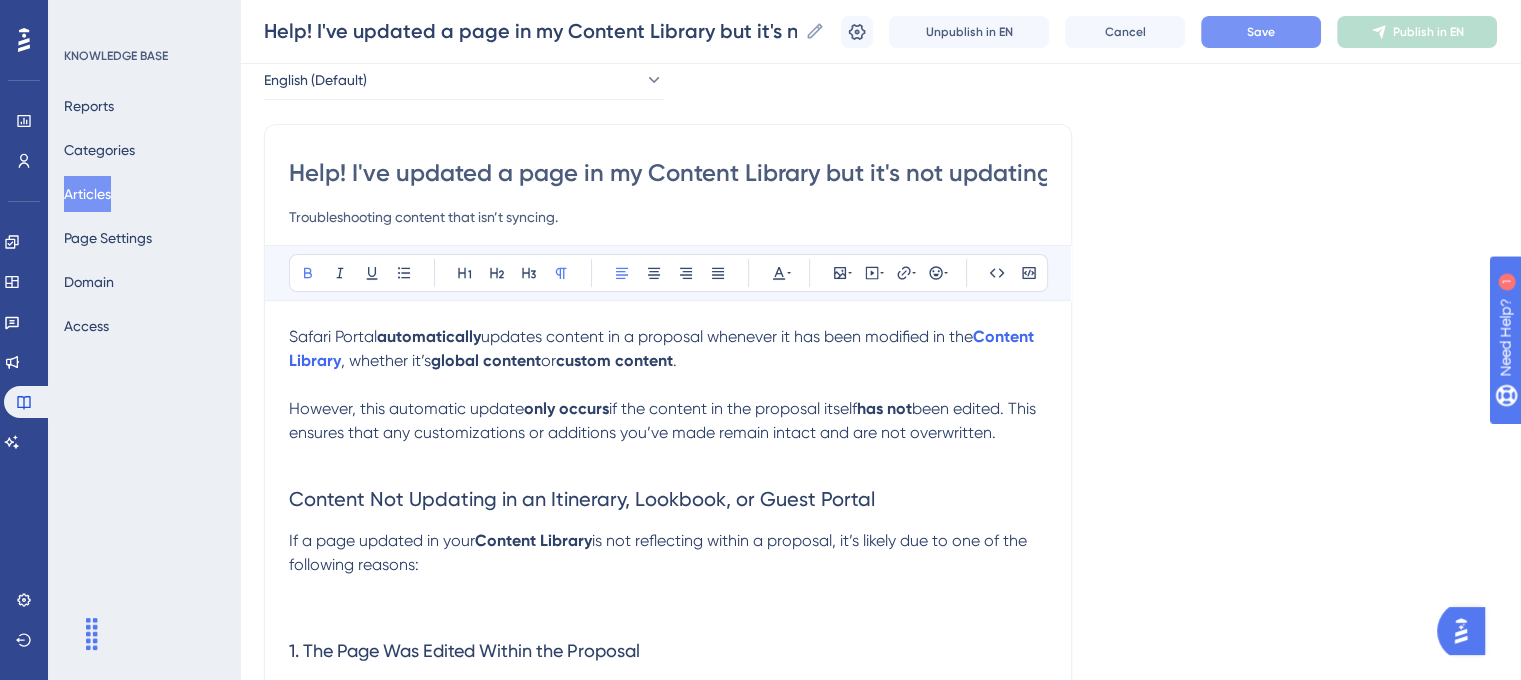 click at bounding box center [668, 457] 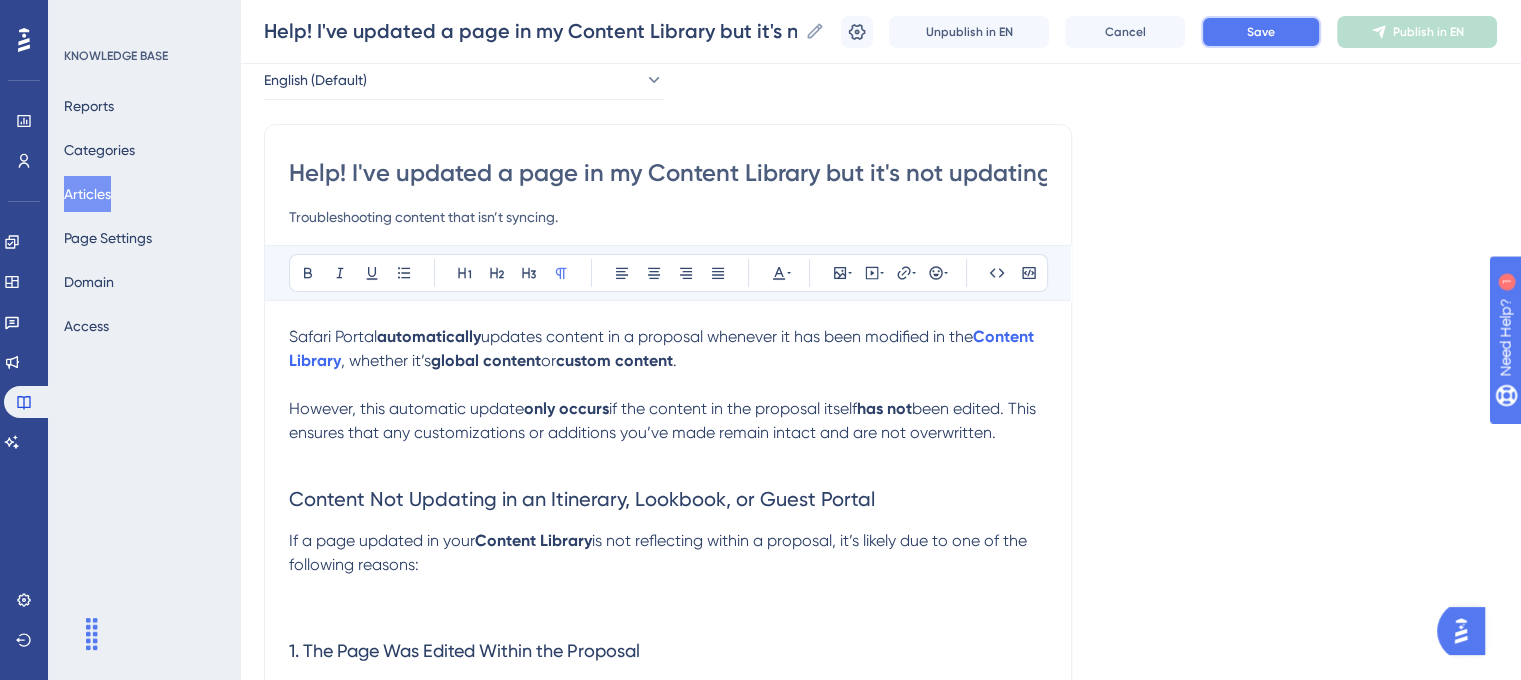 click on "Save" at bounding box center (1261, 32) 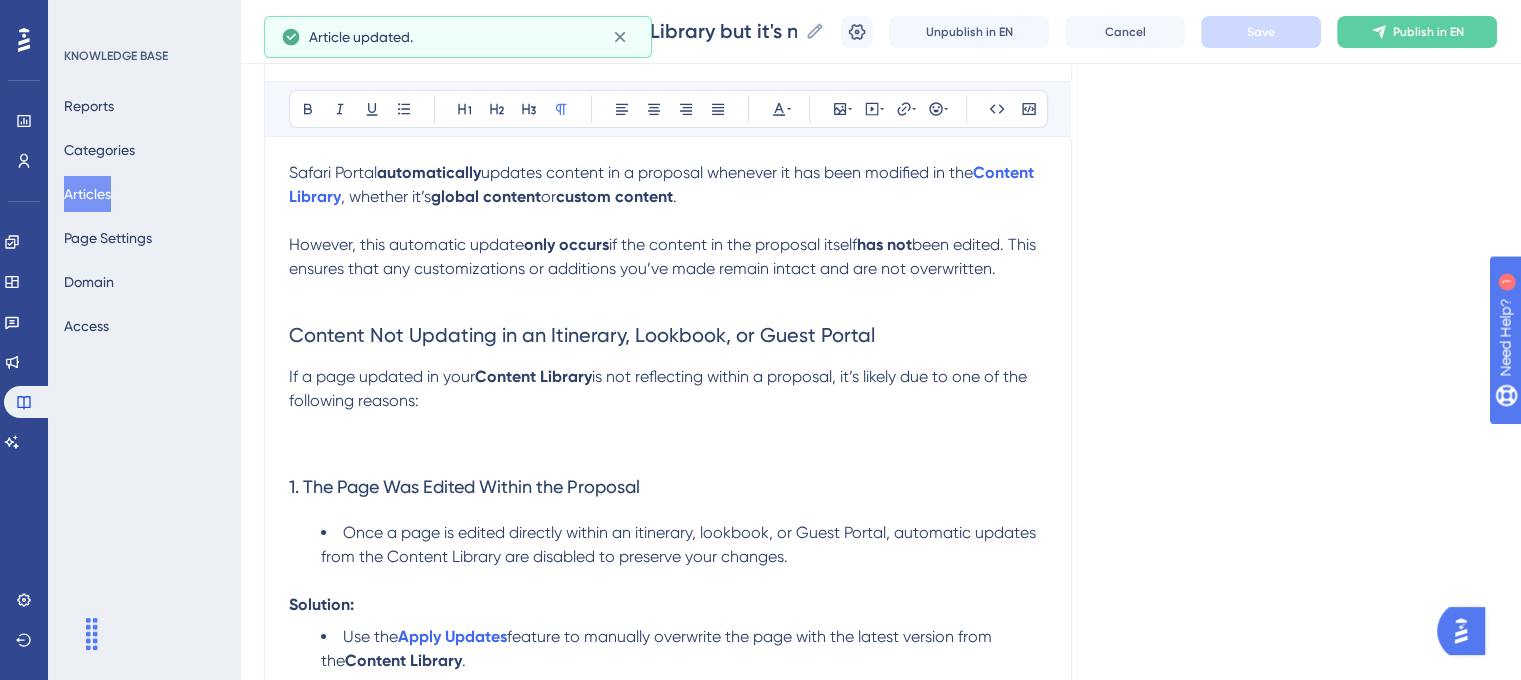 scroll, scrollTop: 300, scrollLeft: 0, axis: vertical 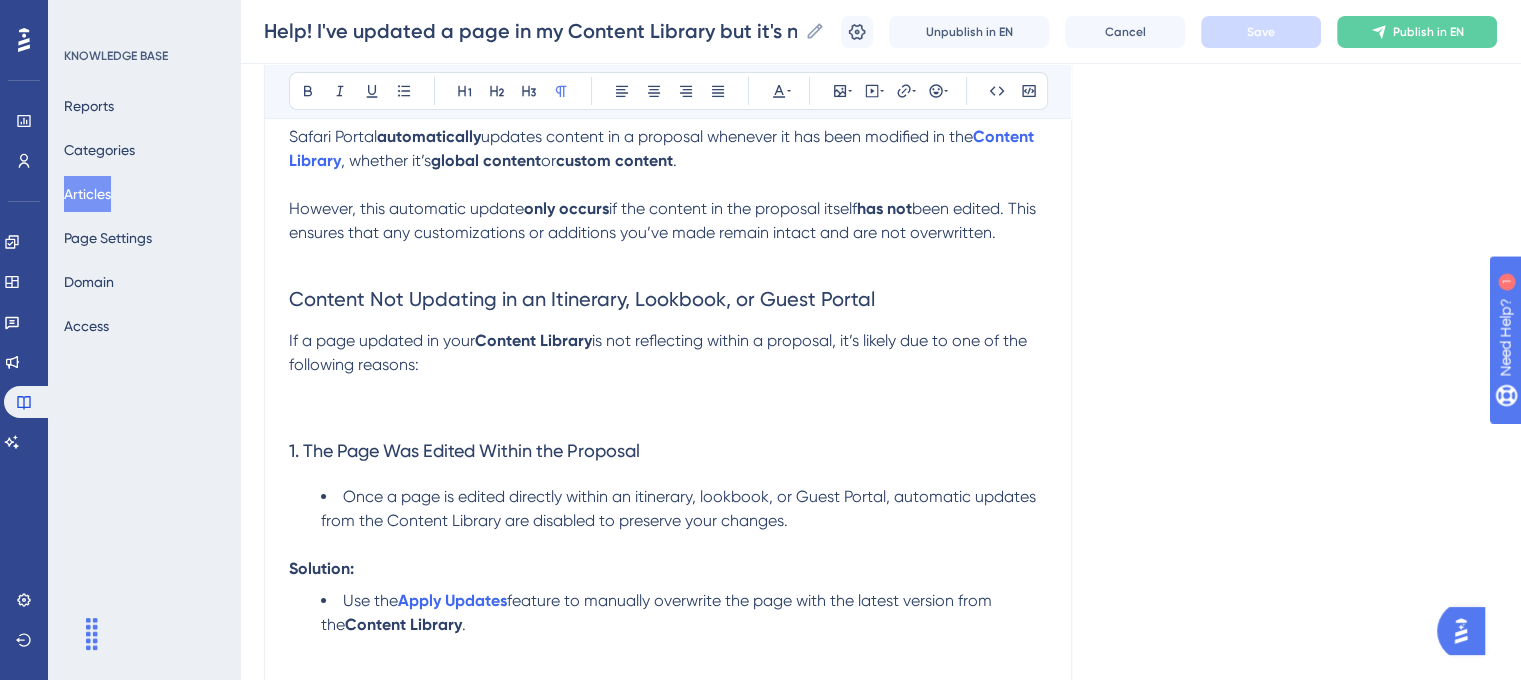 click on "If a page updated in your  Content Library  is not reflecting within a proposal, it’s likely due to one of the following reasons:" at bounding box center (668, 365) 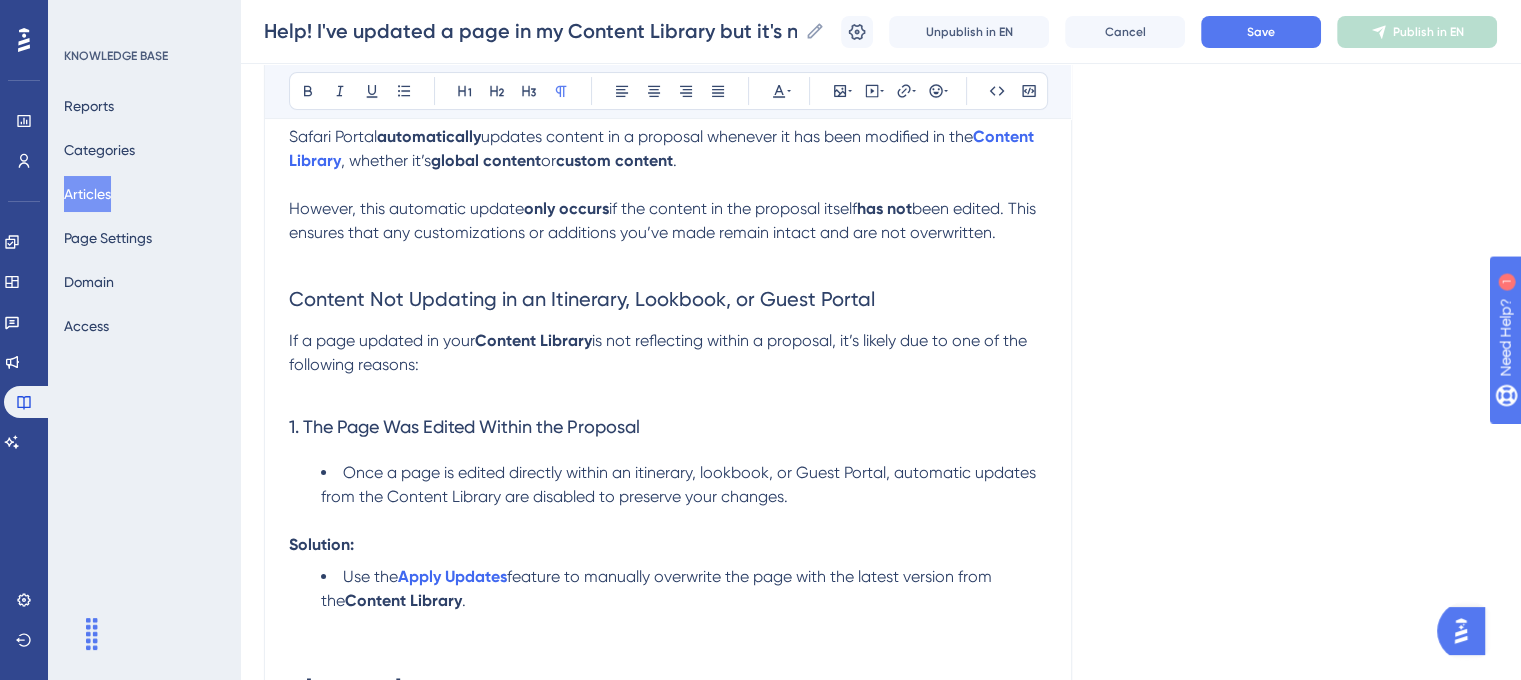 click on "1. The Page Was Edited Within the Proposal" at bounding box center (464, 426) 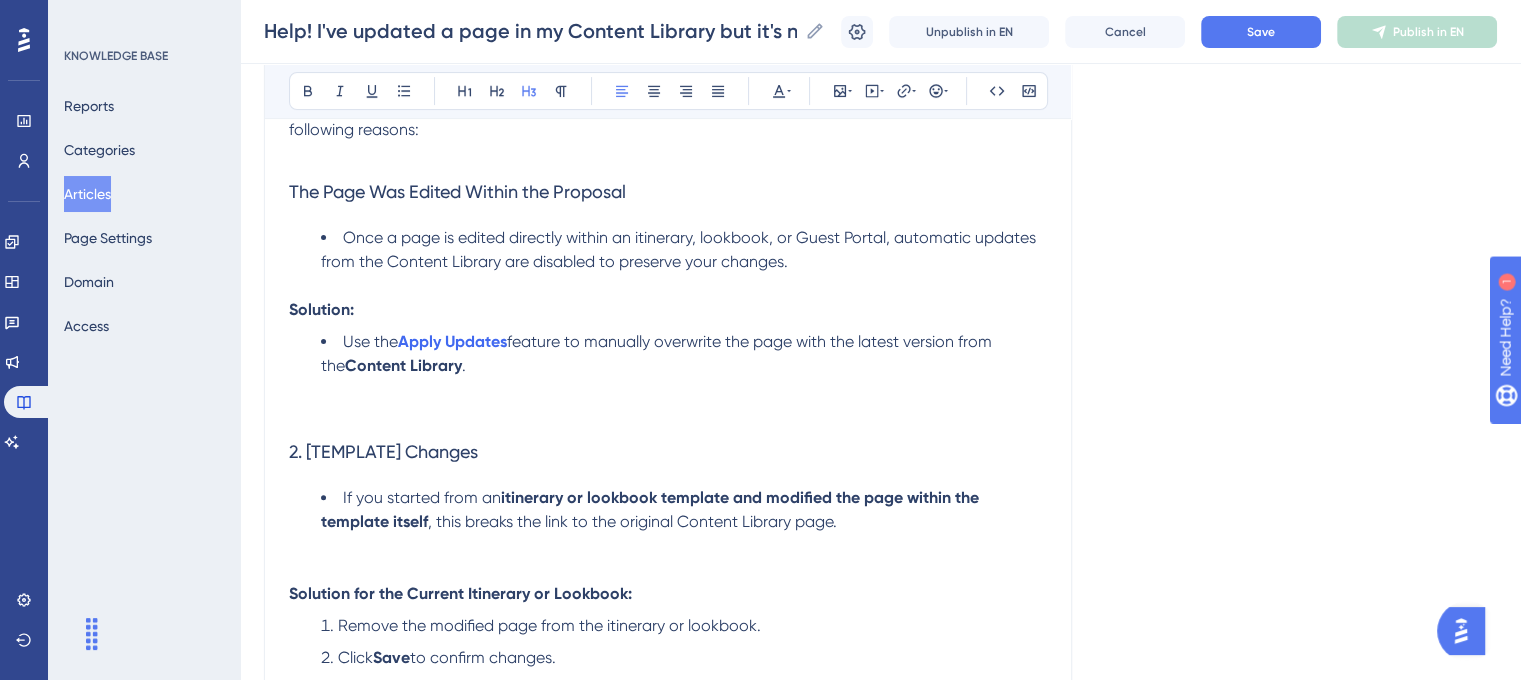 scroll, scrollTop: 600, scrollLeft: 0, axis: vertical 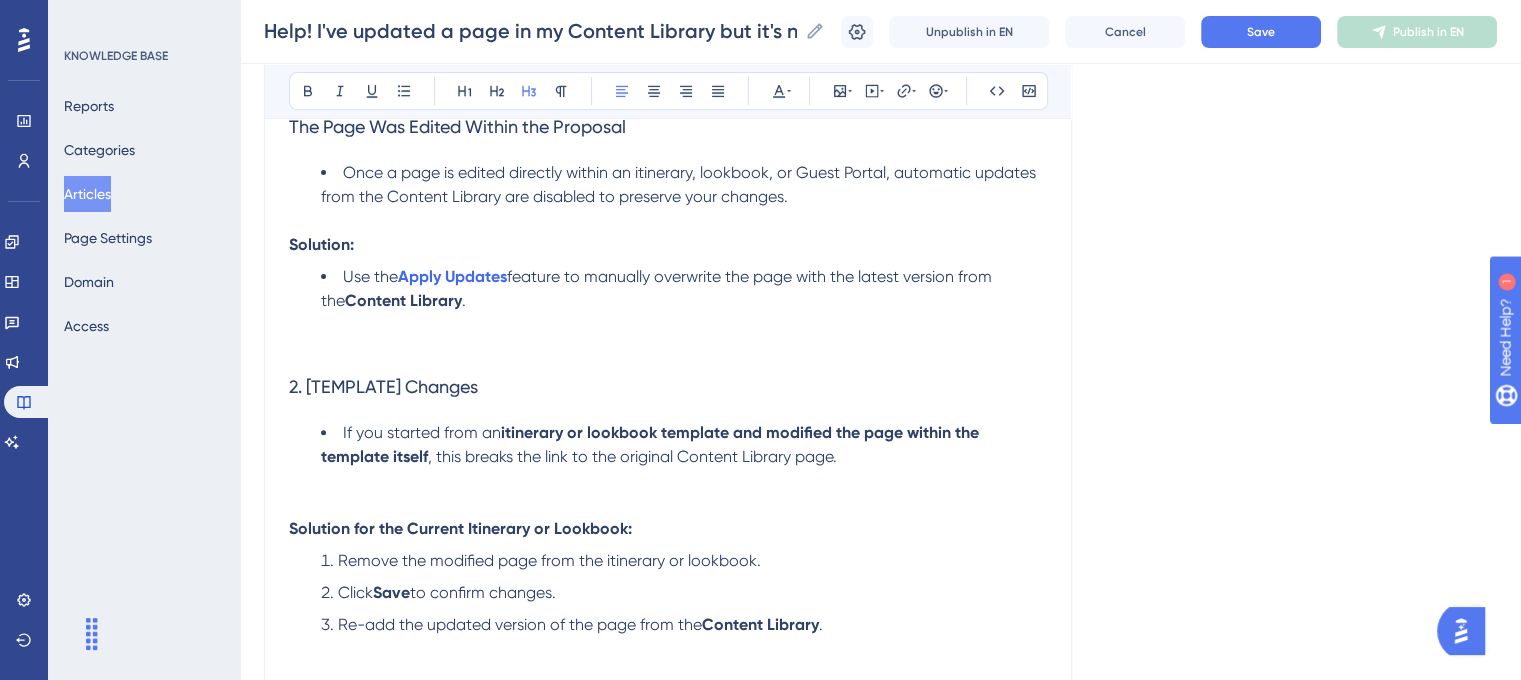 click on "2. [TEMPLATE] Changes" at bounding box center (383, 386) 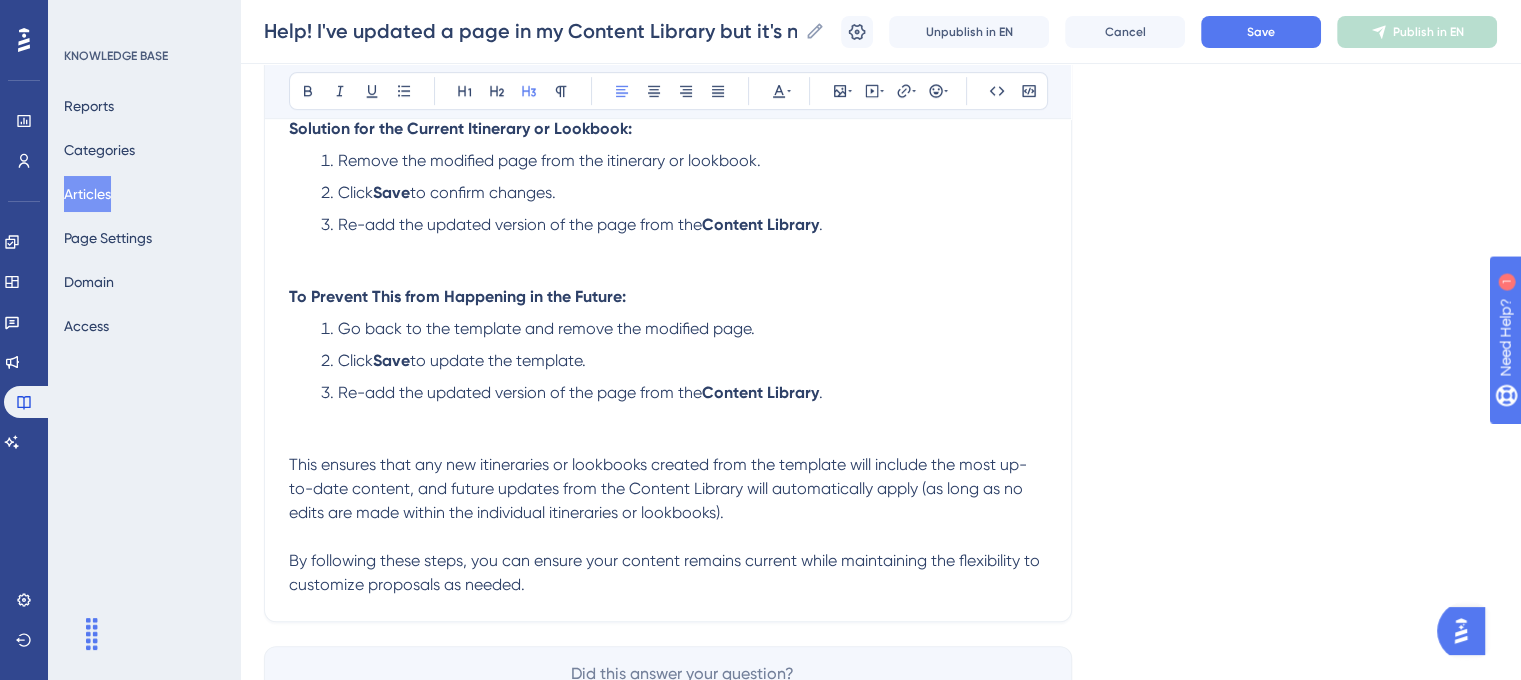 scroll, scrollTop: 1136, scrollLeft: 0, axis: vertical 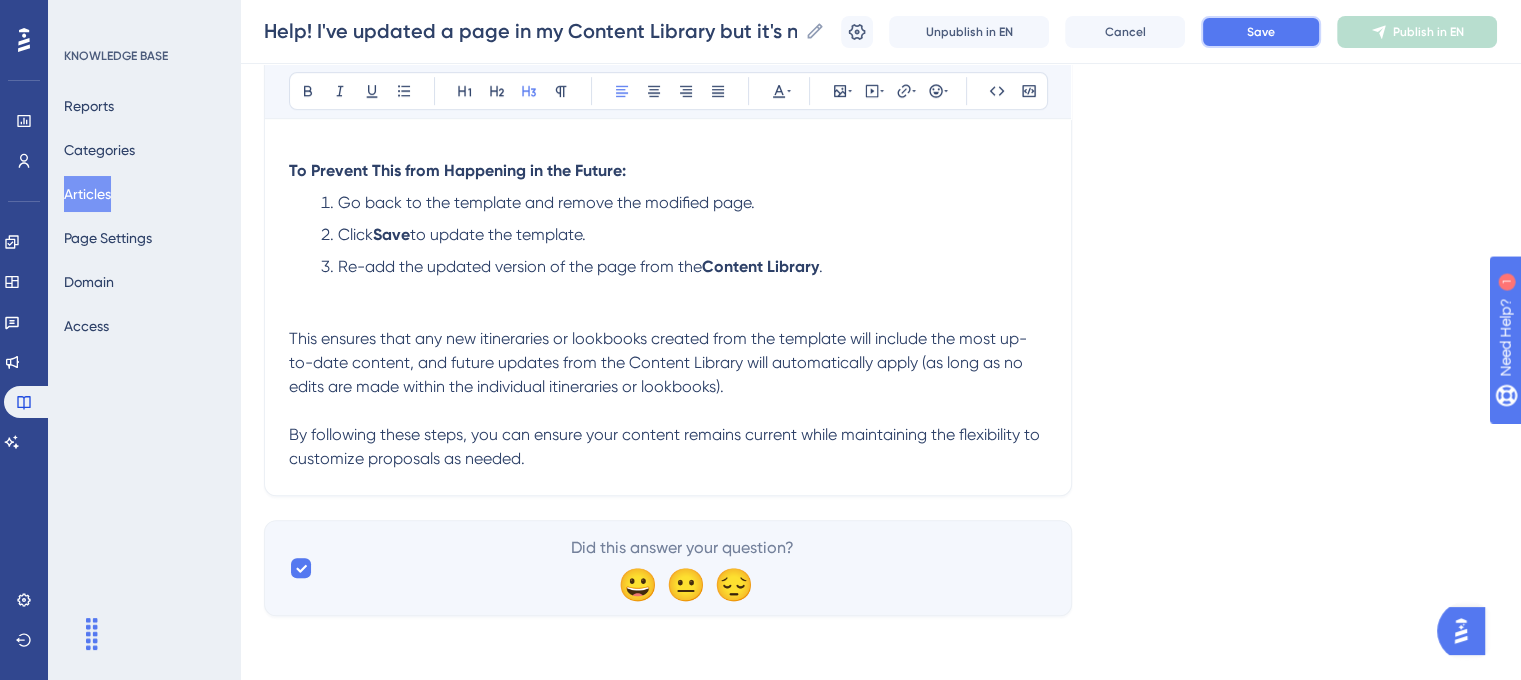 click on "Save" at bounding box center [1261, 32] 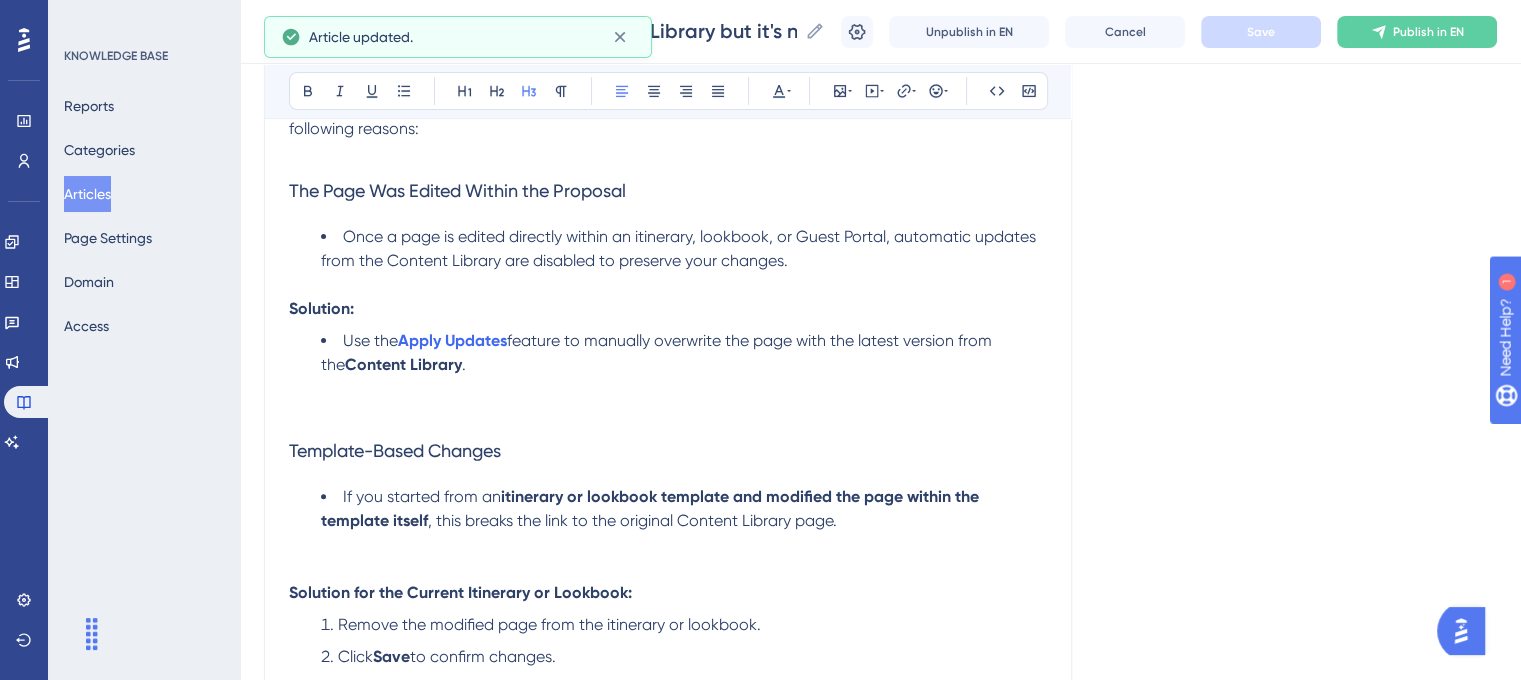 scroll, scrollTop: 436, scrollLeft: 0, axis: vertical 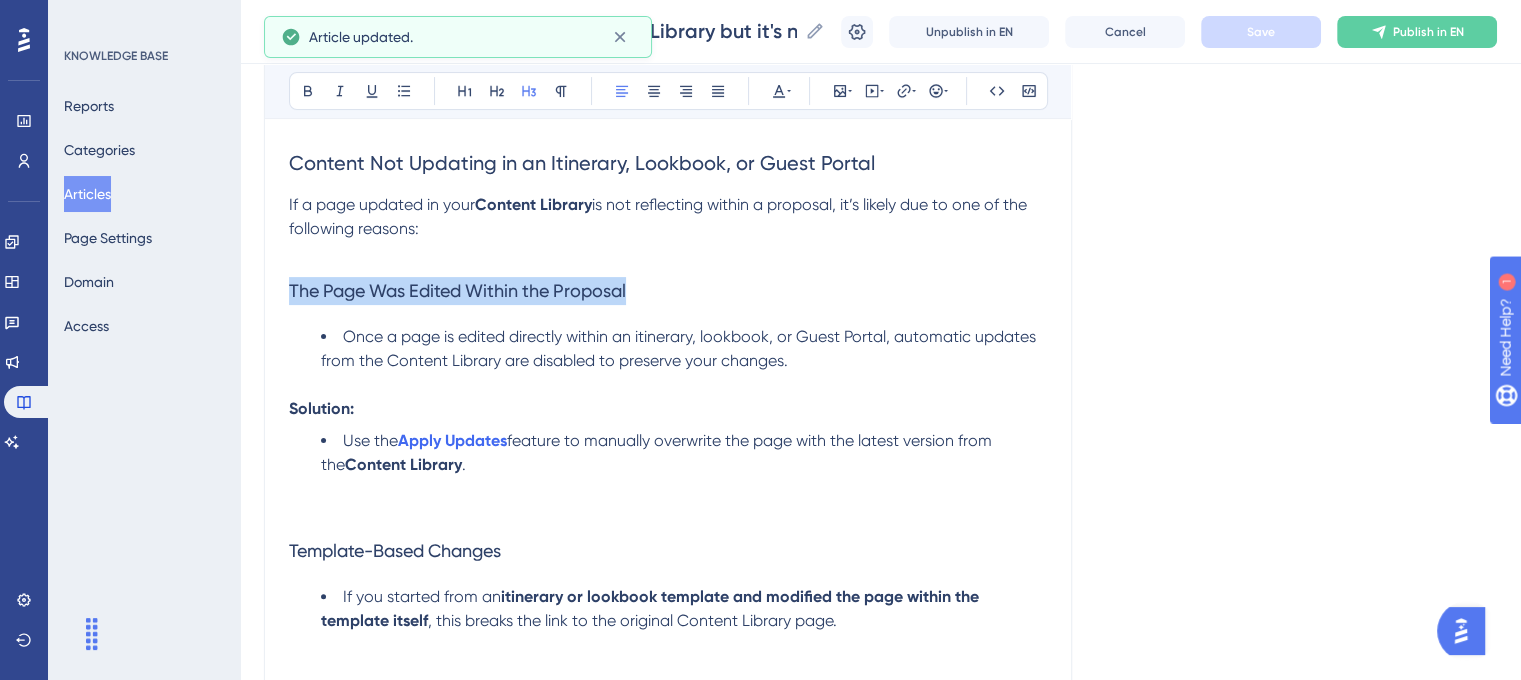 drag, startPoint x: 641, startPoint y: 291, endPoint x: 282, endPoint y: 275, distance: 359.35638 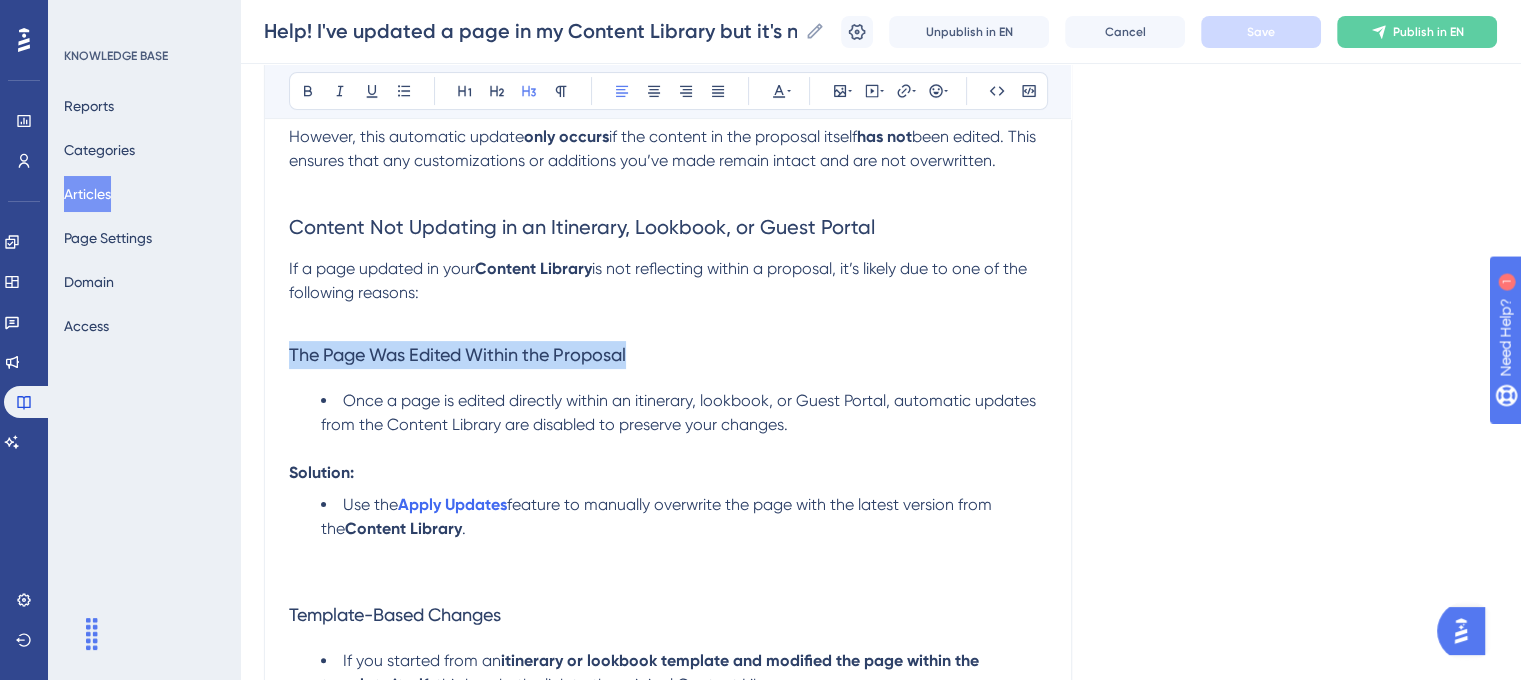 scroll, scrollTop: 336, scrollLeft: 0, axis: vertical 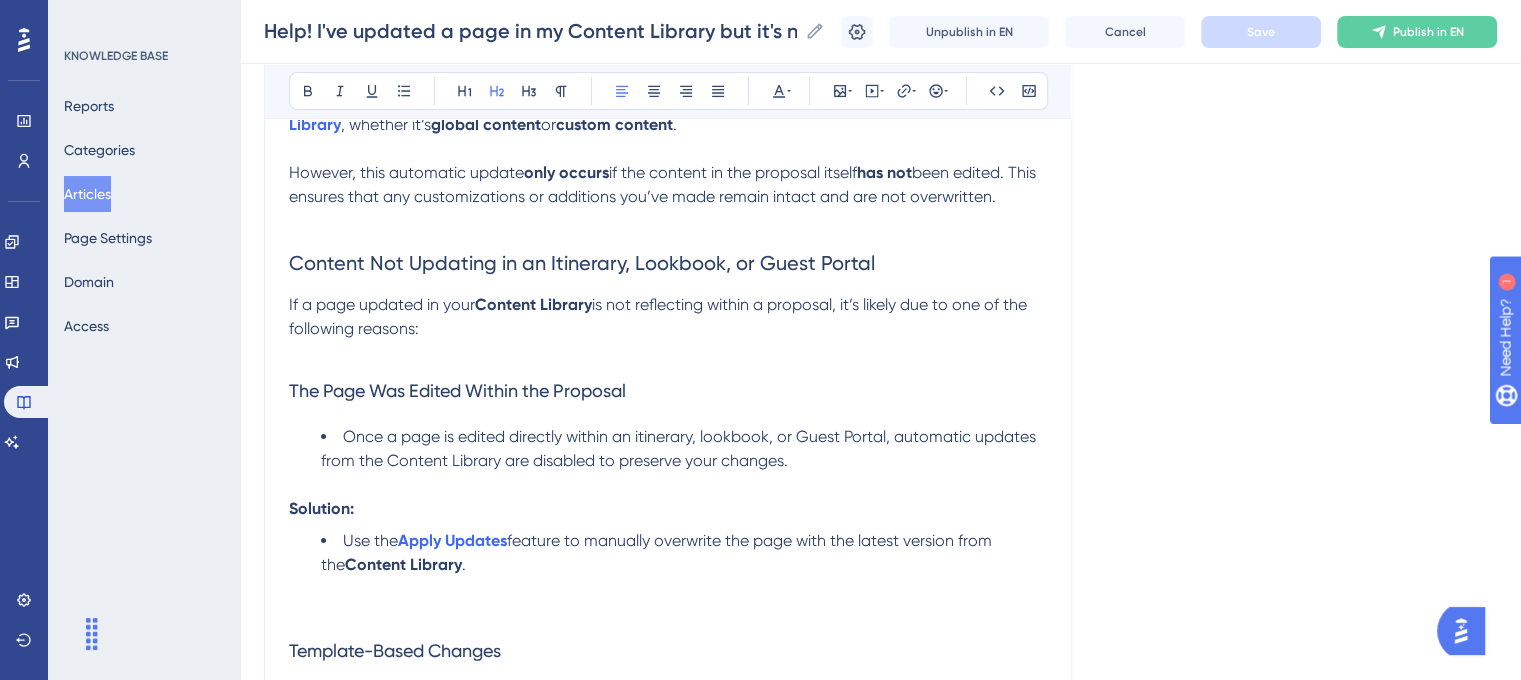 click on "Content Not Updating in an Itinerary, Lookbook, or Guest Portal" at bounding box center [668, 263] 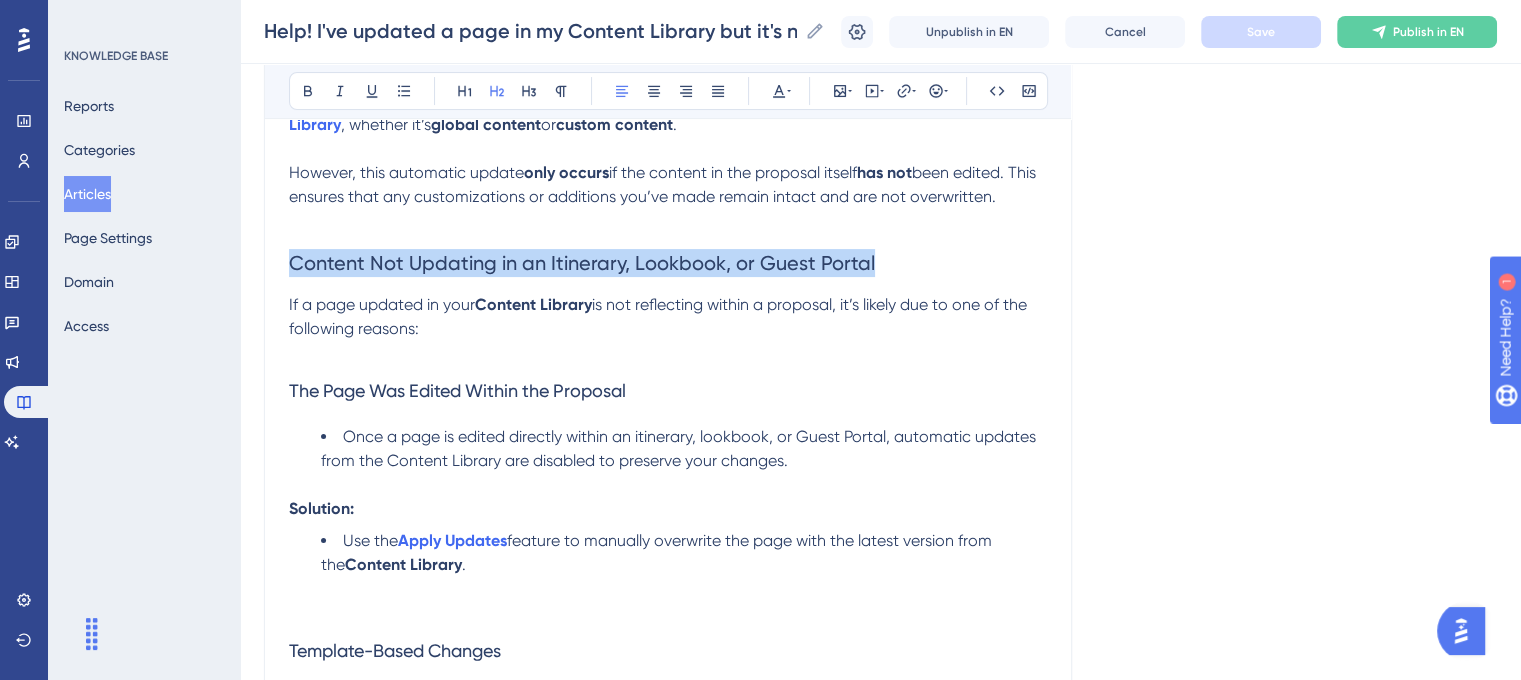 drag, startPoint x: 885, startPoint y: 264, endPoint x: 288, endPoint y: 263, distance: 597.00085 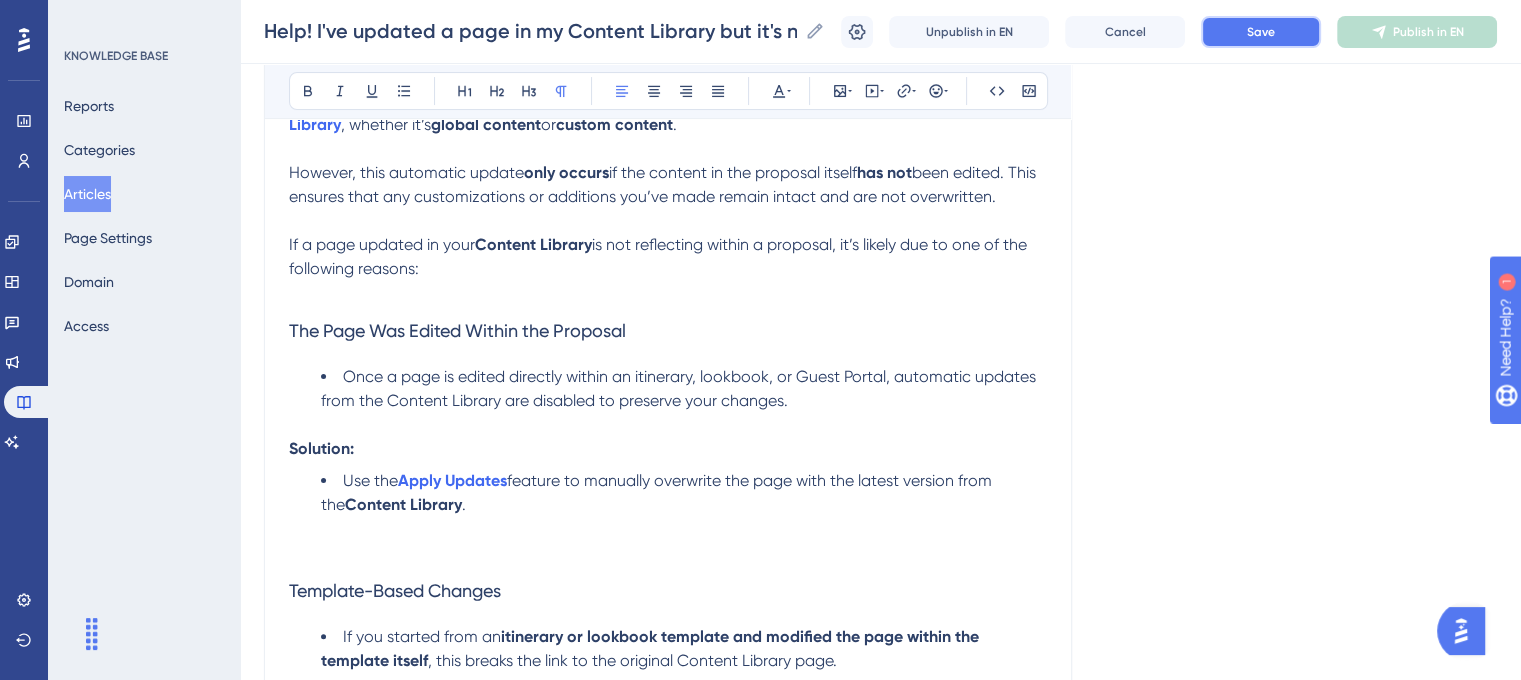 click on "Save" at bounding box center (1261, 32) 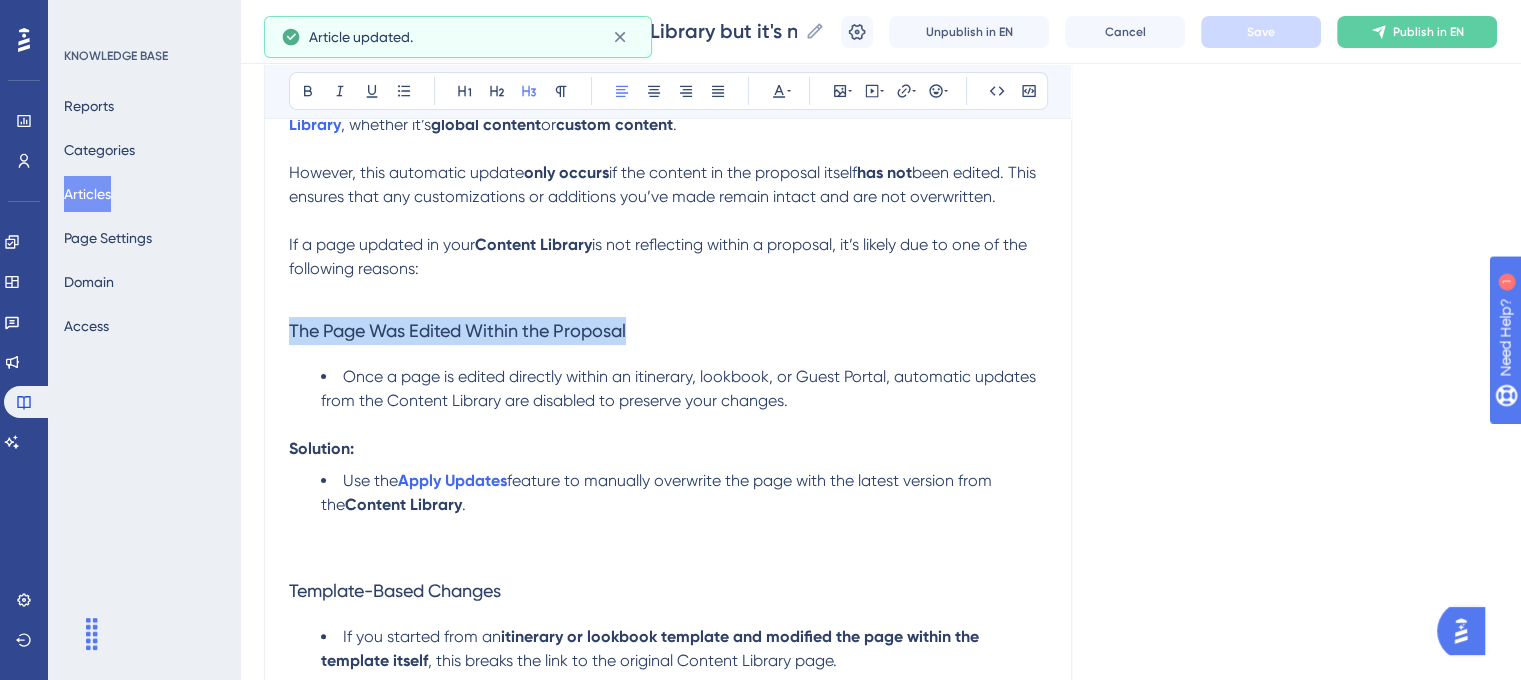 drag, startPoint x: 633, startPoint y: 328, endPoint x: 288, endPoint y: 328, distance: 345 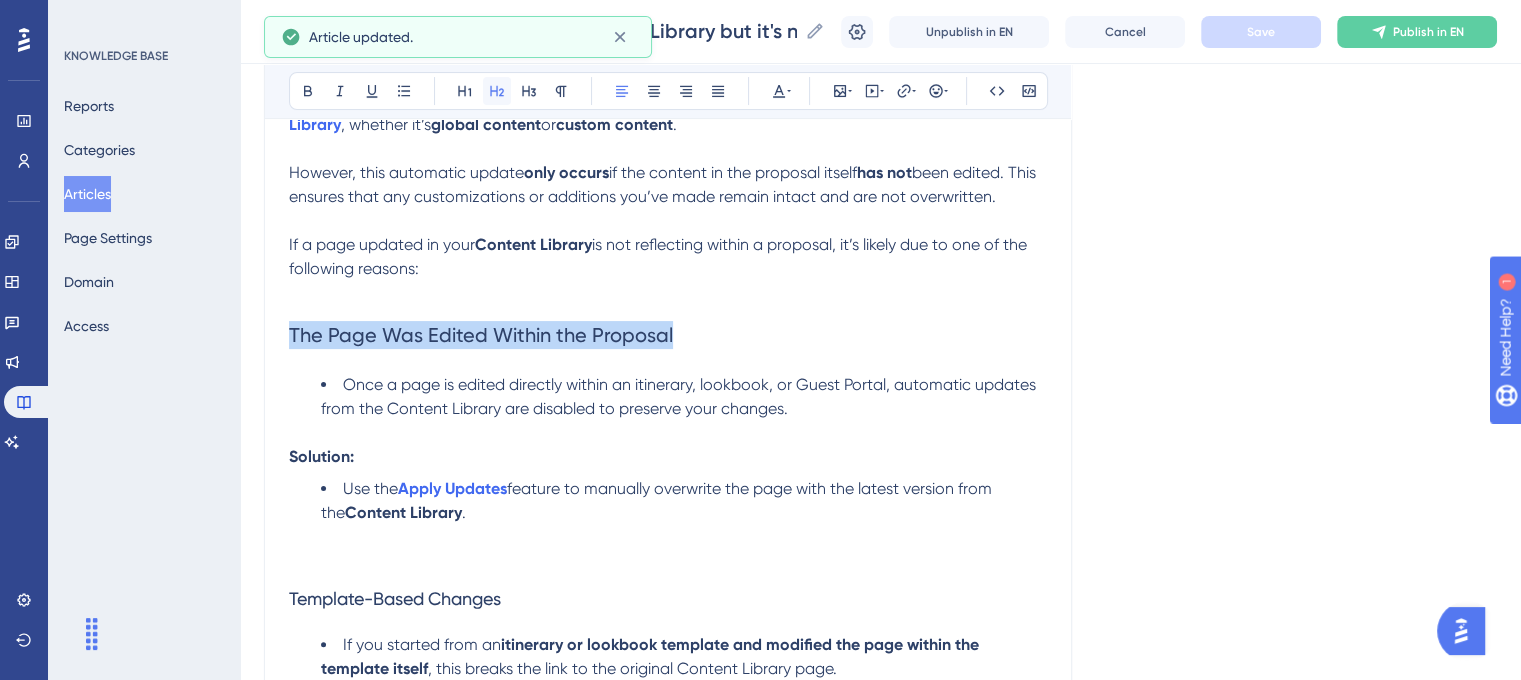 click 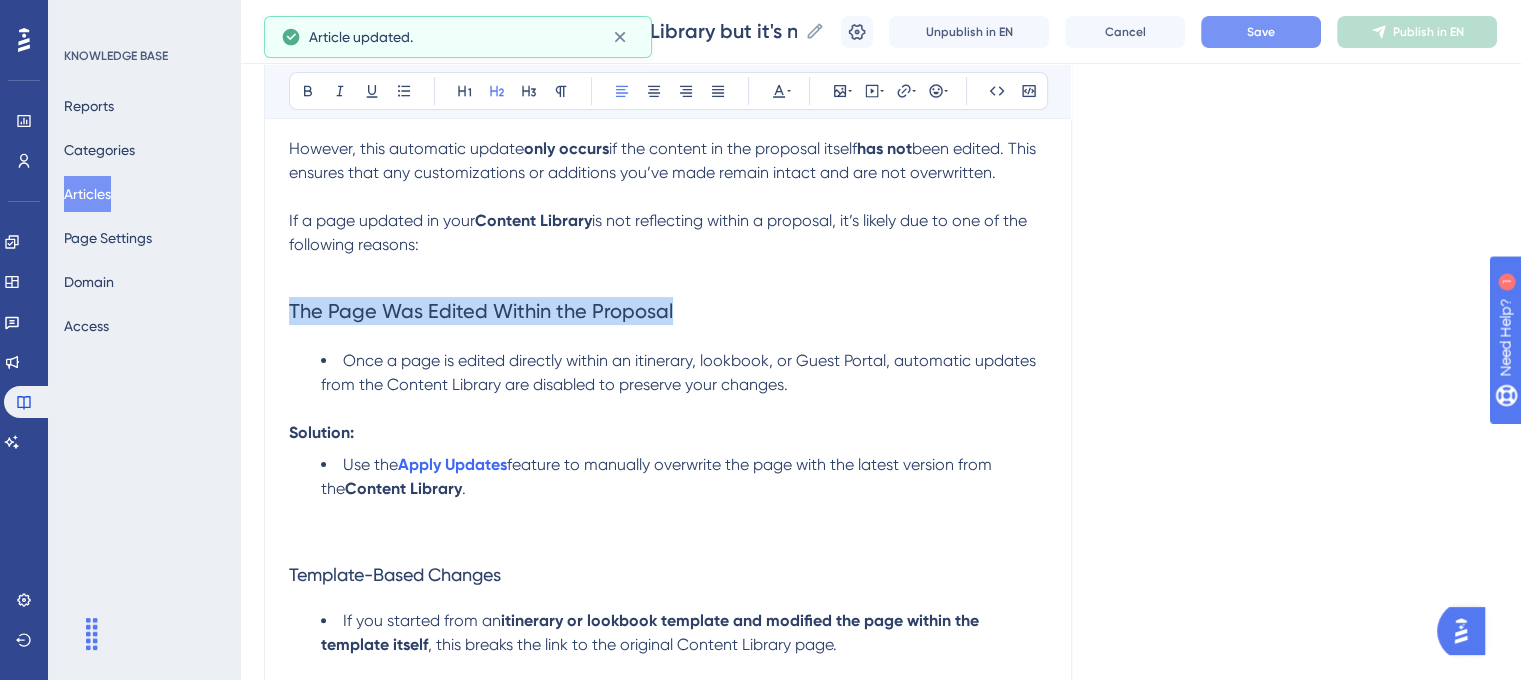 scroll, scrollTop: 436, scrollLeft: 0, axis: vertical 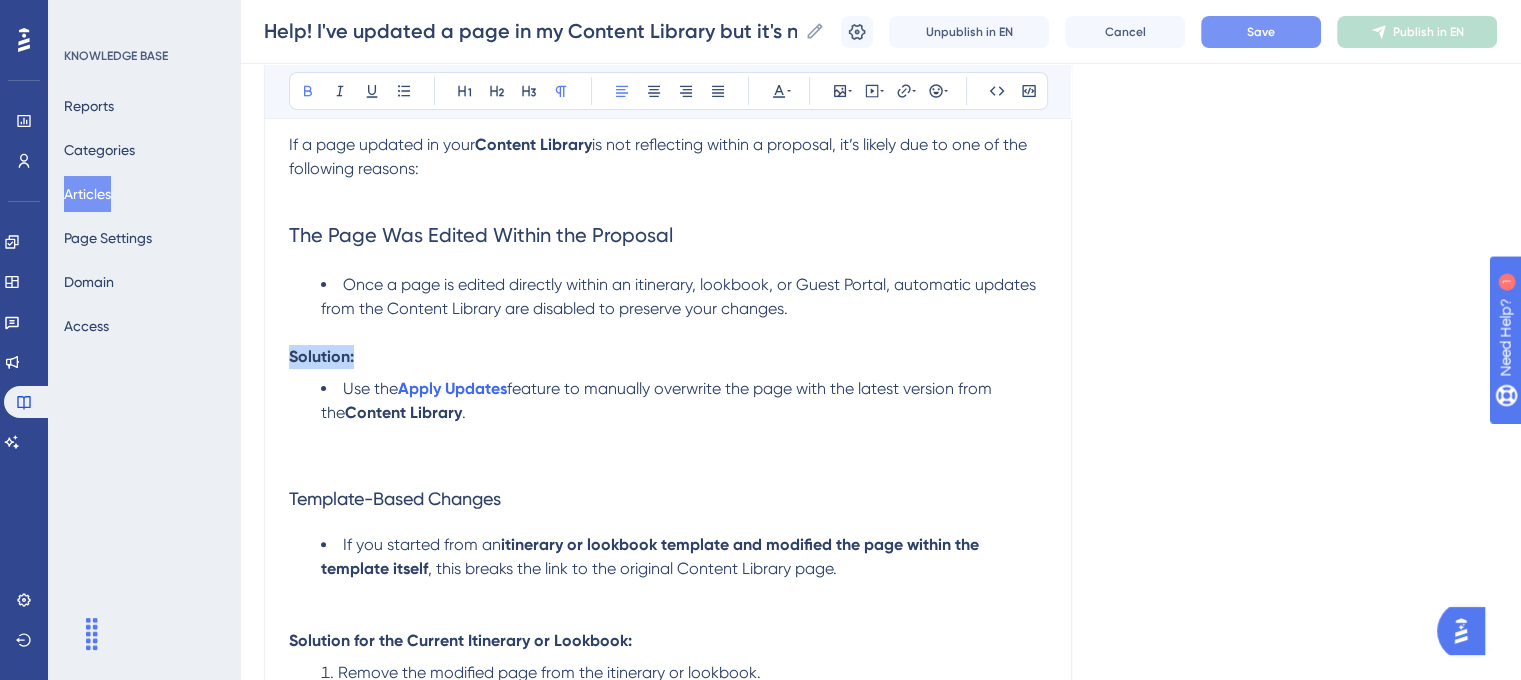 drag, startPoint x: 355, startPoint y: 355, endPoint x: 285, endPoint y: 355, distance: 70 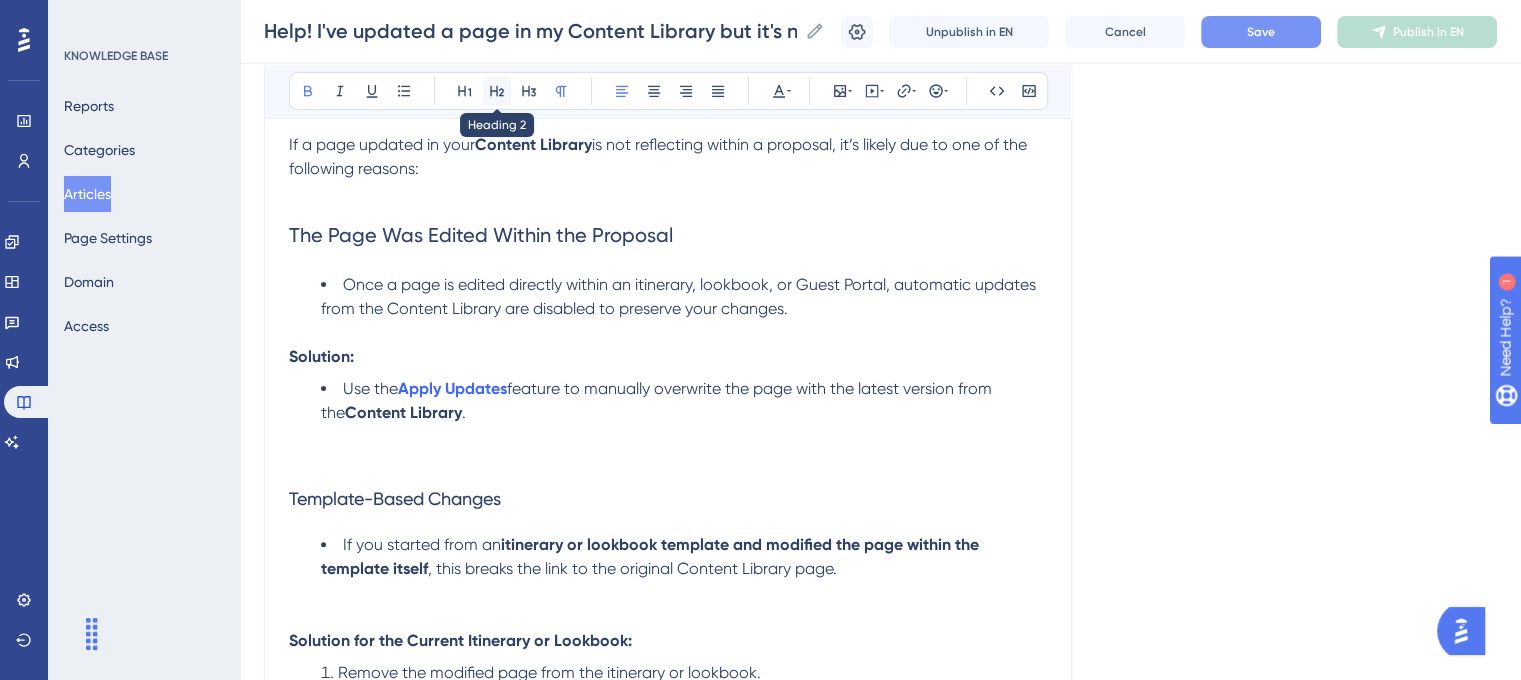 click 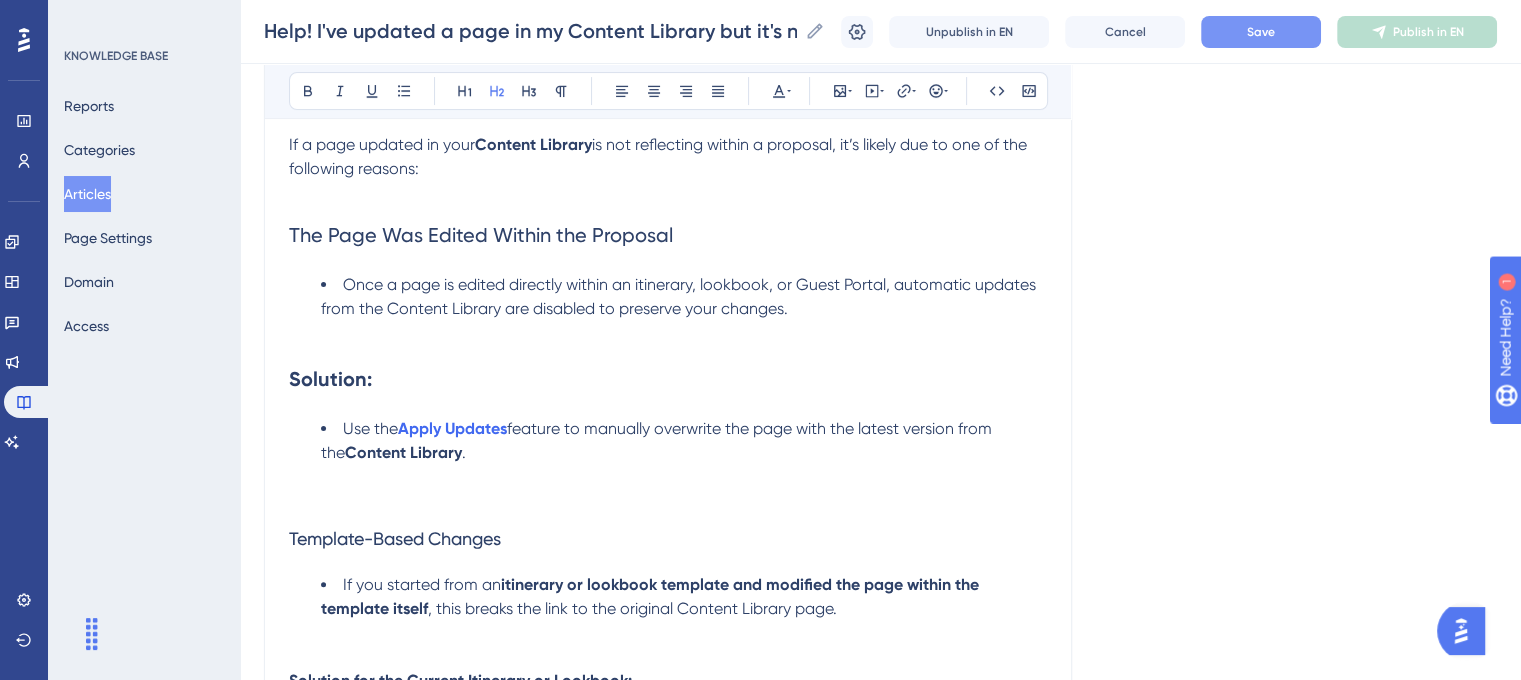 click on "Solution:" at bounding box center [668, 365] 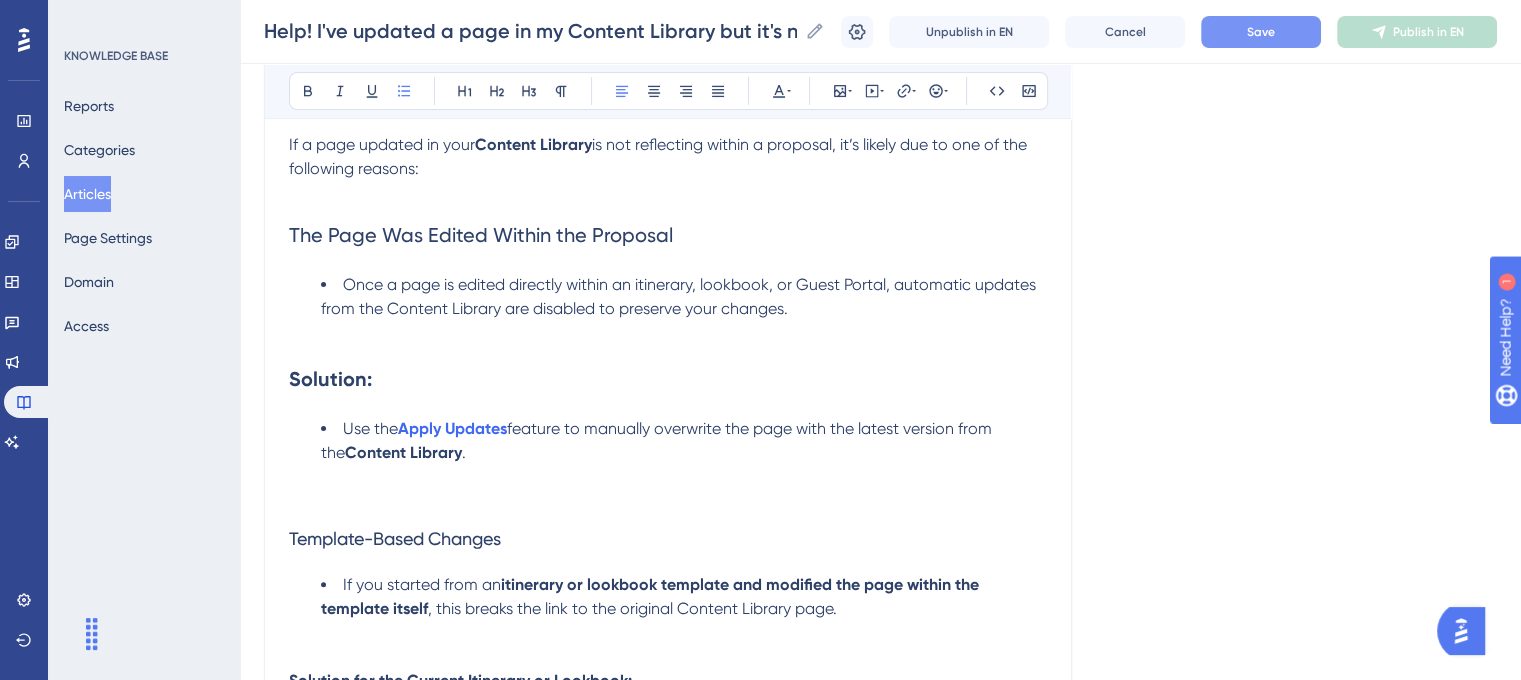 click on "Once a page is edited directly within an itinerary, lookbook, or Guest Portal, automatic updates from the Content Library are disabled to preserve your changes." at bounding box center [684, 297] 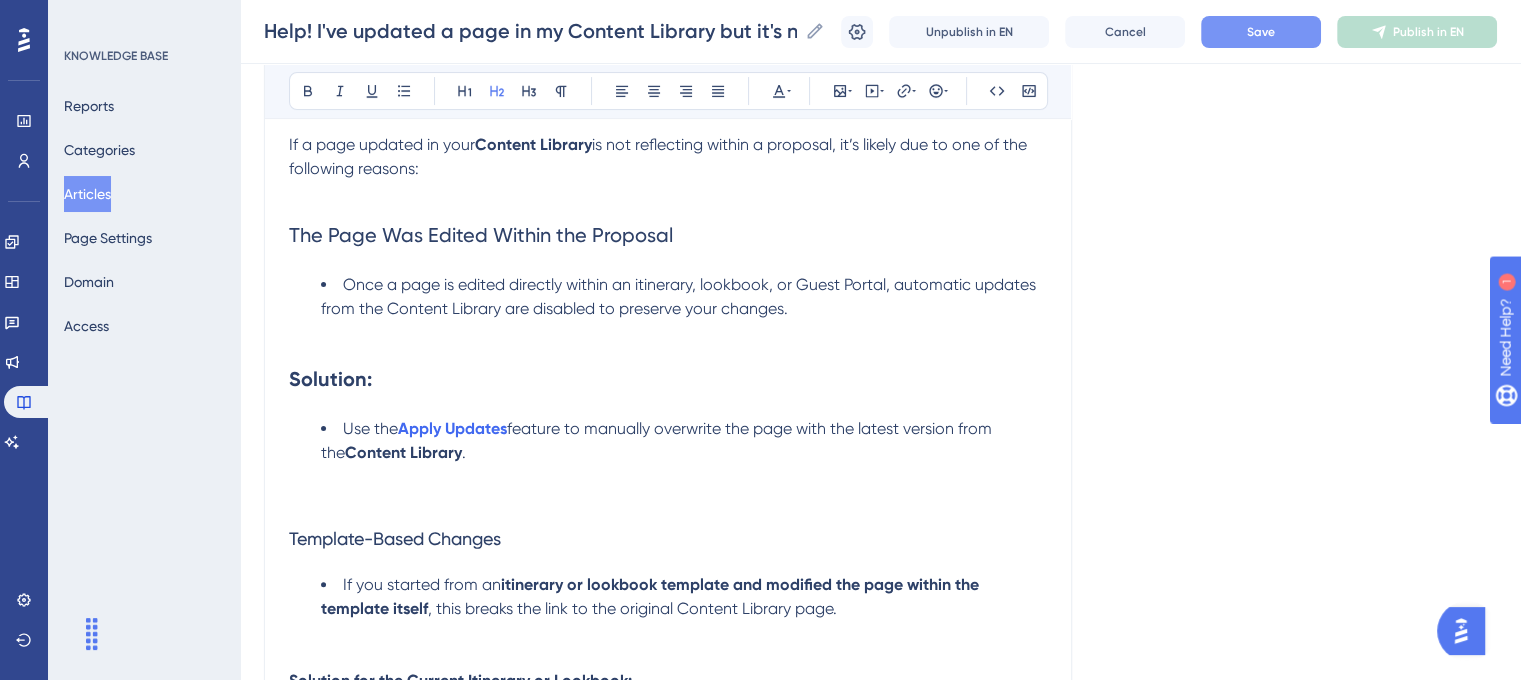 click on "Solution:" at bounding box center [668, 365] 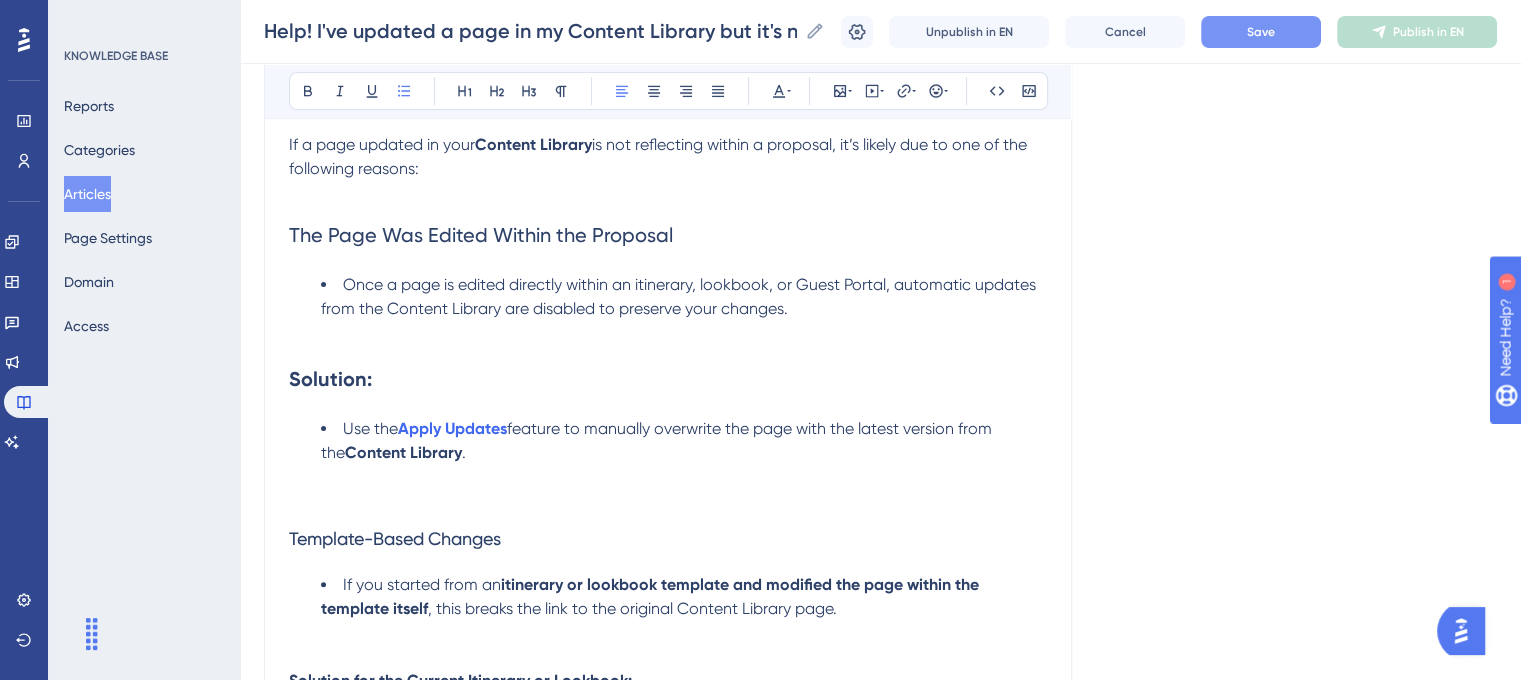 click on "Once a page is edited directly within an itinerary, lookbook, or Guest Portal, automatic updates from the Content Library are disabled to preserve your changes." at bounding box center (684, 297) 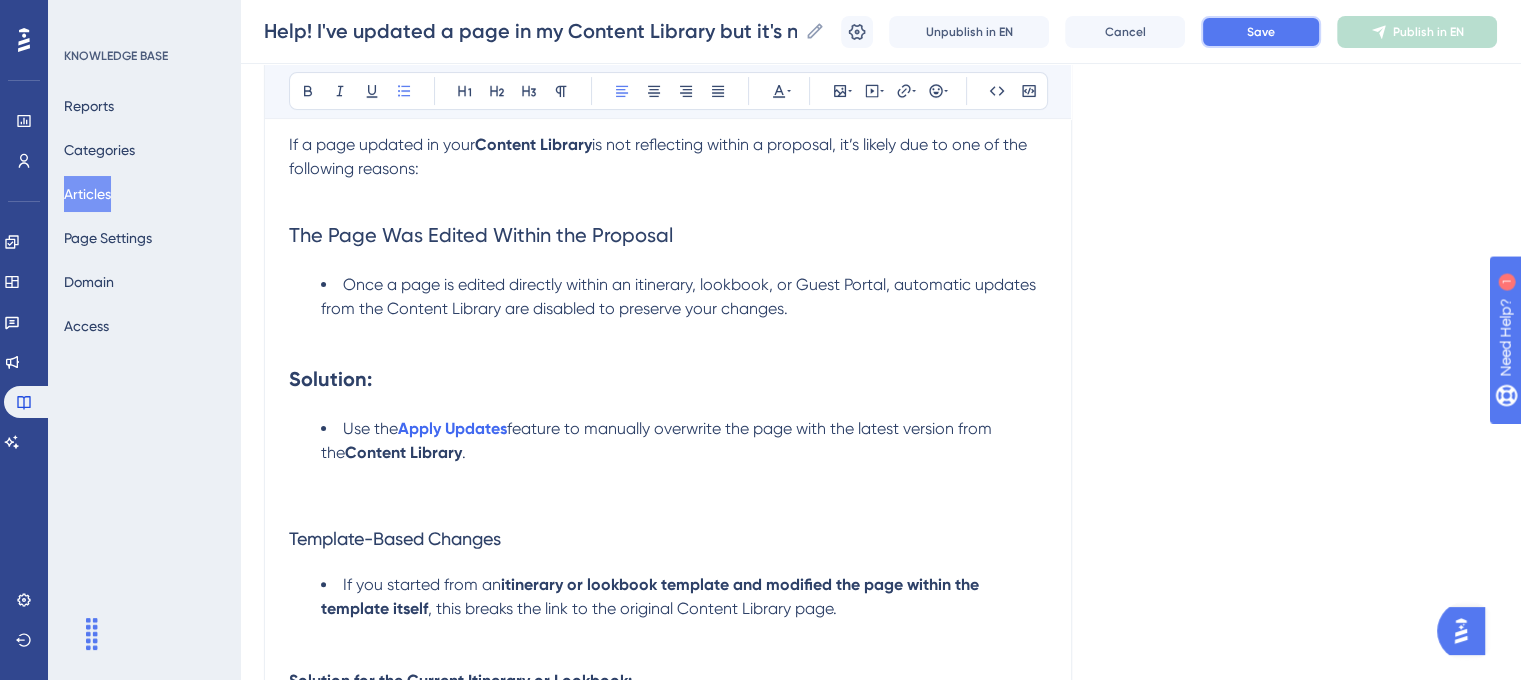 click on "Save" at bounding box center (1261, 32) 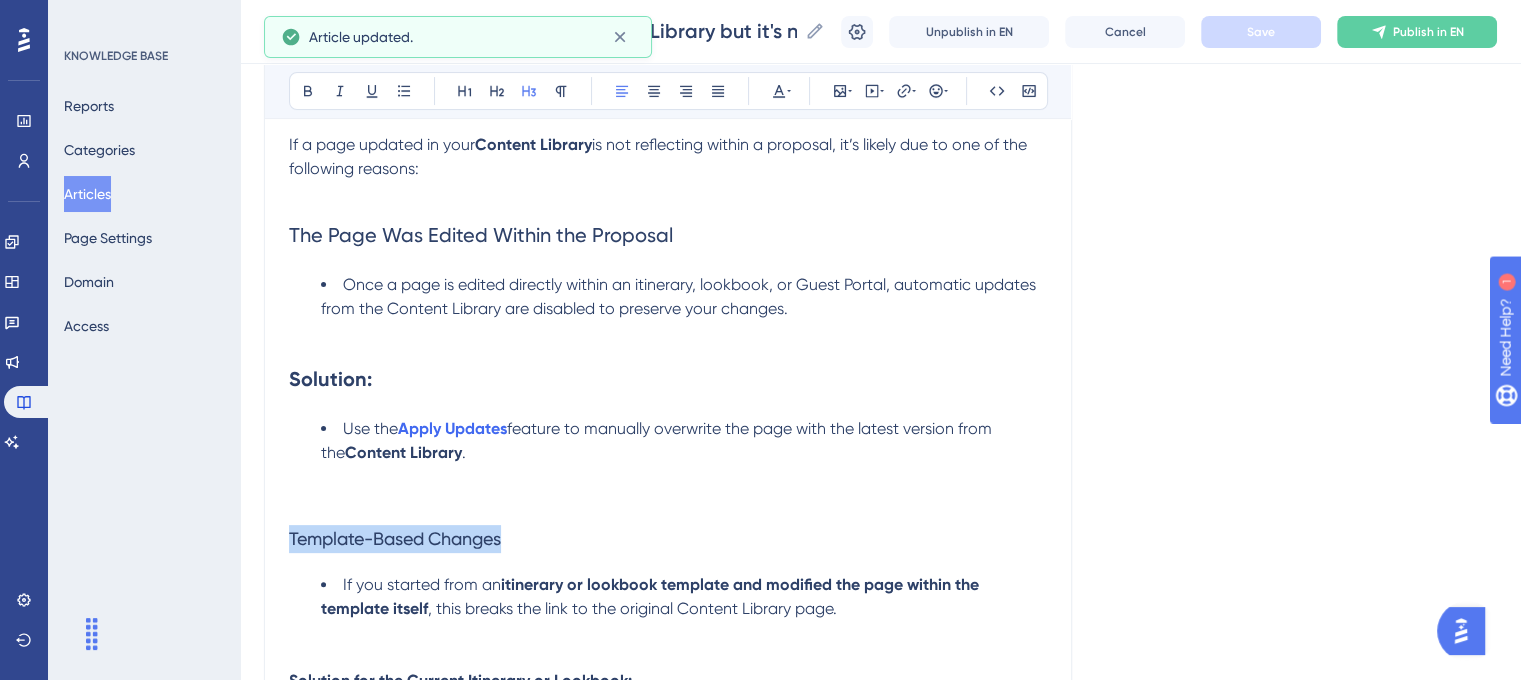 drag, startPoint x: 513, startPoint y: 538, endPoint x: 274, endPoint y: 525, distance: 239.3533 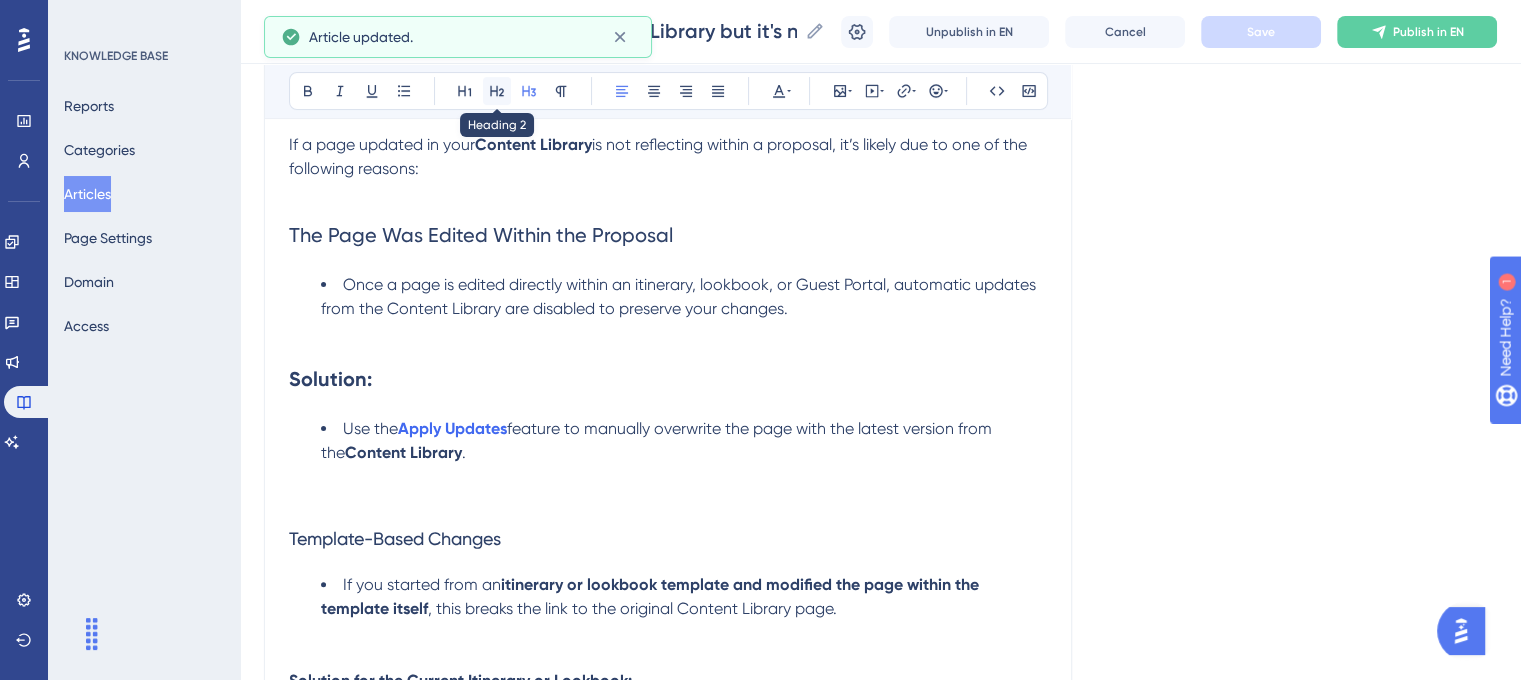 click 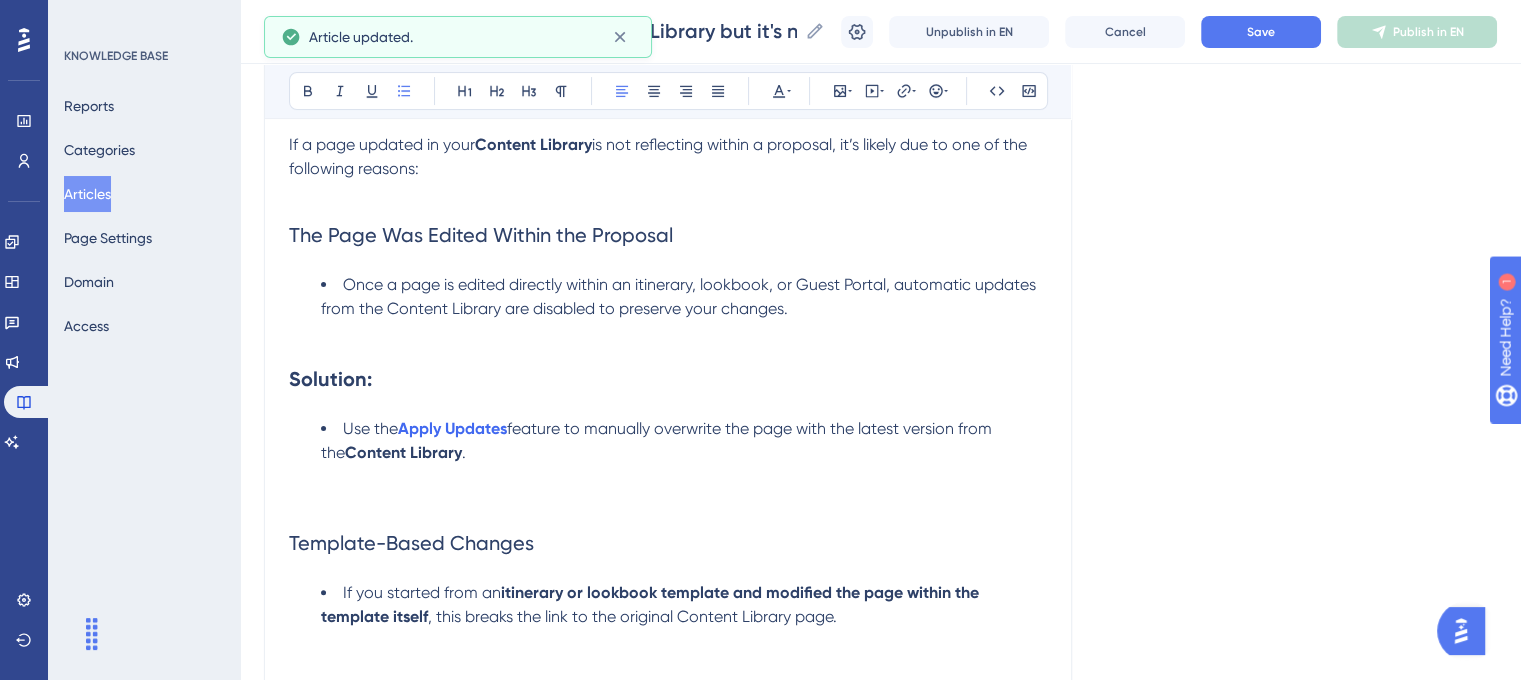 click on "Use the  Apply Updates  feature to manually overwrite the page with the latest version from the  Content Library ." at bounding box center (684, 465) 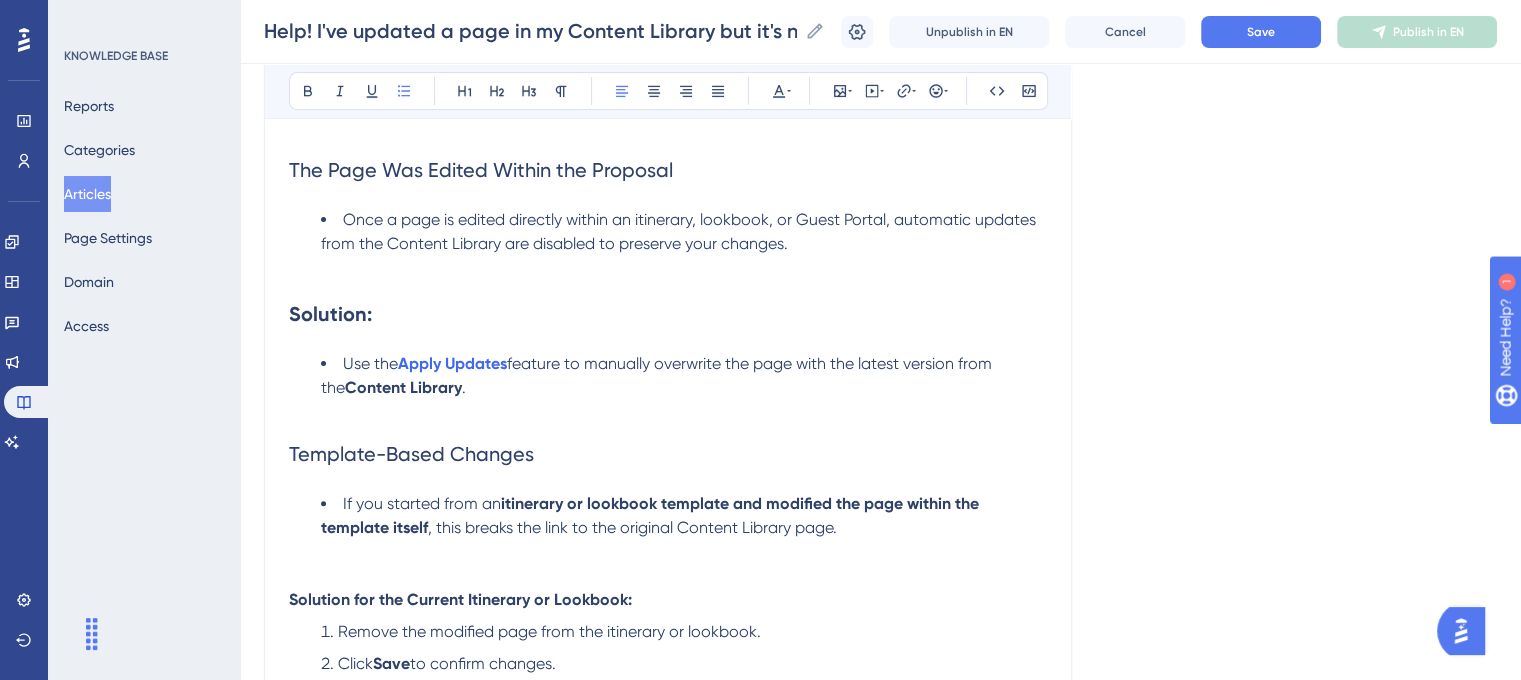scroll, scrollTop: 636, scrollLeft: 0, axis: vertical 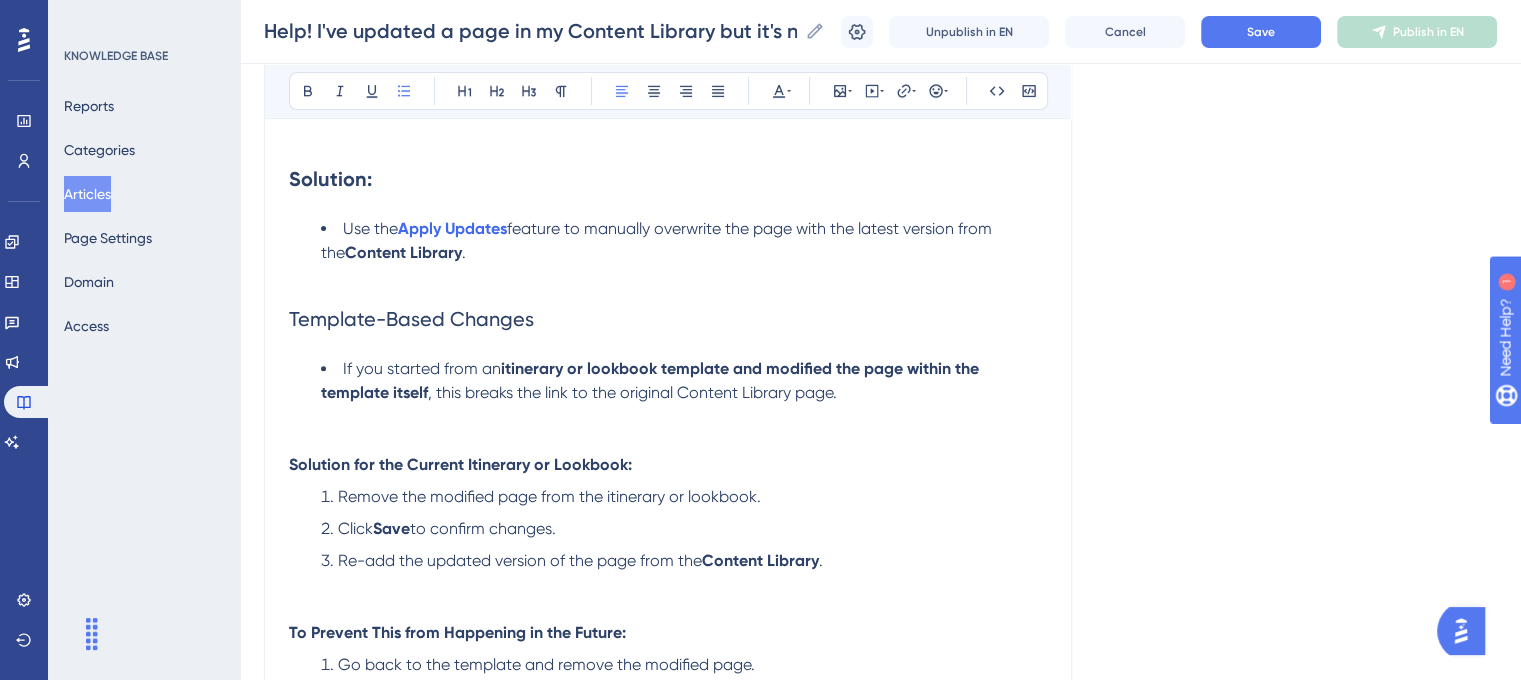 click on "If you started from an  itinerary or lookbook template and modified the page within the template itself , this breaks the link to the original Content Library page." at bounding box center (684, 405) 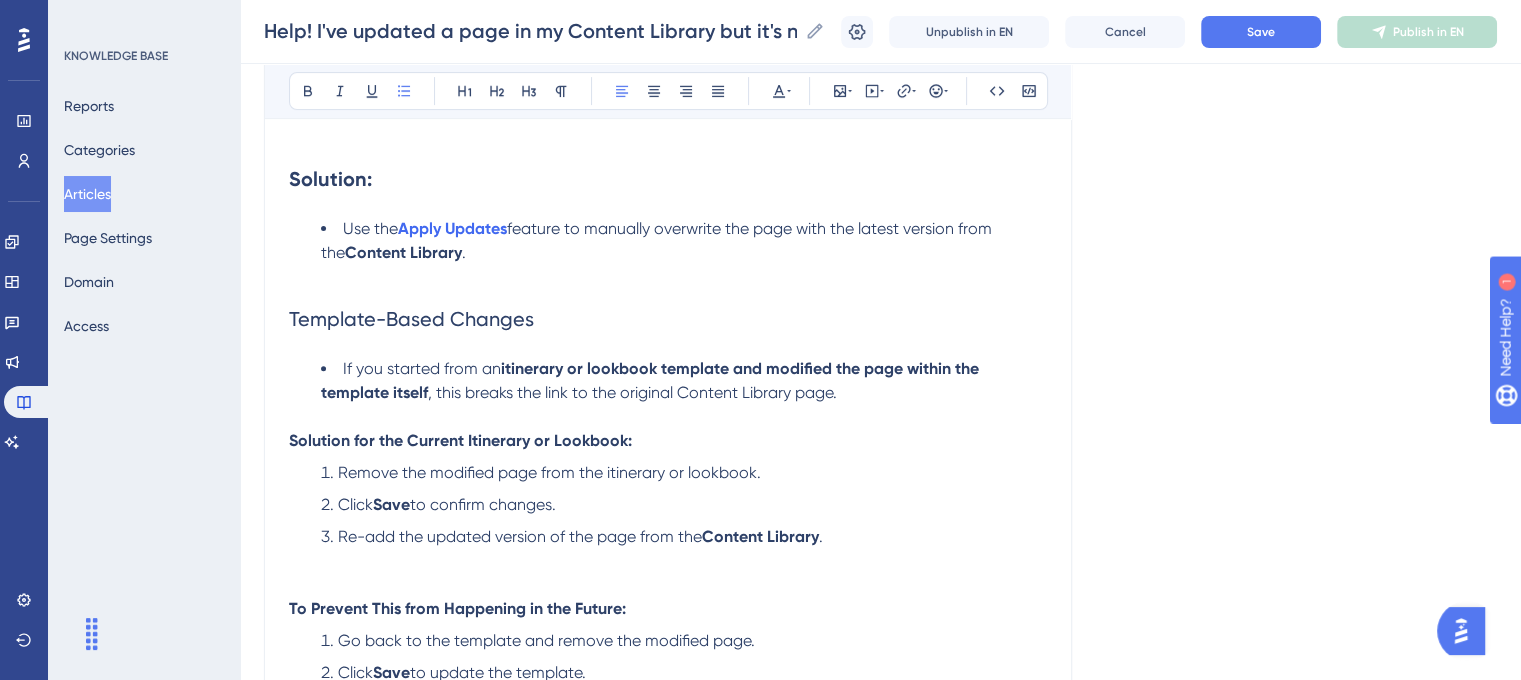 click on "Solution for the Current Itinerary or Lookbook:" at bounding box center [460, 440] 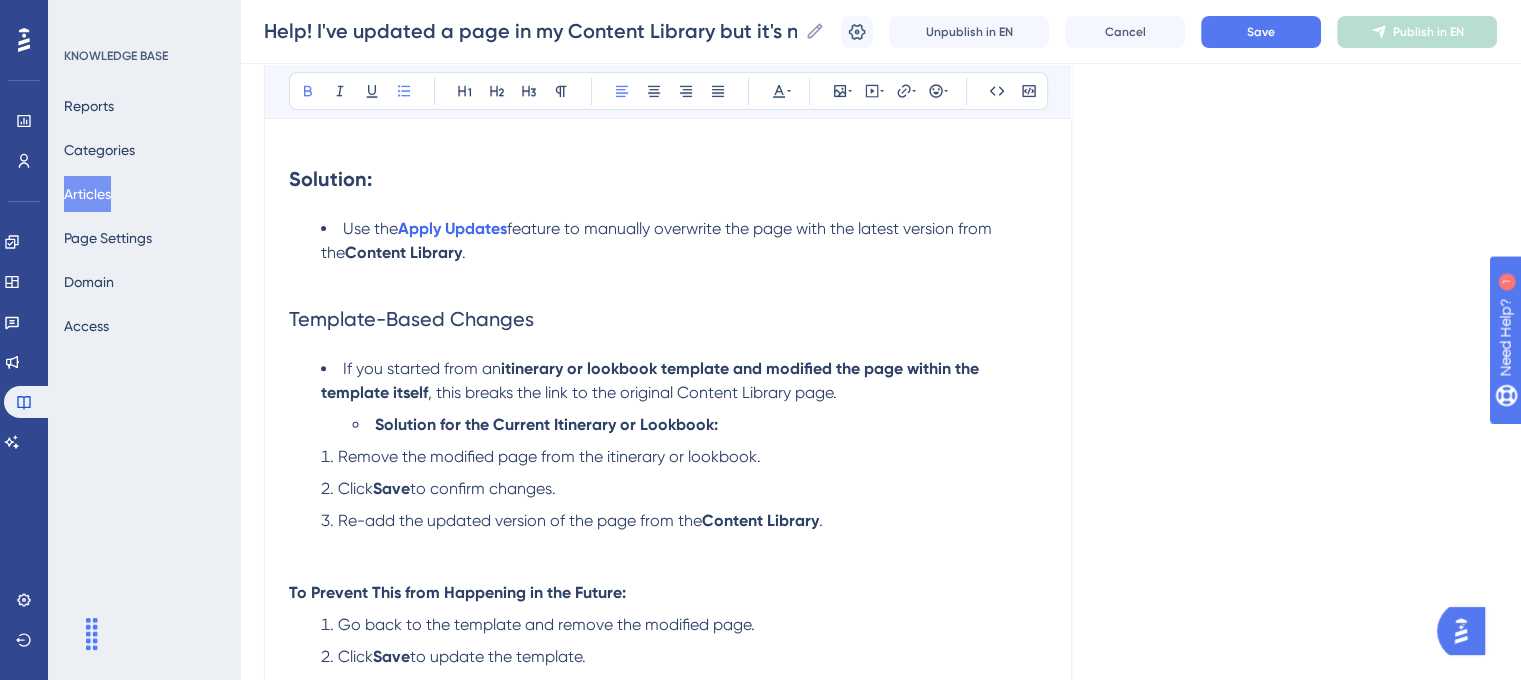 click on "Remove the modified page from the itinerary or lookbook." at bounding box center [684, 457] 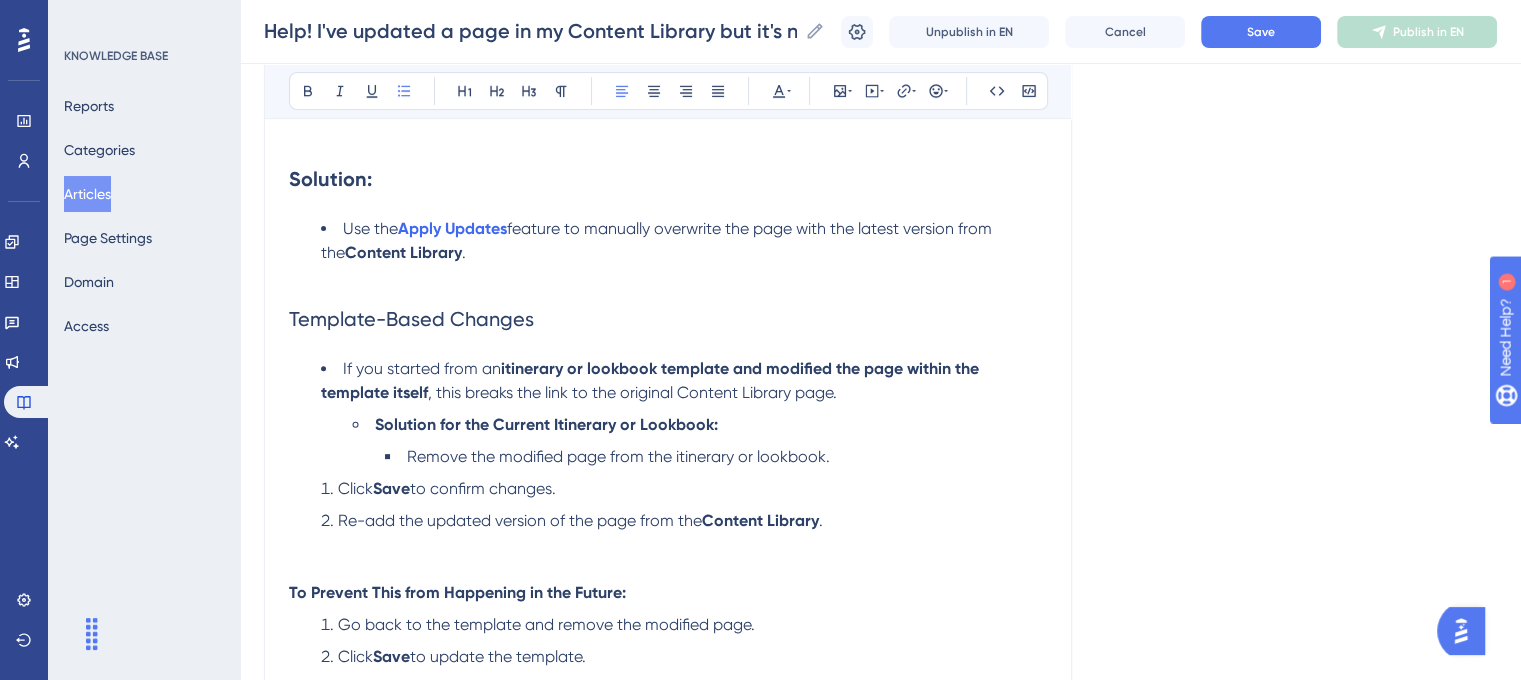 click on "Click" at bounding box center (355, 488) 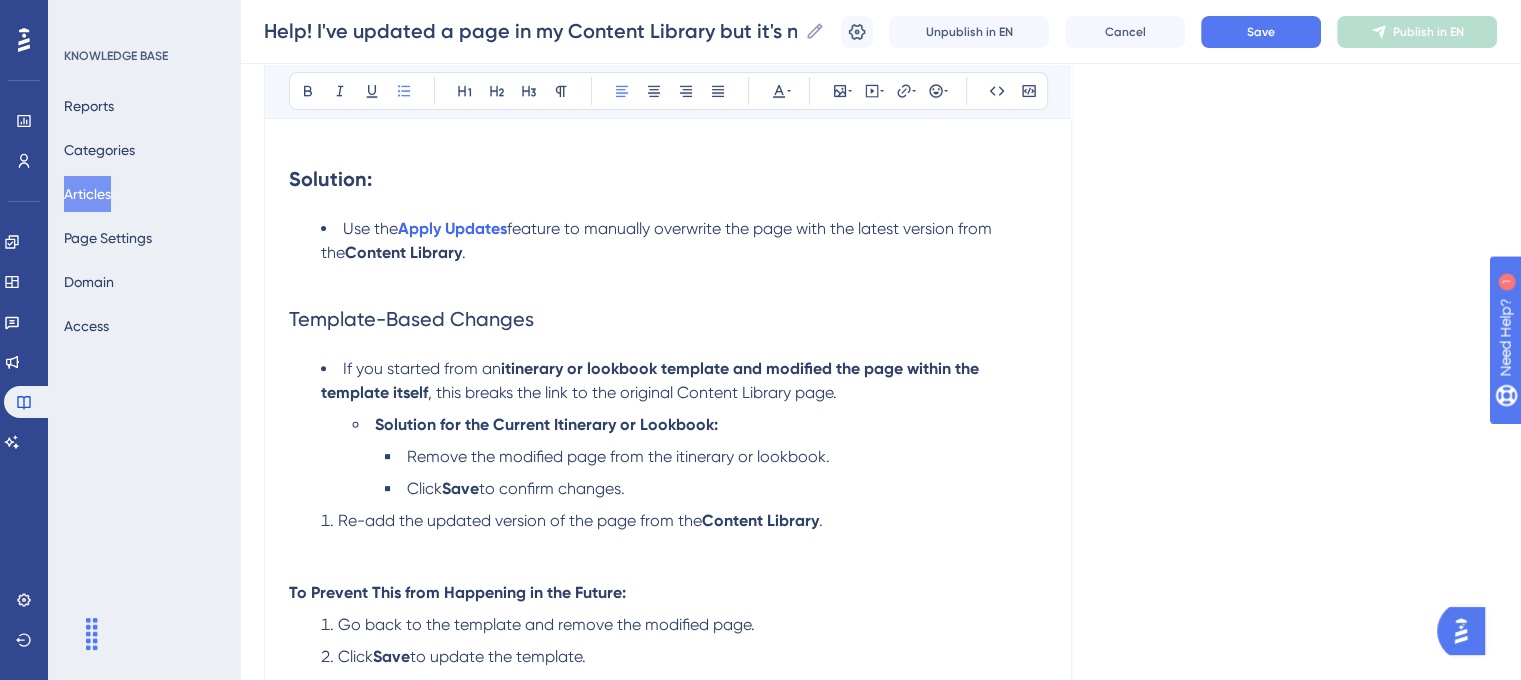click on "Re-add the updated version of the page from the" at bounding box center [520, 520] 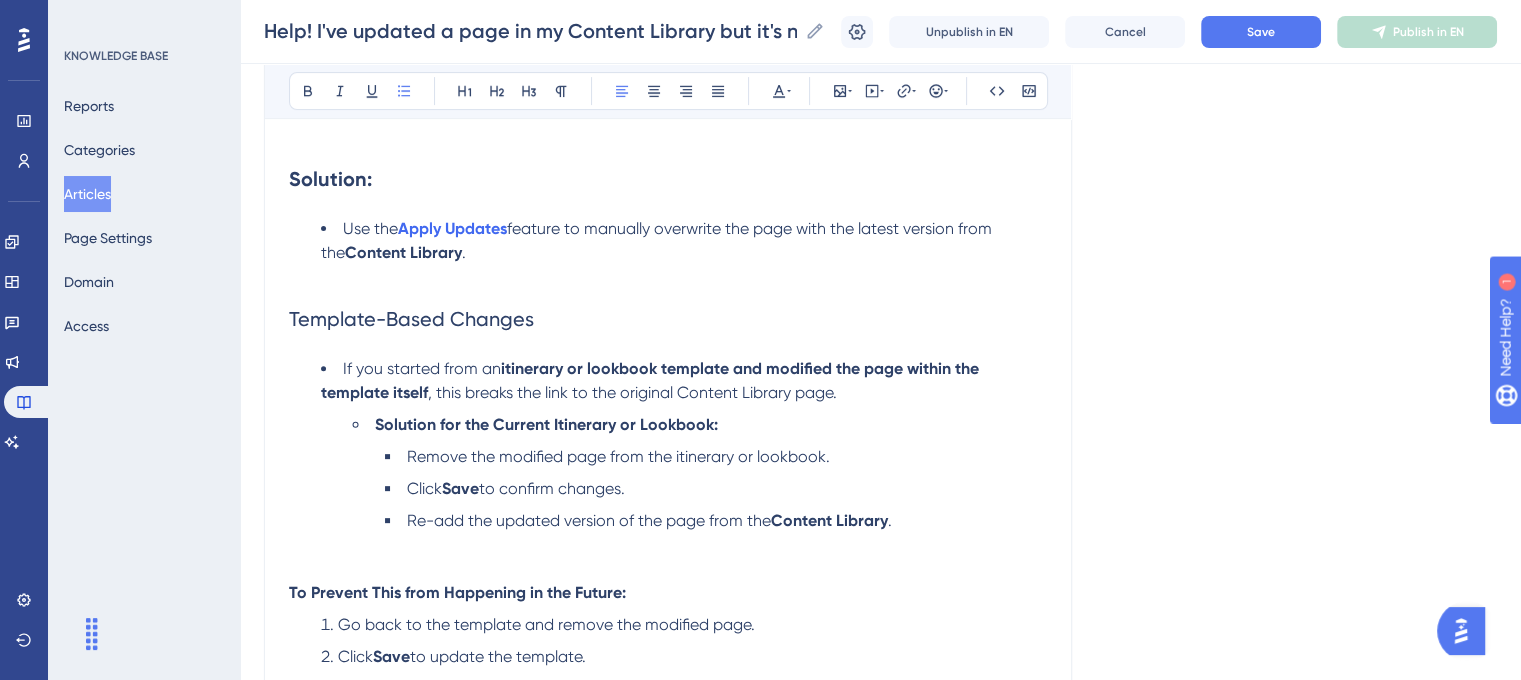 click on "Remove the modified page from the itinerary or lookbook." at bounding box center (618, 456) 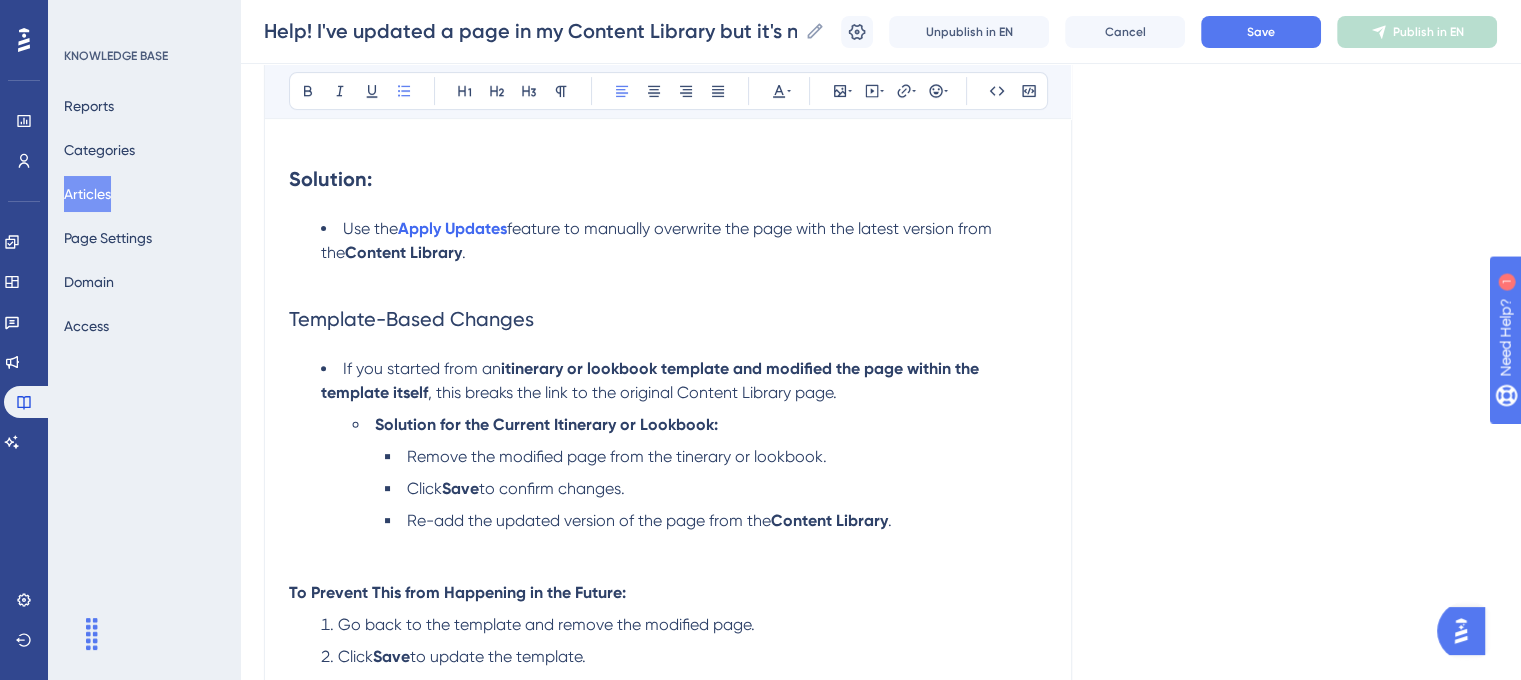 type 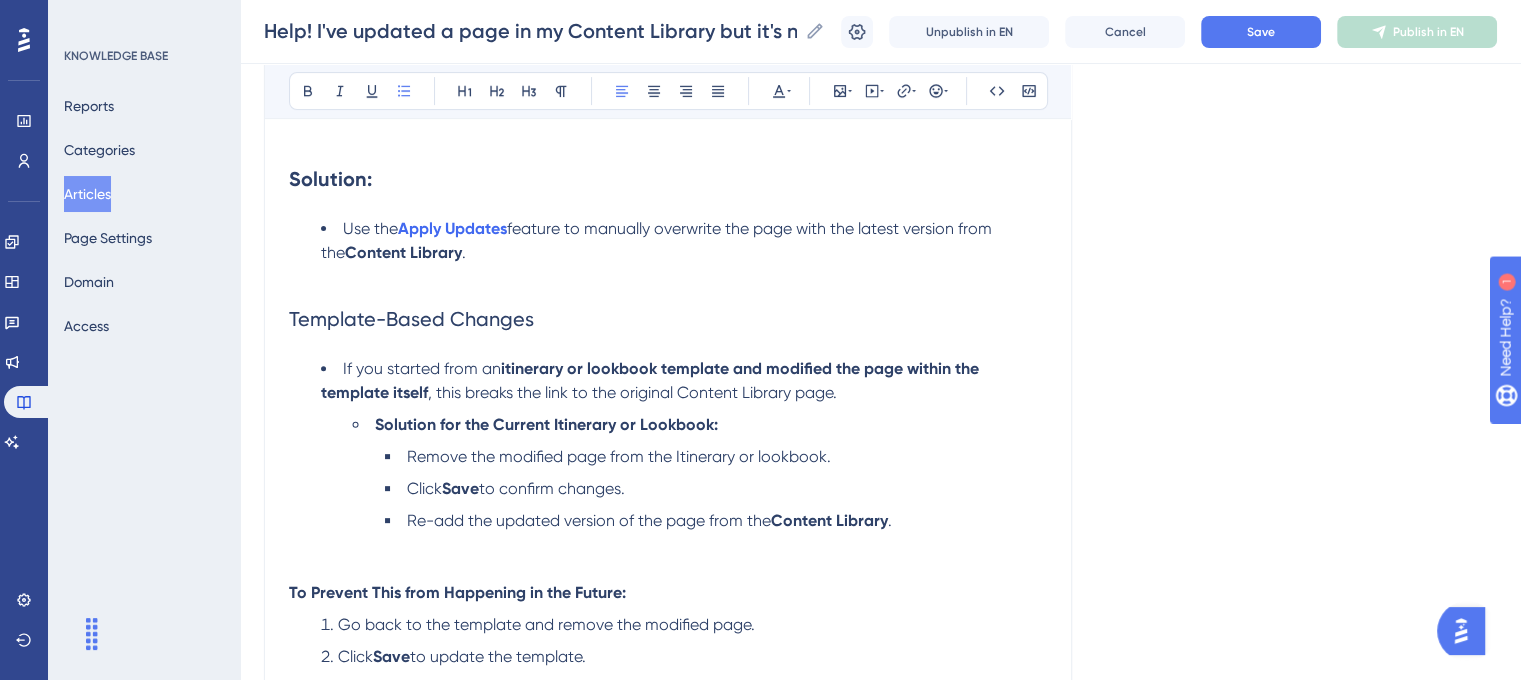 click on "Remove the modified page from the Itinerary or lookbook." at bounding box center [619, 456] 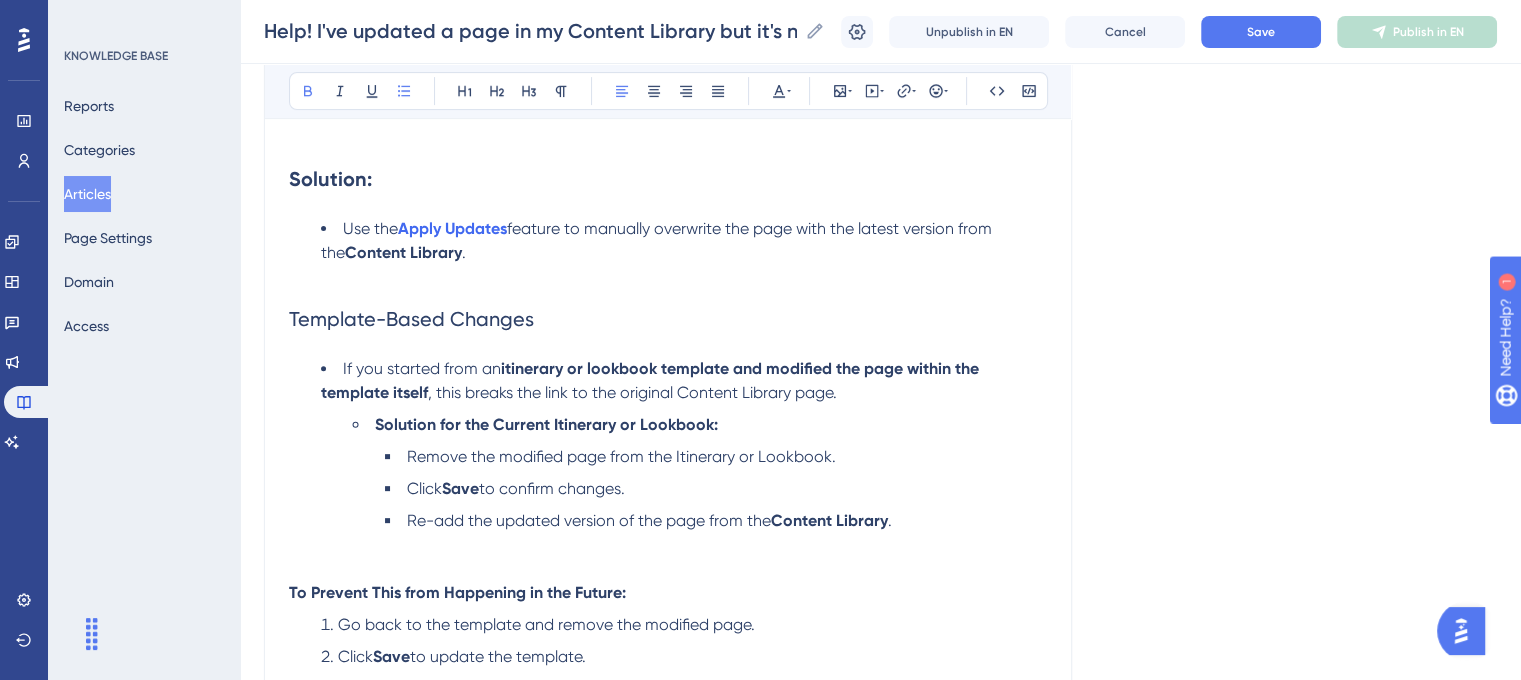 click on "itinerary or lookbook template and modified the page within the template itself" at bounding box center [652, 380] 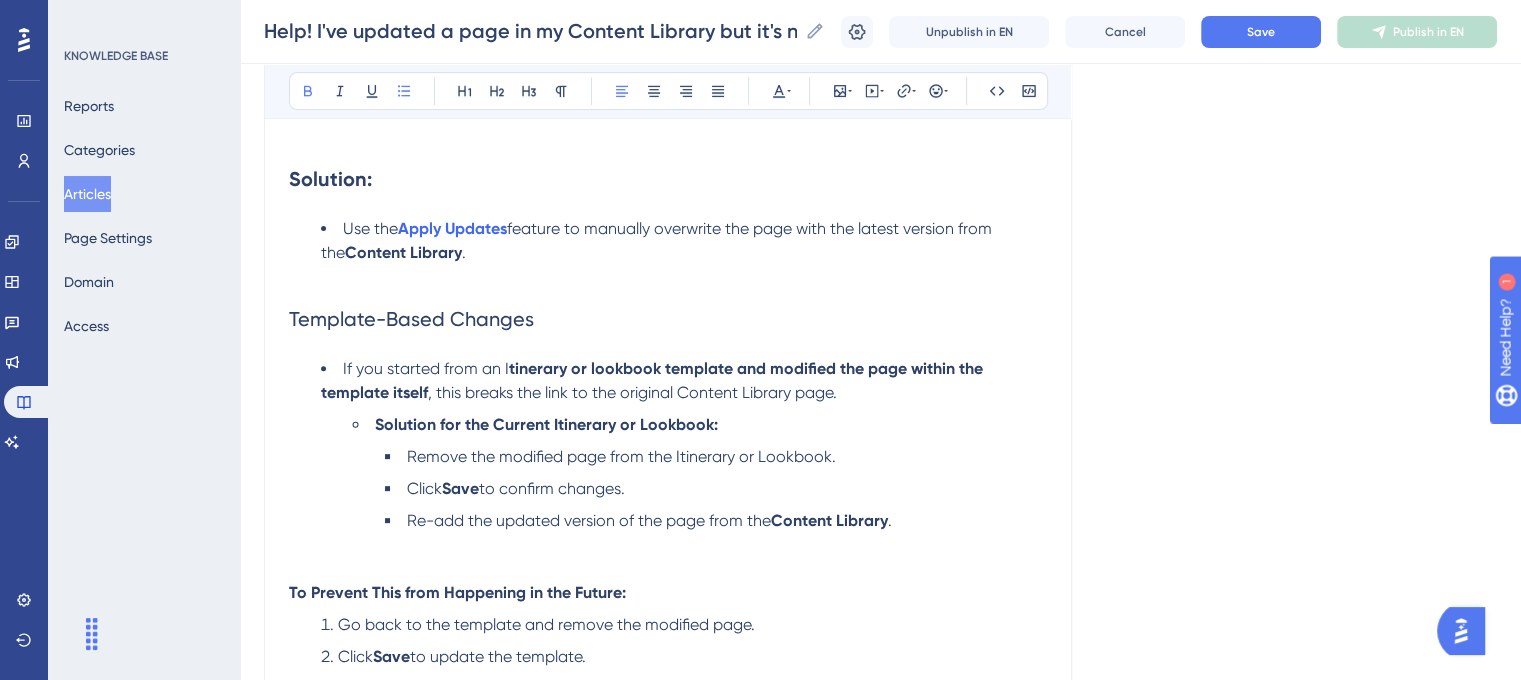 click on "tinerary or lookbook template and modified the page within the template itself" at bounding box center (654, 380) 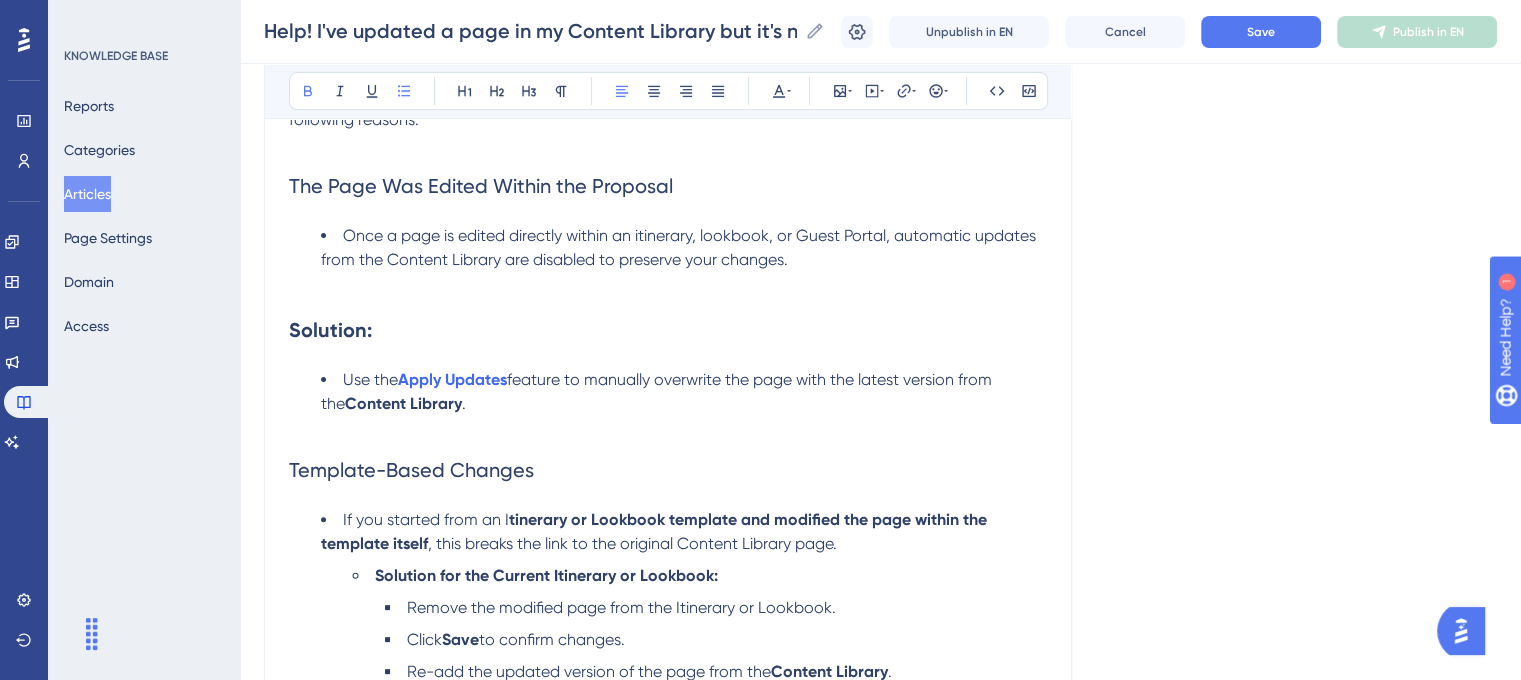 scroll, scrollTop: 436, scrollLeft: 0, axis: vertical 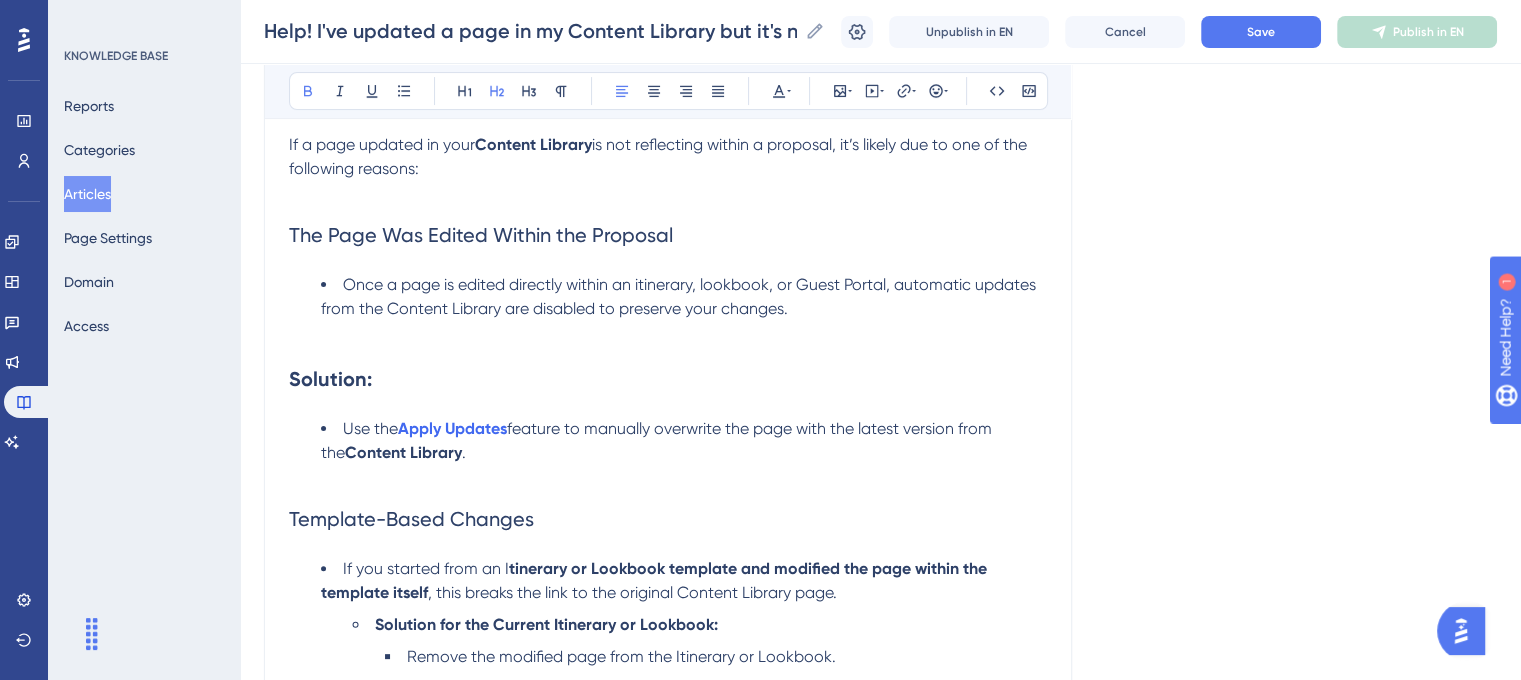 click on "Solution:" at bounding box center [330, 379] 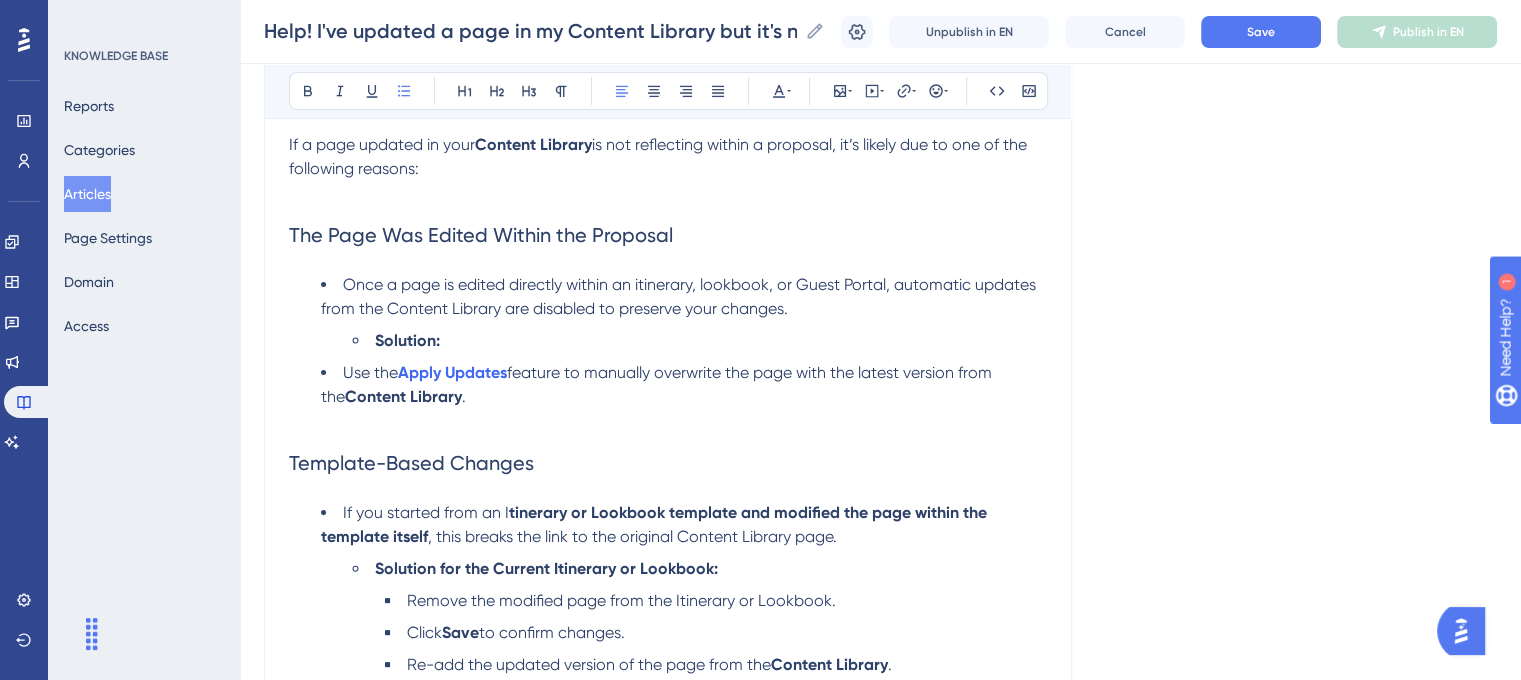 click on "Use the  Apply Updates  feature to manually overwrite the page with the latest version from the  Content Library ." at bounding box center (684, 397) 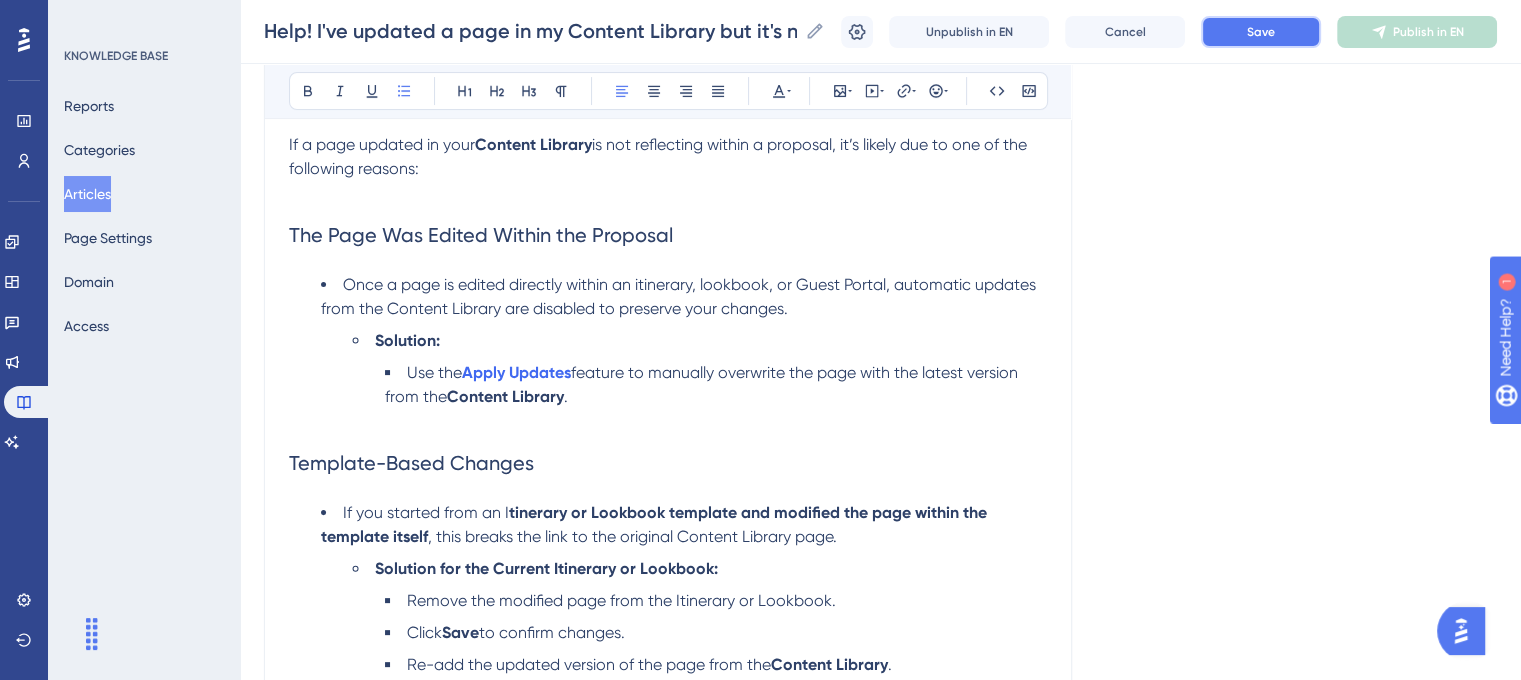 click on "Save" at bounding box center (1261, 32) 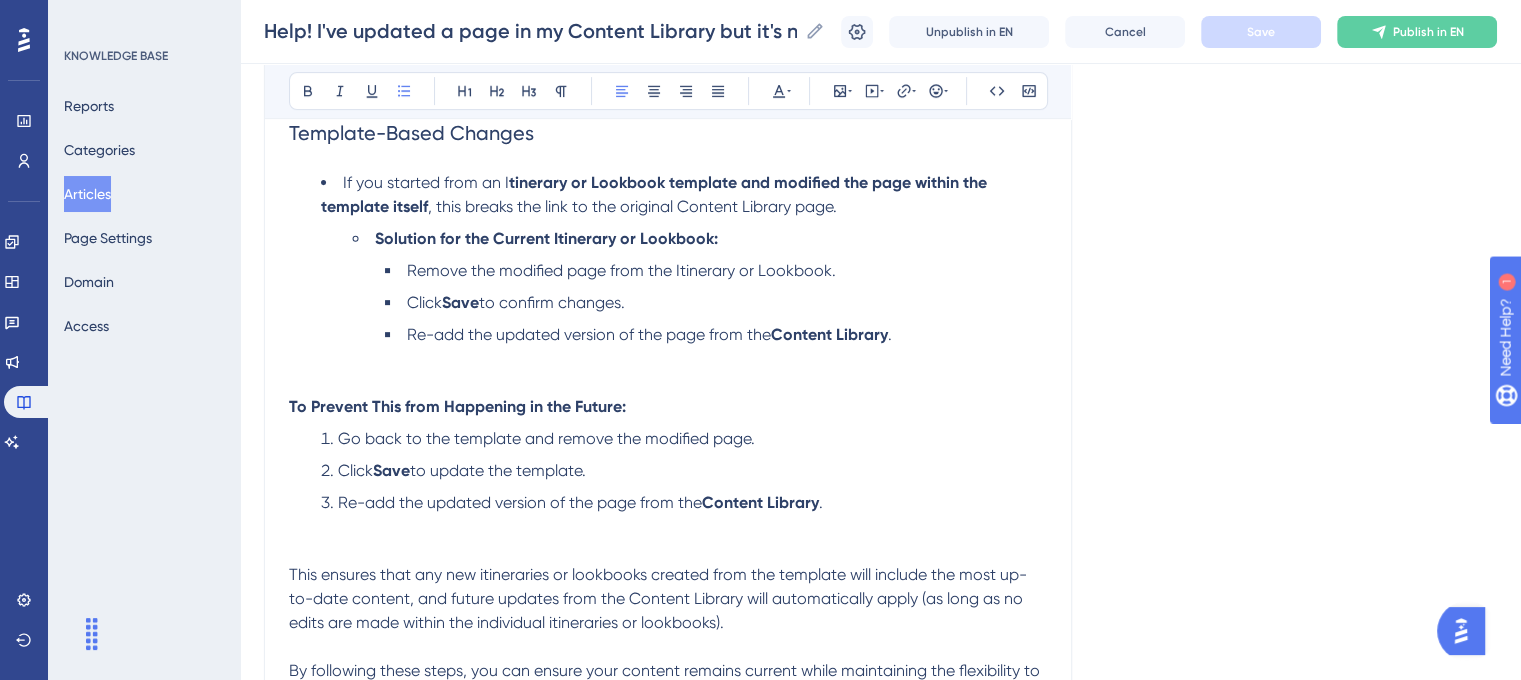 scroll, scrollTop: 736, scrollLeft: 0, axis: vertical 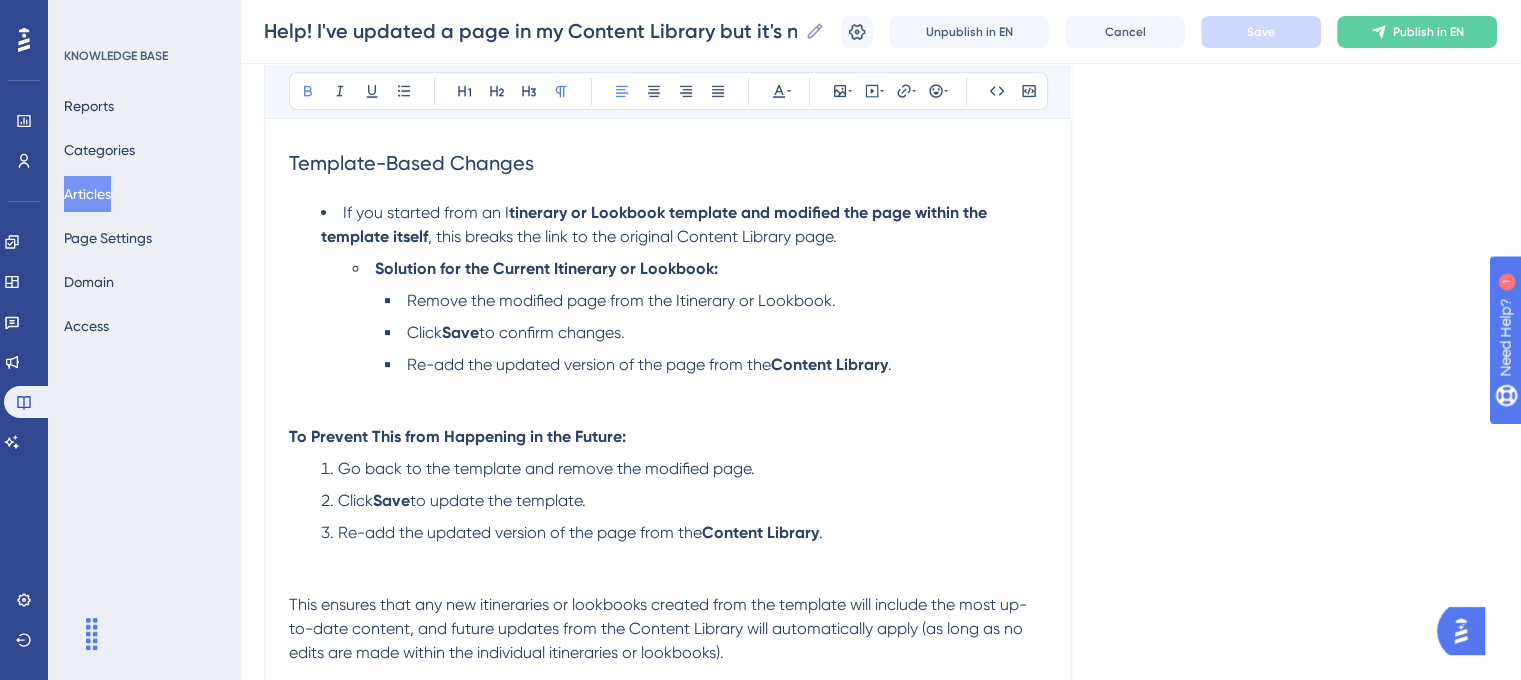 click on "To Prevent This from Happening in the Future:" at bounding box center [457, 436] 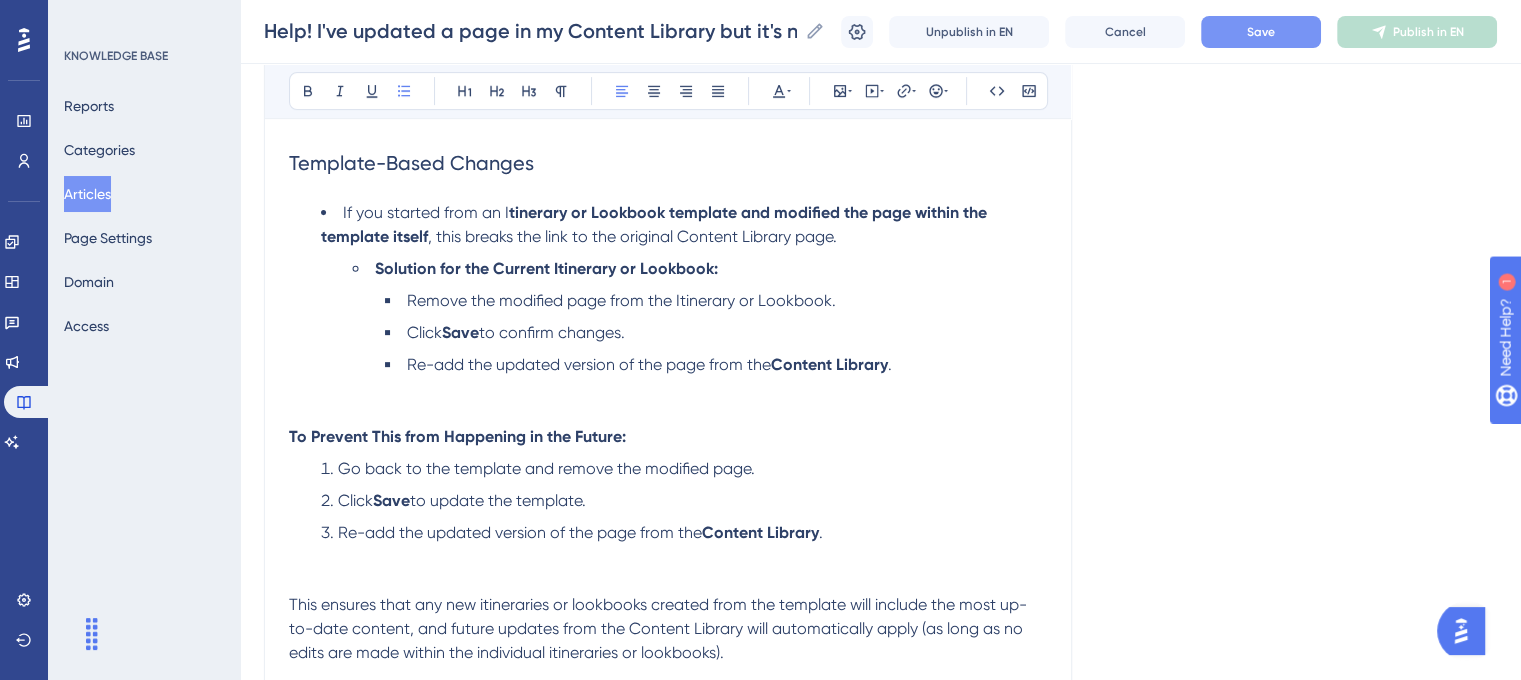 click on "Re-add the updated version of the page from the  Content Library ." at bounding box center (716, 389) 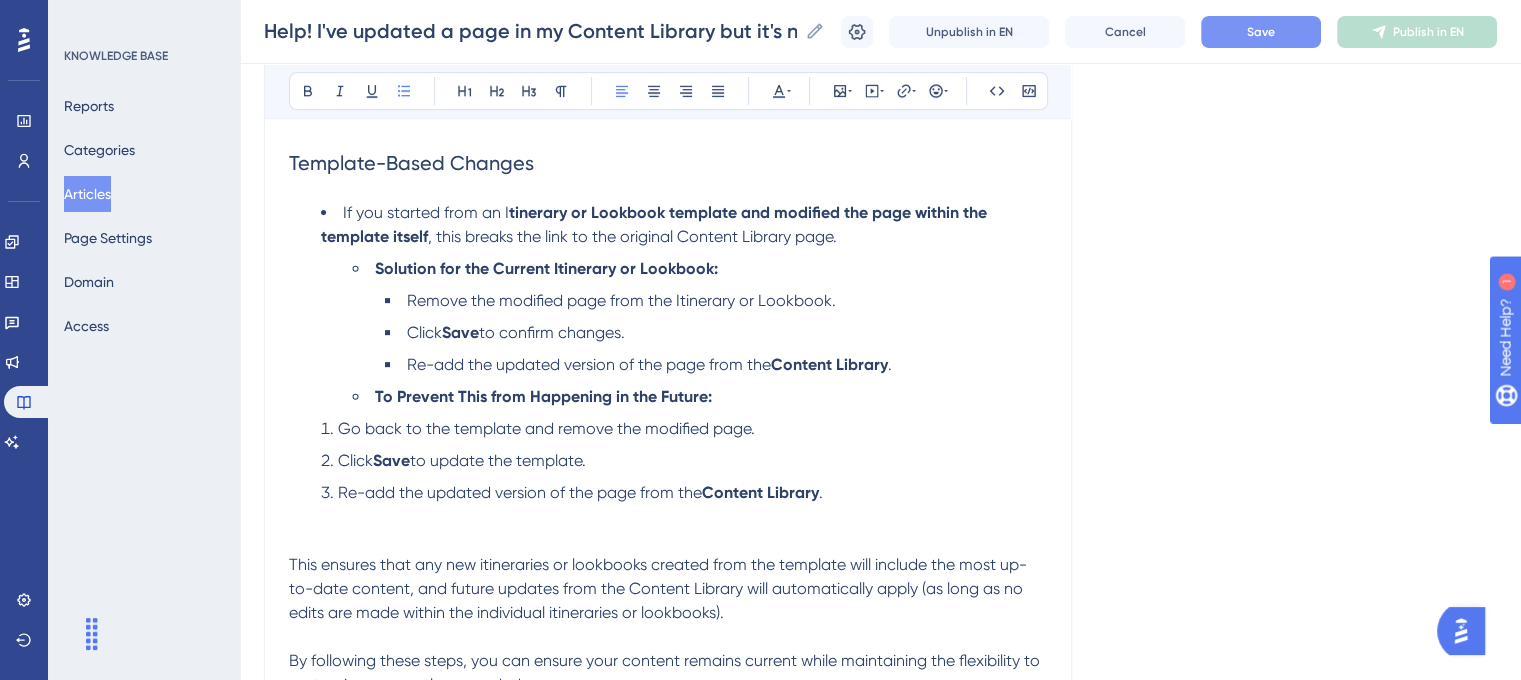 click on "Go back to the template and remove the modified page." at bounding box center (546, 428) 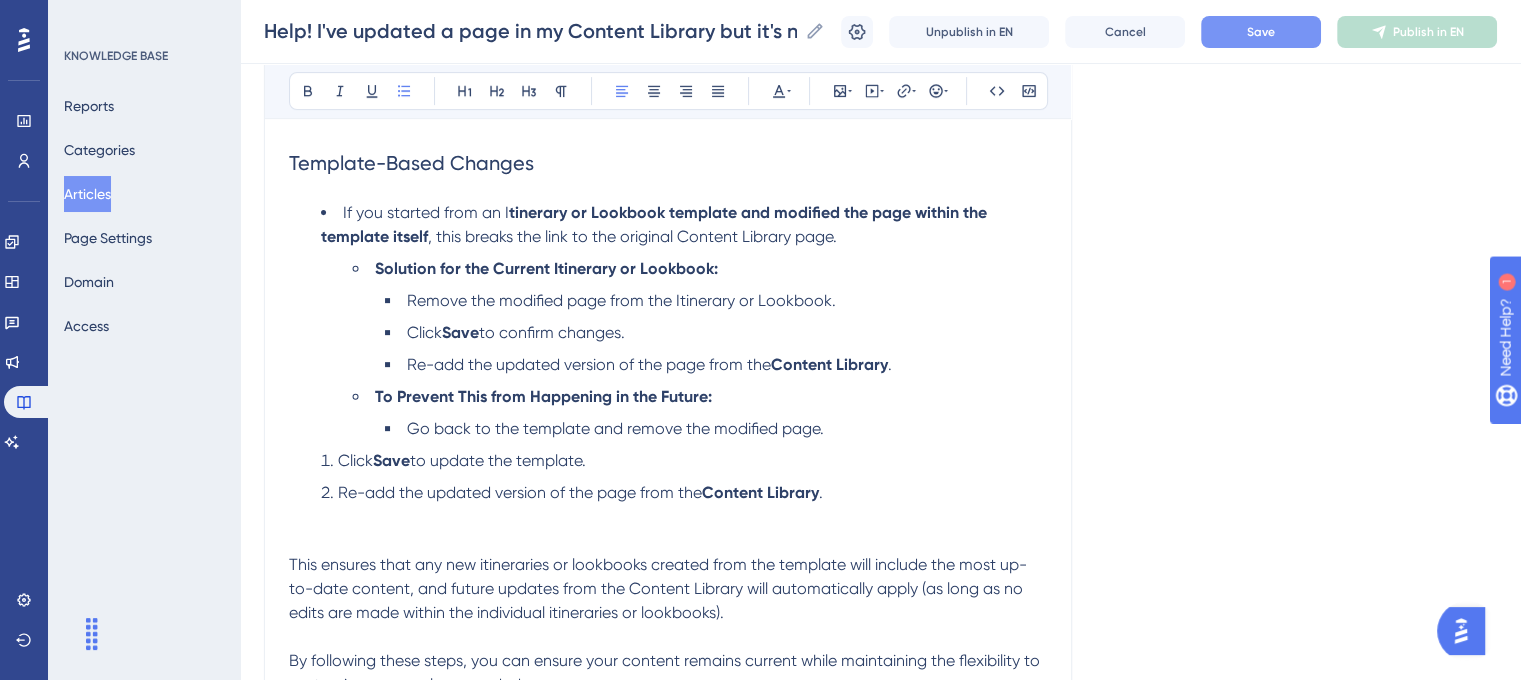 click on "Click" at bounding box center [355, 460] 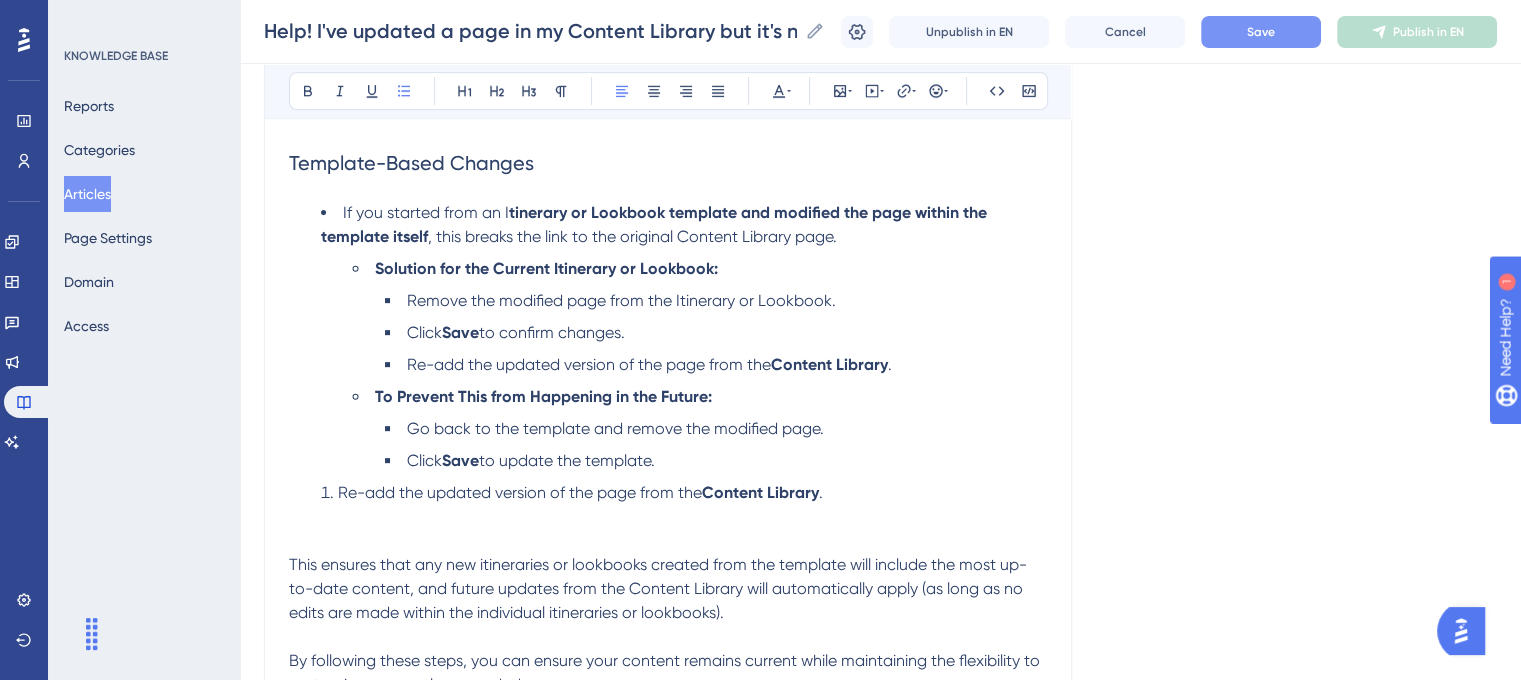 click on "Re-add the updated version of the page from the" at bounding box center (520, 492) 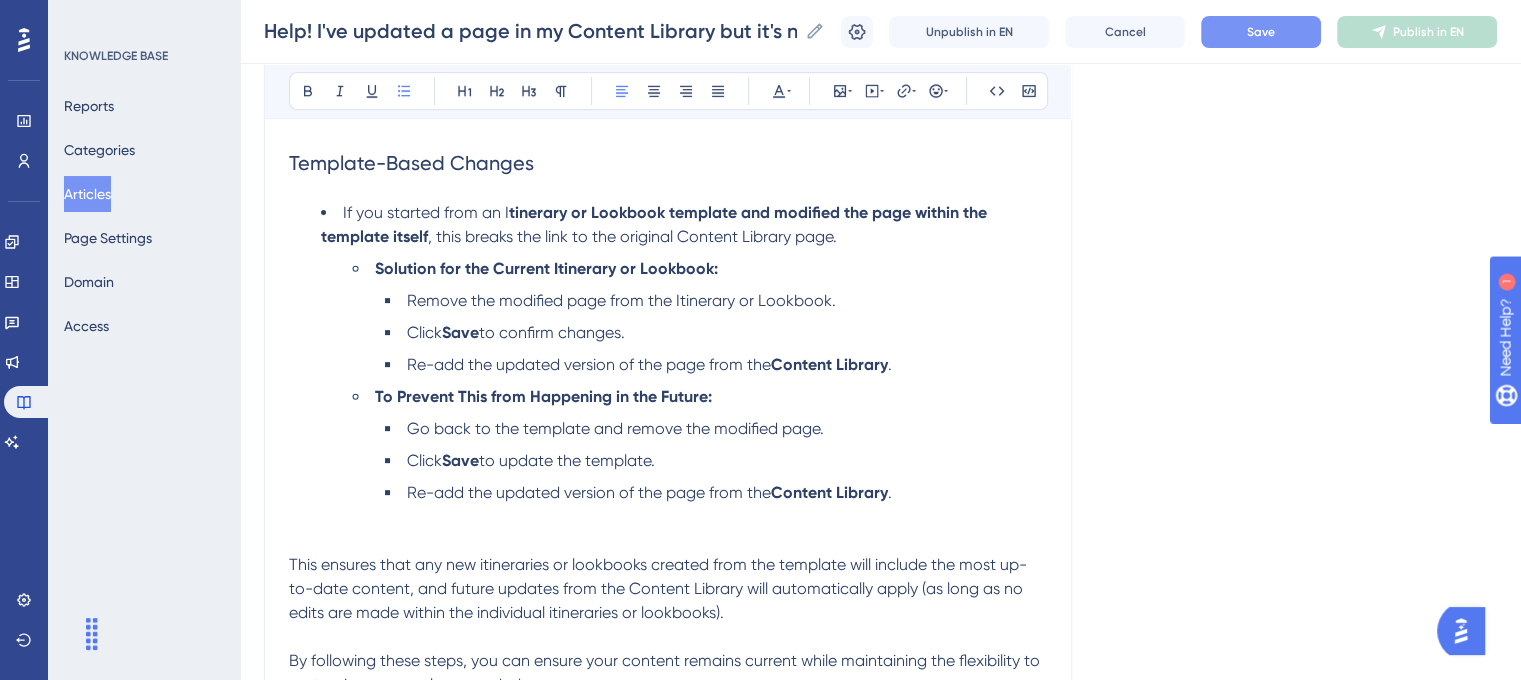 click on "Help! I've updated a page in my Content Library but it's not updating in an itinerary. Help! I've updated a page in my Content Library but it's not updating in an itinerary. Unpublish in EN Cancel Save Publish in EN" at bounding box center [880, 32] 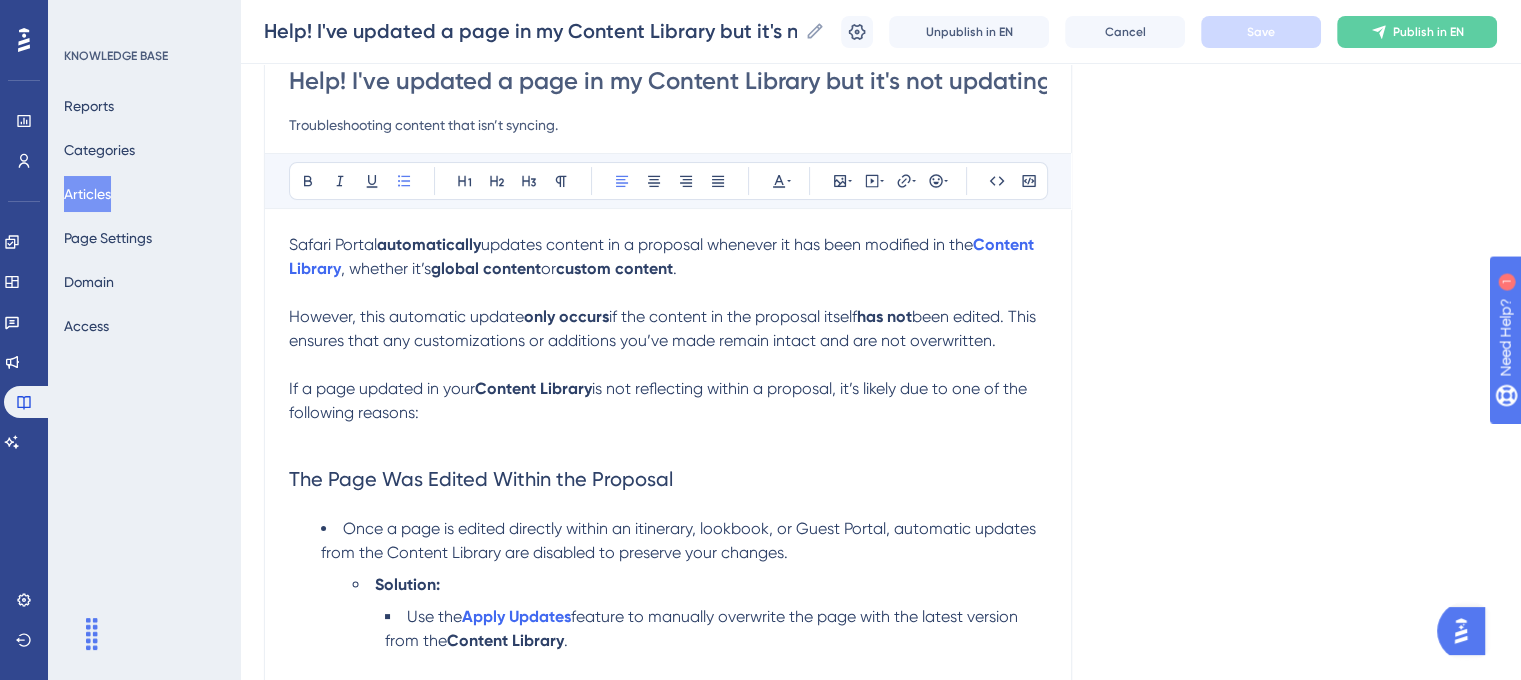 scroll, scrollTop: 236, scrollLeft: 0, axis: vertical 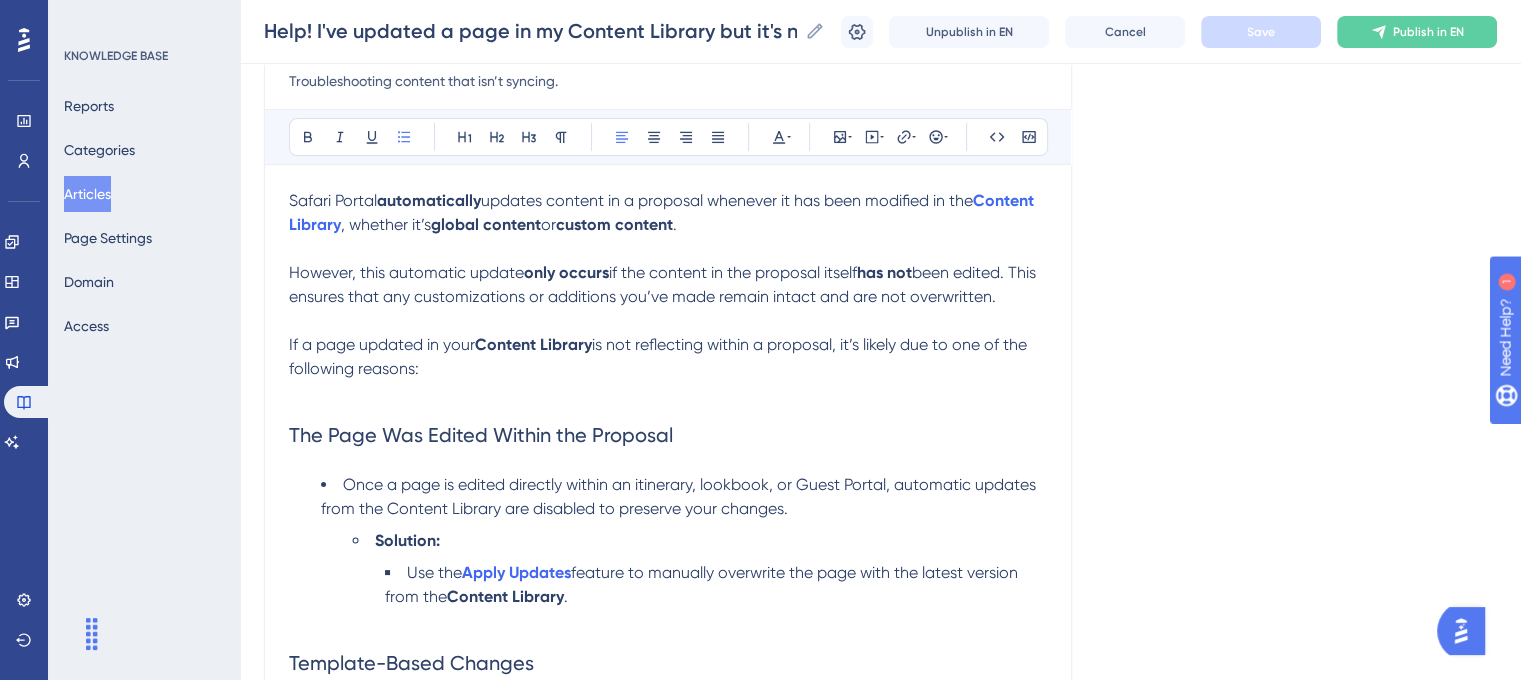 click on "Once a page is edited directly within an itinerary, lookbook, or Guest Portal, automatic updates from the Content Library are disabled to preserve your changes." at bounding box center (680, 496) 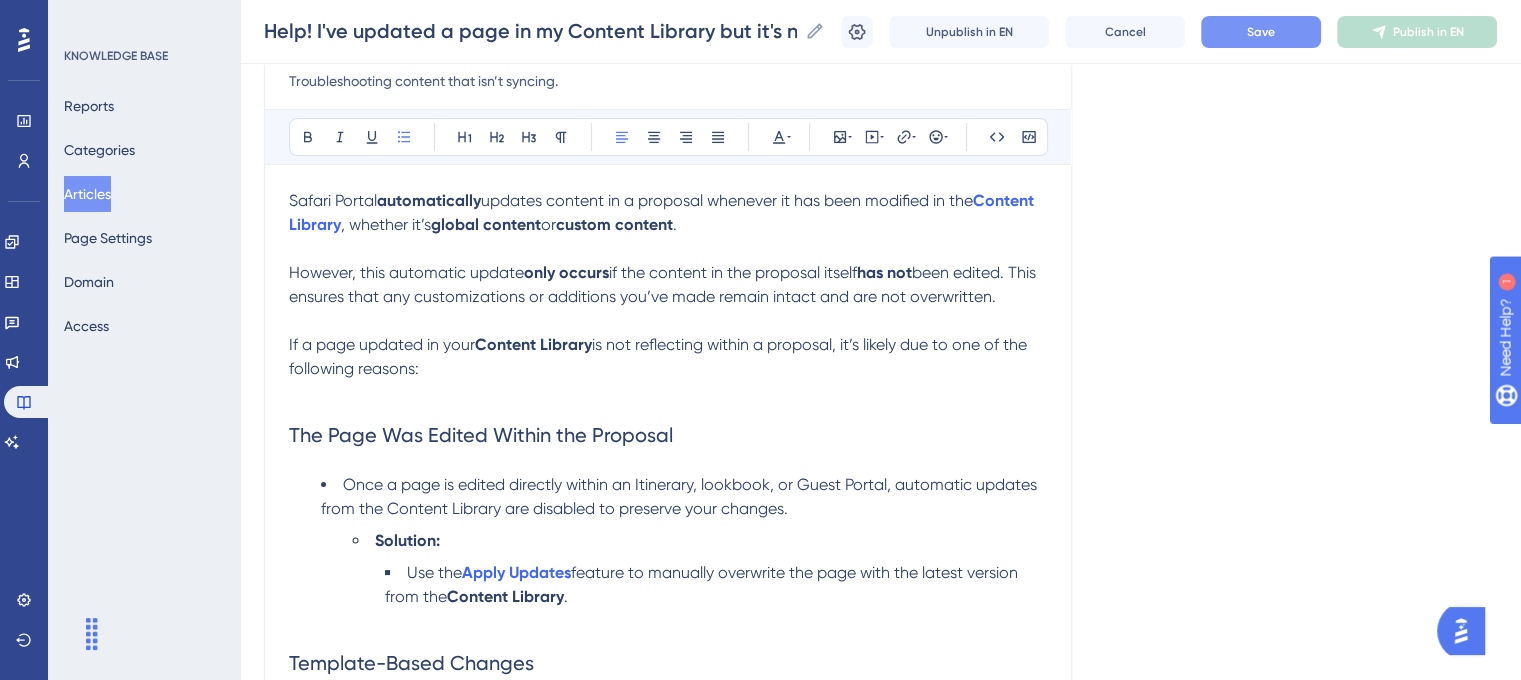 click on "Once a page is edited directly within an Itinerary, lookbook, or Guest Portal, automatic updates from the Content Library are disabled to preserve your changes." at bounding box center (681, 496) 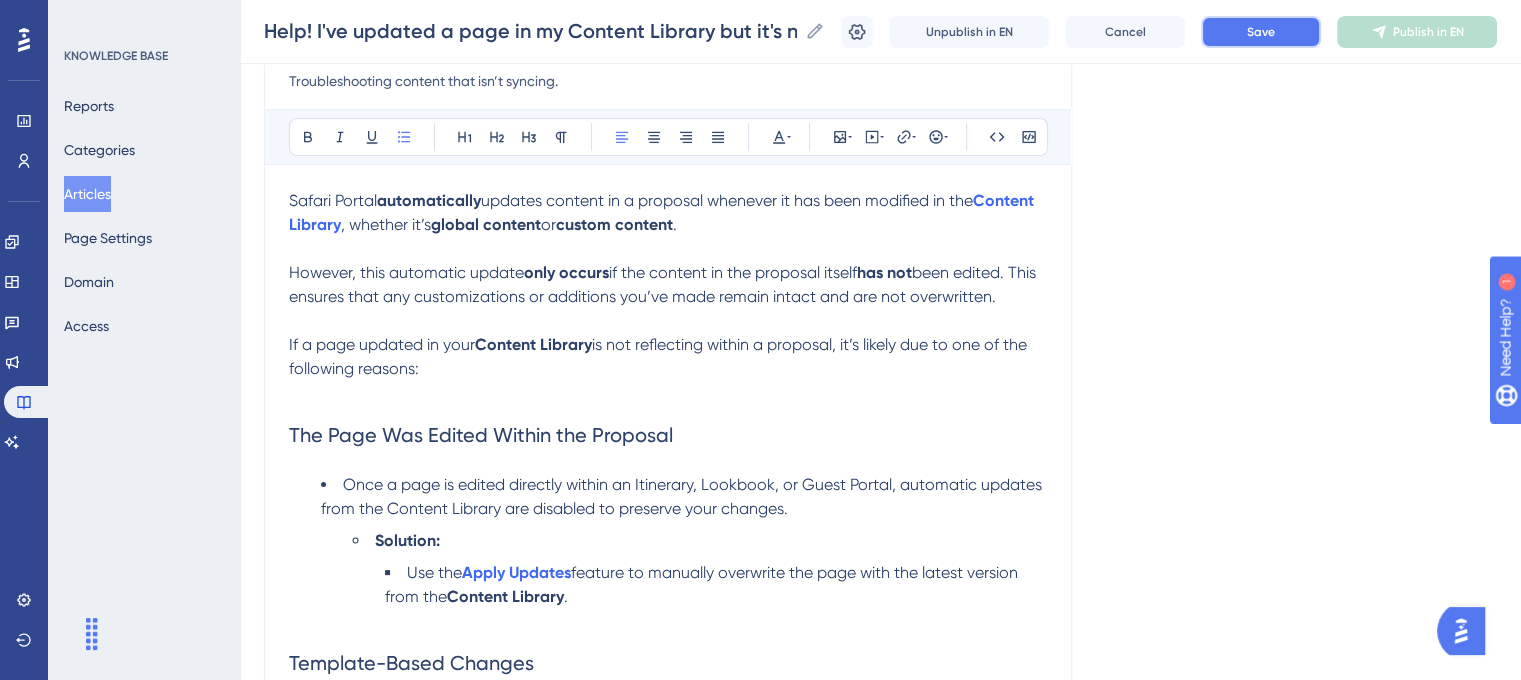 click on "Save" at bounding box center (1261, 32) 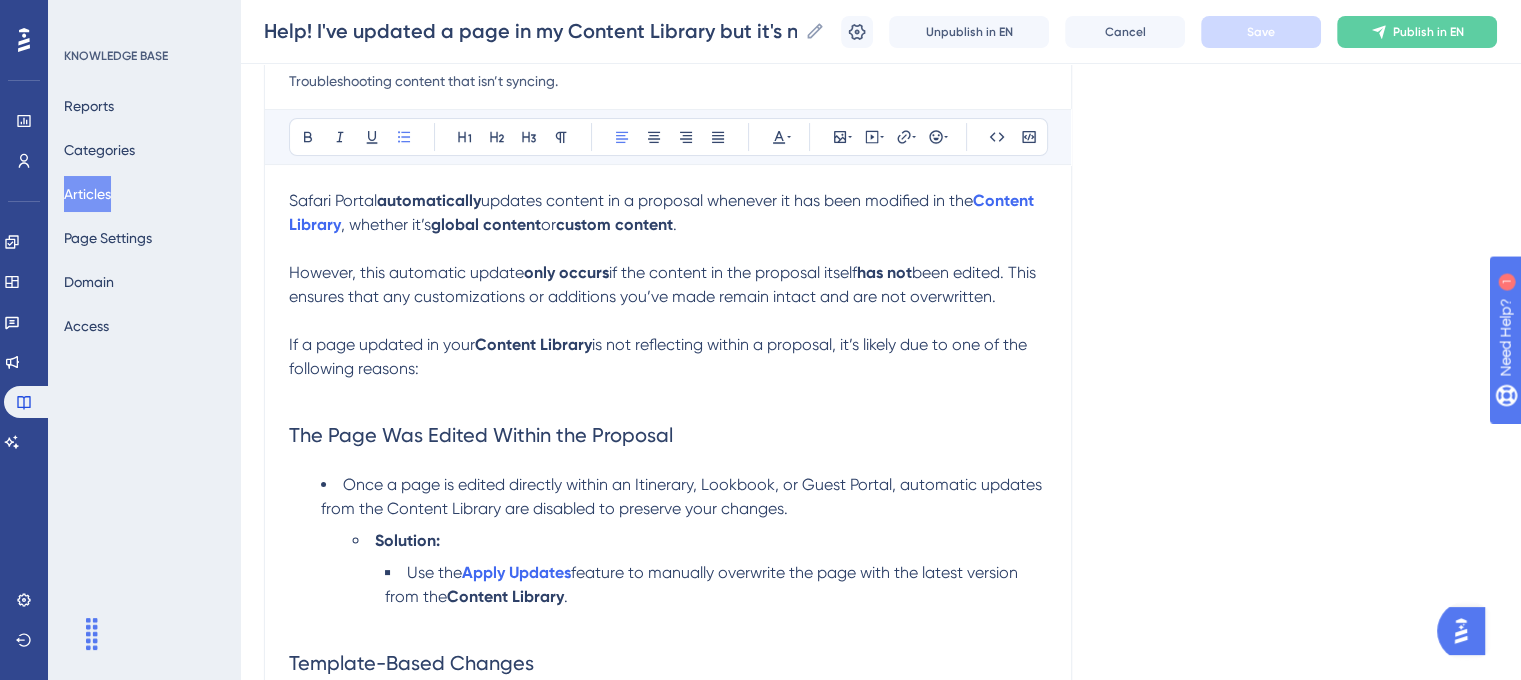 click on "Once a page is edited directly within an Itinerary, Lookbook, or Guest Portal, automatic updates from the Content Library are disabled to preserve your changes." at bounding box center [683, 496] 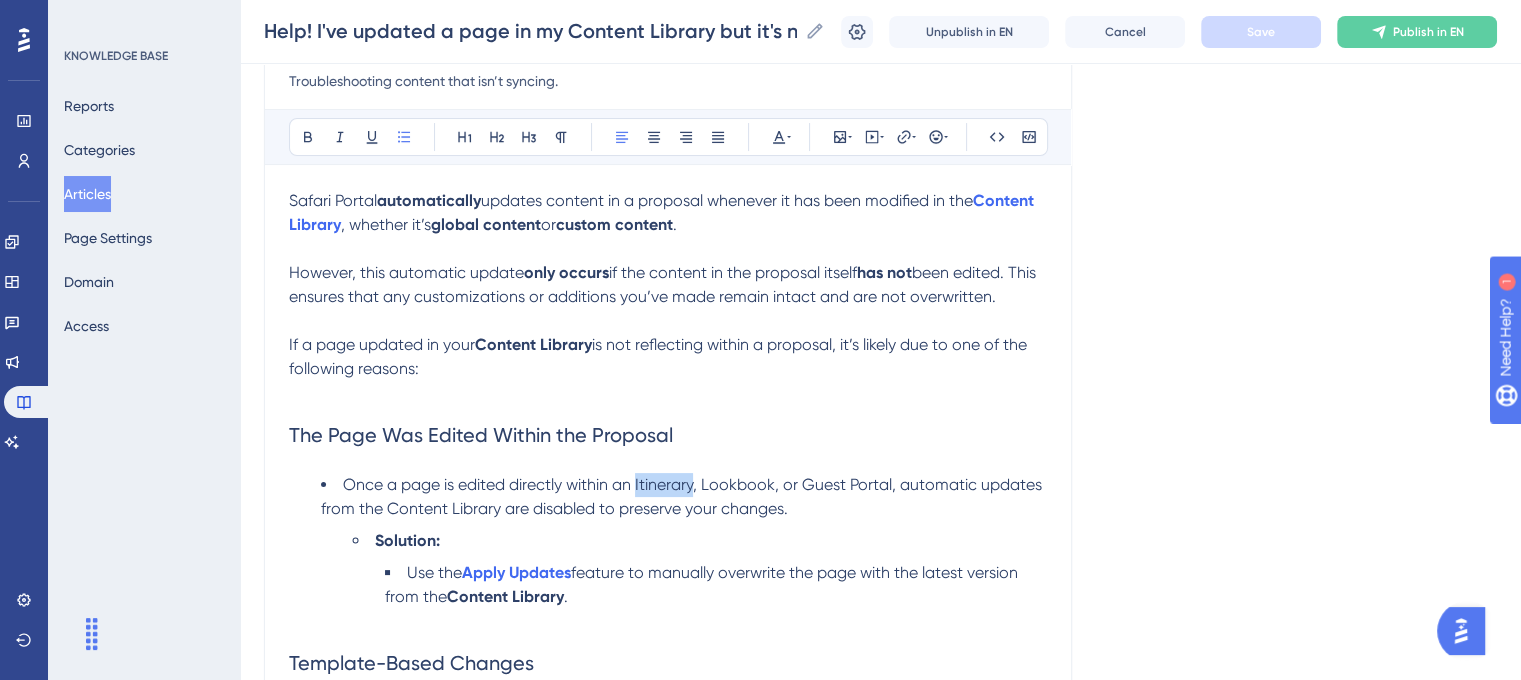 click on "Once a page is edited directly within an Itinerary, Lookbook, or Guest Portal, automatic updates from the Content Library are disabled to preserve your changes." at bounding box center (683, 496) 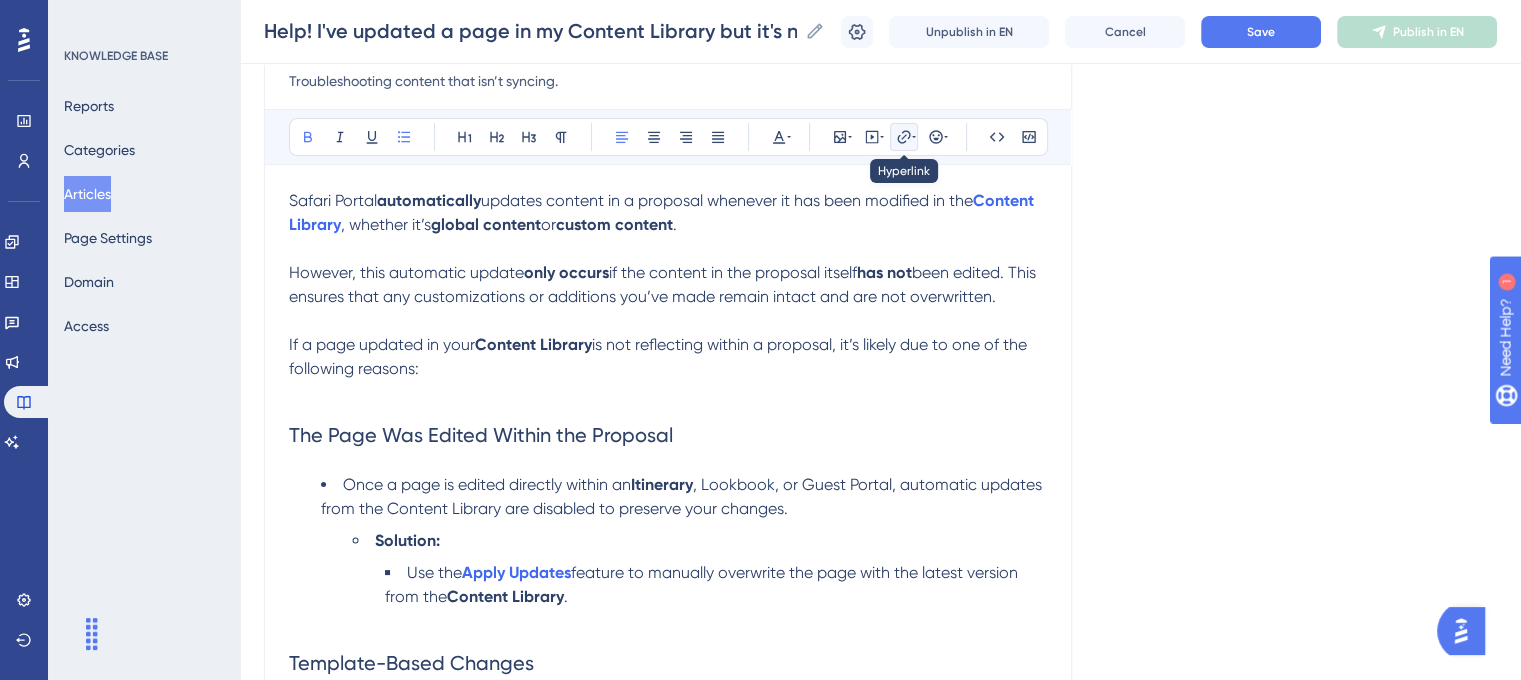 click 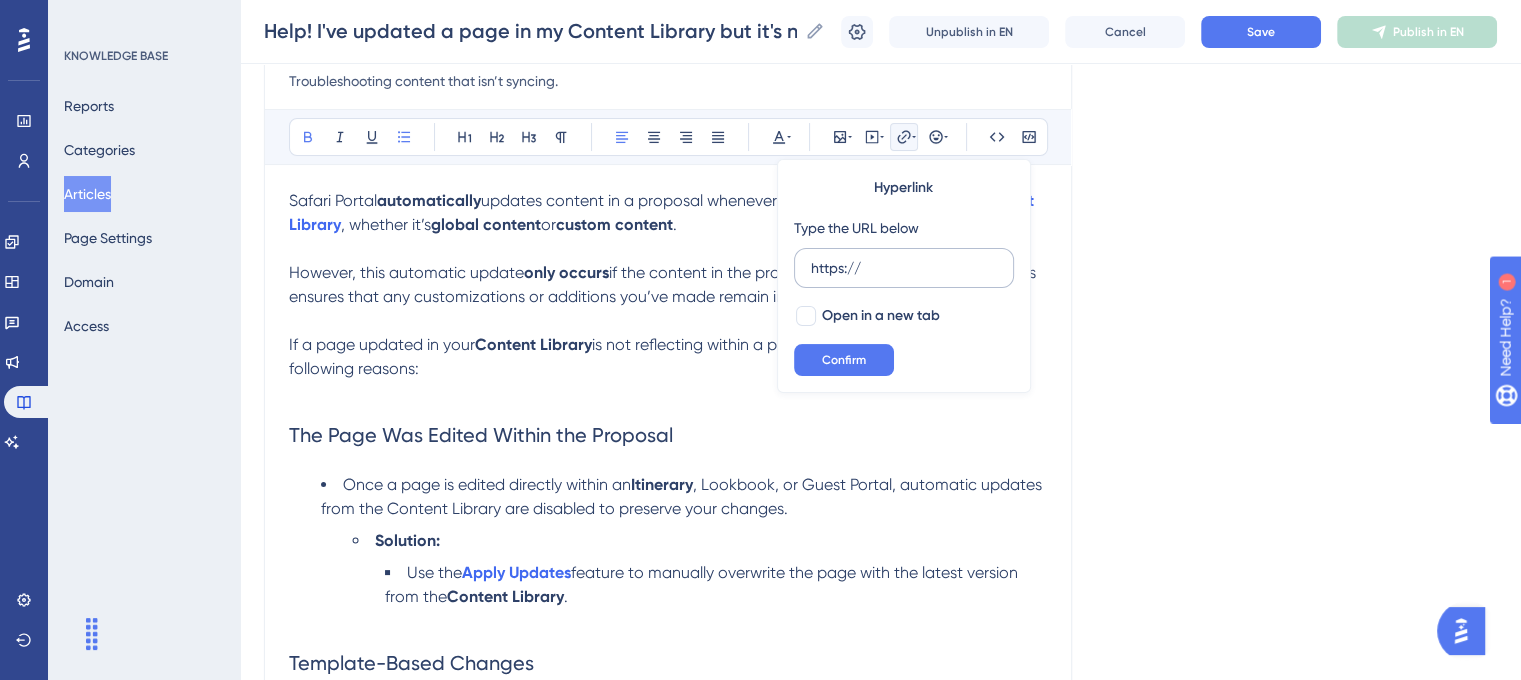 drag, startPoint x: 888, startPoint y: 264, endPoint x: 797, endPoint y: 263, distance: 91.00549 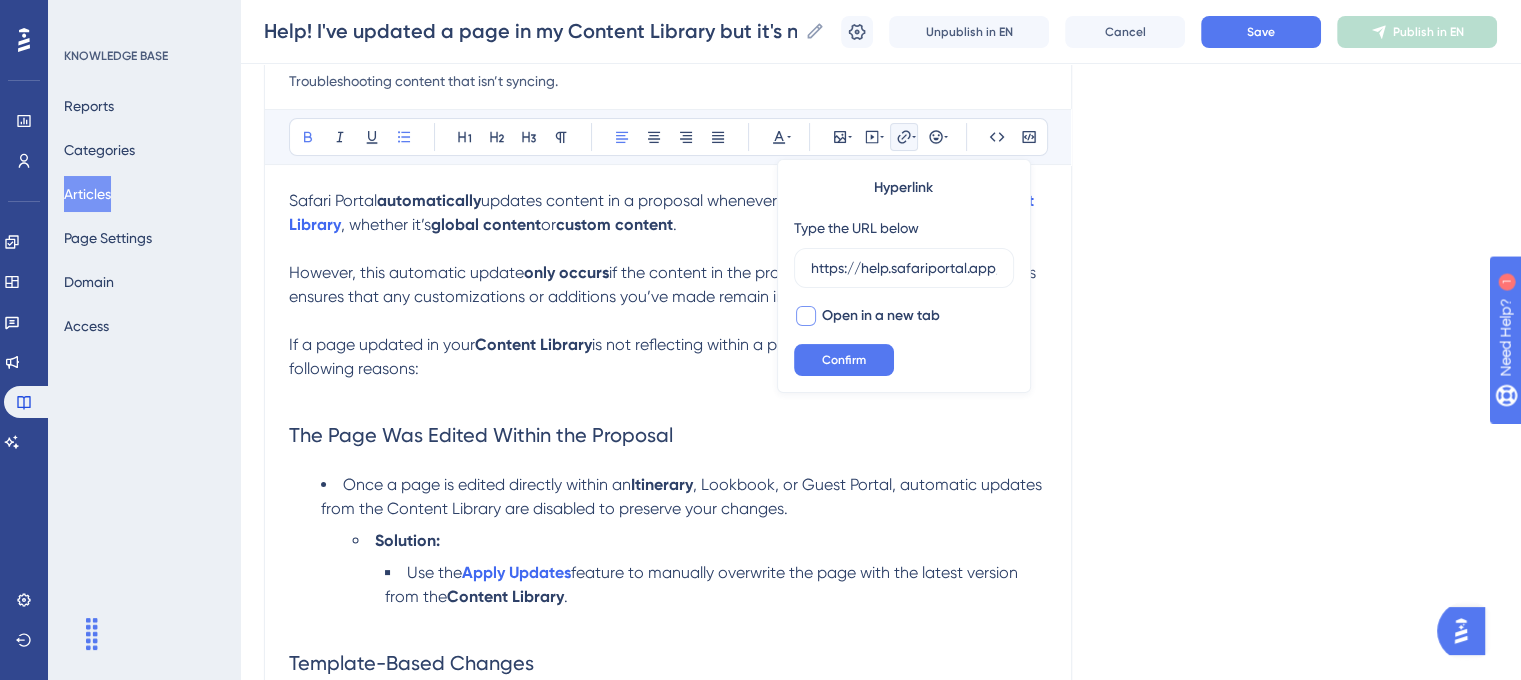 scroll, scrollTop: 0, scrollLeft: 191, axis: horizontal 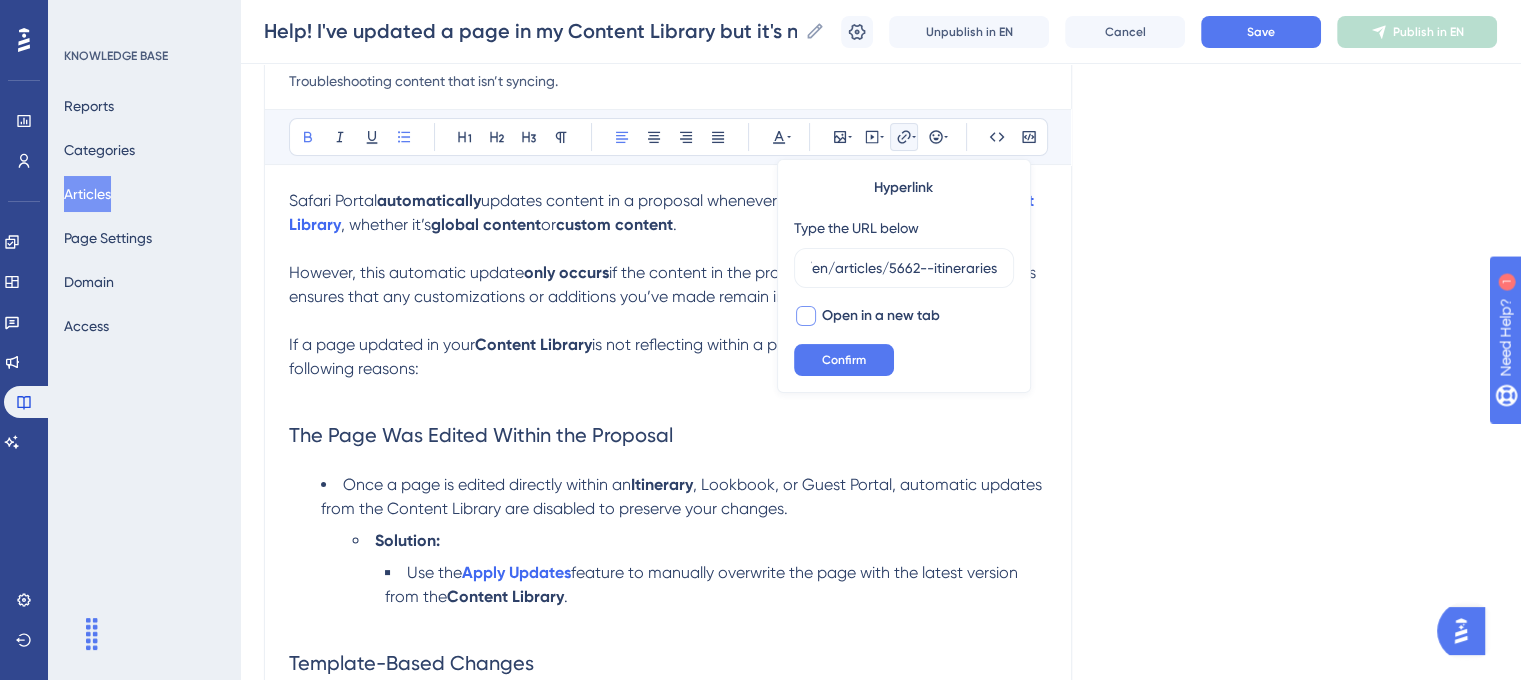 type on "https://help.safariportal.app/en/articles/5662--itineraries" 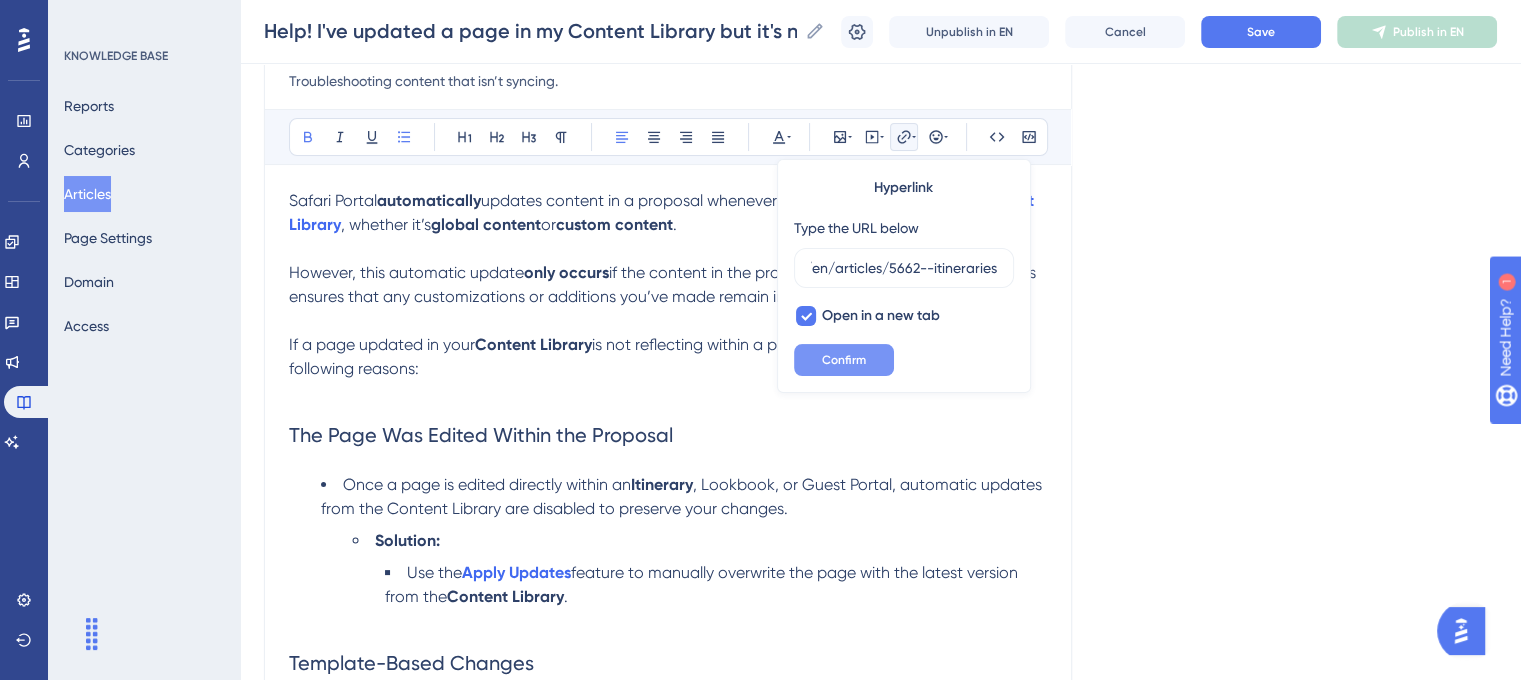 scroll, scrollTop: 0, scrollLeft: 0, axis: both 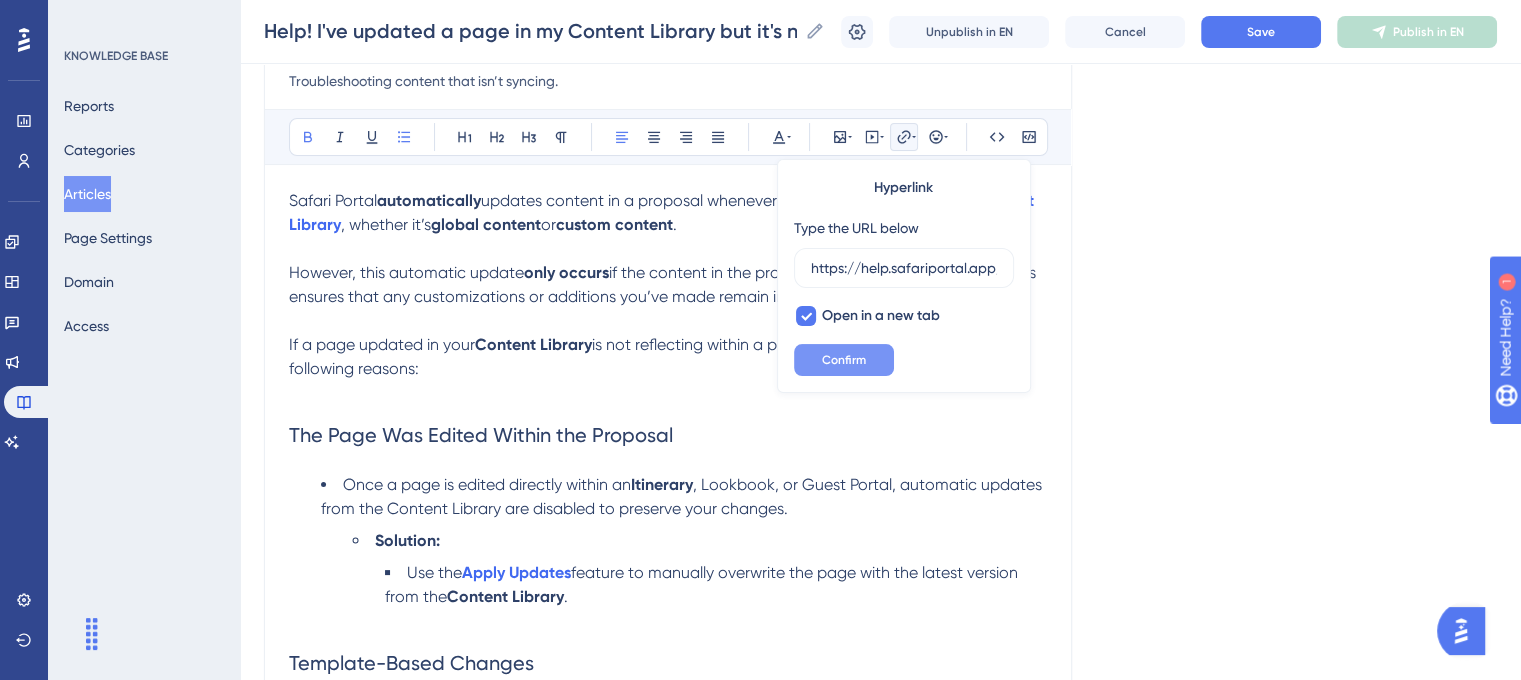 click on "Confirm" at bounding box center [844, 360] 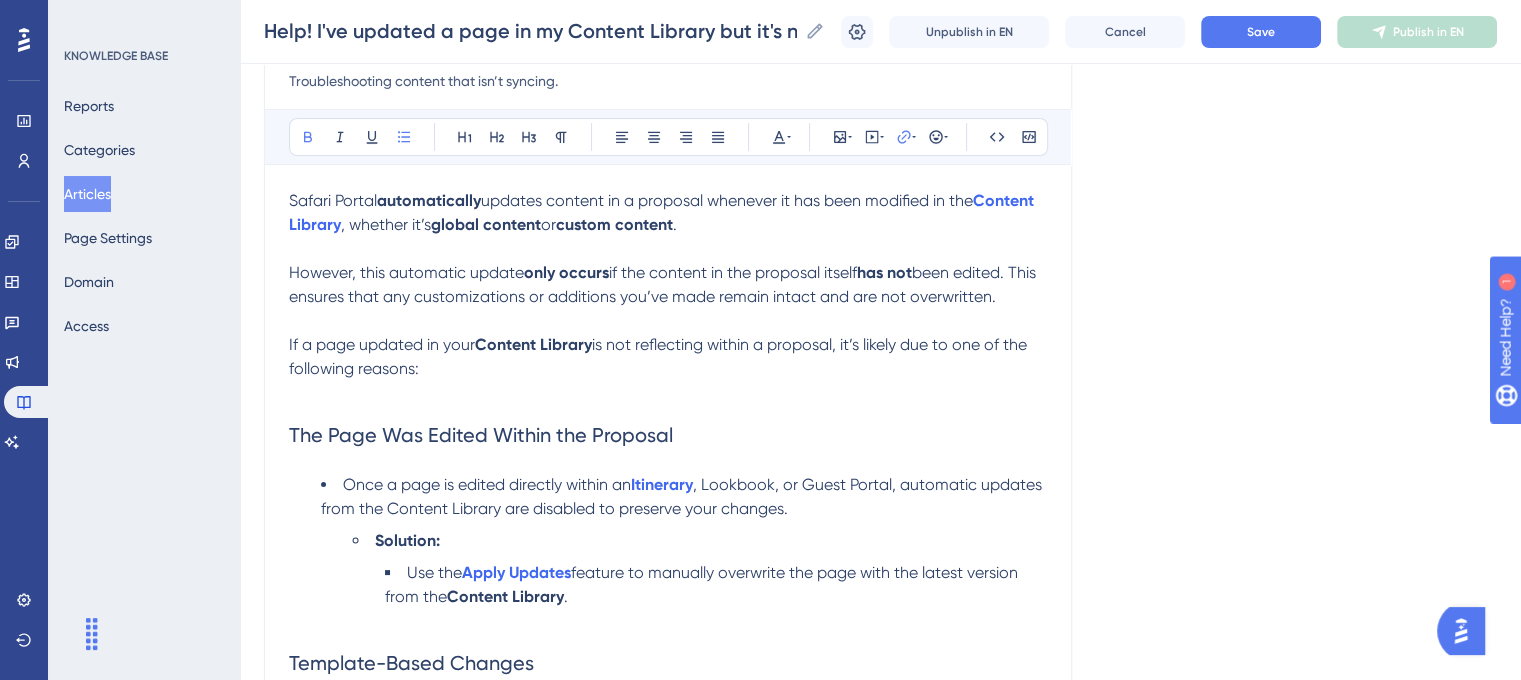 click on ", Lookbook, or Guest Portal, automatic updates from the Content Library are disabled to preserve your changes." at bounding box center [683, 496] 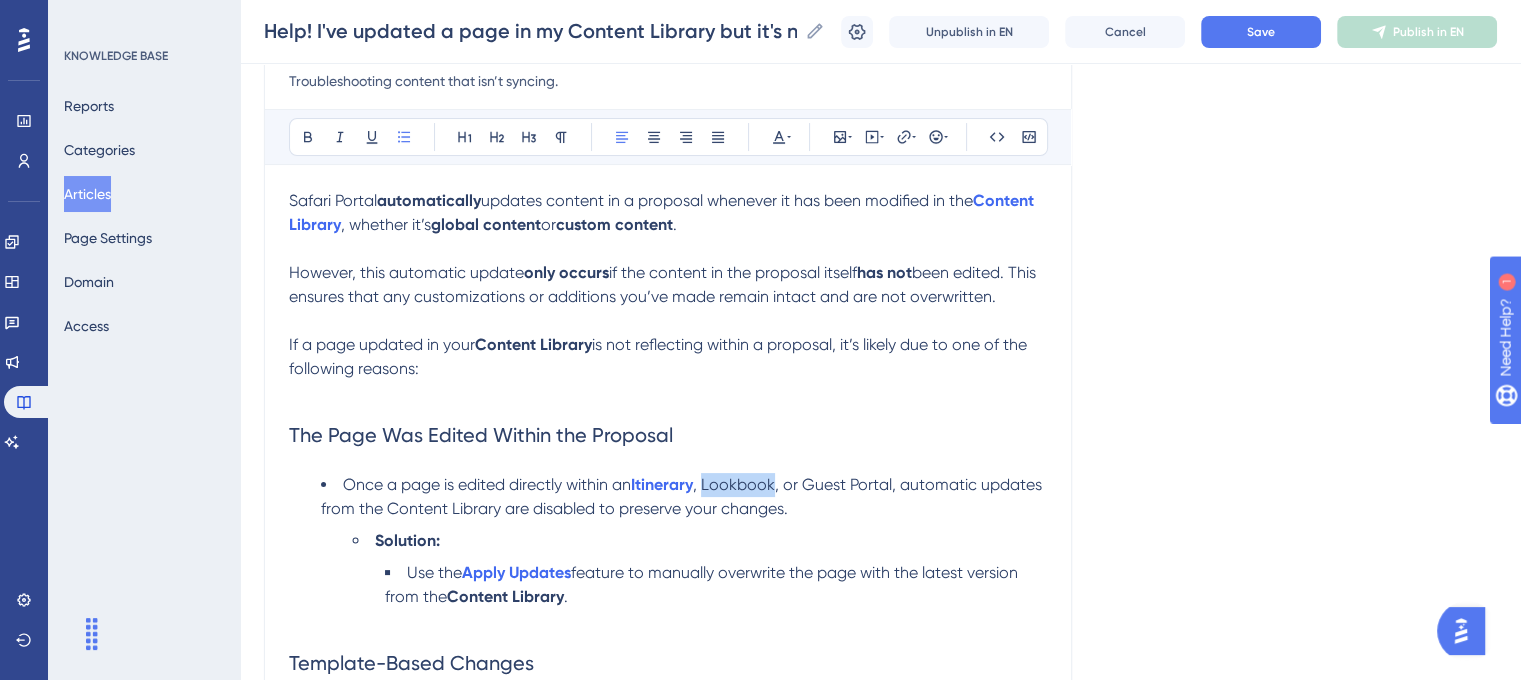 click on ", Lookbook, or Guest Portal, automatic updates from the Content Library are disabled to preserve your changes." at bounding box center [683, 496] 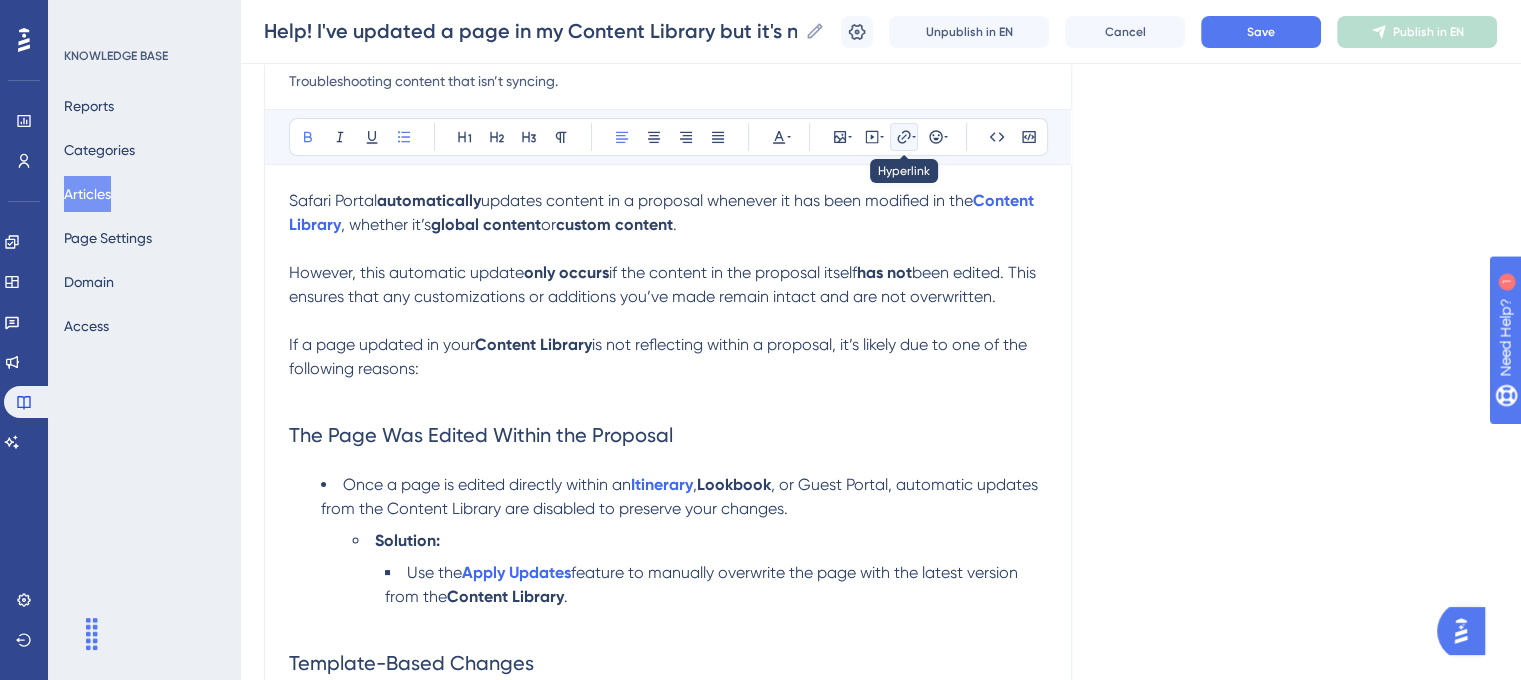 click 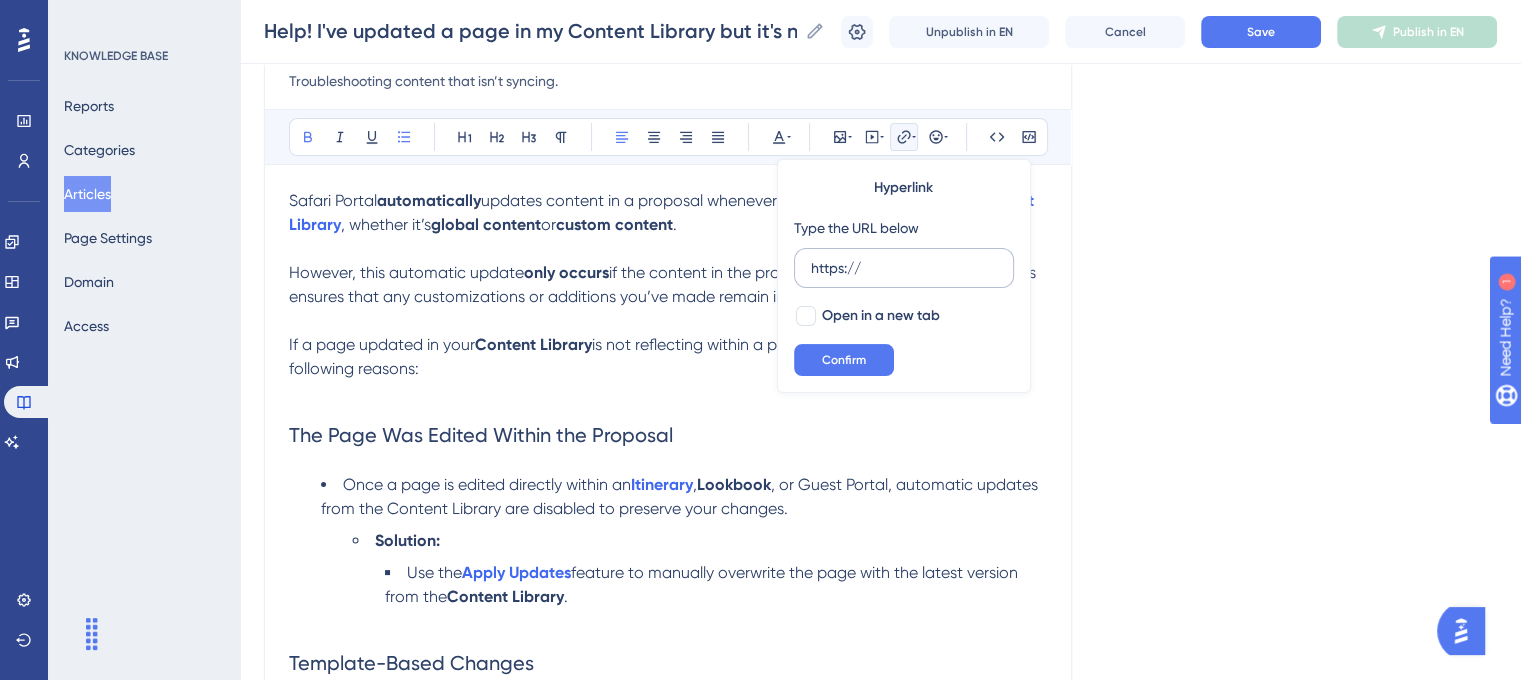 drag, startPoint x: 883, startPoint y: 266, endPoint x: 808, endPoint y: 258, distance: 75.42546 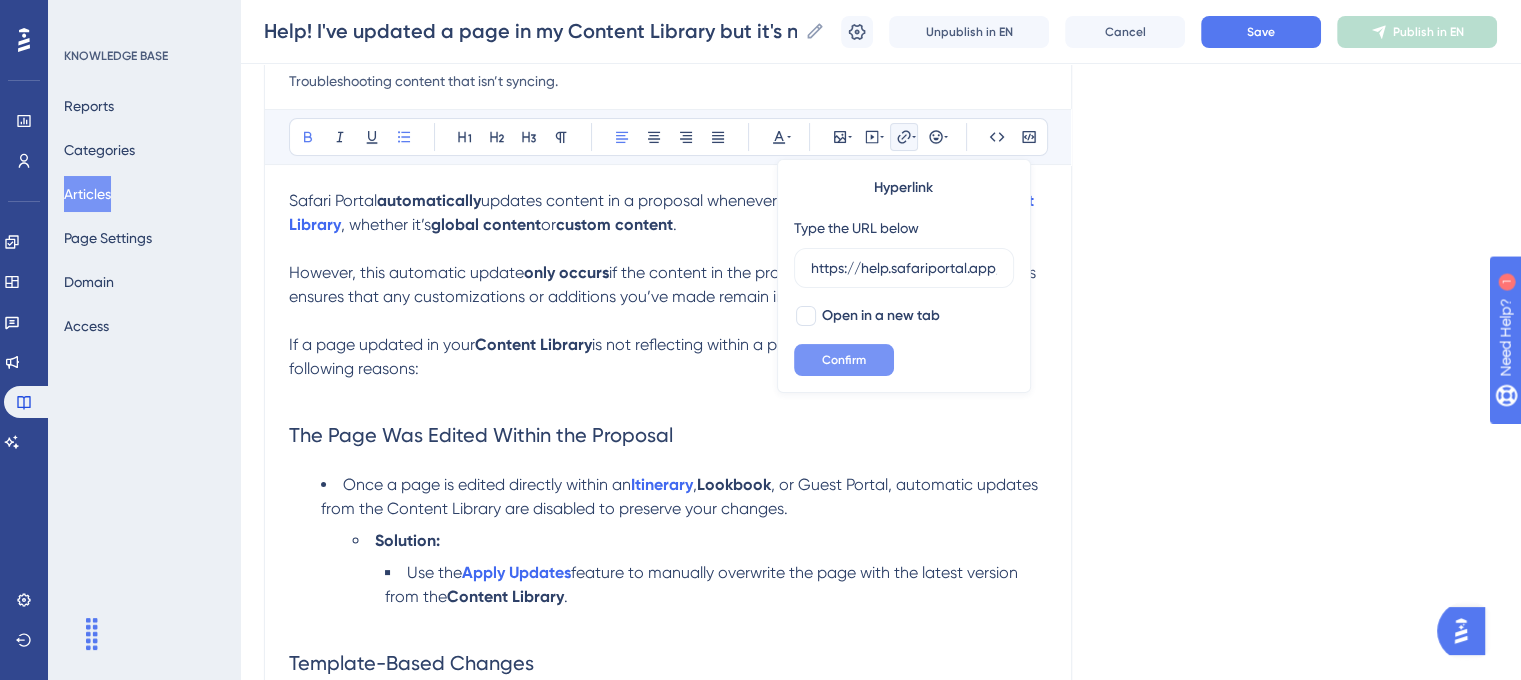 scroll, scrollTop: 0, scrollLeft: 193, axis: horizontal 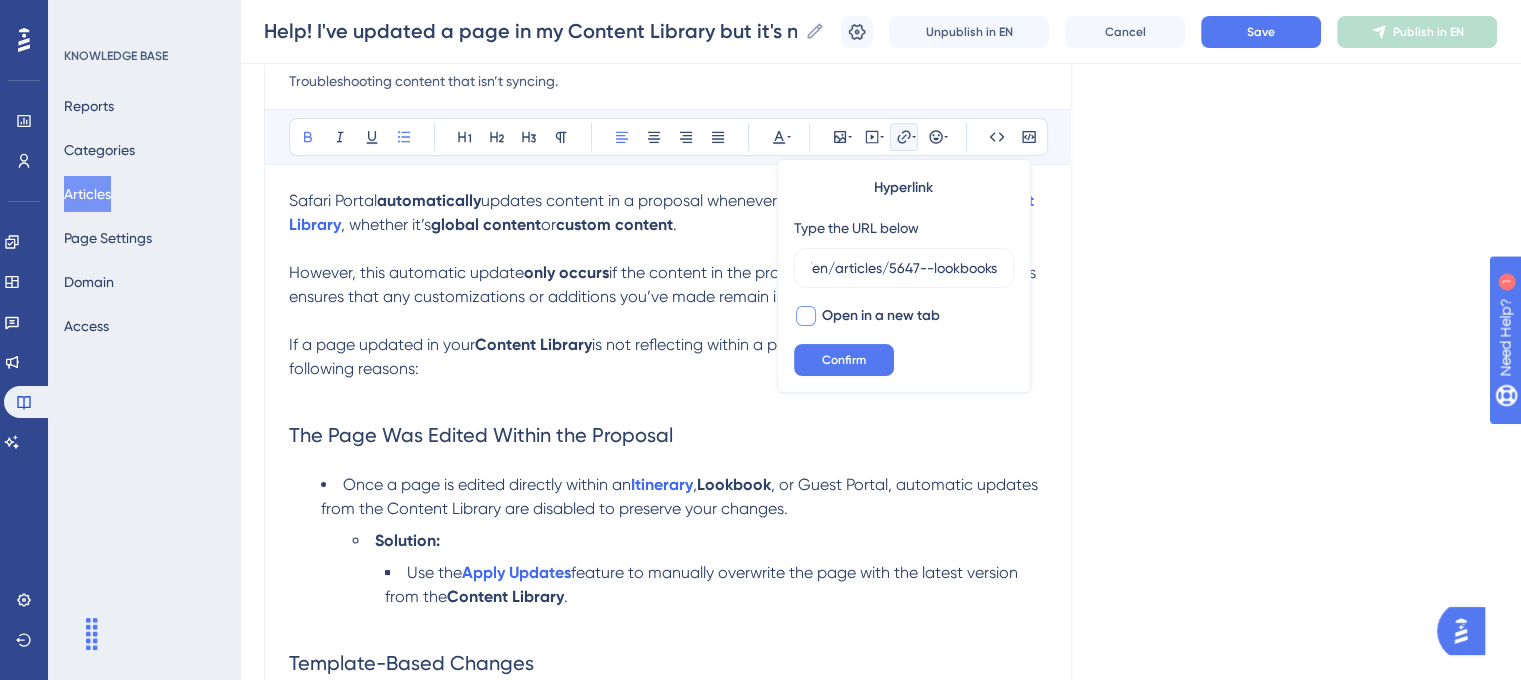 type on "https://help.safariportal.app/en/articles/5647--lookbooks" 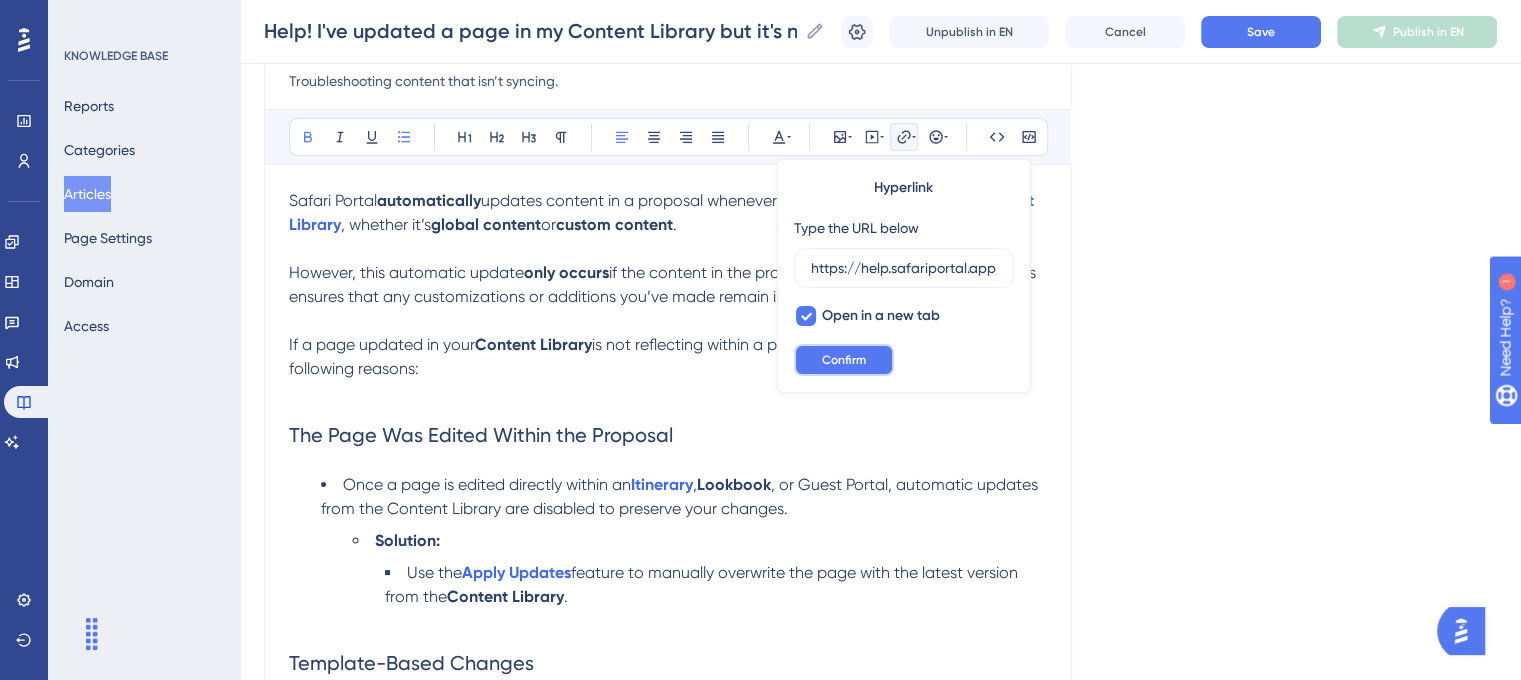 click on "Confirm" at bounding box center [844, 360] 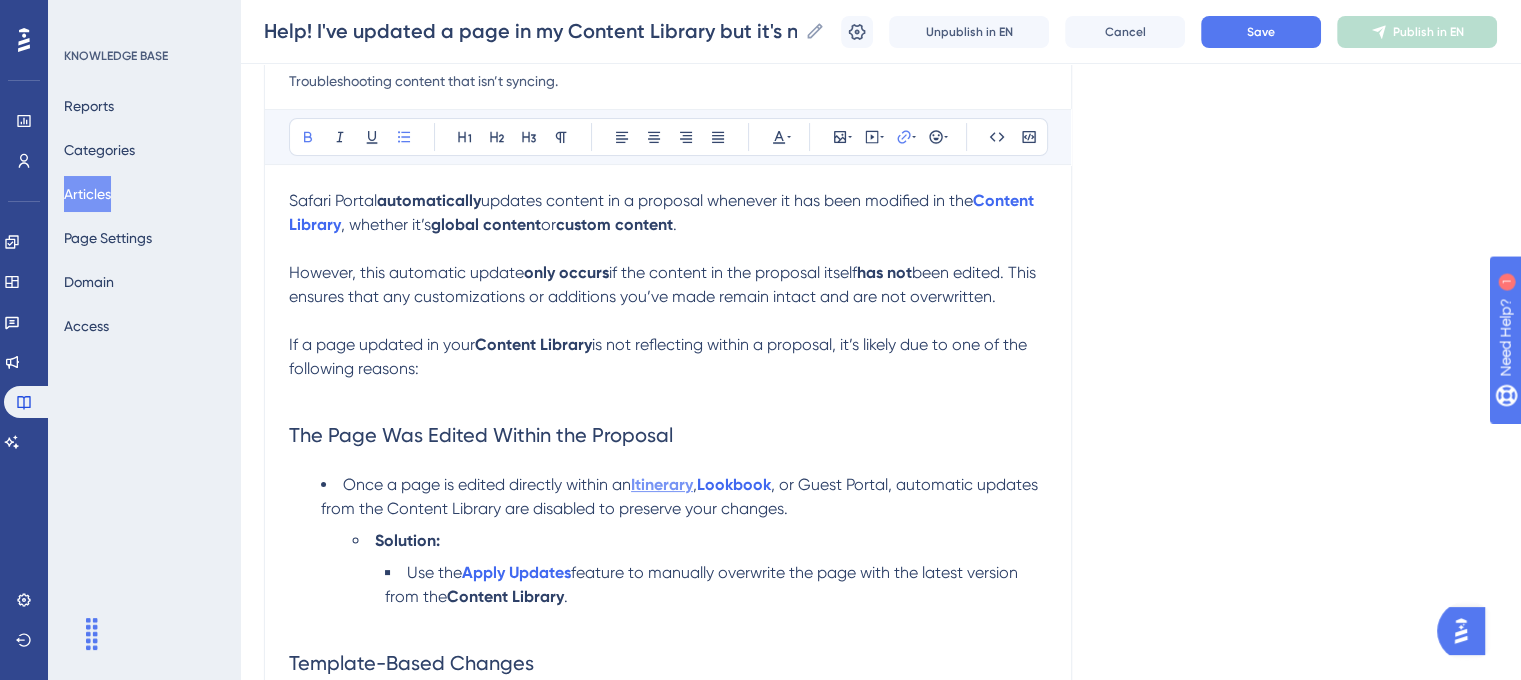 click on "Itinerary" at bounding box center (662, 484) 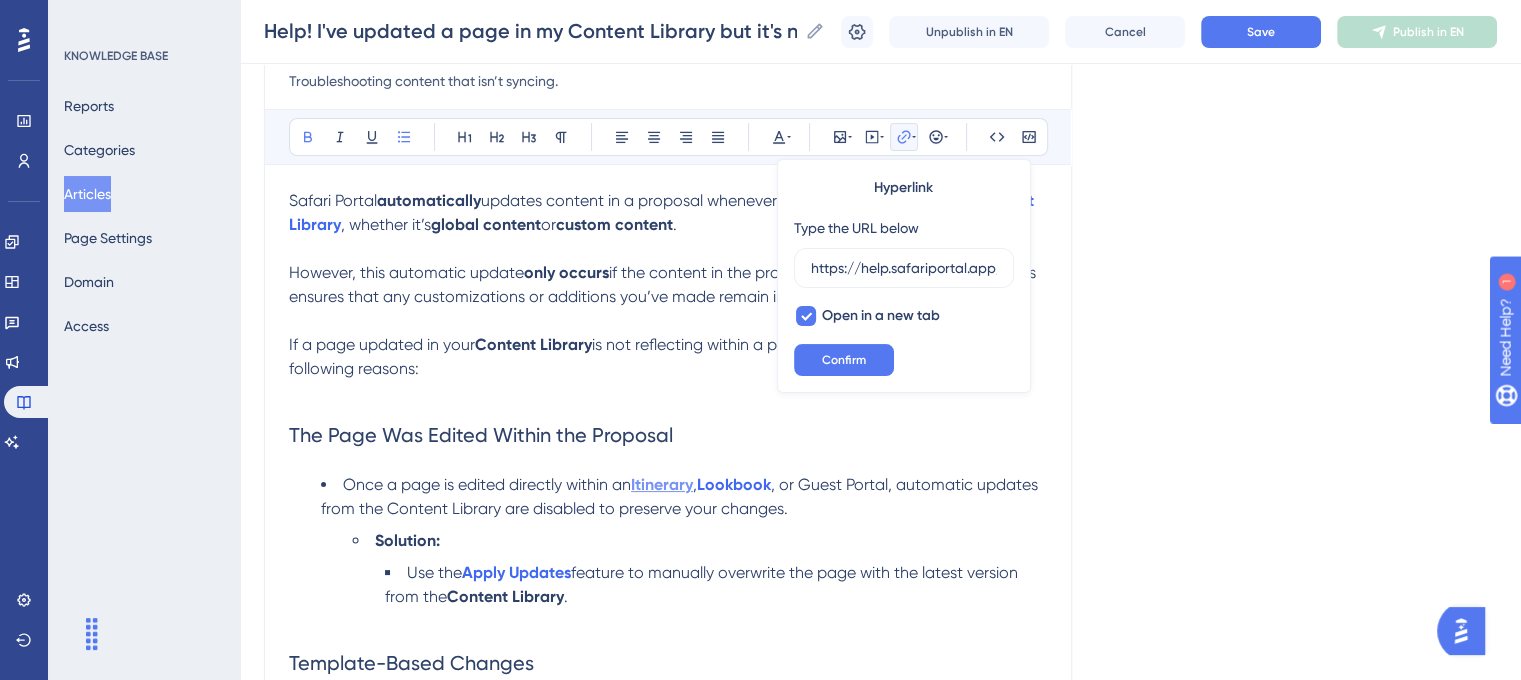 scroll, scrollTop: 0, scrollLeft: 192, axis: horizontal 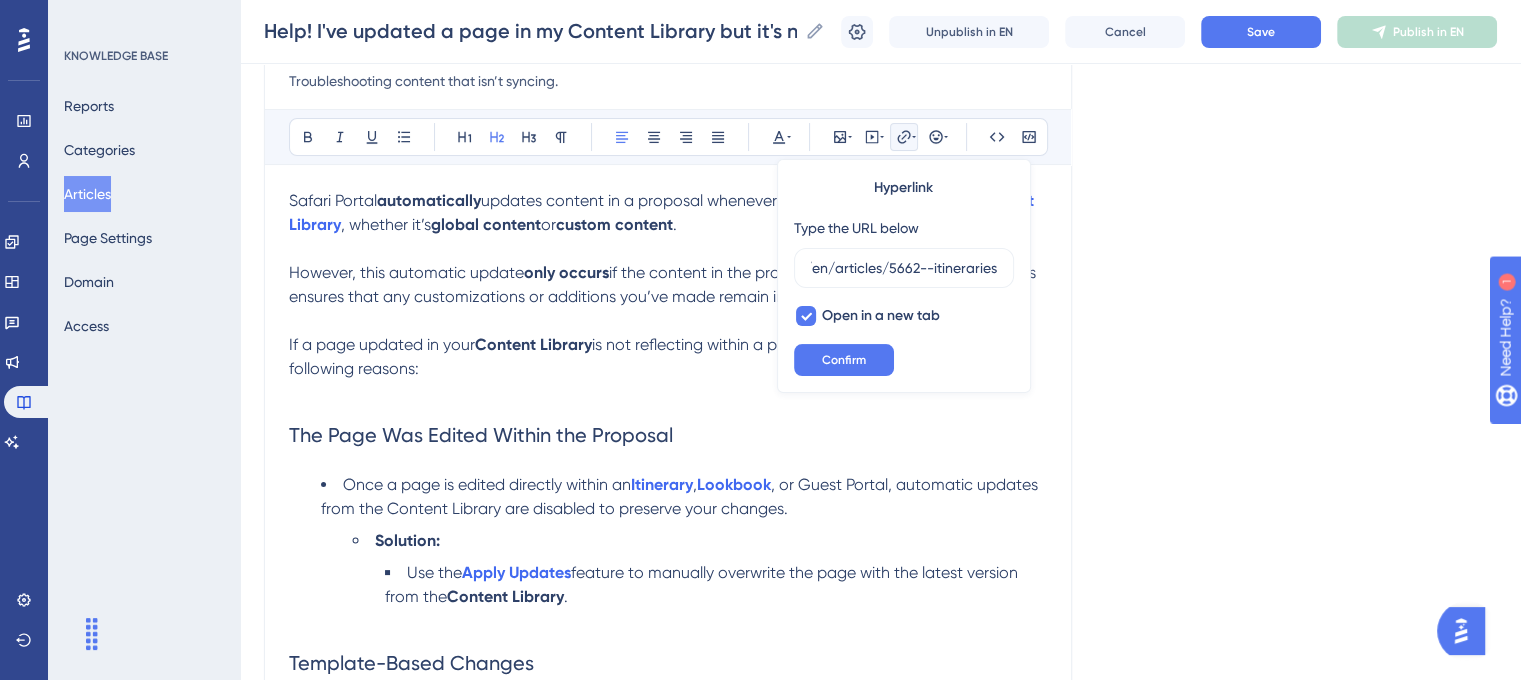 click on "The Page Was Edited Within the Proposal" at bounding box center [668, 435] 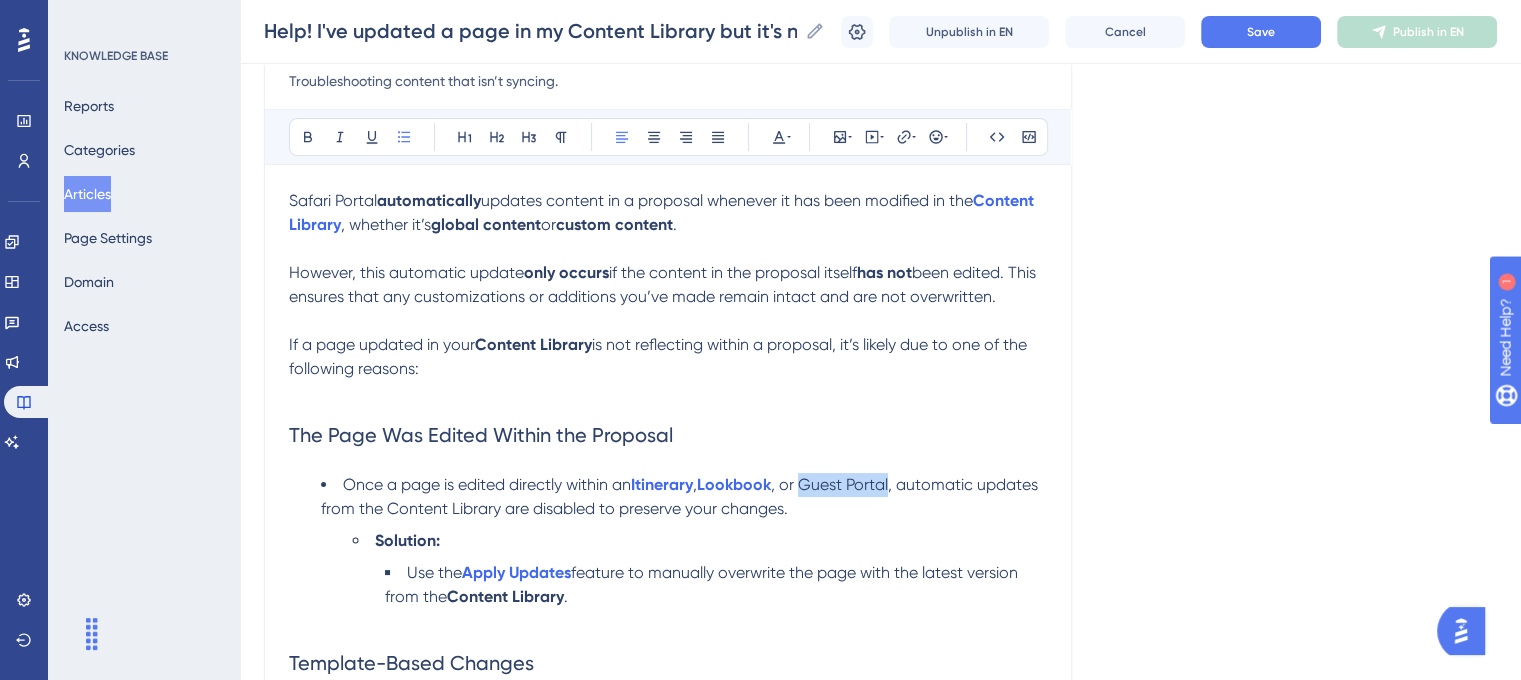 drag, startPoint x: 899, startPoint y: 487, endPoint x: 812, endPoint y: 486, distance: 87.005745 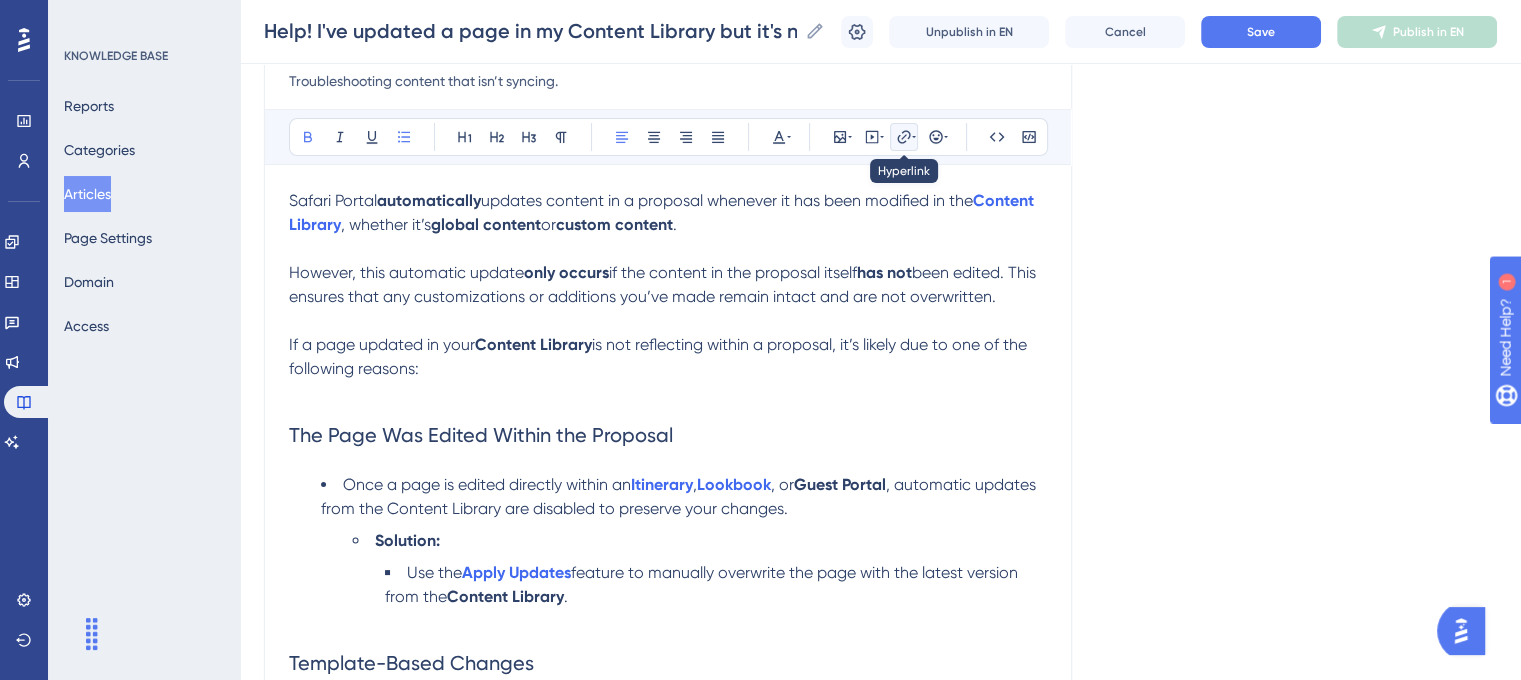 click 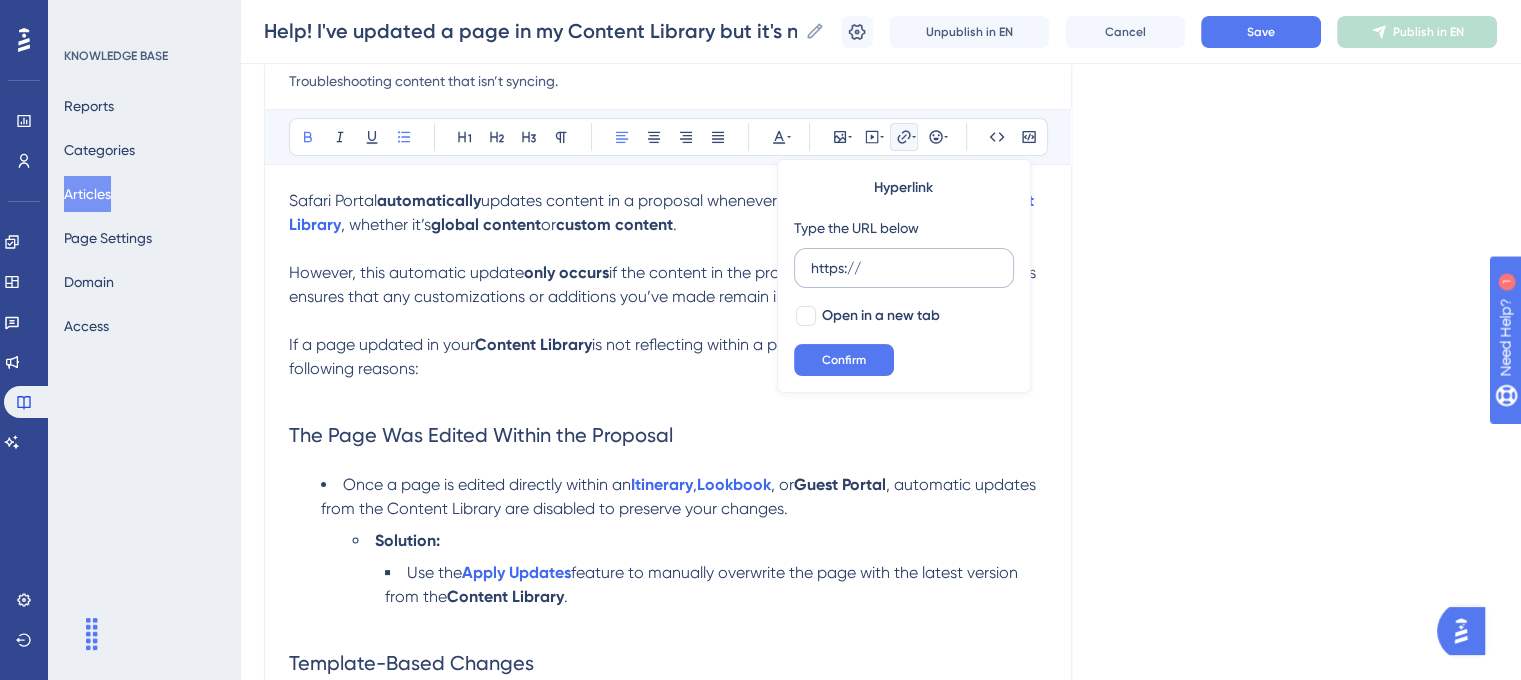 drag, startPoint x: 894, startPoint y: 265, endPoint x: 810, endPoint y: 265, distance: 84 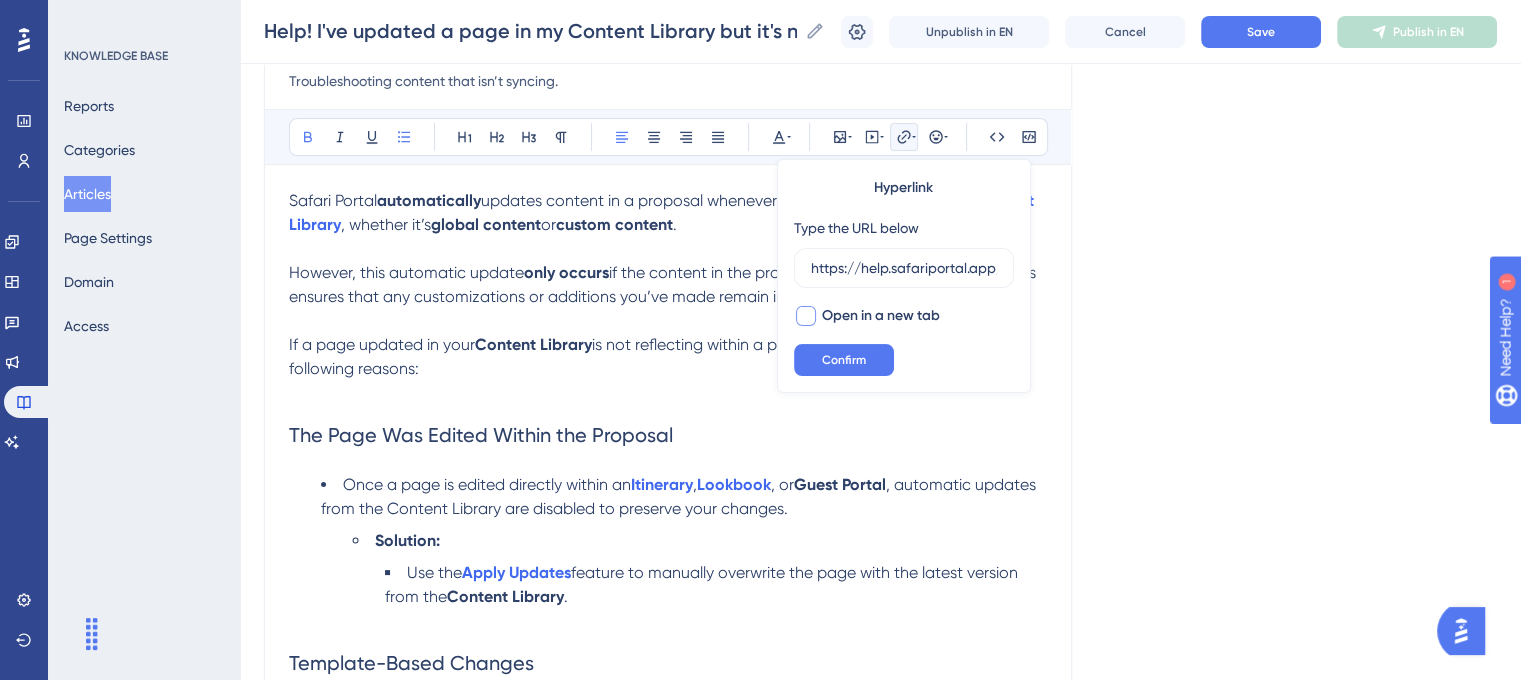 scroll, scrollTop: 0, scrollLeft: 215, axis: horizontal 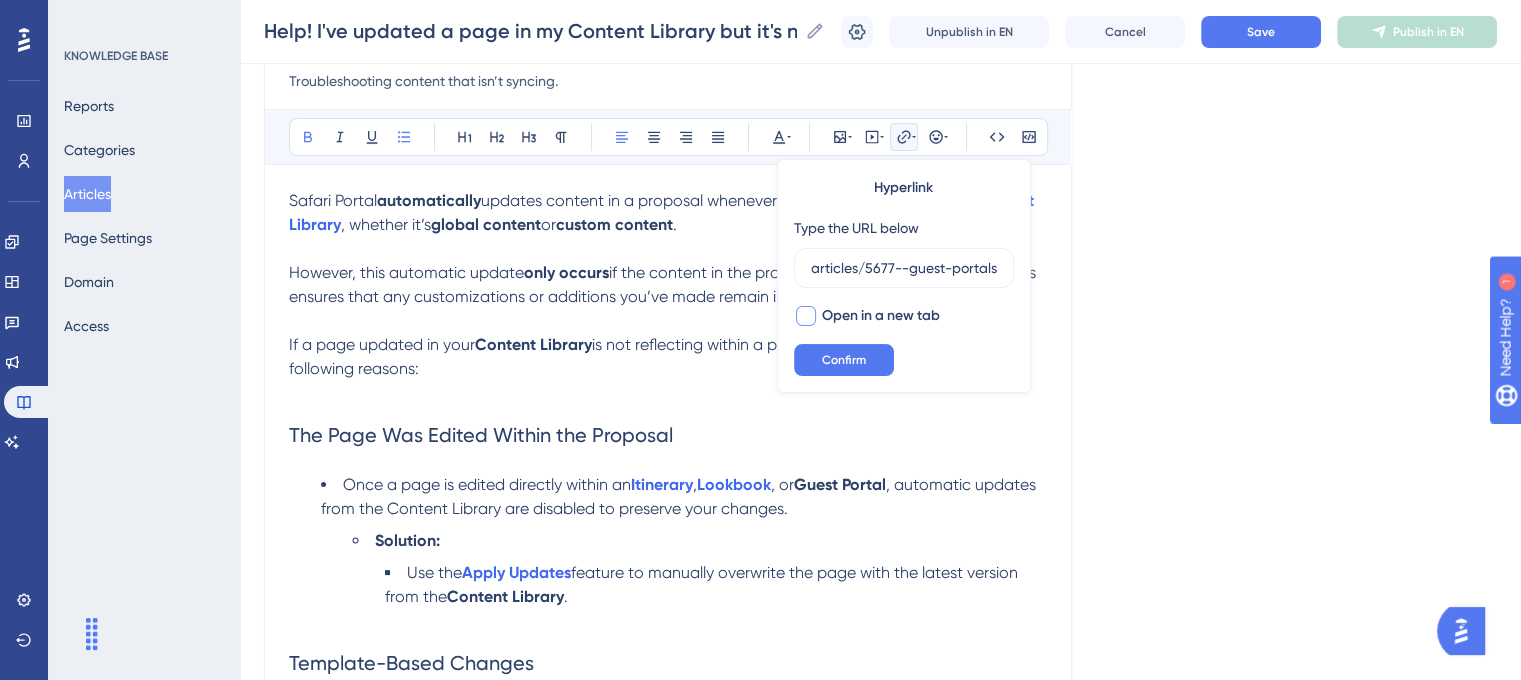 type on "https://help.safariportal.app/en/articles/5677--guest-portals" 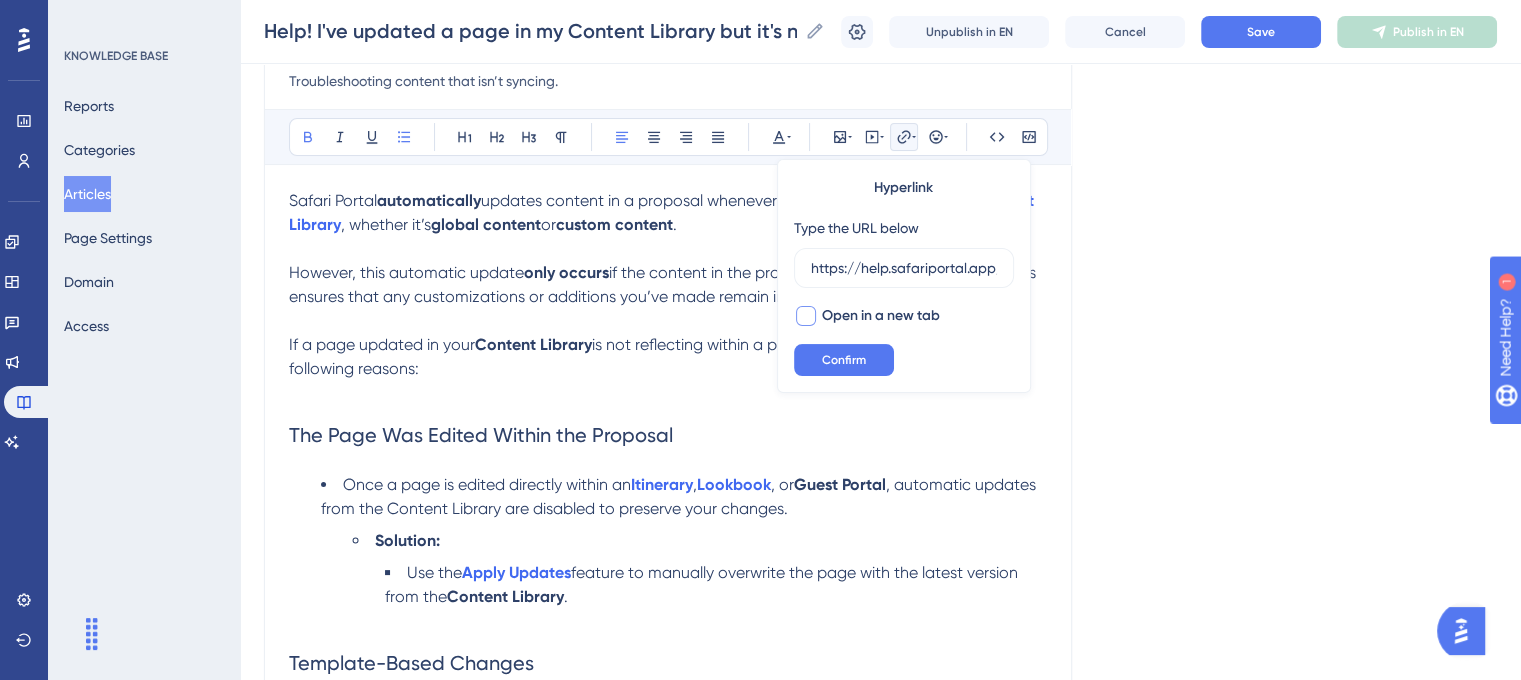 click at bounding box center [806, 316] 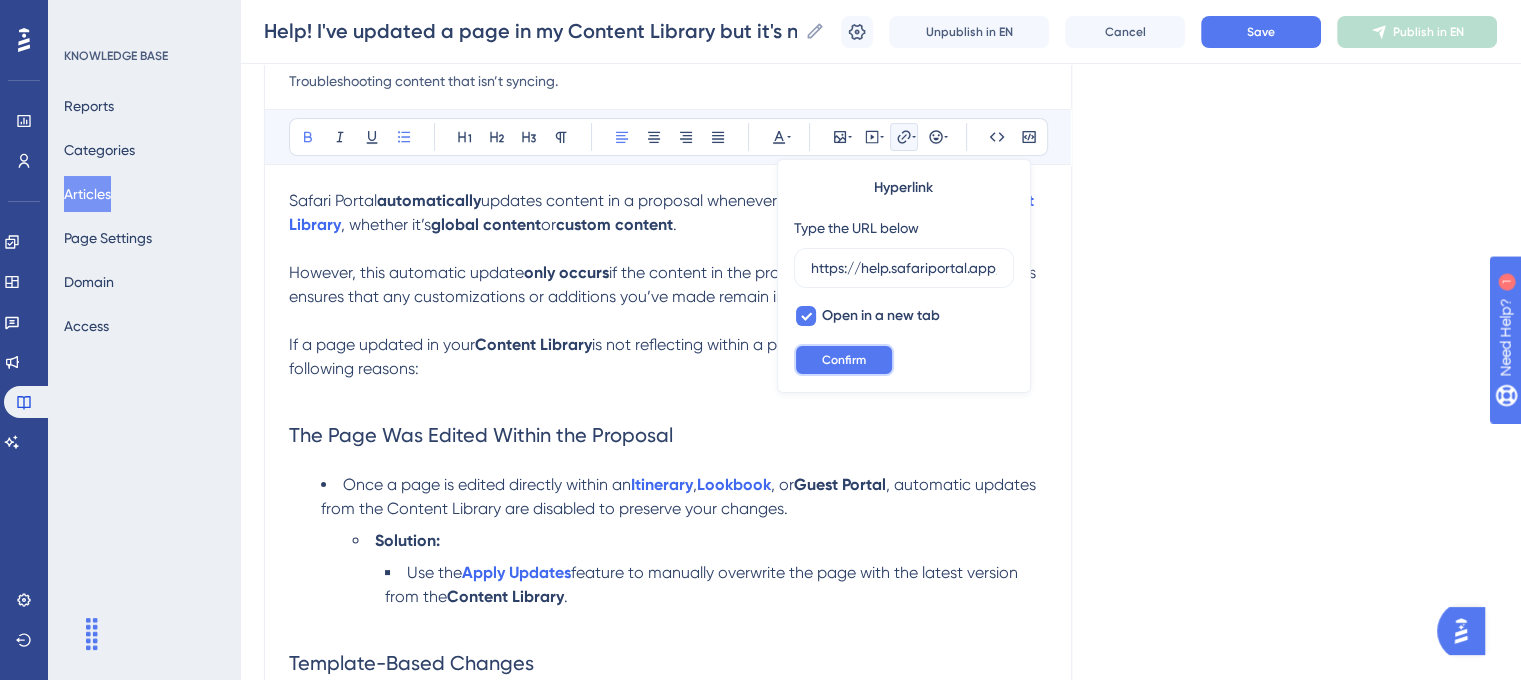click on "Confirm" at bounding box center [844, 360] 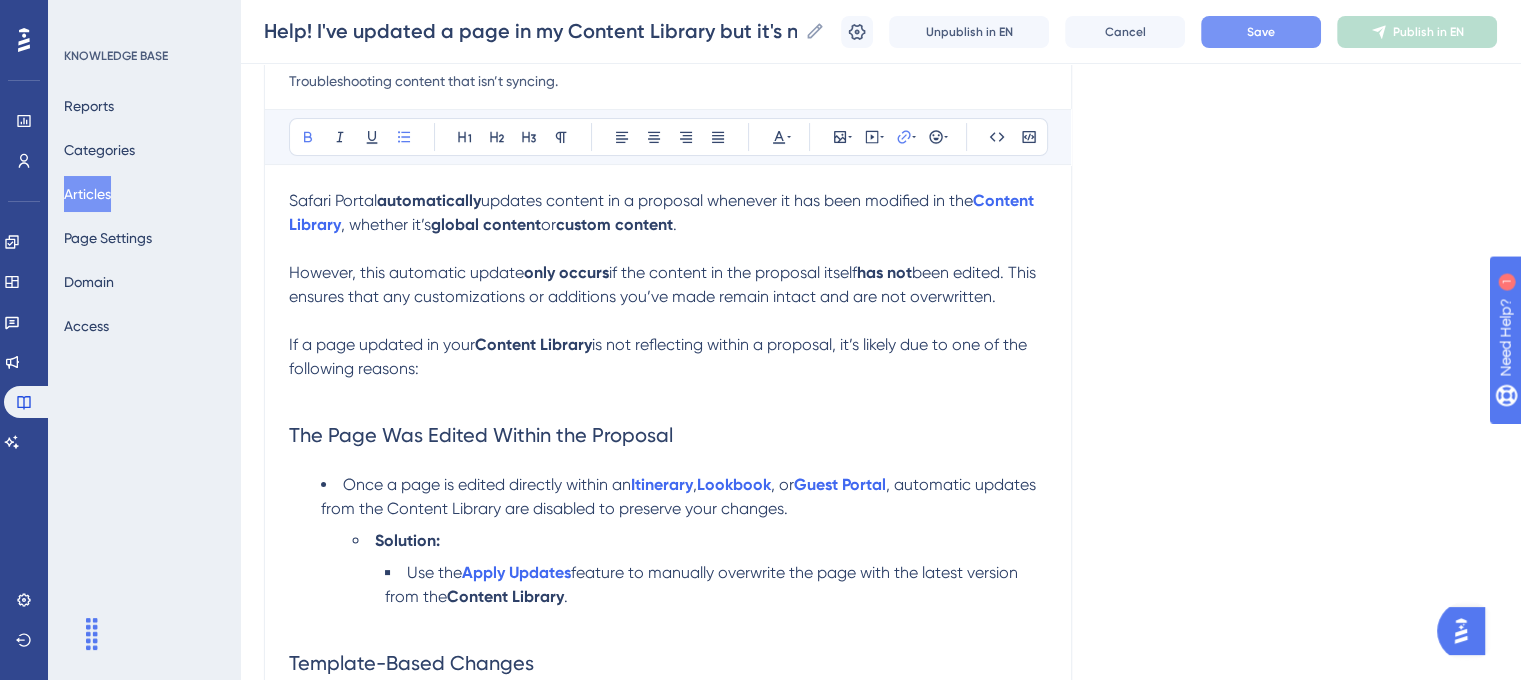 click on "Save" at bounding box center [1261, 32] 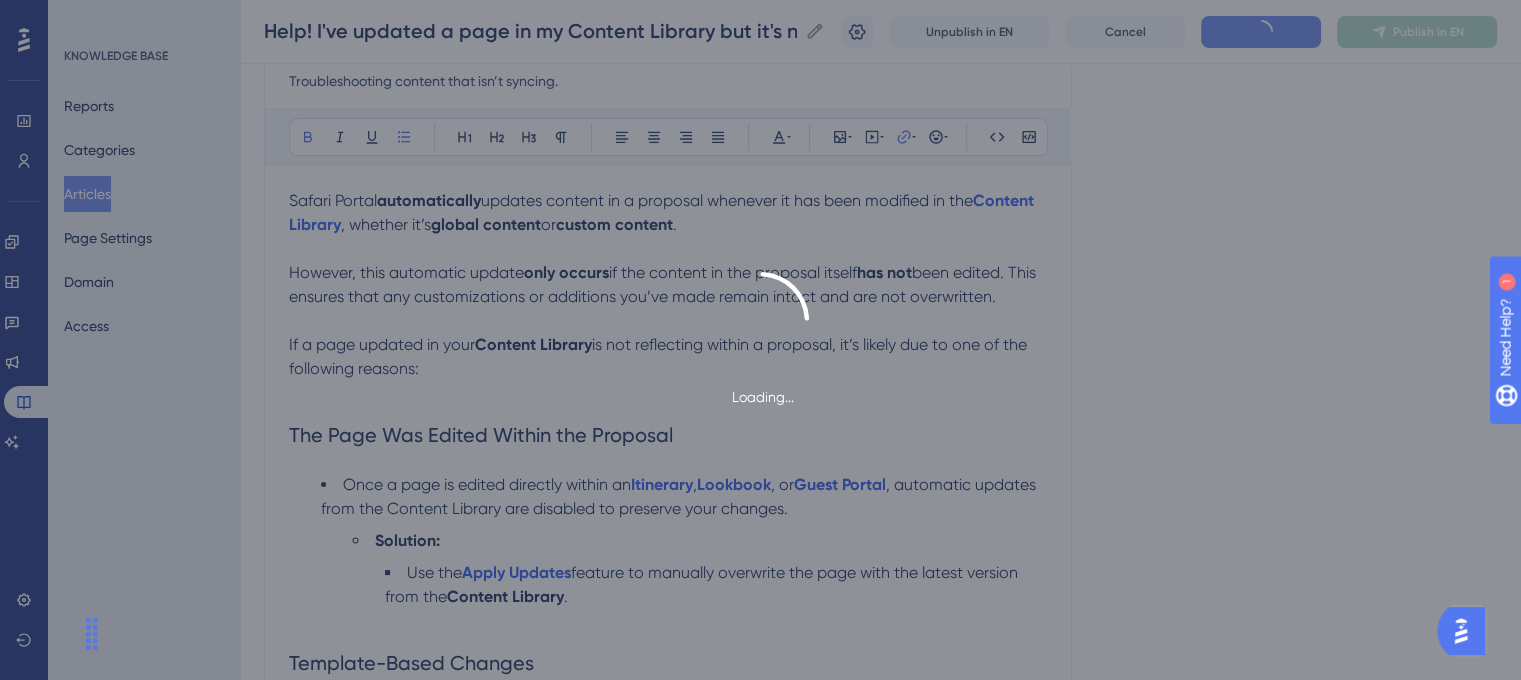 click on "Loading..." at bounding box center (760, 340) 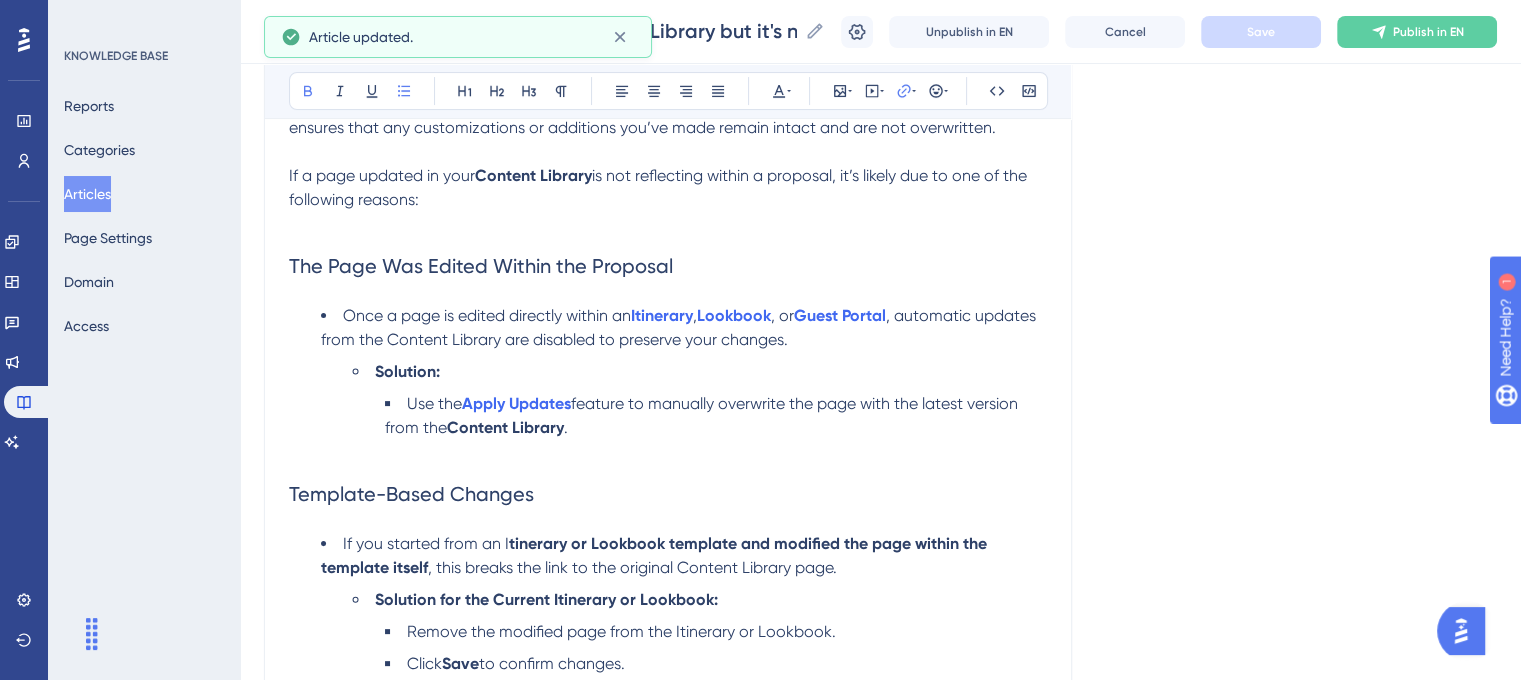 scroll, scrollTop: 436, scrollLeft: 0, axis: vertical 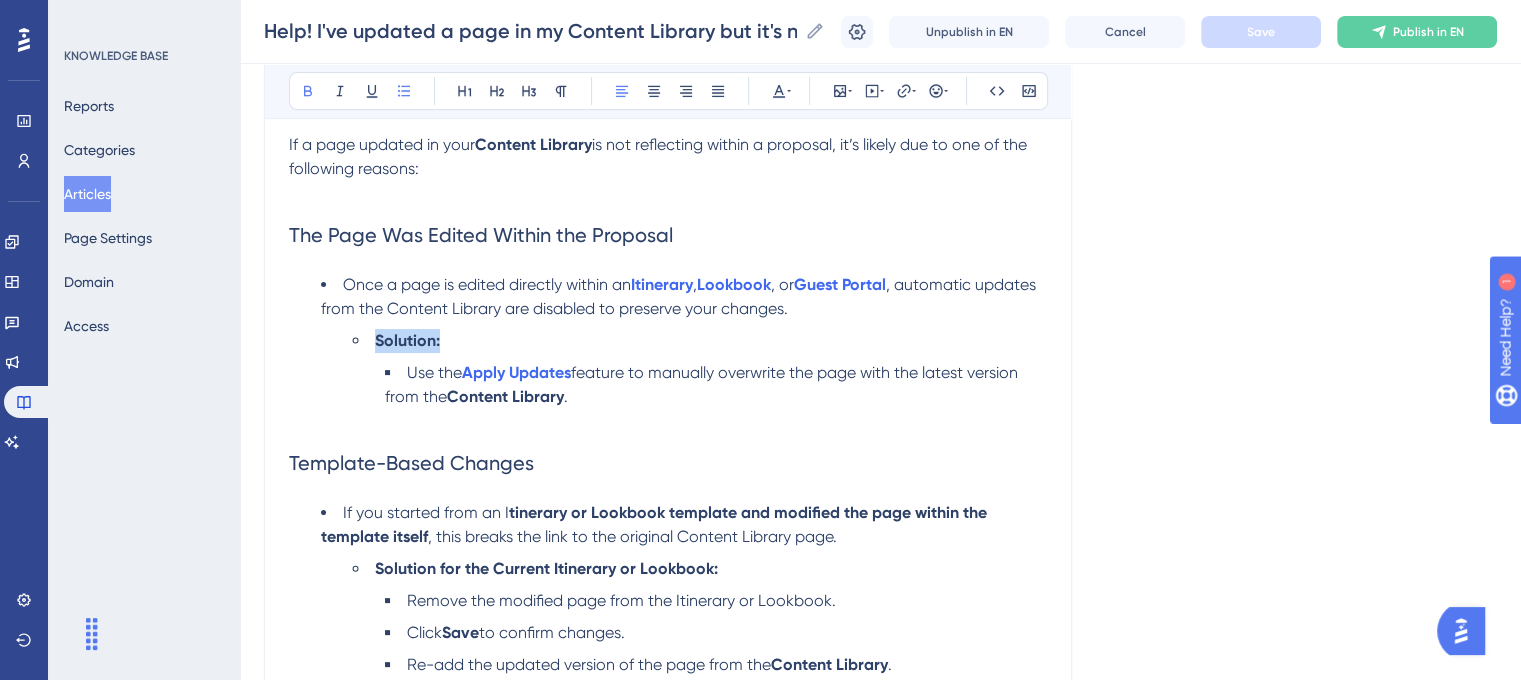 drag, startPoint x: 447, startPoint y: 343, endPoint x: 376, endPoint y: 347, distance: 71.11259 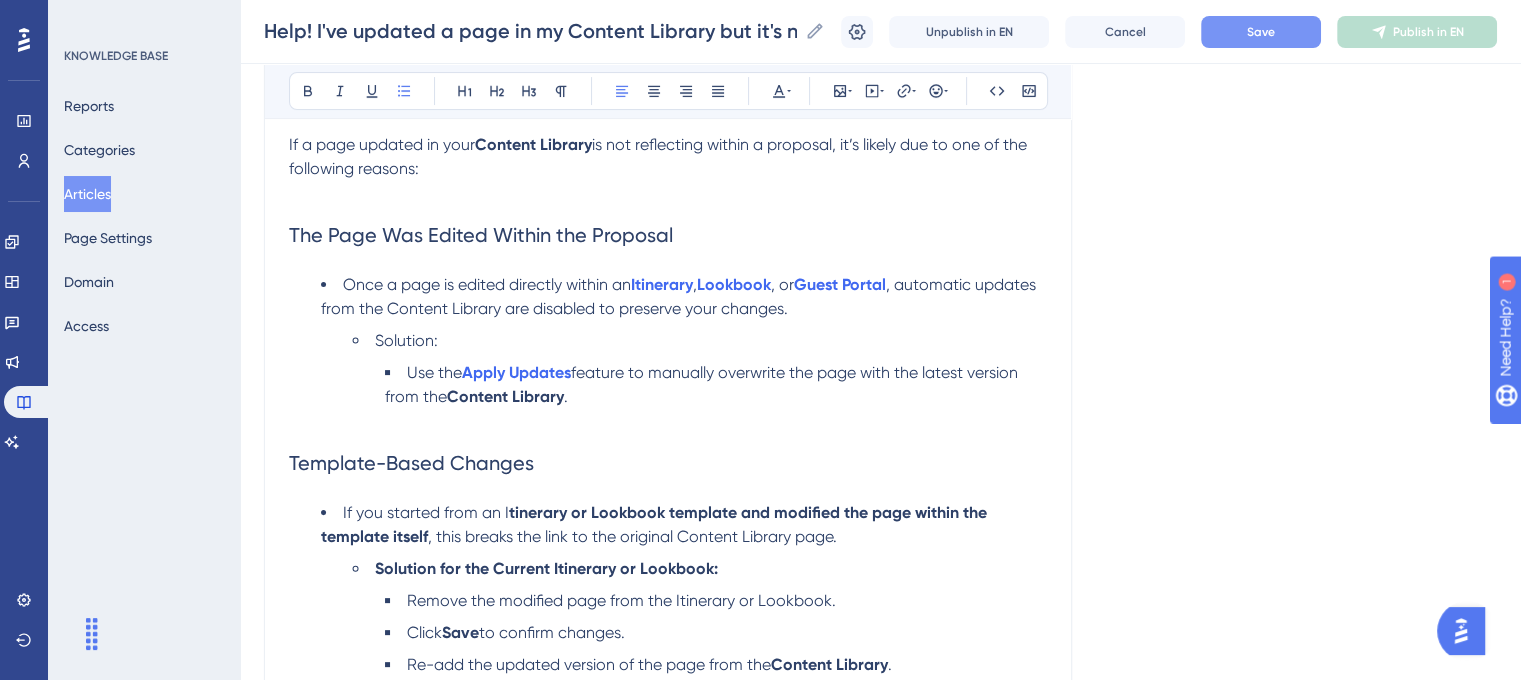 click on "Use the  Apply Updates  feature to manually overwrite the page with the latest version from the  Content Library ." at bounding box center (716, 397) 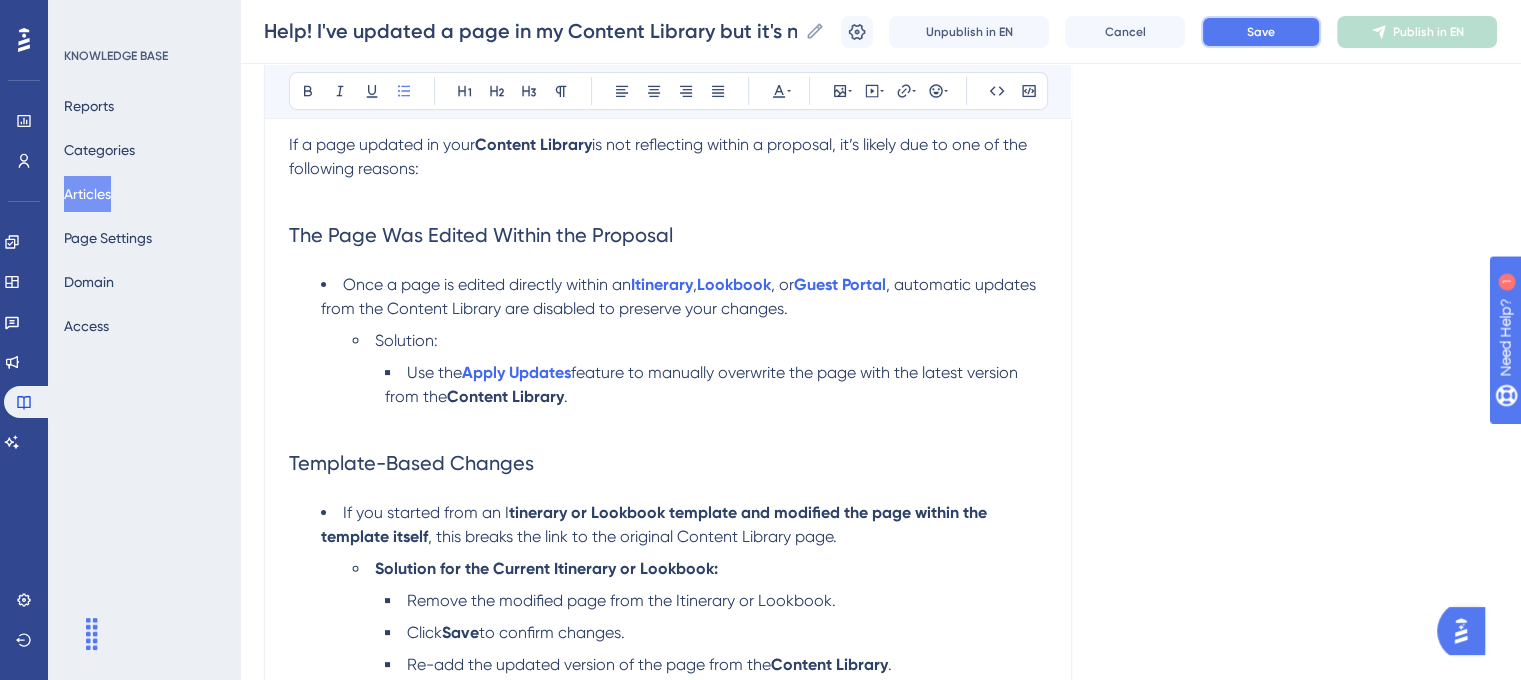 click on "Save" at bounding box center [1261, 32] 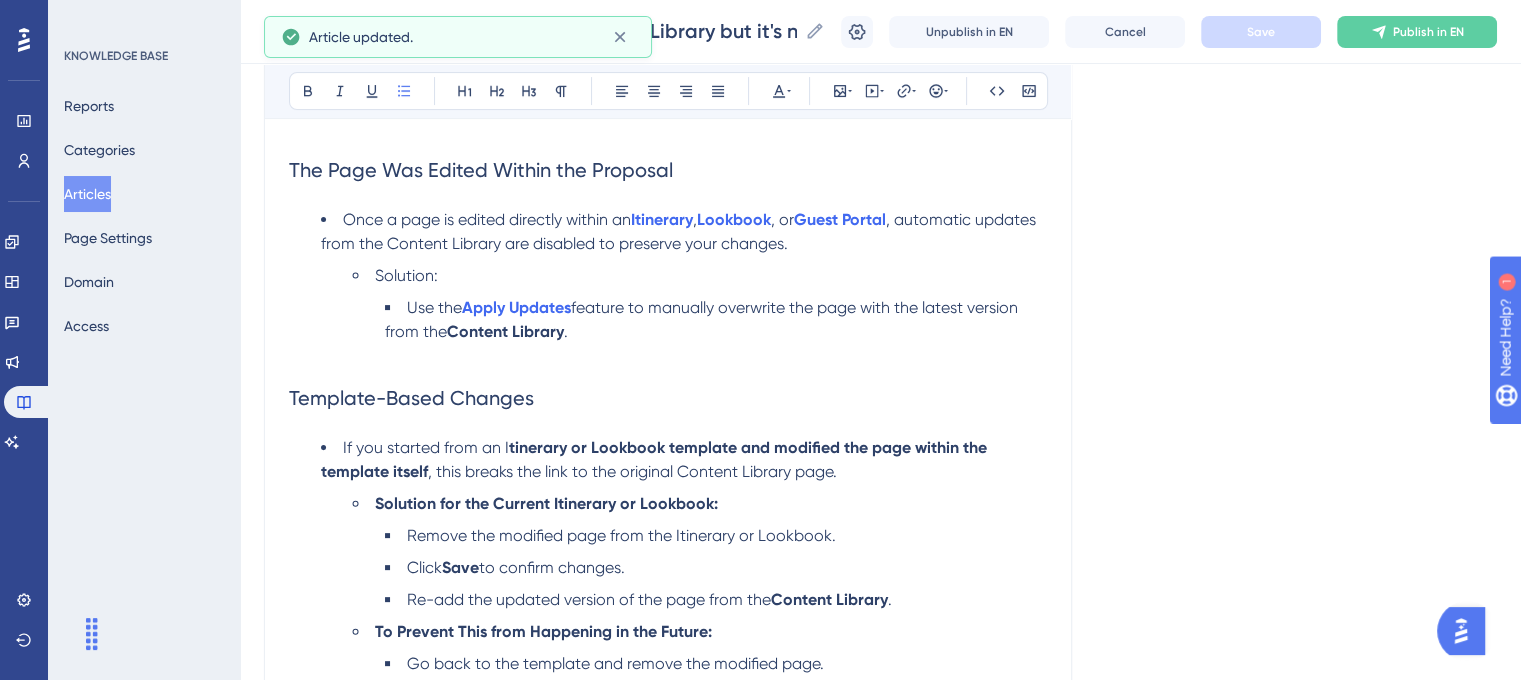 scroll, scrollTop: 536, scrollLeft: 0, axis: vertical 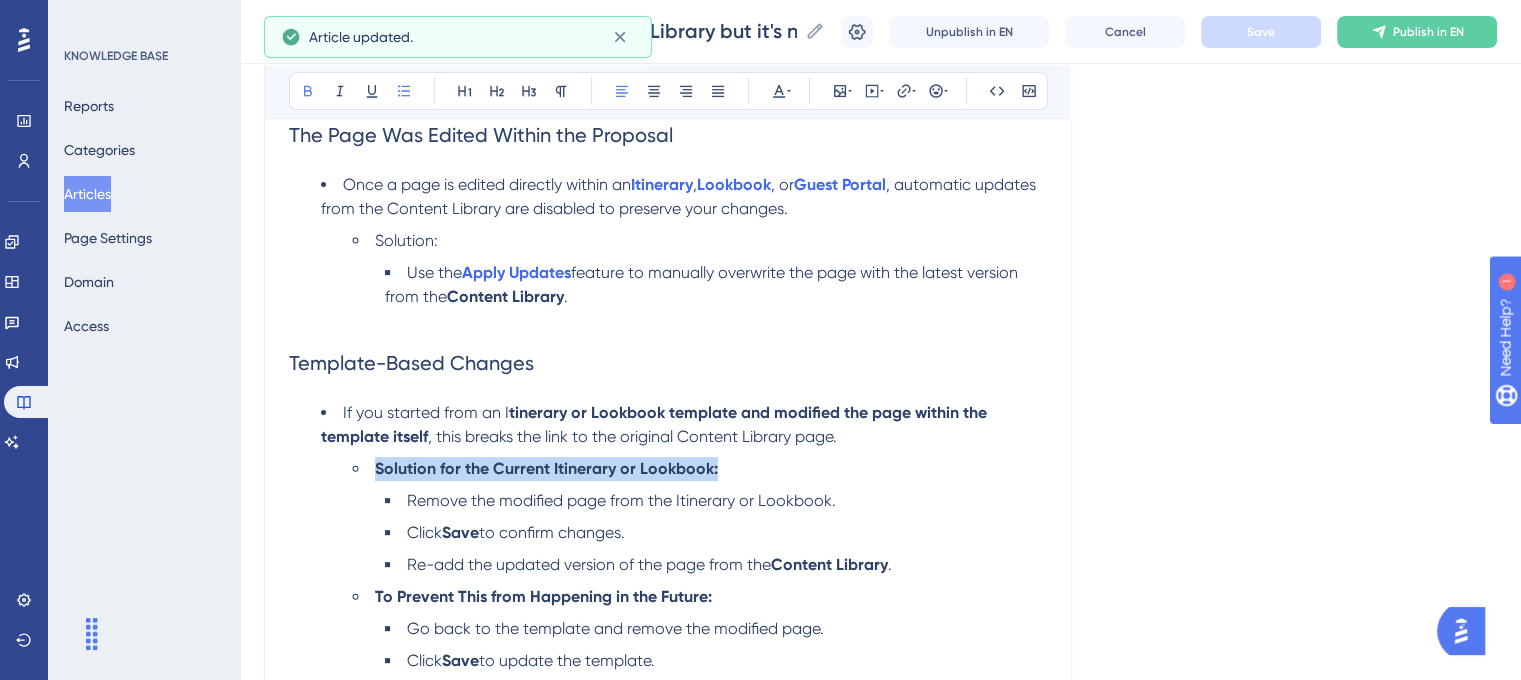drag, startPoint x: 689, startPoint y: 474, endPoint x: 376, endPoint y: 474, distance: 313 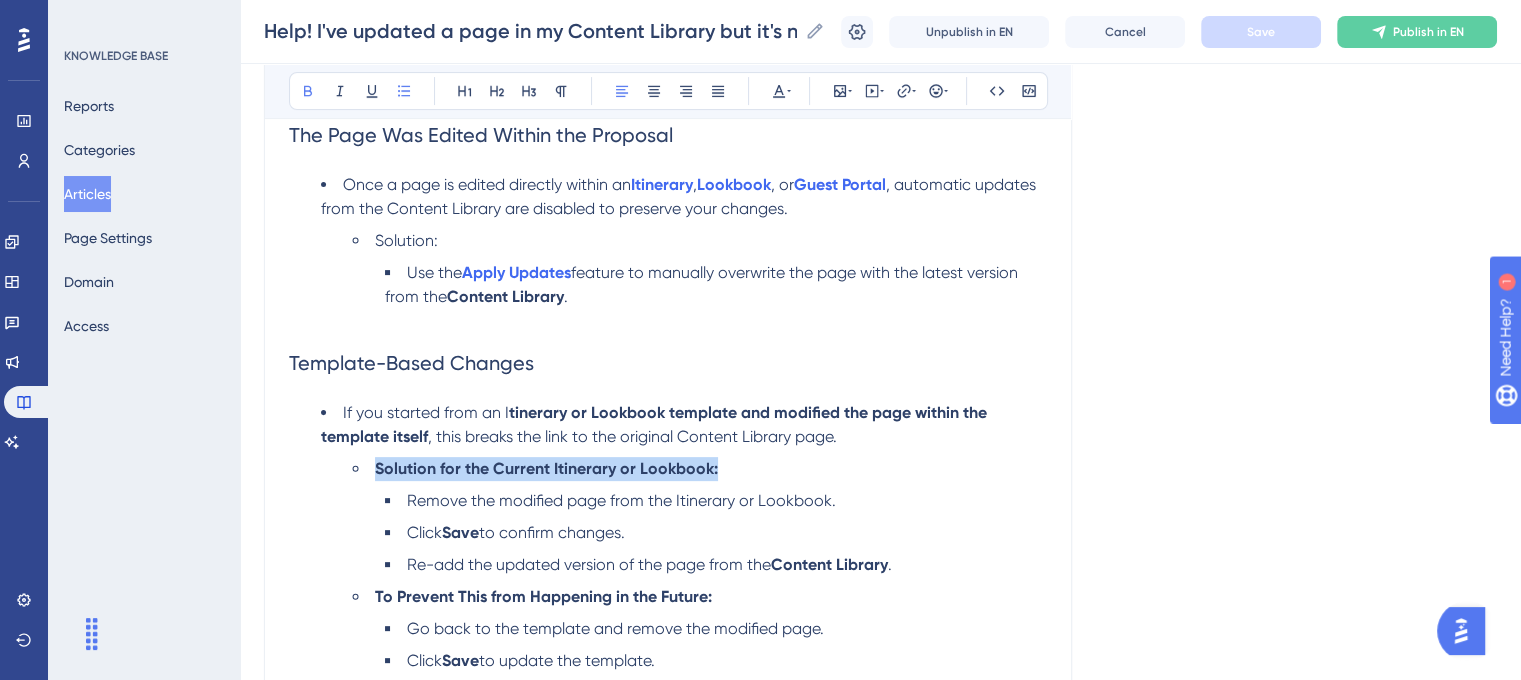 click on "Solution for the Current Itinerary or Lookbook:" at bounding box center [700, 469] 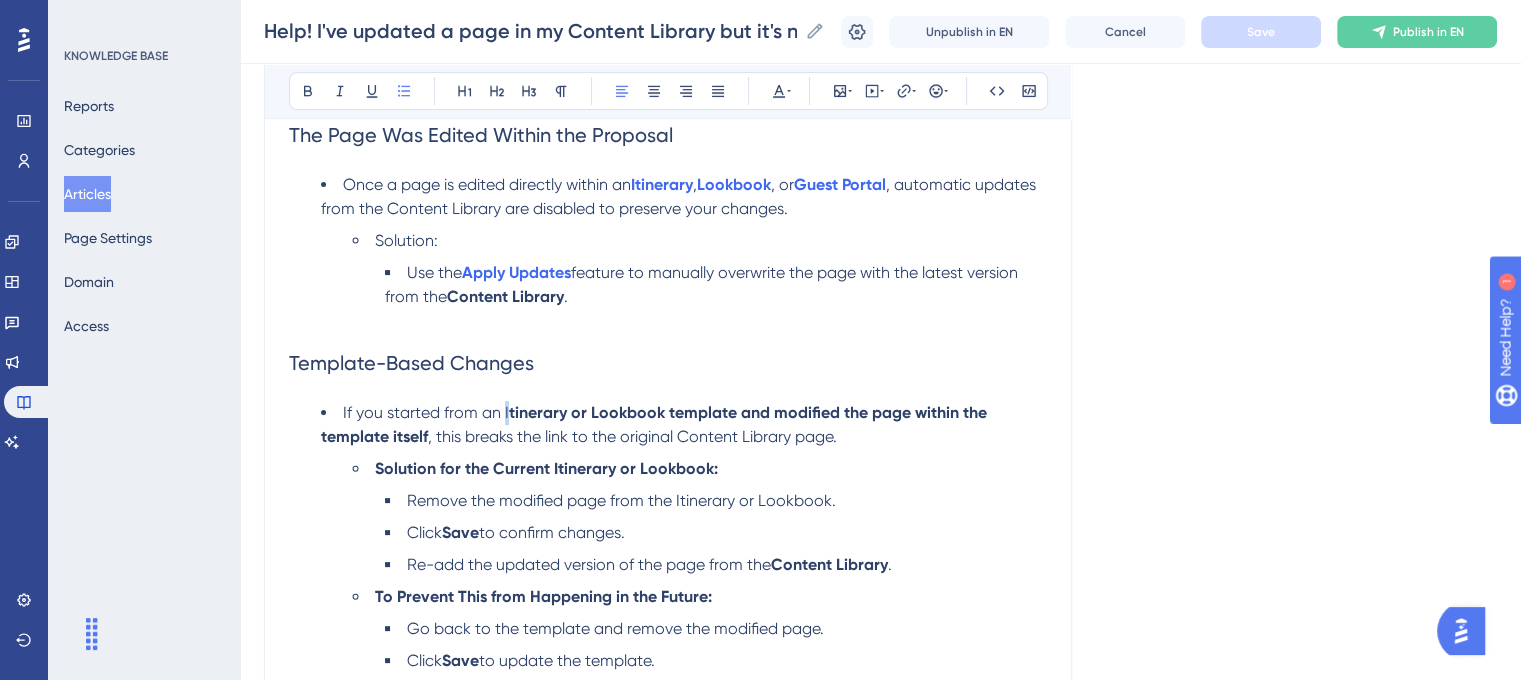 click on "If you started from an I tinerary or Lookbook template and modified the page within the template itself , this breaks the link to the original Content Library page." at bounding box center [684, 425] 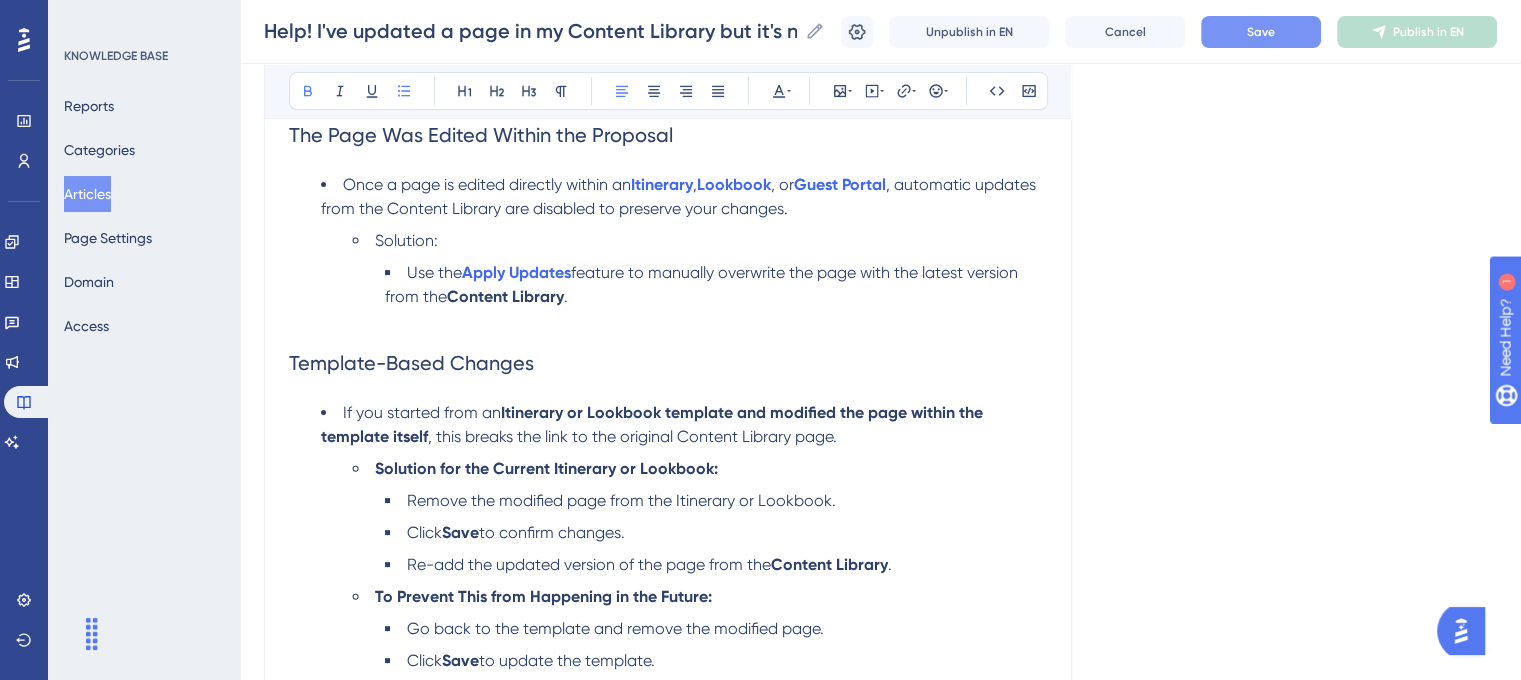 click on "Itinerary or Lookbook template and modified the page within the template itself" at bounding box center (654, 424) 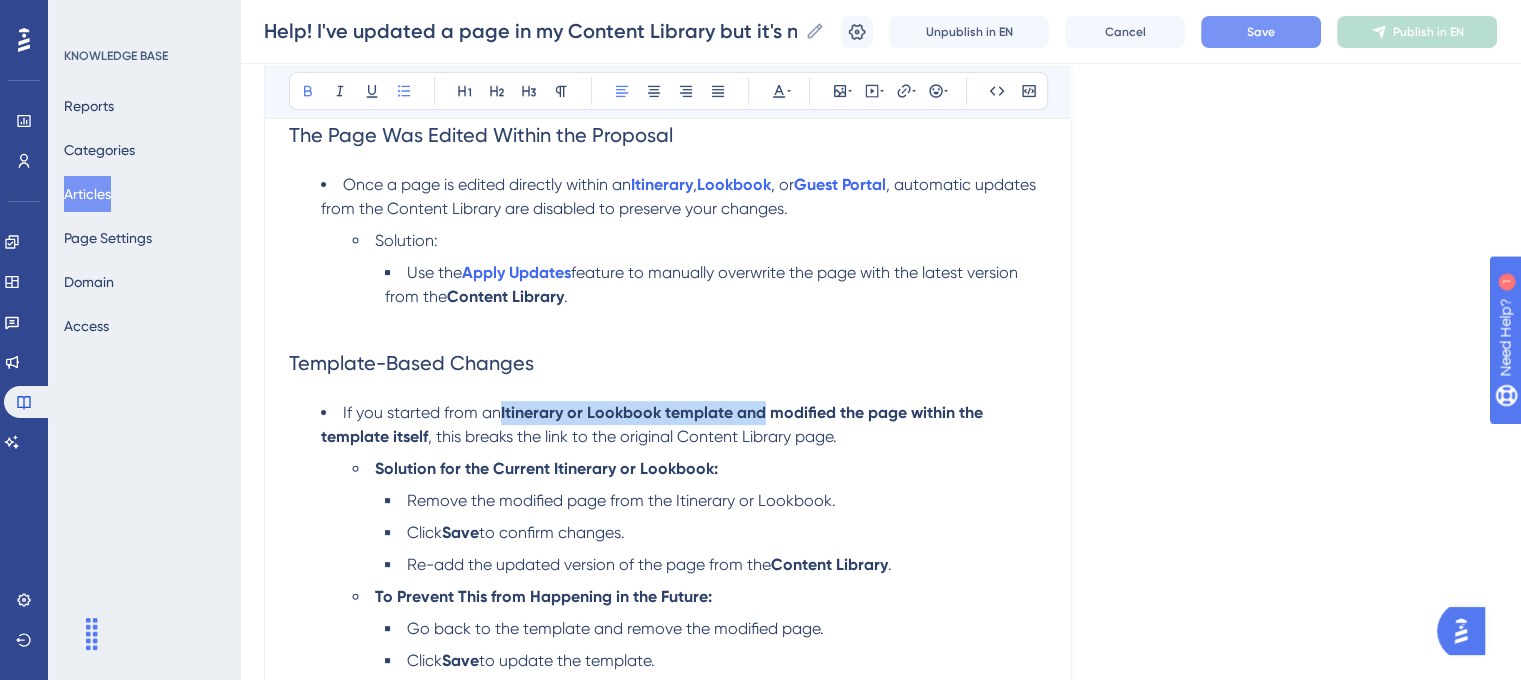 drag, startPoint x: 515, startPoint y: 416, endPoint x: 764, endPoint y: 414, distance: 249.00803 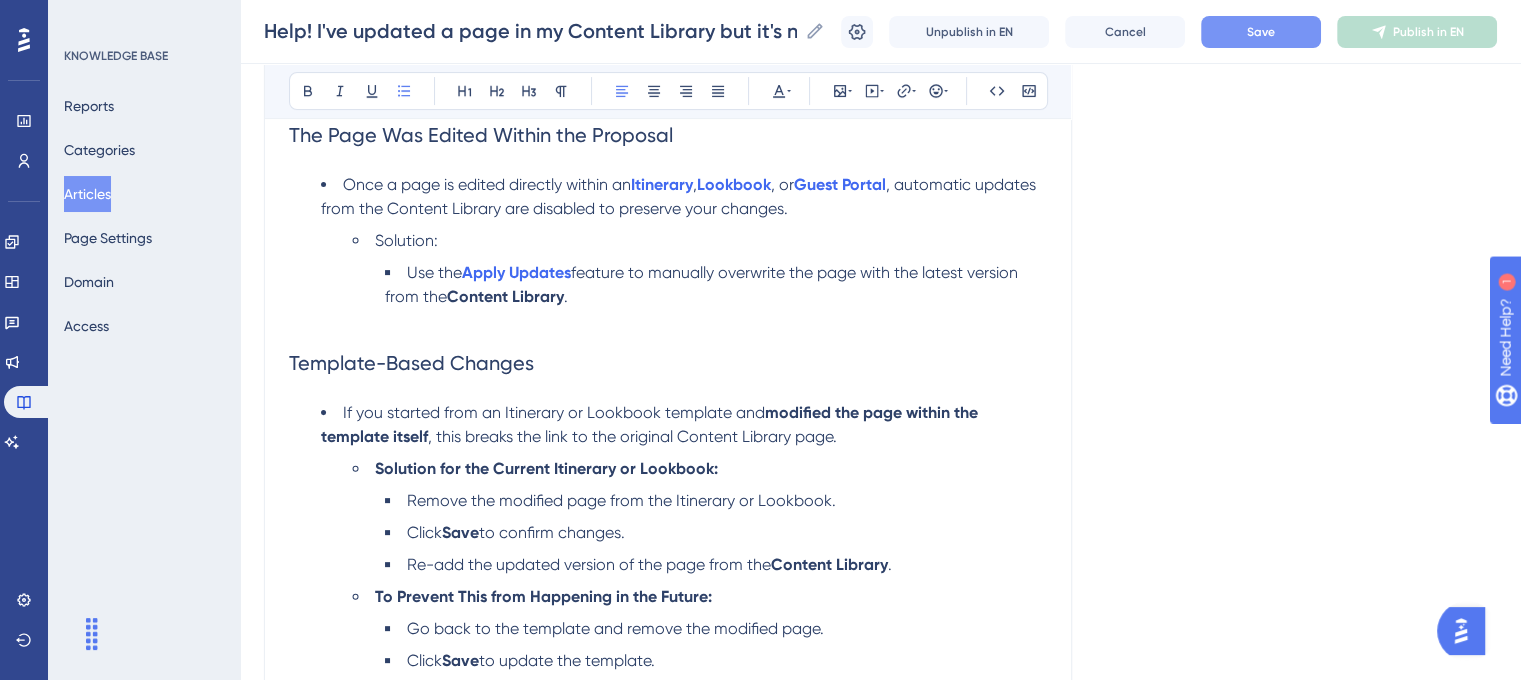 click on "If you started from an Itinerary or Lookbook template and  modified the page within the template itself , this breaks the link to the original Content Library page." at bounding box center (684, 425) 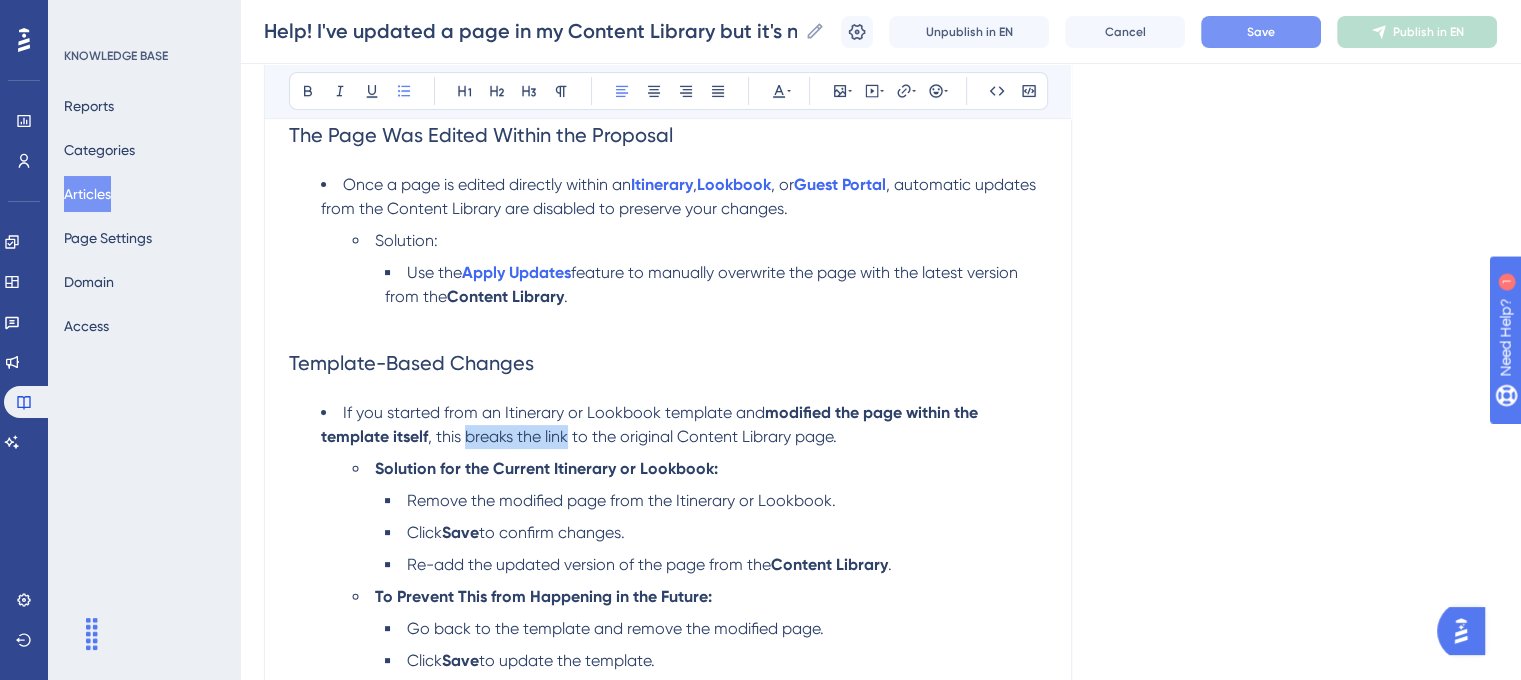 drag, startPoint x: 464, startPoint y: 437, endPoint x: 568, endPoint y: 439, distance: 104.019226 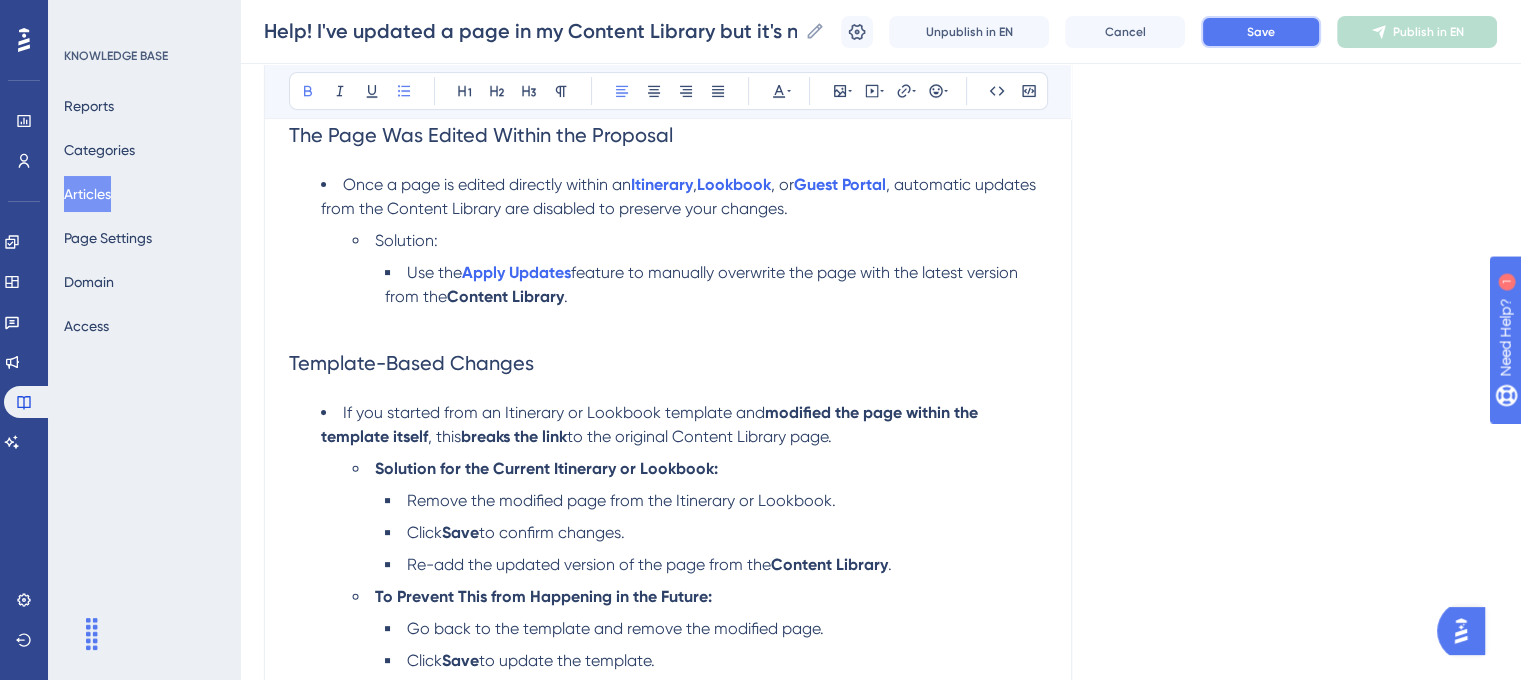 click on "Save" at bounding box center (1261, 32) 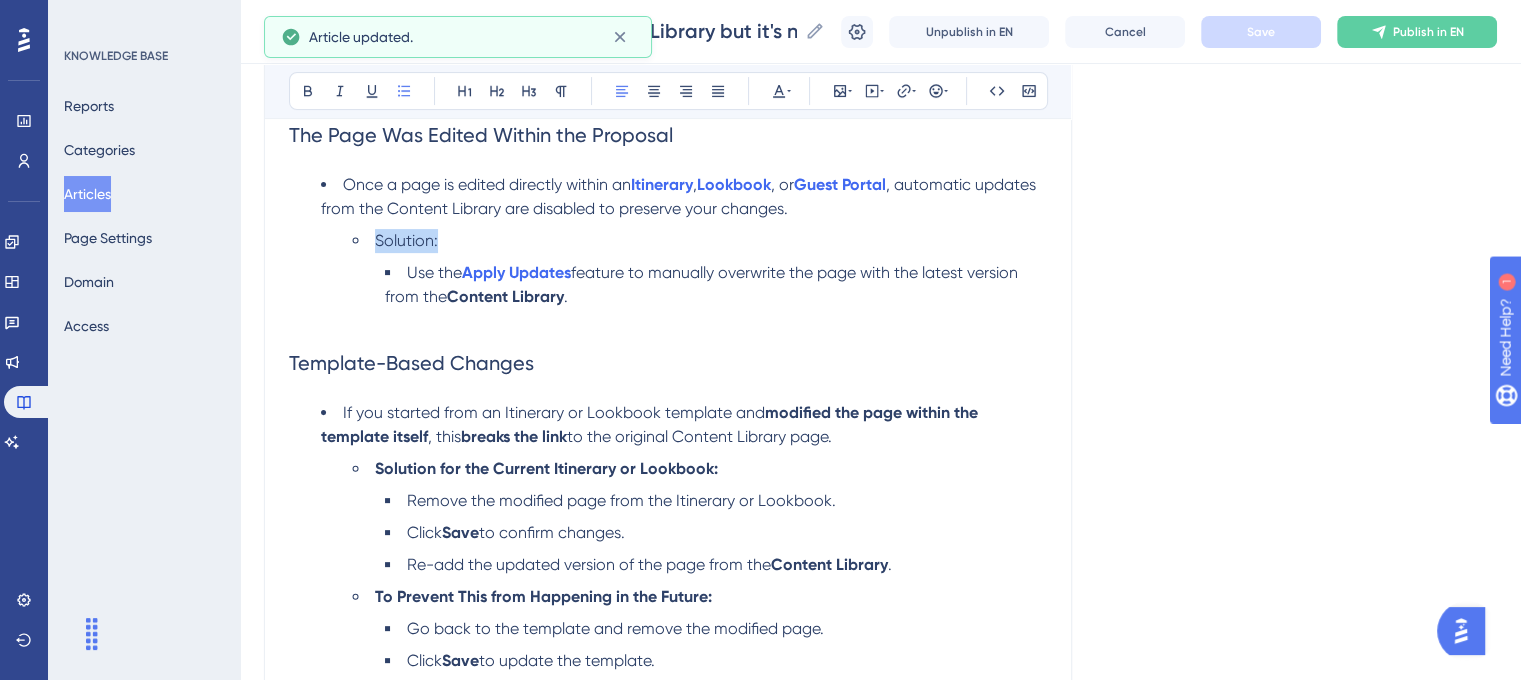 drag, startPoint x: 427, startPoint y: 239, endPoint x: 376, endPoint y: 237, distance: 51.0392 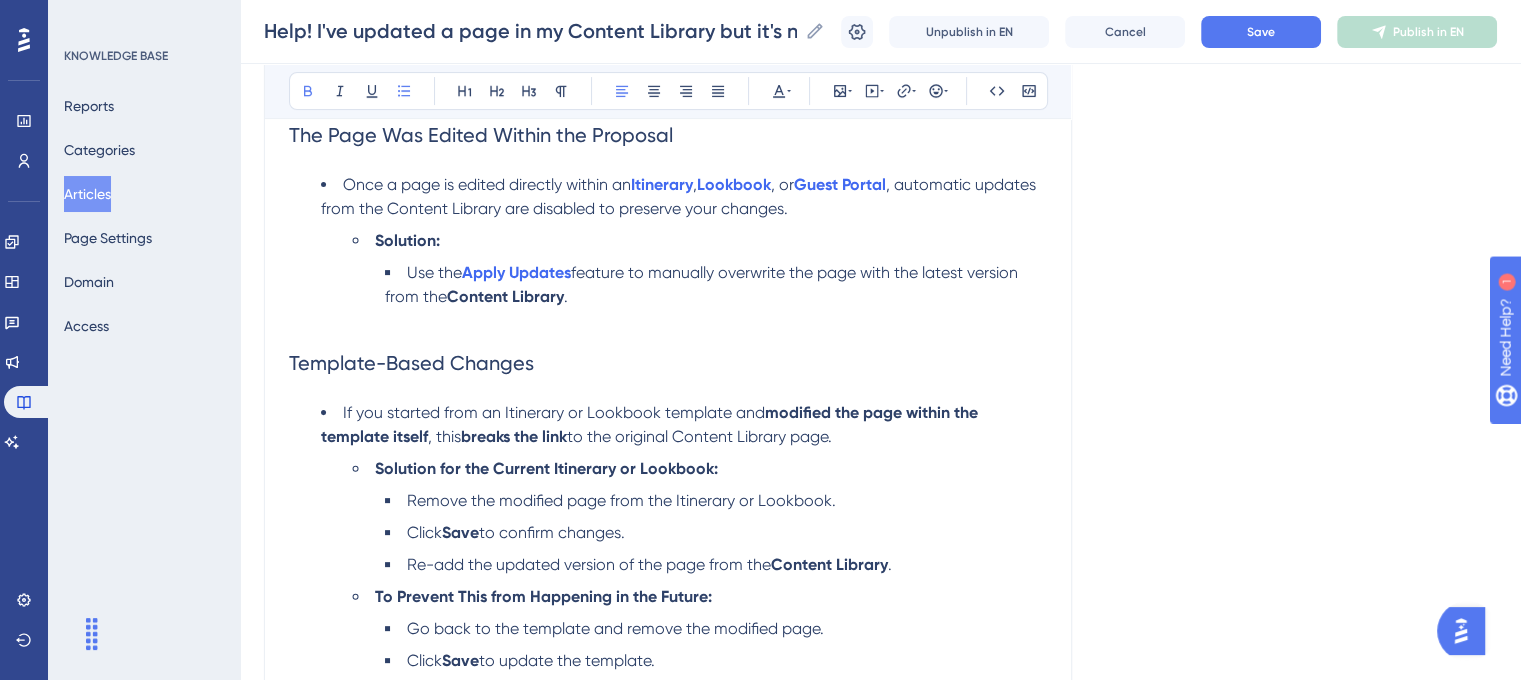 click on "Help! I've updated a page in my Content Library but it's not updating in an itinerary. Troubleshooting content that isn’t syncing. Bold Italic Underline Bullet Point Heading 1 Heading 2 Heading 3 Normal Align Left Align Center Align Right Align Justify Text Color Insert Image Embed Video Hyperlink Emojis Code Code Block Safari Portal  automatically  updates content in a proposal whenever it has been modified in the  Content Library , whether it’s  global content  or  custom content . However, this automatic update  only occurs  if the content in the proposal itself  has not  been edited. This ensures that any customizations or additions you’ve made remain intact and are not overwritten. If a page updated in your  Content Library  is not reflecting within a proposal, it’s likely due to one of the following reasons: The Page Was Edited Within the Proposal Once a page is edited directly within an  Itinerary ,  Lookbook , or  Guest Portal Solution: Use the  Apply Updates Content Library . , this  Click  ." at bounding box center [668, 305] 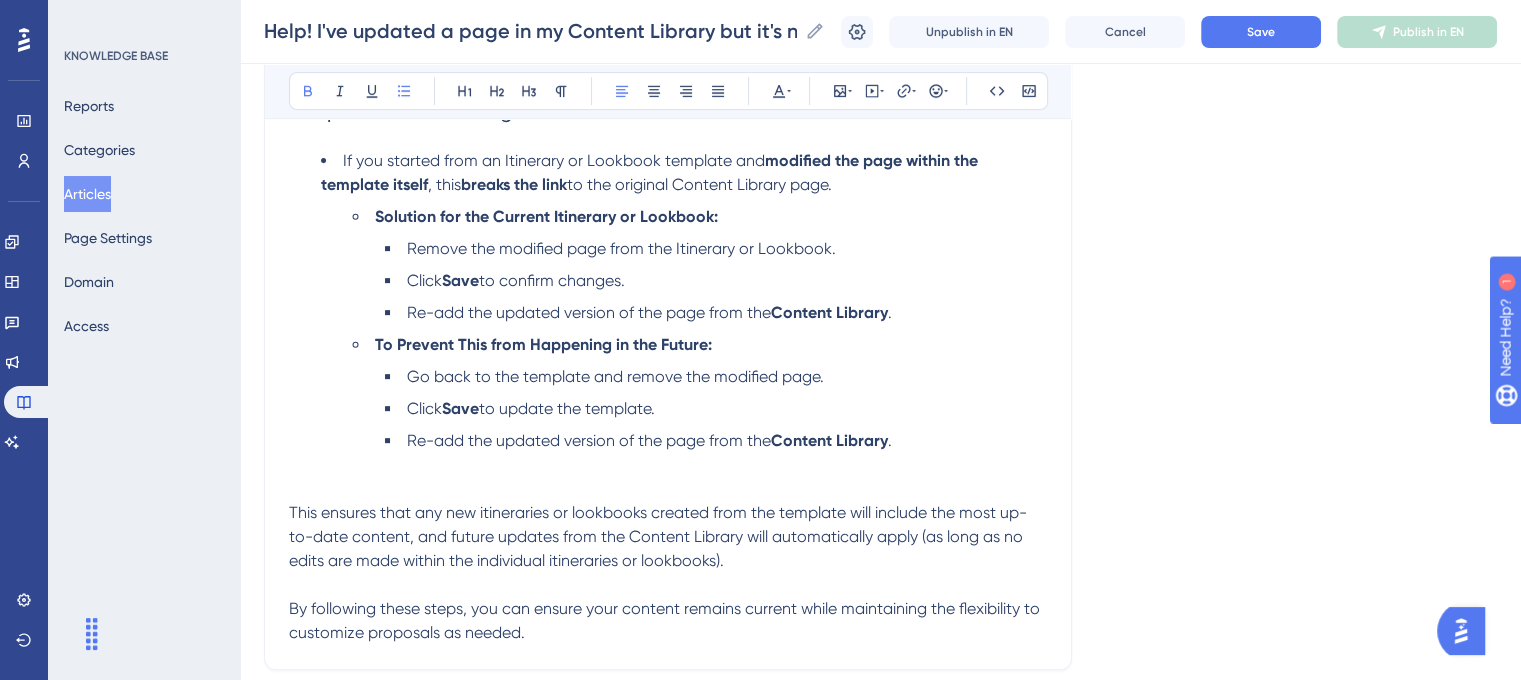 scroll, scrollTop: 836, scrollLeft: 0, axis: vertical 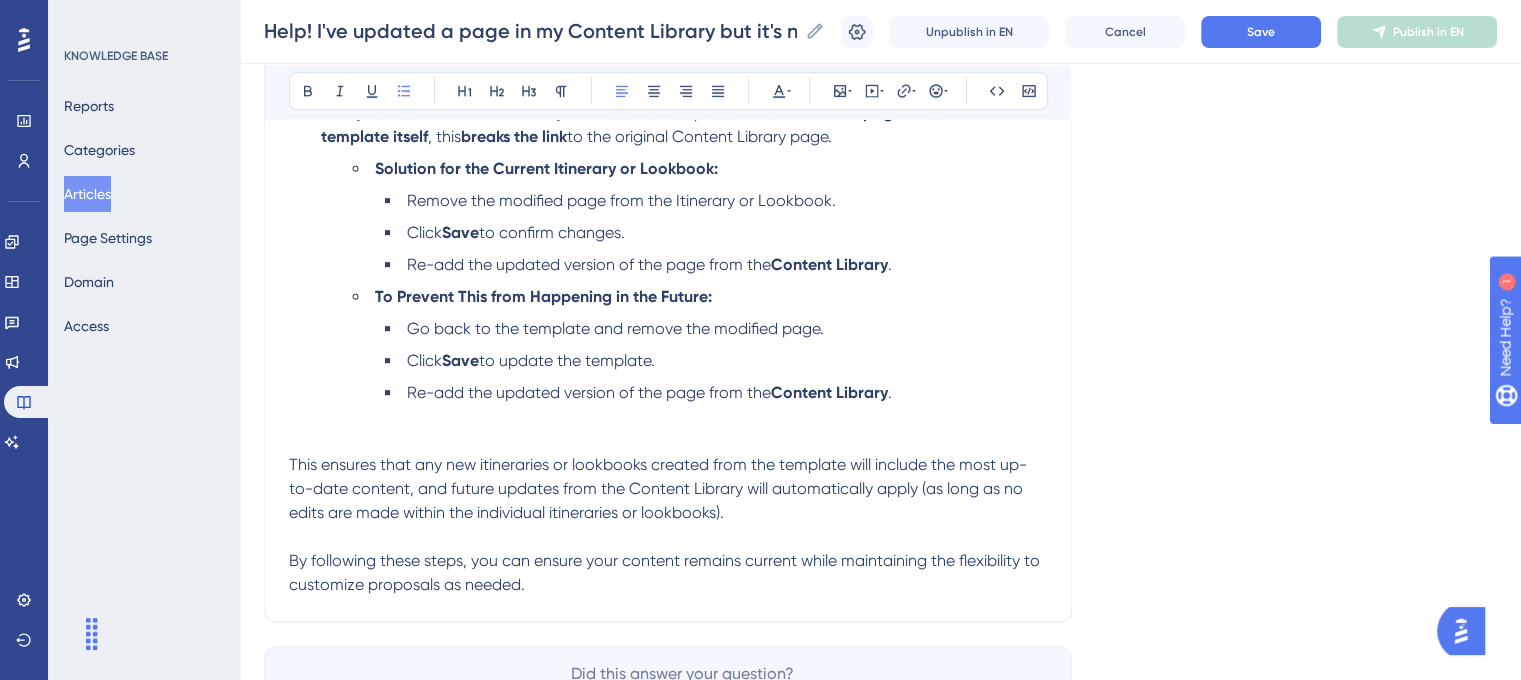 click on "Re-add the updated version of the page from the  Content Library ." at bounding box center (716, 417) 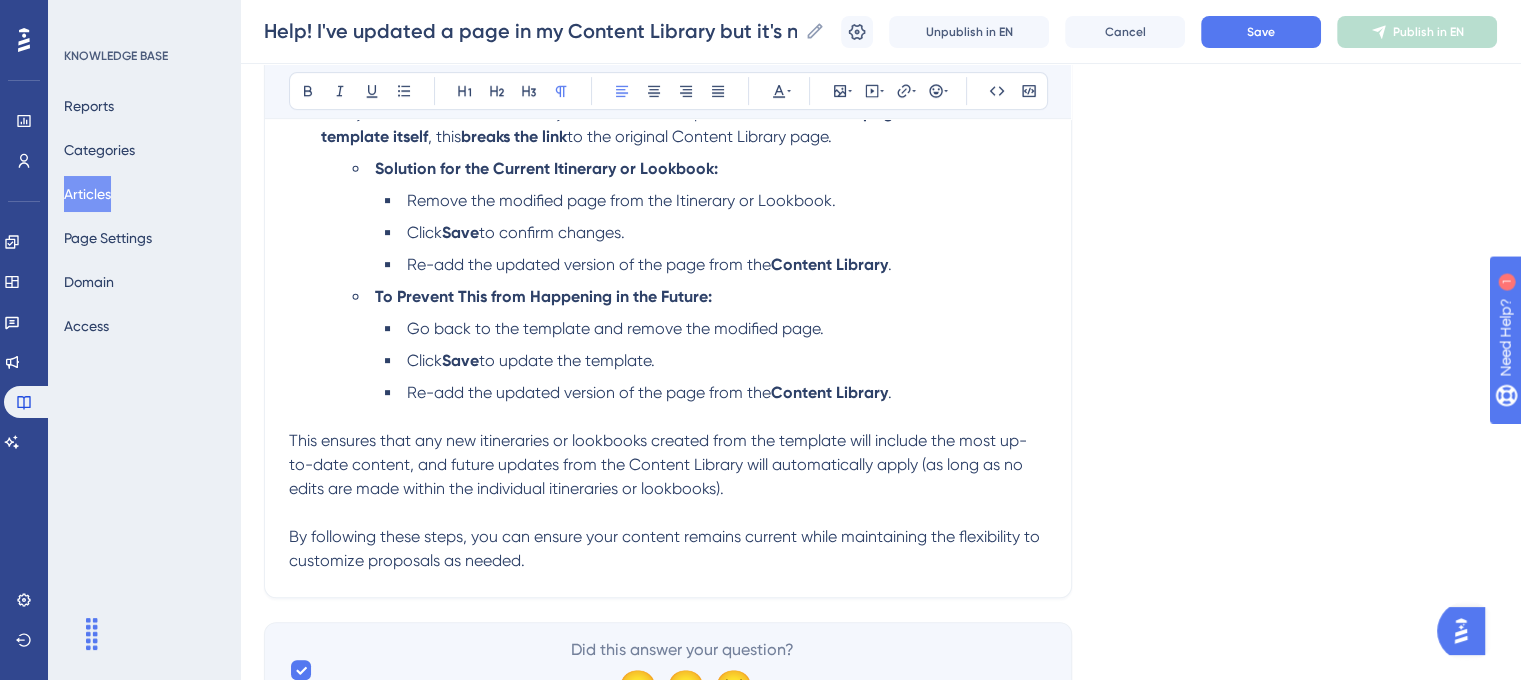 click on "This ensures that any new itineraries or lookbooks created from the template will include the most up-to-date content, and future updates from the Content Library will automatically apply (as long as no edits are made within the individual itineraries or lookbooks)." at bounding box center [658, 464] 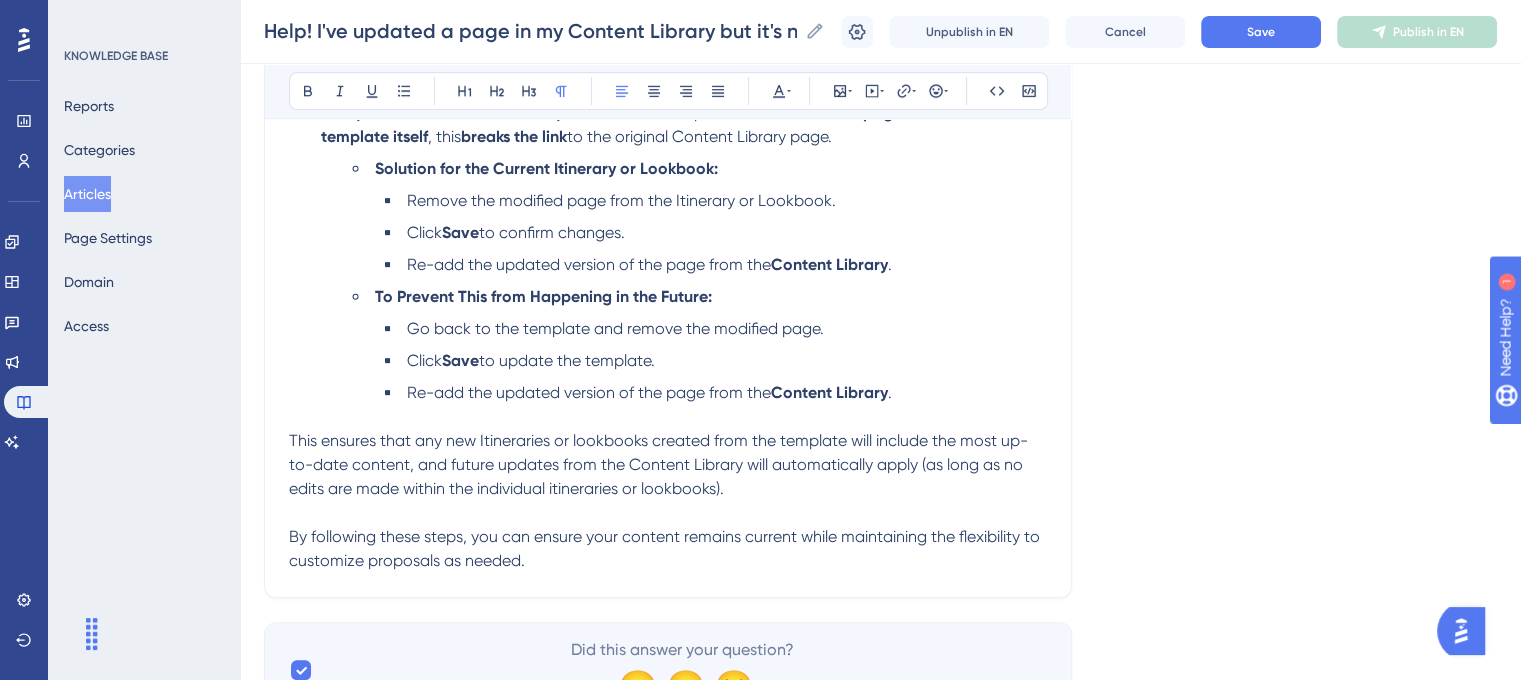 click on "This ensures that any new Itineraries or lookbooks created from the template will include the most up-to-date content, and future updates from the Content Library will automatically apply (as long as no edits are made within the individual itineraries or lookbooks)." at bounding box center (658, 464) 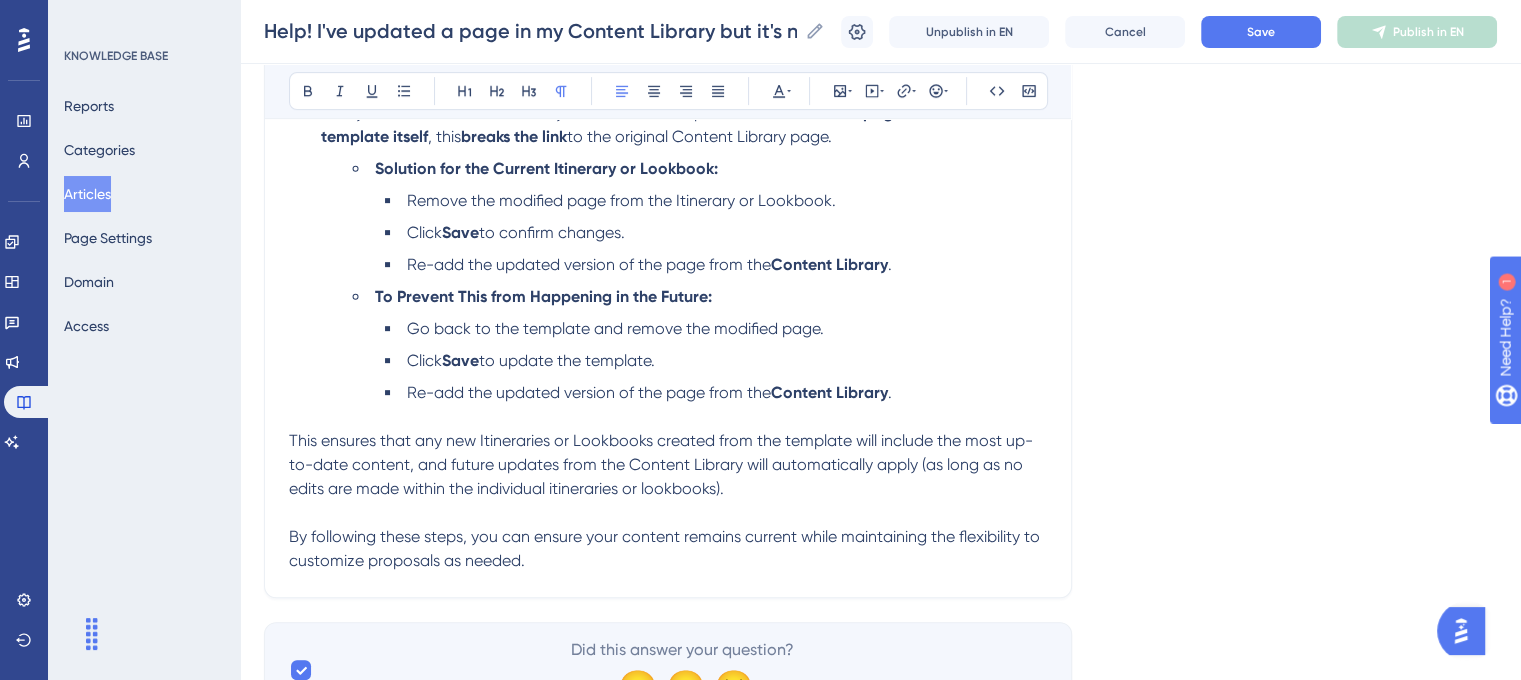 click on "This ensures that any new Itineraries or Lookbooks created from the template will include the most up-to-date content, and future updates from the Content Library will automatically apply (as long as no edits are made within the individual itineraries or lookbooks)." at bounding box center (661, 464) 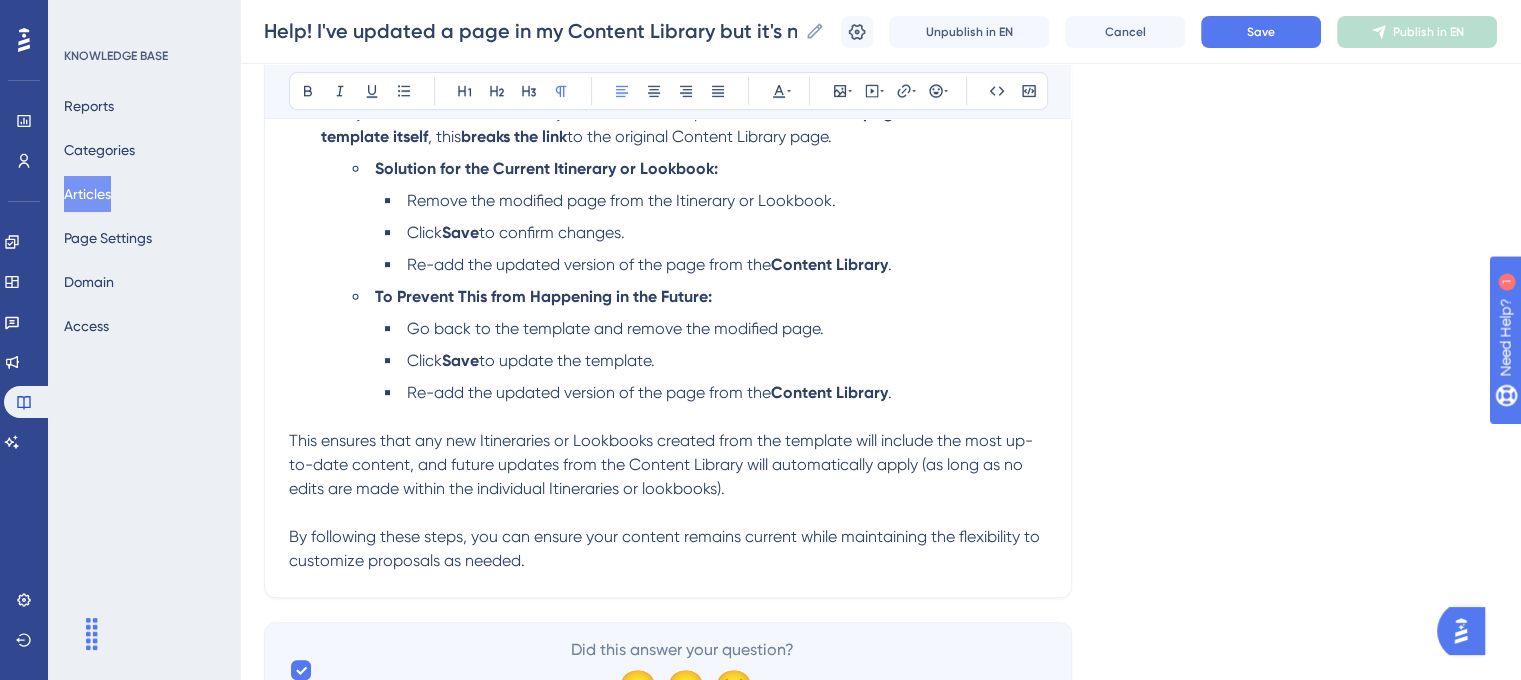 click on "This ensures that any new Itineraries or Lookbooks created from the template will include the most up-to-date content, and future updates from the Content Library will automatically apply (as long as no edits are made within the individual Itineraries or lookbooks)." at bounding box center (661, 464) 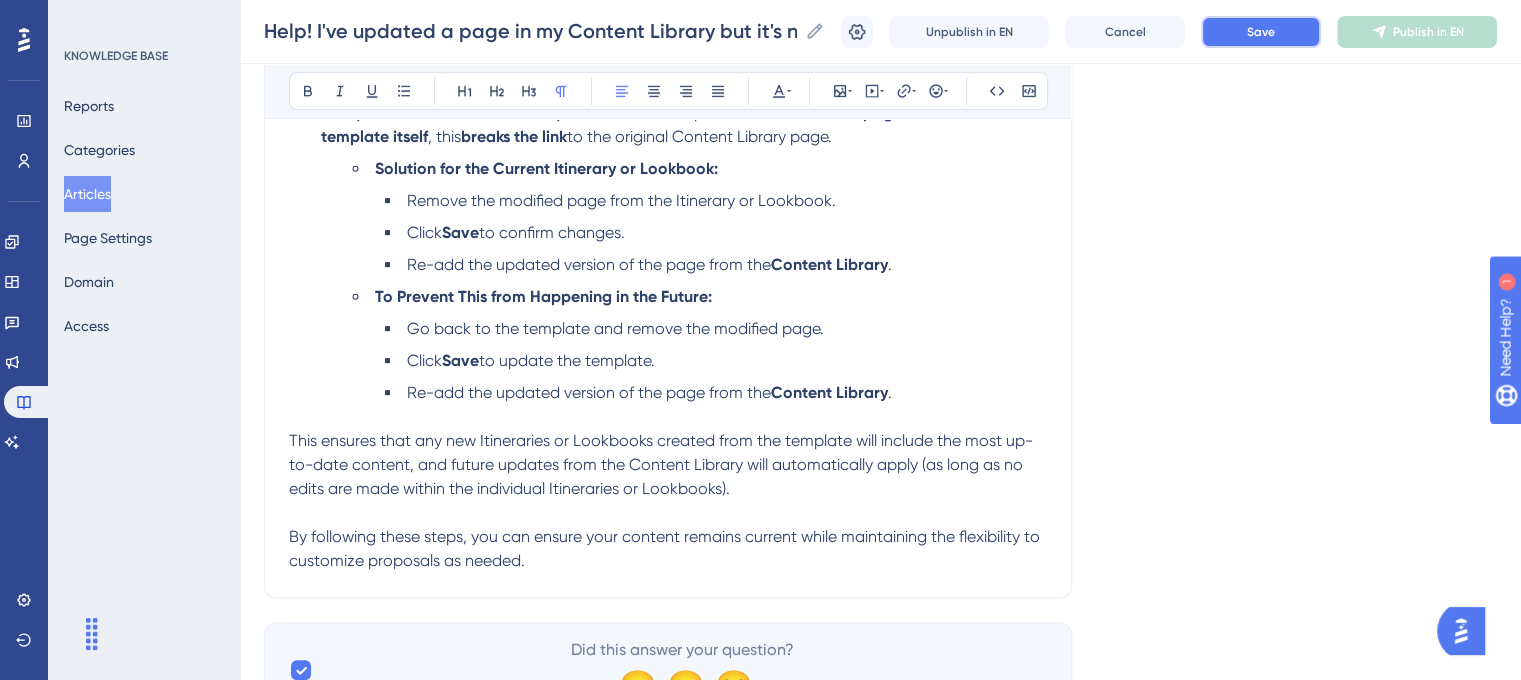click on "Save" at bounding box center (1261, 32) 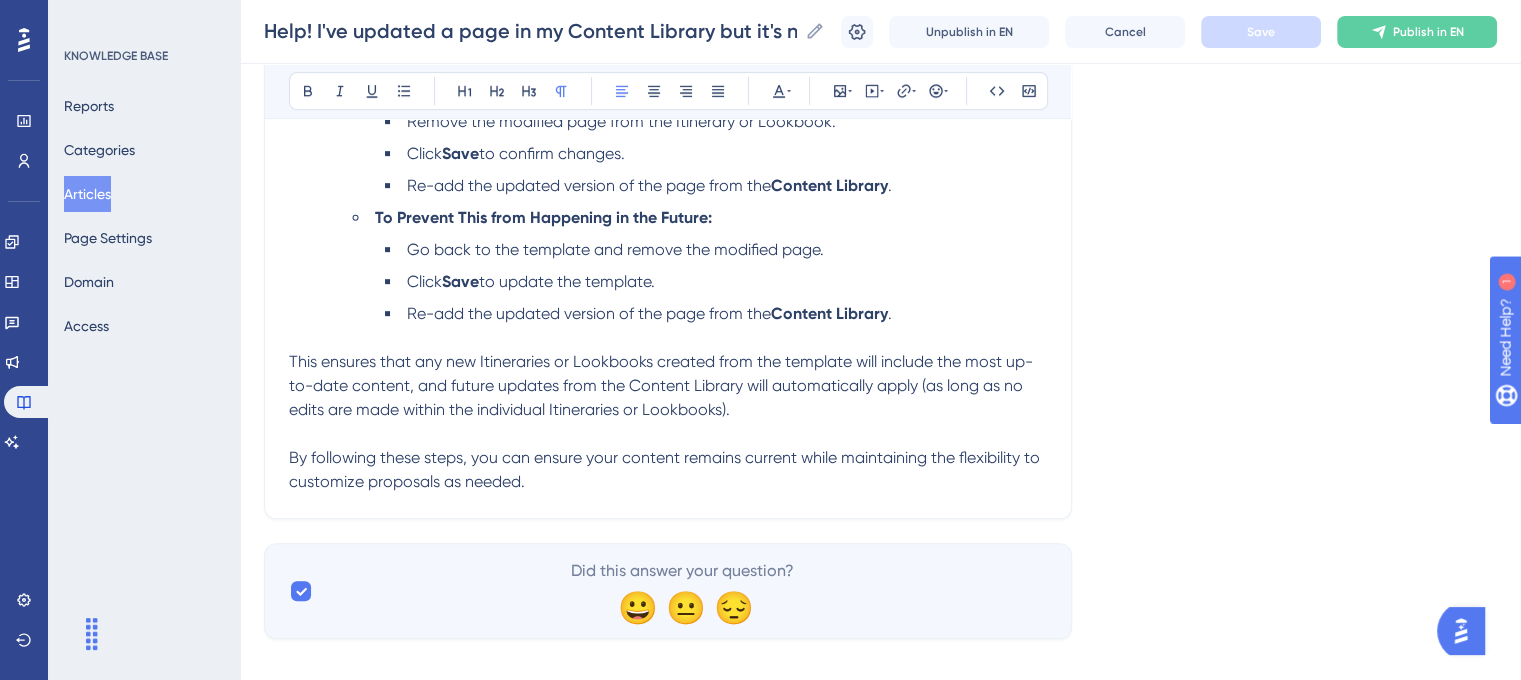 scroll, scrollTop: 936, scrollLeft: 0, axis: vertical 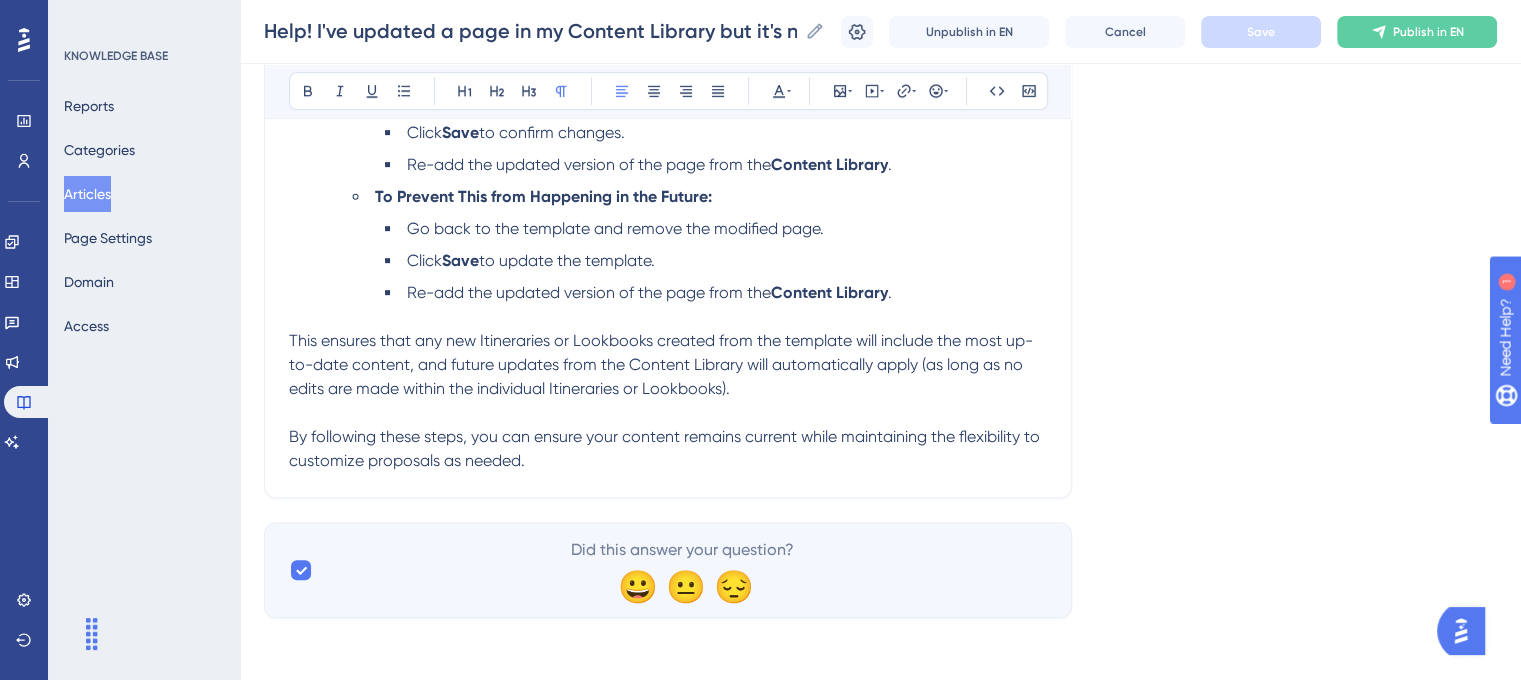 click on "By following these steps, you can ensure your content remains current while maintaining the flexibility to customize proposals as needed." at bounding box center (668, 449) 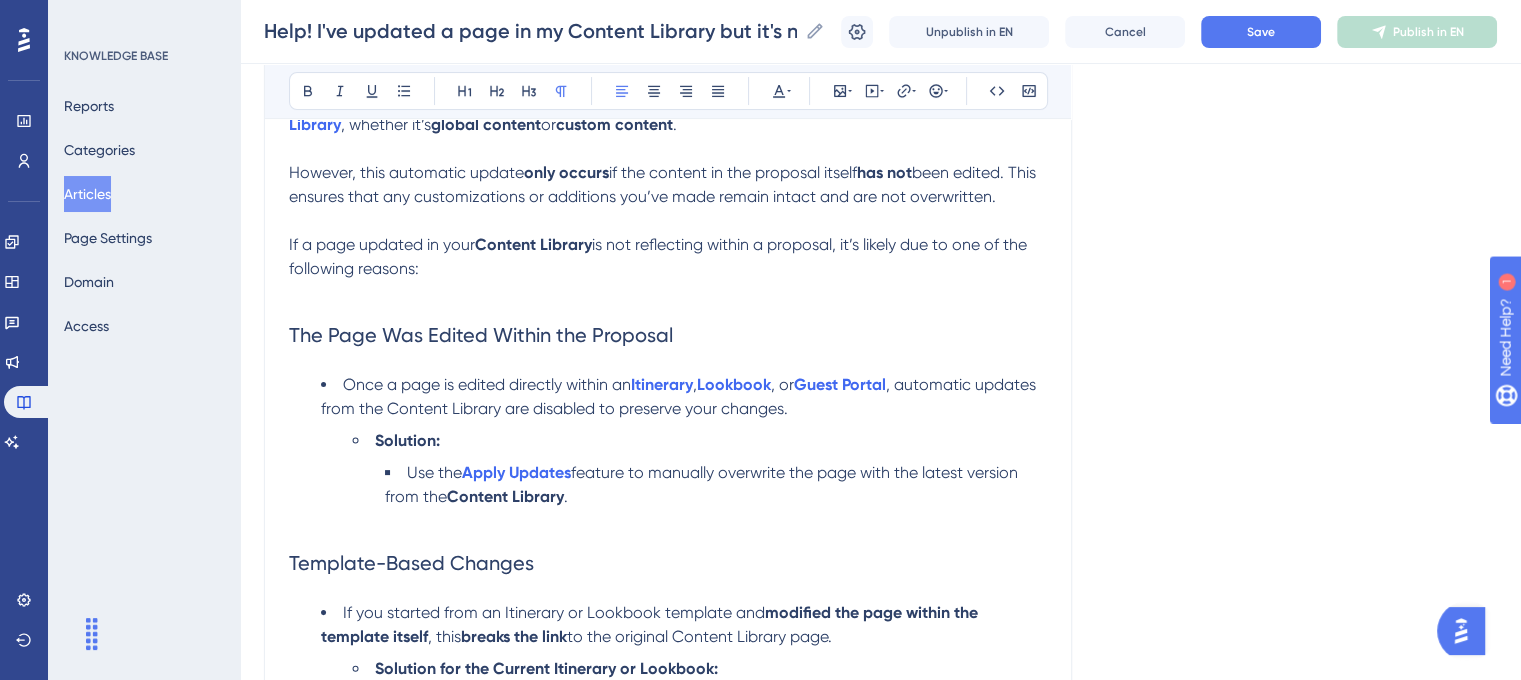 scroll, scrollTop: 36, scrollLeft: 0, axis: vertical 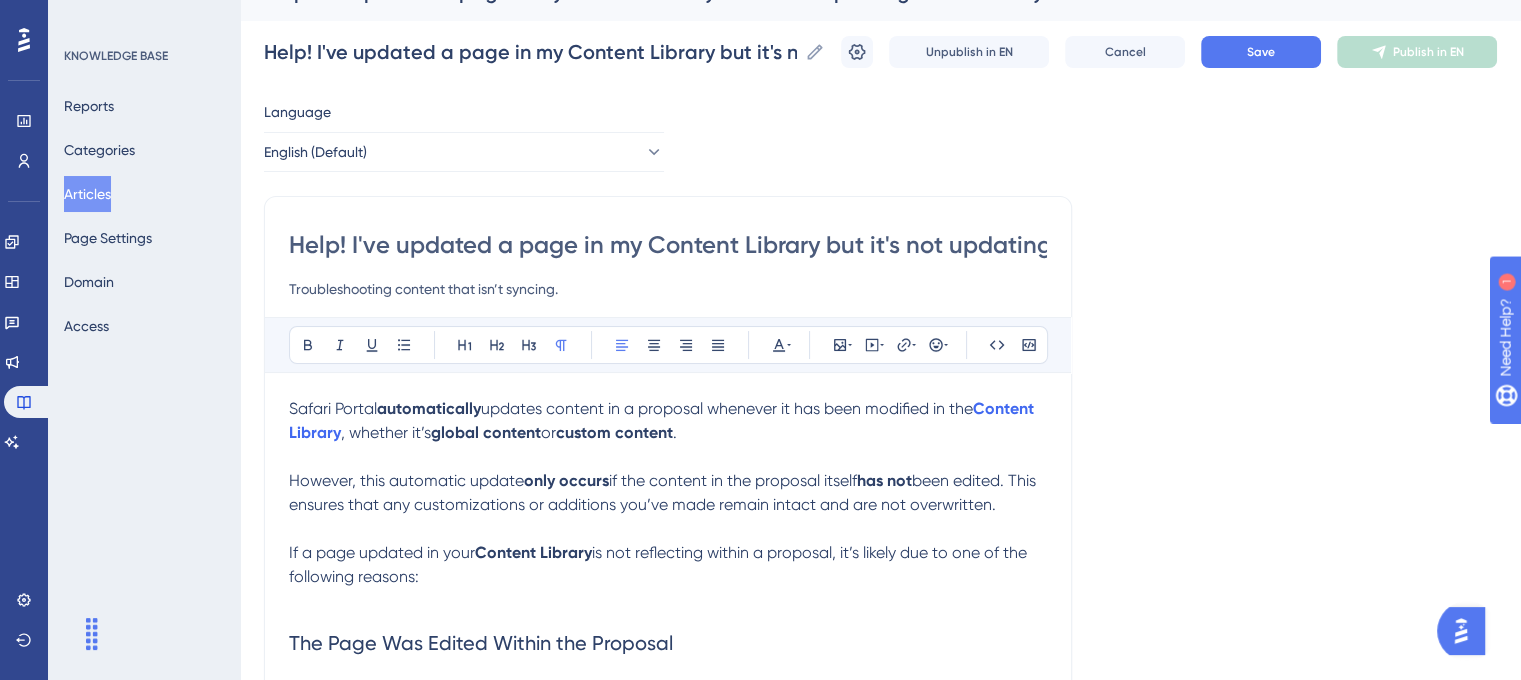 click on "Help! I've updated a page in my Content Library but it's not updating in an itinerary." at bounding box center [668, 245] 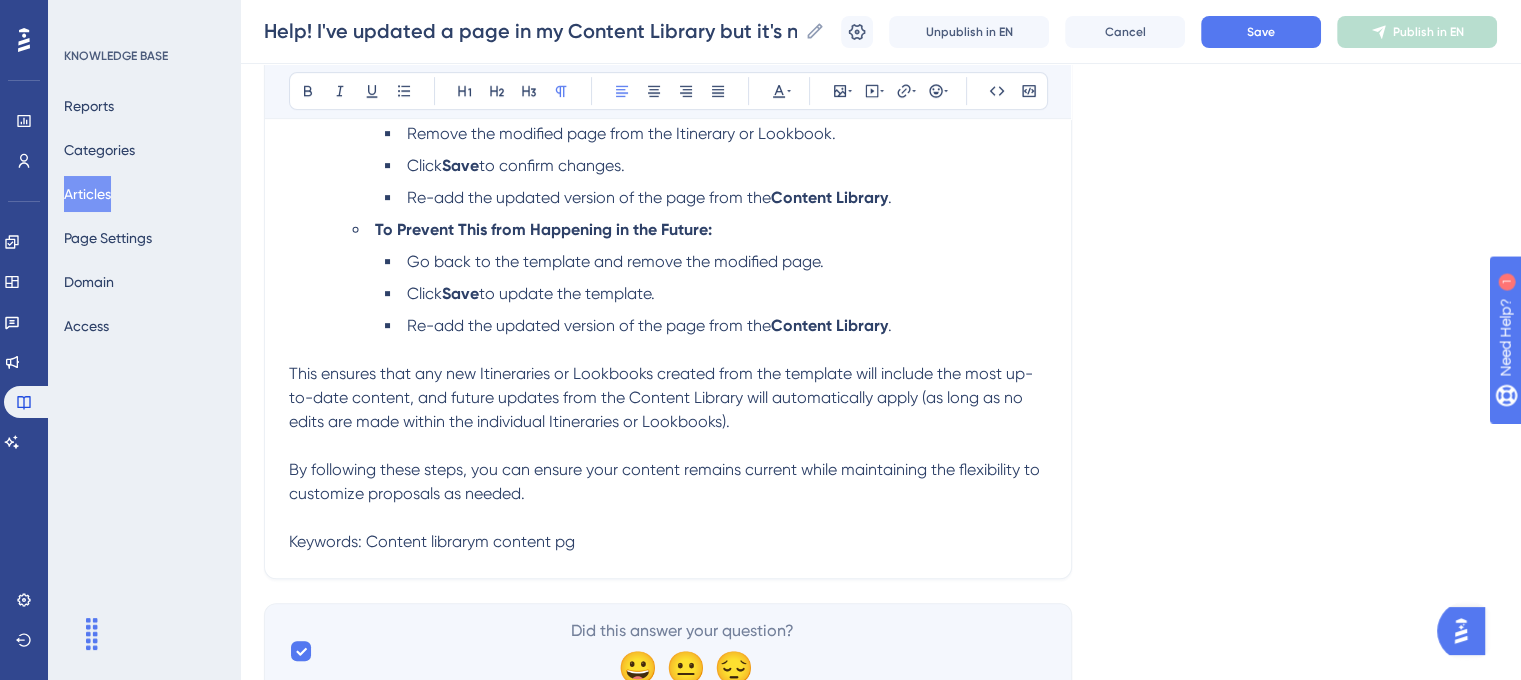 scroll, scrollTop: 997, scrollLeft: 0, axis: vertical 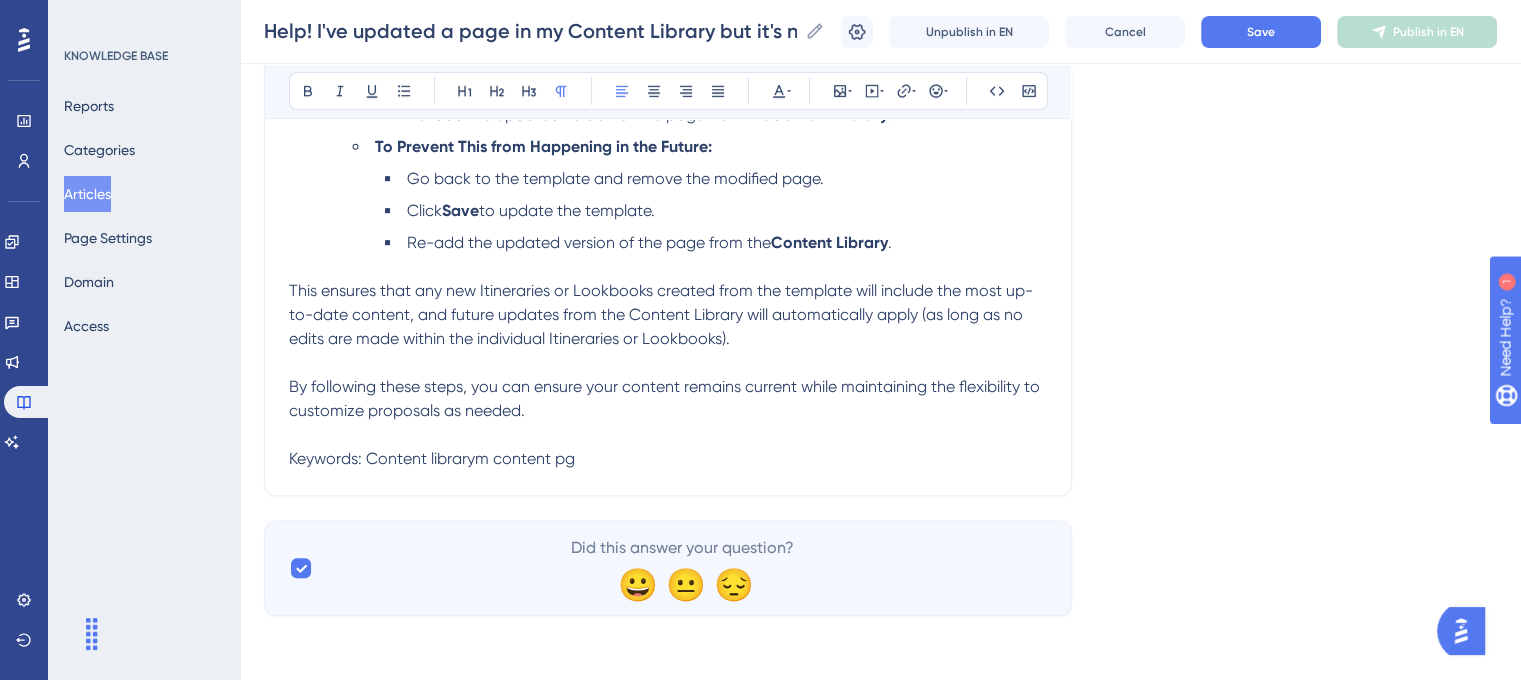 drag, startPoint x: 593, startPoint y: 470, endPoint x: 597, endPoint y: 458, distance: 12.649111 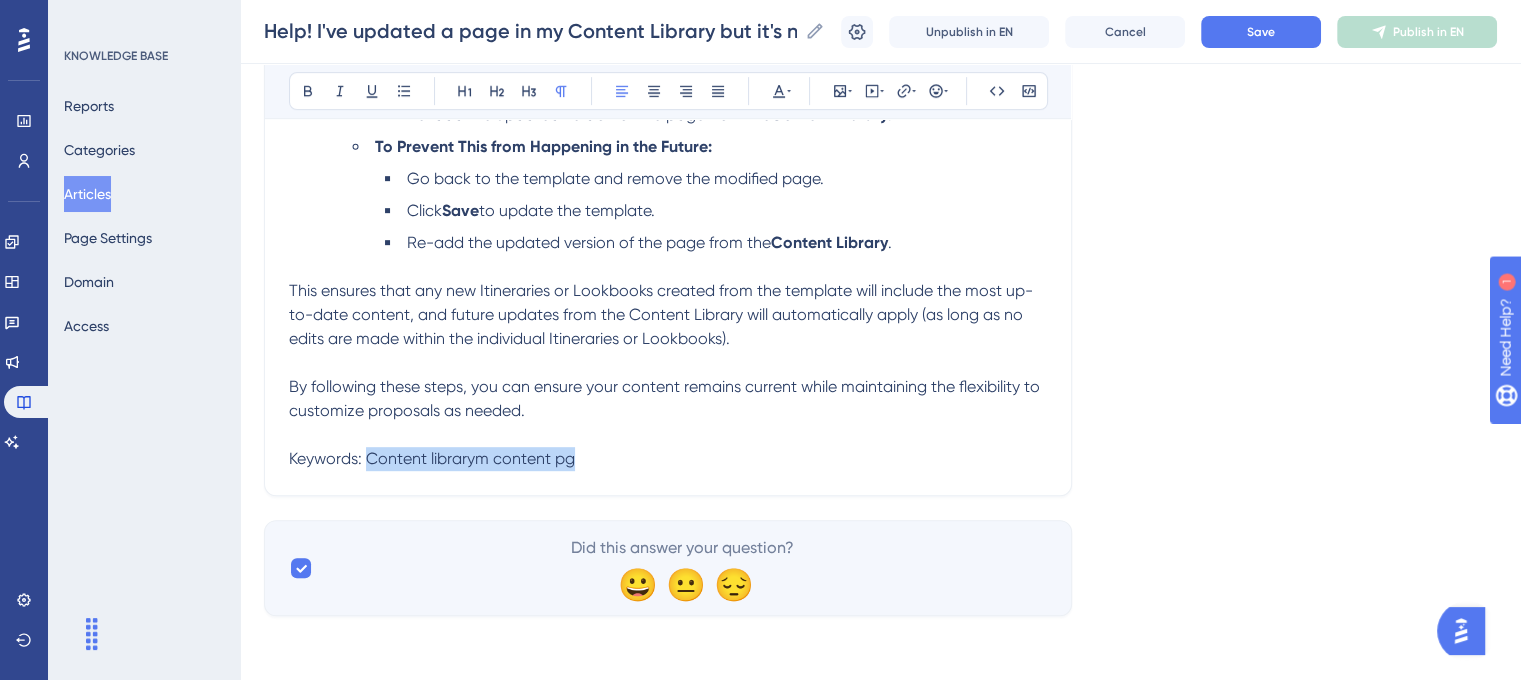drag, startPoint x: 598, startPoint y: 455, endPoint x: 369, endPoint y: 455, distance: 229 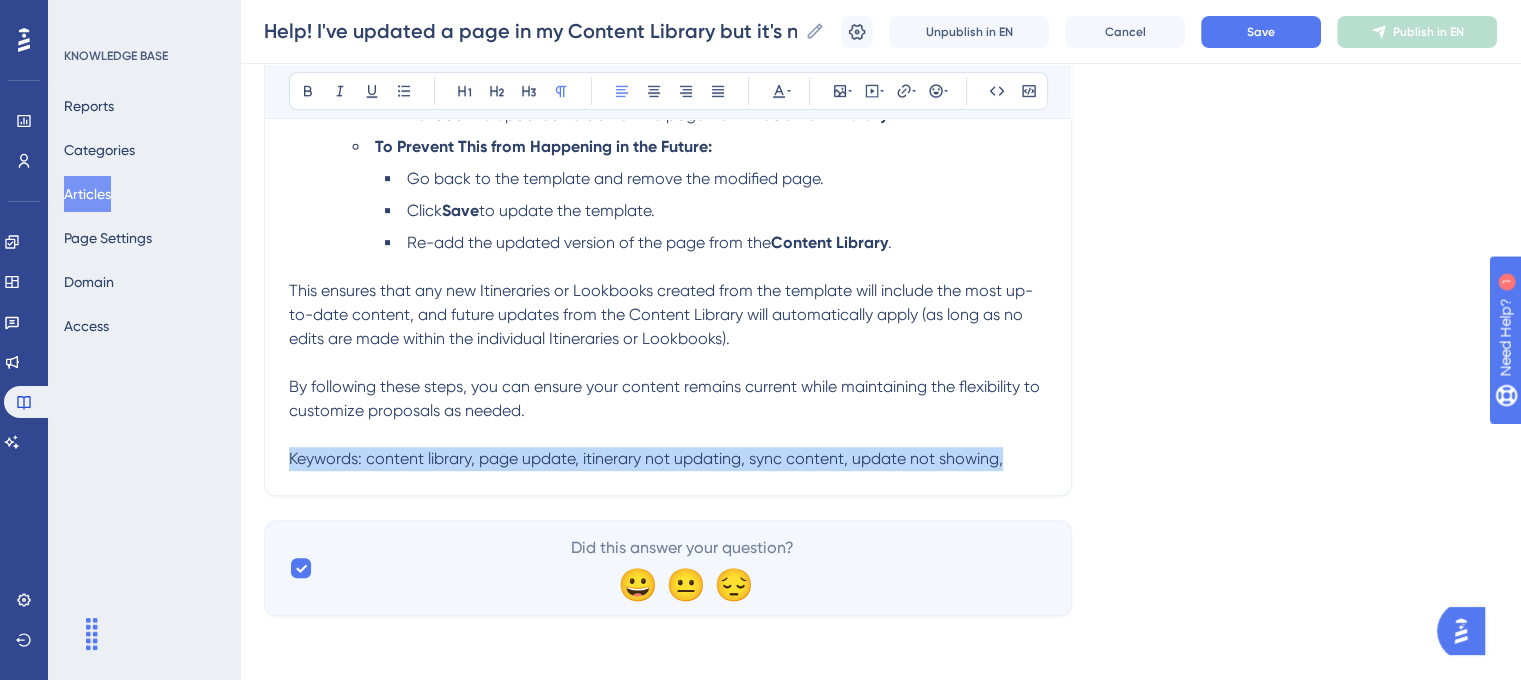 drag, startPoint x: 848, startPoint y: 462, endPoint x: 260, endPoint y: 461, distance: 588.00085 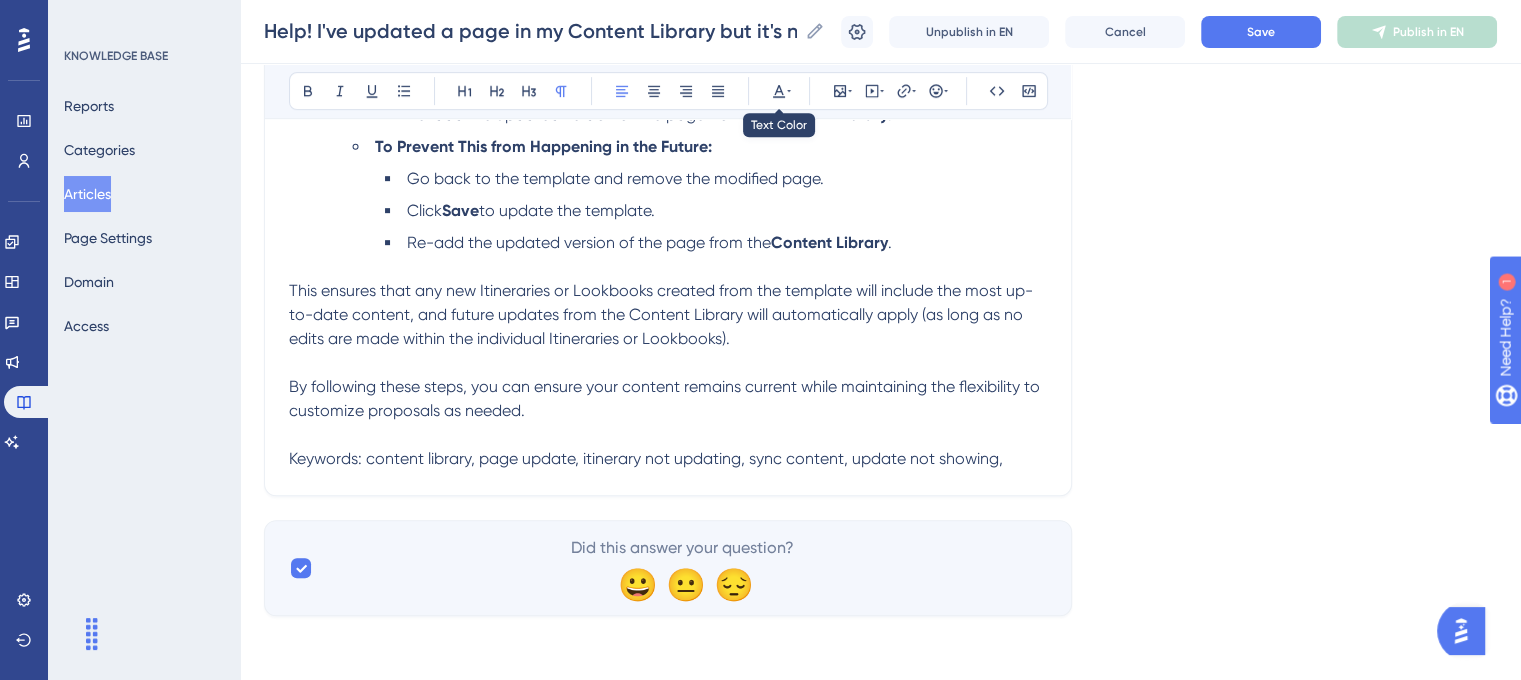 click on "Bold Italic Underline Bullet Point Heading 1 Heading 2 Heading 3 Normal Align Left Align Center Align Right Align Justify Text Color Insert Image Embed Video Hyperlink Emojis Code Code Block" at bounding box center [668, 91] 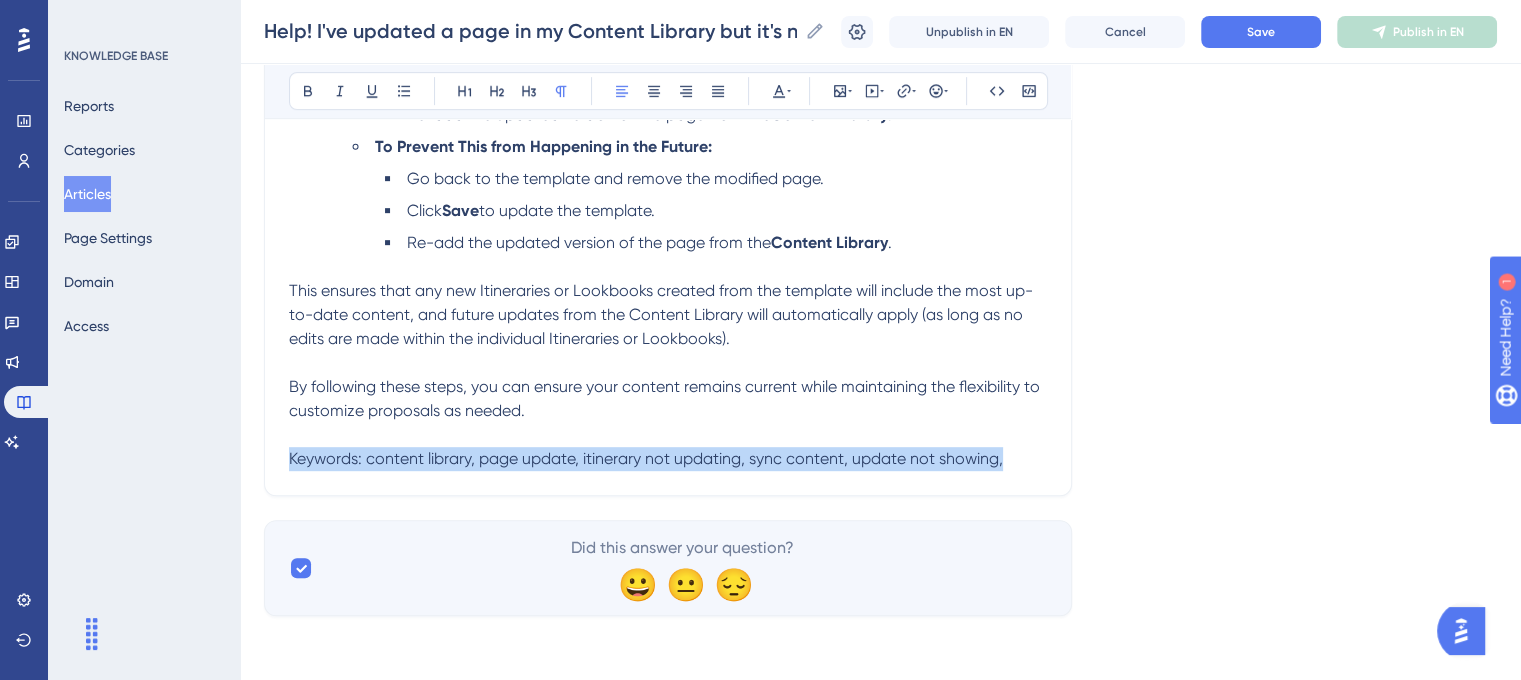 drag, startPoint x: 1018, startPoint y: 449, endPoint x: 288, endPoint y: 451, distance: 730.00275 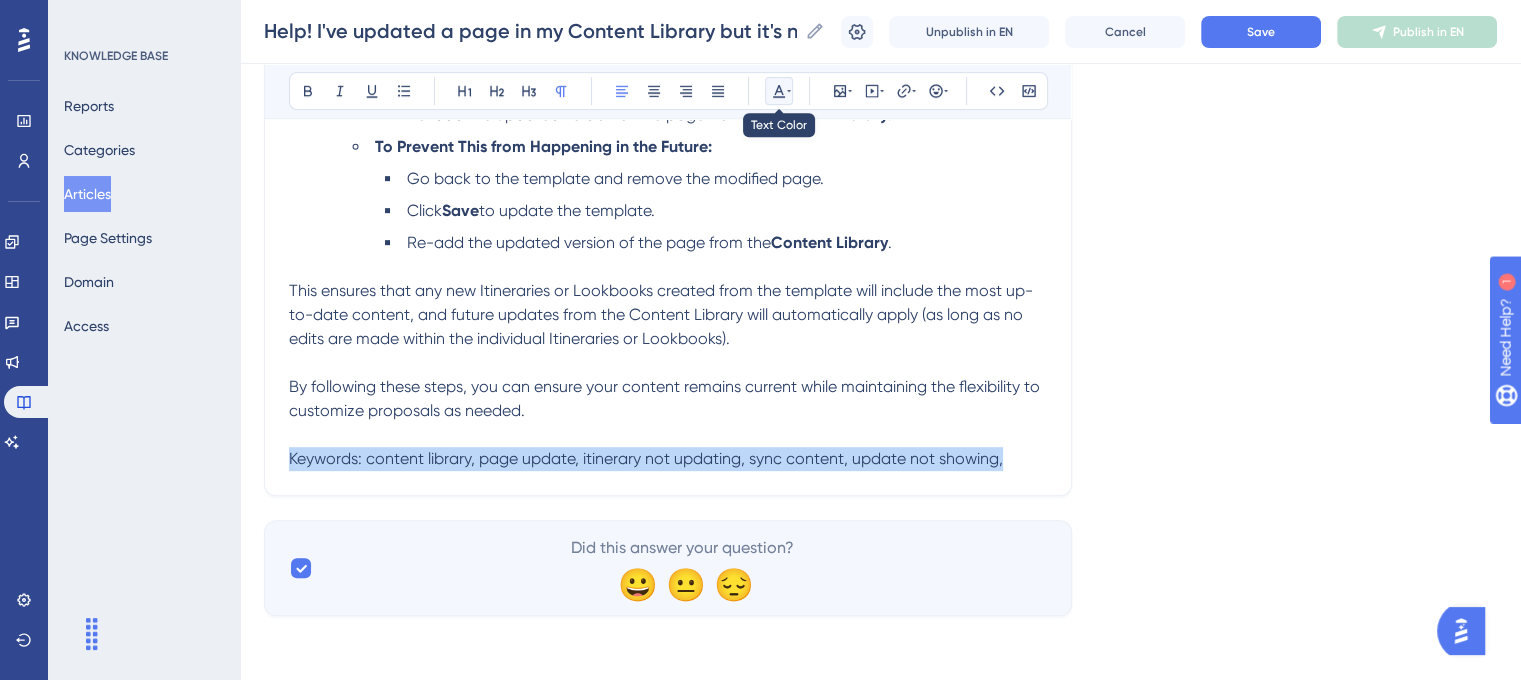 click 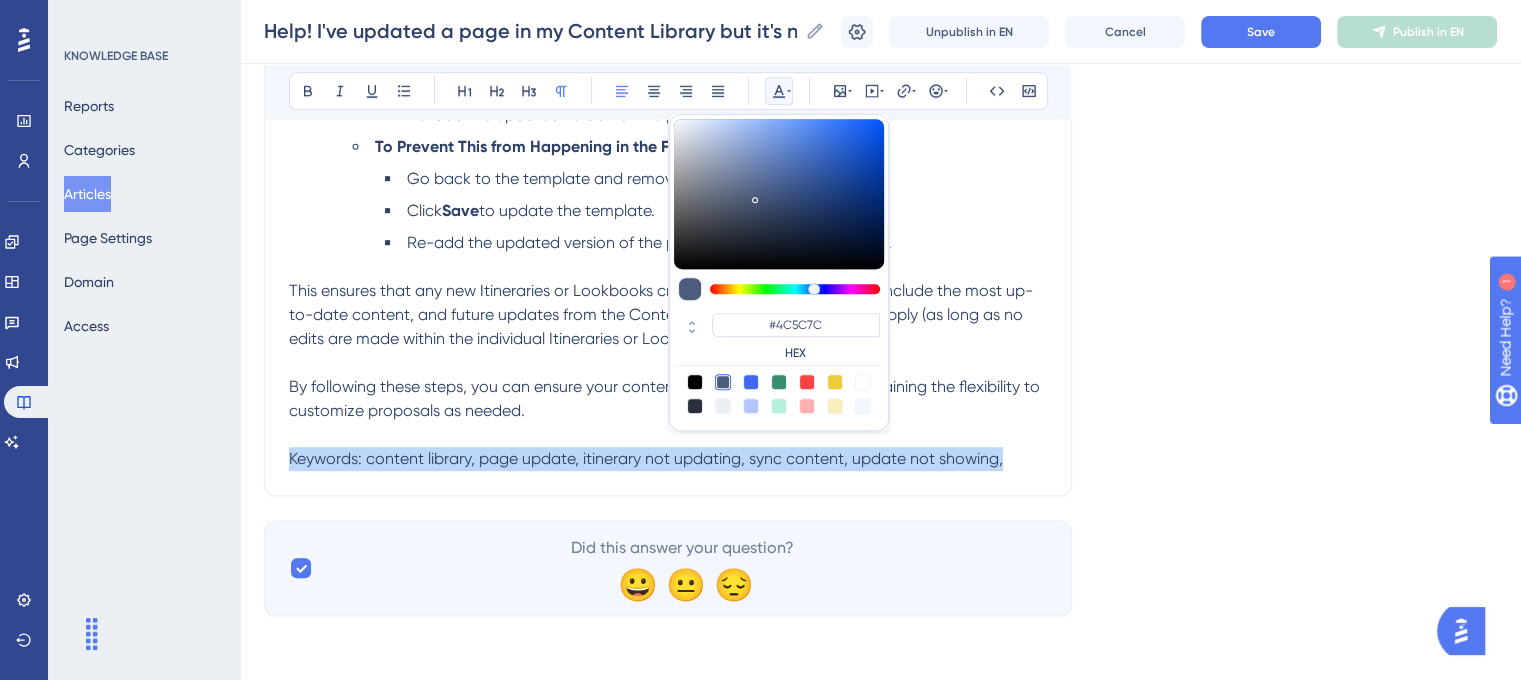 click at bounding box center (723, 406) 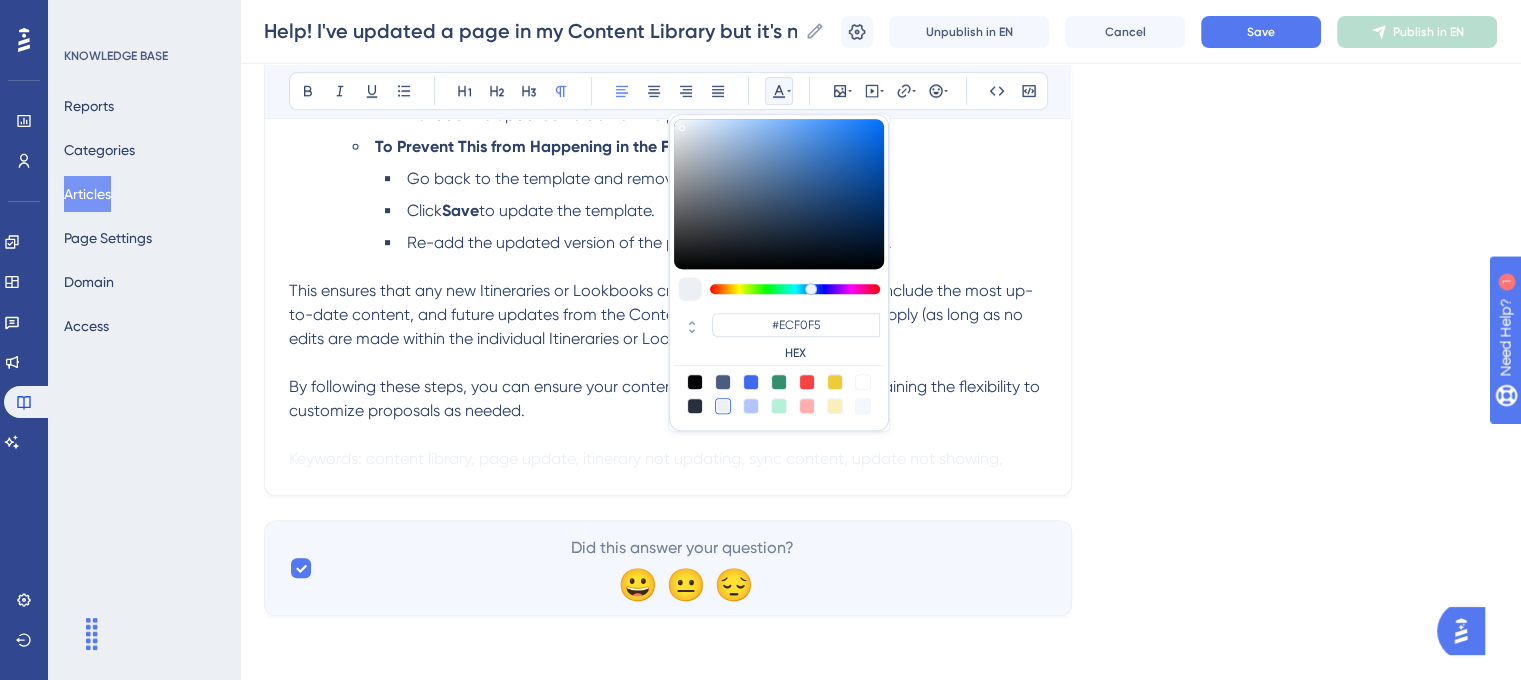 click on "Language English (Default) Help! I've updated a page in my Content Library but it's not updating in an itinerary. Troubleshooting content that isn’t syncing. Bold Italic Underline Bullet Point Heading 1 Heading 2 Heading 3 Normal Align Left Align Center Align Right Align Justify #ECF0F5 HEX Insert Image Embed Video Hyperlink Emojis Code Code Block Safari Portal automatically updates content in a proposal whenever it has been modified in the Content Library , whether it’s global content or custom content . However, this automatic update only occurs if the content in the proposal itself has not been edited. This ensures that any customizations or additions you’ve made remain intact and are not overwritten. If a page updated in your Content Library is not reflecting within a proposal, it’s likely due to one of the following reasons: The Page Was Edited Within the Proposal Once a page is edited directly within an Itinerary , Lookbook , or Guest Portal Solution: Use the Apply Updates . Save" at bounding box center (880, -121) 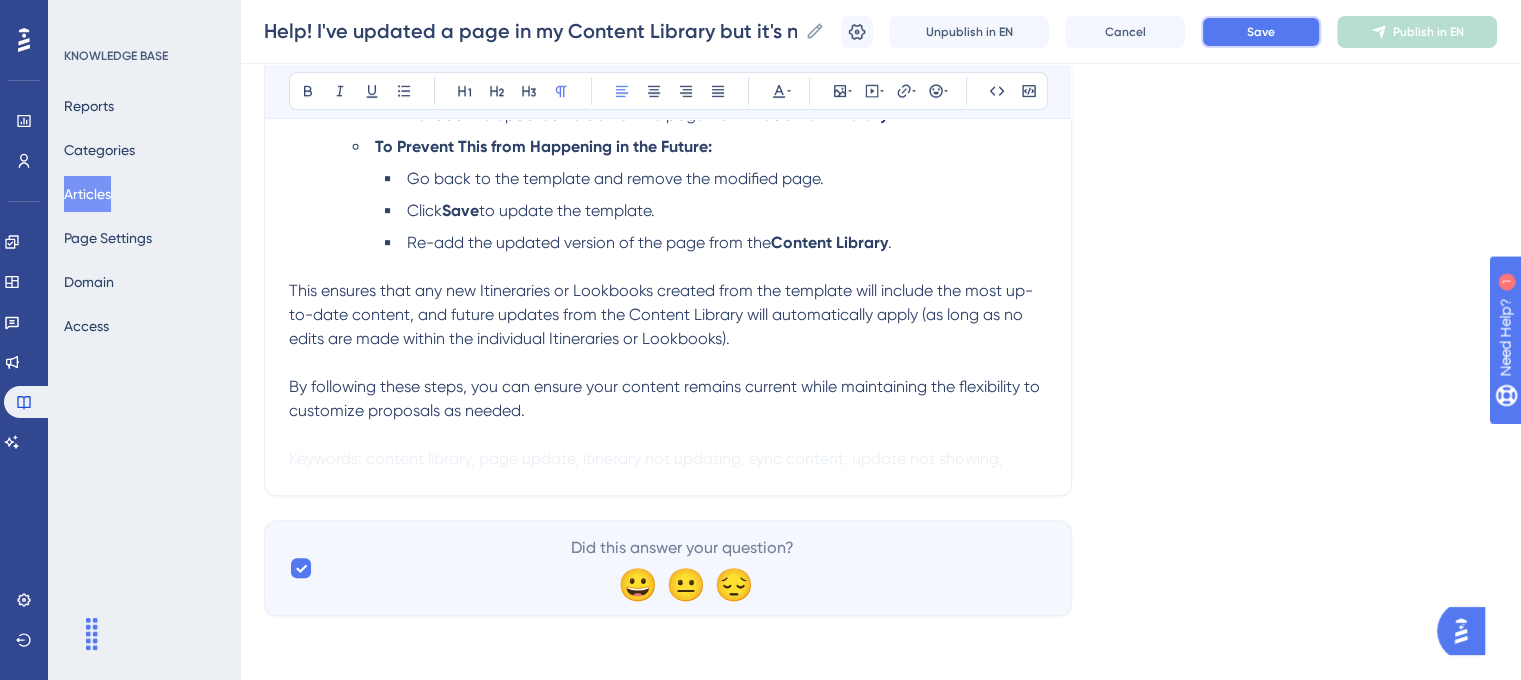 click on "Save" at bounding box center [1261, 32] 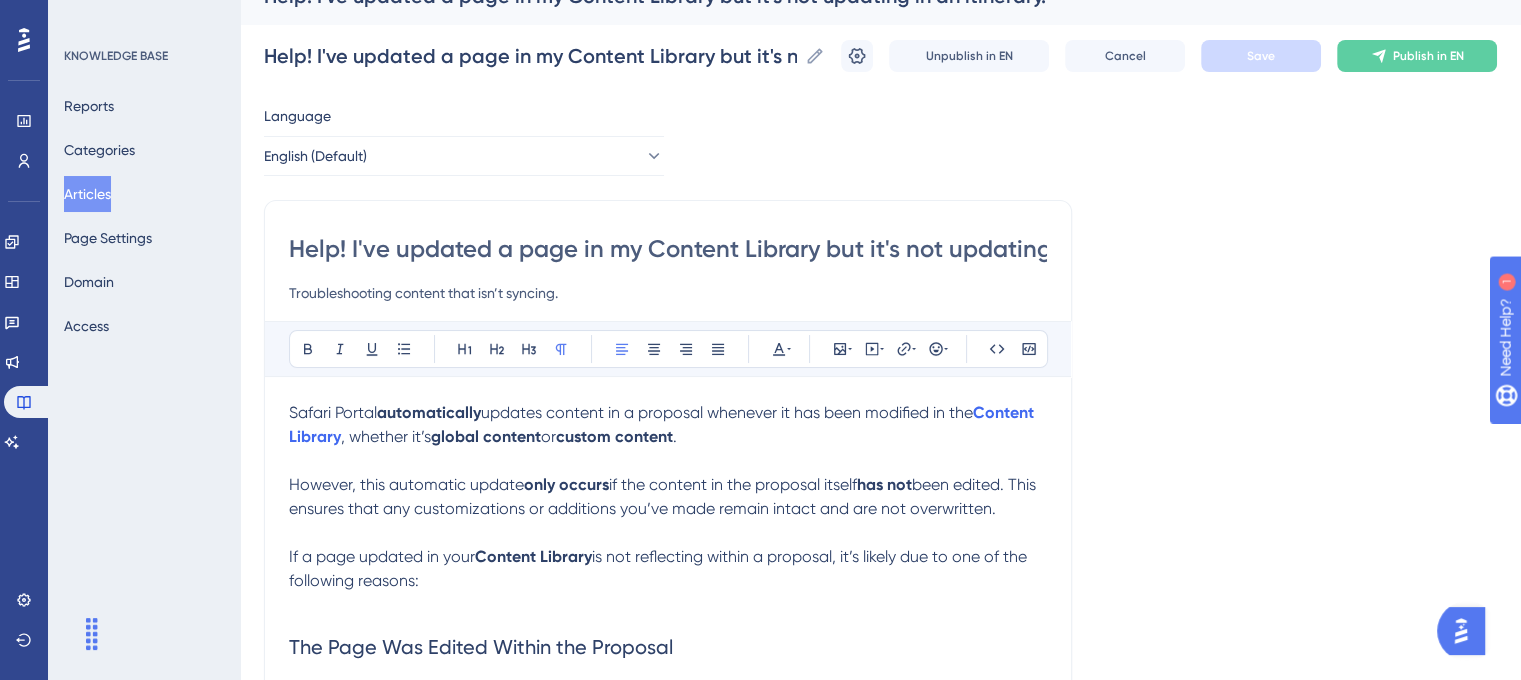 scroll, scrollTop: 0, scrollLeft: 0, axis: both 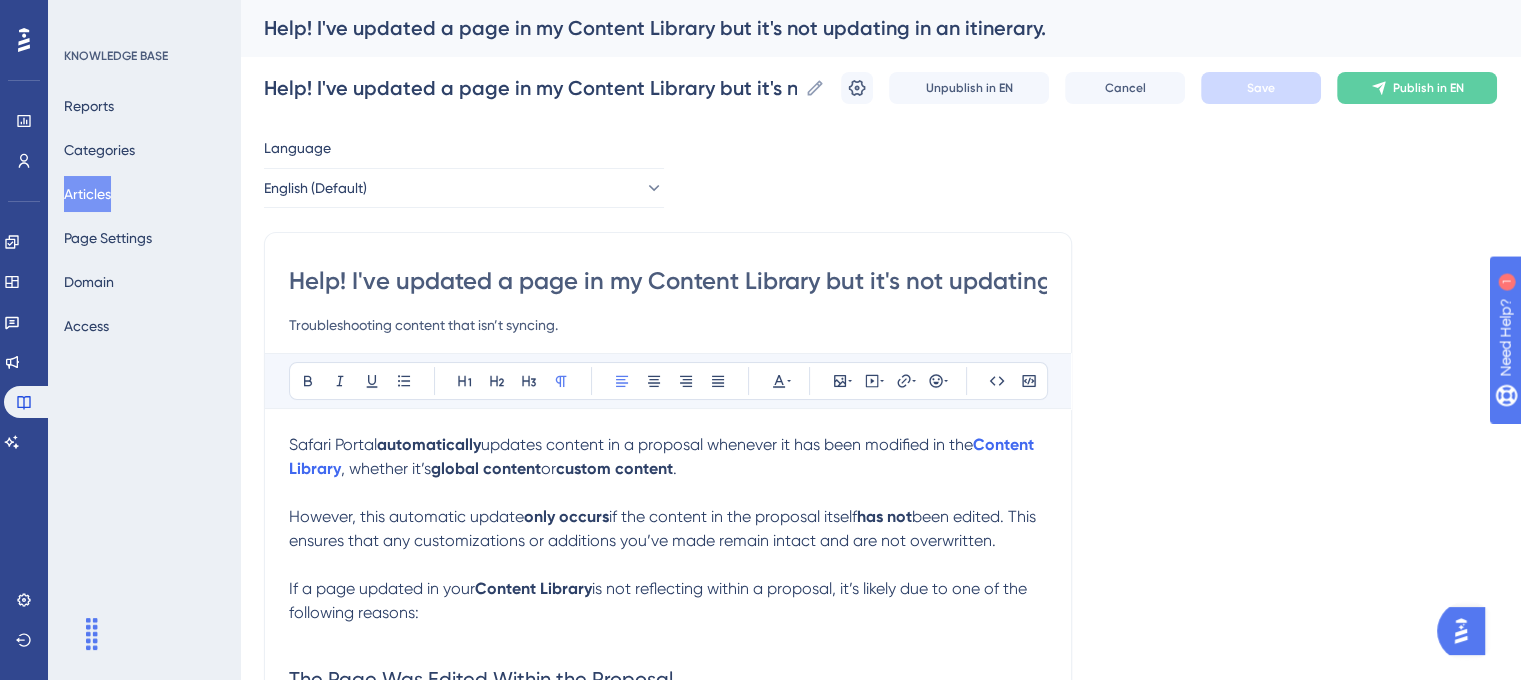 click on "Help! I've updated a page in my Content Library but it's not updating in an itinerary." at bounding box center (668, 281) 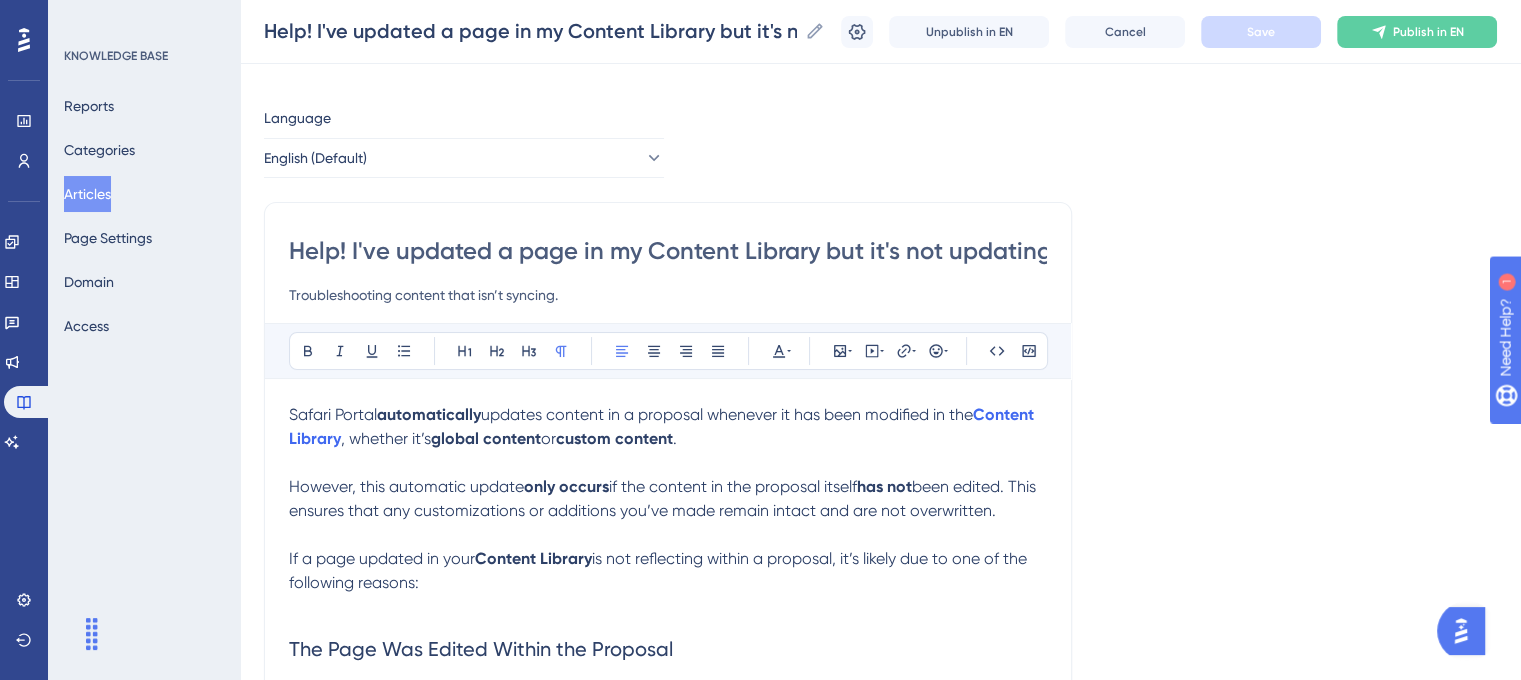 scroll, scrollTop: 0, scrollLeft: 0, axis: both 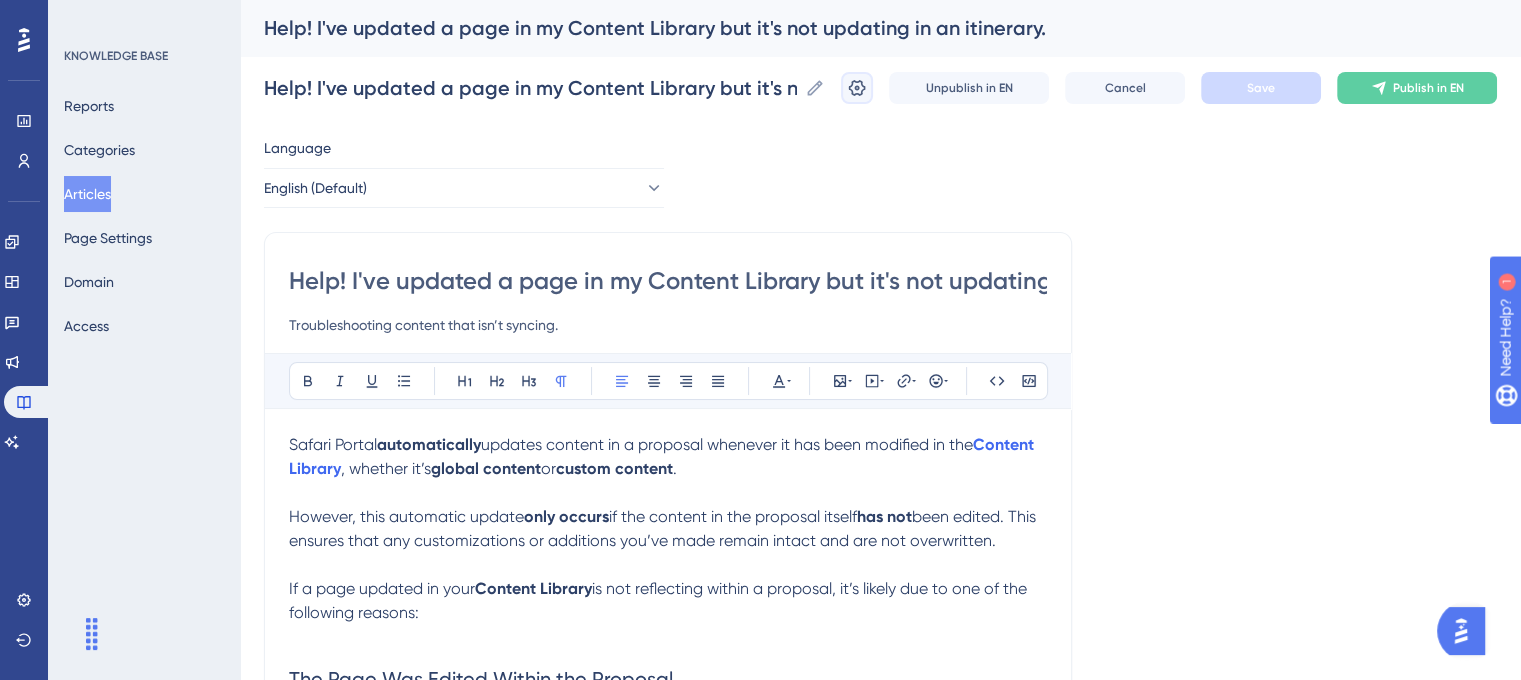 click 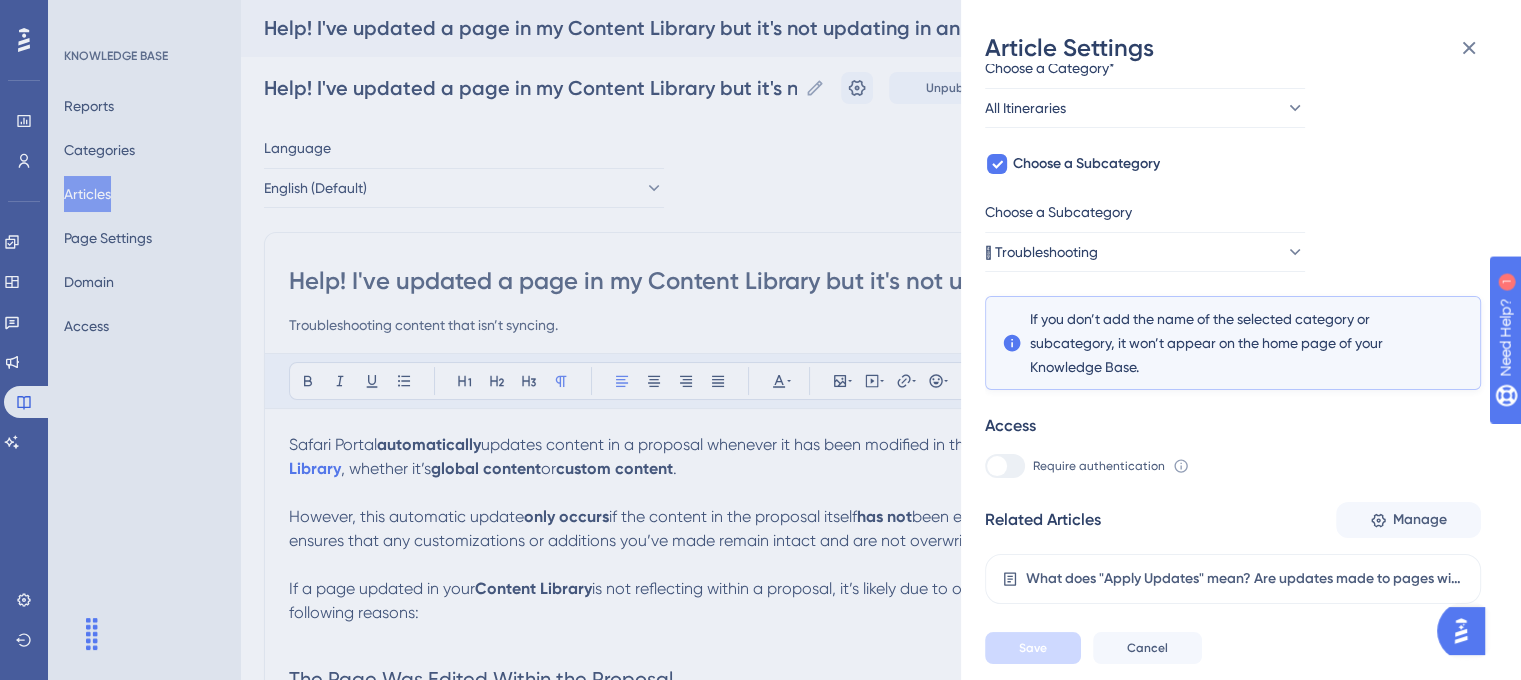 scroll, scrollTop: 165, scrollLeft: 0, axis: vertical 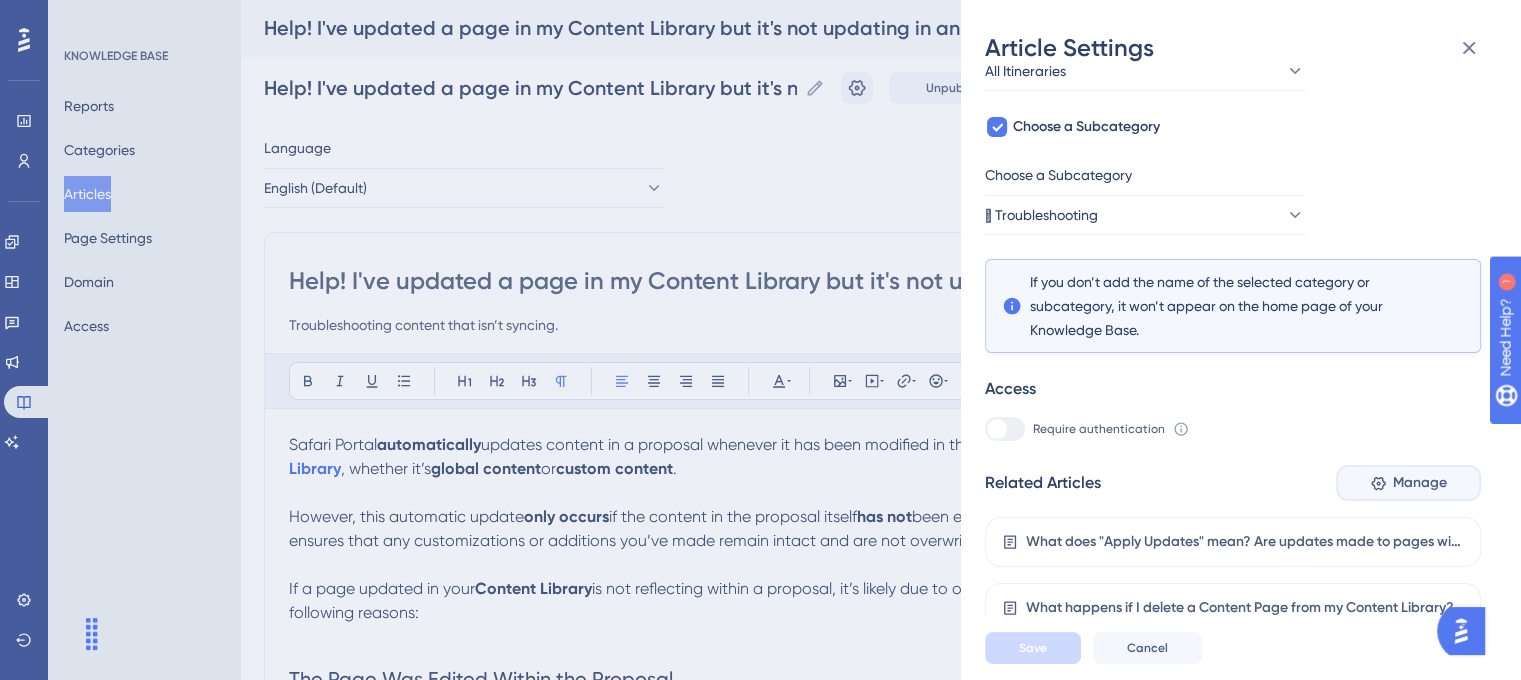 click on "Manage" at bounding box center (1420, 483) 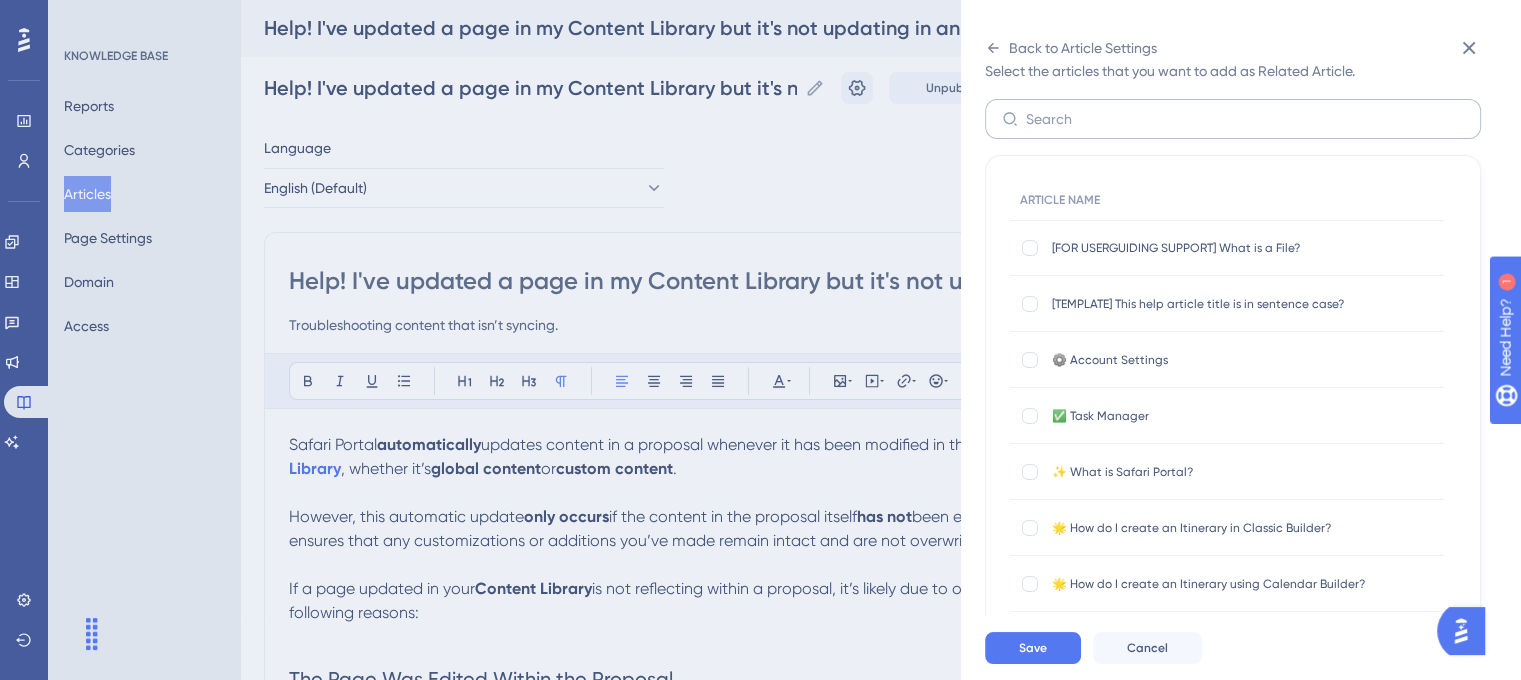 scroll, scrollTop: 0, scrollLeft: 0, axis: both 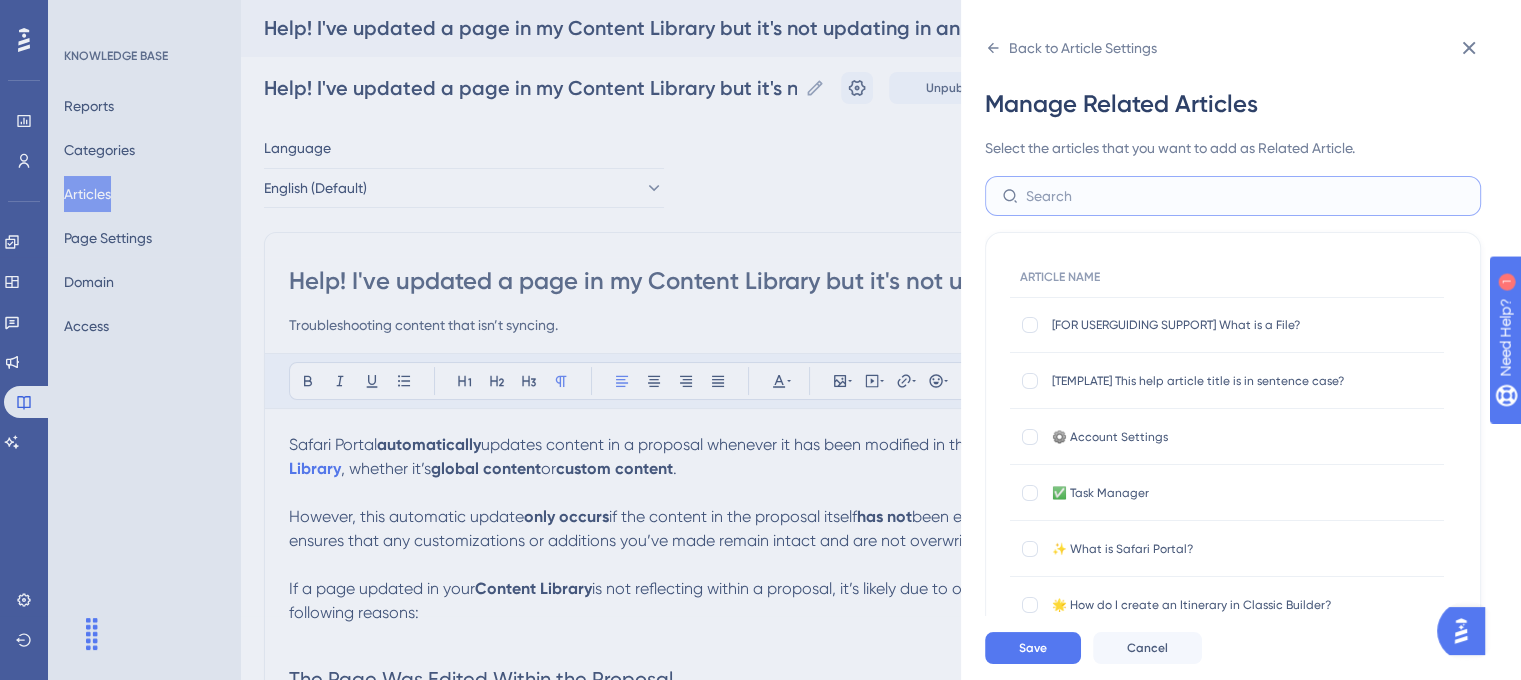 click at bounding box center (1245, 196) 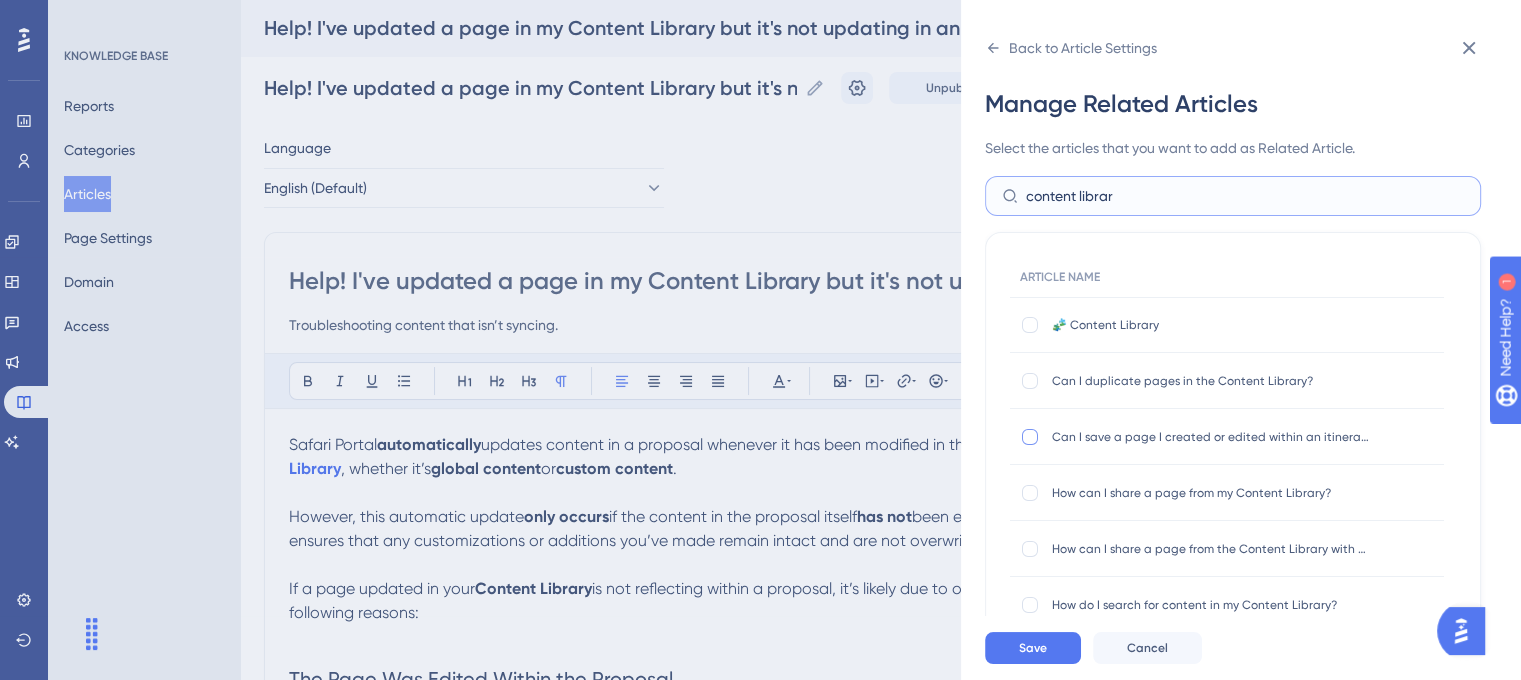 type on "content librar" 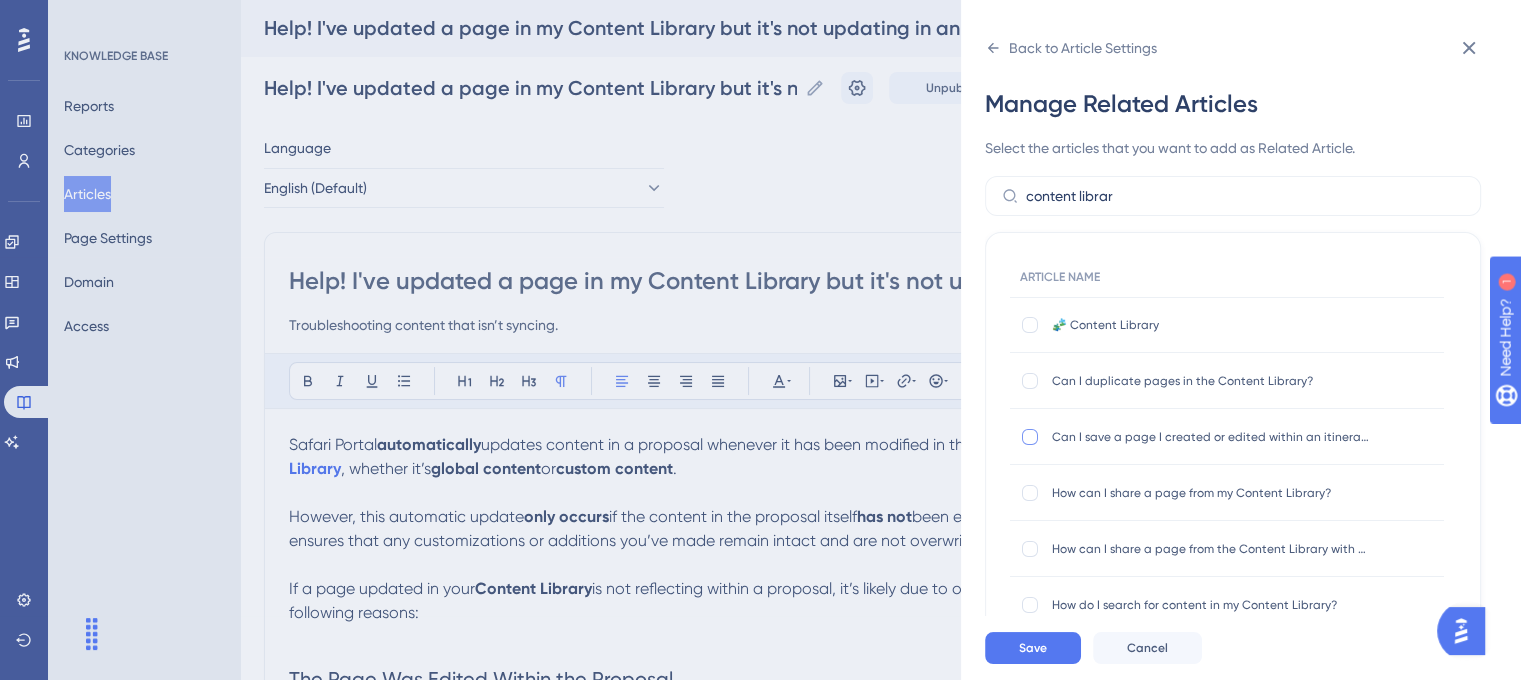 click at bounding box center (1030, 437) 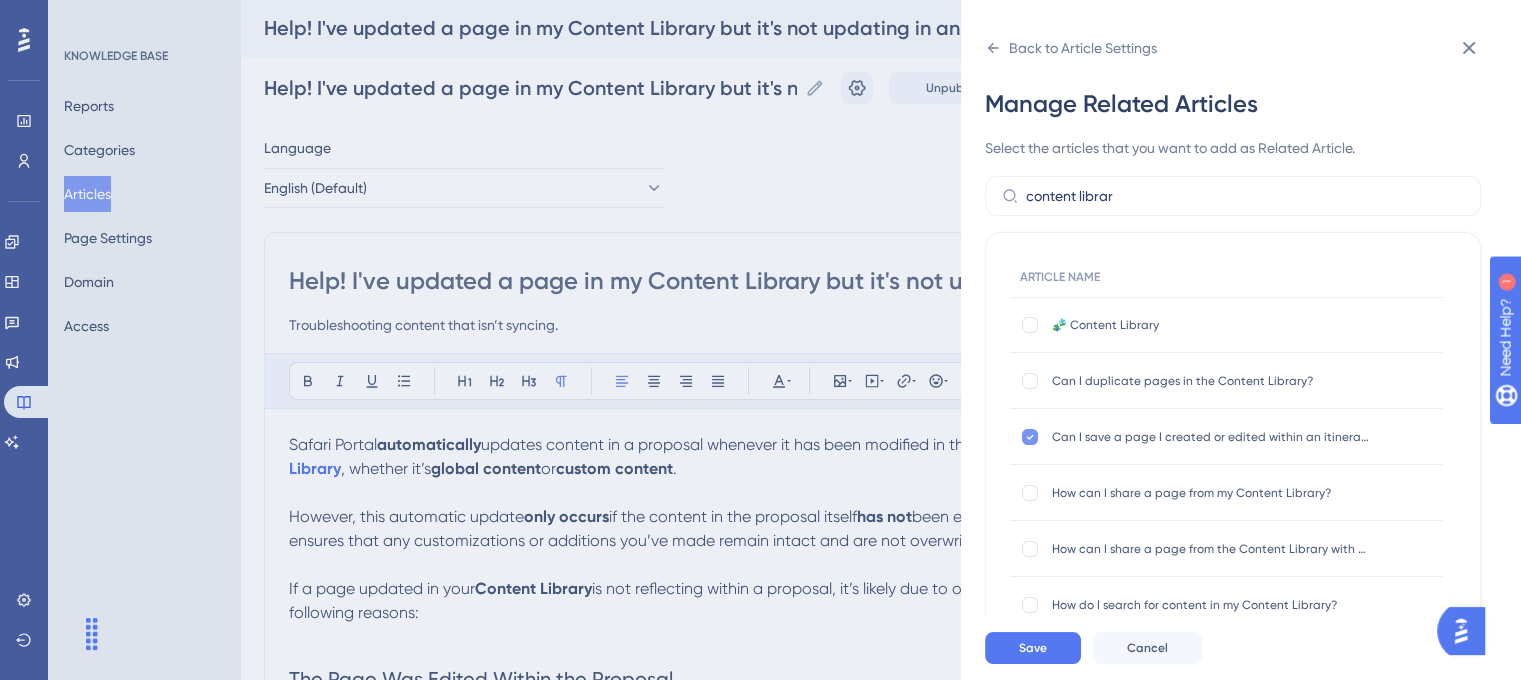 scroll, scrollTop: 73, scrollLeft: 0, axis: vertical 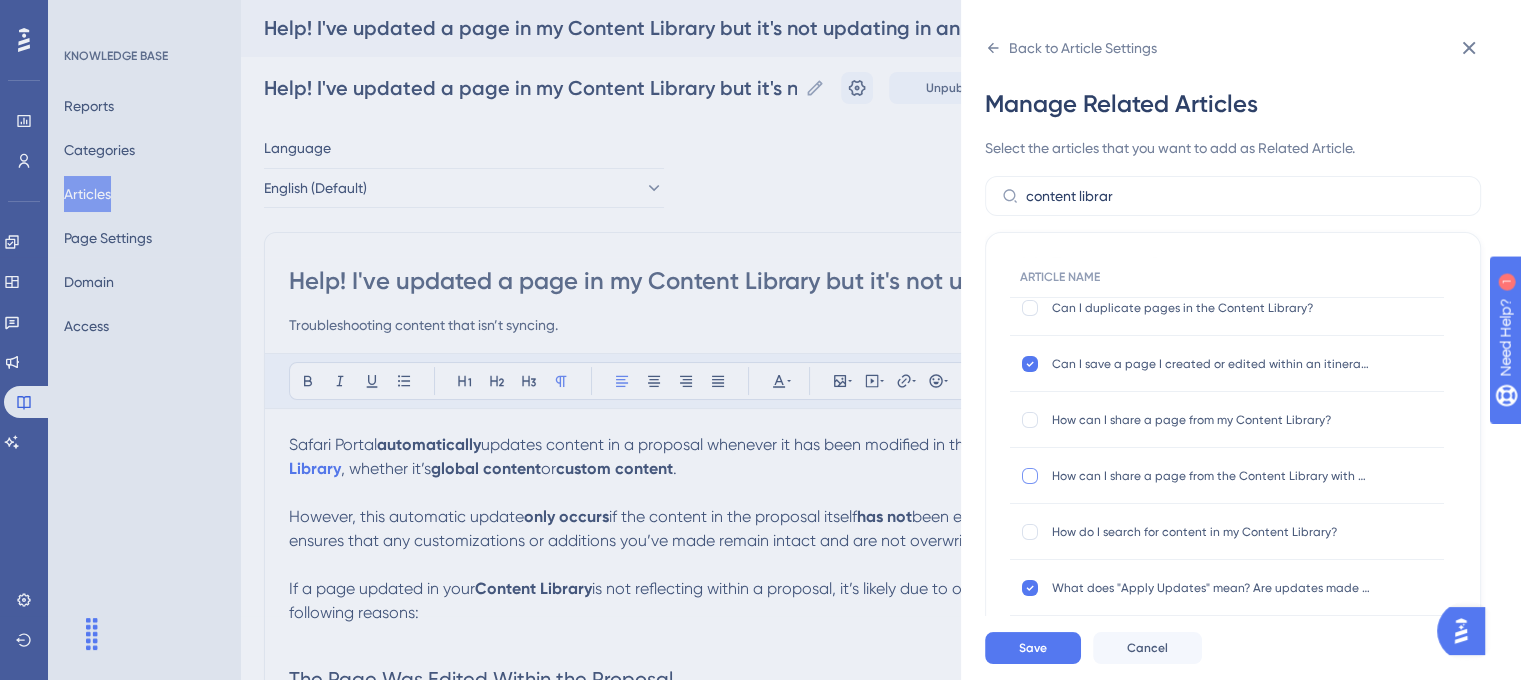 click at bounding box center [1030, 476] 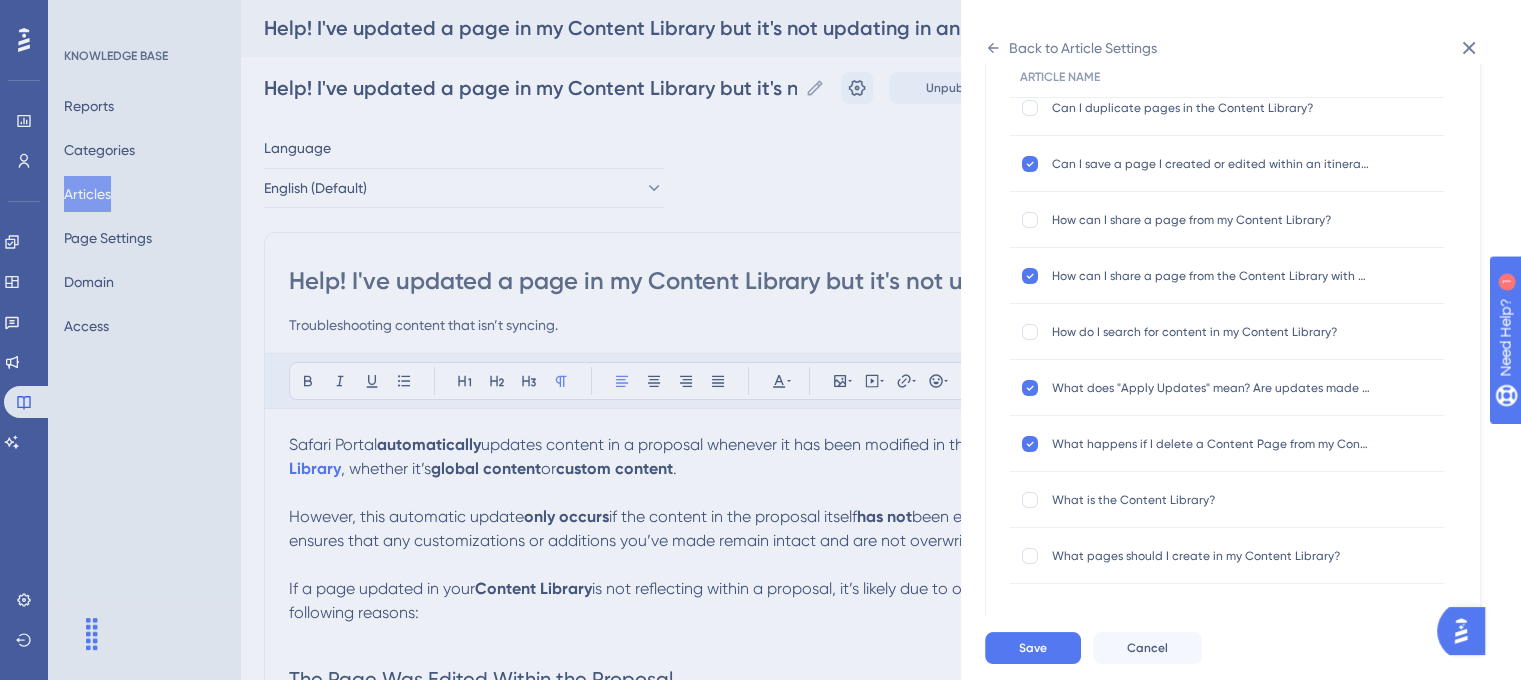 scroll, scrollTop: 200, scrollLeft: 0, axis: vertical 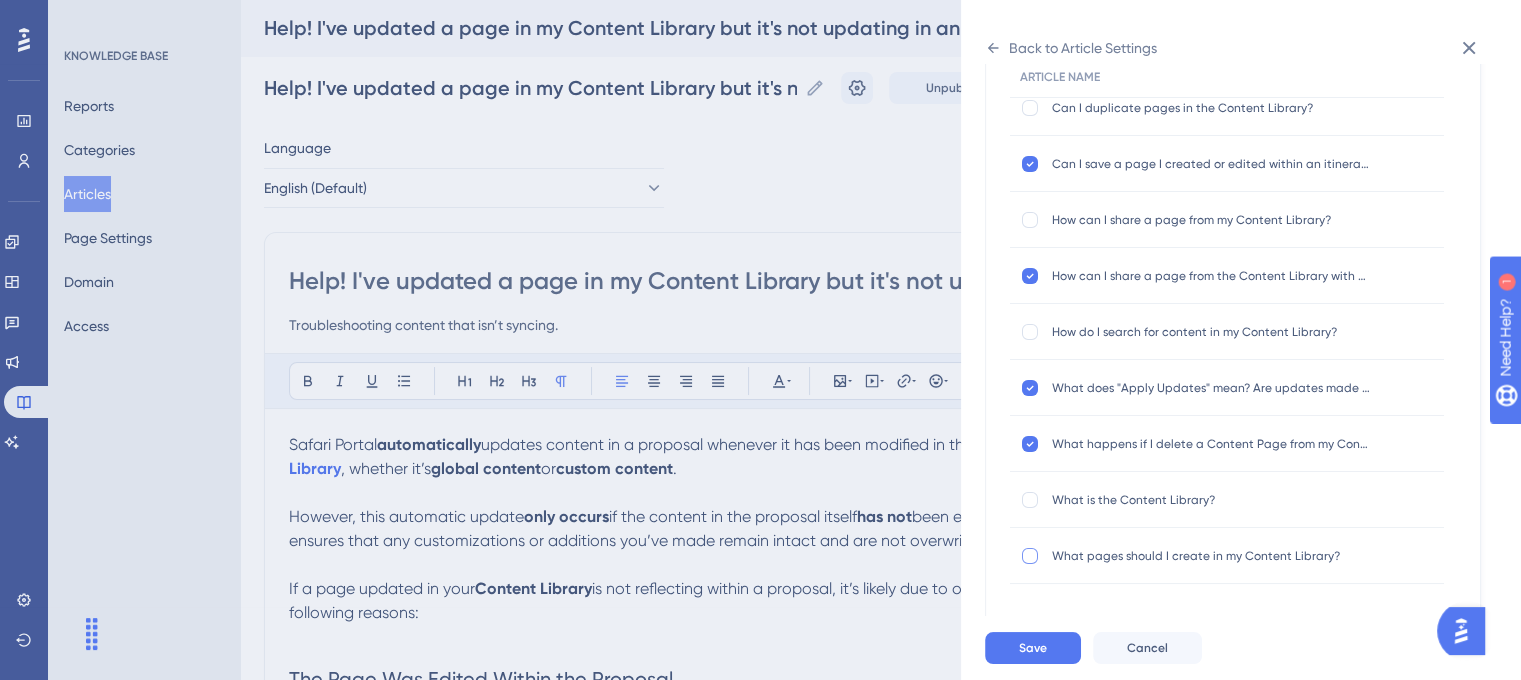 click at bounding box center (1030, 556) 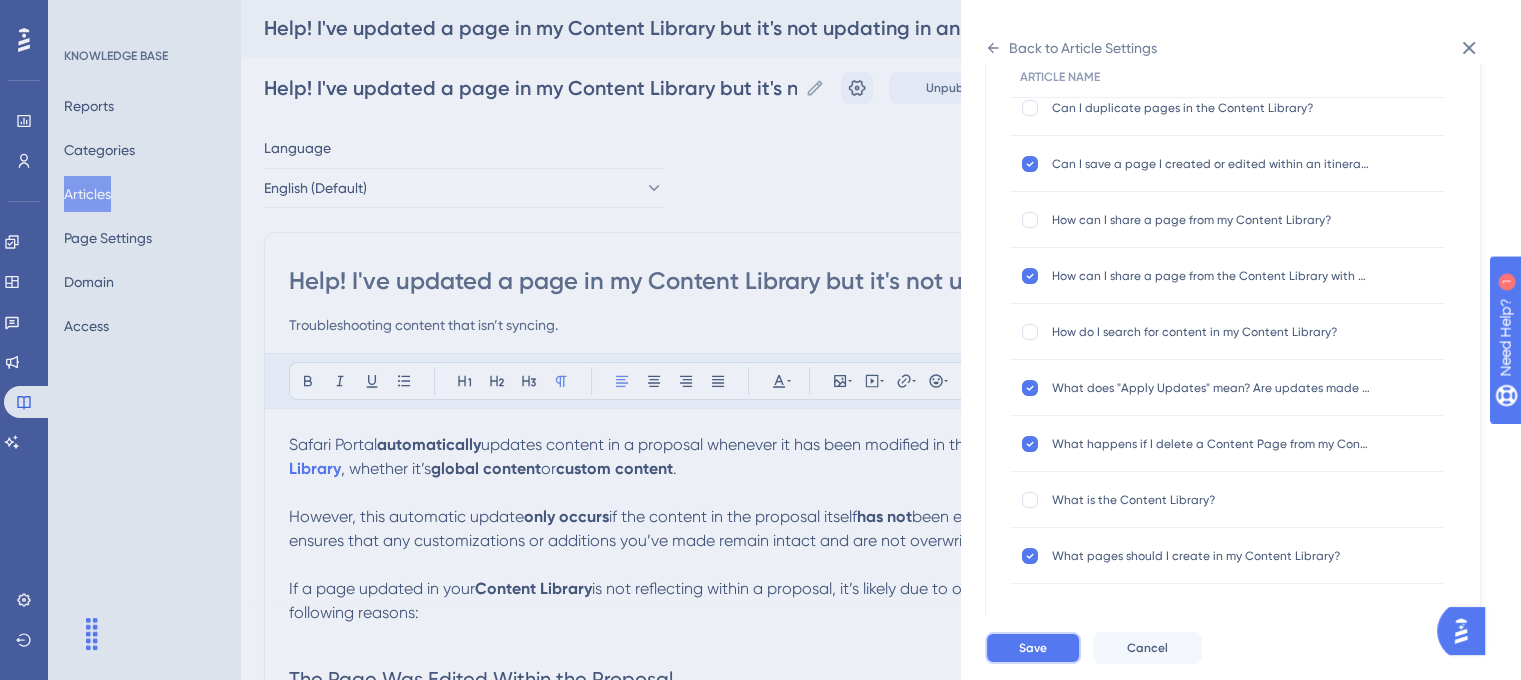 click on "Save" at bounding box center (1033, 648) 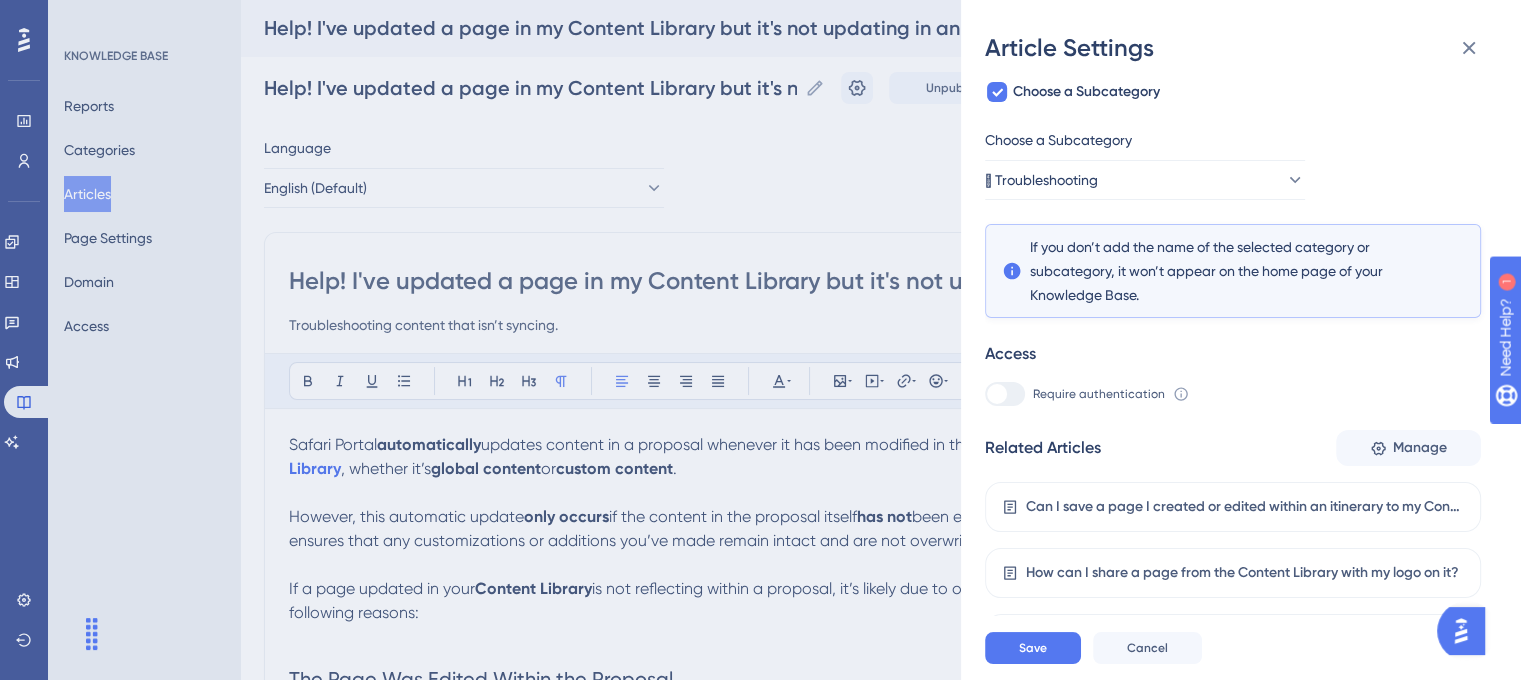 scroll, scrollTop: 362, scrollLeft: 0, axis: vertical 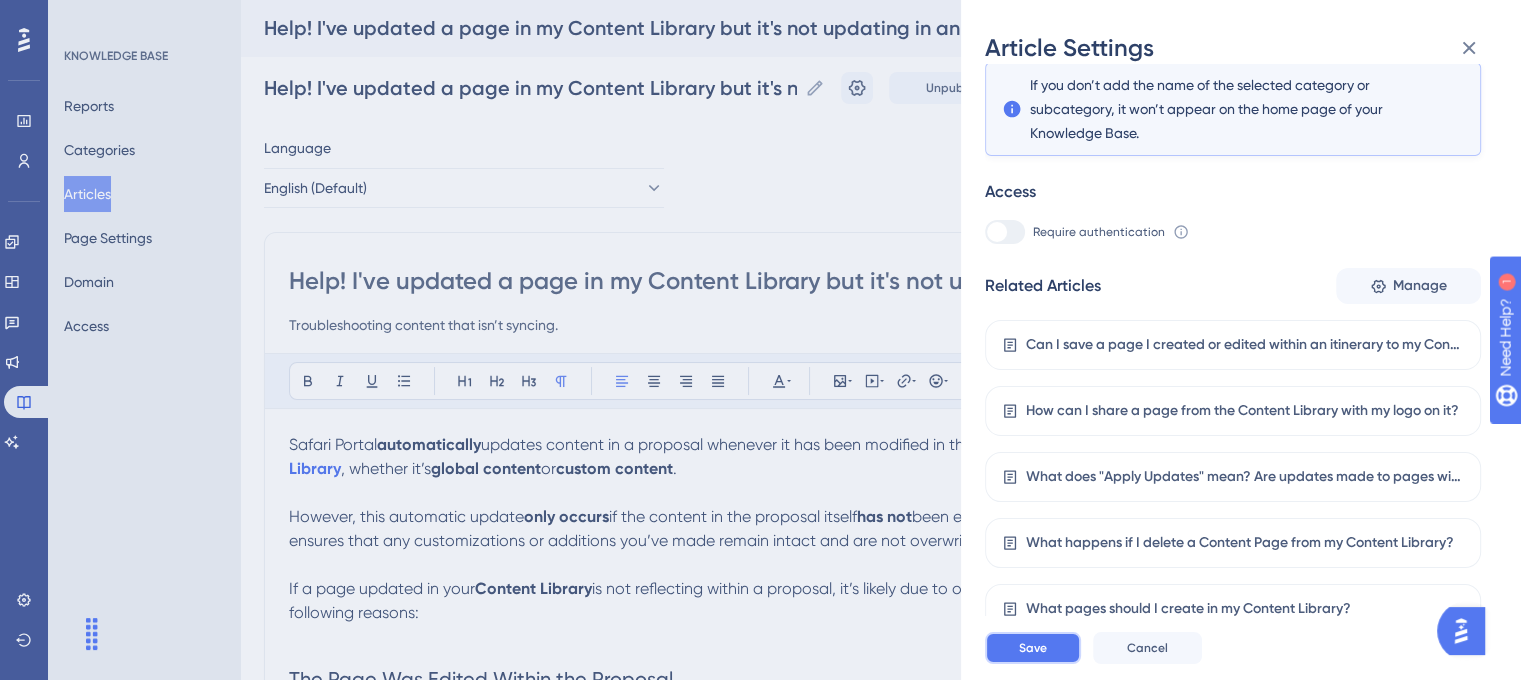 click on "Save" at bounding box center [1033, 648] 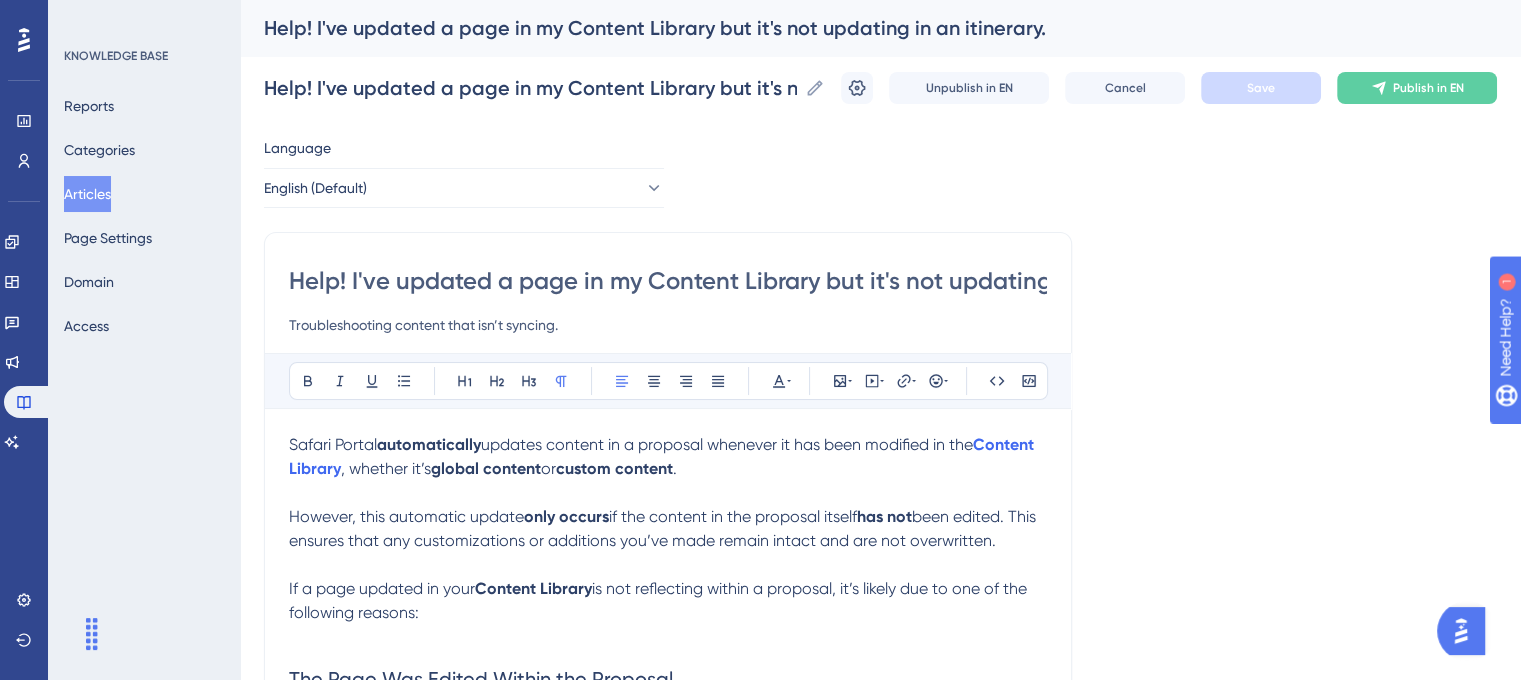 scroll, scrollTop: 0, scrollLeft: 166, axis: horizontal 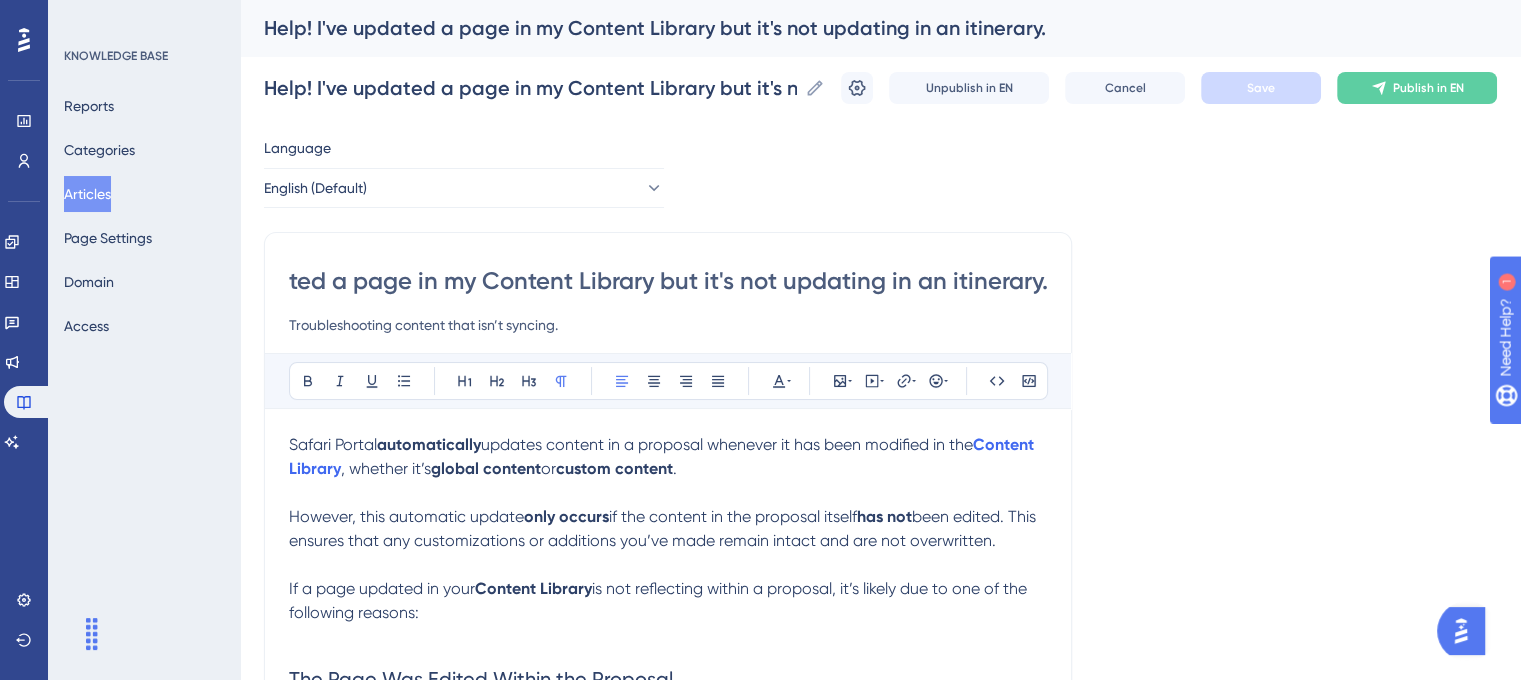 drag, startPoint x: 819, startPoint y: 290, endPoint x: 1178, endPoint y: 290, distance: 359 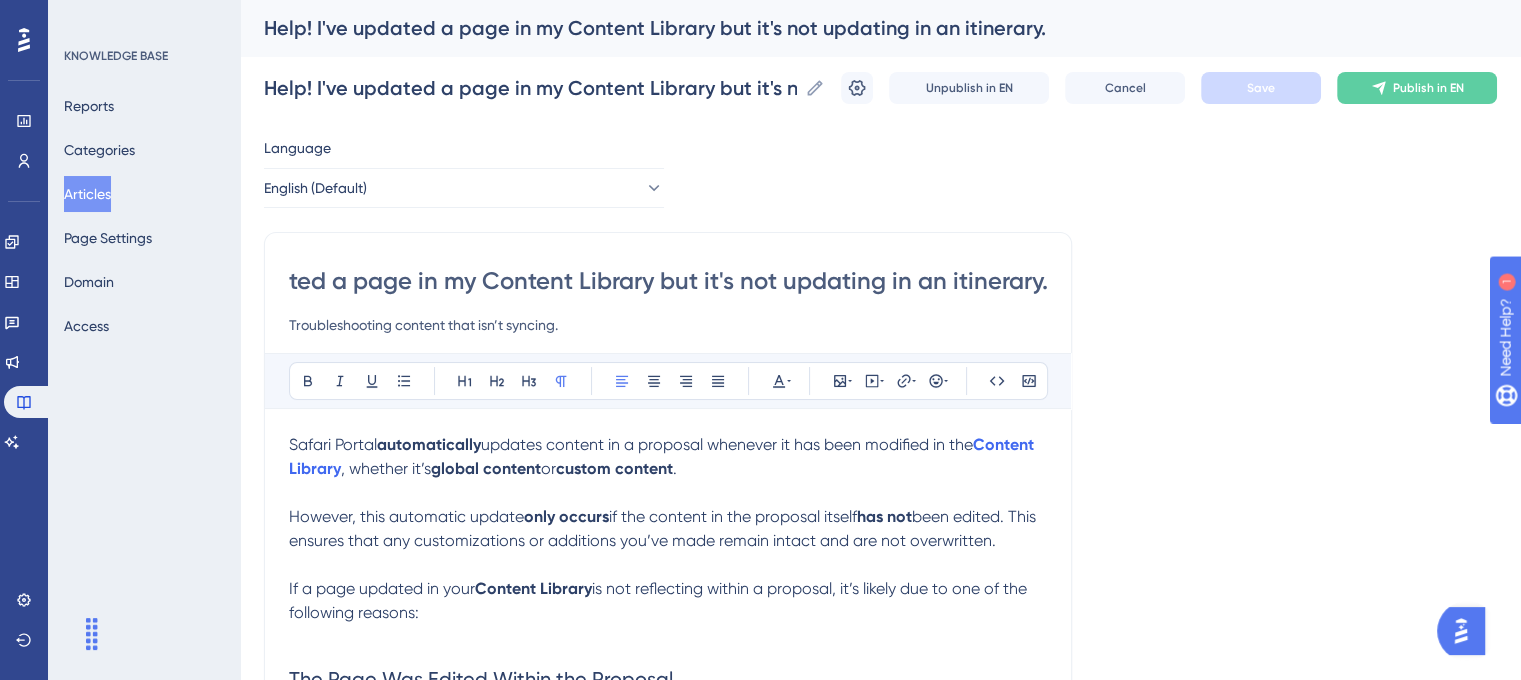 click on "Help! I've updated a page in my Content Library but it's not updating in an itinerary." at bounding box center (668, 281) 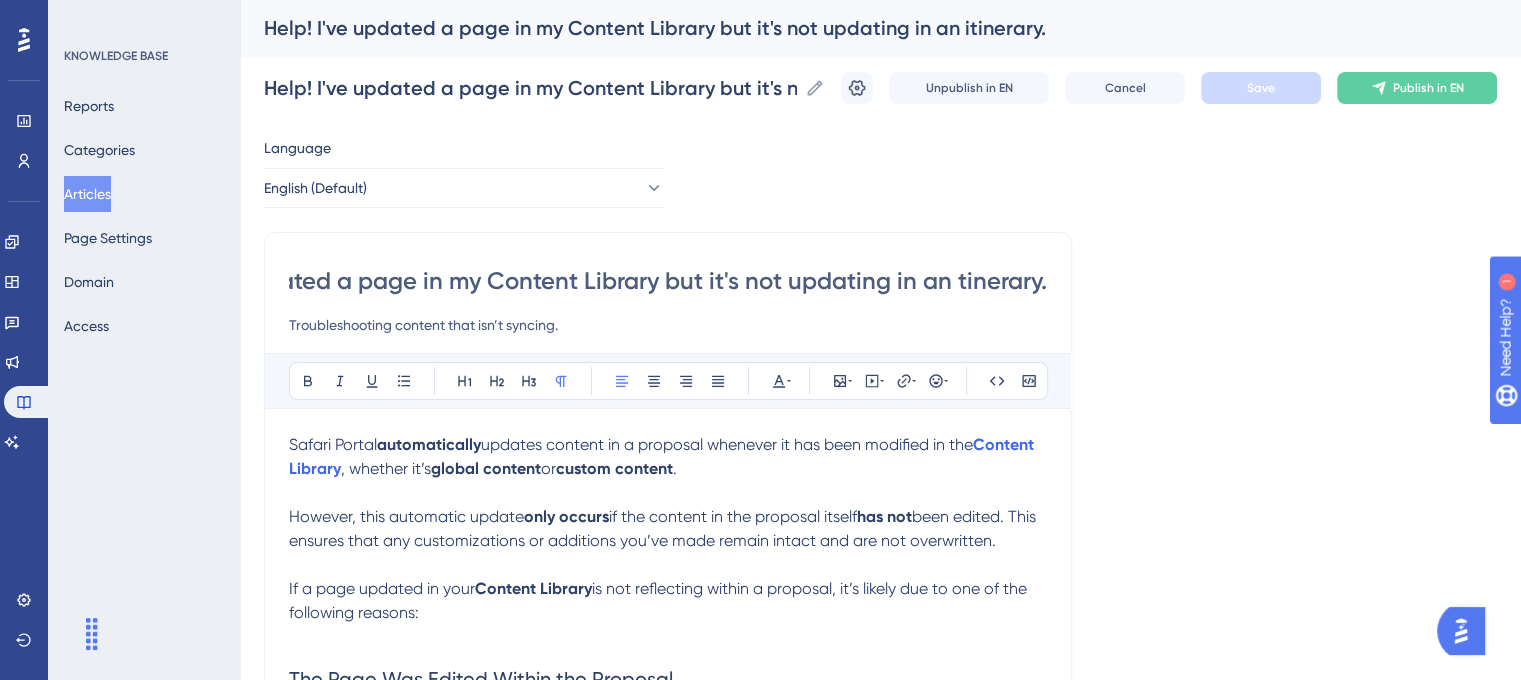 scroll, scrollTop: 0, scrollLeft: 160, axis: horizontal 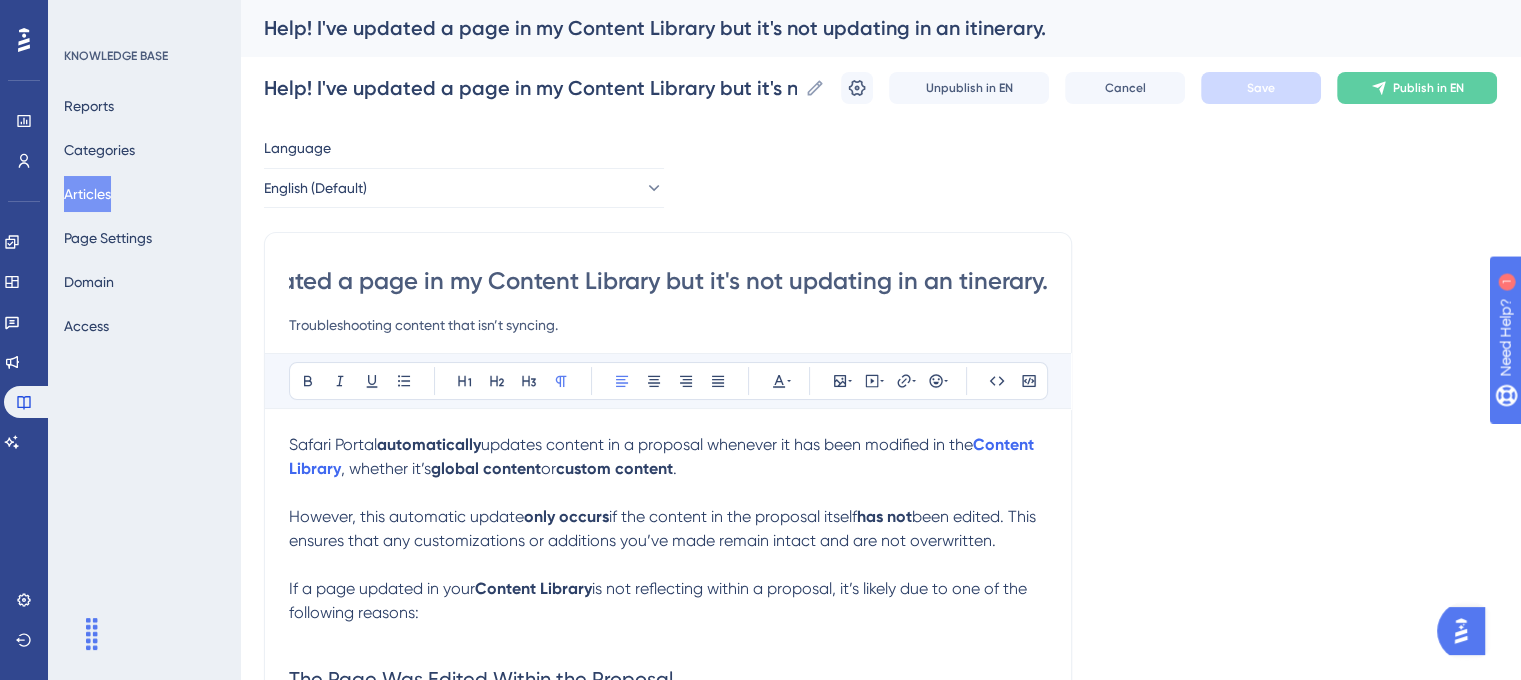 type on "Help! I've updated a page in my Content Library but it's not updating in an Itinerary." 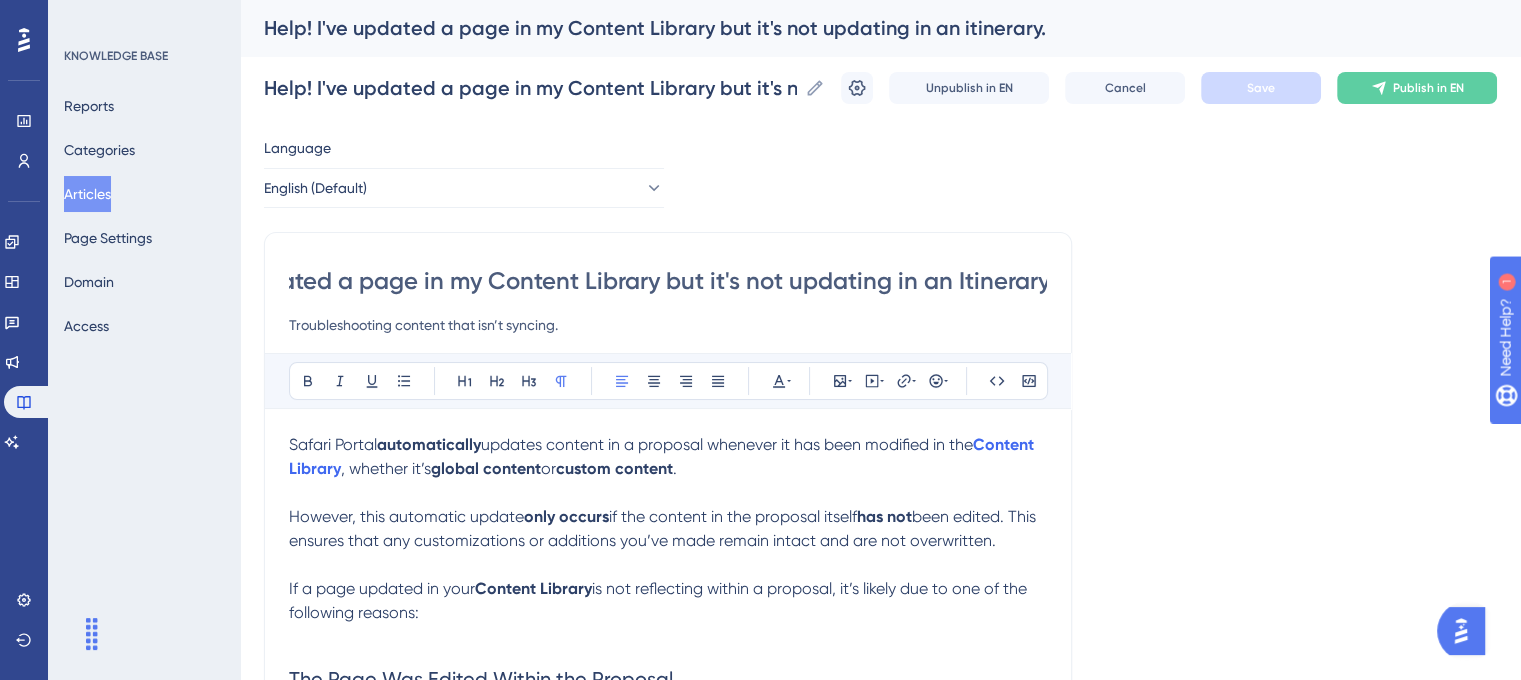 type on "Help! I've updated a page in my Content Library but it's not updating in an Itinerary." 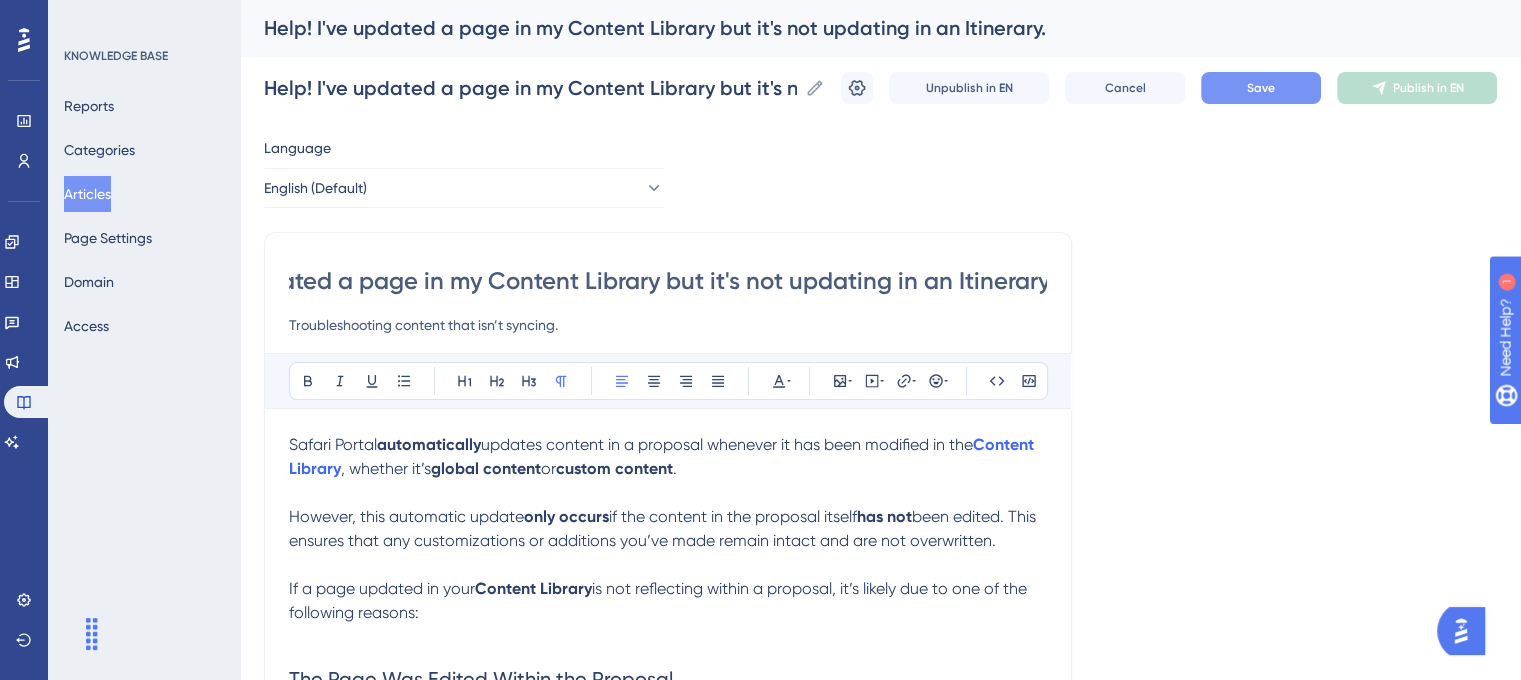 type on "Help! I've updated a page in my Content Library but it's not updating in an Itinerary." 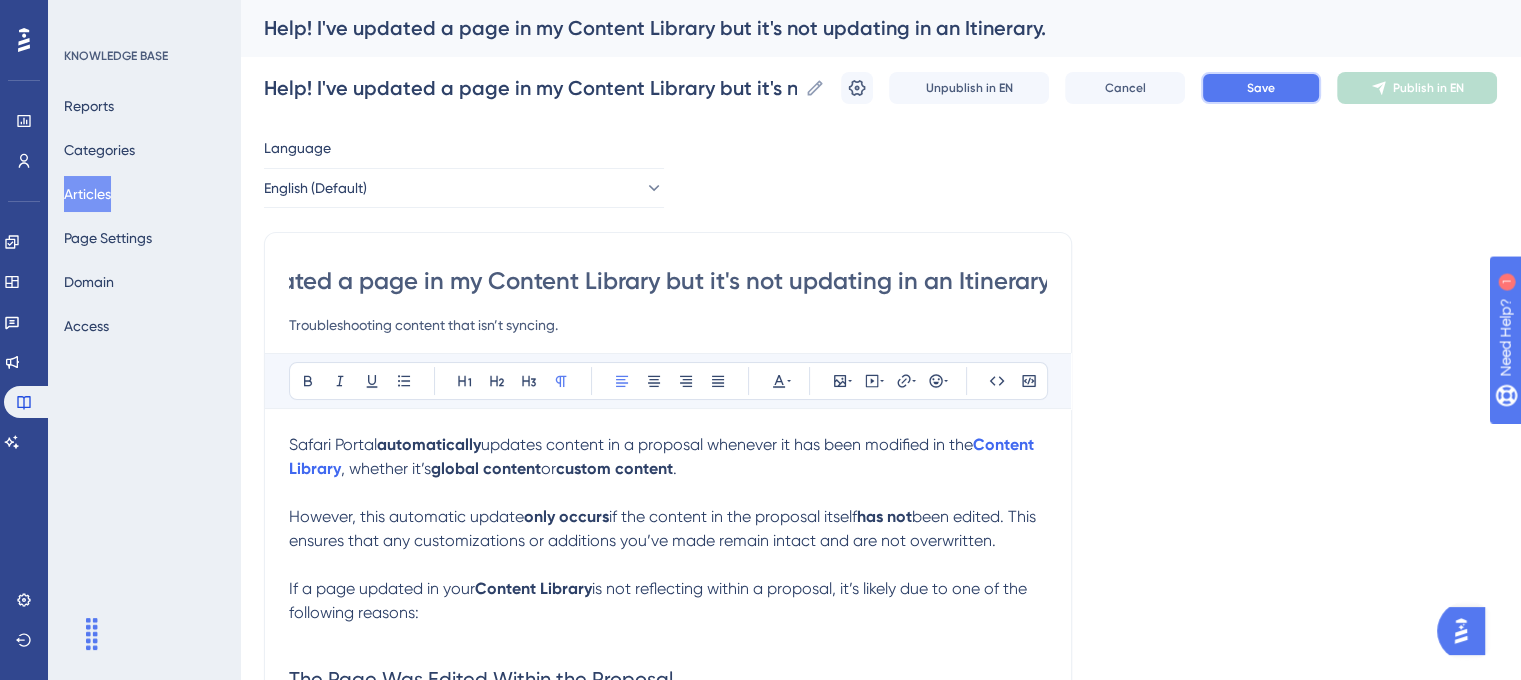 click on "Save" at bounding box center (1261, 88) 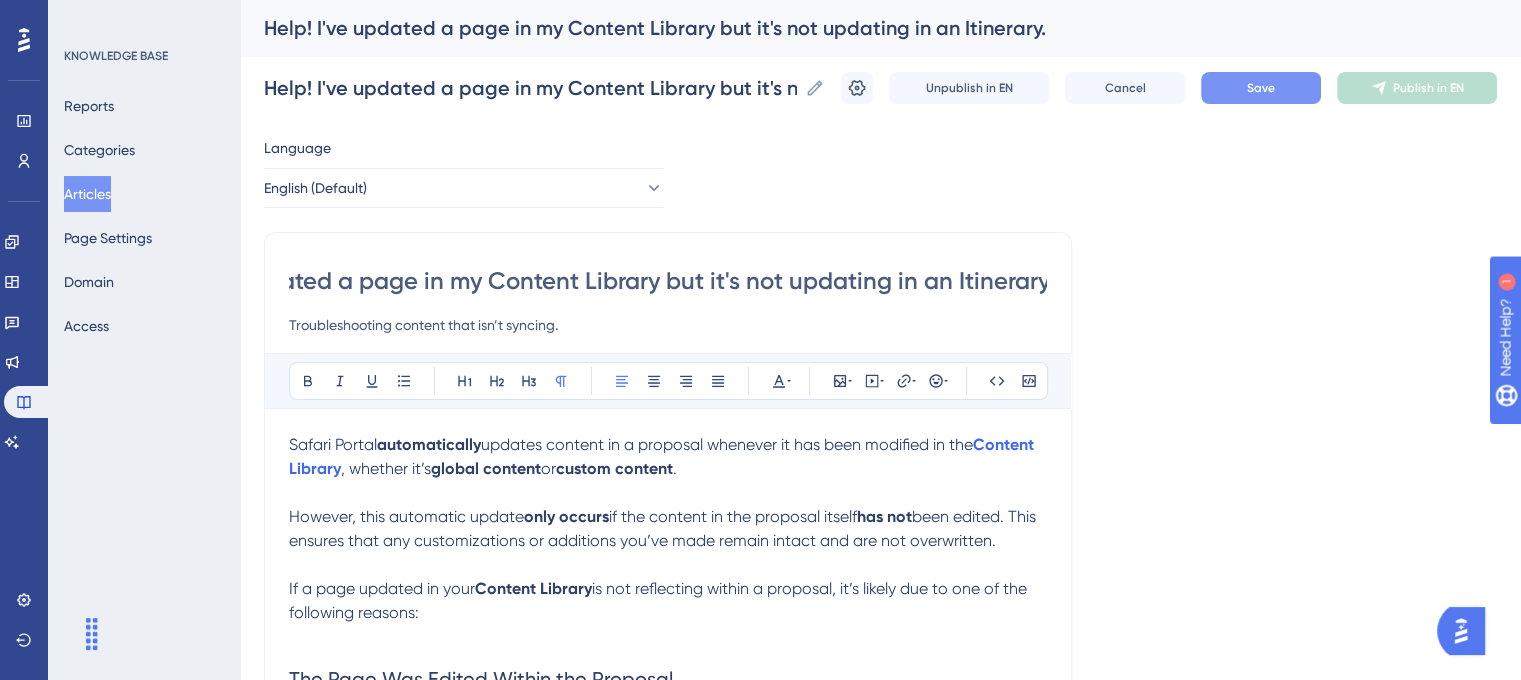 scroll, scrollTop: 0, scrollLeft: 0, axis: both 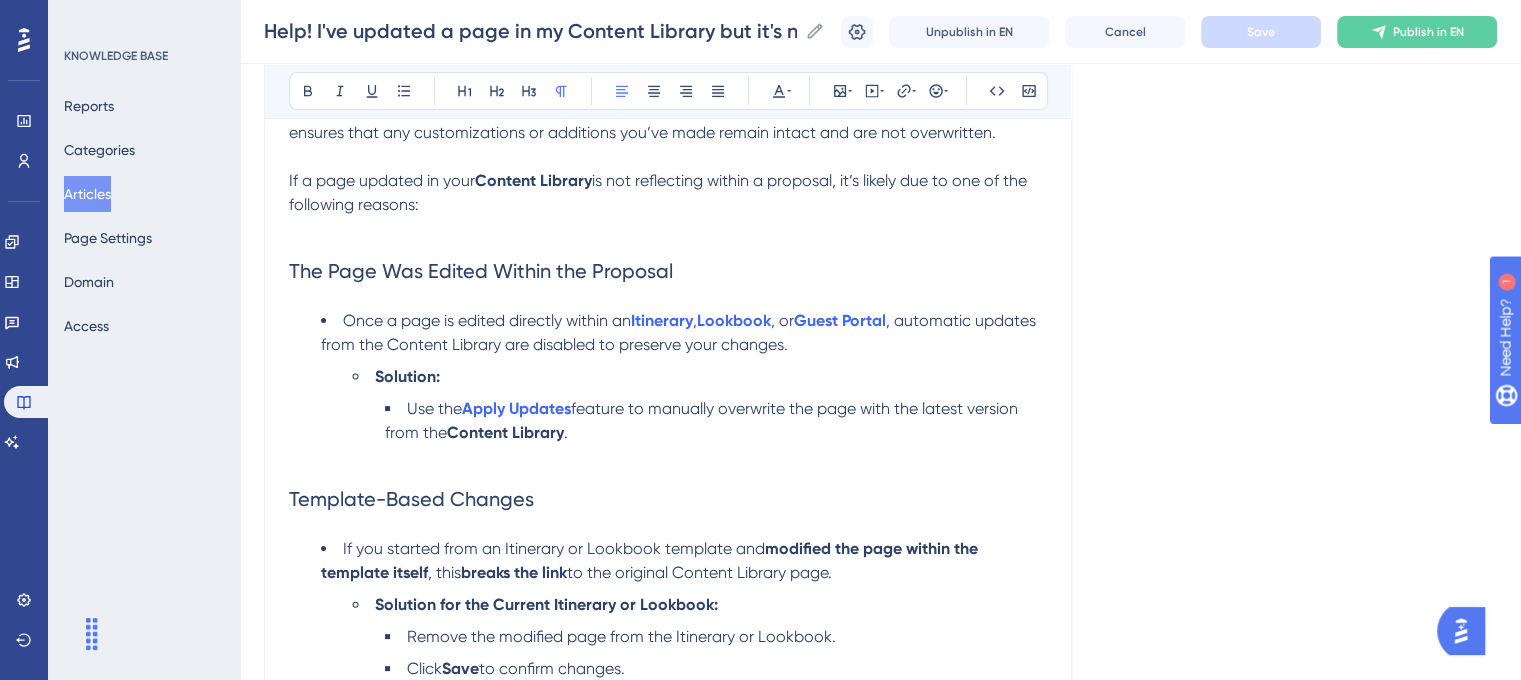 click on ", automatic updates from the Content Library are disabled to preserve your changes." at bounding box center [680, 332] 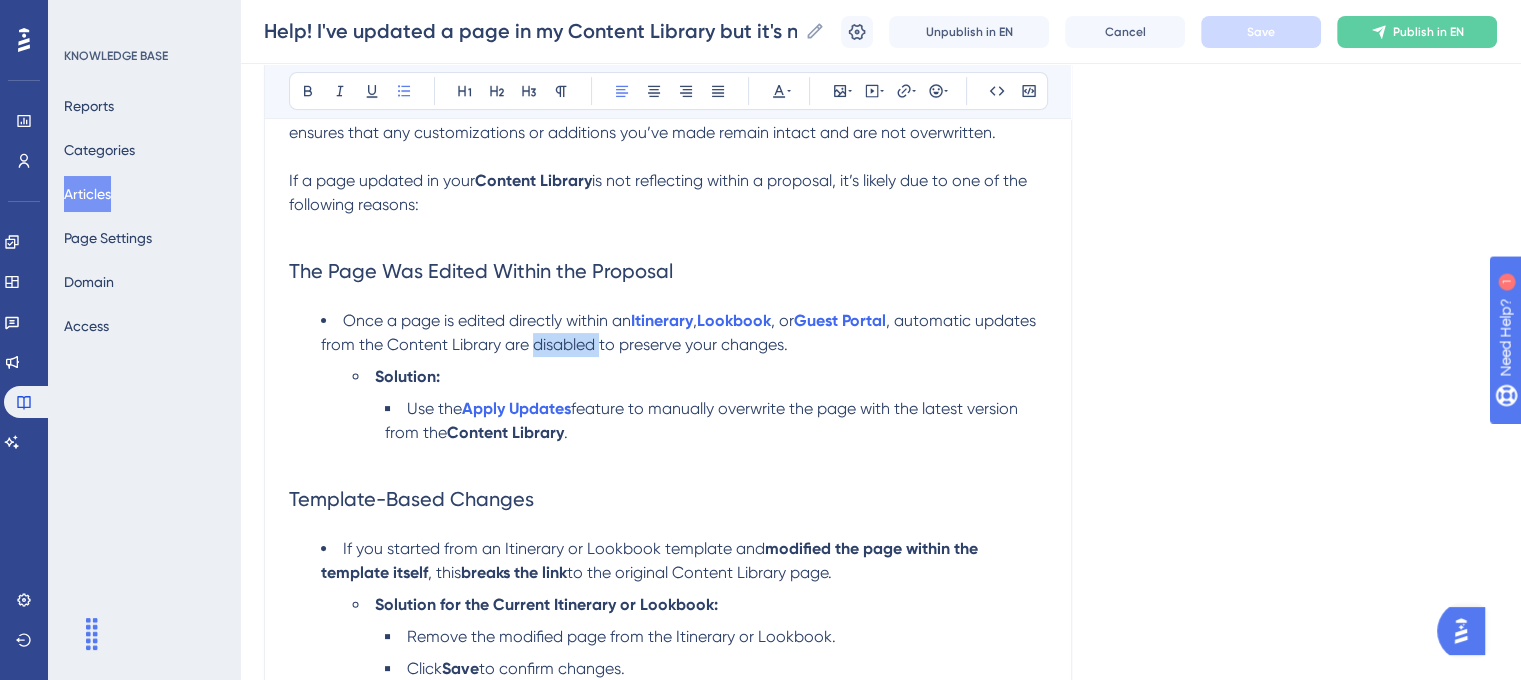 click on ", automatic updates from the Content Library are disabled to preserve your changes." at bounding box center (680, 332) 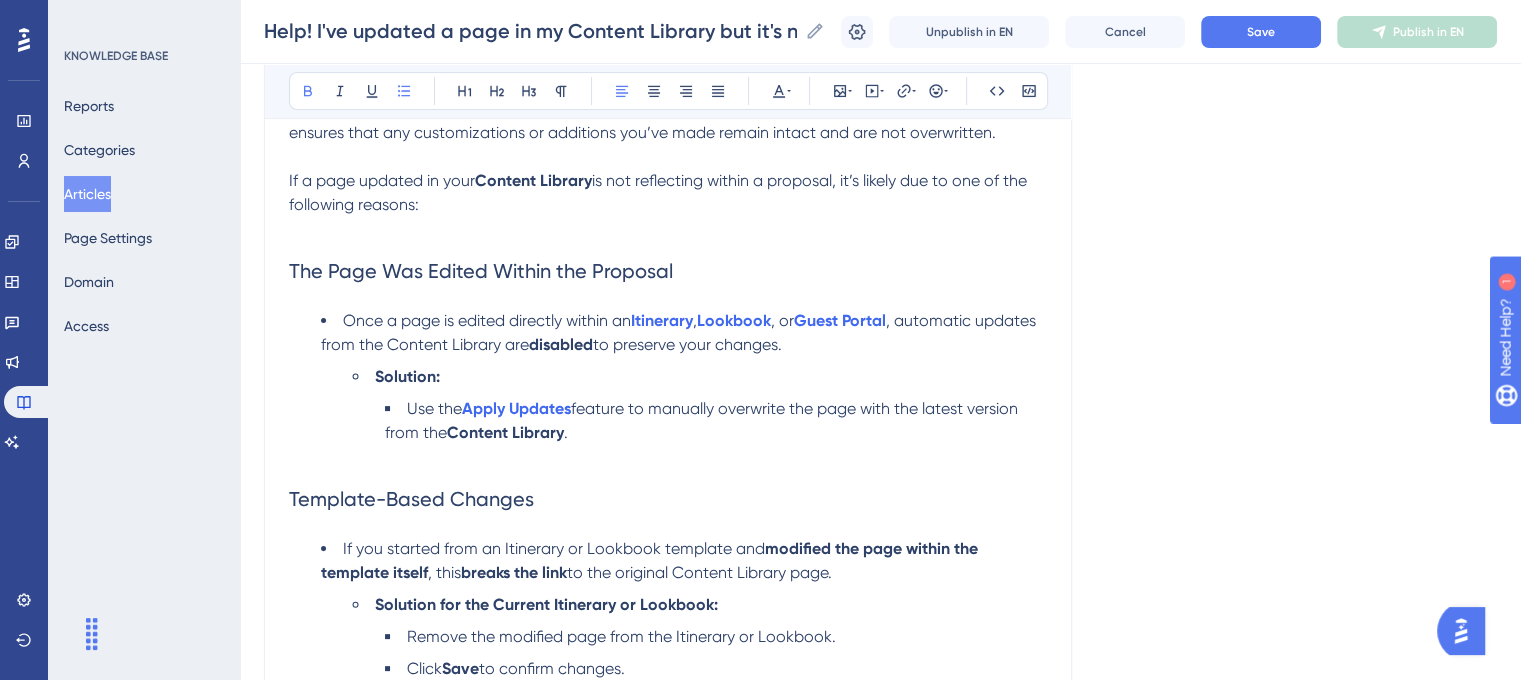 click on "Language English (Default) Help! I've updated a page in my Content Library but it's not updating in an Itinerary. Troubleshooting content that isn’t syncing. Bold Italic Underline Bullet Point Heading 1 Heading 2 Heading 3 Normal Align Left Align Center Align Right Align Justify Text Color Insert Image Embed Video Hyperlink Emojis Code Code Block Safari Portal  automatically  updates content in a proposal whenever it has been modified in the  Content Library , whether it’s  global content  or  custom content . However, this automatic update  only occurs  if the content in the proposal itself  has not  been edited. This ensures that any customizations or additions you’ve made remain intact and are not overwritten. If a page updated in your  Content Library  is not reflecting within a proposal, it’s likely due to one of the following reasons: The Page Was Edited Within the Proposal Once a page is edited directly within an  Itinerary ,  Lookbook , or  Guest Portal disabled  to preserve your changes. . ." at bounding box center (880, 465) 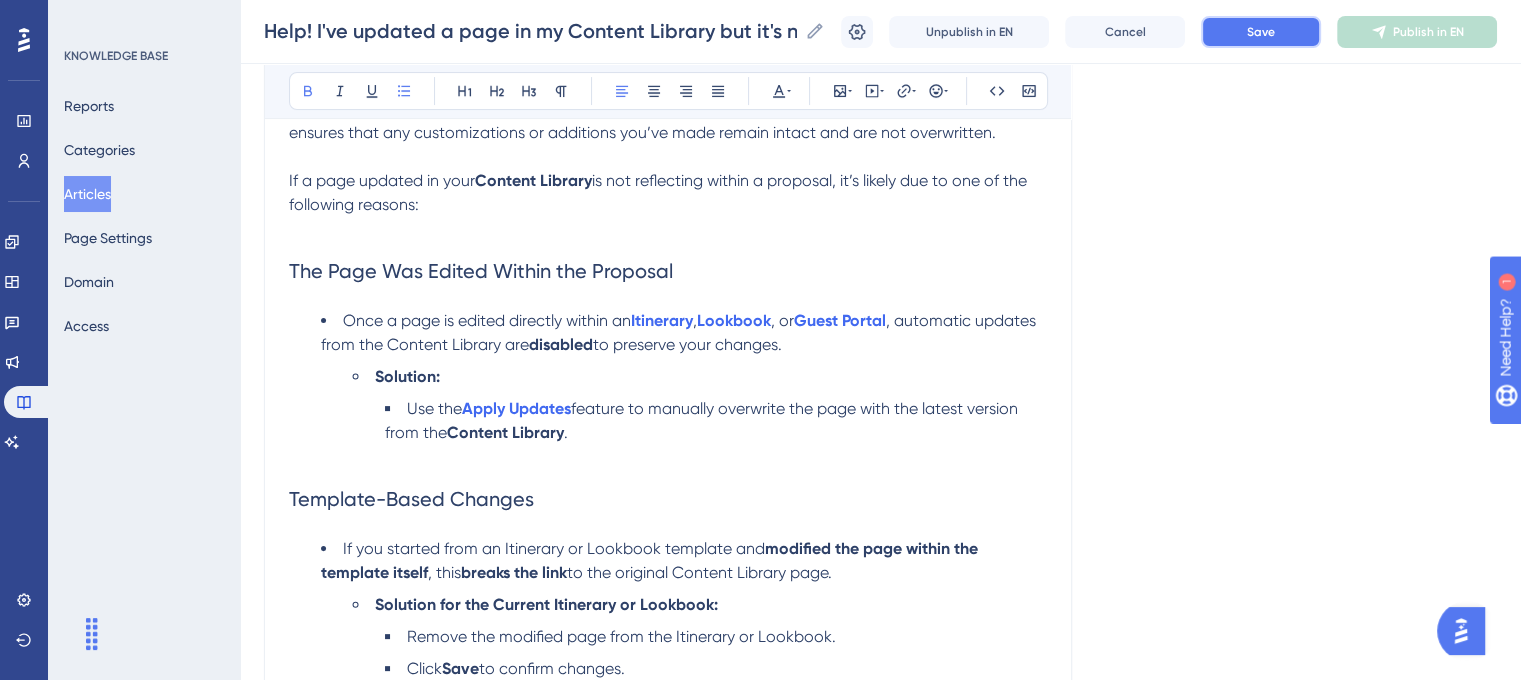 click on "Save" at bounding box center [1261, 32] 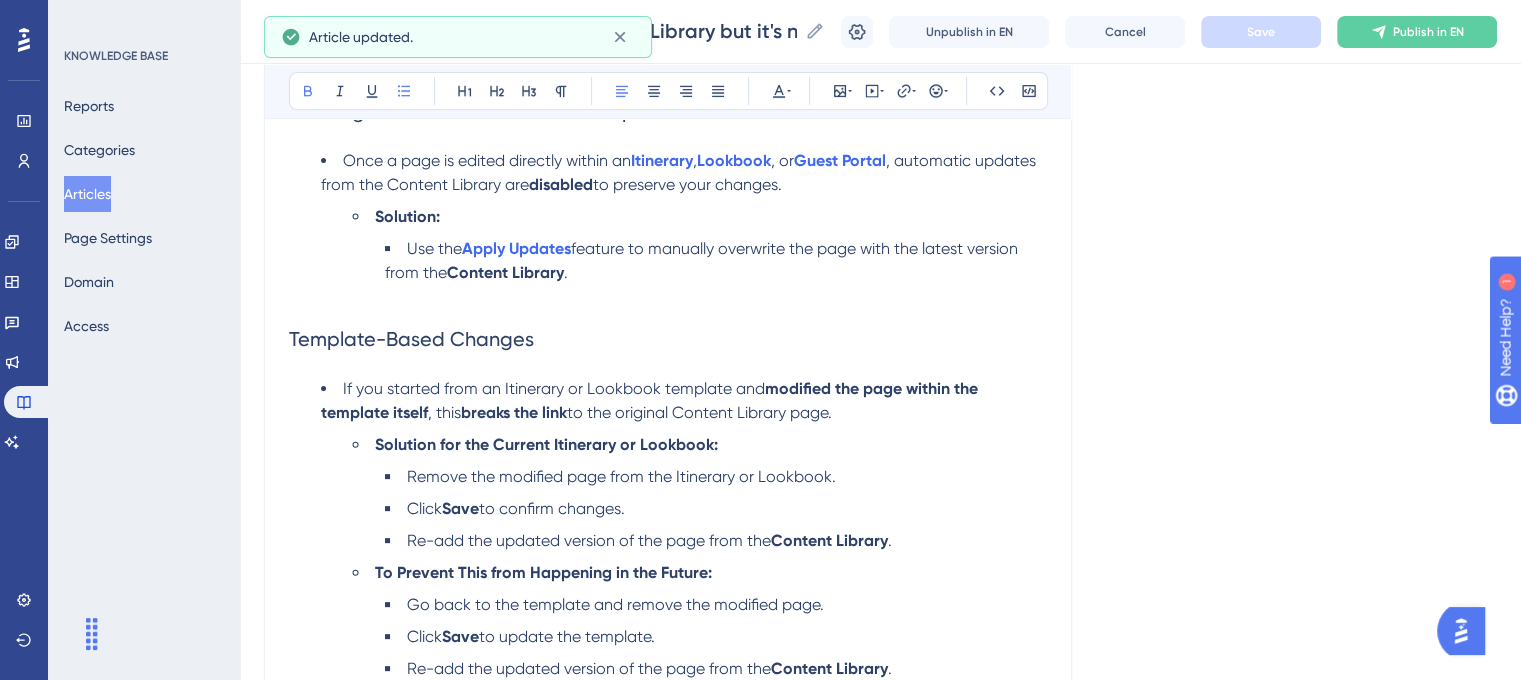 scroll, scrollTop: 600, scrollLeft: 0, axis: vertical 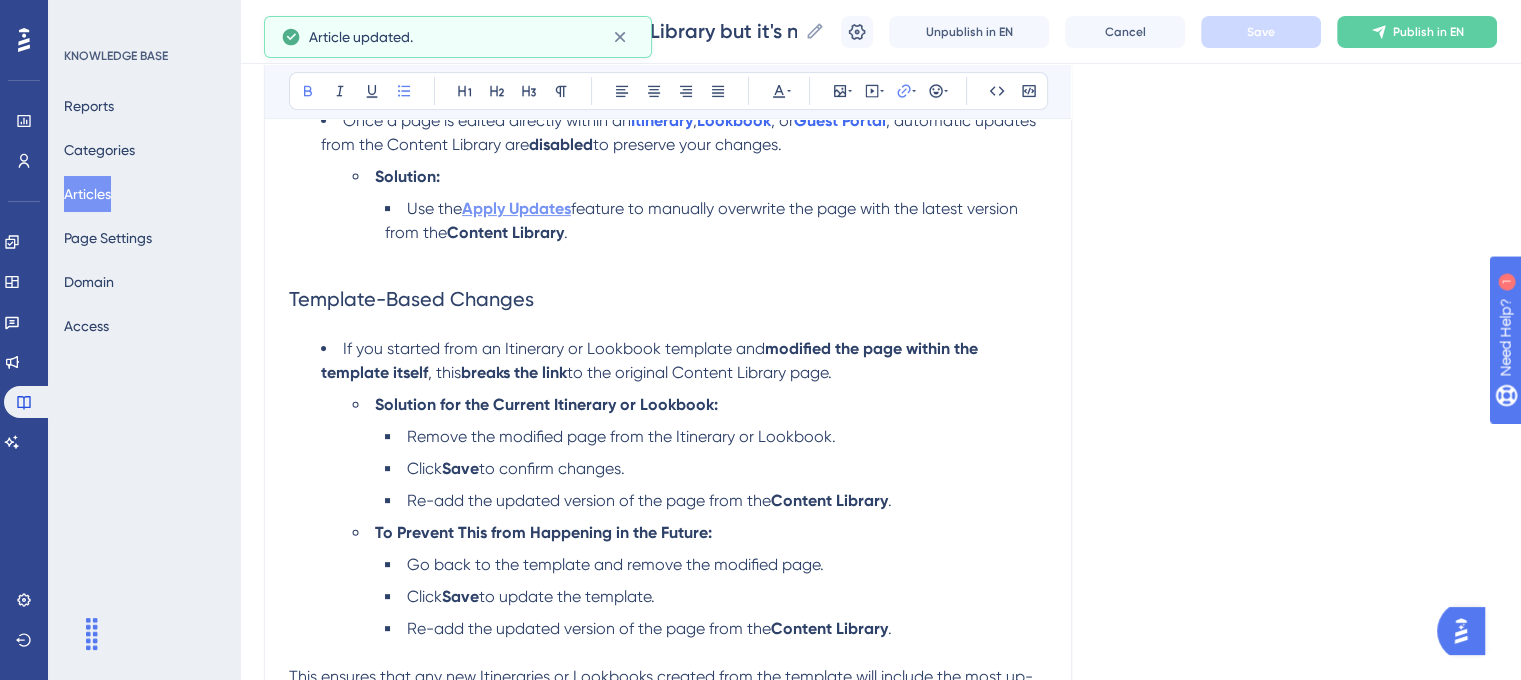 click on "Apply Updates" at bounding box center [516, 208] 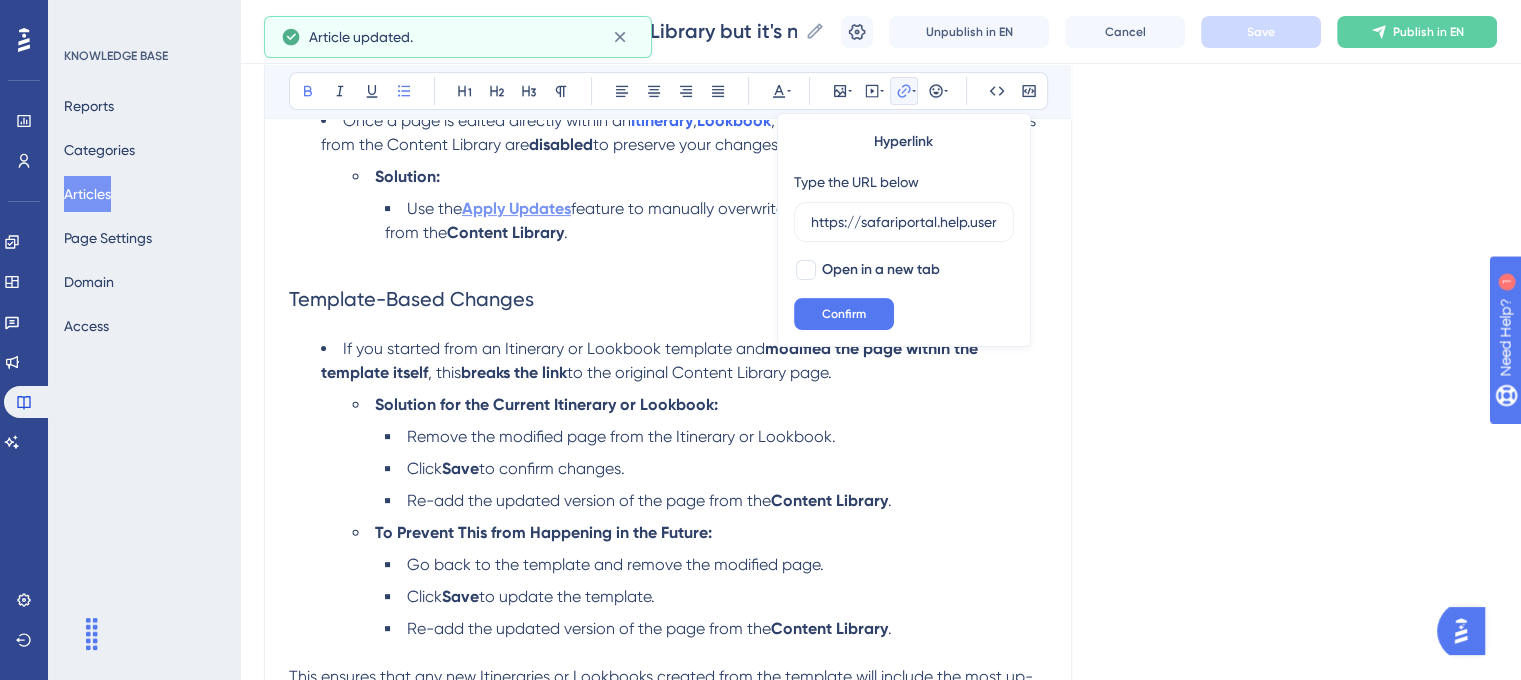 scroll, scrollTop: 0, scrollLeft: 576, axis: horizontal 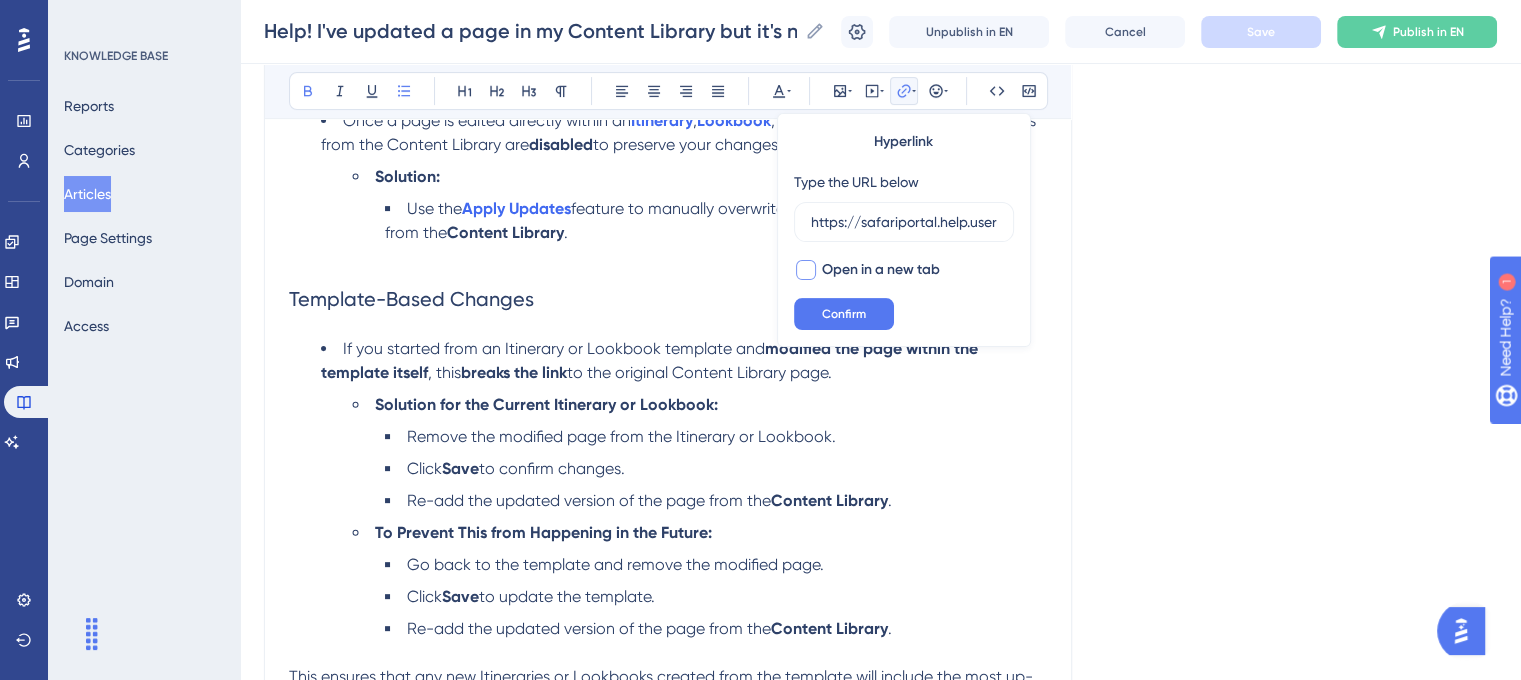 click at bounding box center [806, 270] 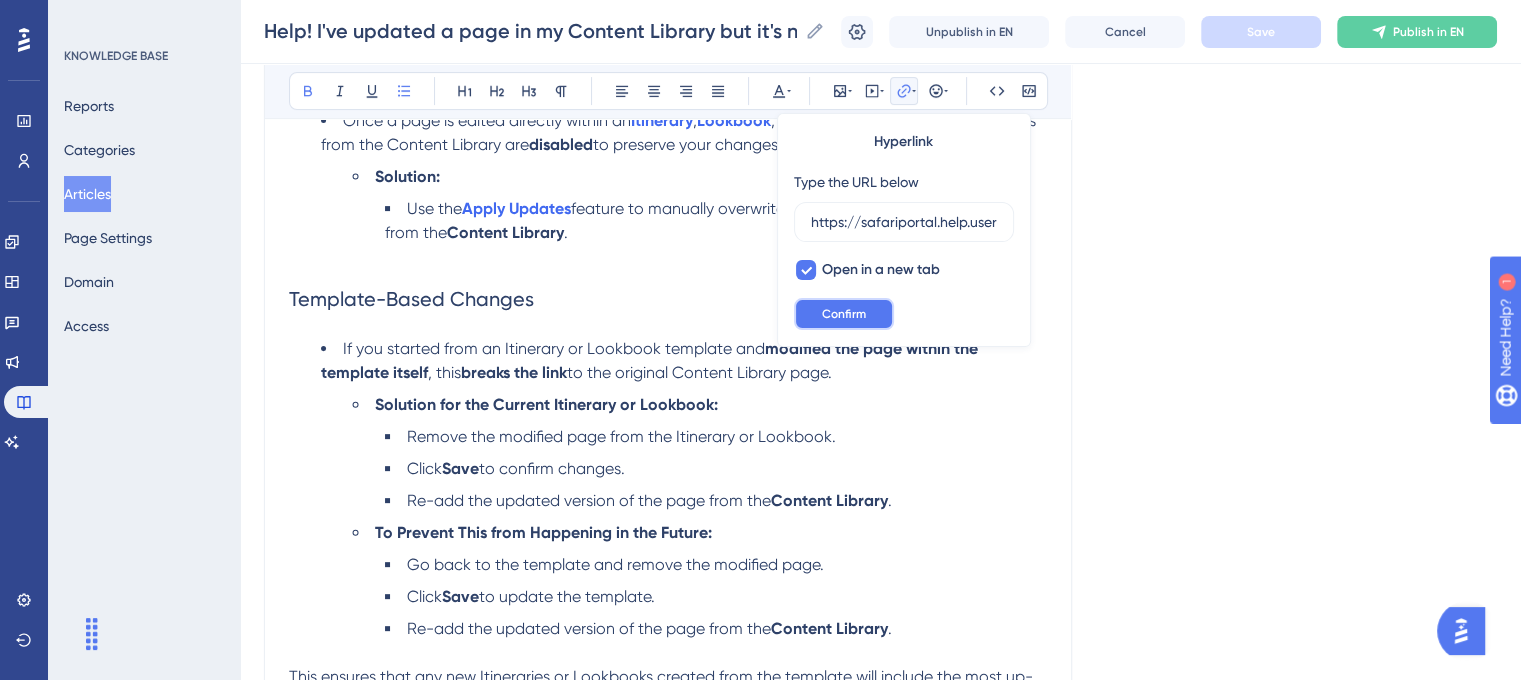 click on "Confirm" at bounding box center [844, 314] 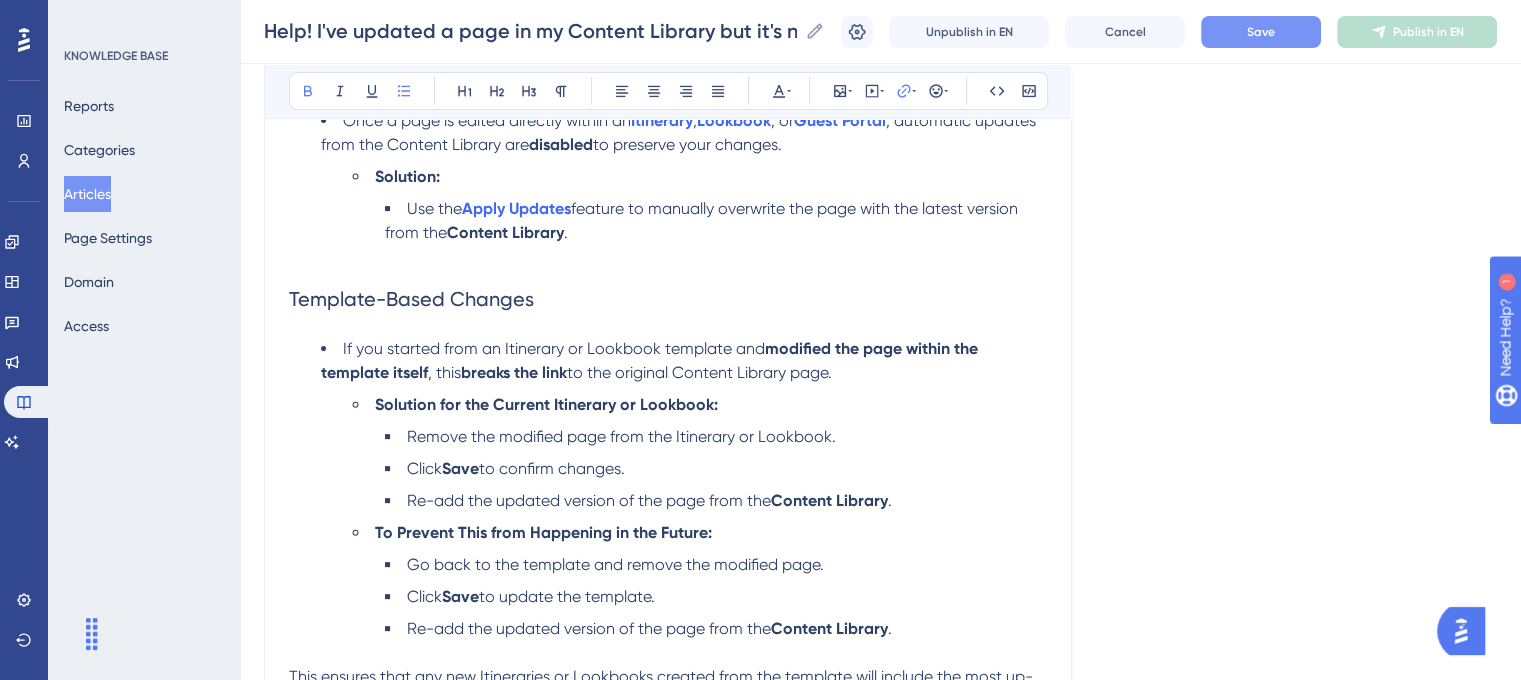 click on "Save" at bounding box center [1261, 32] 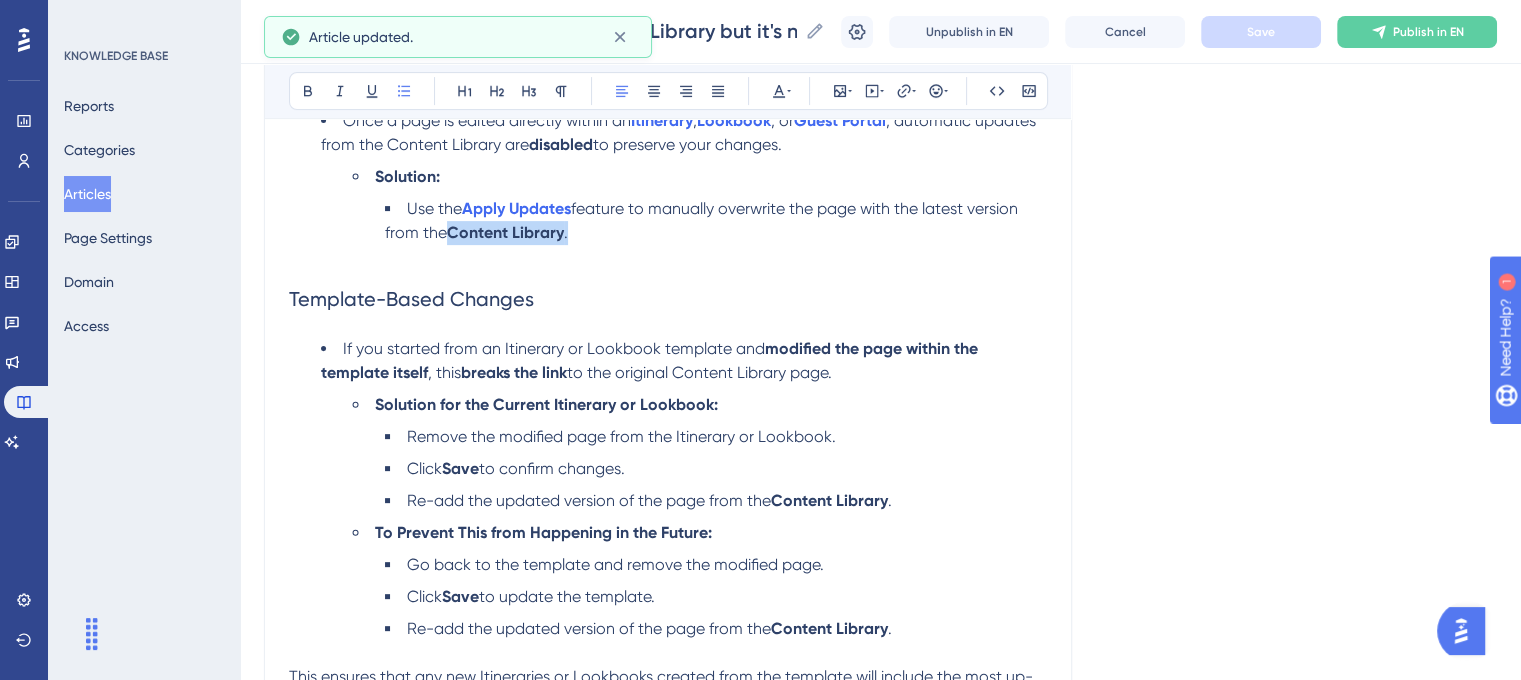 drag, startPoint x: 576, startPoint y: 238, endPoint x: 449, endPoint y: 238, distance: 127 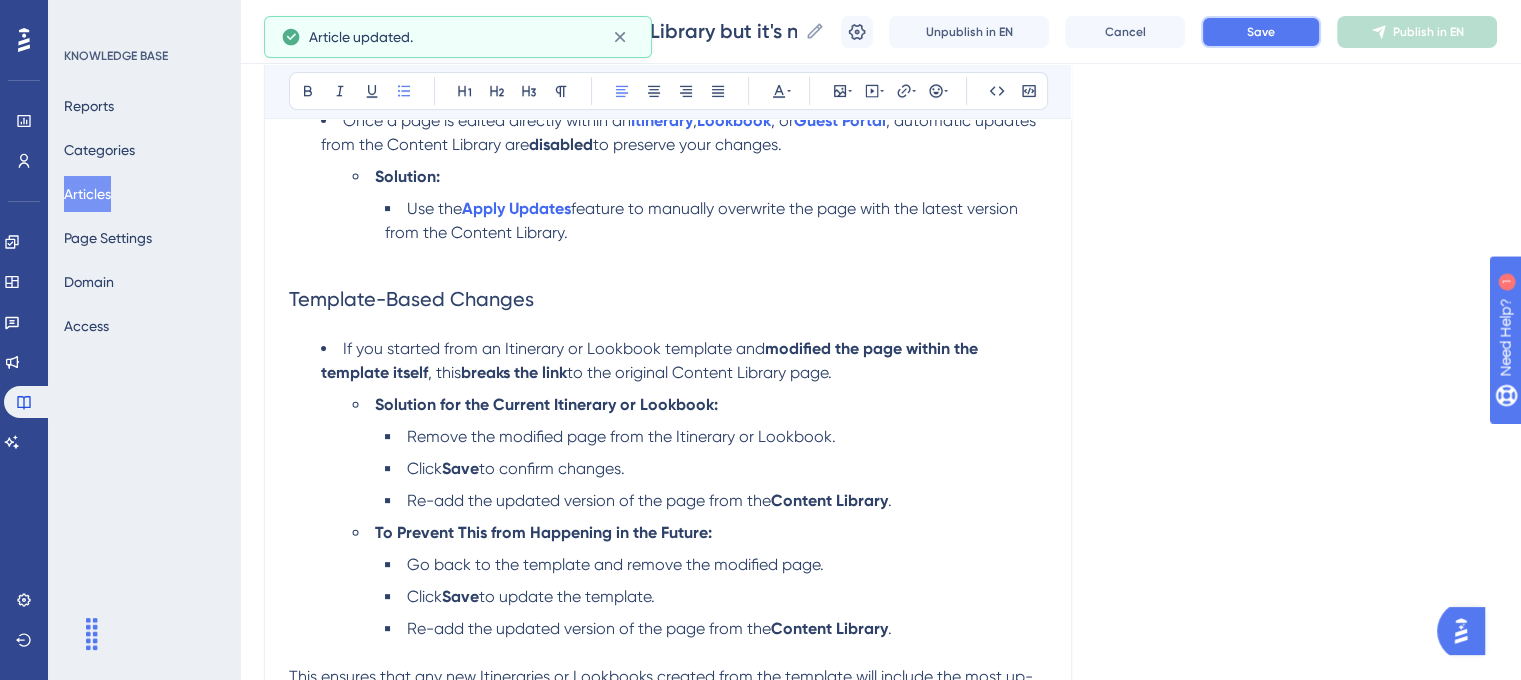 click on "Save" at bounding box center (1261, 32) 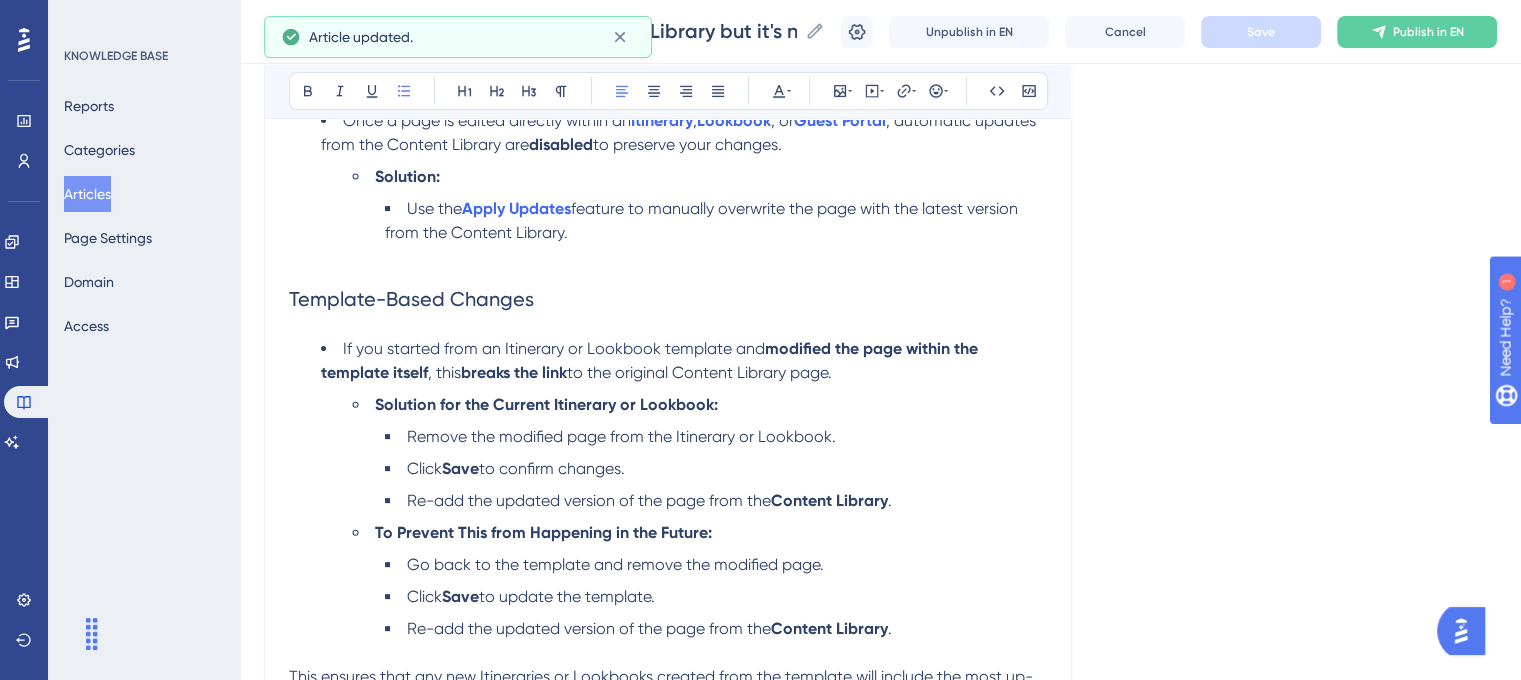 click on "Use the  Apply Updates  feature to manually overwrite the page with the latest version from the  Content Library ." at bounding box center (716, 233) 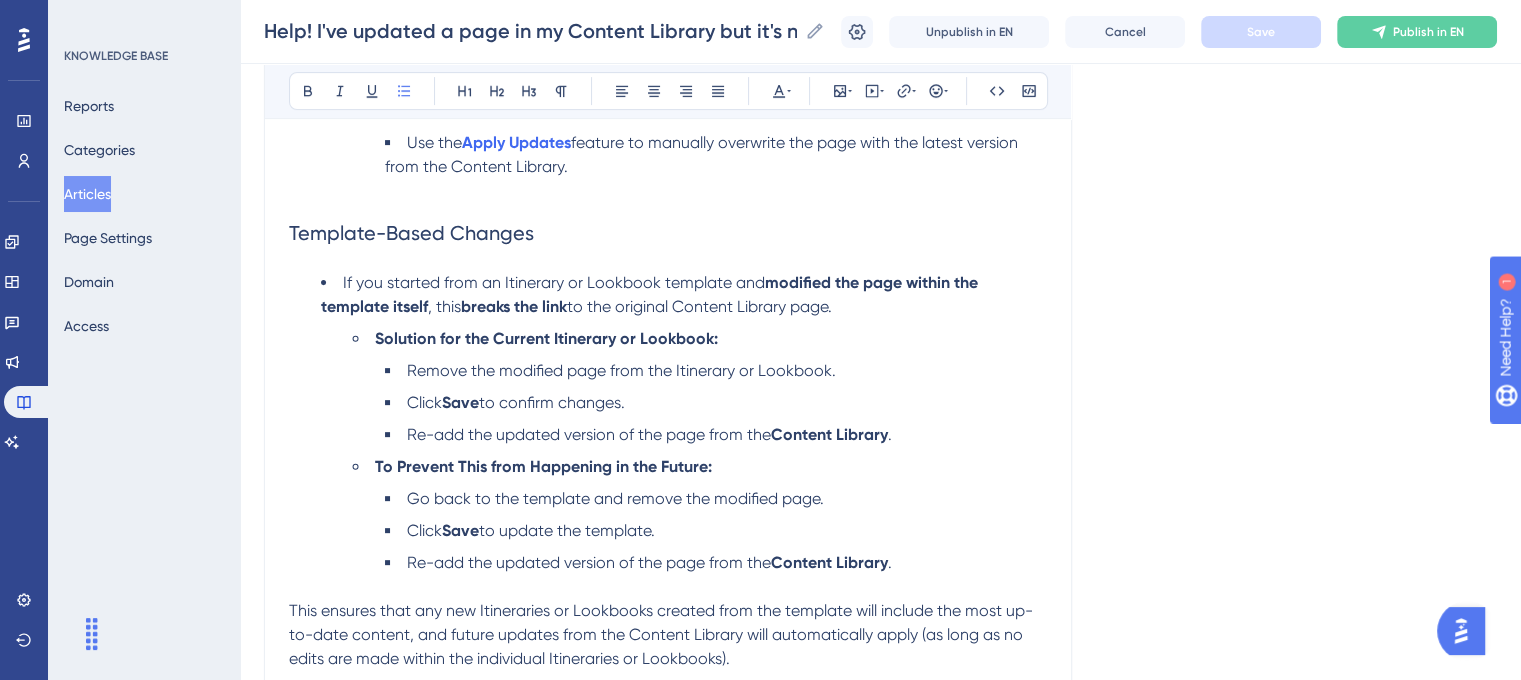 scroll, scrollTop: 700, scrollLeft: 0, axis: vertical 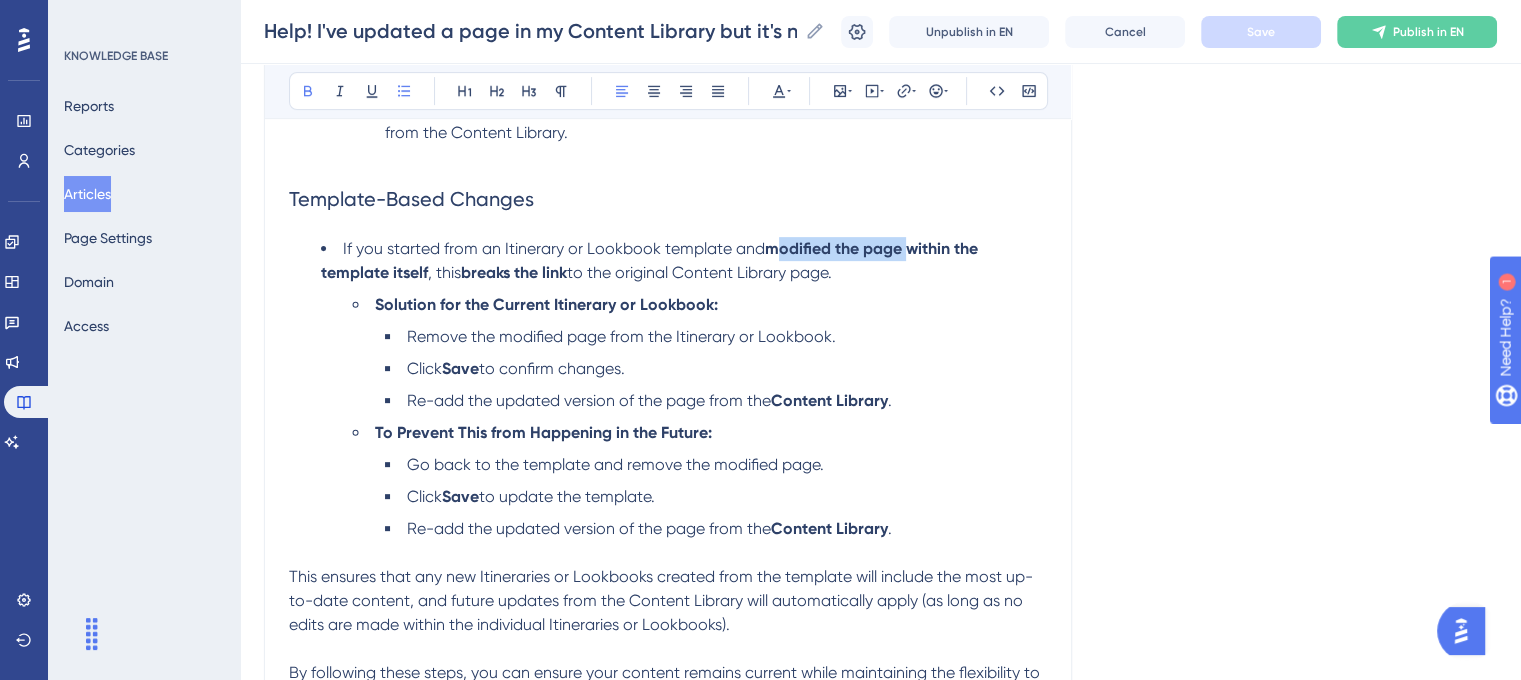 drag, startPoint x: 904, startPoint y: 252, endPoint x: 767, endPoint y: 255, distance: 137.03284 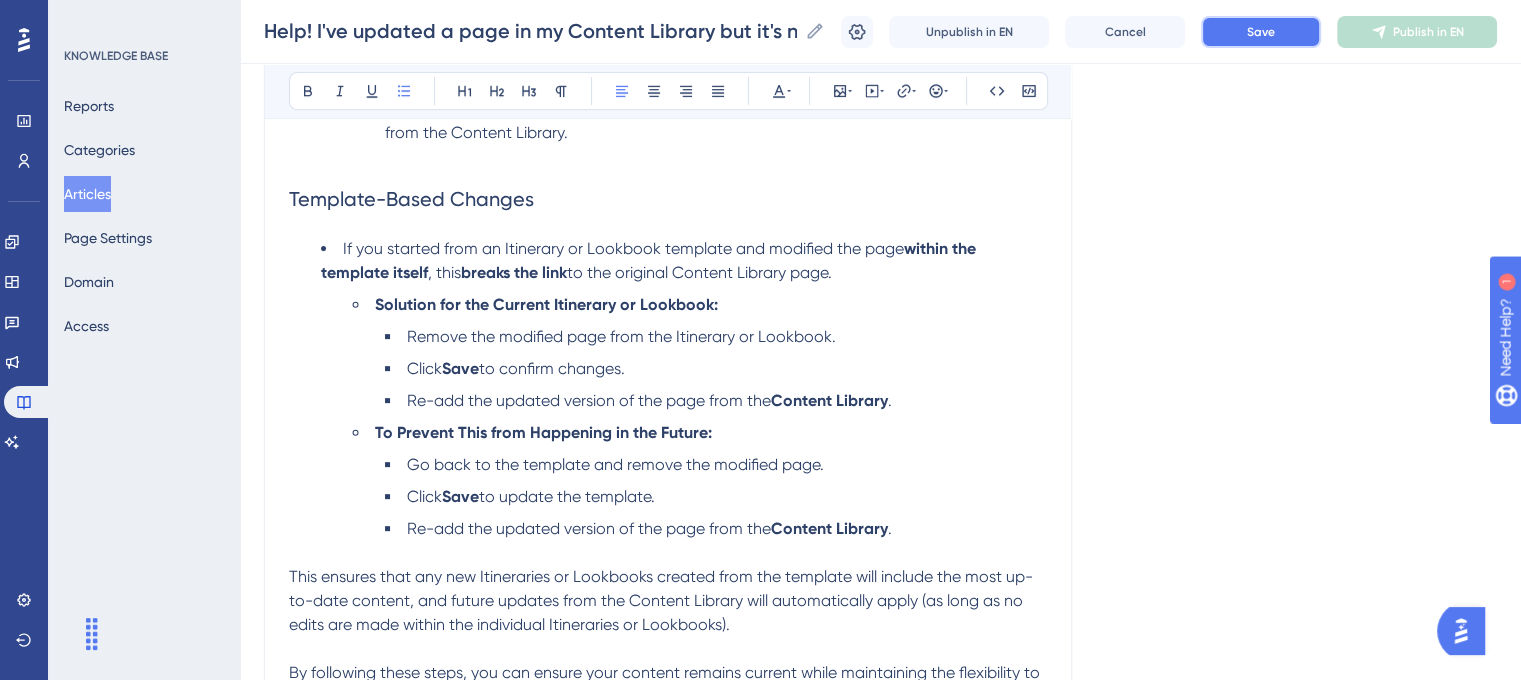 click on "Save" at bounding box center (1261, 32) 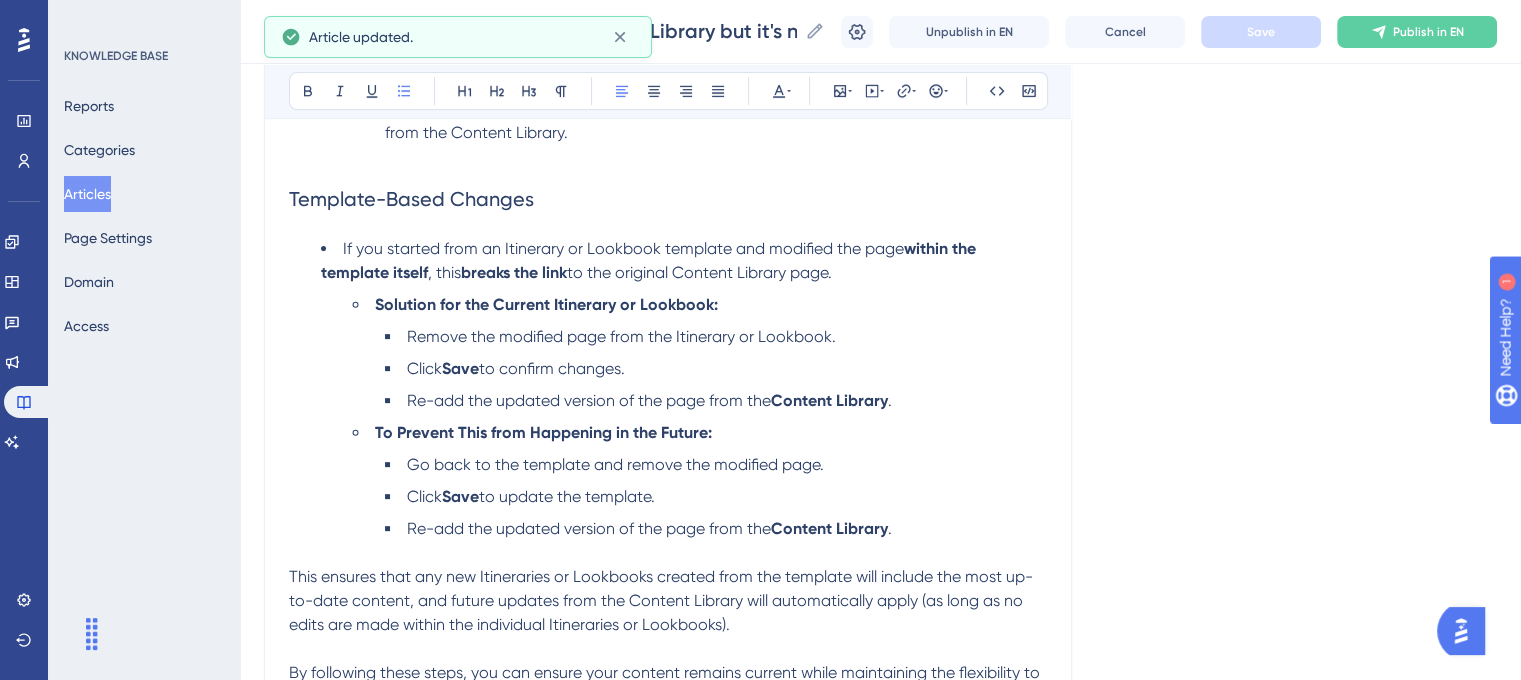 click on "Language English (Default) Help! I've updated a page in my Content Library but it's not updating in an Itinerary. Troubleshooting content that isn’t syncing. Bold Italic Underline Bullet Point Heading 1 Heading 2 Heading 3 Normal Align Left Align Center Align Right Align Justify Text Color Insert Image Embed Video Hyperlink Emojis Code Code Block Safari Portal  automatically  updates content in a proposal whenever it has been modified in the  Content Library , whether it’s  global content  or  custom content . However, this automatic update  only occurs  if the content in the proposal itself  has not  been edited. This ensures that any customizations or additions you’ve made remain intact and are not overwritten. If a page updated in your  Content Library  is not reflecting within a proposal, it’s likely due to one of the following reasons: The Page Was Edited Within the Proposal Once a page is edited directly within an  Itinerary ,  Lookbook , or  Guest Portal disabled  to preserve your changes.   ." at bounding box center (880, 165) 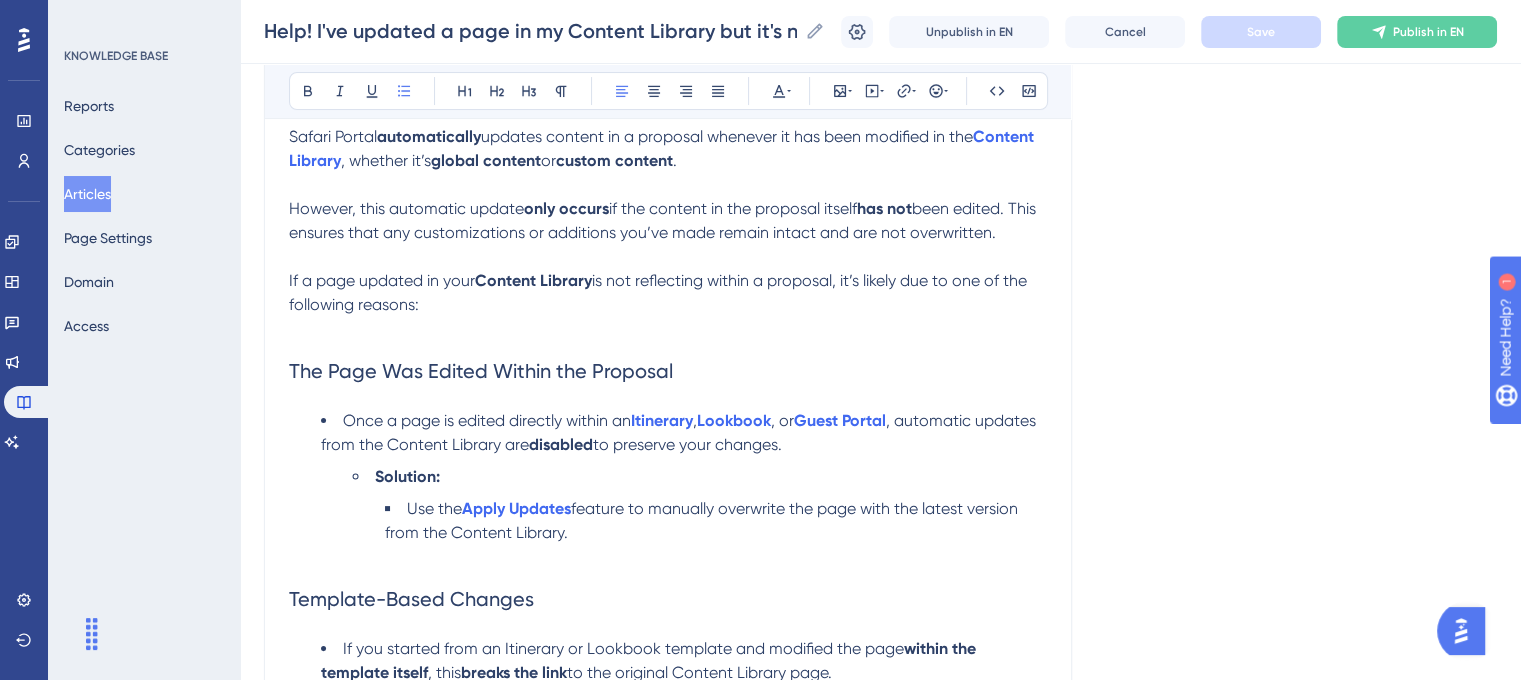 scroll, scrollTop: 297, scrollLeft: 0, axis: vertical 